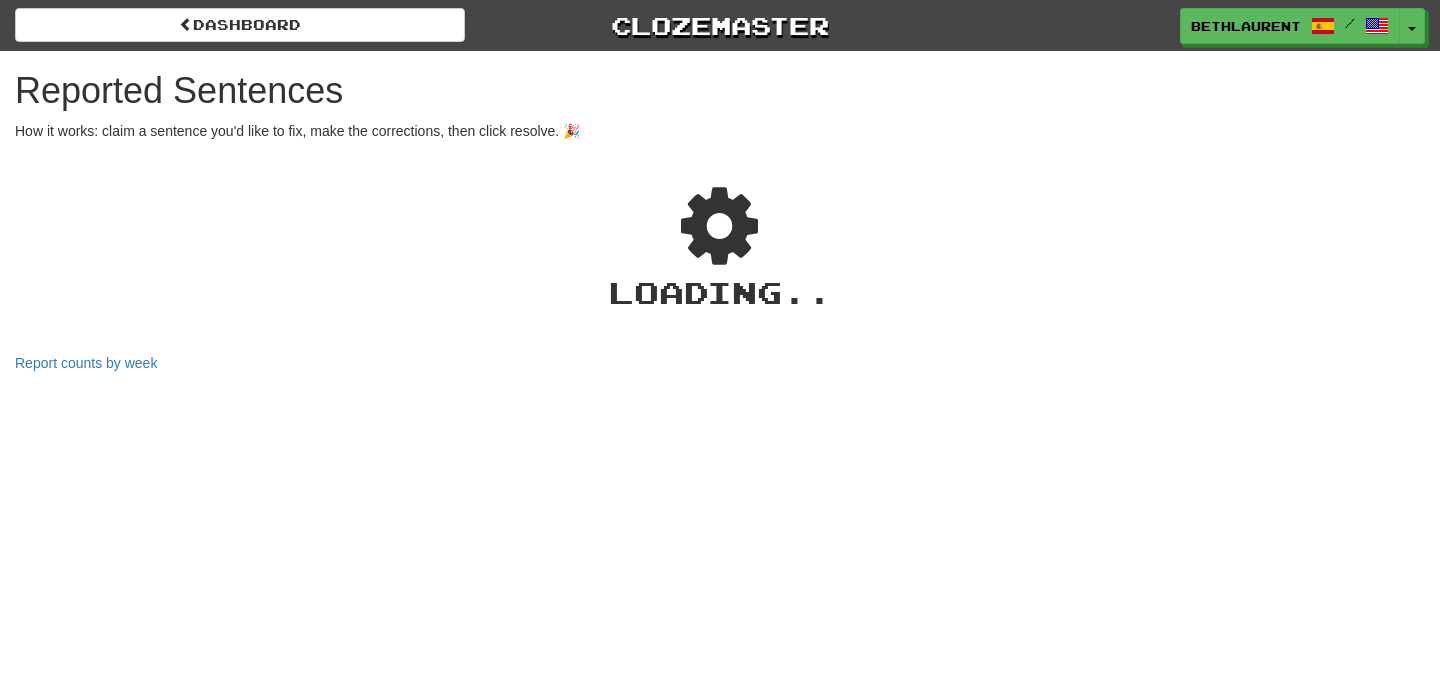 scroll, scrollTop: 0, scrollLeft: 0, axis: both 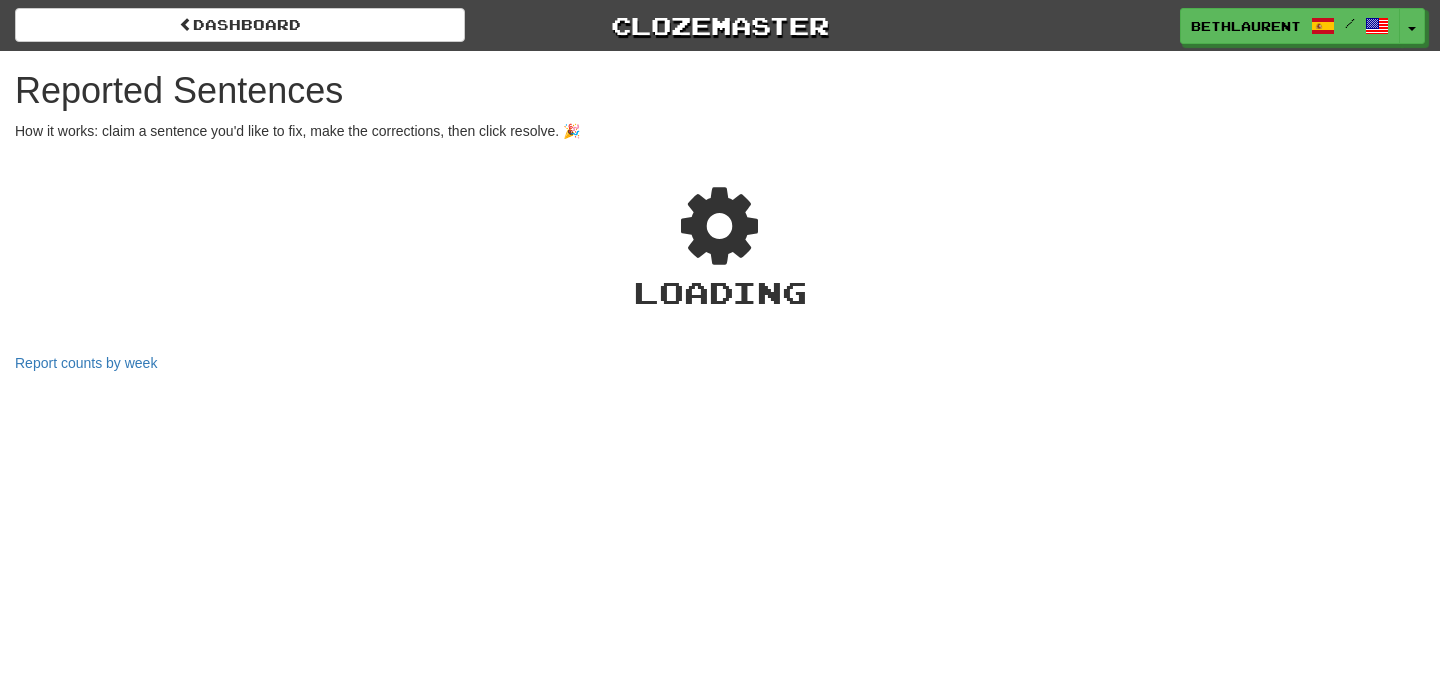 select on "***" 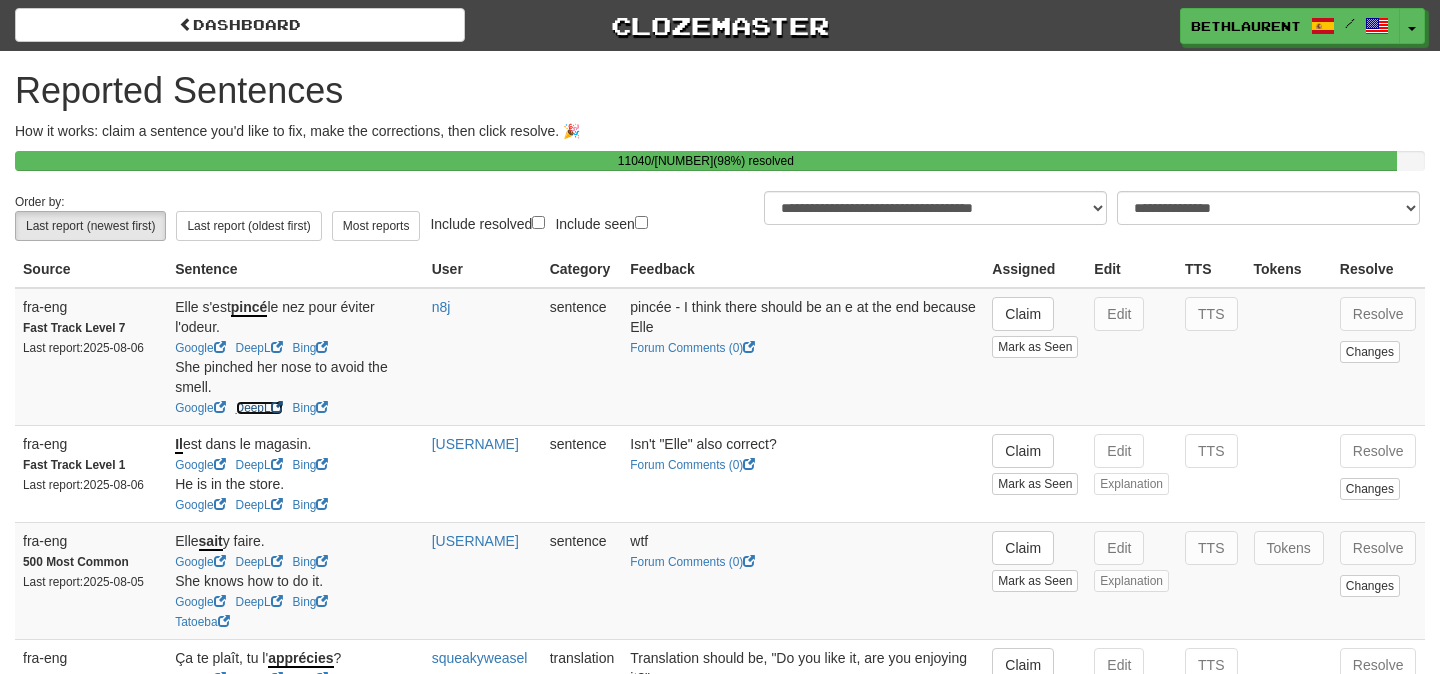 click on "DeepL" at bounding box center (259, 408) 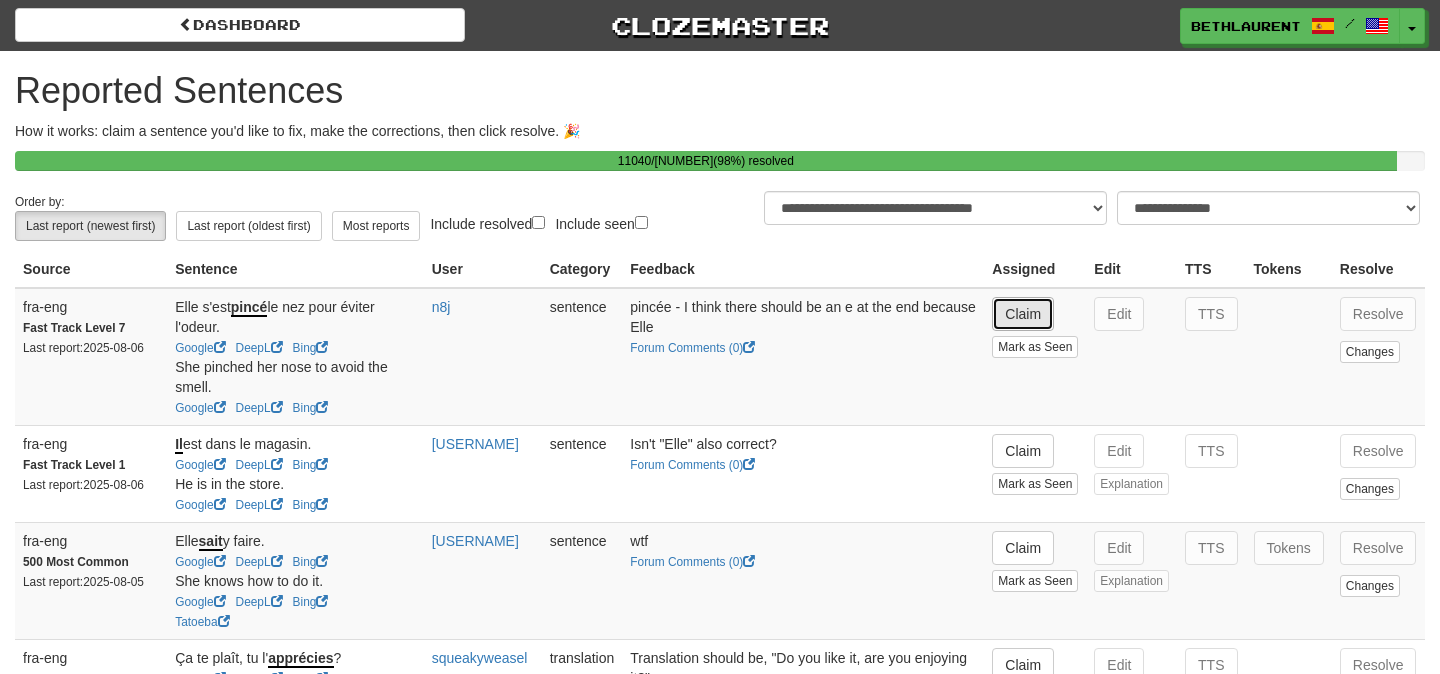 click on "Claim" at bounding box center [1023, 314] 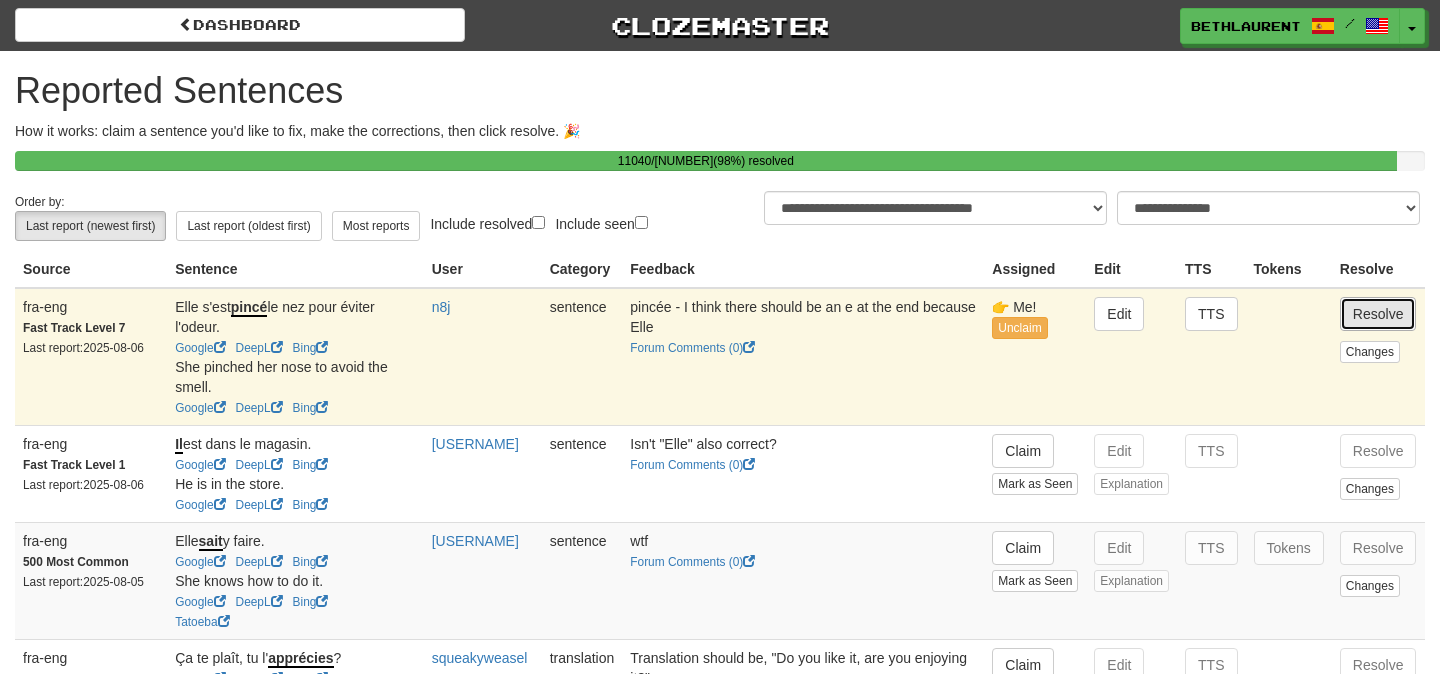 click on "Resolve" at bounding box center [1378, 314] 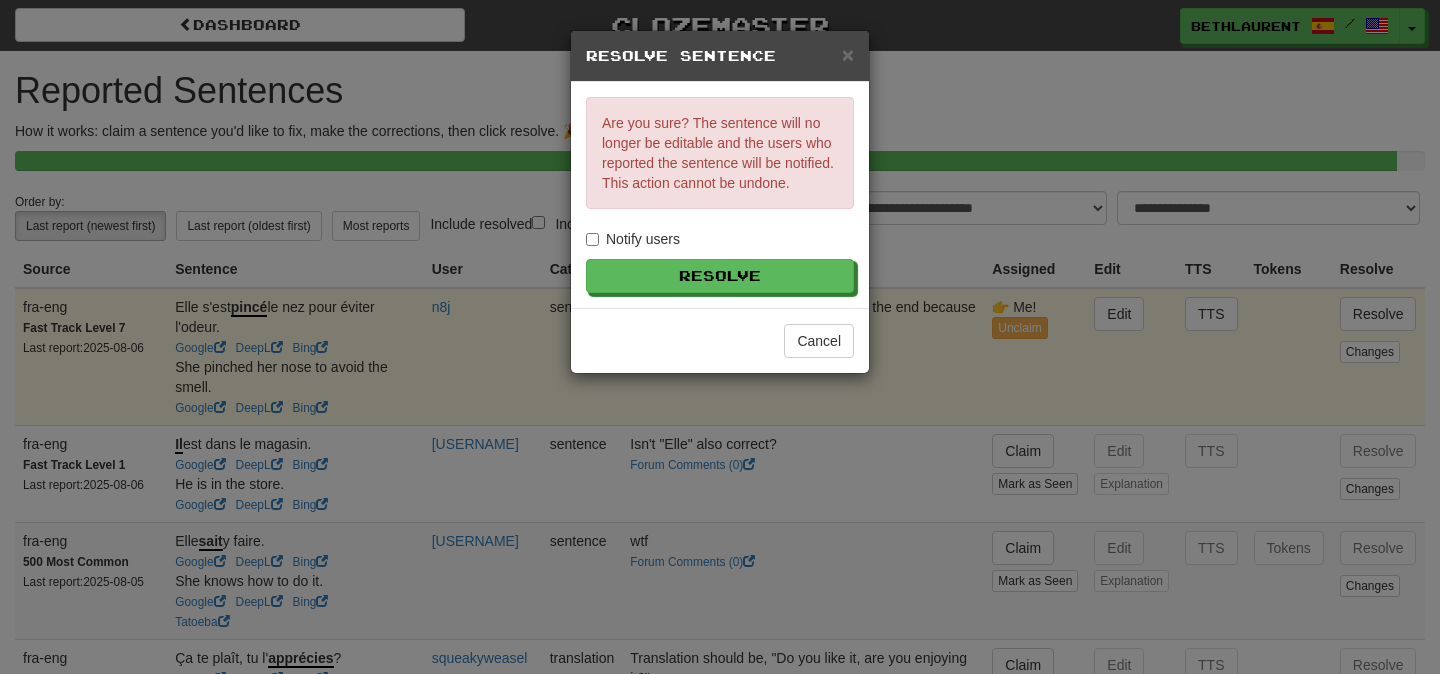 click on "Notify users" at bounding box center (633, 239) 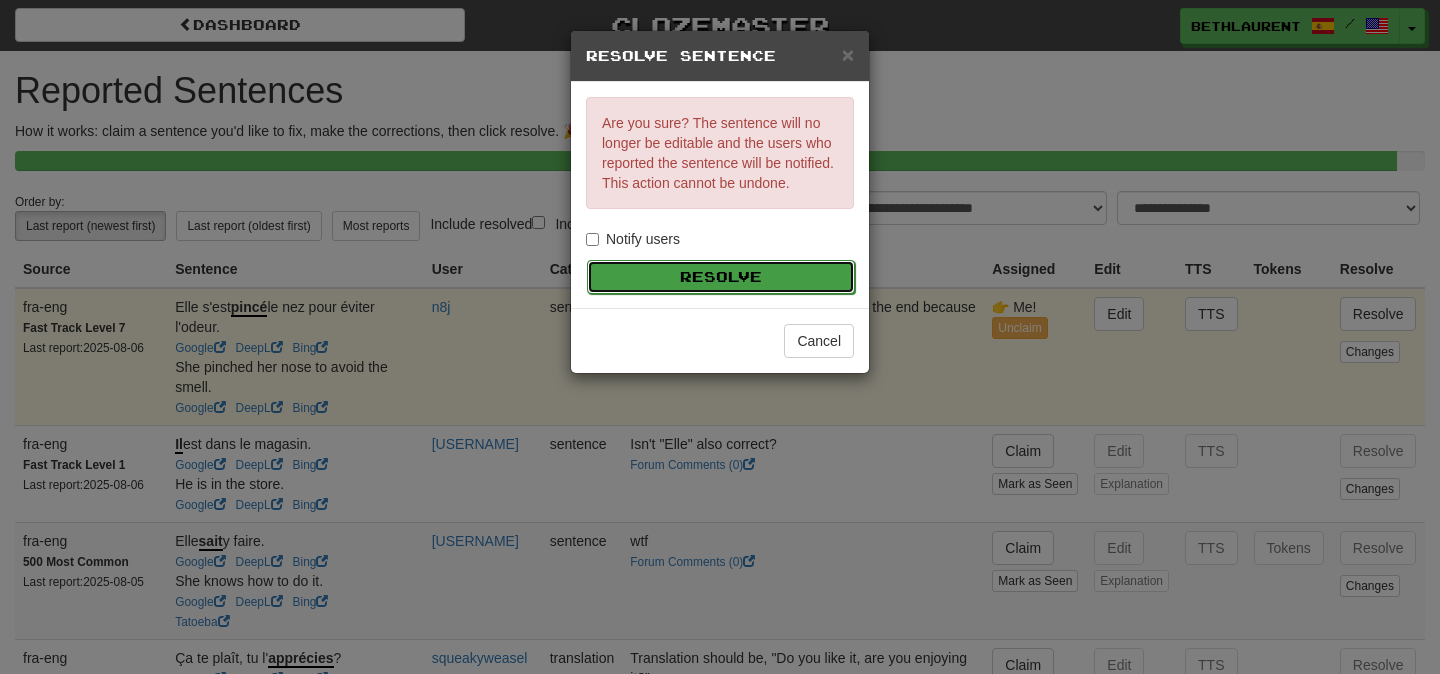 click on "Resolve" at bounding box center [721, 277] 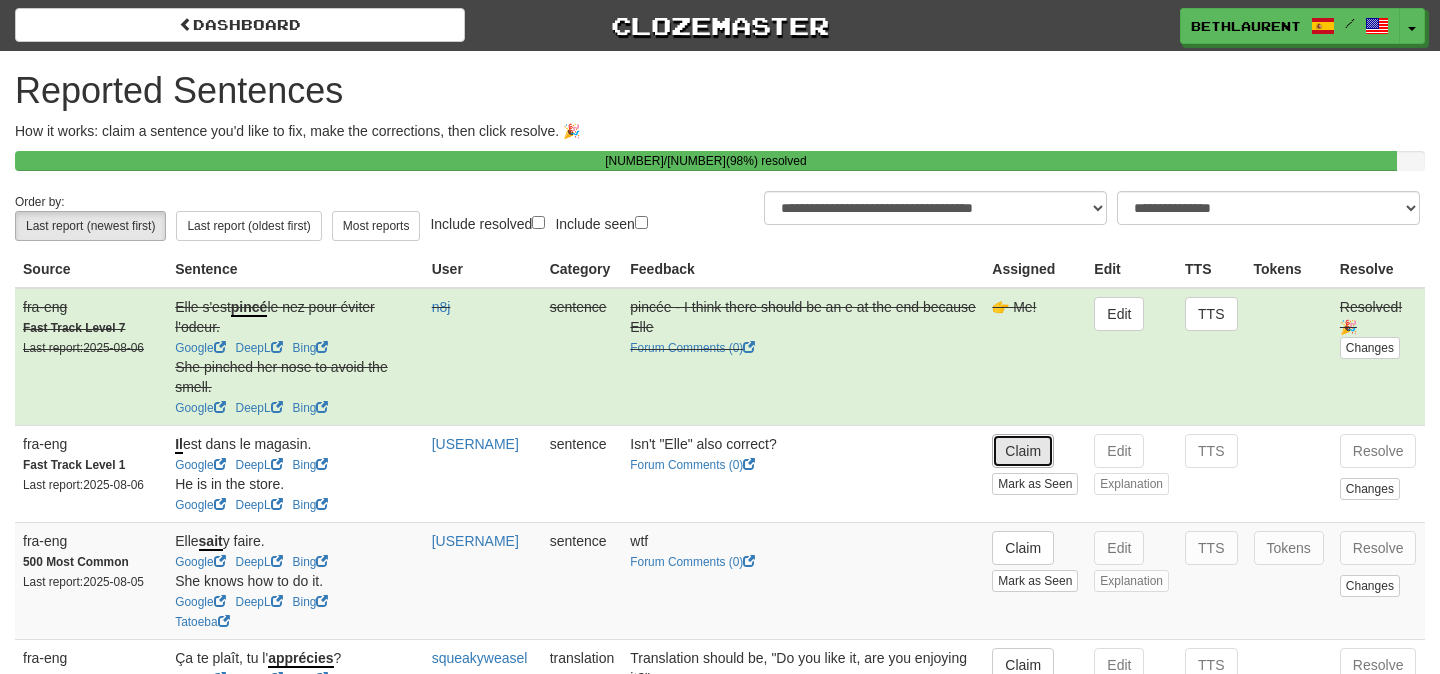 click on "Claim" at bounding box center (1023, 451) 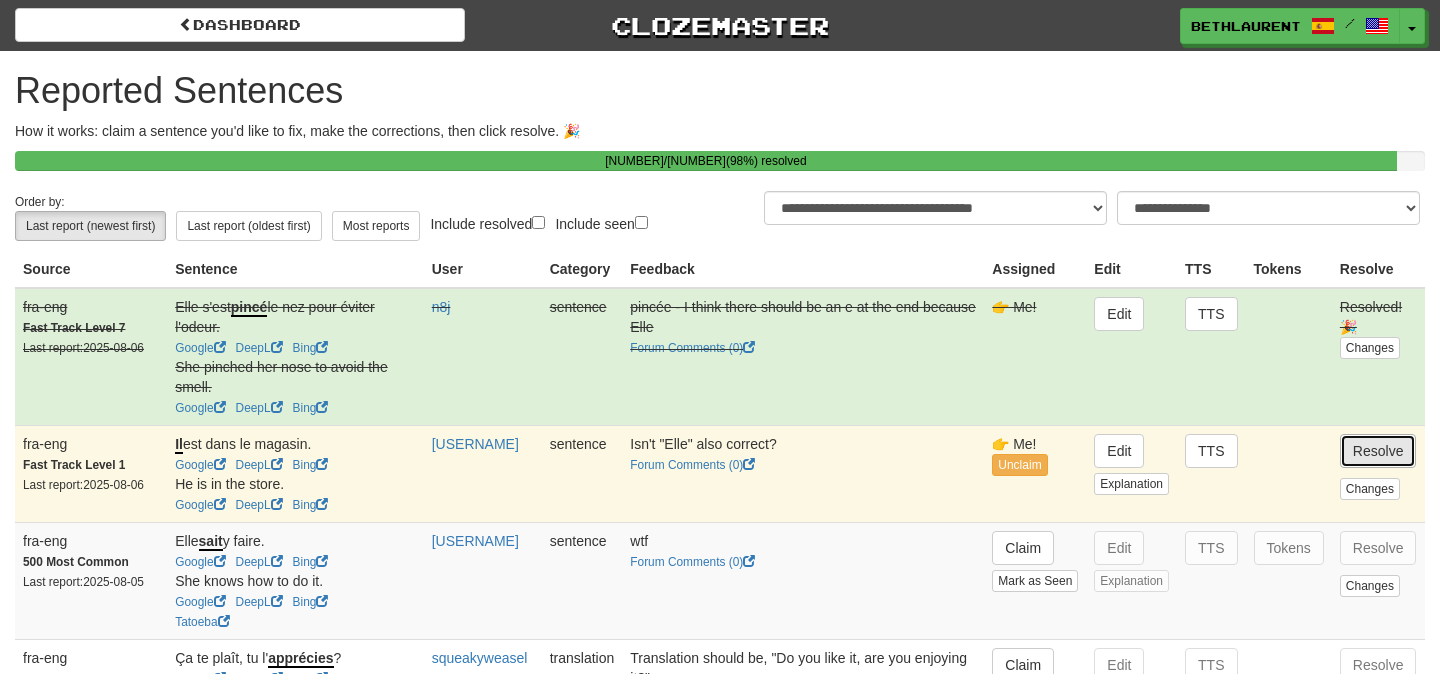 click on "Resolve" at bounding box center (1378, 451) 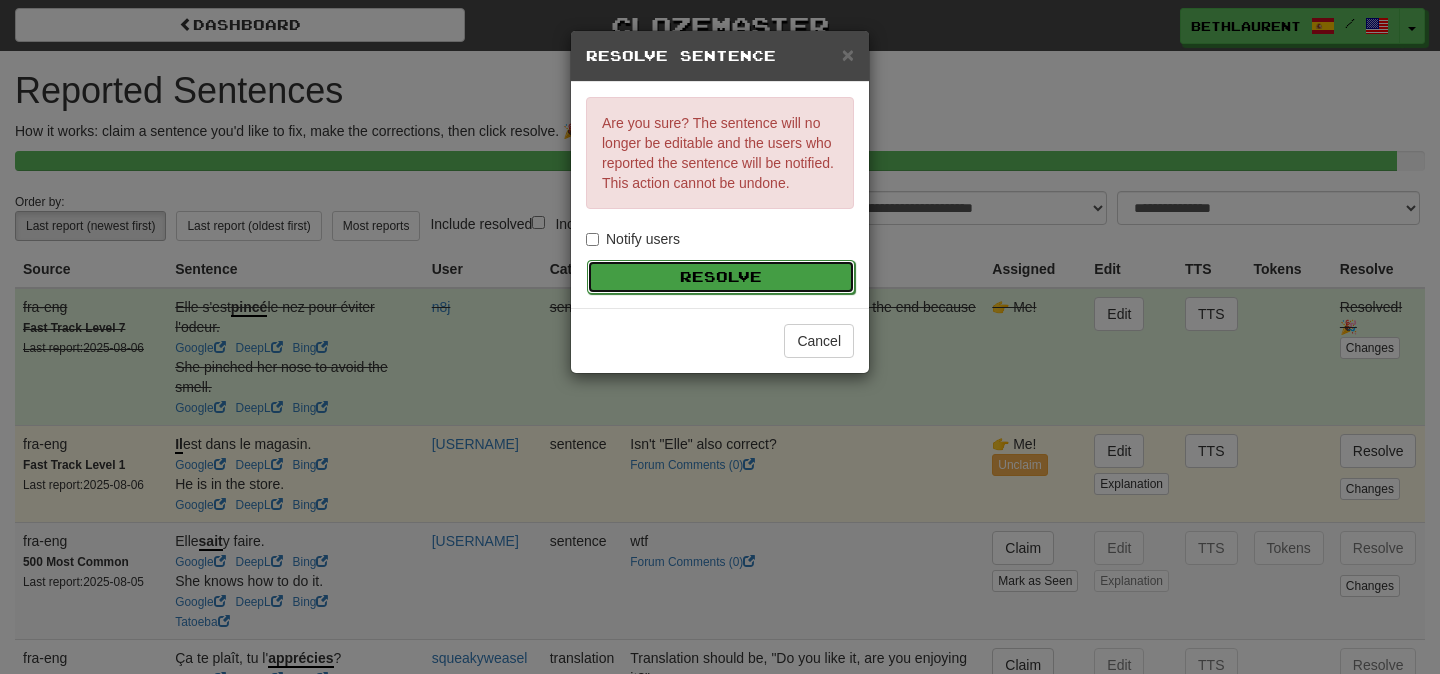 click on "Resolve" at bounding box center (721, 277) 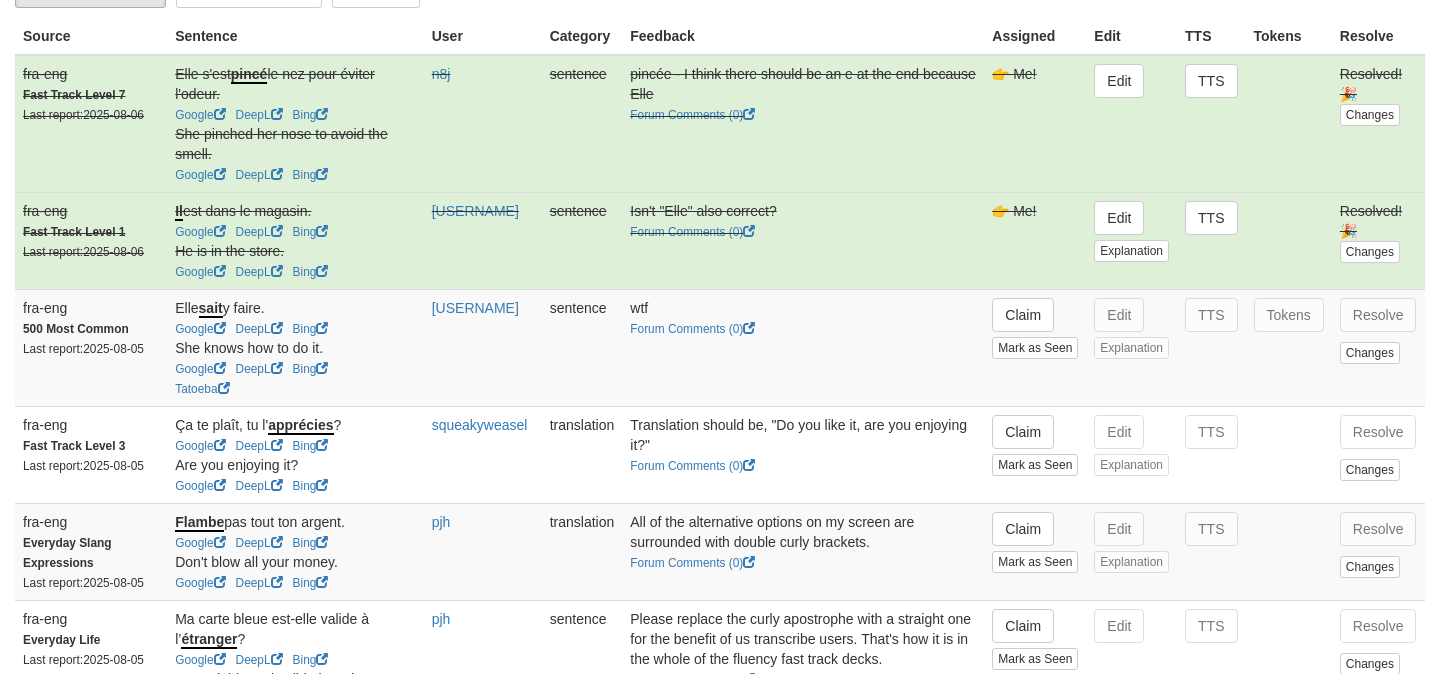 scroll, scrollTop: 238, scrollLeft: 0, axis: vertical 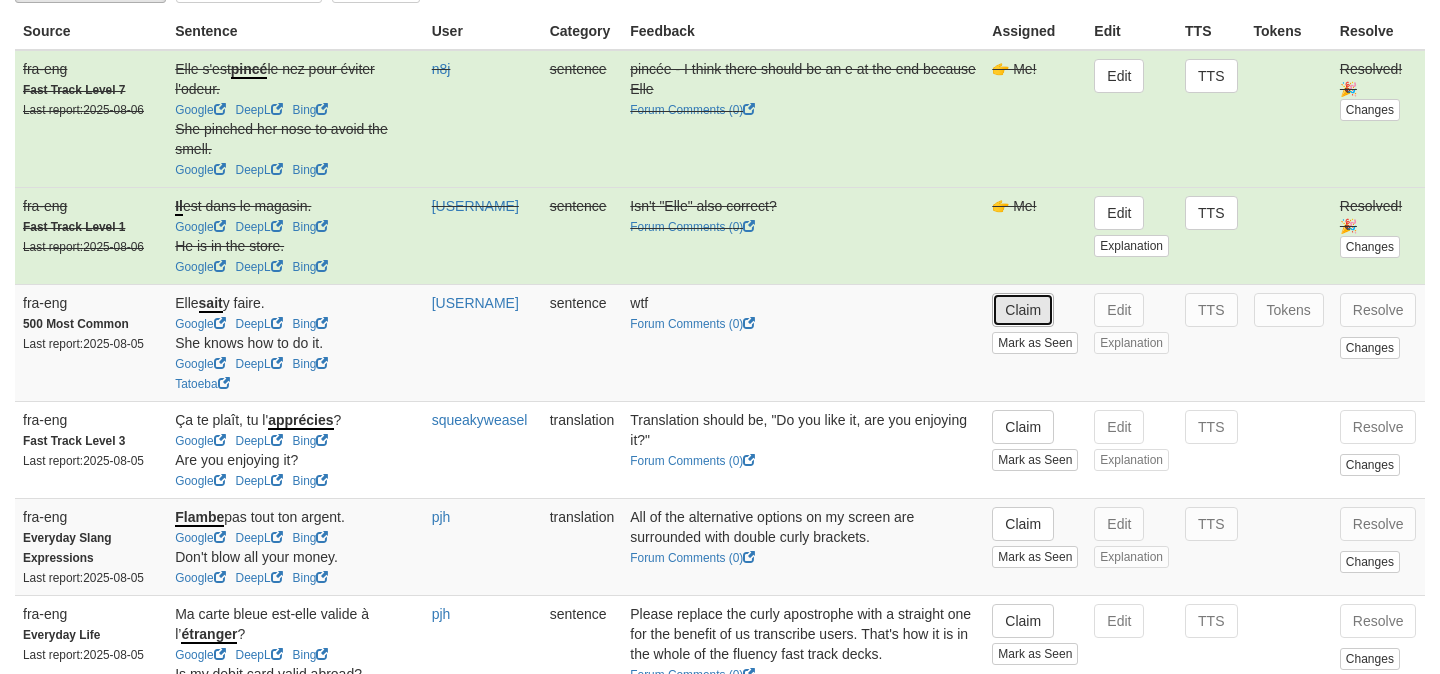 click on "Claim" at bounding box center [1023, 310] 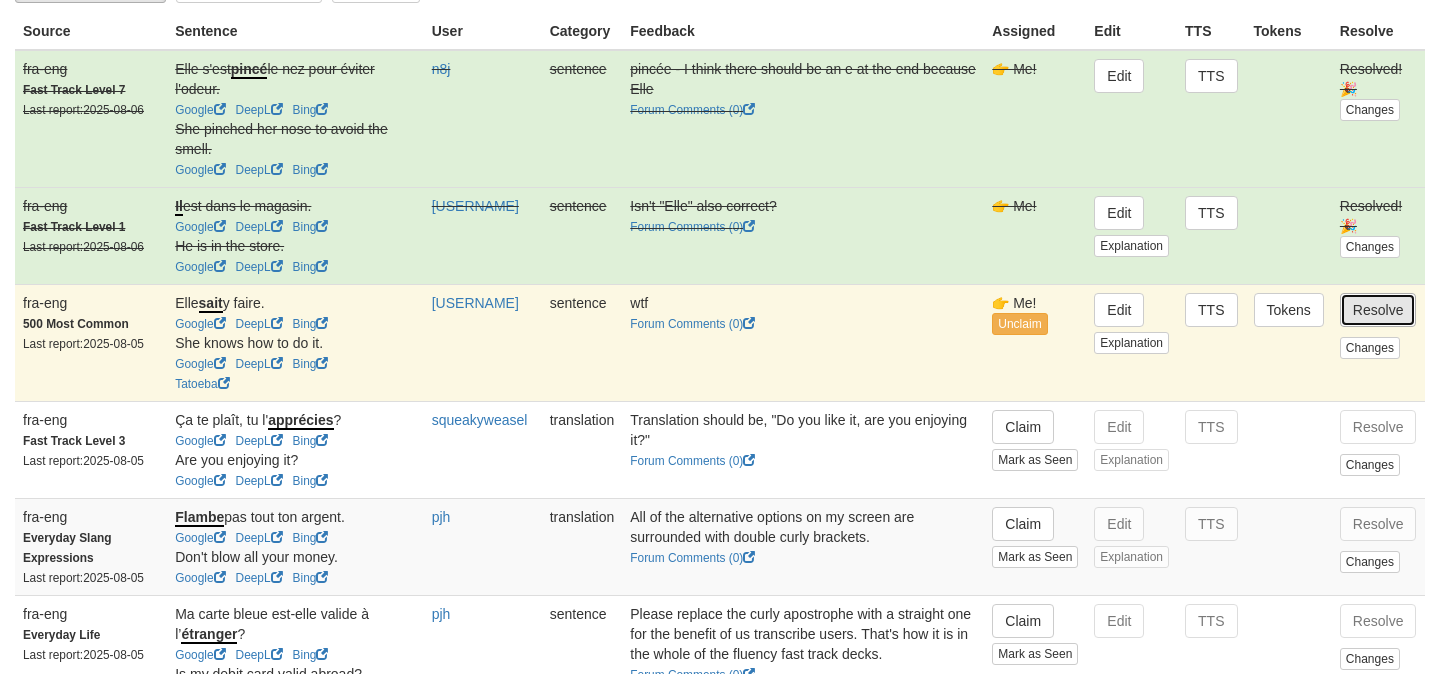 click on "Resolve" at bounding box center [1378, 310] 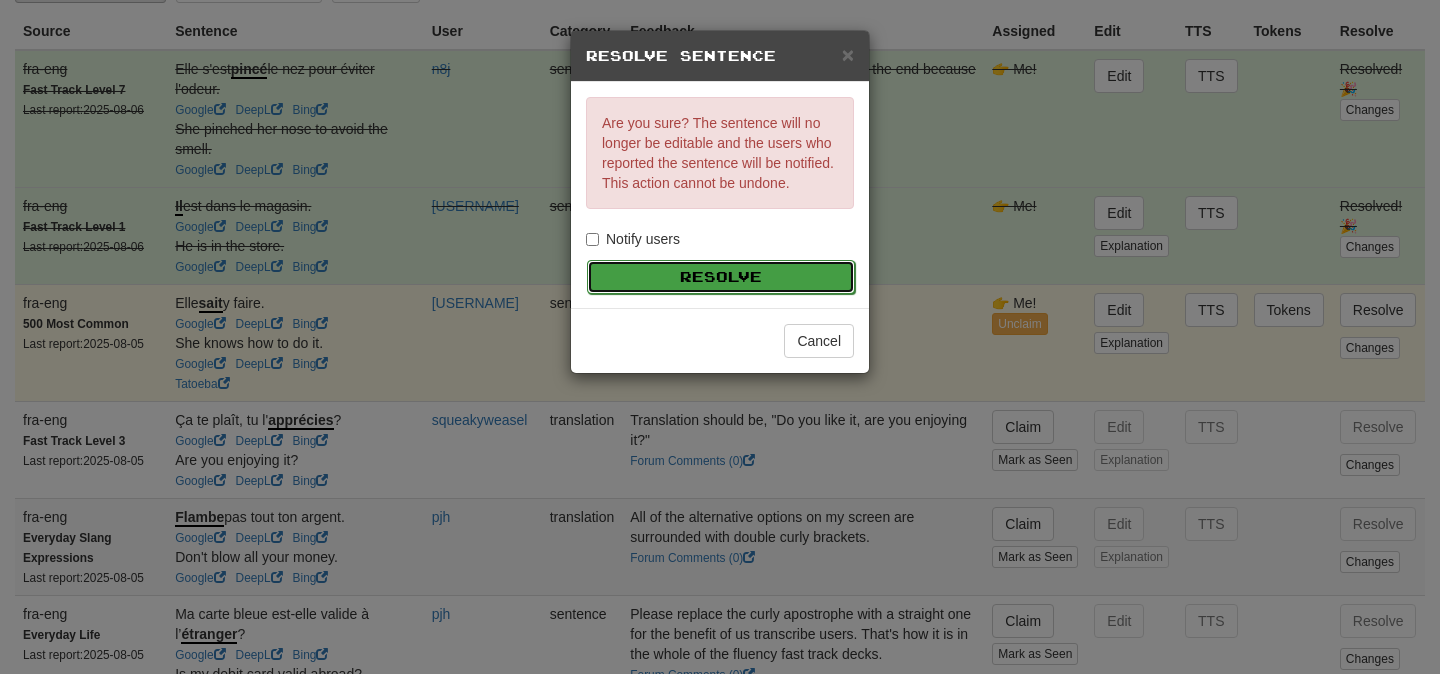click on "Resolve" at bounding box center [721, 277] 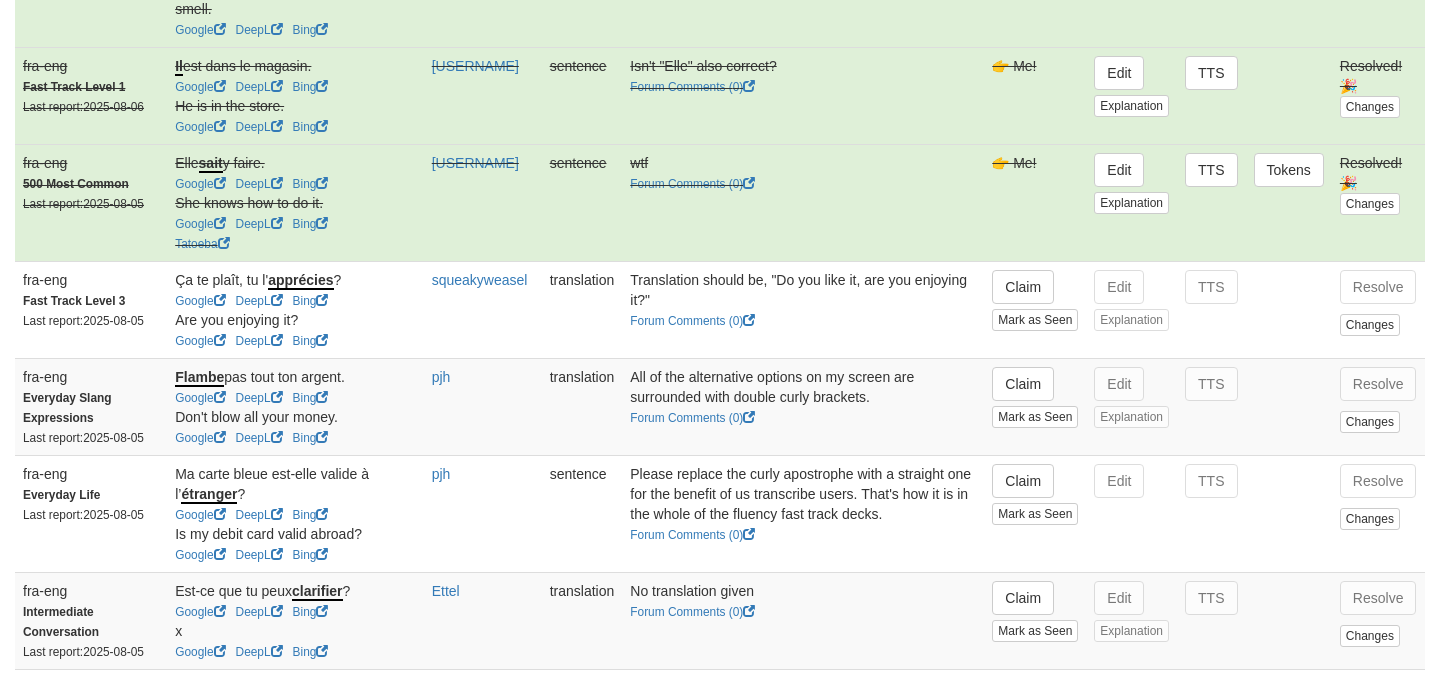 scroll, scrollTop: 379, scrollLeft: 0, axis: vertical 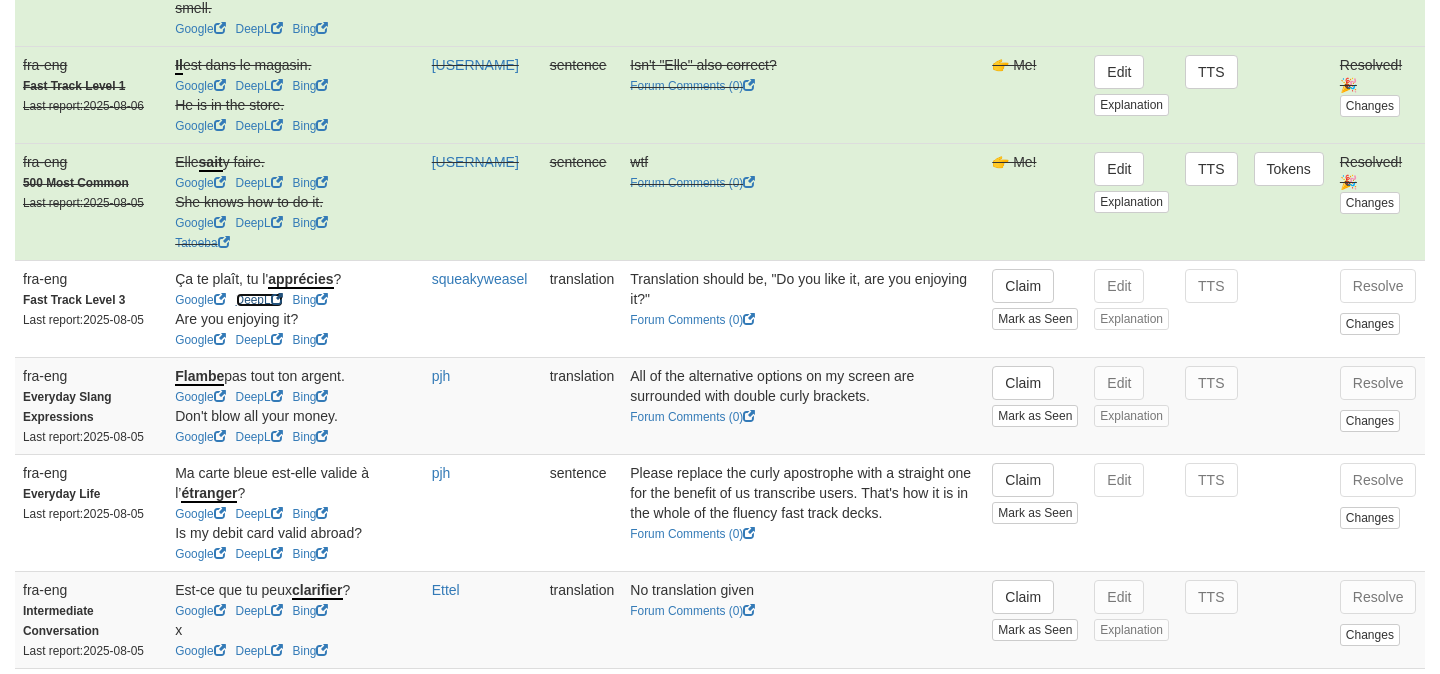 click on "DeepL" at bounding box center [259, 300] 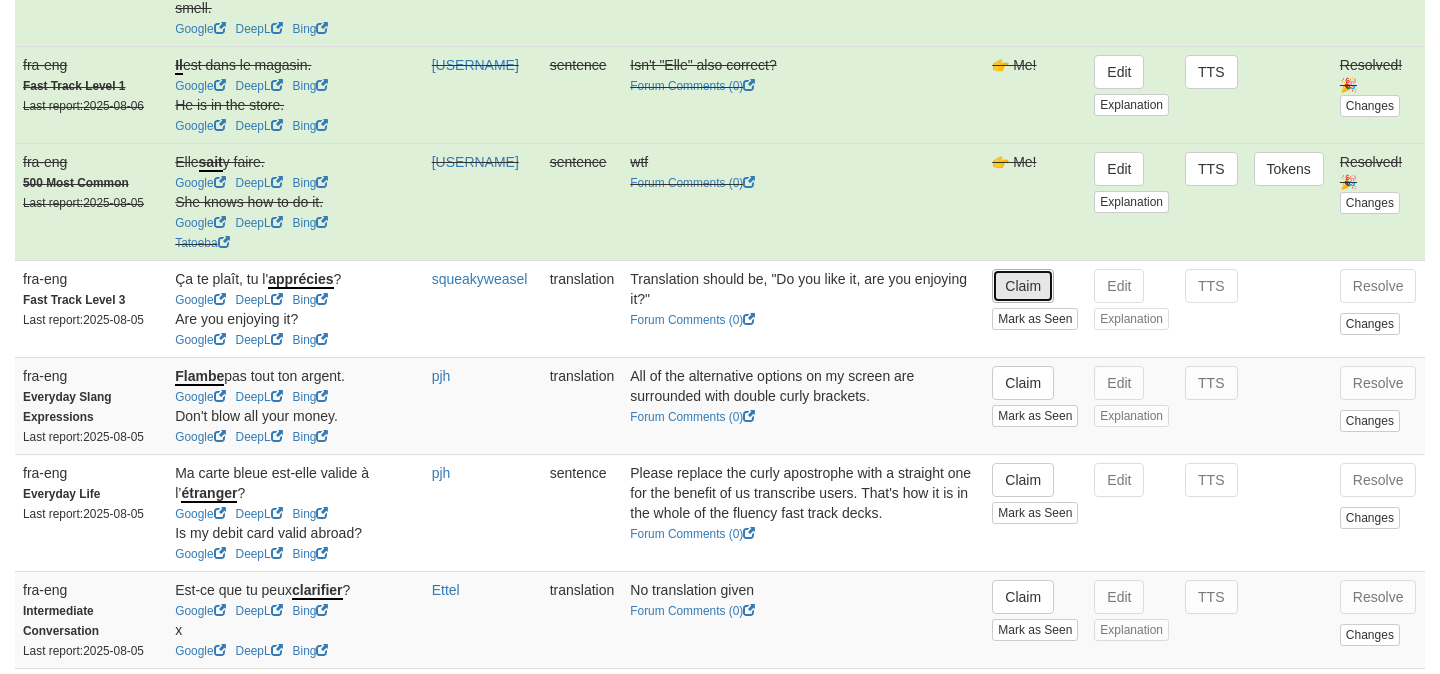 click on "Claim" at bounding box center [1023, 286] 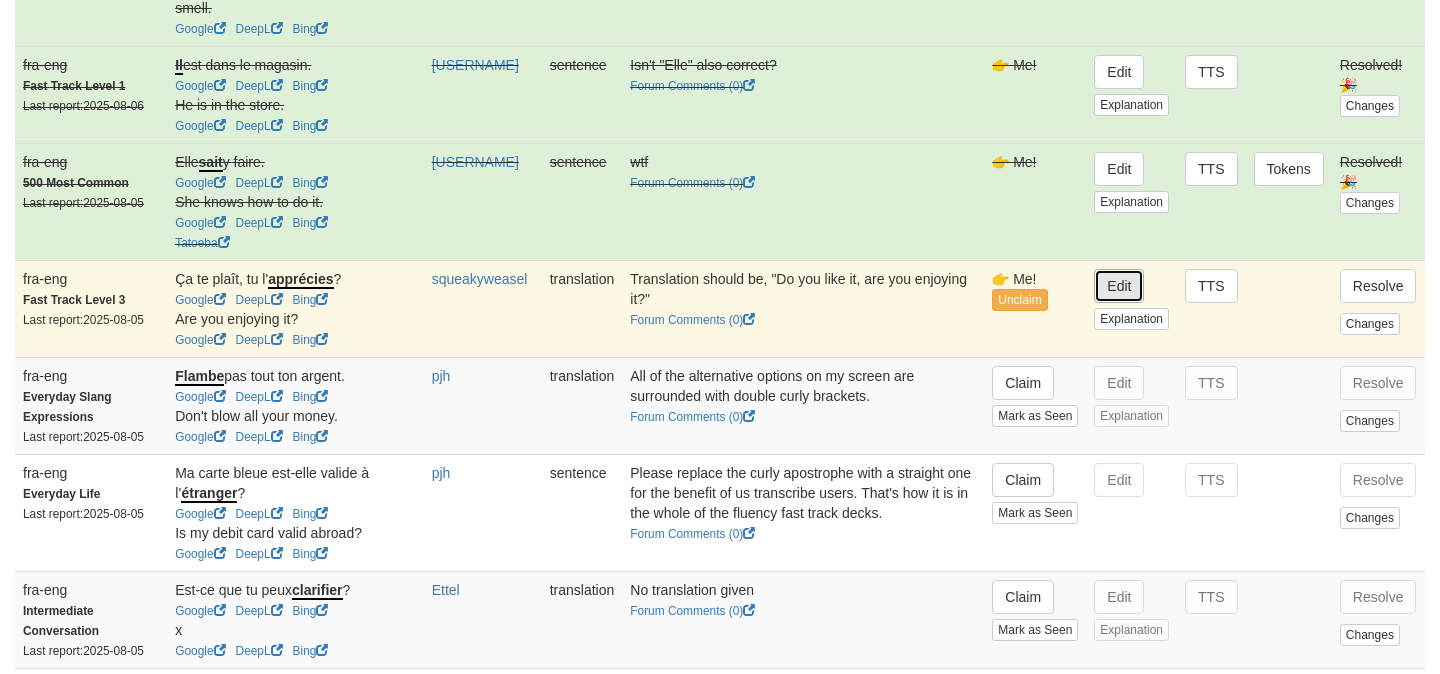 click on "Edit" at bounding box center [1119, 286] 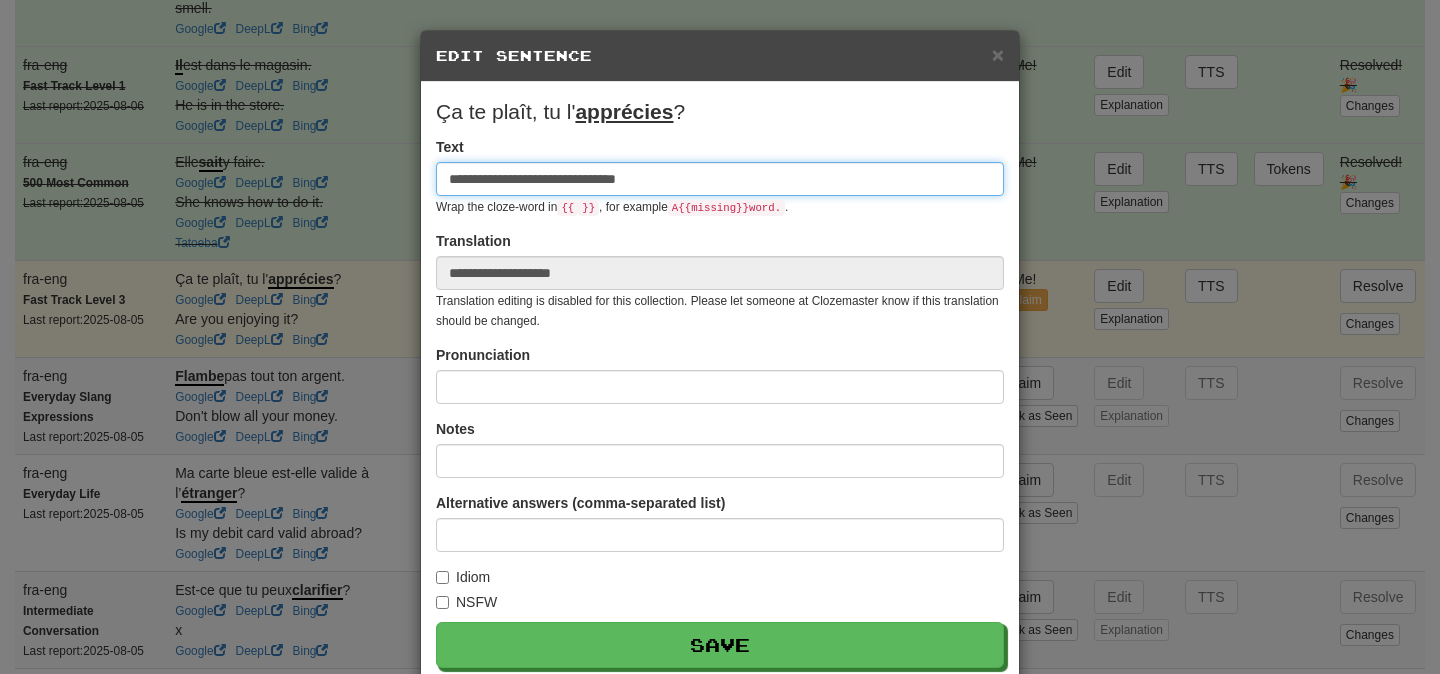 drag, startPoint x: 451, startPoint y: 182, endPoint x: 524, endPoint y: 183, distance: 73.00685 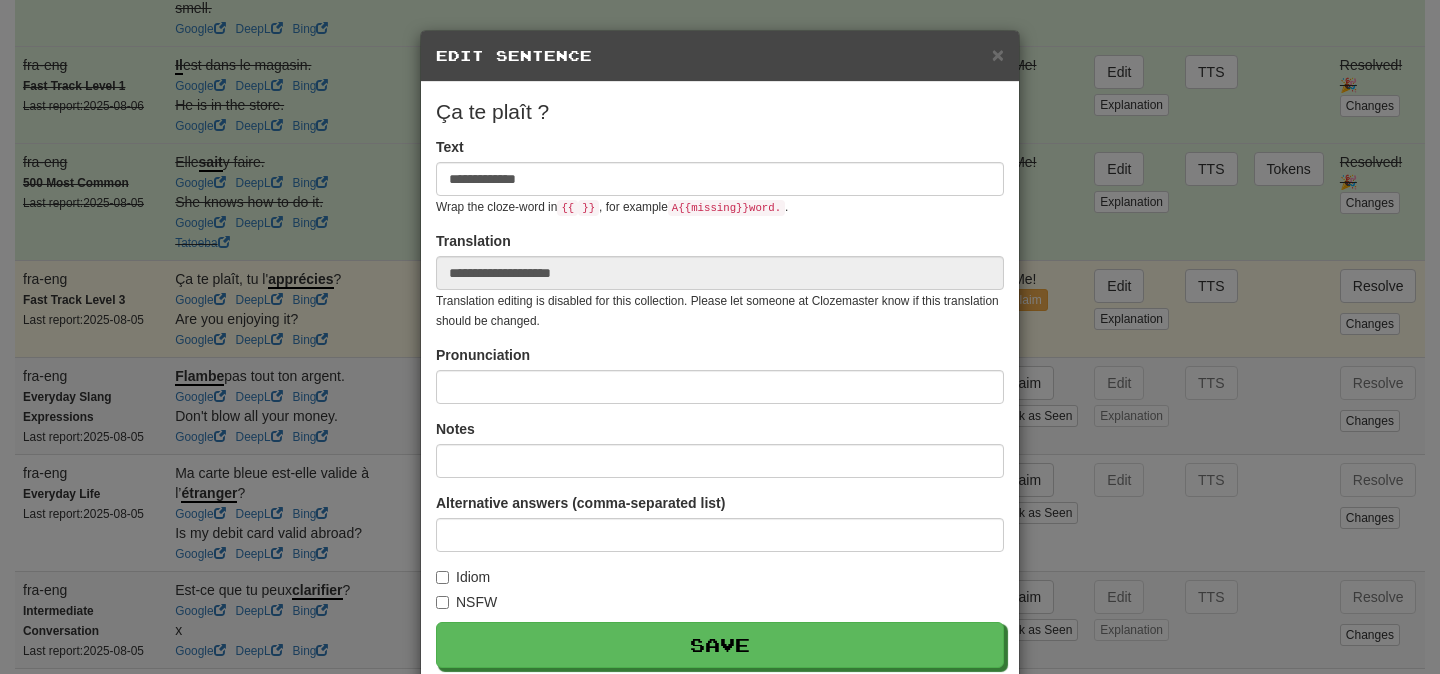 click on "Ça te plaît ?" at bounding box center (492, 111) 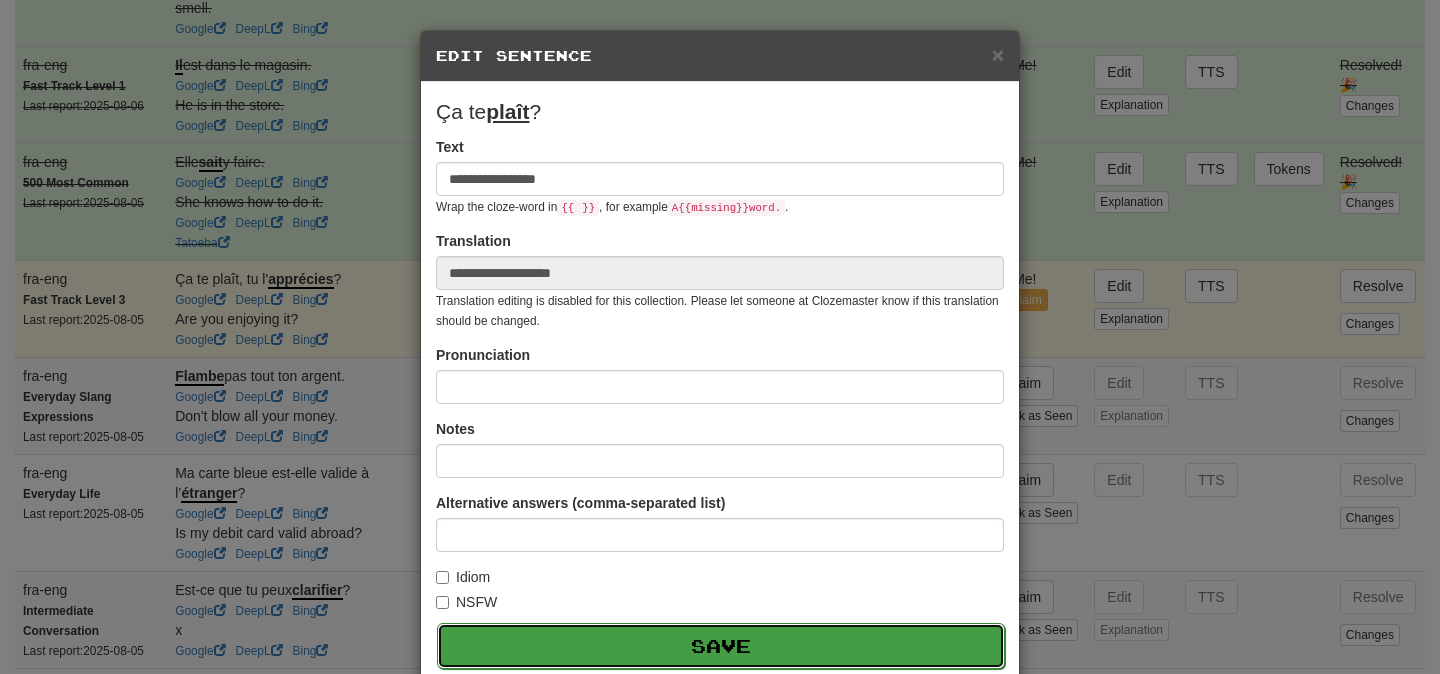 click on "Save" at bounding box center [721, 646] 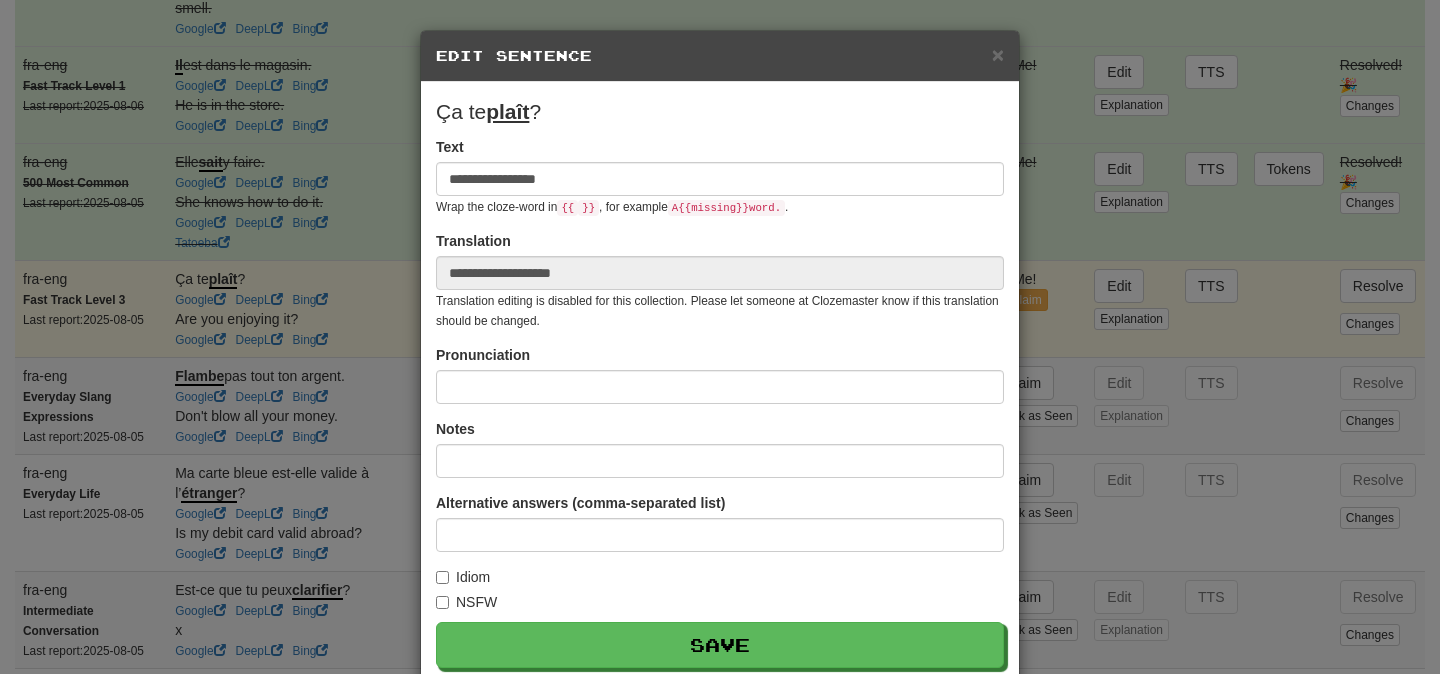 click on "Ça te plaît ?" at bounding box center [720, 337] 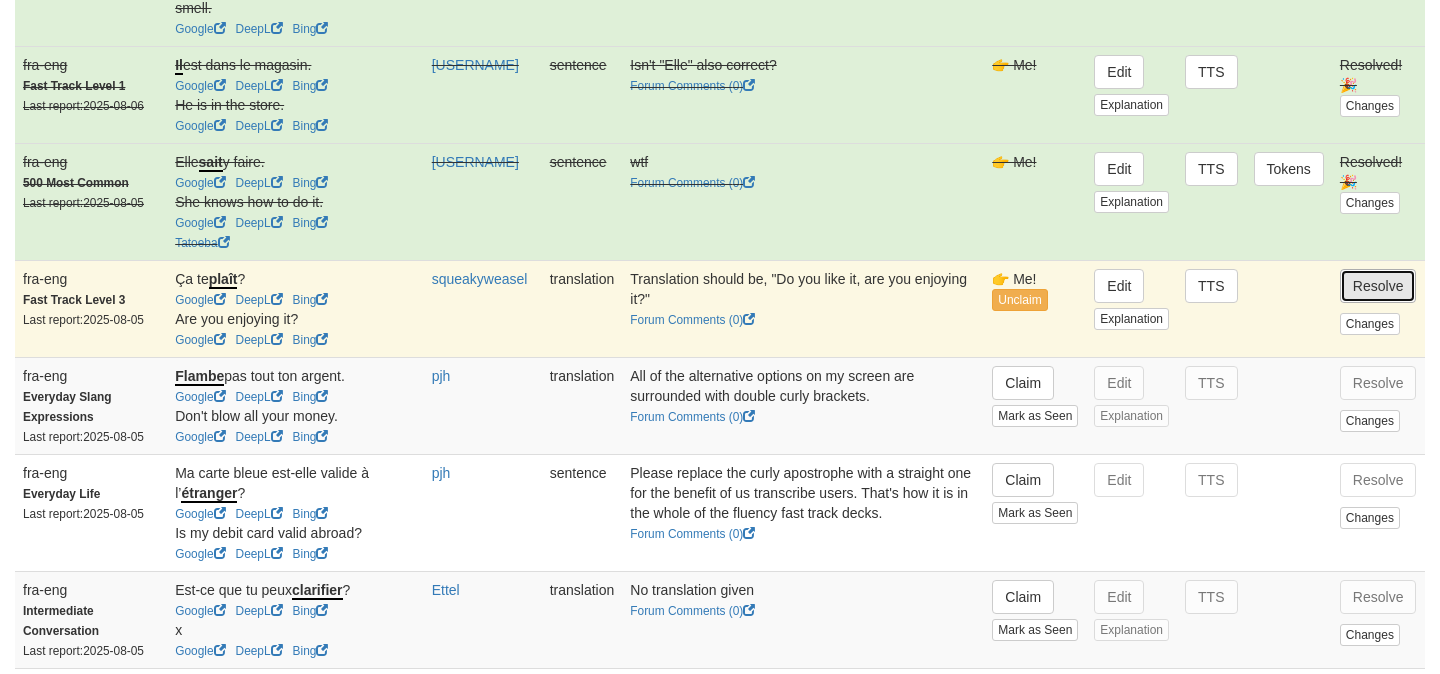 click on "Resolve" at bounding box center [1378, 286] 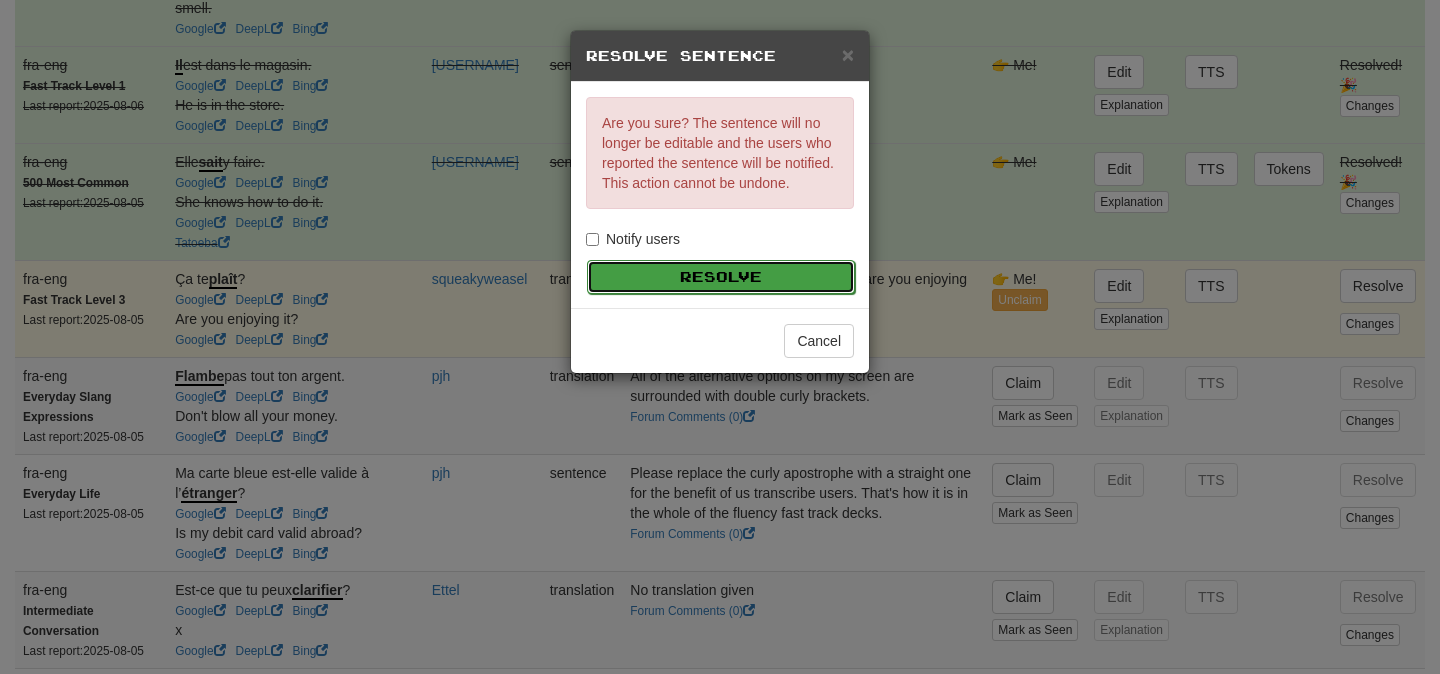 click on "Resolve" at bounding box center (721, 277) 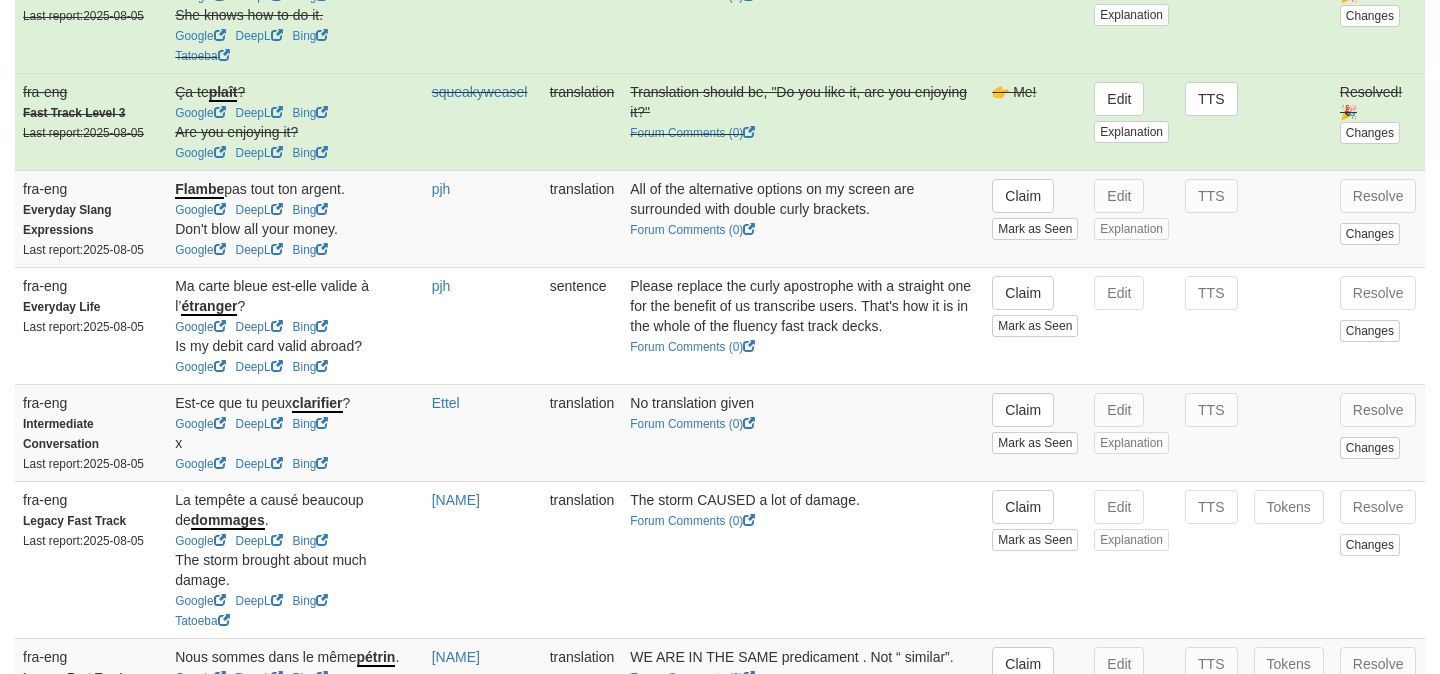 scroll, scrollTop: 569, scrollLeft: 0, axis: vertical 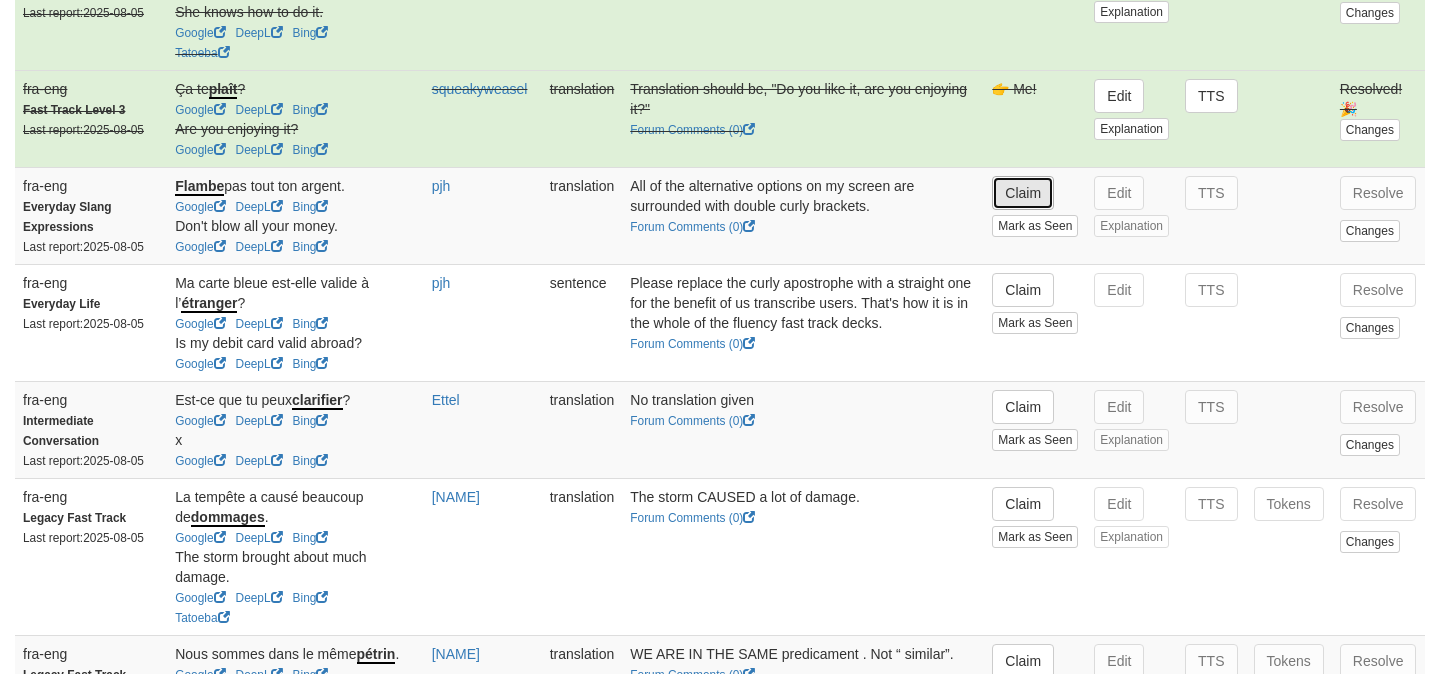 click on "Claim" at bounding box center [1023, 193] 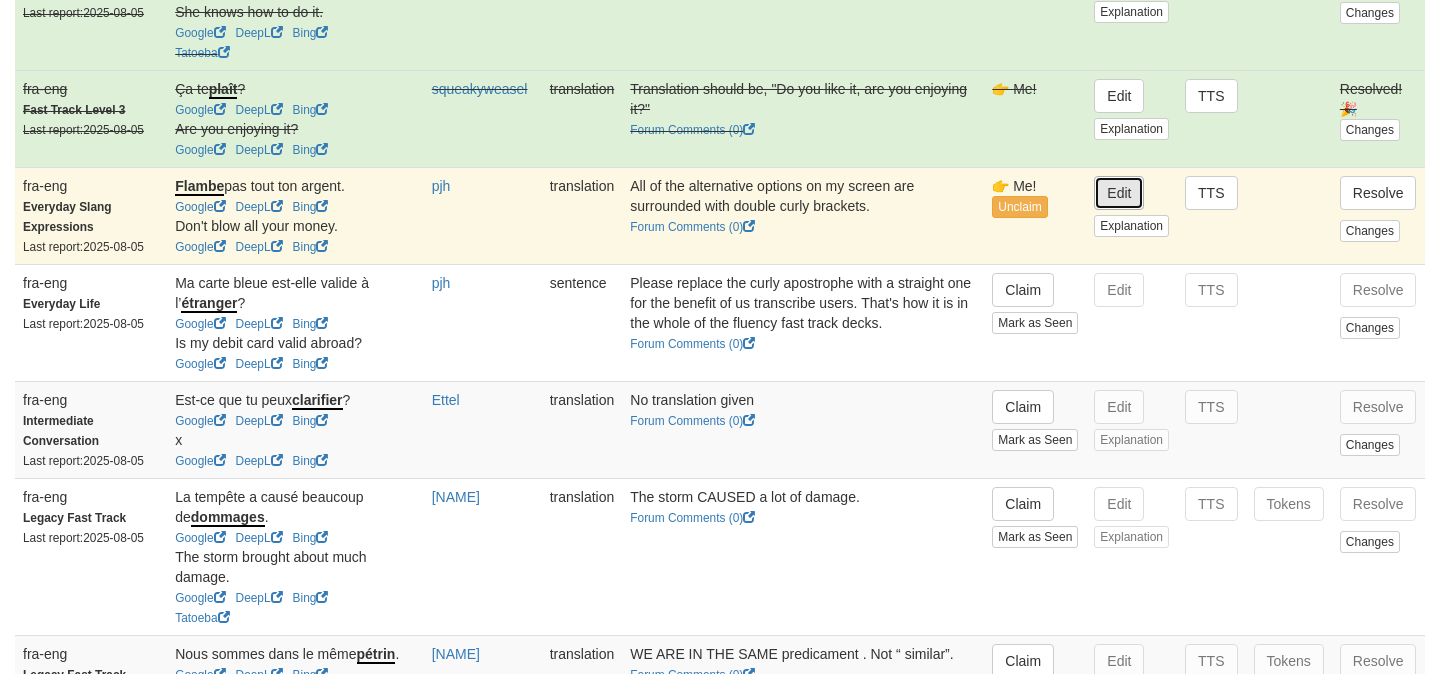 click on "Edit" at bounding box center (1119, 193) 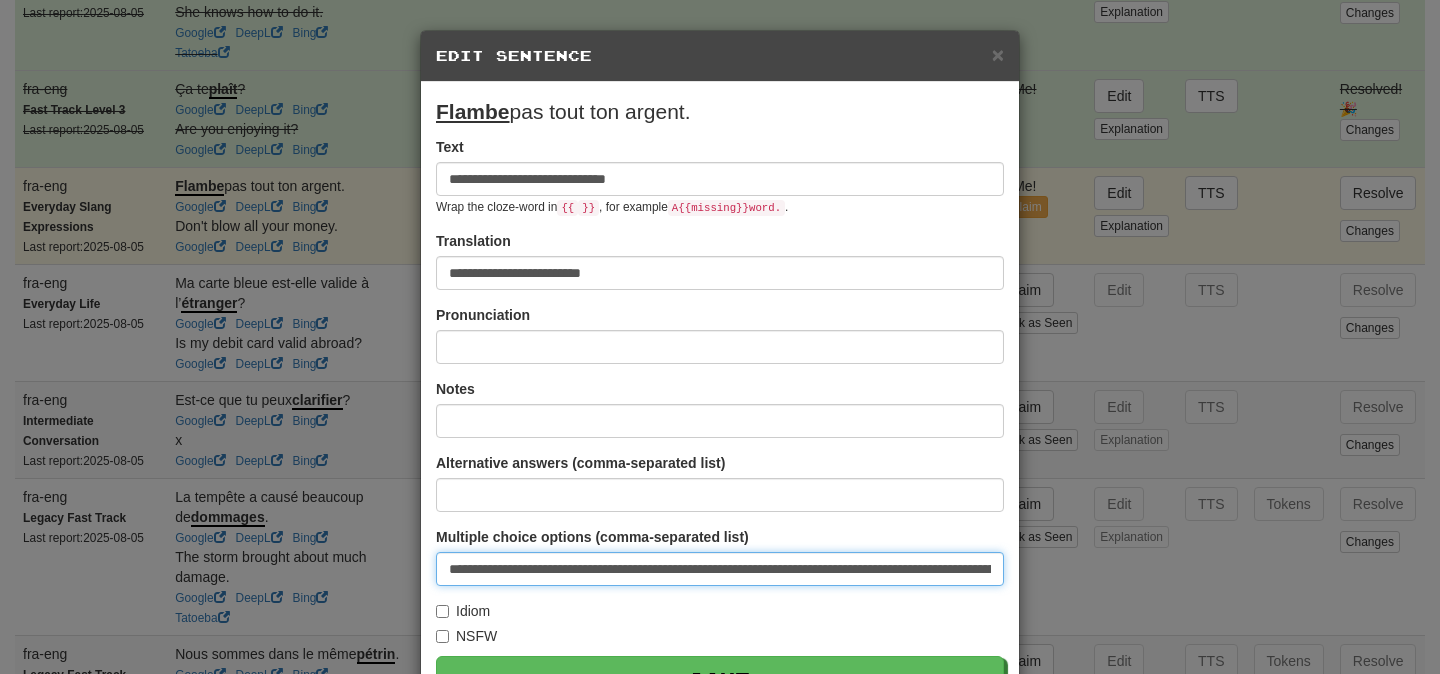 scroll, scrollTop: 0, scrollLeft: 206, axis: horizontal 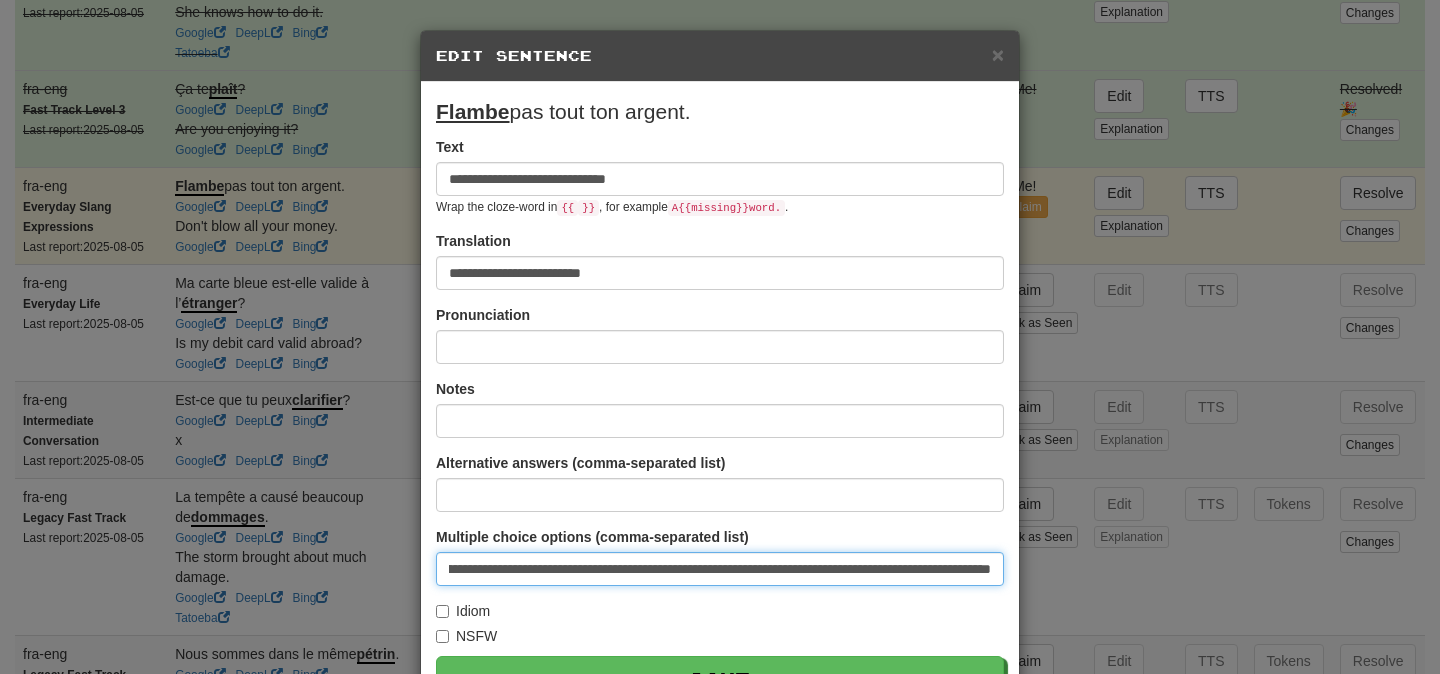 drag, startPoint x: 448, startPoint y: 570, endPoint x: 1022, endPoint y: 556, distance: 574.1707 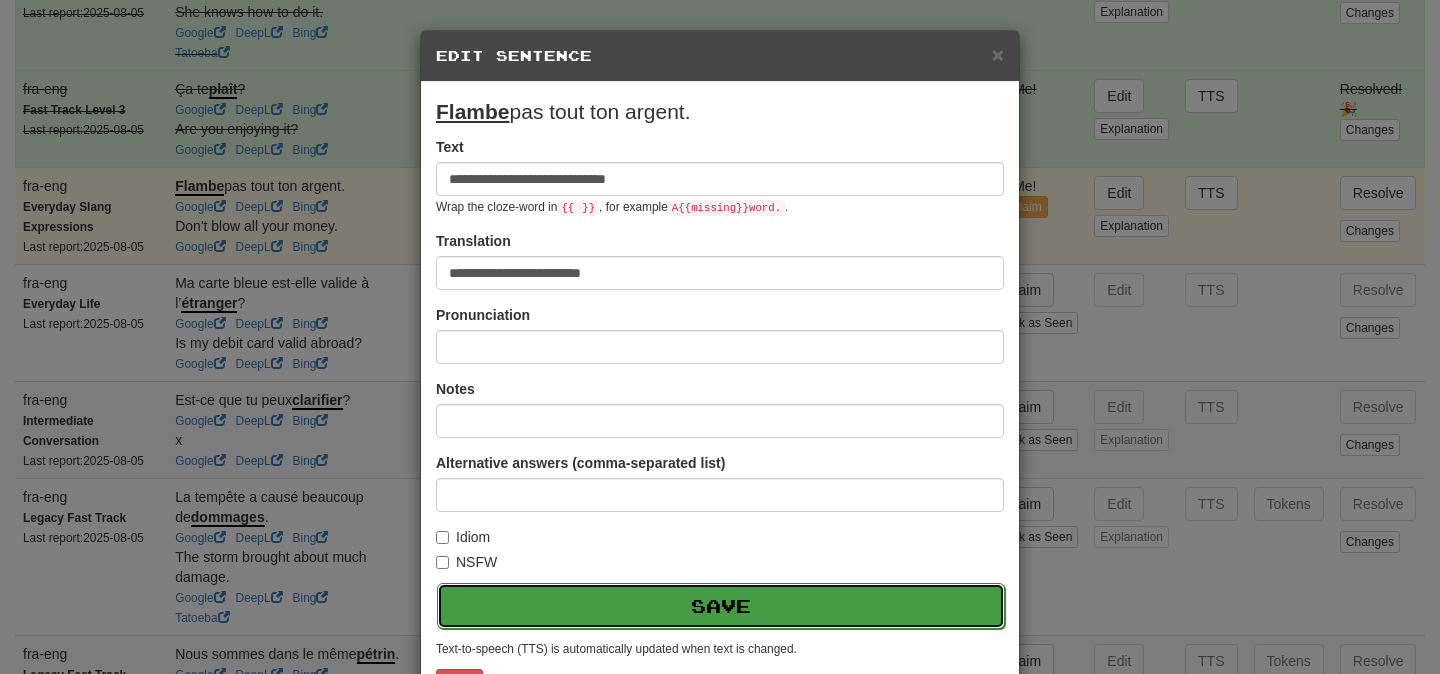 click on "Save" at bounding box center [721, 606] 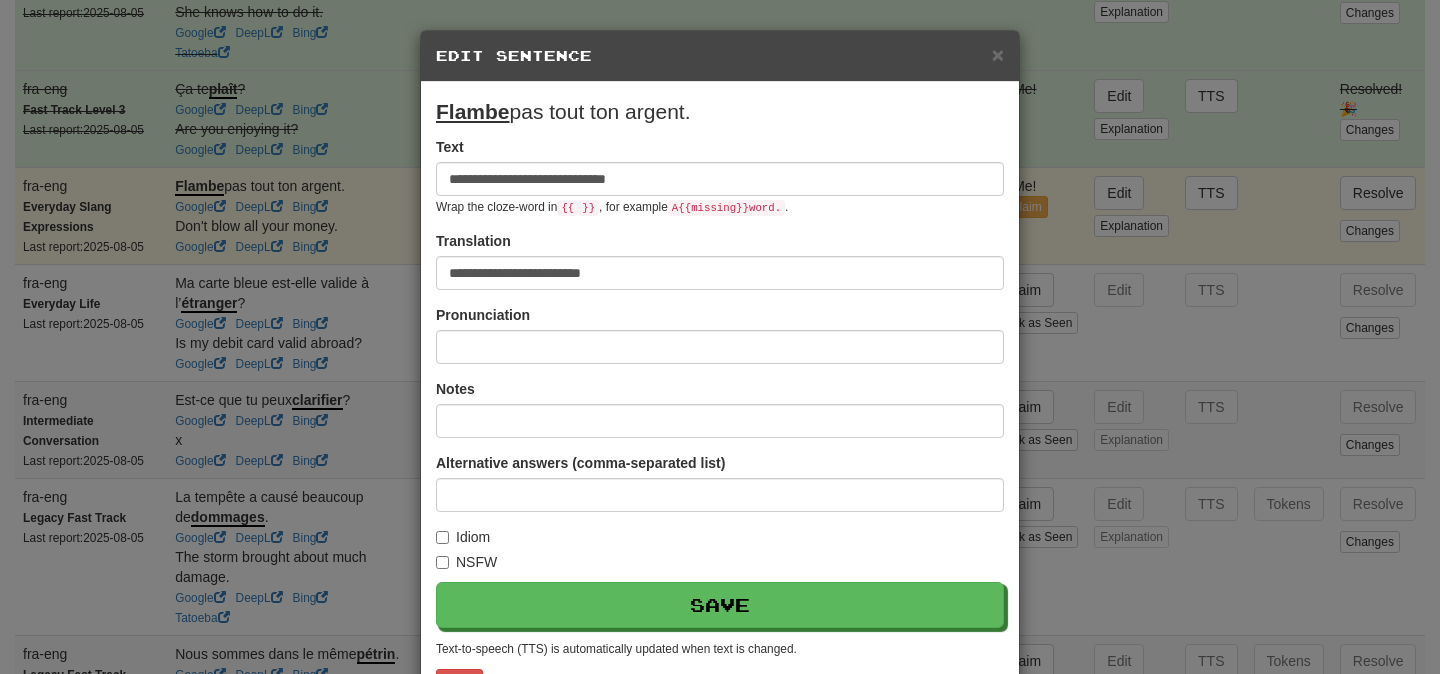 click on "**********" at bounding box center [720, 337] 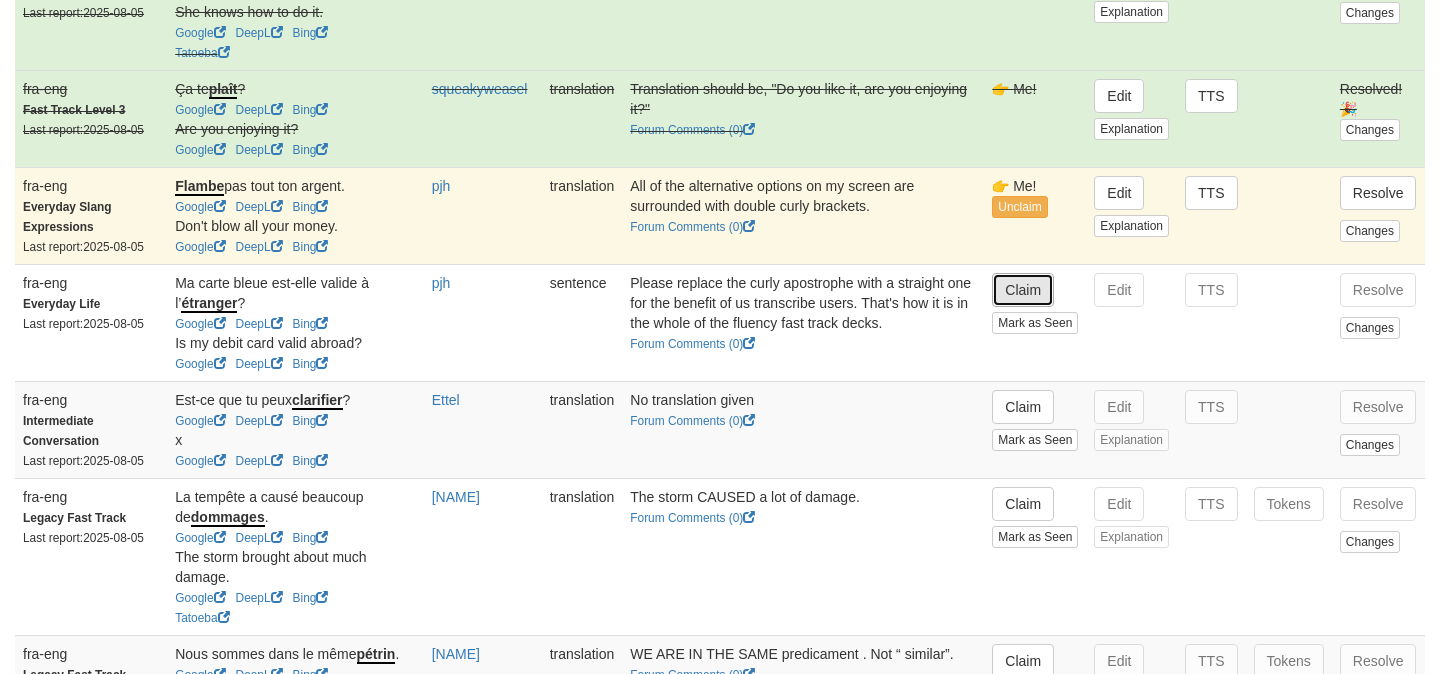 click on "Claim" at bounding box center [1023, 290] 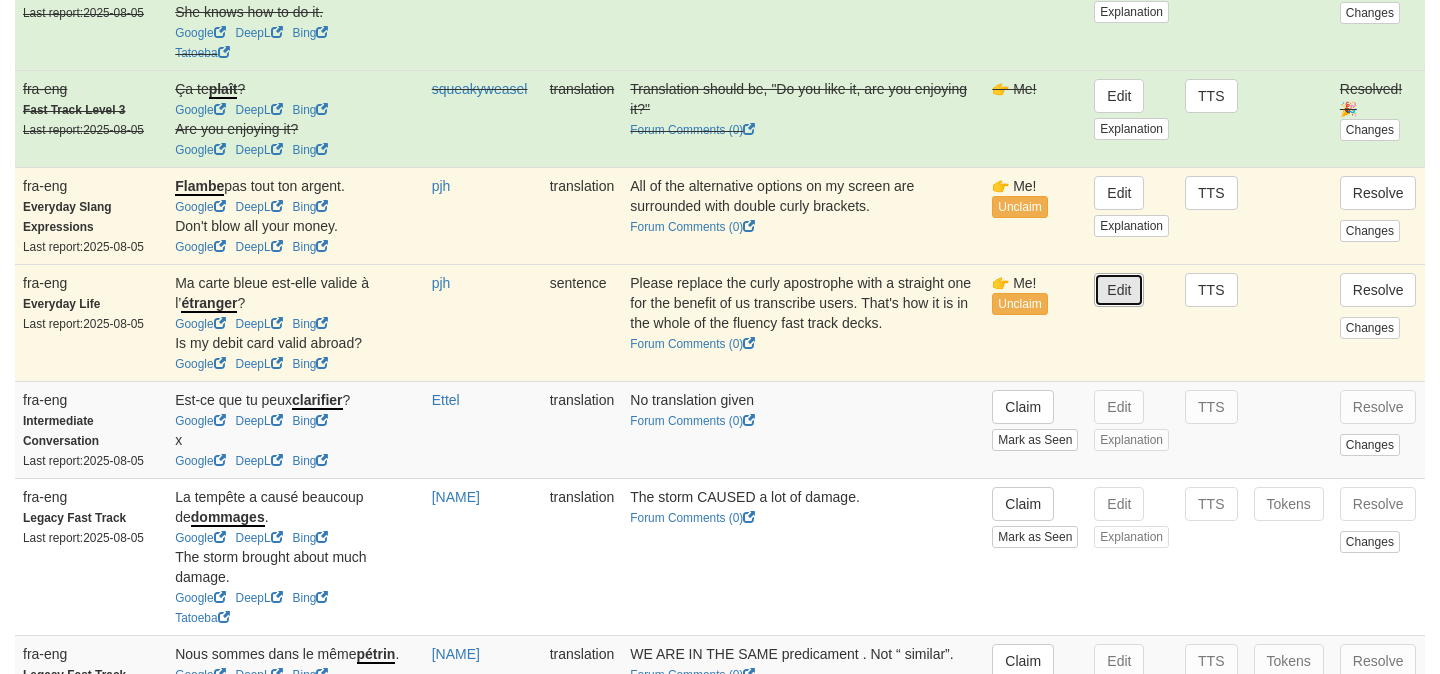 click on "Edit" at bounding box center [1119, 290] 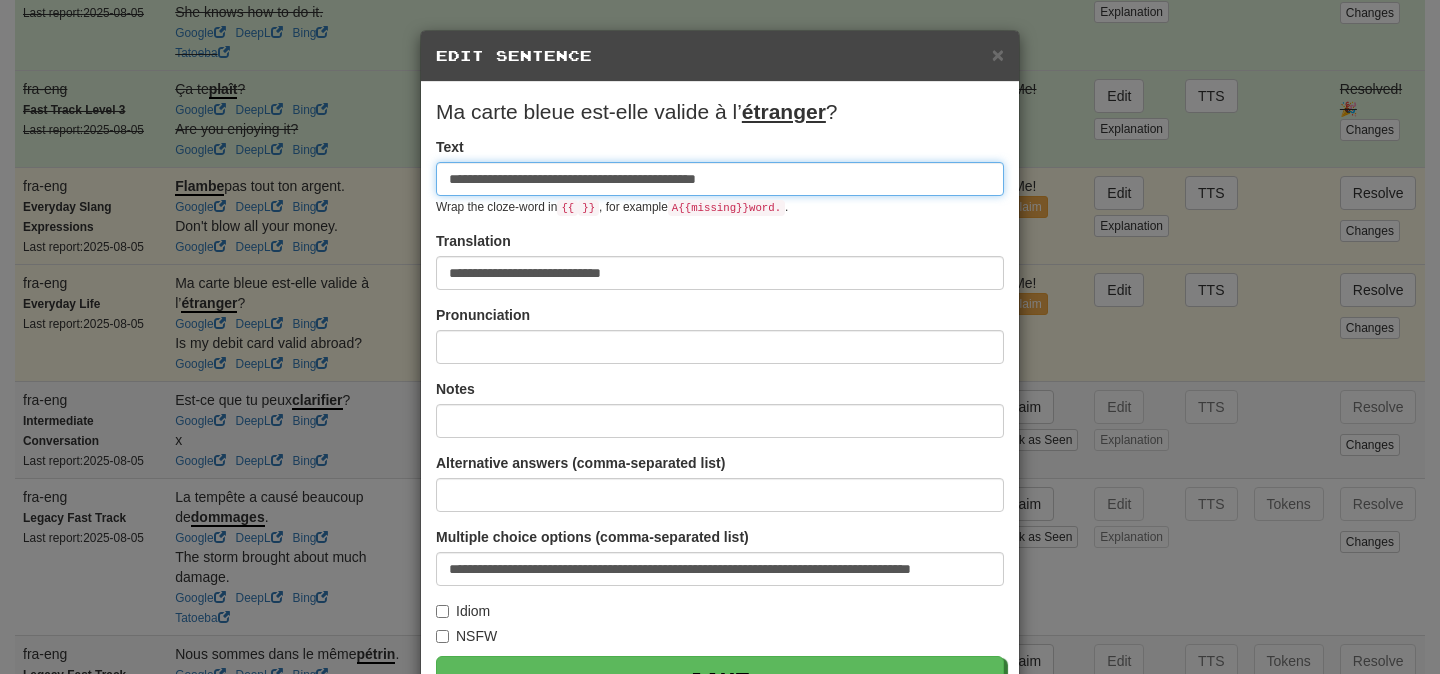click on "**********" at bounding box center (720, 179) 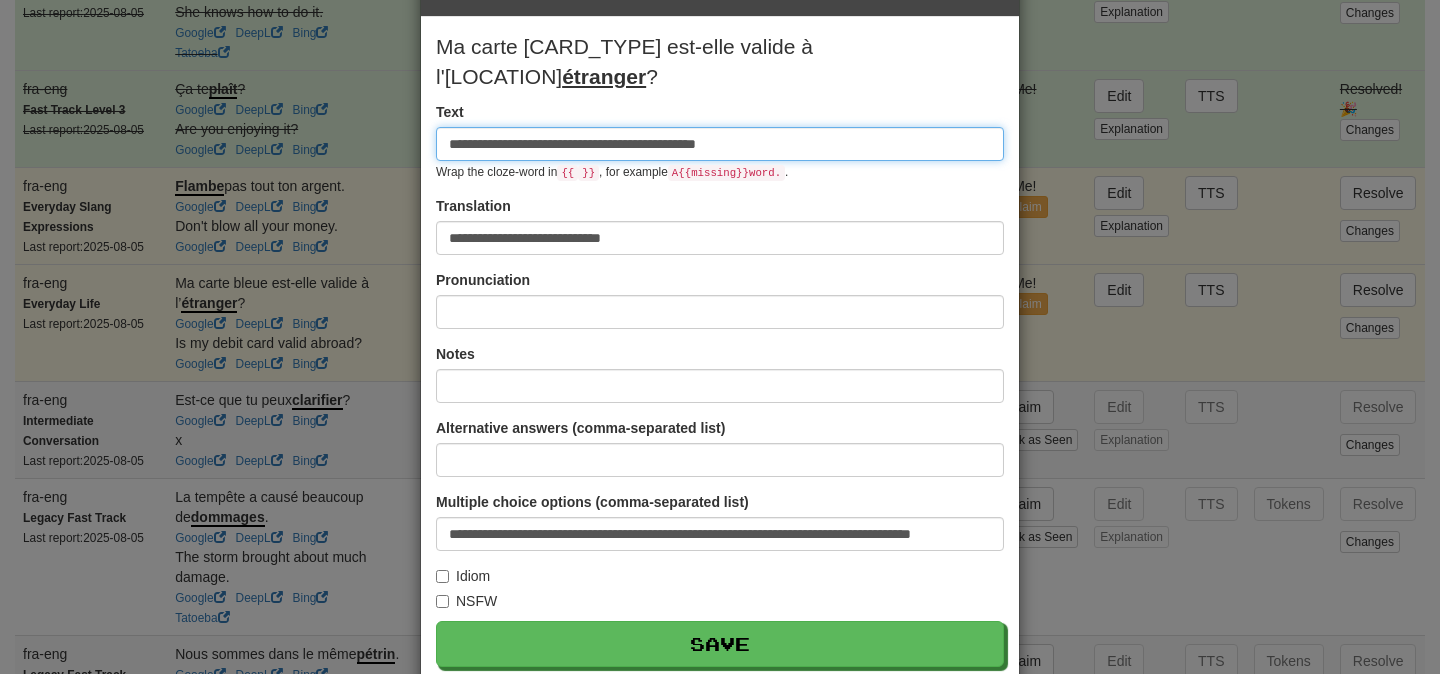 scroll, scrollTop: 74, scrollLeft: 0, axis: vertical 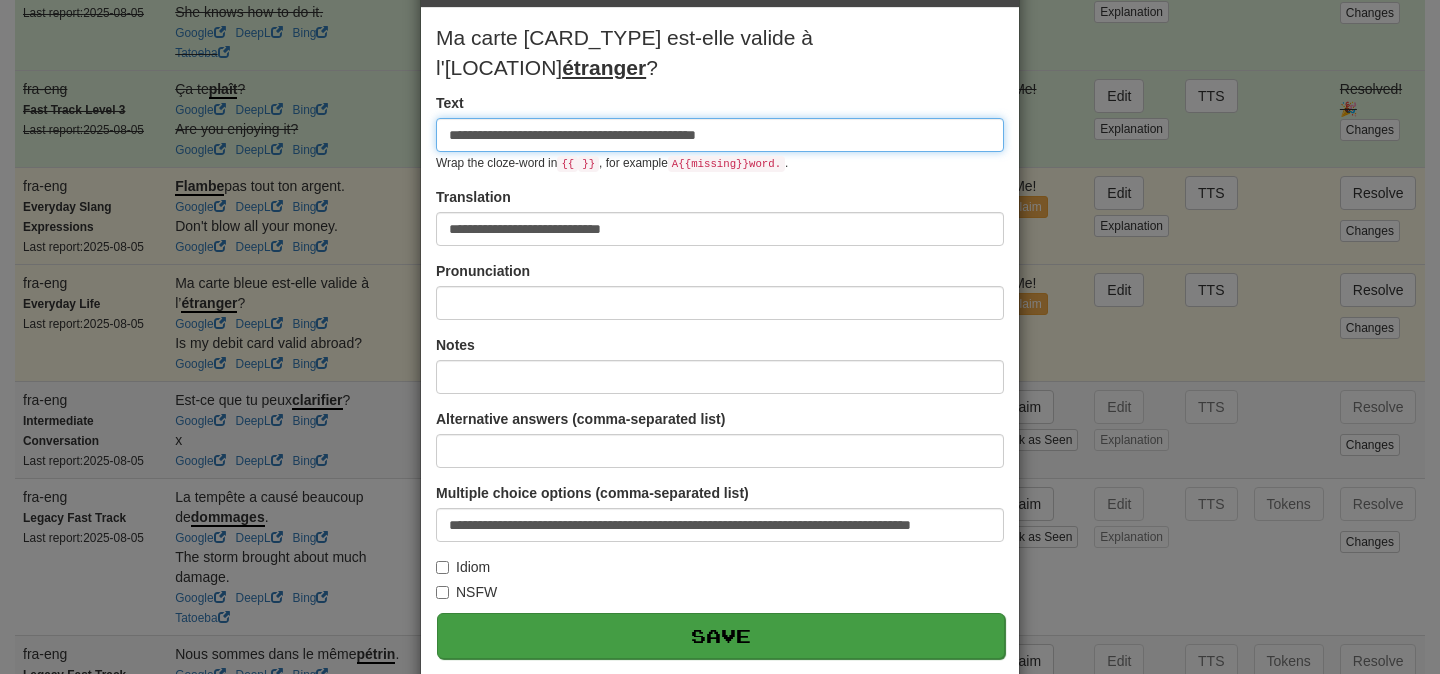 type on "**********" 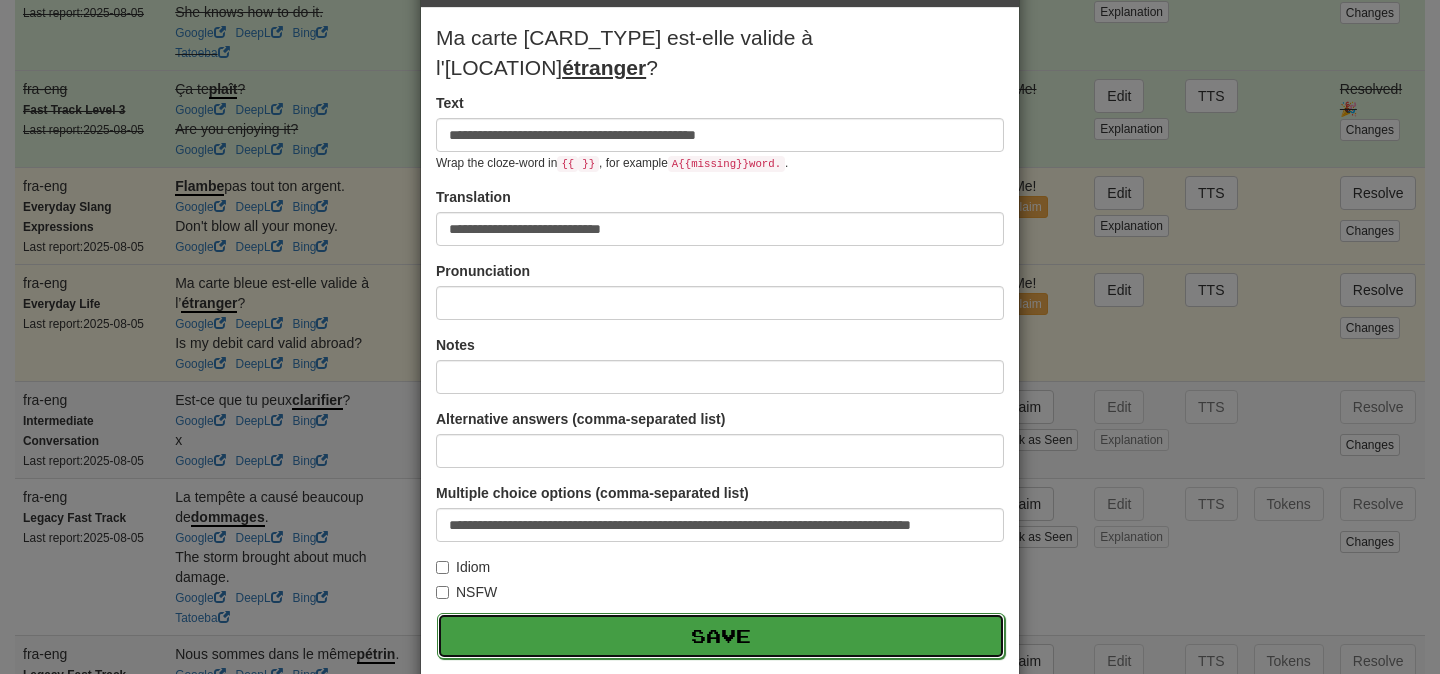click on "Save" at bounding box center [721, 636] 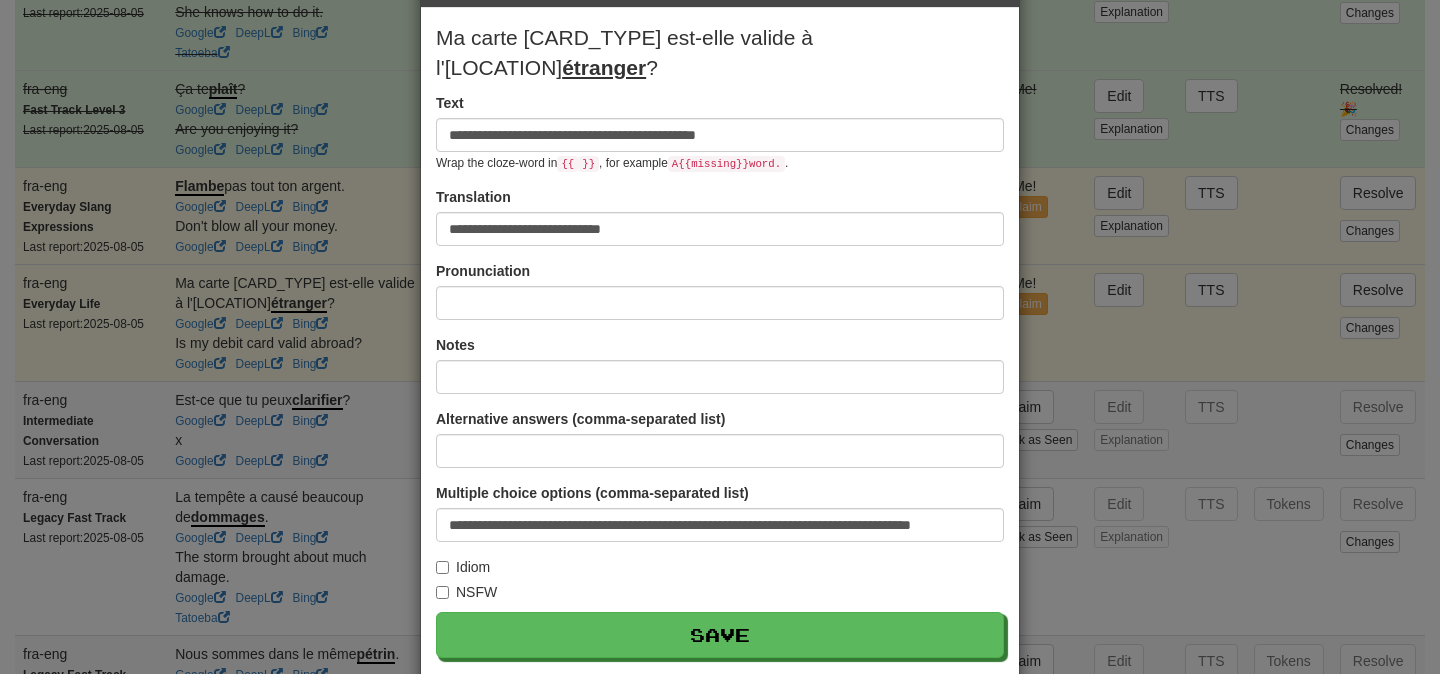 click on "**********" at bounding box center (720, 337) 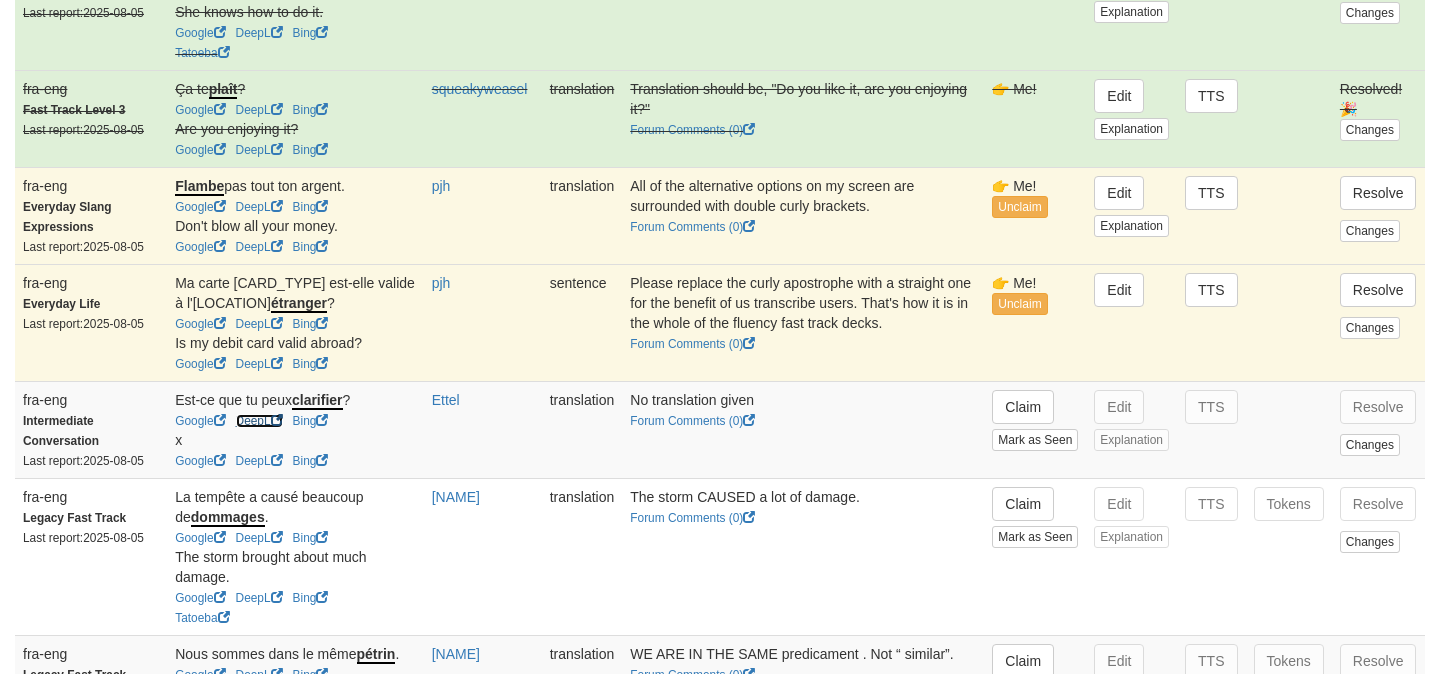 click on "DeepL" at bounding box center [259, 421] 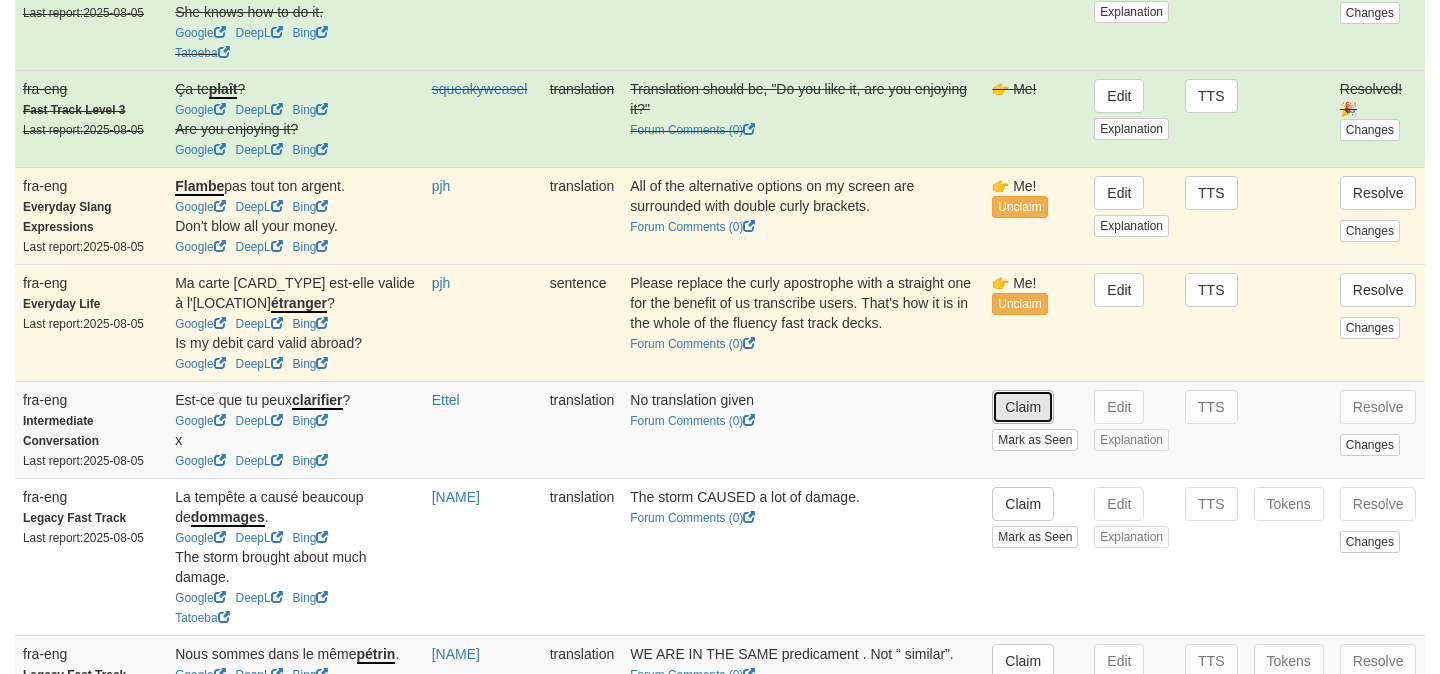 click on "Claim" at bounding box center (1023, 407) 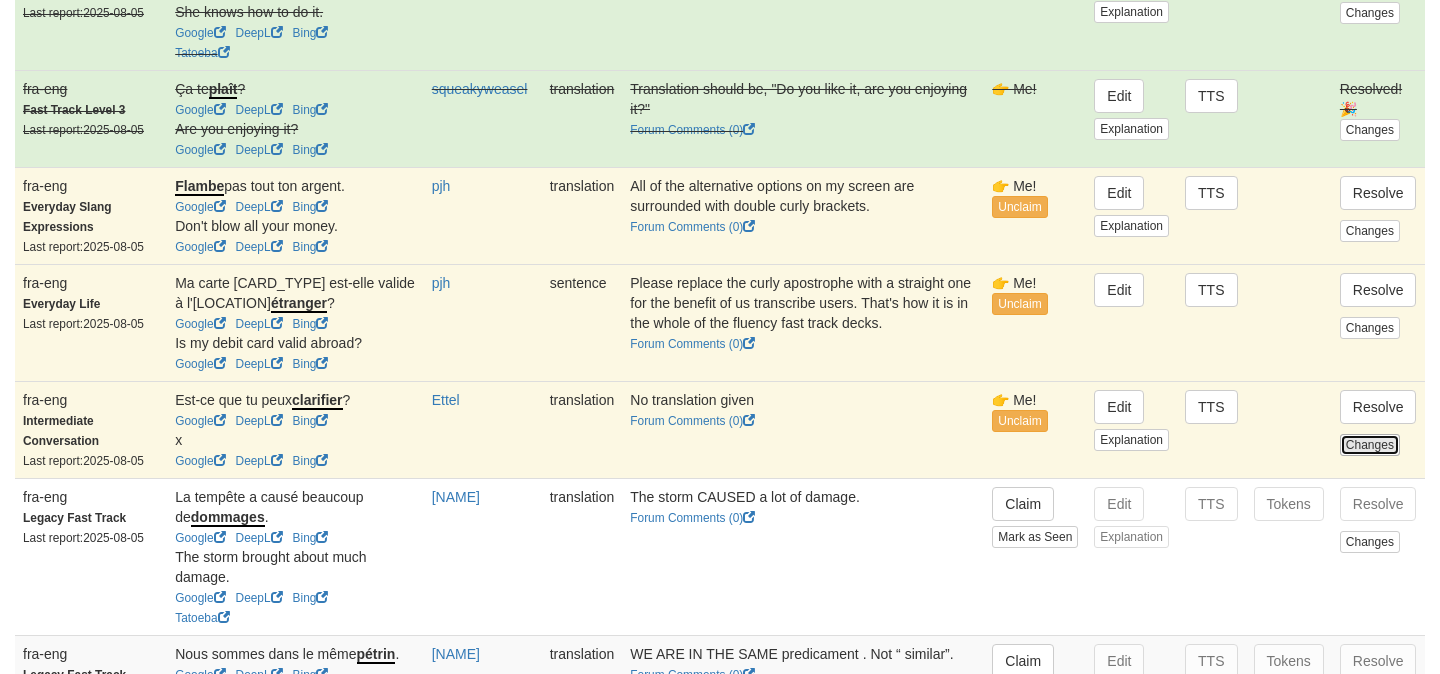 click on "Changes" at bounding box center (1370, 445) 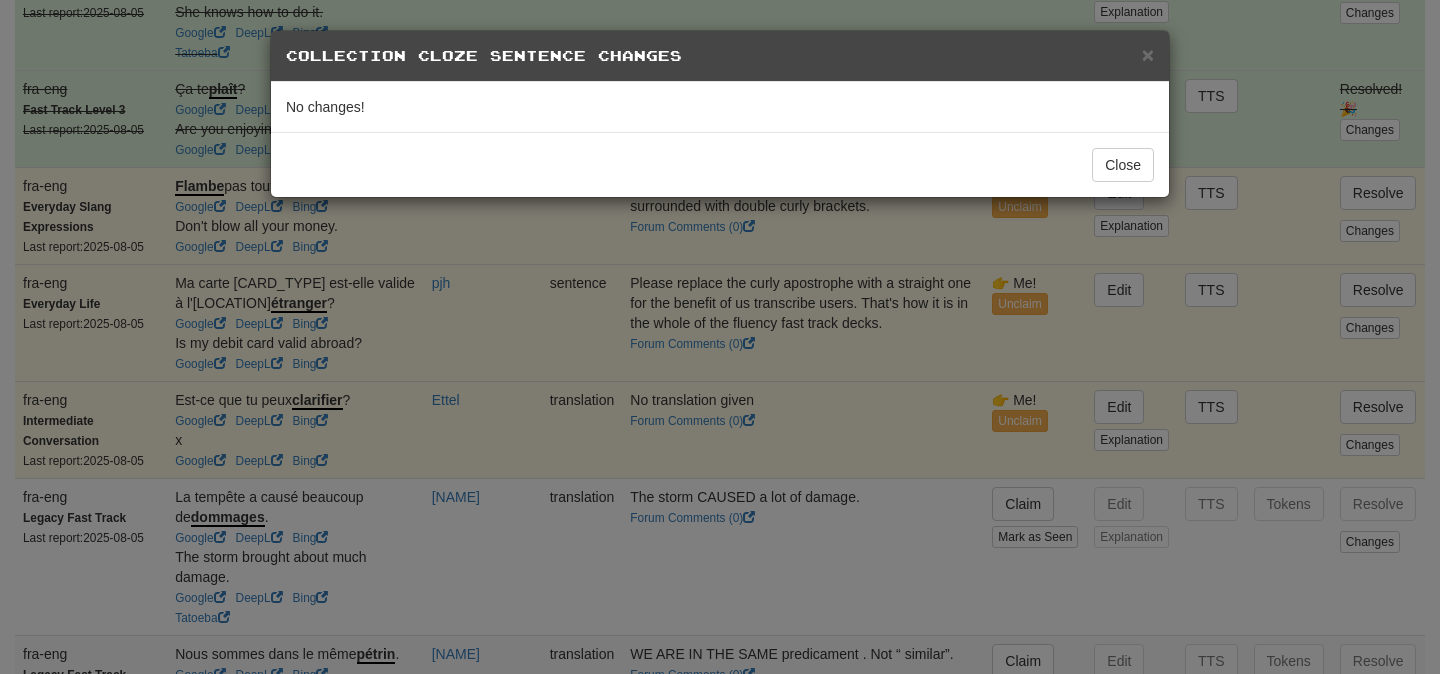 click on "× Collection Cloze Sentence Changes No changes! Close" at bounding box center [720, 337] 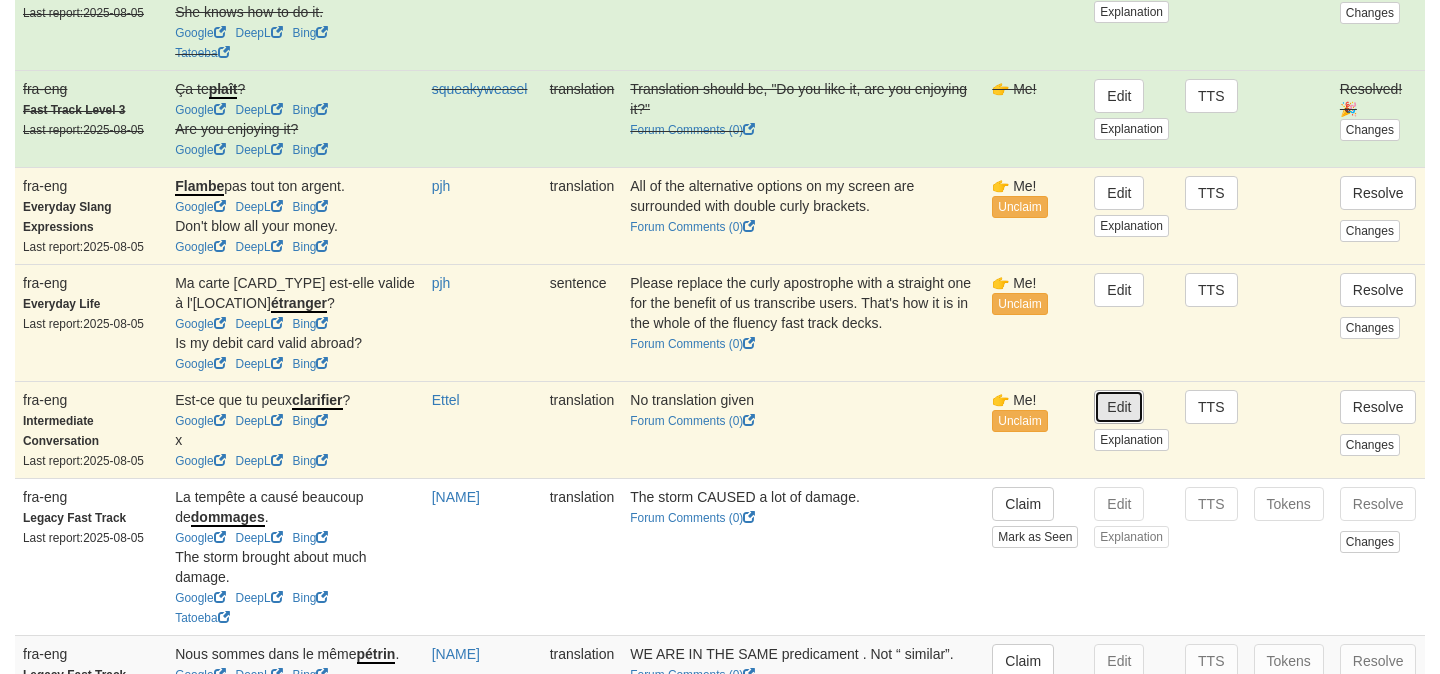 click on "Edit" at bounding box center [1119, 407] 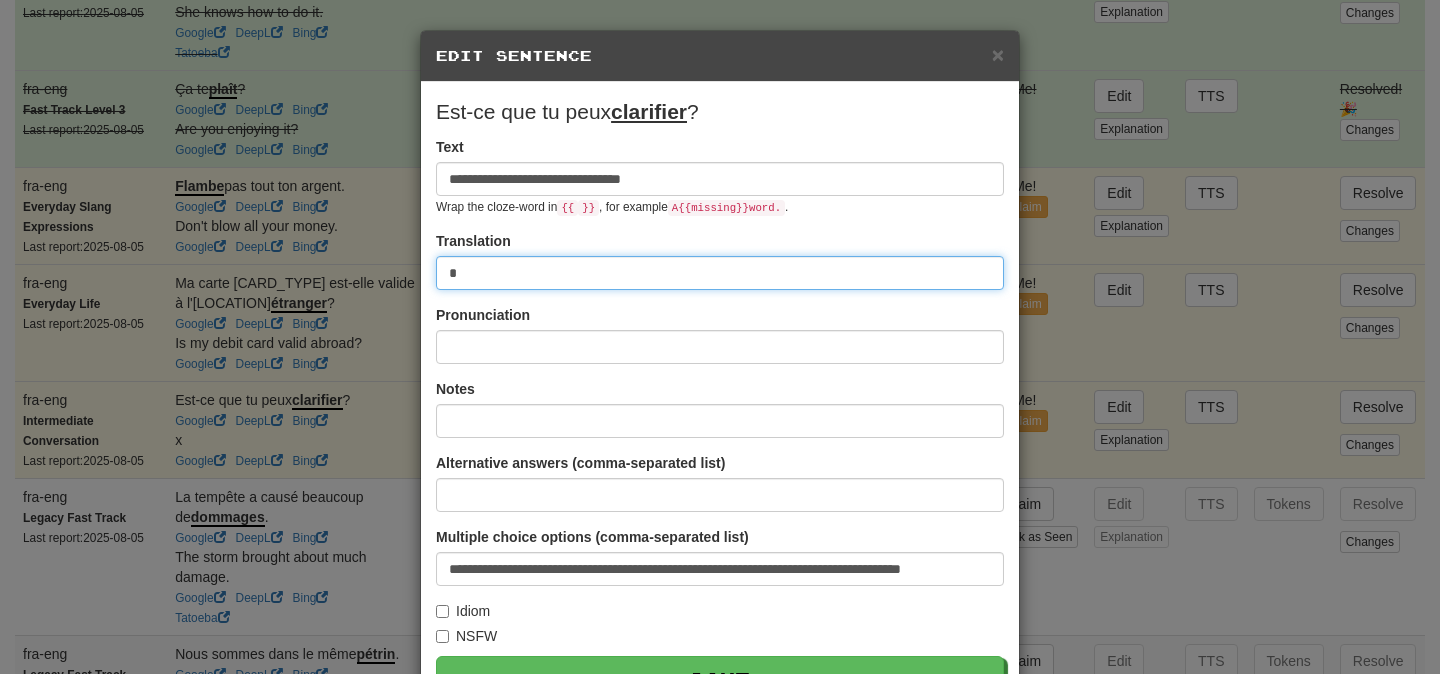 click on "*" at bounding box center [720, 273] 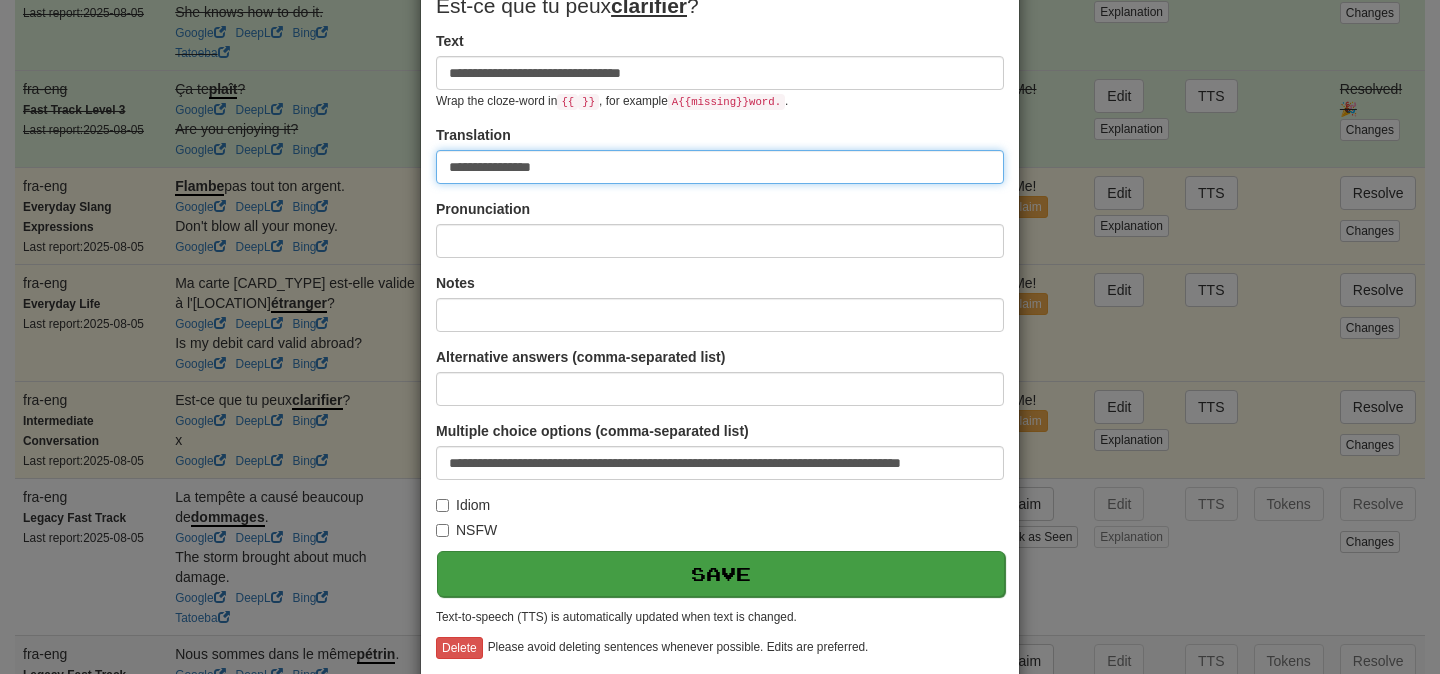 scroll, scrollTop: 107, scrollLeft: 0, axis: vertical 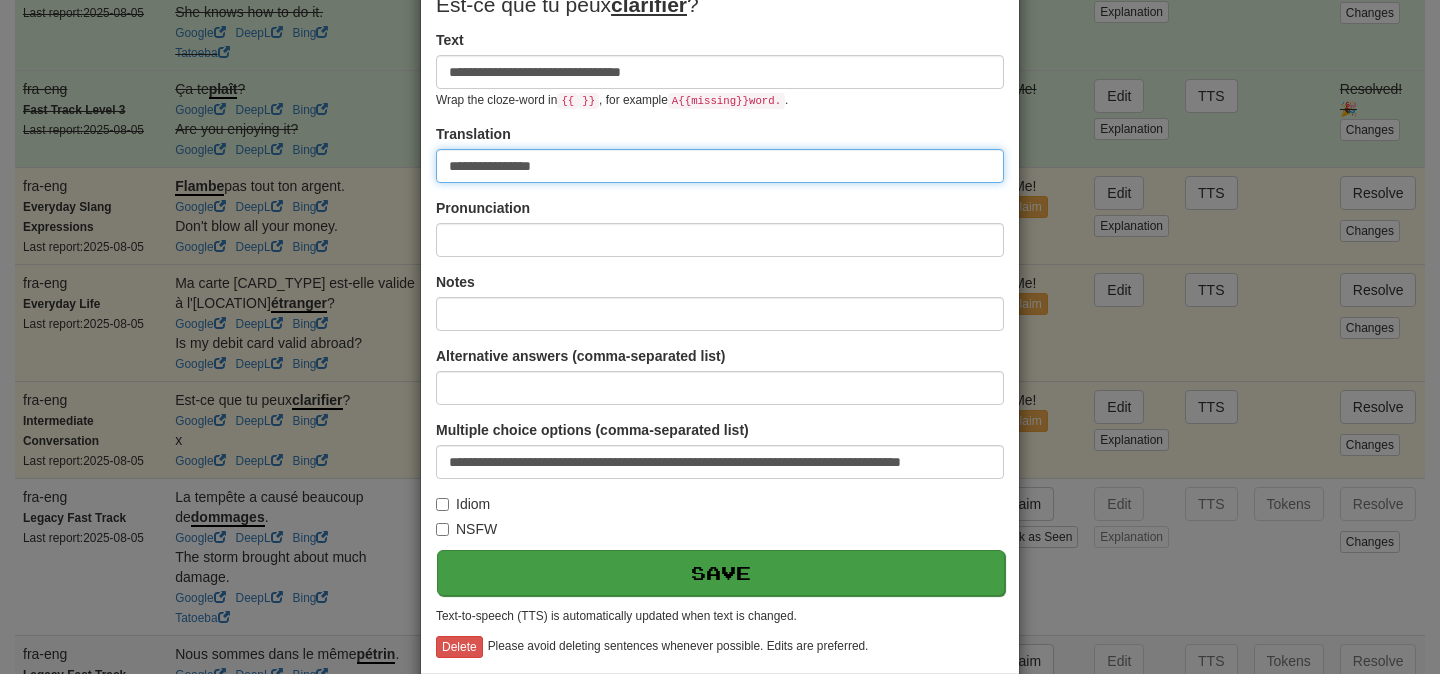 type on "**********" 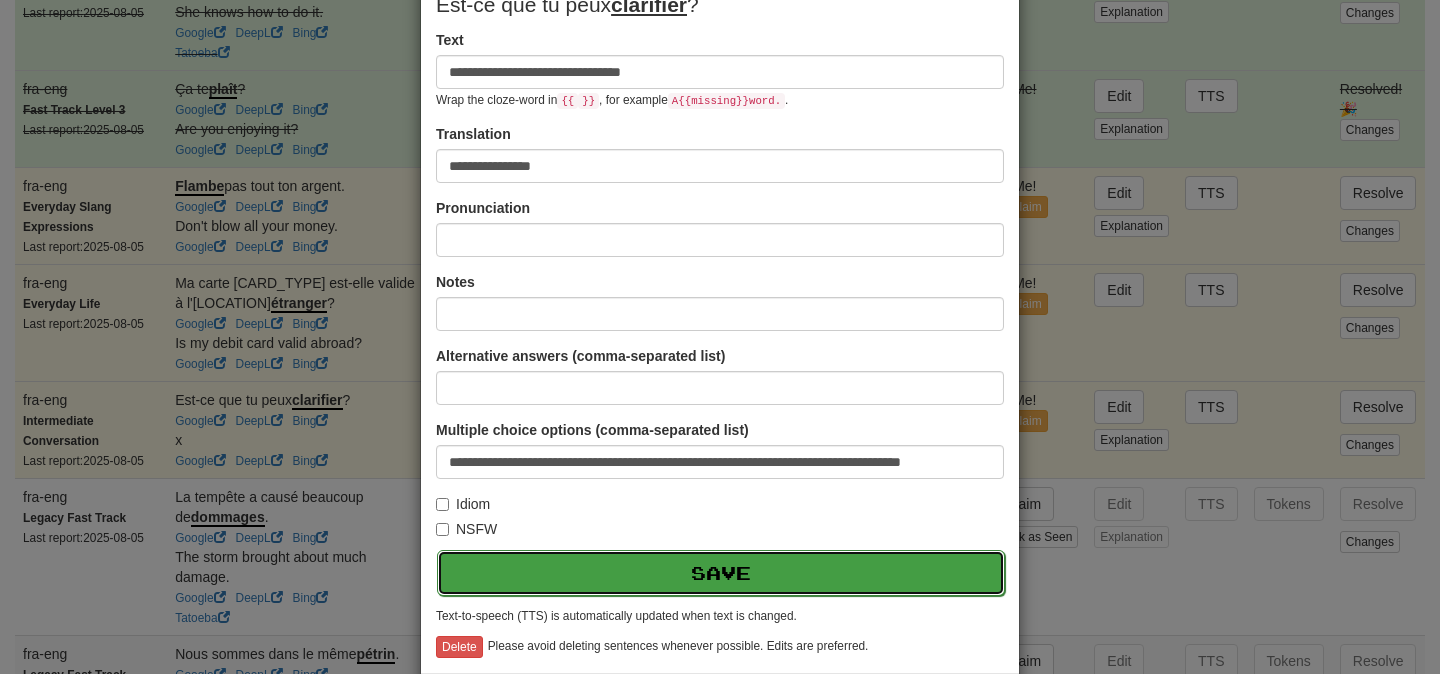 click on "Save" at bounding box center [721, 573] 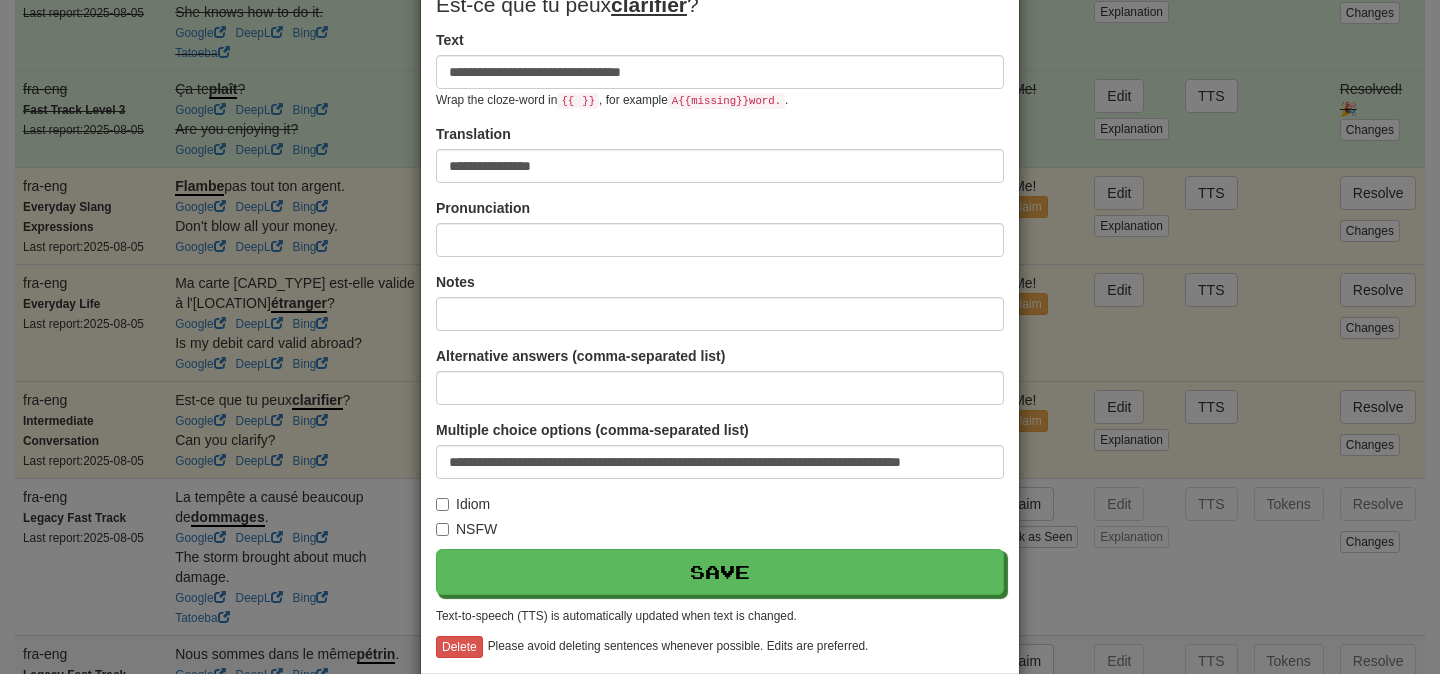 click on "**********" at bounding box center (720, 337) 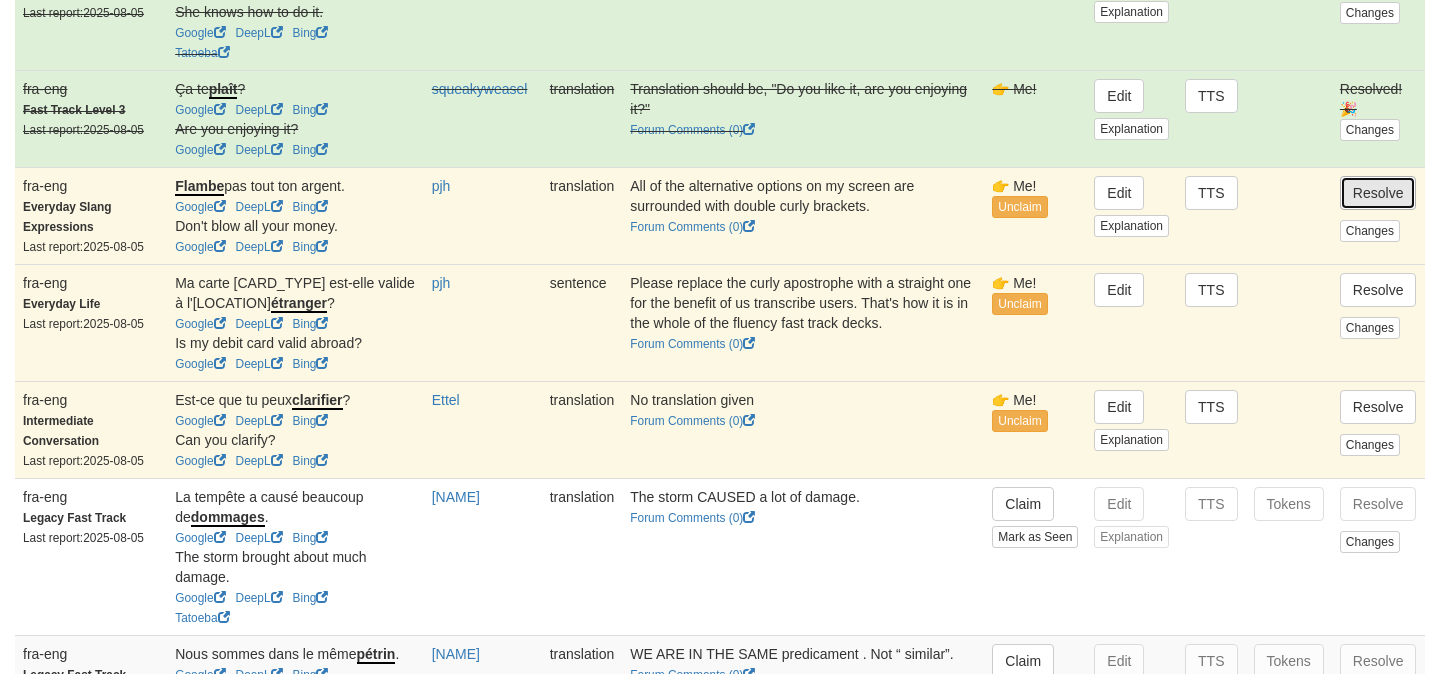 click on "Resolve" at bounding box center [1378, 193] 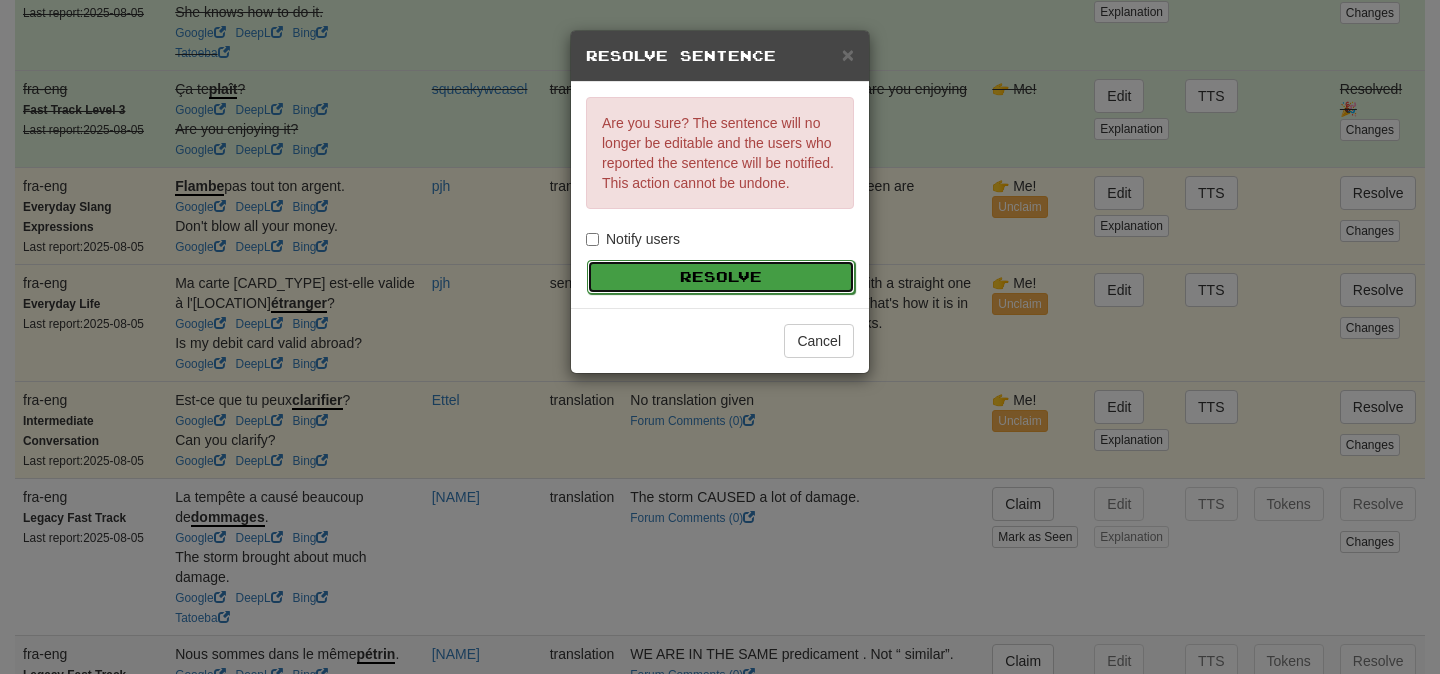 click on "Resolve" at bounding box center (721, 277) 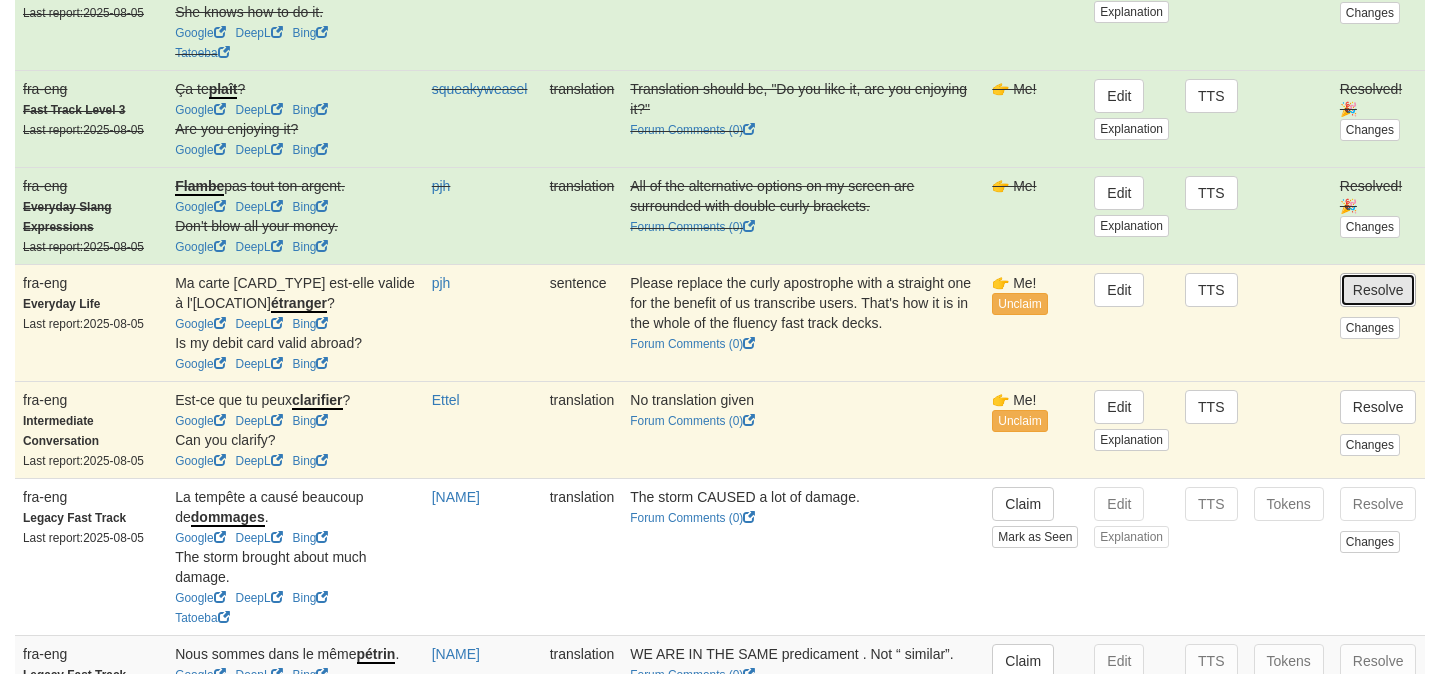 click on "Resolve" at bounding box center [1378, 290] 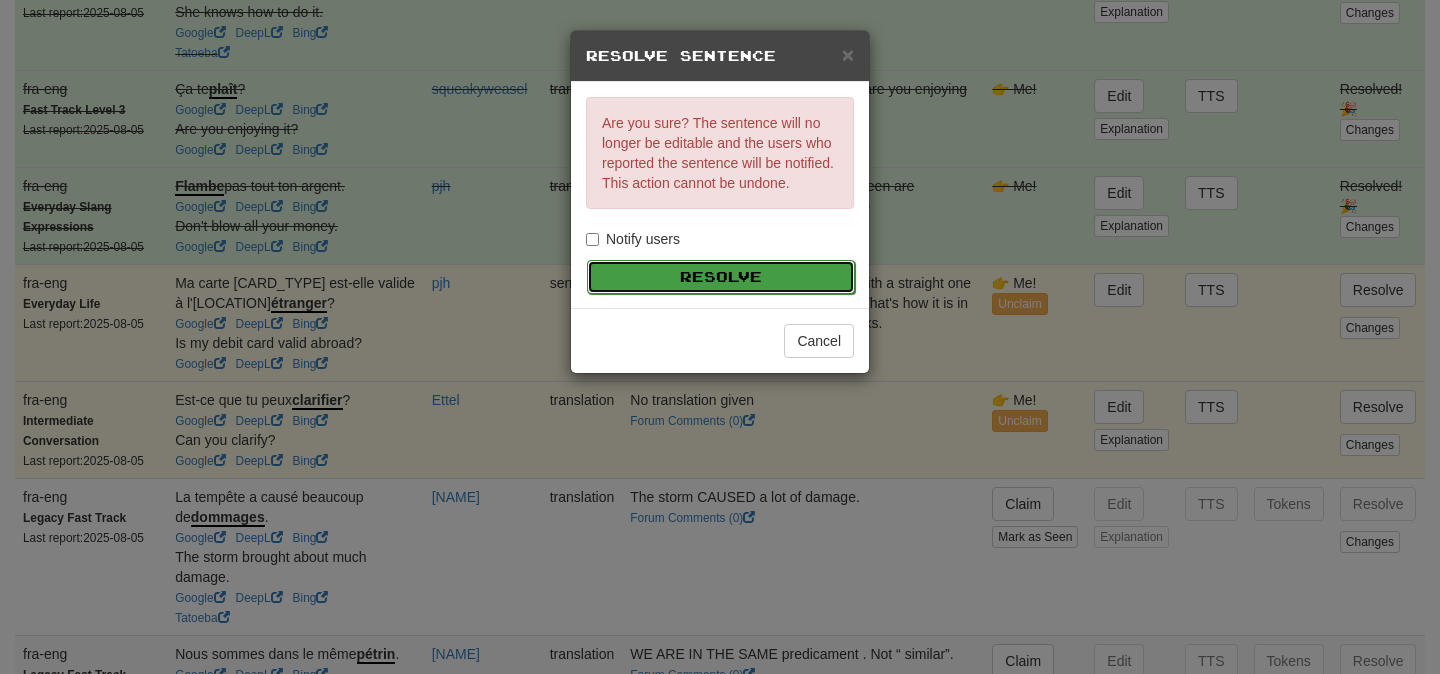 click on "Resolve" at bounding box center [721, 277] 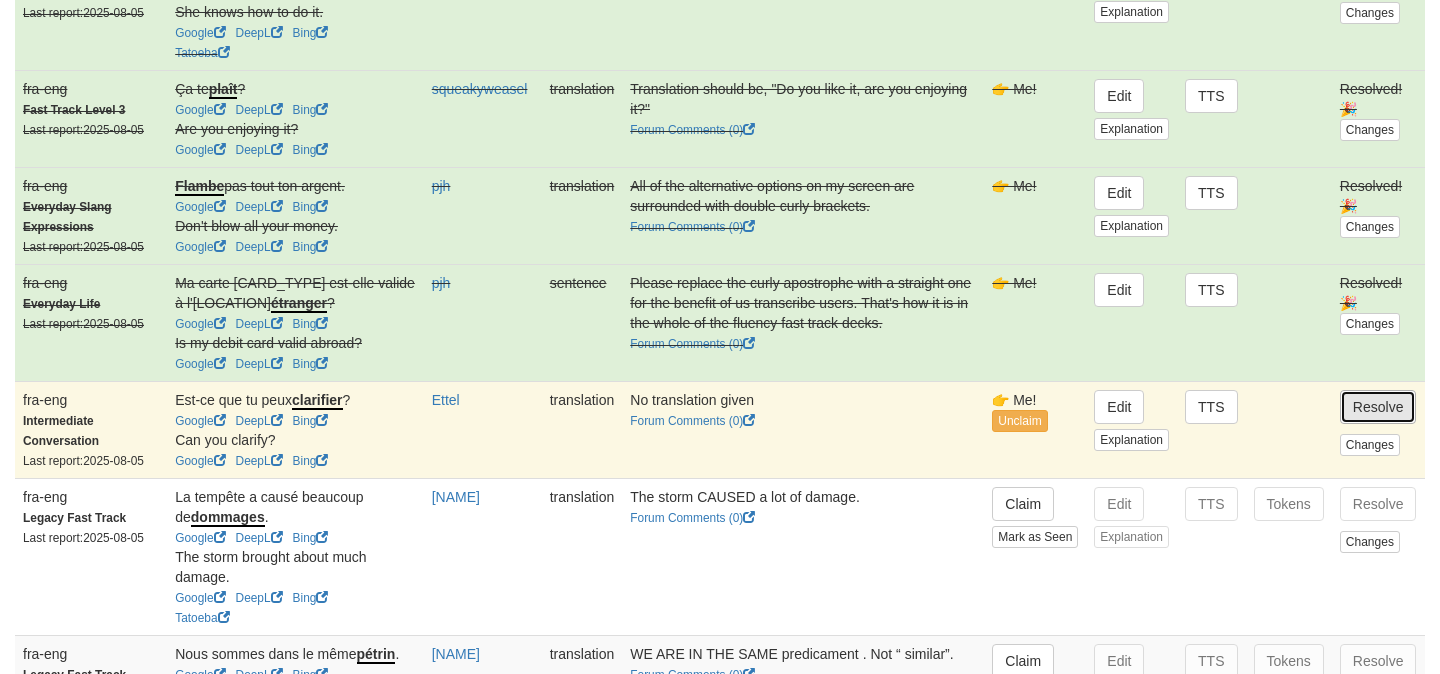 click on "Resolve" at bounding box center (1378, 407) 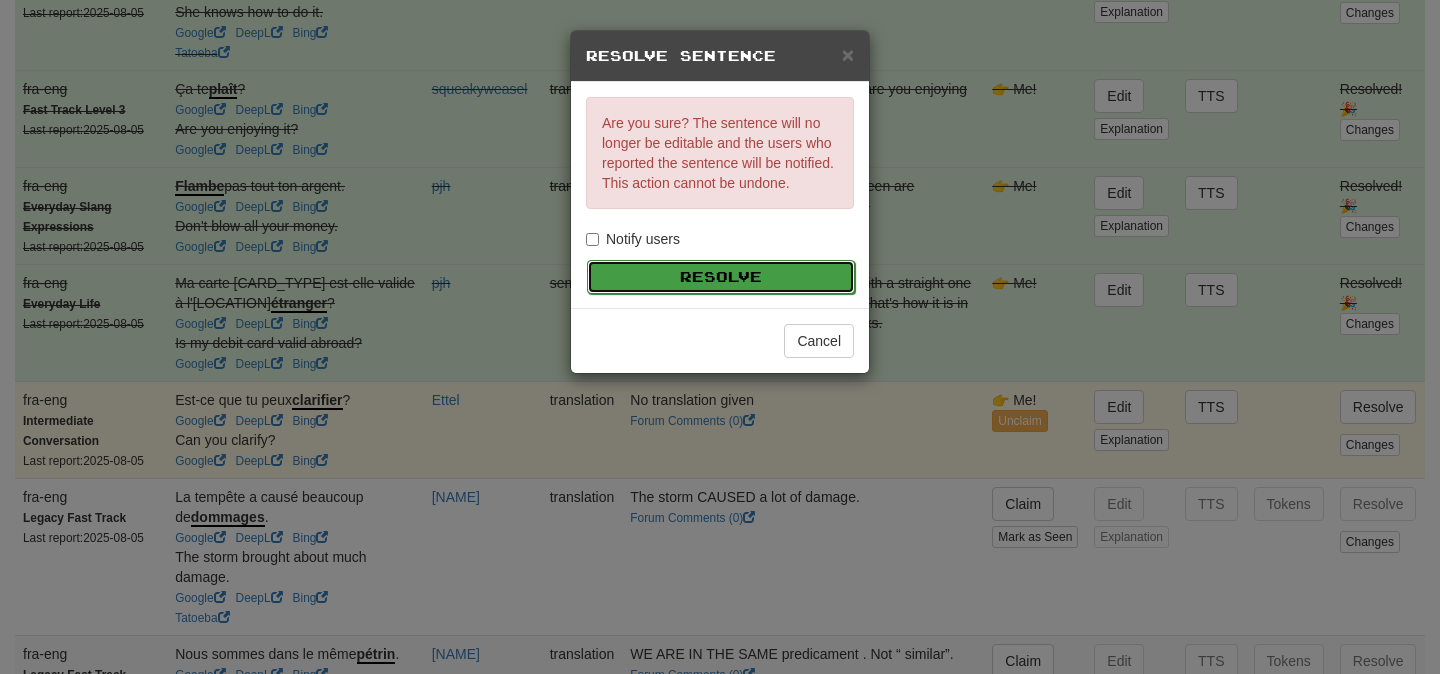 click on "Resolve" at bounding box center (721, 277) 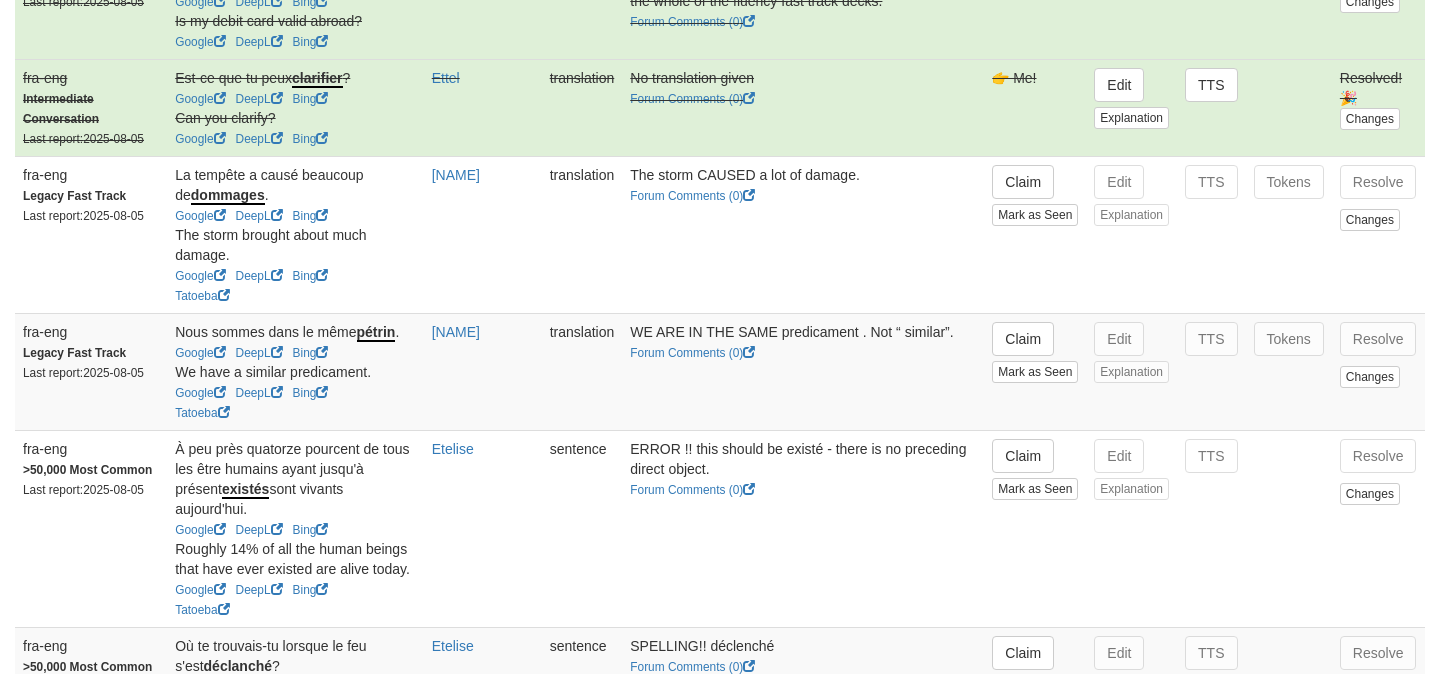 scroll, scrollTop: 893, scrollLeft: 0, axis: vertical 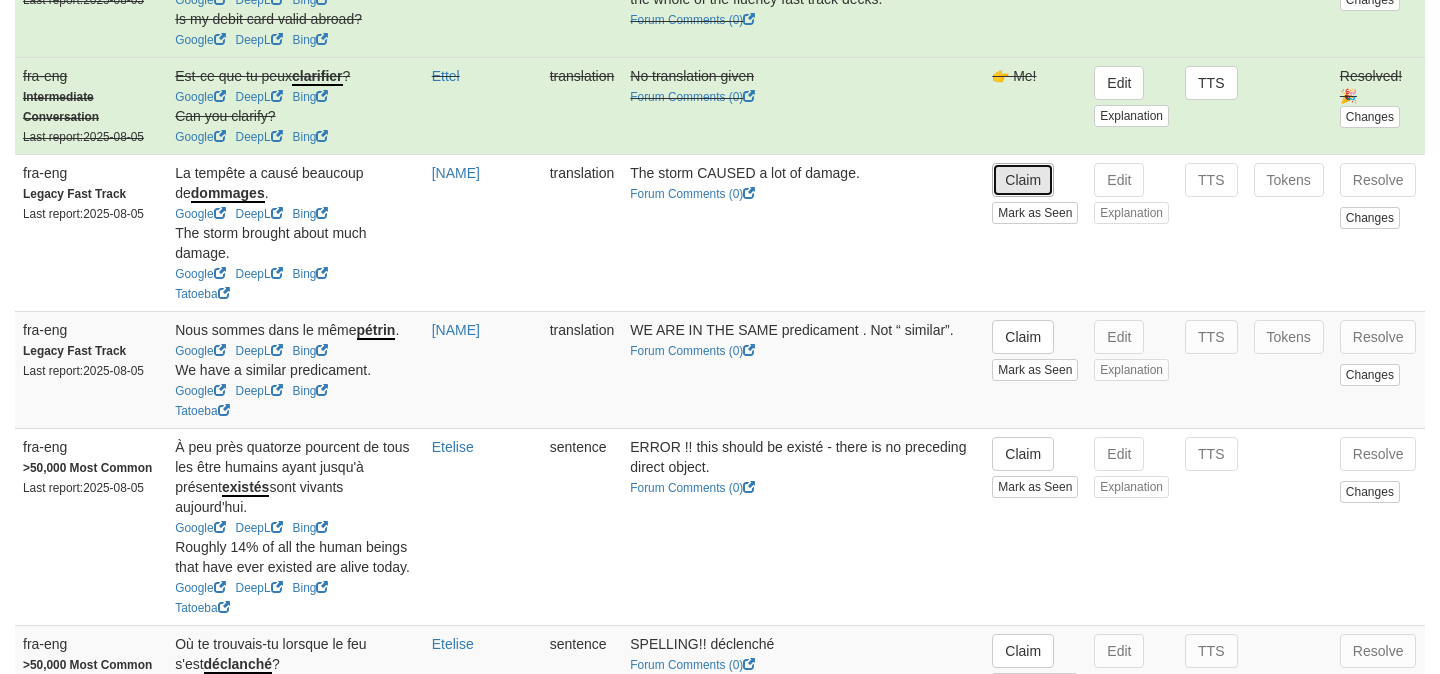 click on "Claim" at bounding box center [1023, 180] 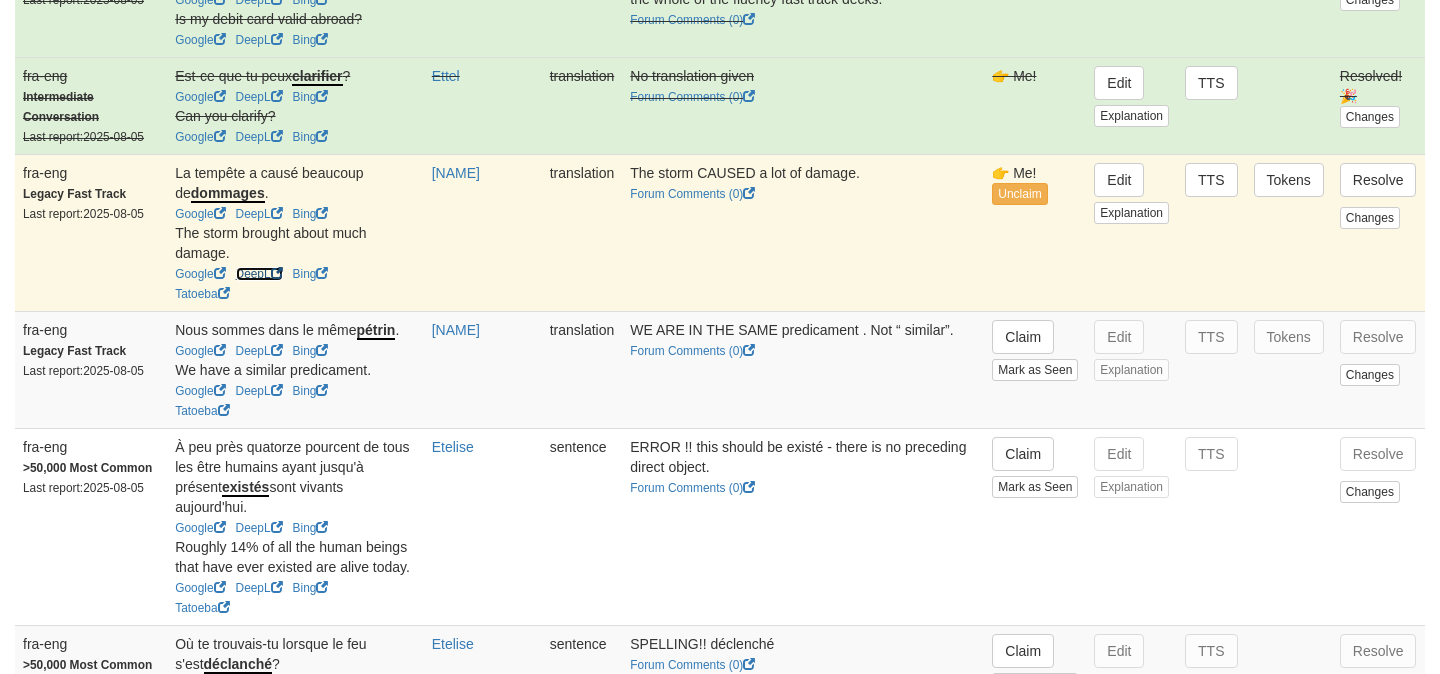 click on "DeepL" at bounding box center [259, 274] 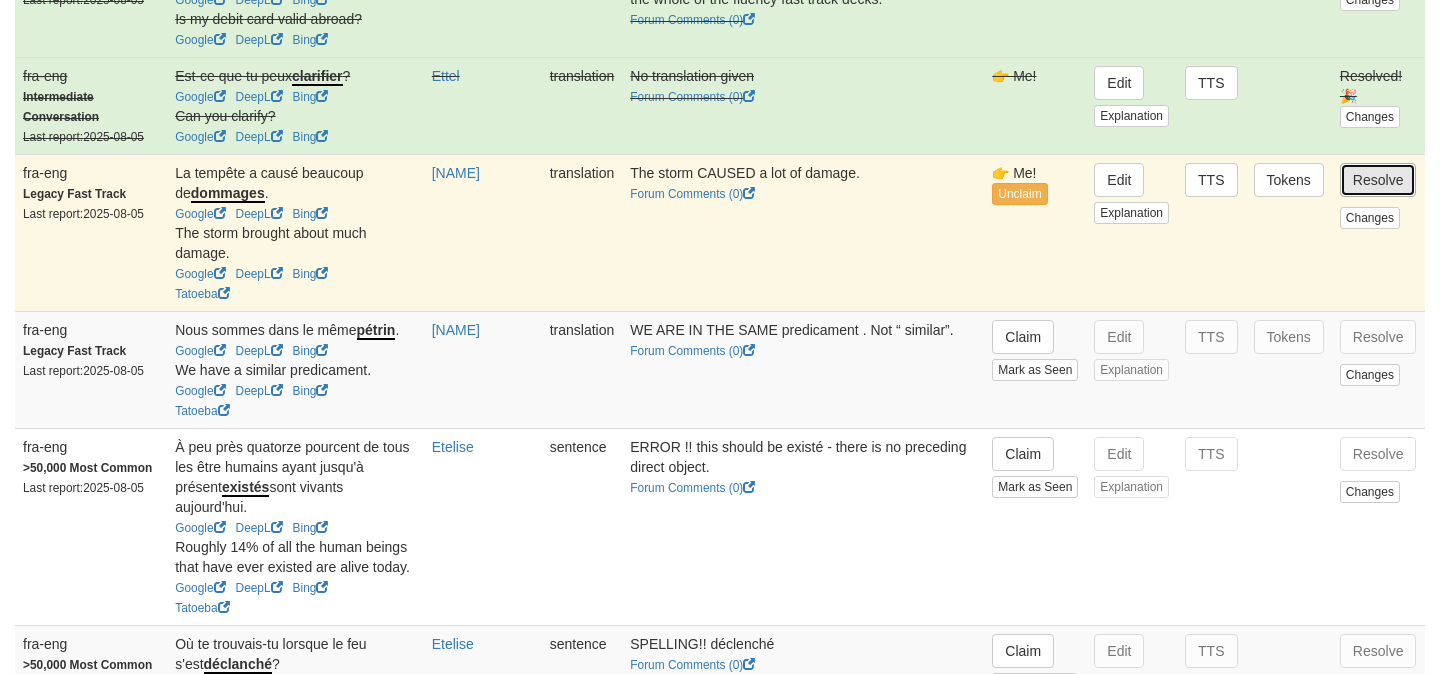click on "Resolve" at bounding box center (1378, 180) 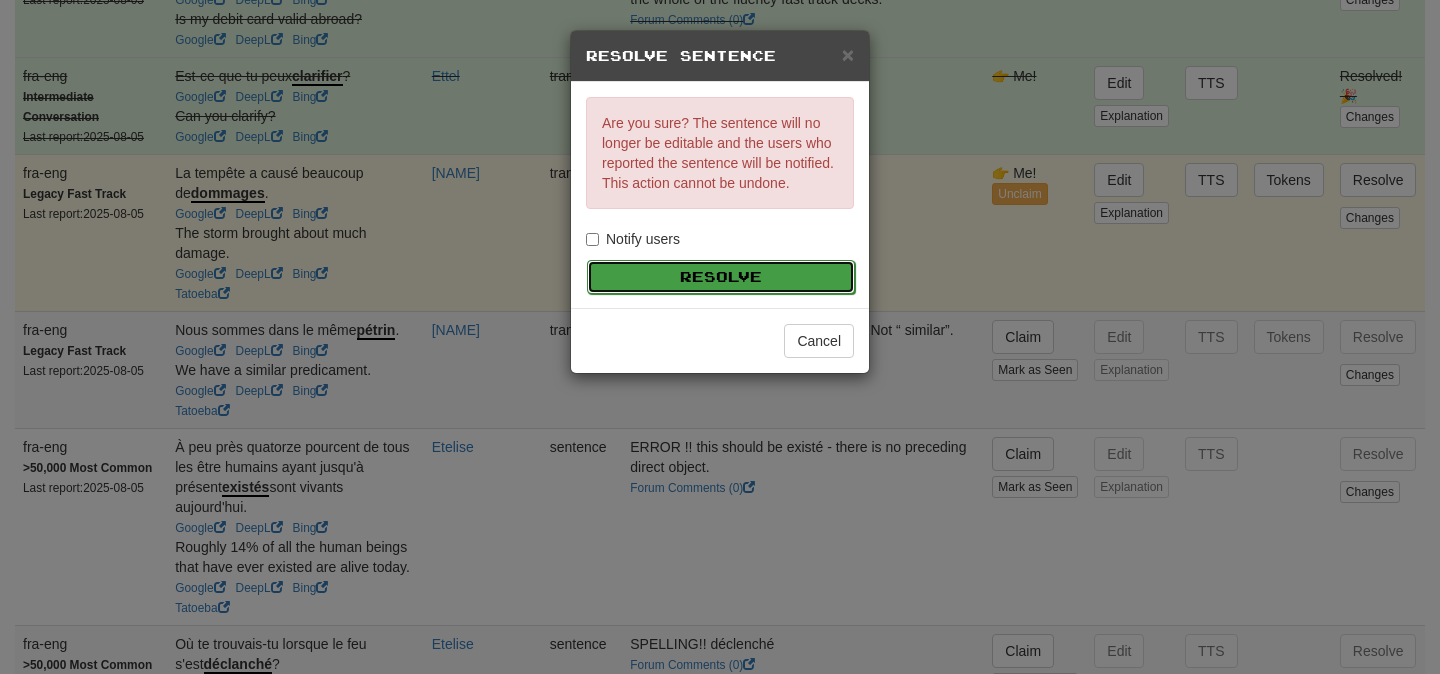 click on "Resolve" at bounding box center (721, 277) 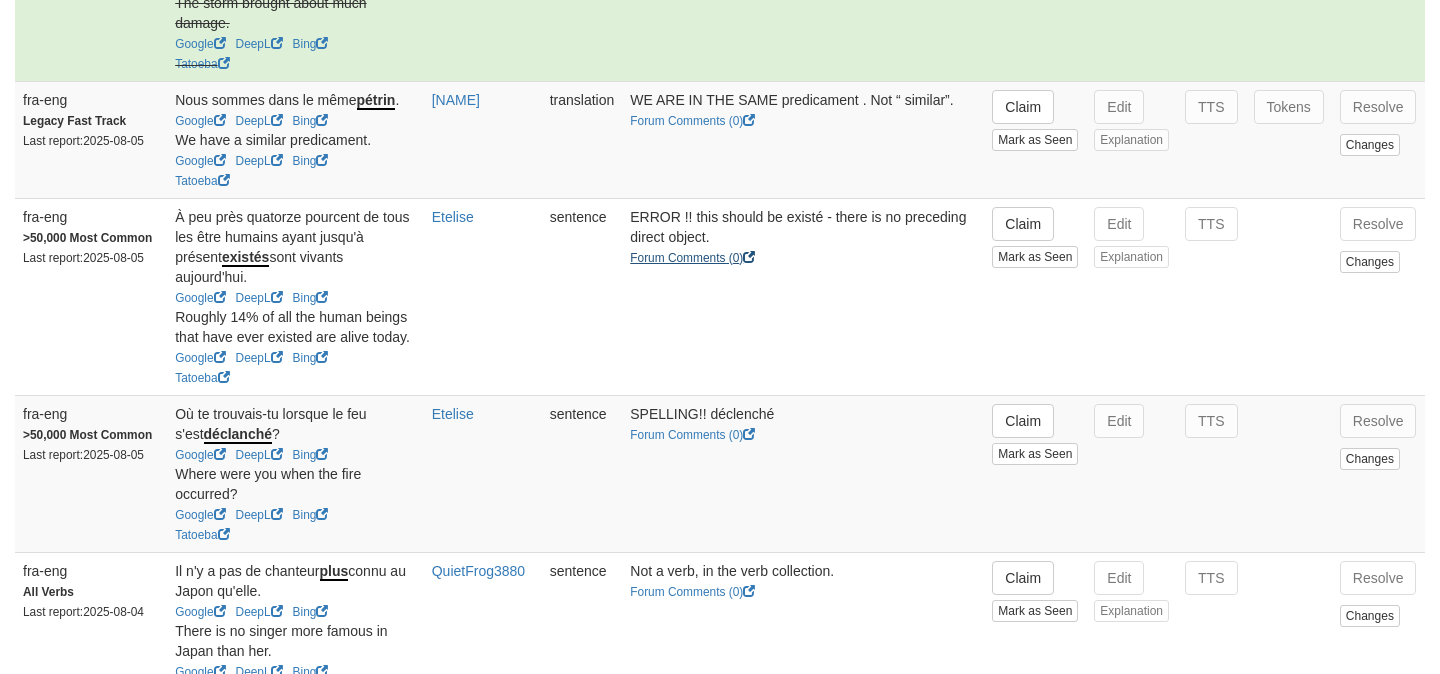 scroll, scrollTop: 1124, scrollLeft: 0, axis: vertical 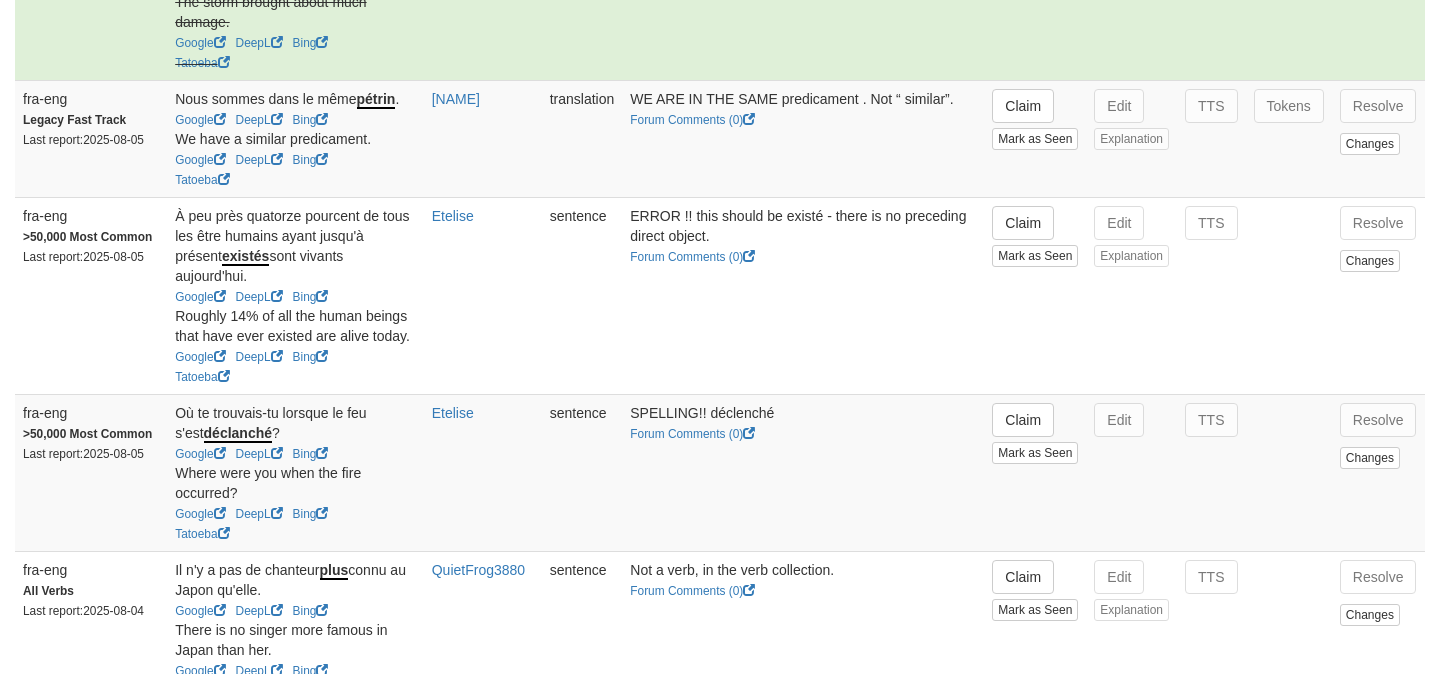 drag, startPoint x: 249, startPoint y: 296, endPoint x: 170, endPoint y: 241, distance: 96.26006 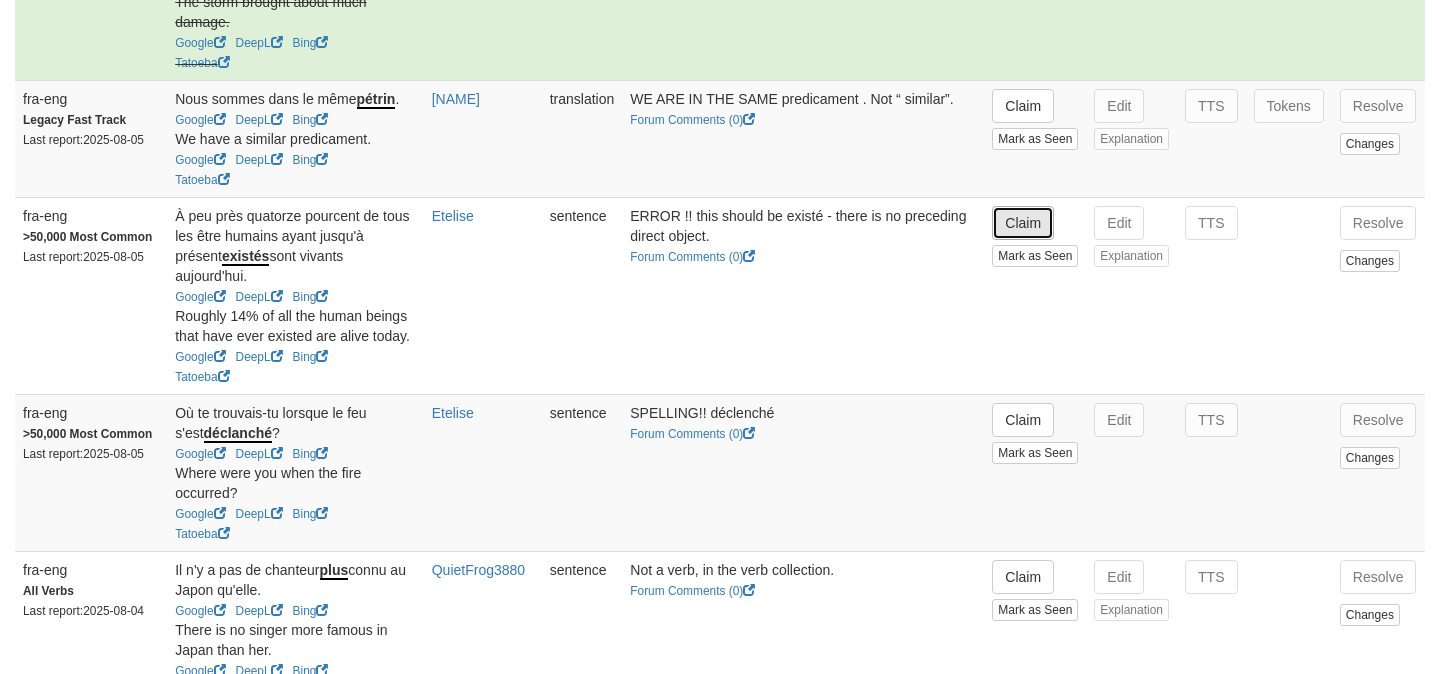 click on "Claim" at bounding box center [1023, 223] 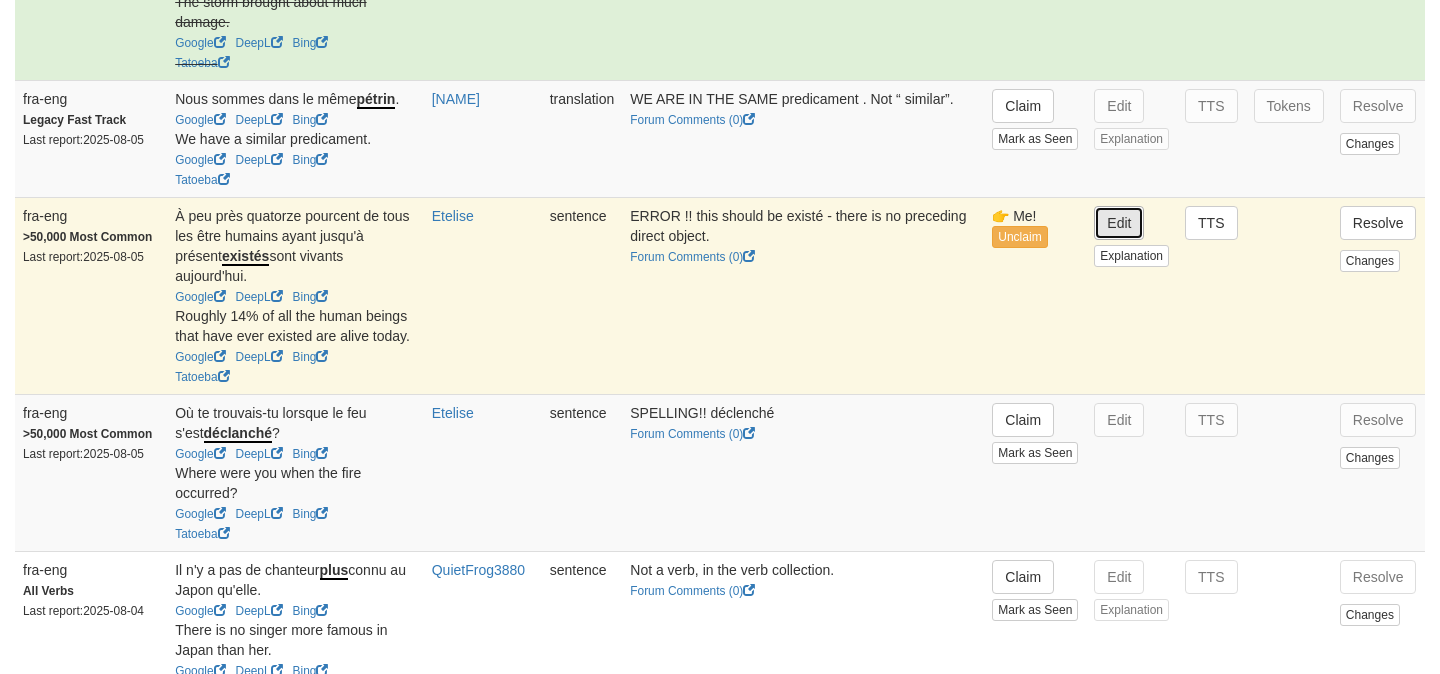 click on "Edit" at bounding box center [1119, 223] 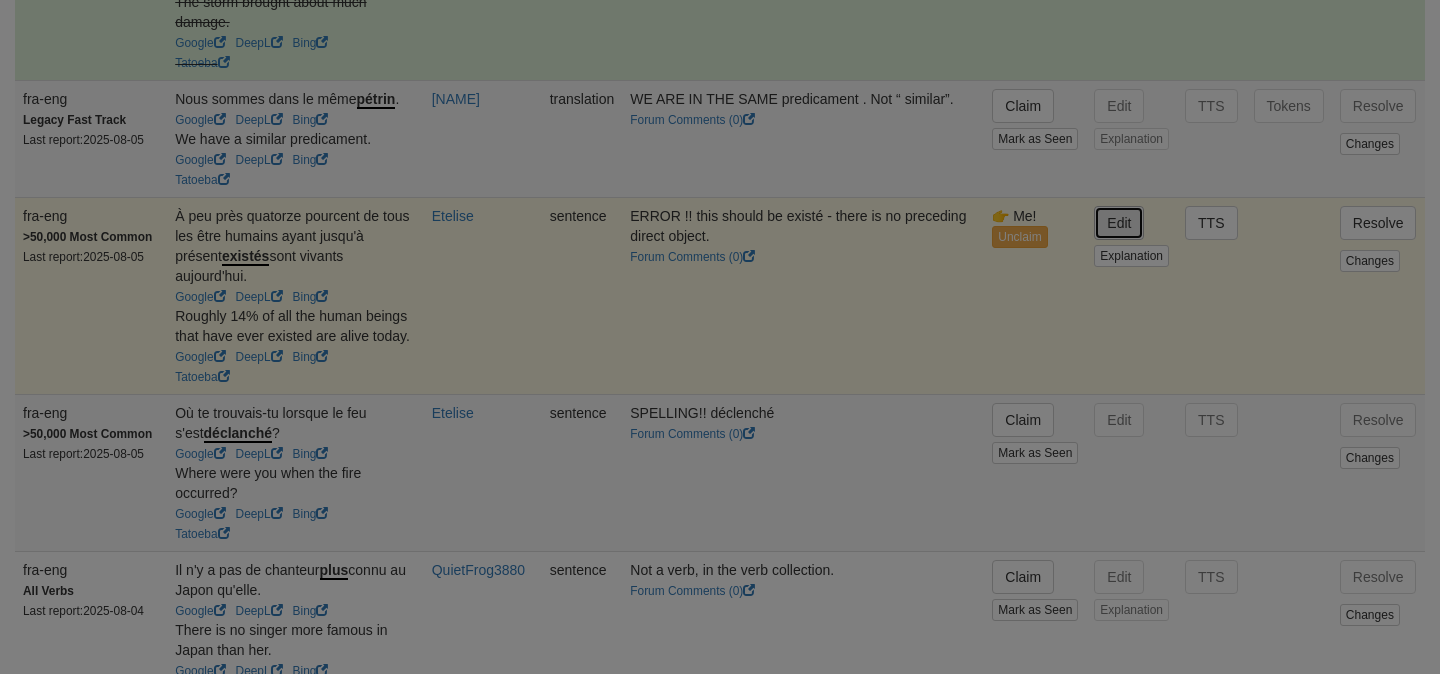 type on "**********" 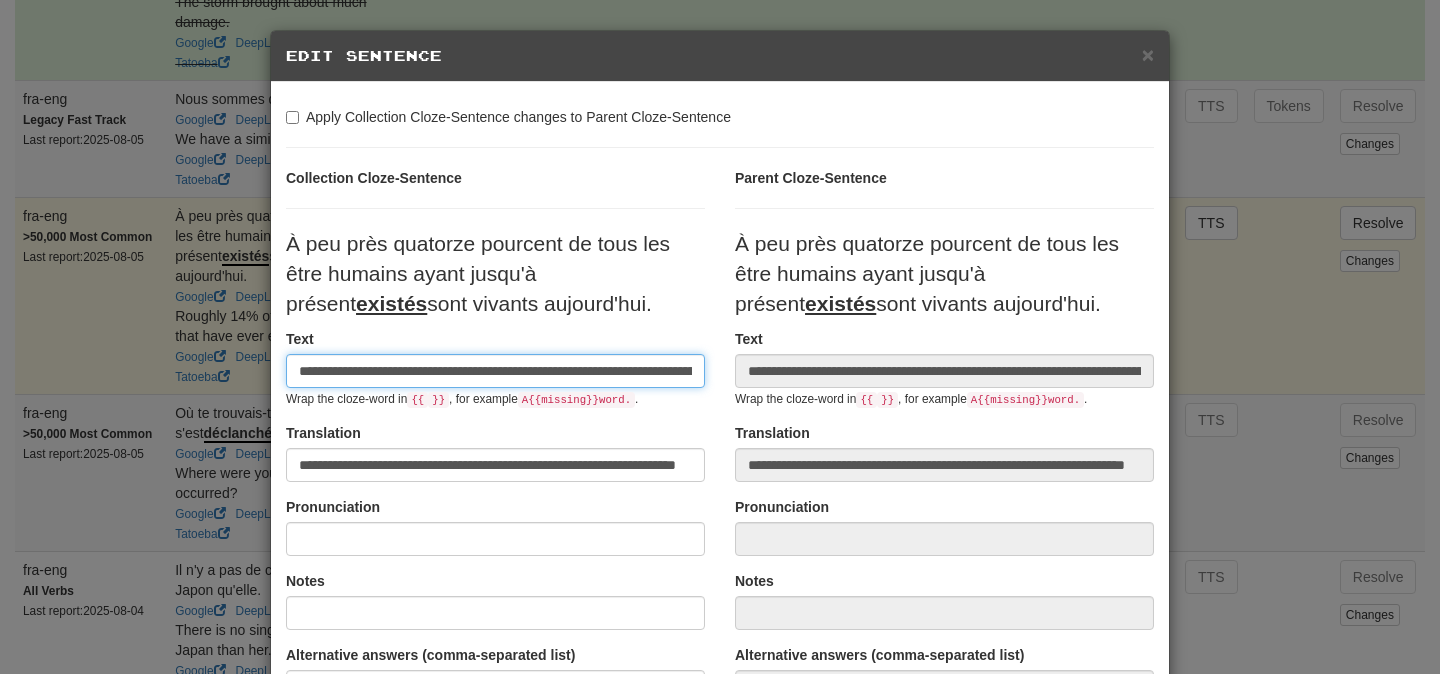 scroll, scrollTop: 0, scrollLeft: 311, axis: horizontal 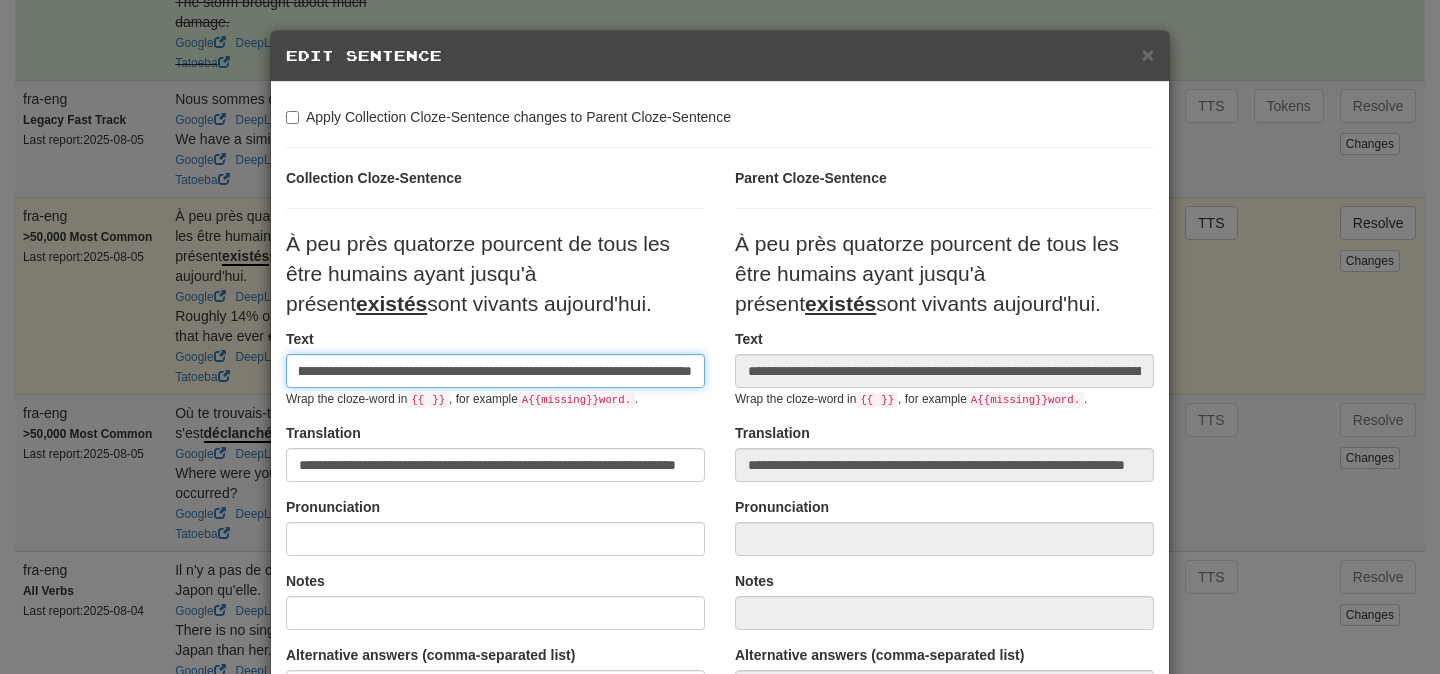 paste 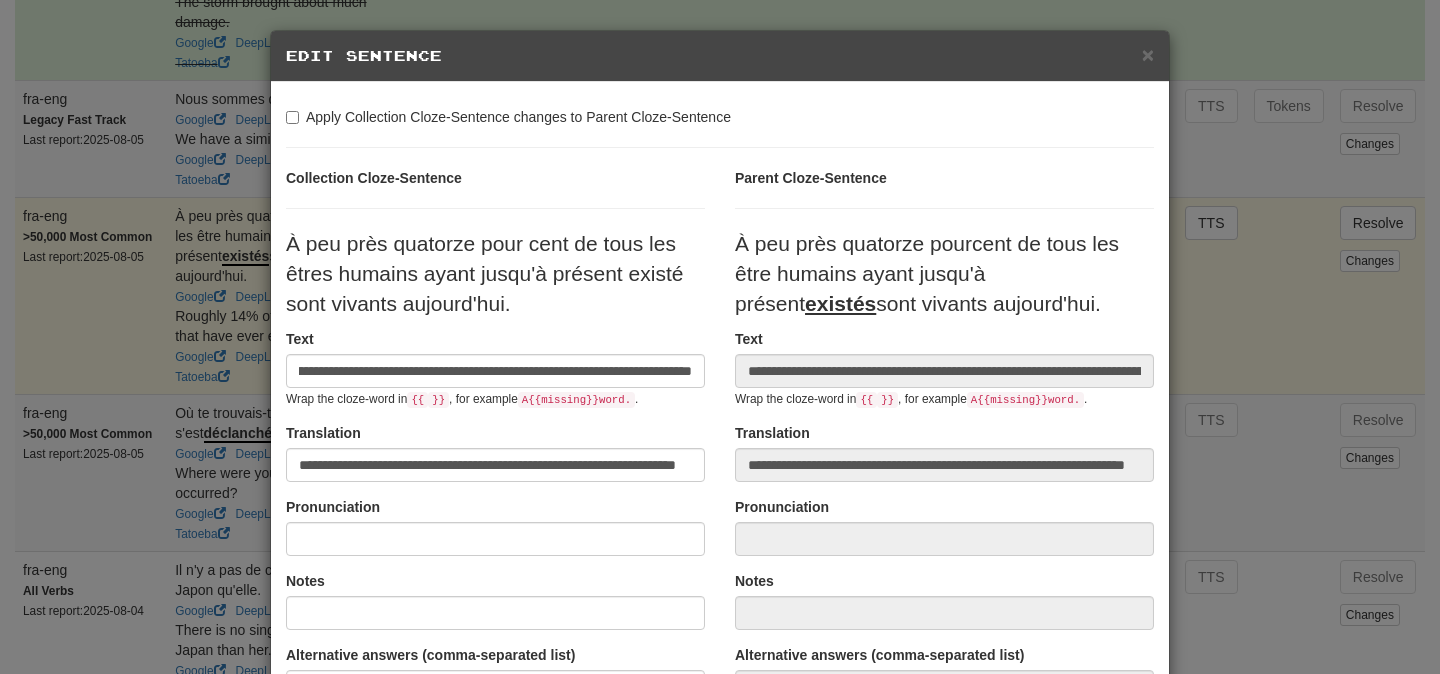 click on "À peu près quatorze pour cent de tous les êtres humains ayant jusqu'à présent existé sont vivants aujourd'hui." at bounding box center [484, 273] 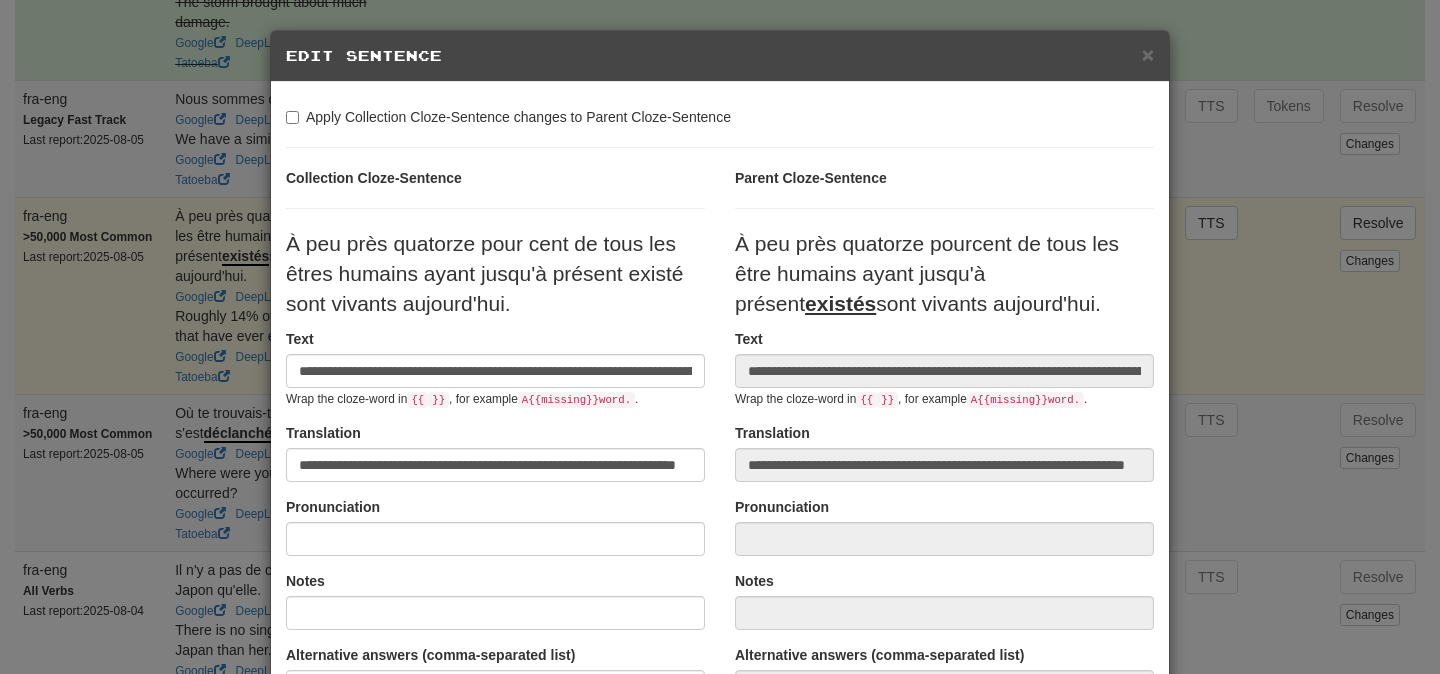 click on "À peu près quatorze pour cent de tous les êtres humains ayant jusqu'à présent existé sont vivants aujourd'hui." at bounding box center [484, 273] 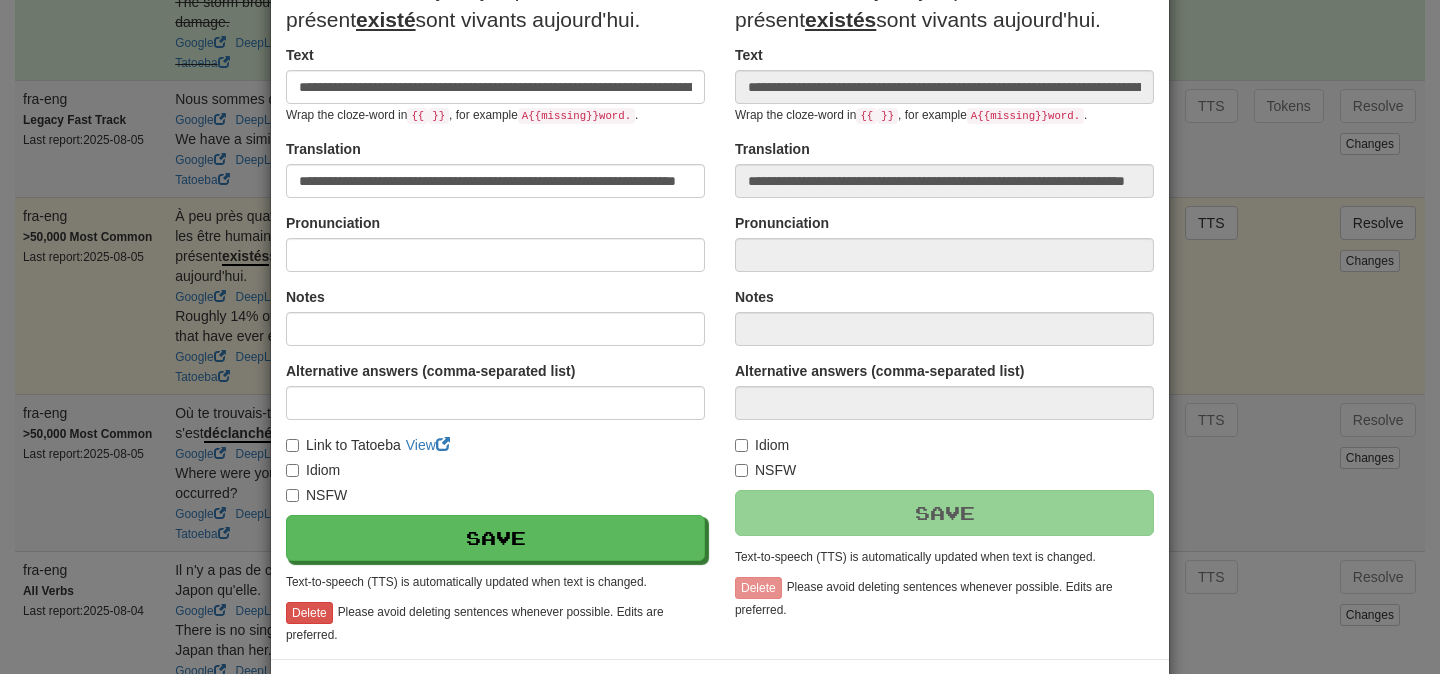 scroll, scrollTop: 365, scrollLeft: 0, axis: vertical 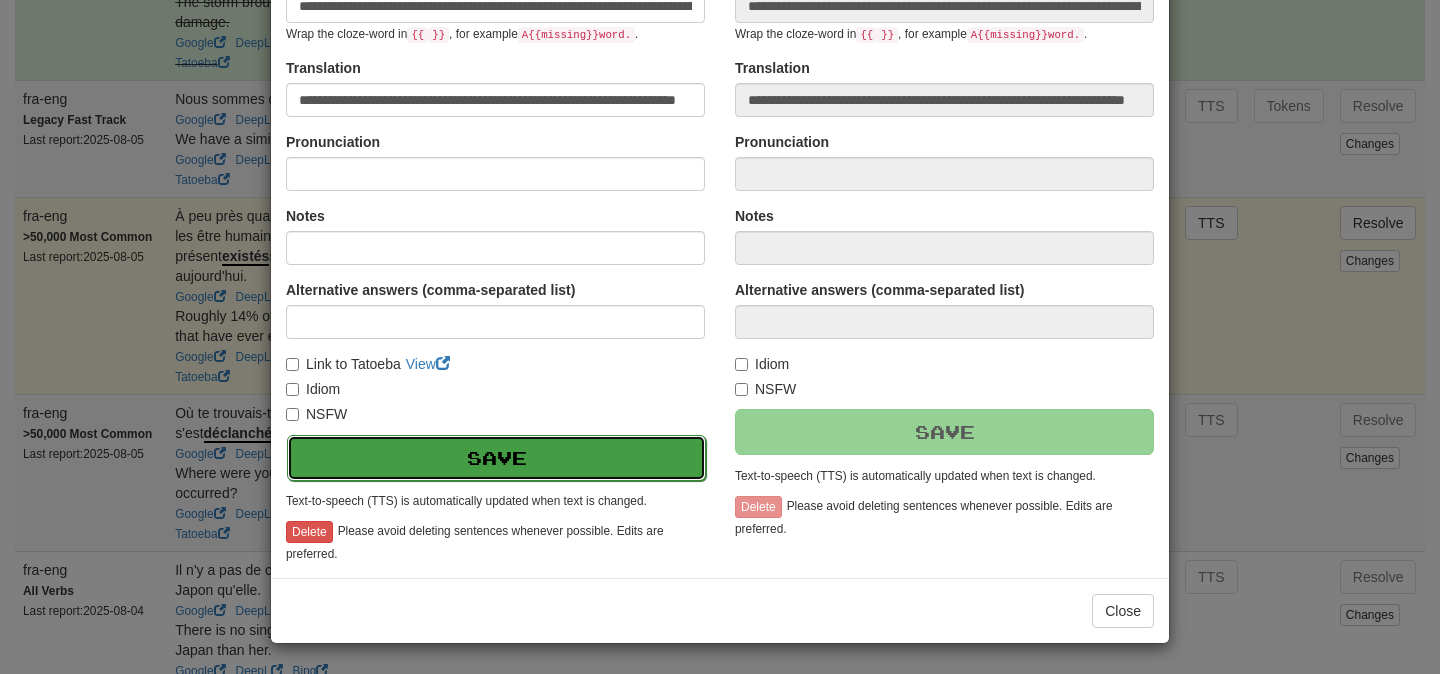 click on "Save" at bounding box center (496, 458) 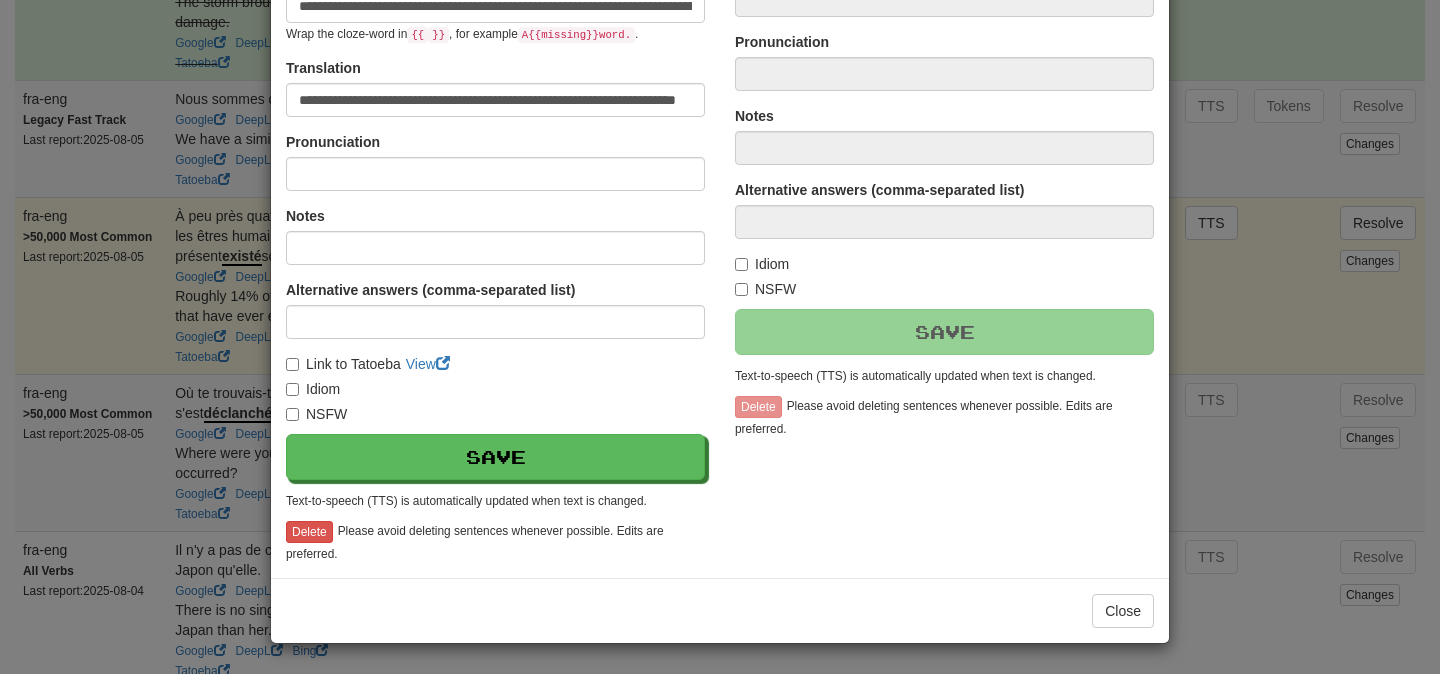 type on "**********" 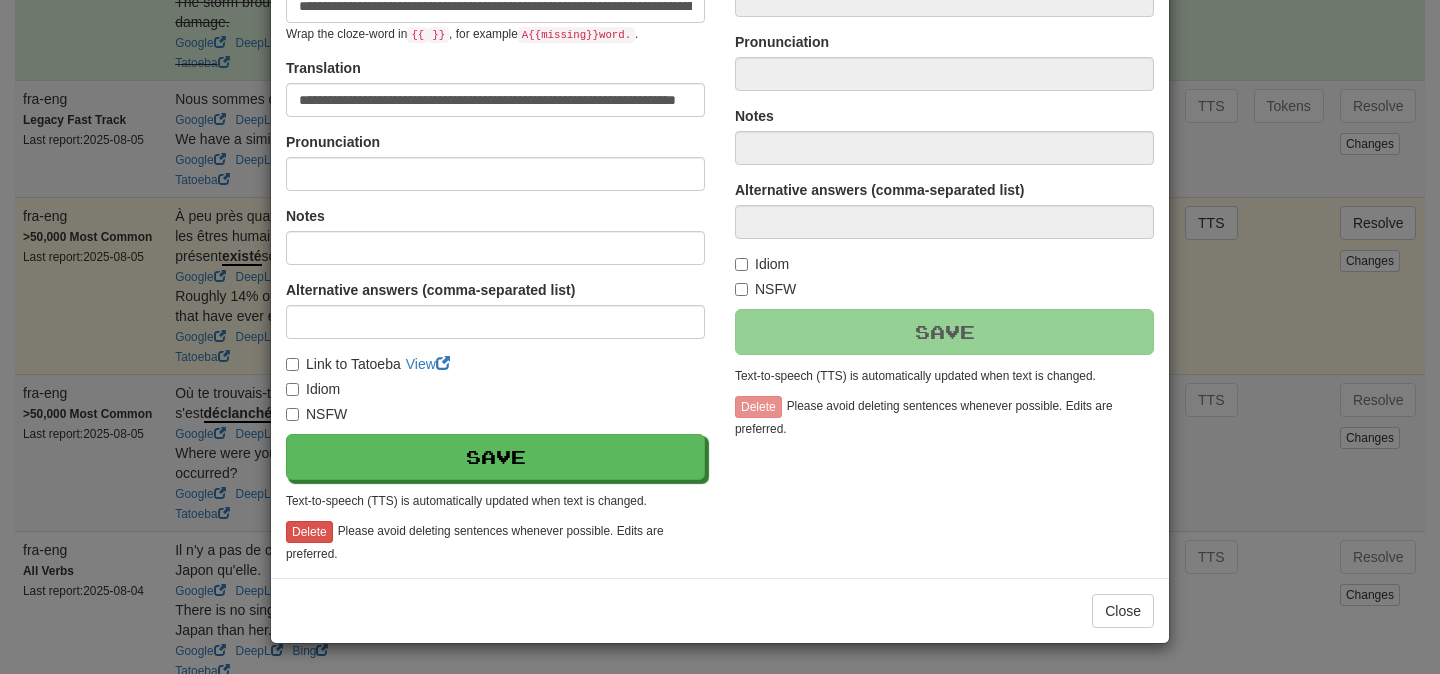 type on "**********" 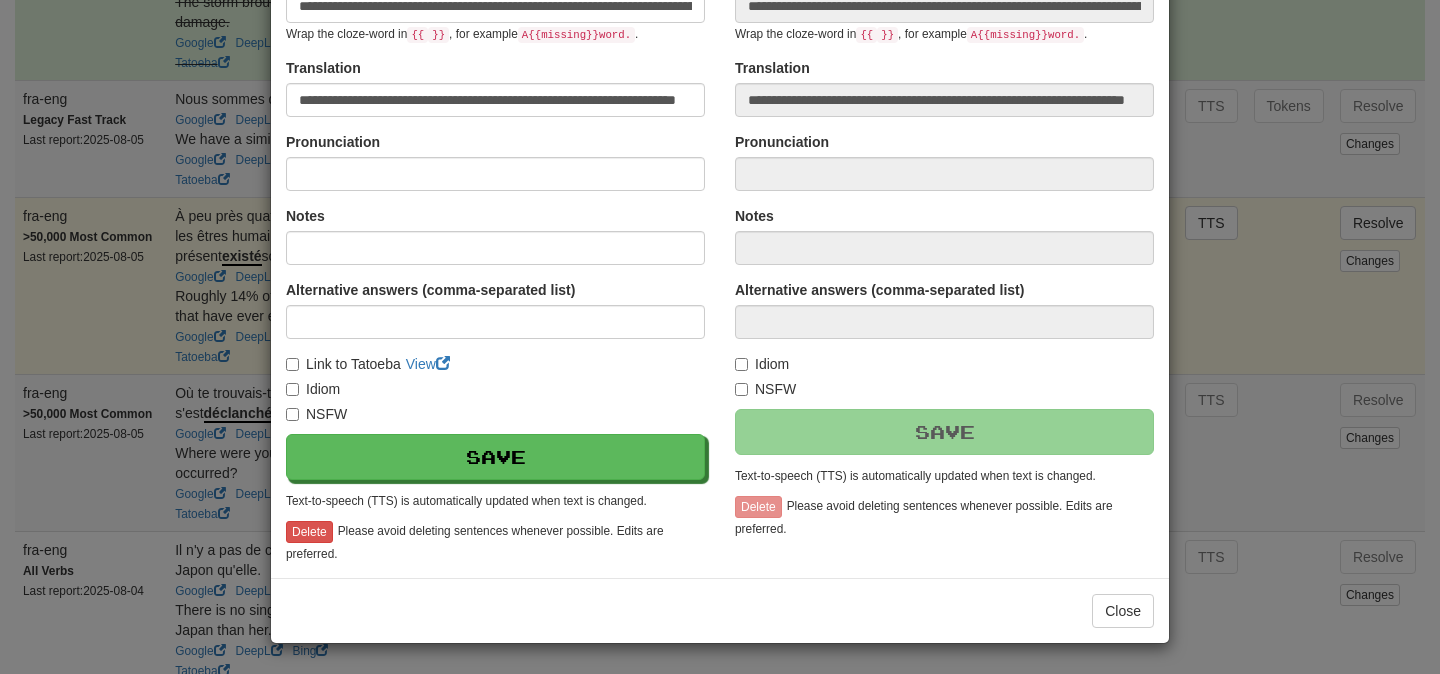 click on "**********" at bounding box center [720, 337] 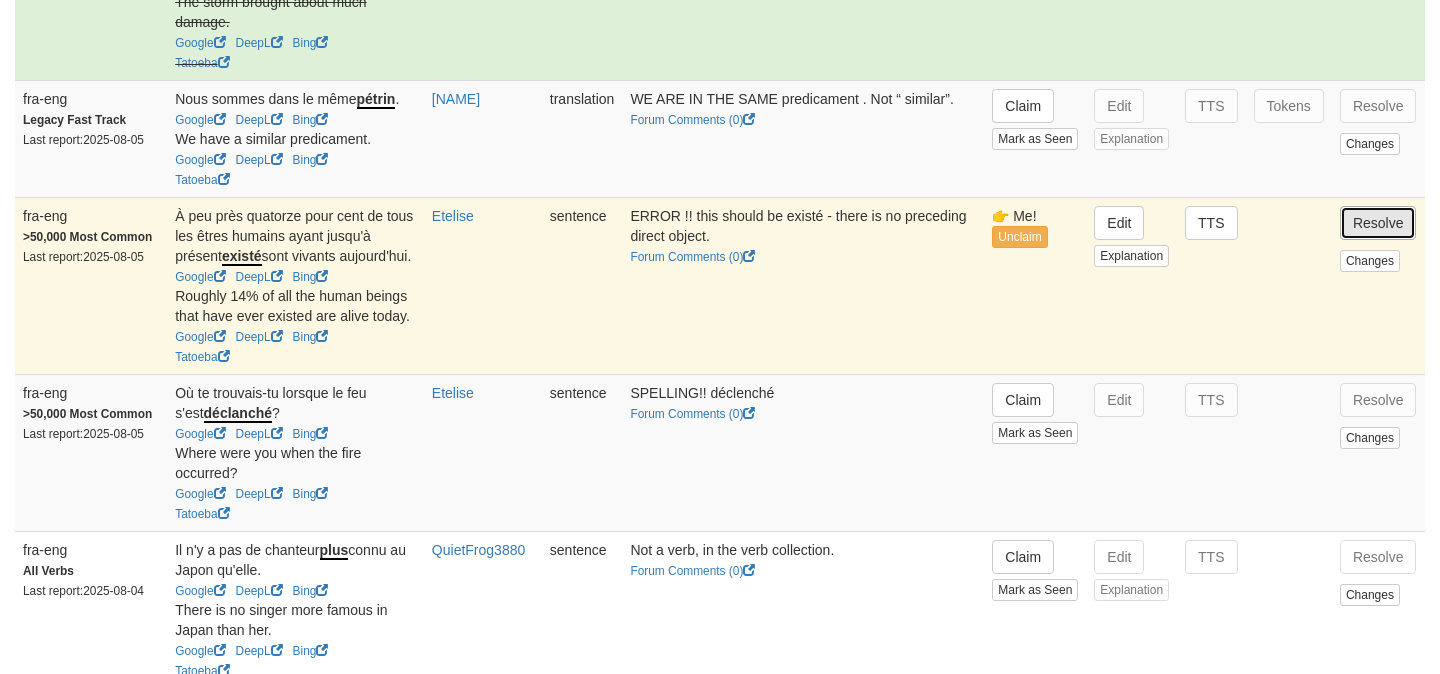 click on "Resolve" at bounding box center (1378, 223) 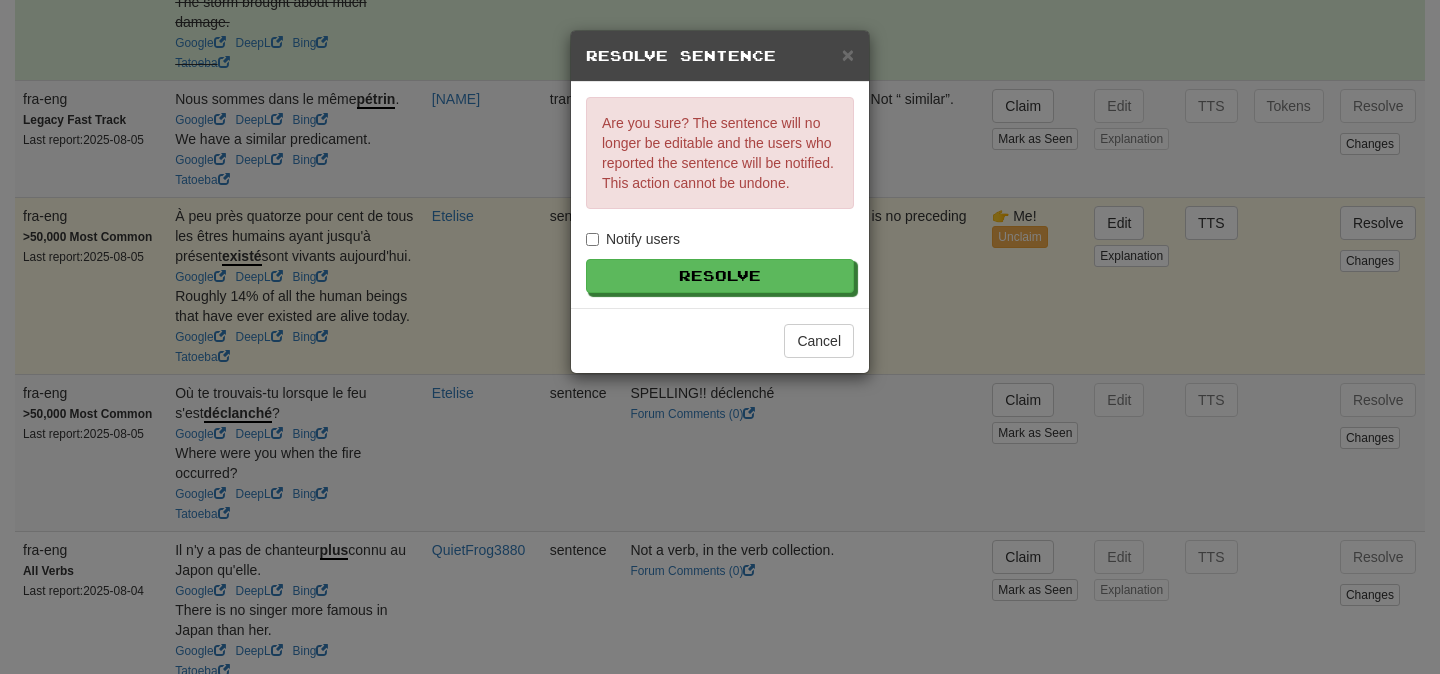 click on "Notify users" at bounding box center (633, 239) 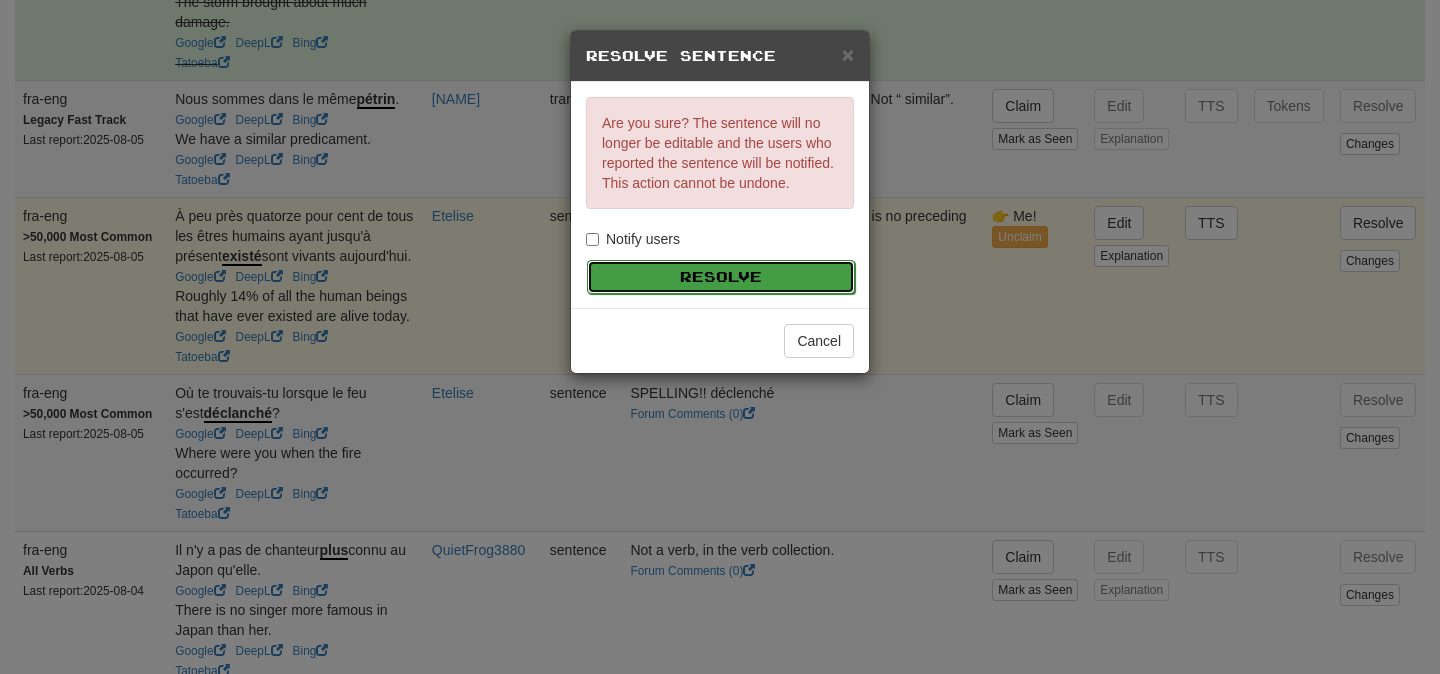 click on "Resolve" at bounding box center (721, 277) 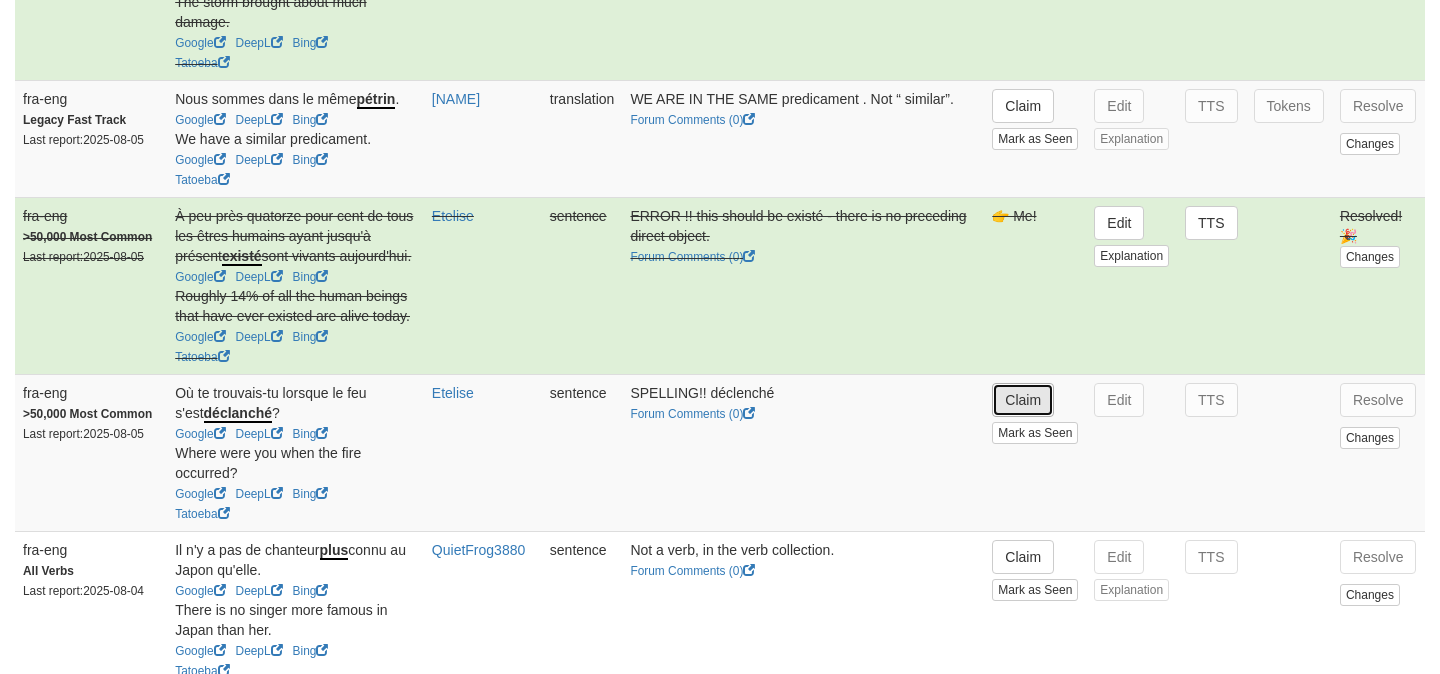 click on "Claim" at bounding box center (1023, 400) 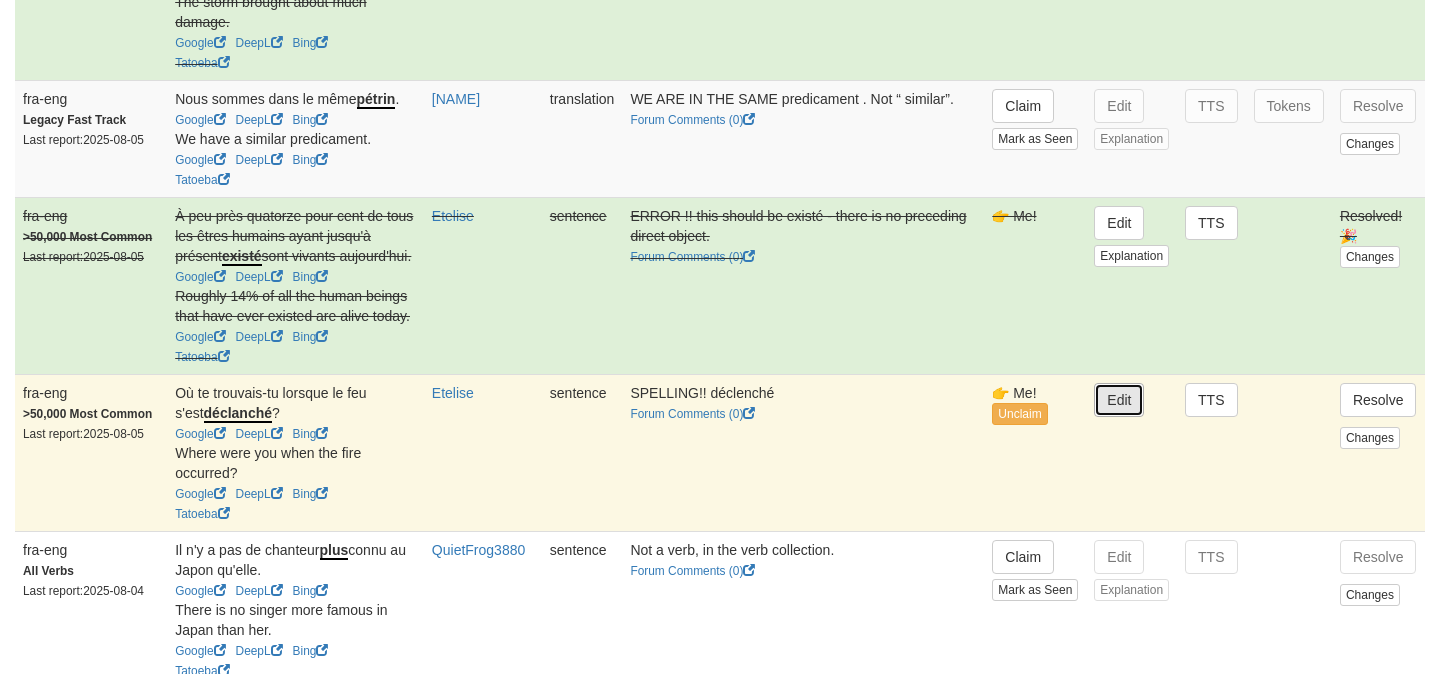 click on "Edit" at bounding box center [1119, 400] 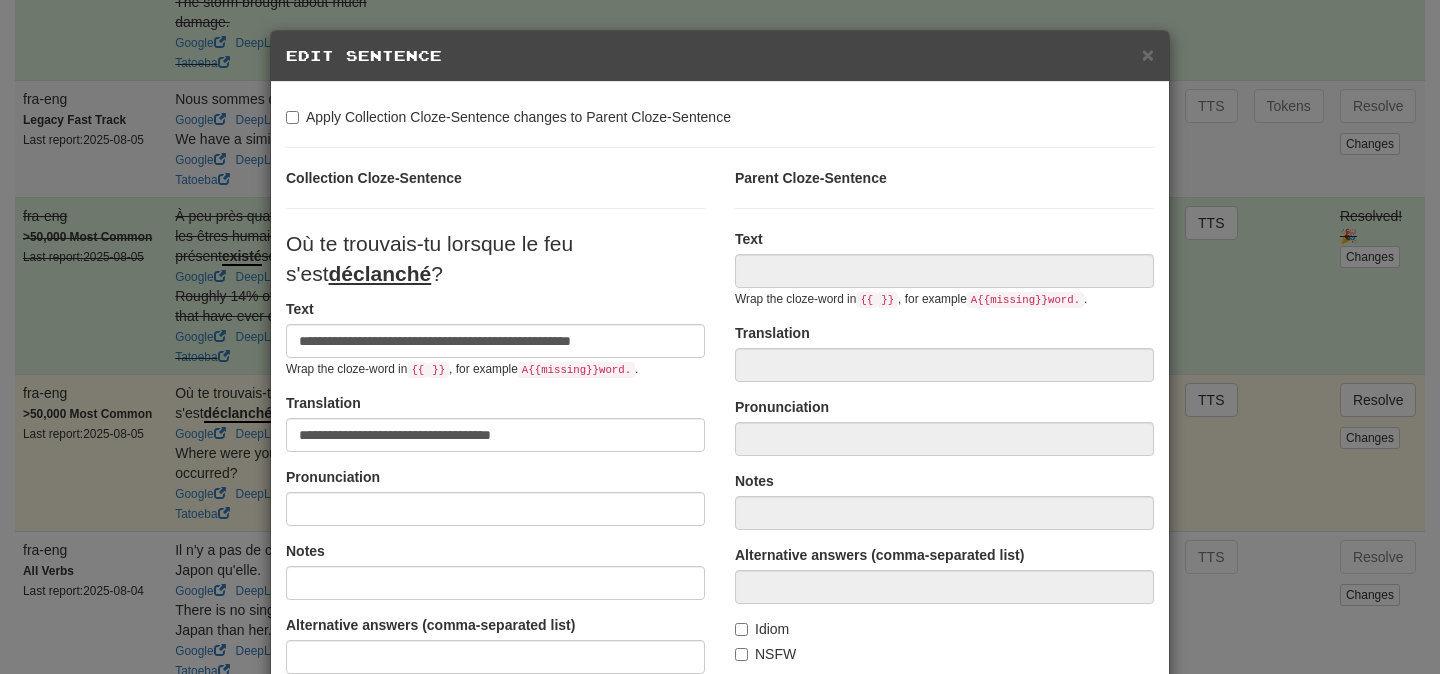 type on "**********" 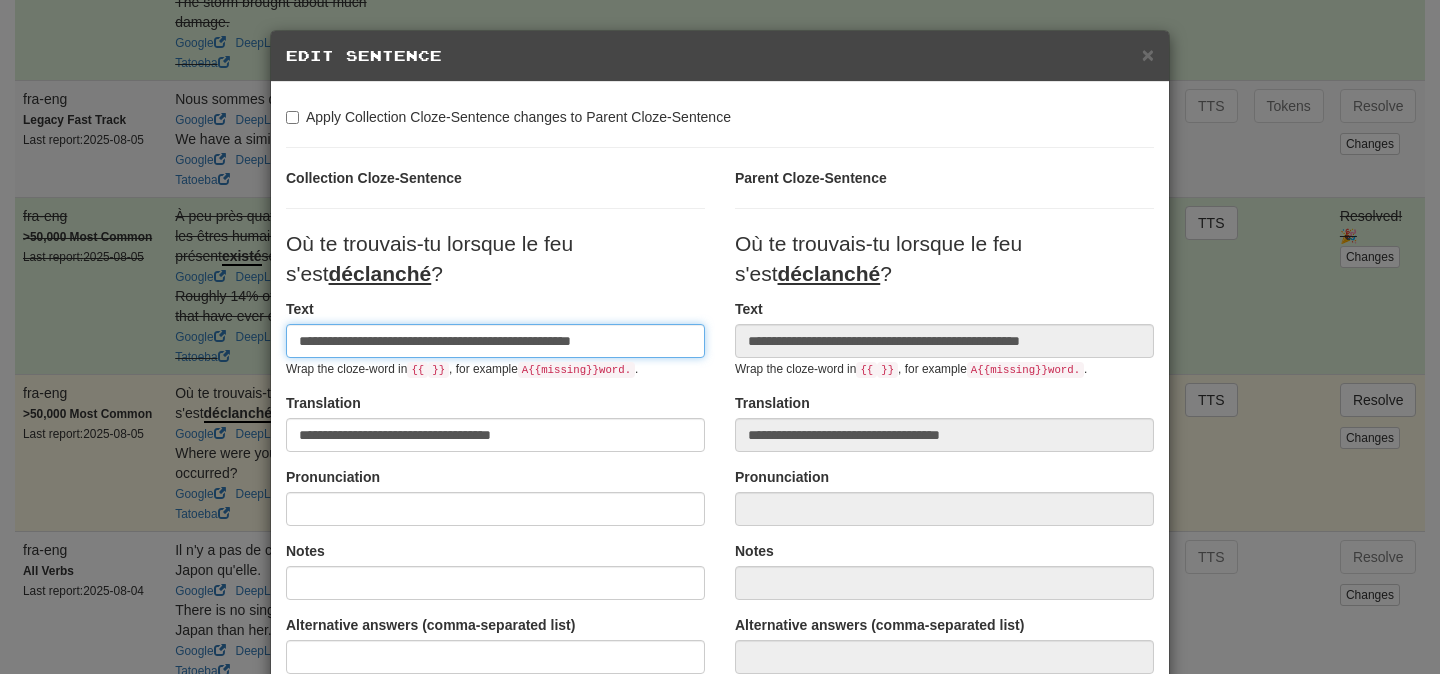 click on "**********" at bounding box center (495, 341) 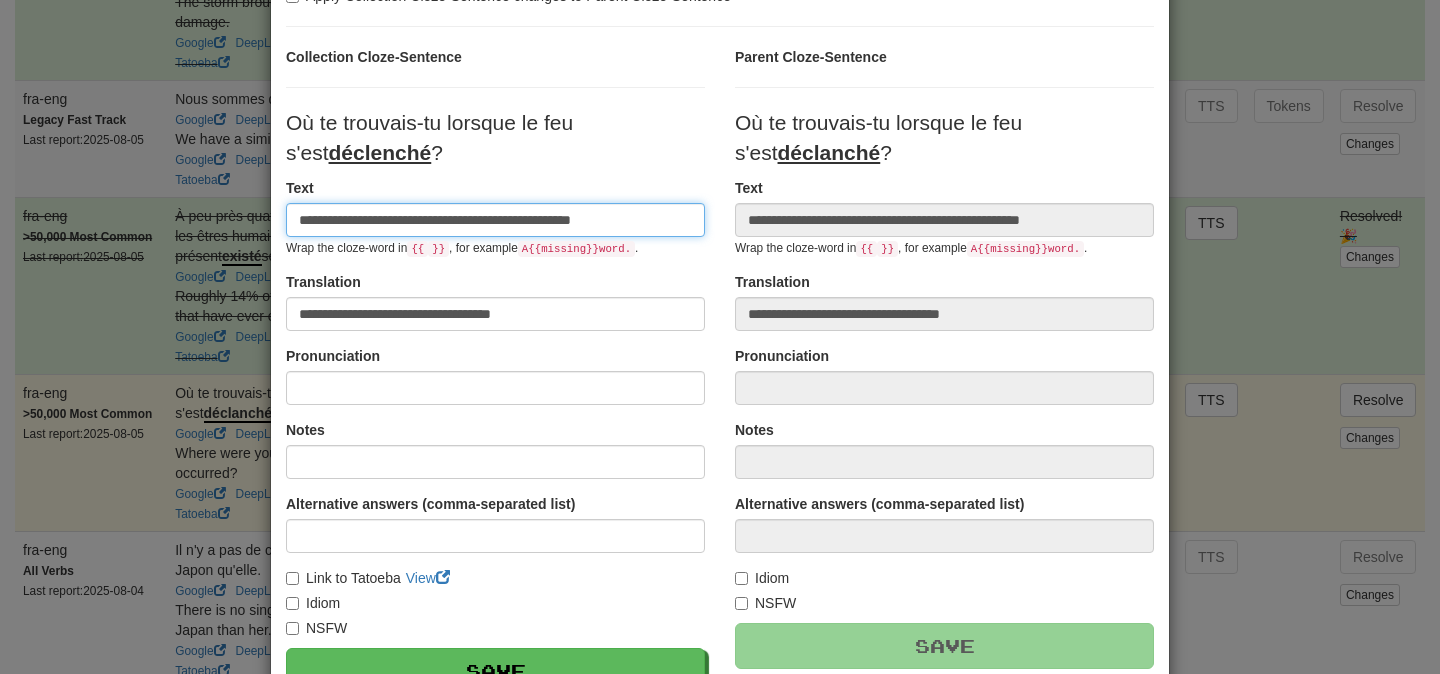 scroll, scrollTop: 172, scrollLeft: 0, axis: vertical 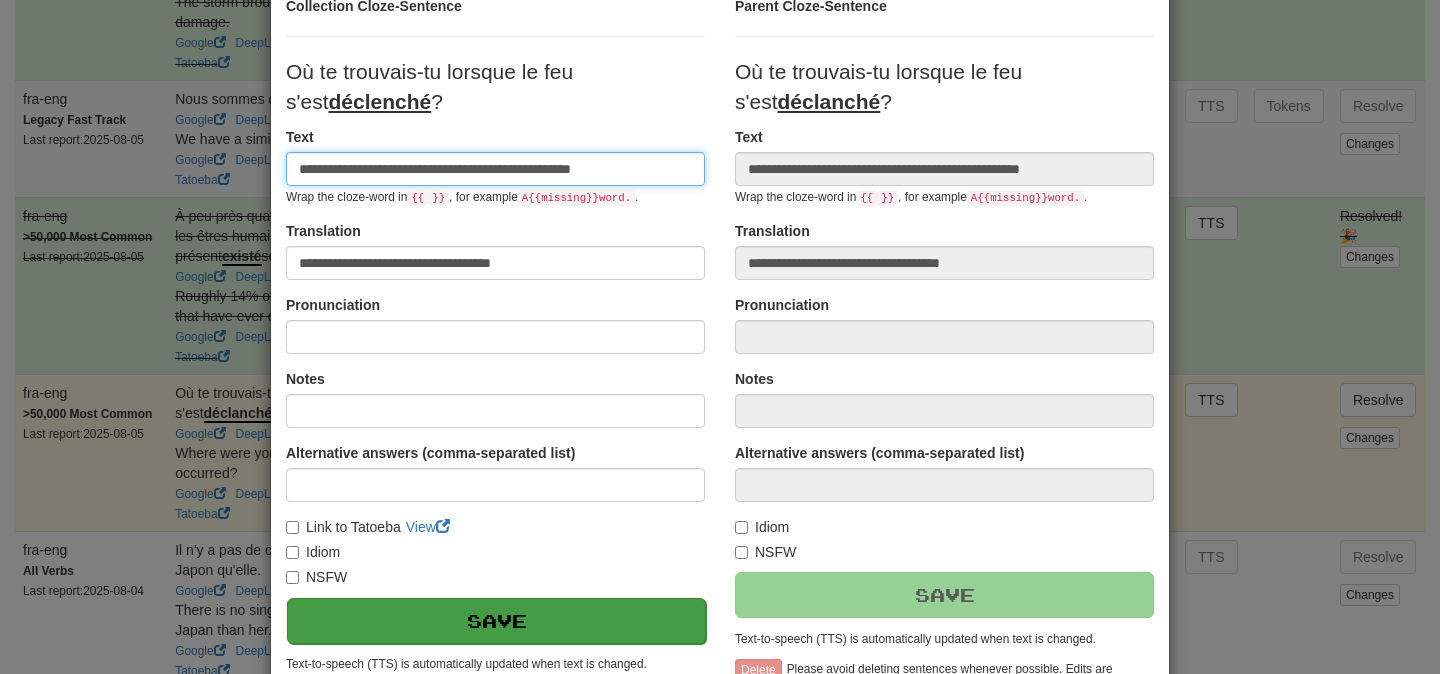 type on "**********" 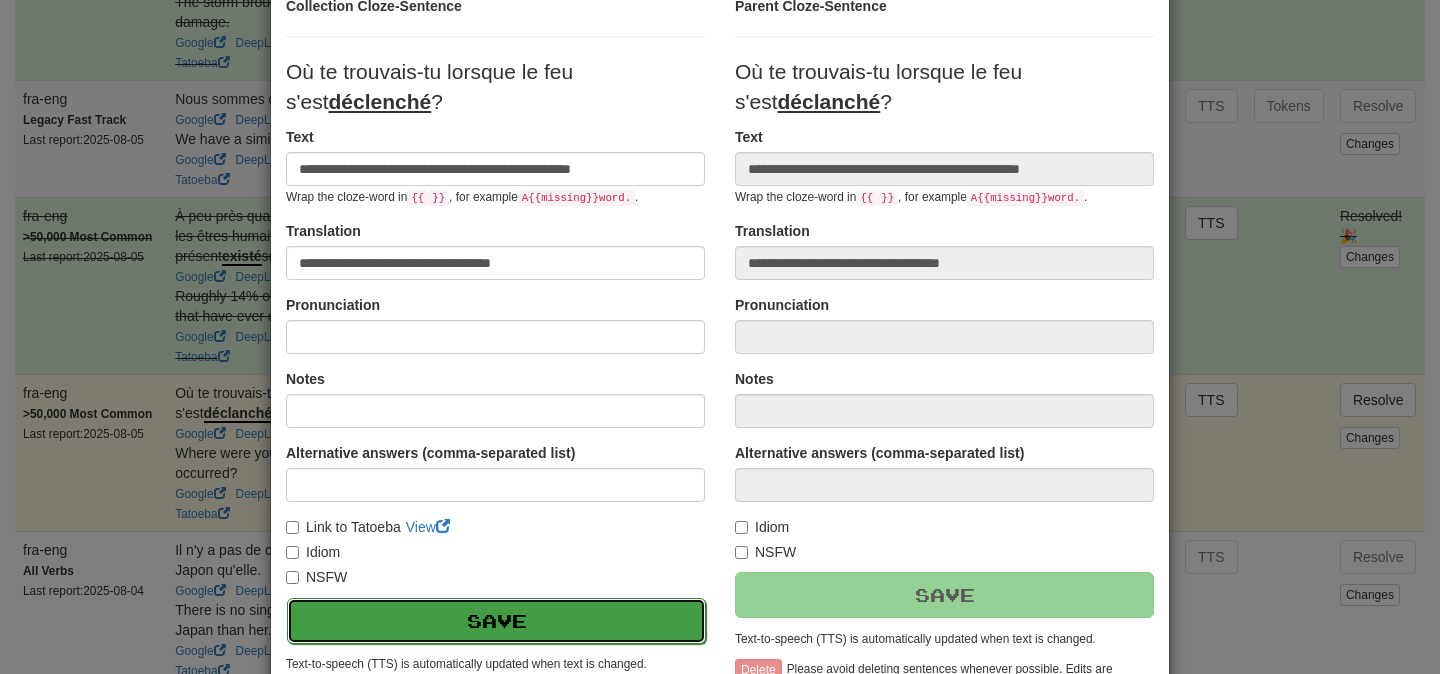 click on "Save" at bounding box center [496, 621] 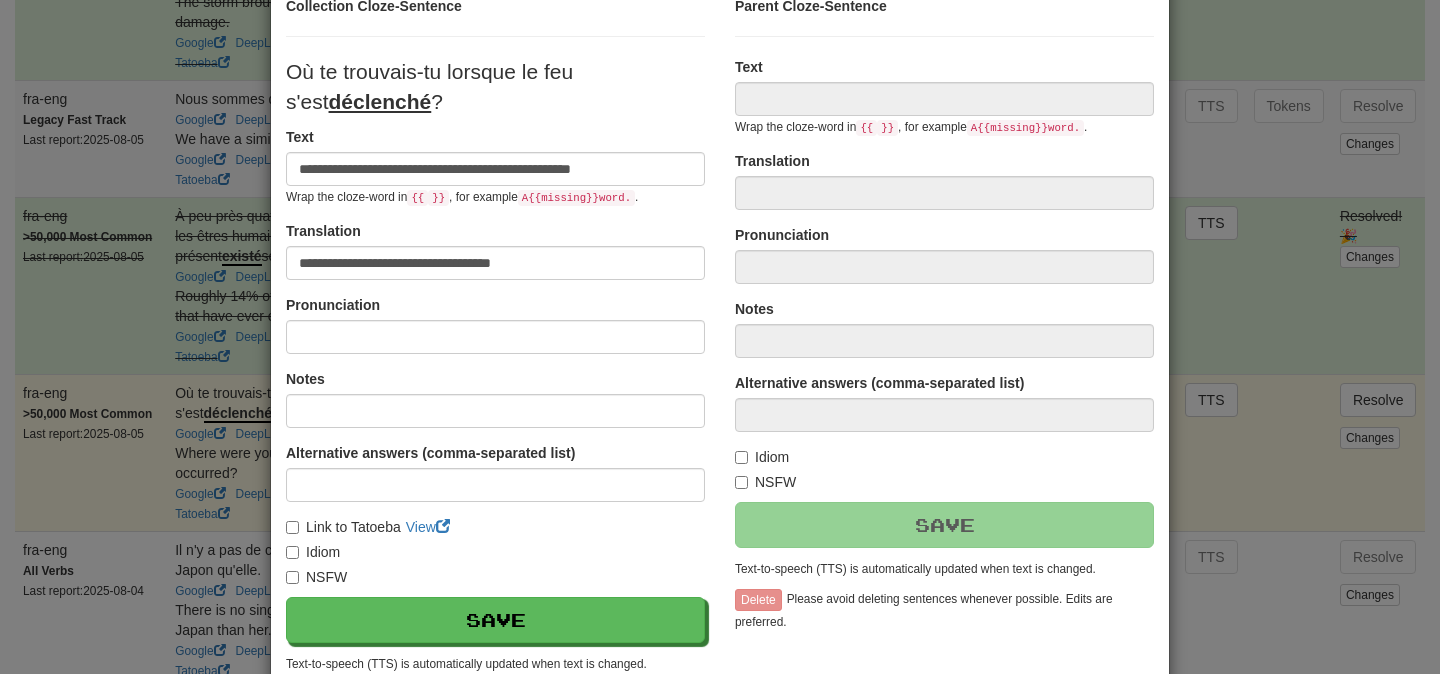 type on "**********" 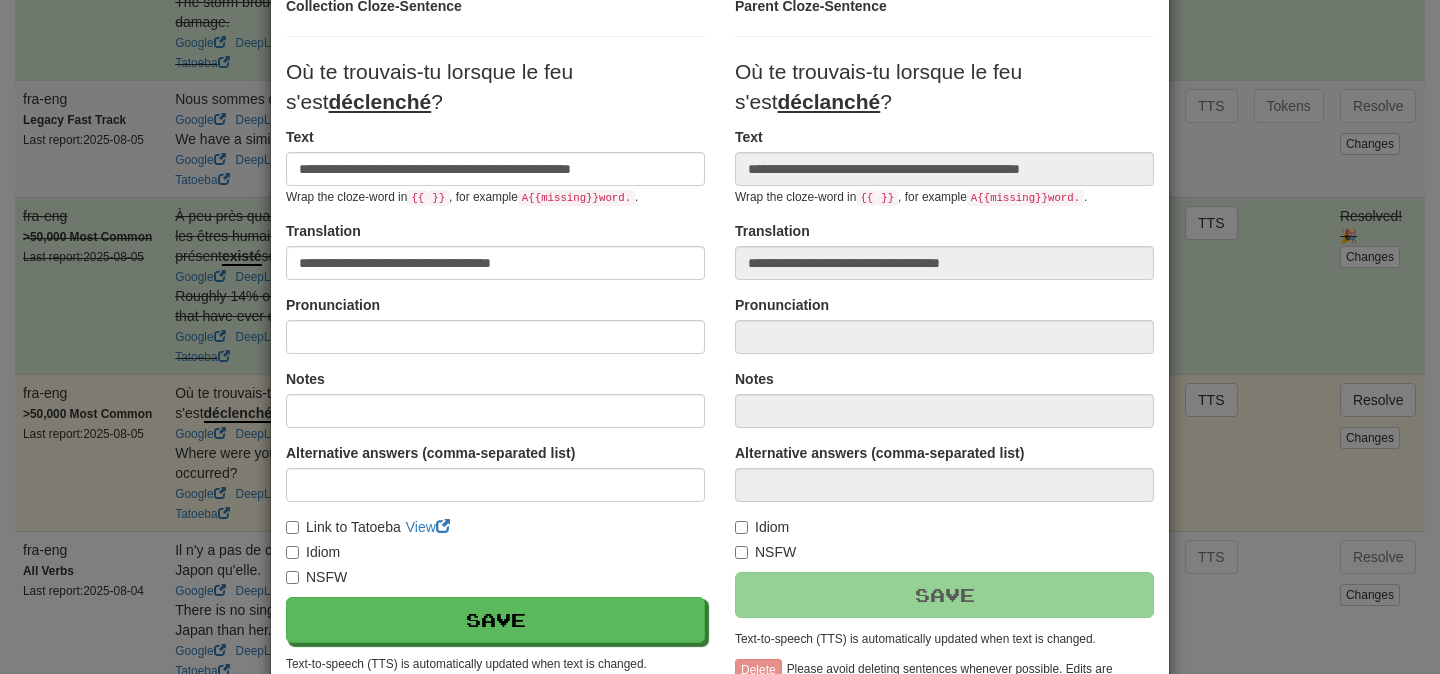 click on "Où te trouvais-tu lorsque le feu s'est déclenché ?" at bounding box center [720, 337] 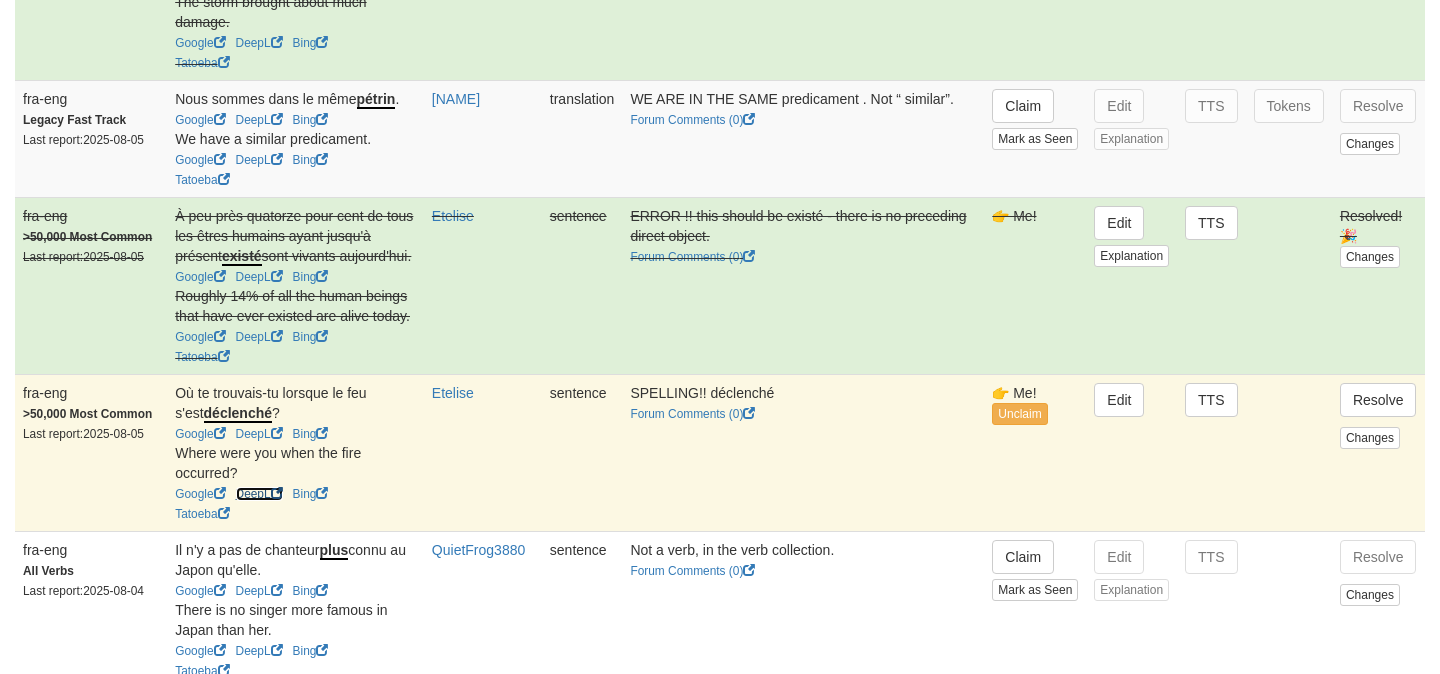 click on "DeepL" at bounding box center (259, 494) 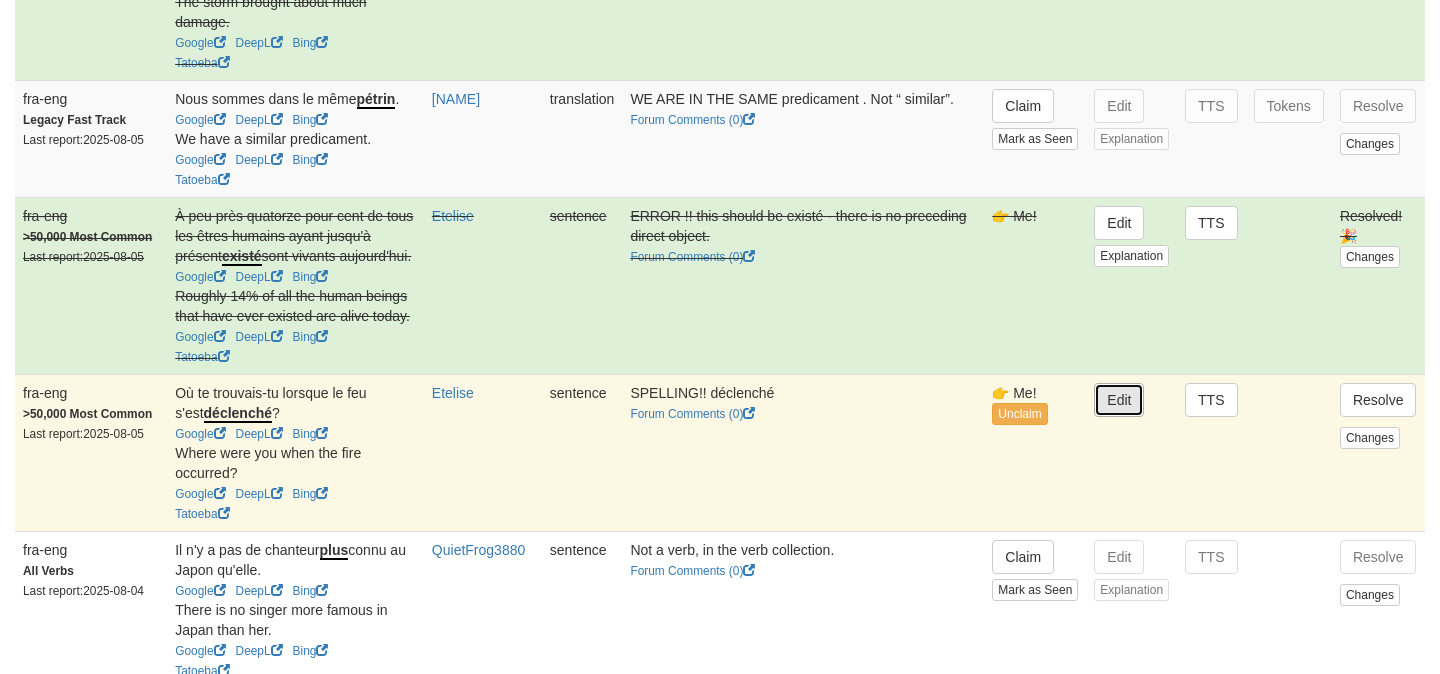click on "Edit" at bounding box center (1119, 400) 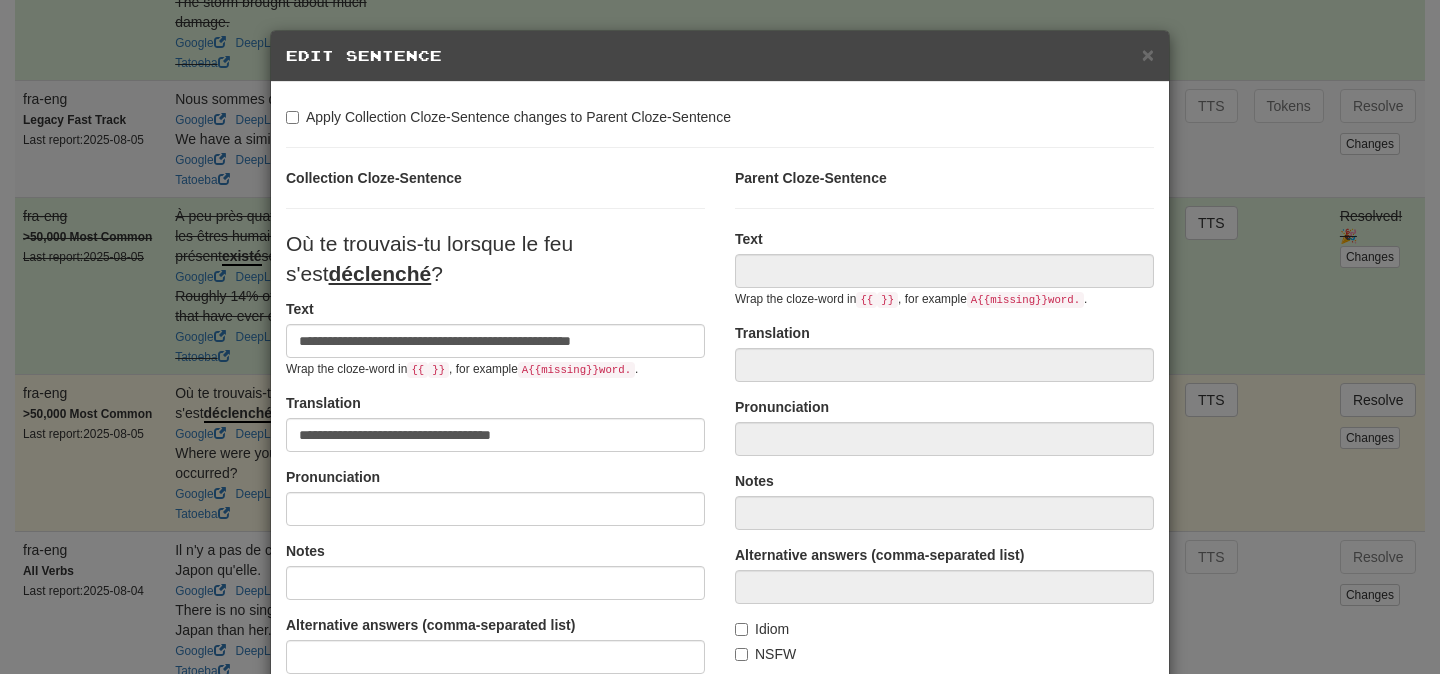 type on "**********" 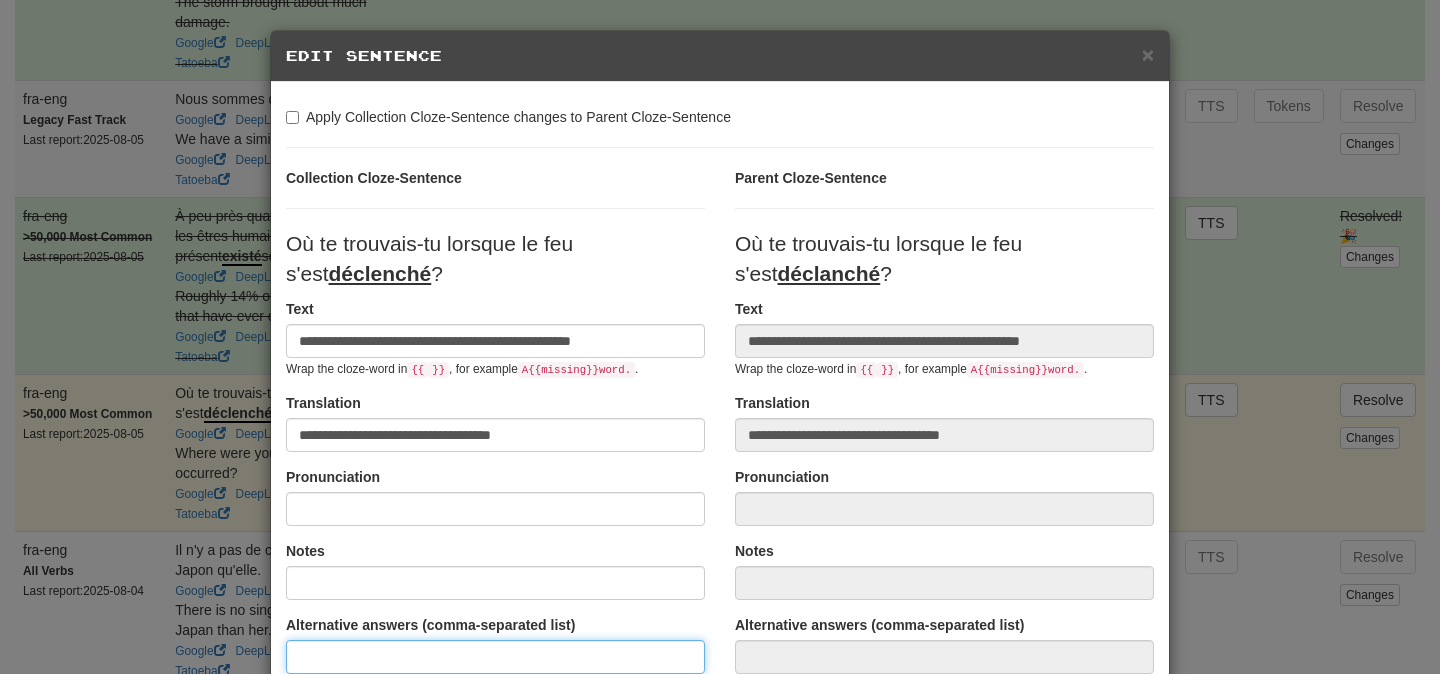 click at bounding box center (495, 657) 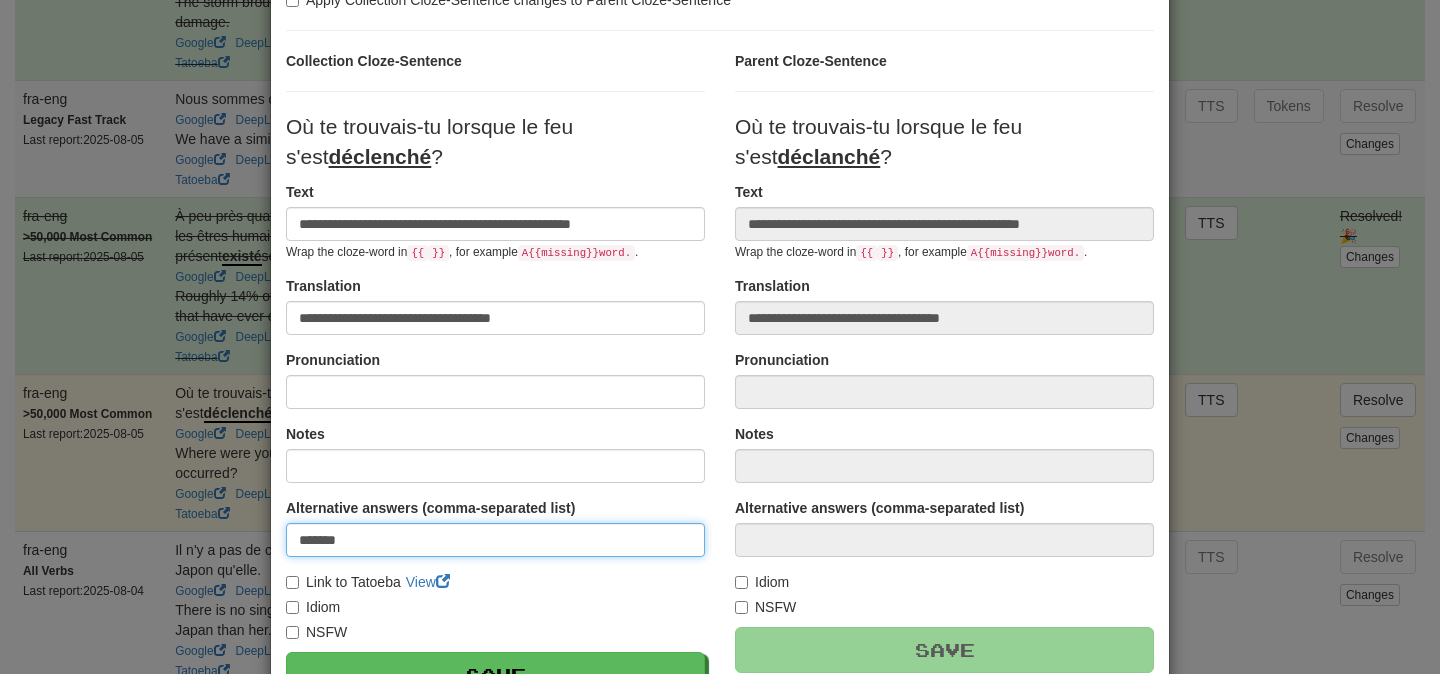 scroll, scrollTop: 149, scrollLeft: 0, axis: vertical 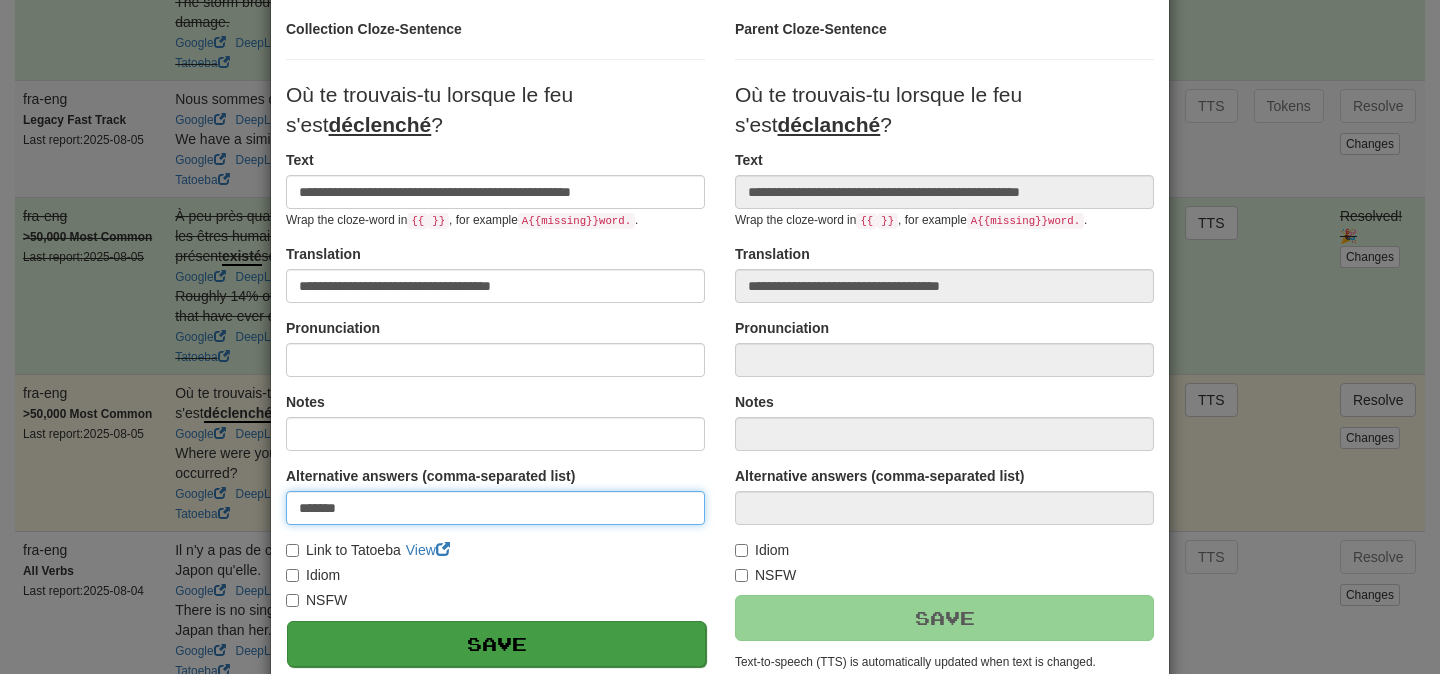type on "*******" 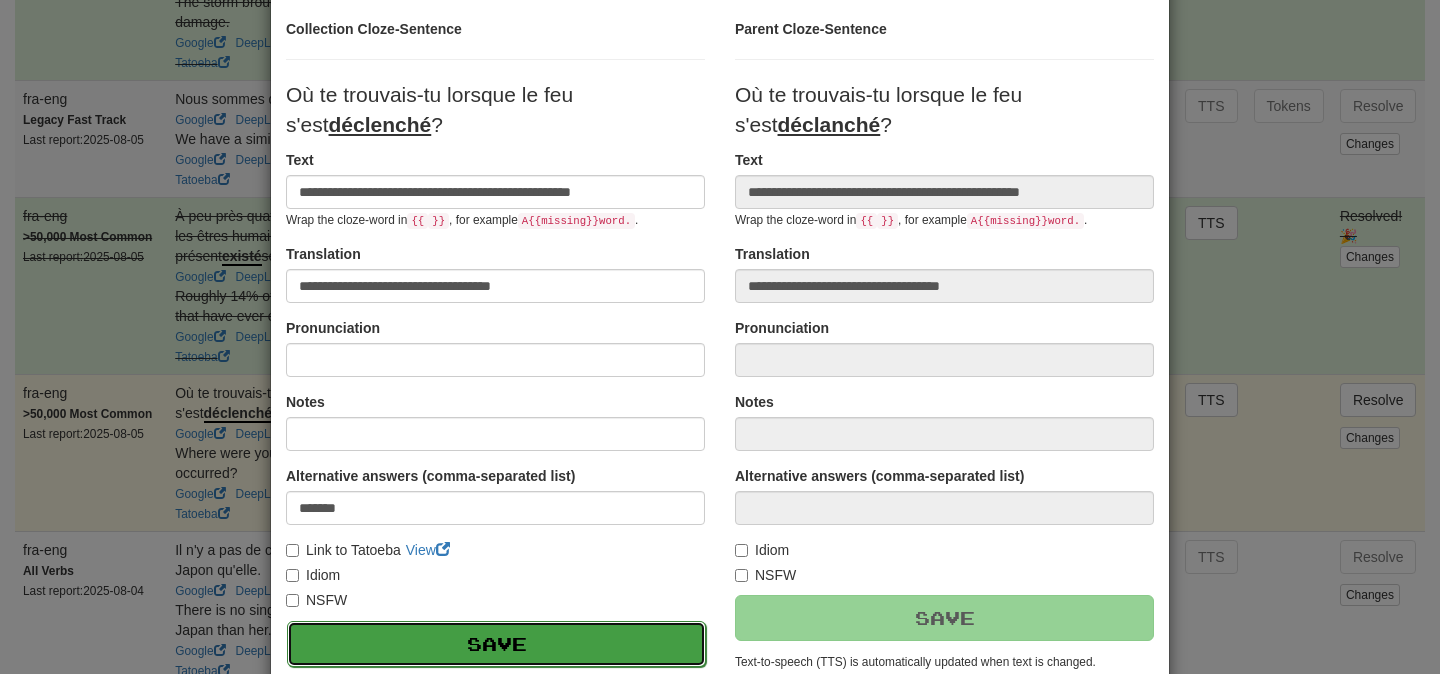 click on "Save" at bounding box center (496, 644) 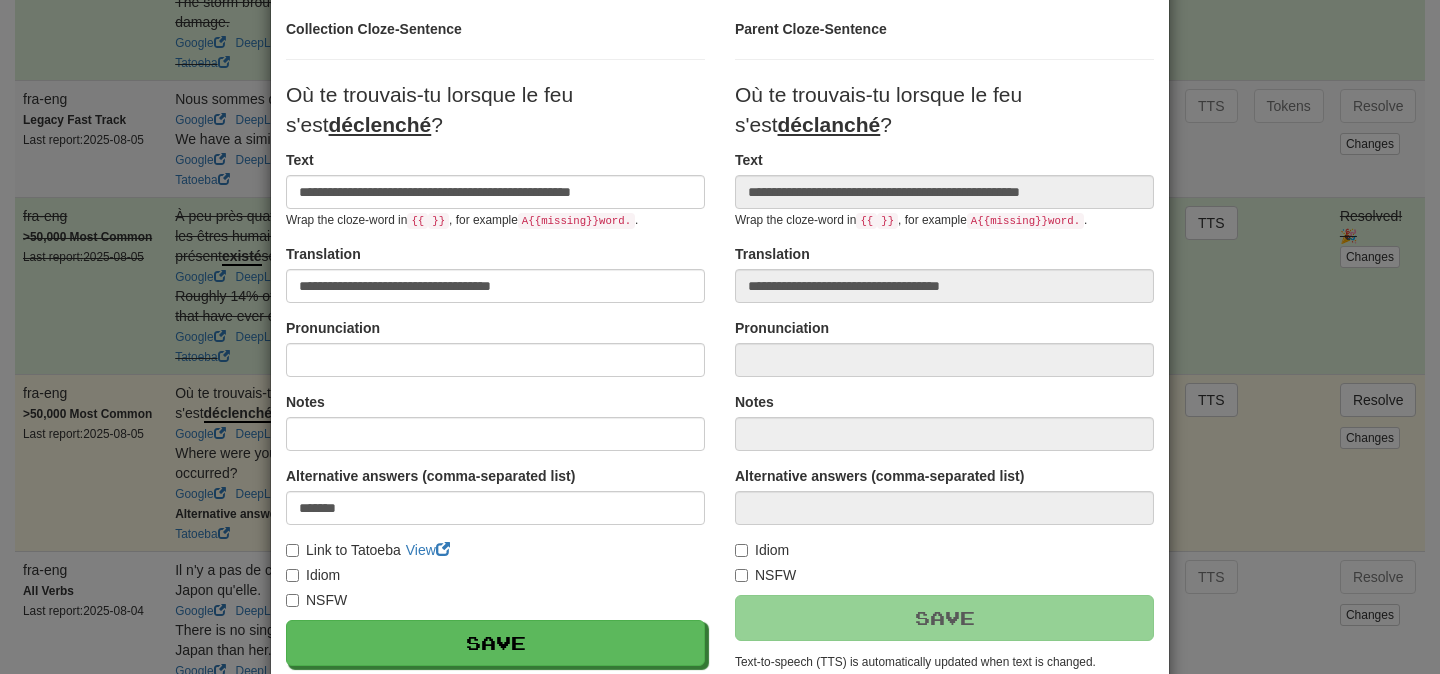 click on "**********" at bounding box center (720, 337) 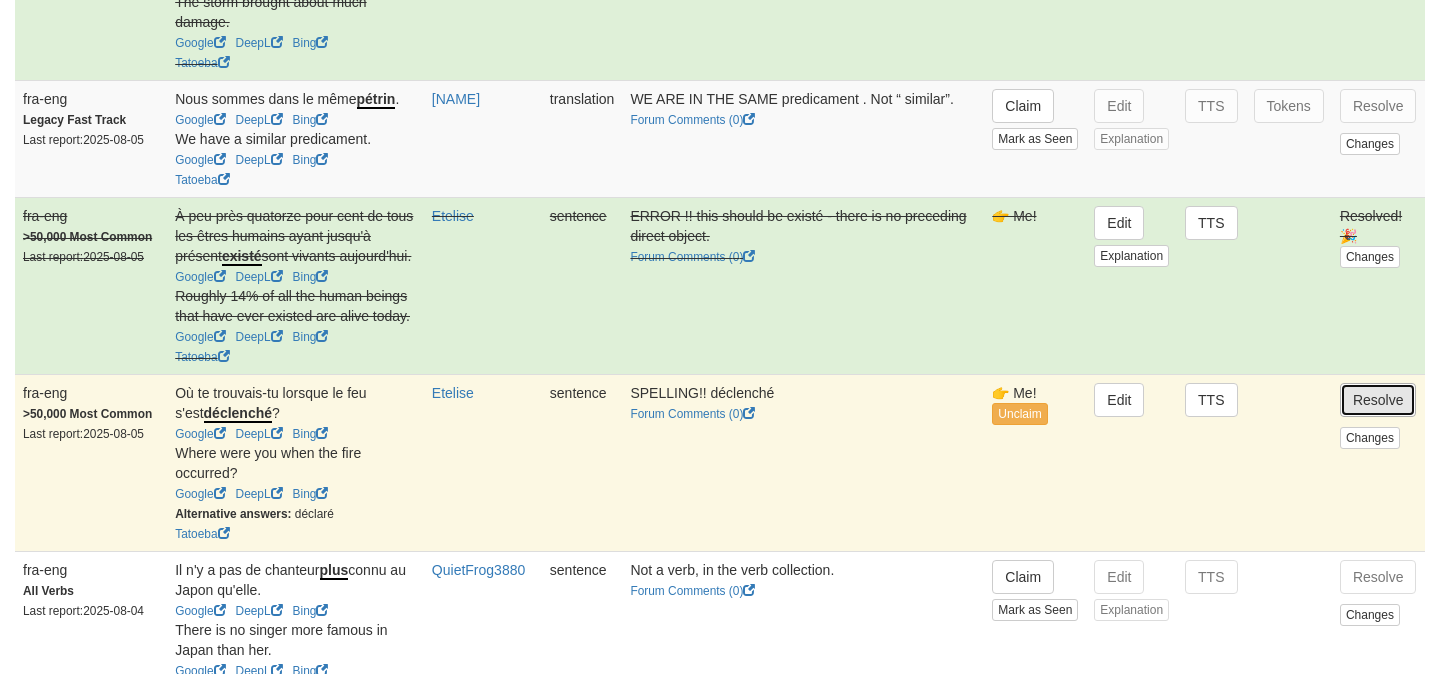 click on "Resolve" at bounding box center [1378, 400] 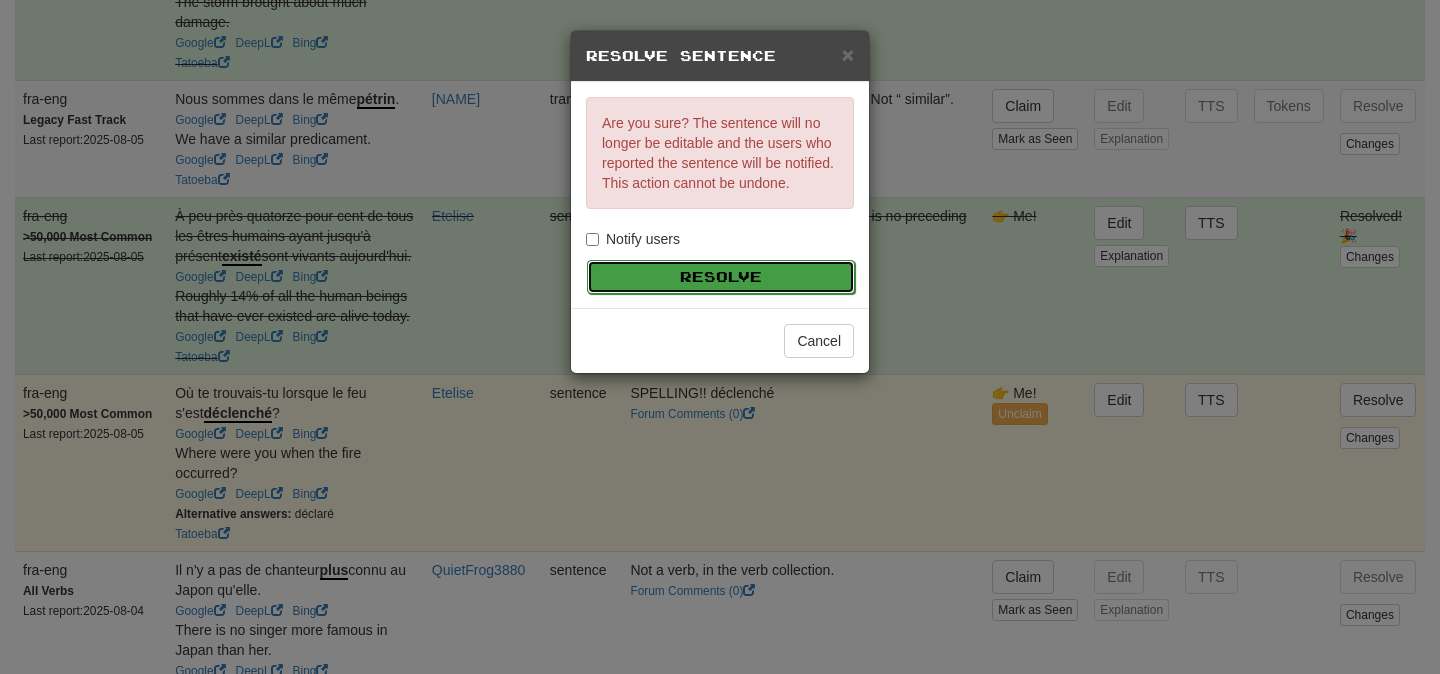 click on "Resolve" at bounding box center [721, 277] 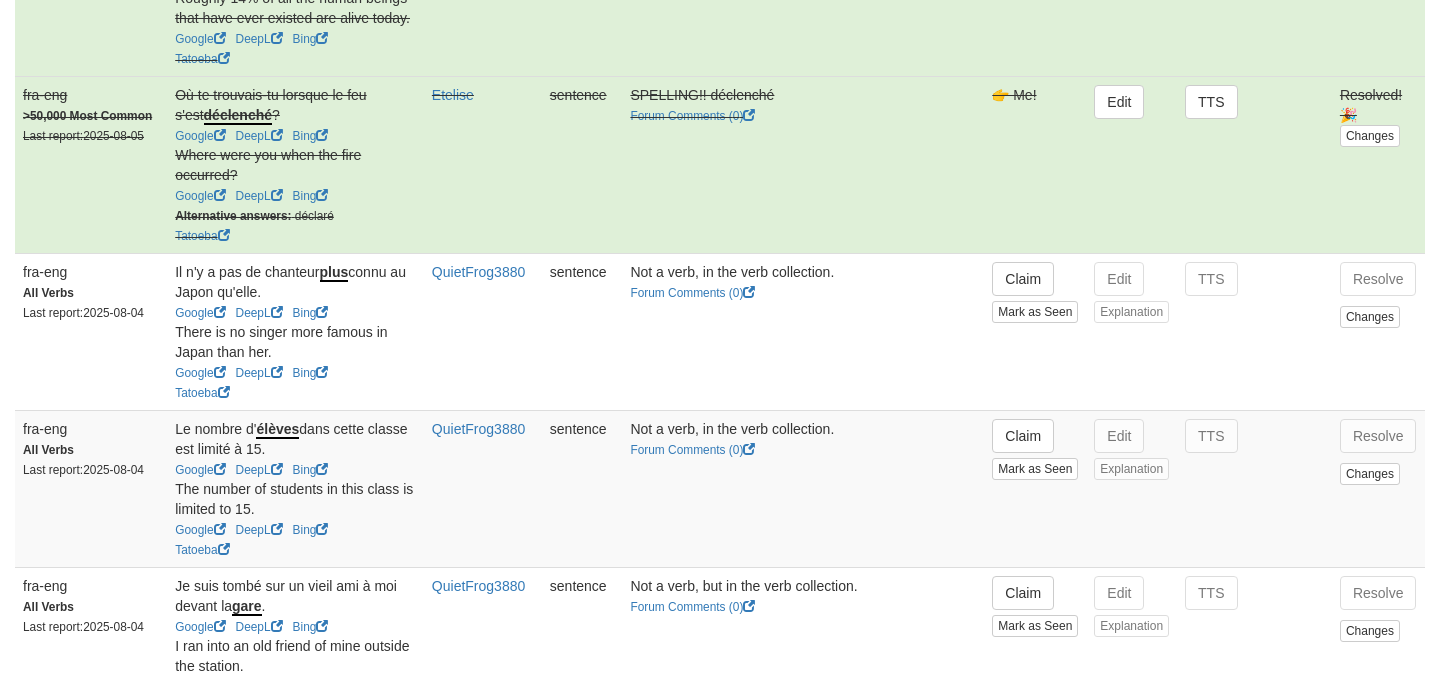 scroll, scrollTop: 1427, scrollLeft: 0, axis: vertical 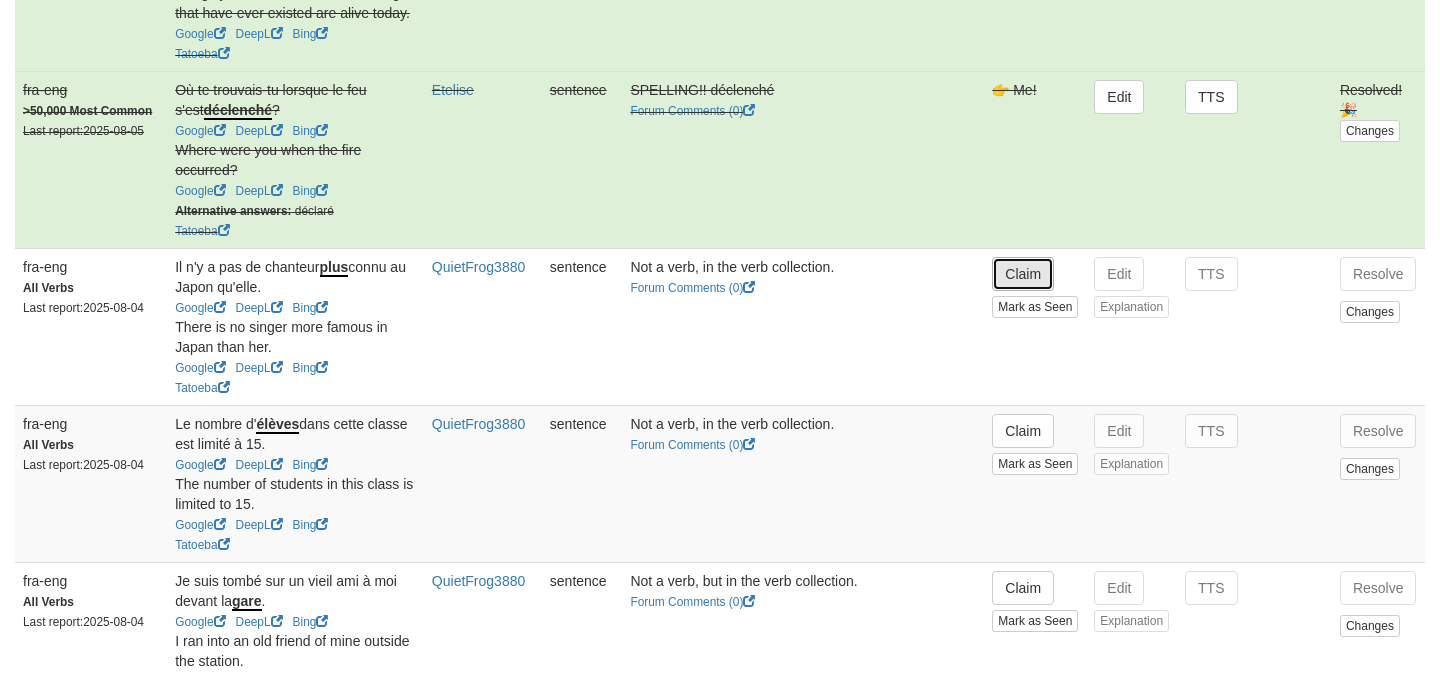 click on "Claim" at bounding box center [1023, 274] 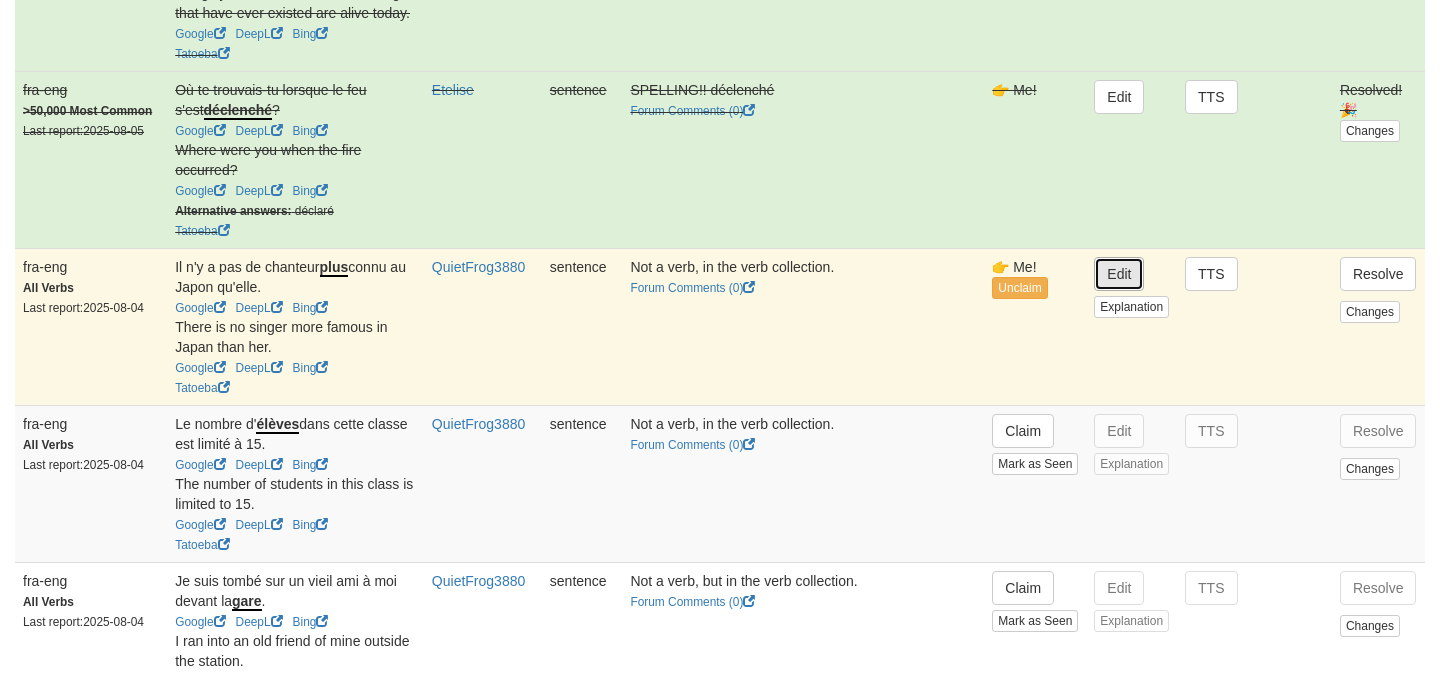 click on "Edit" at bounding box center (1119, 274) 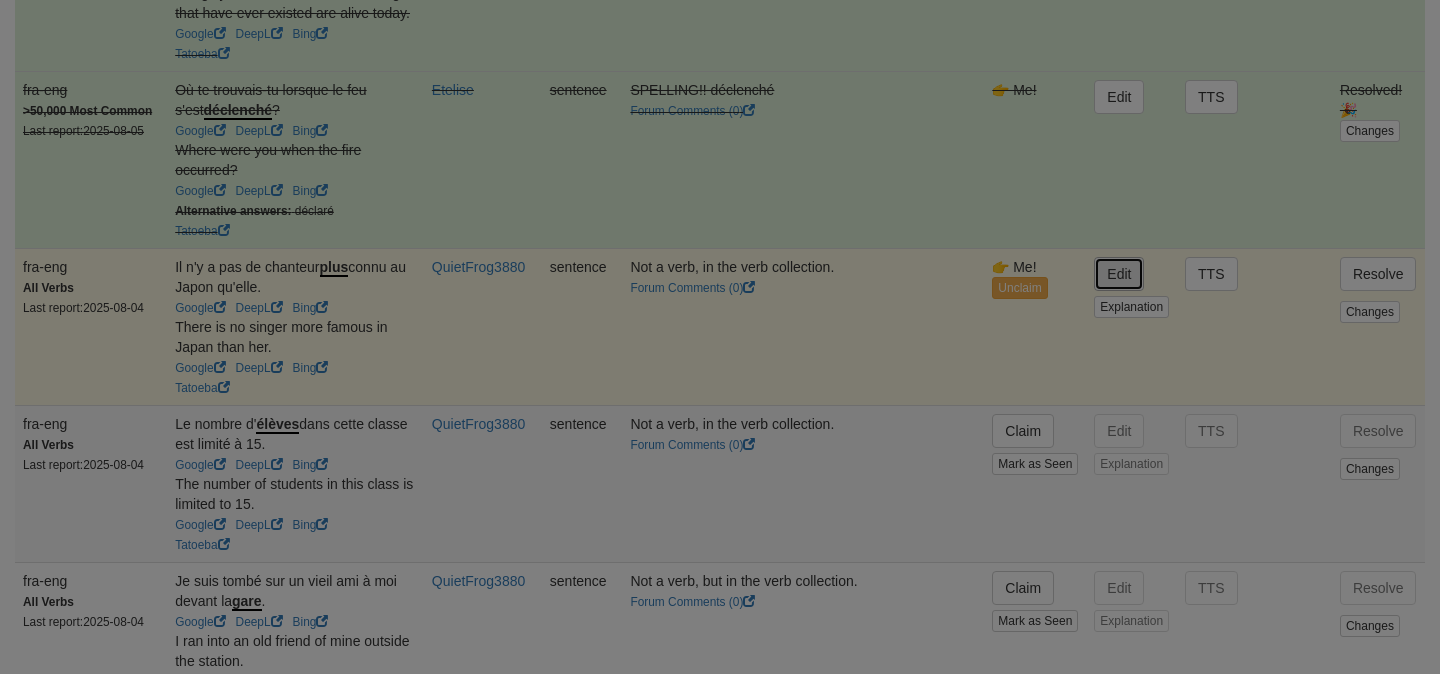 type on "**********" 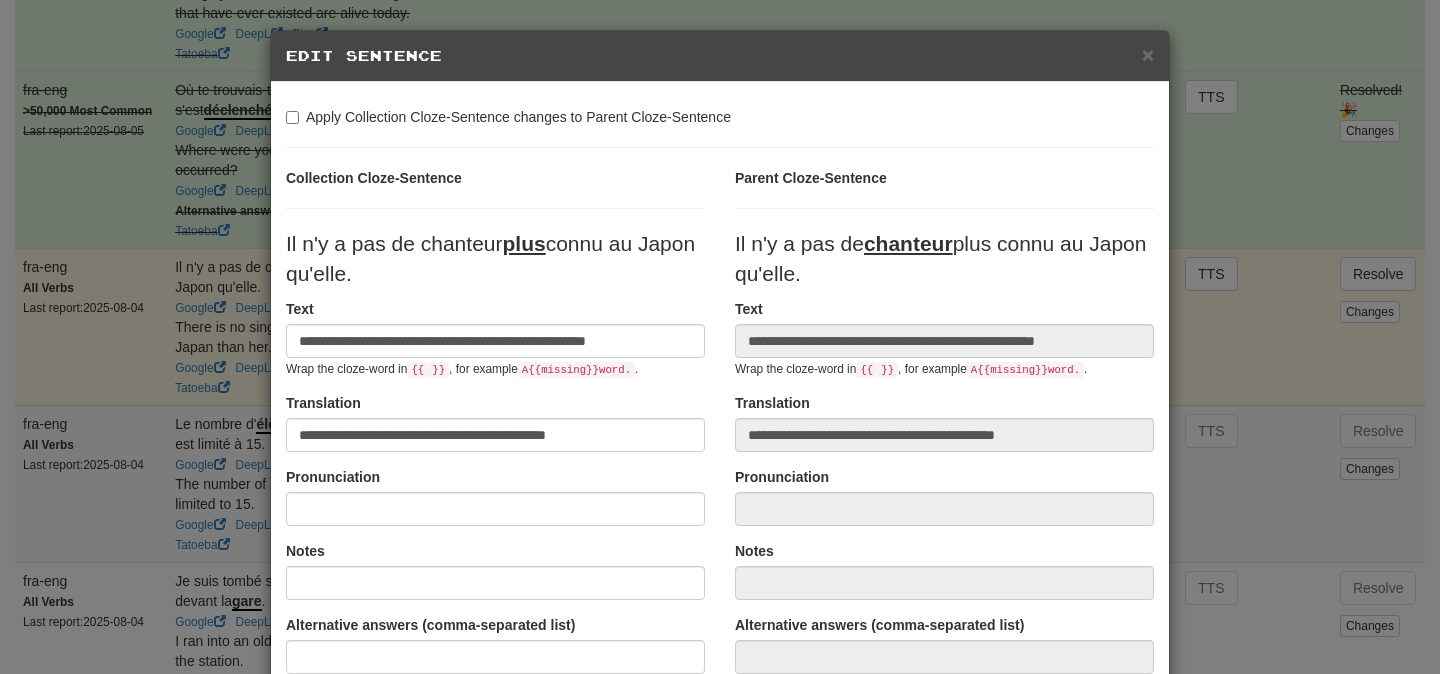 click on "Il n'y a pas de chanteur  plus  connu au Japon qu'elle." at bounding box center [490, 258] 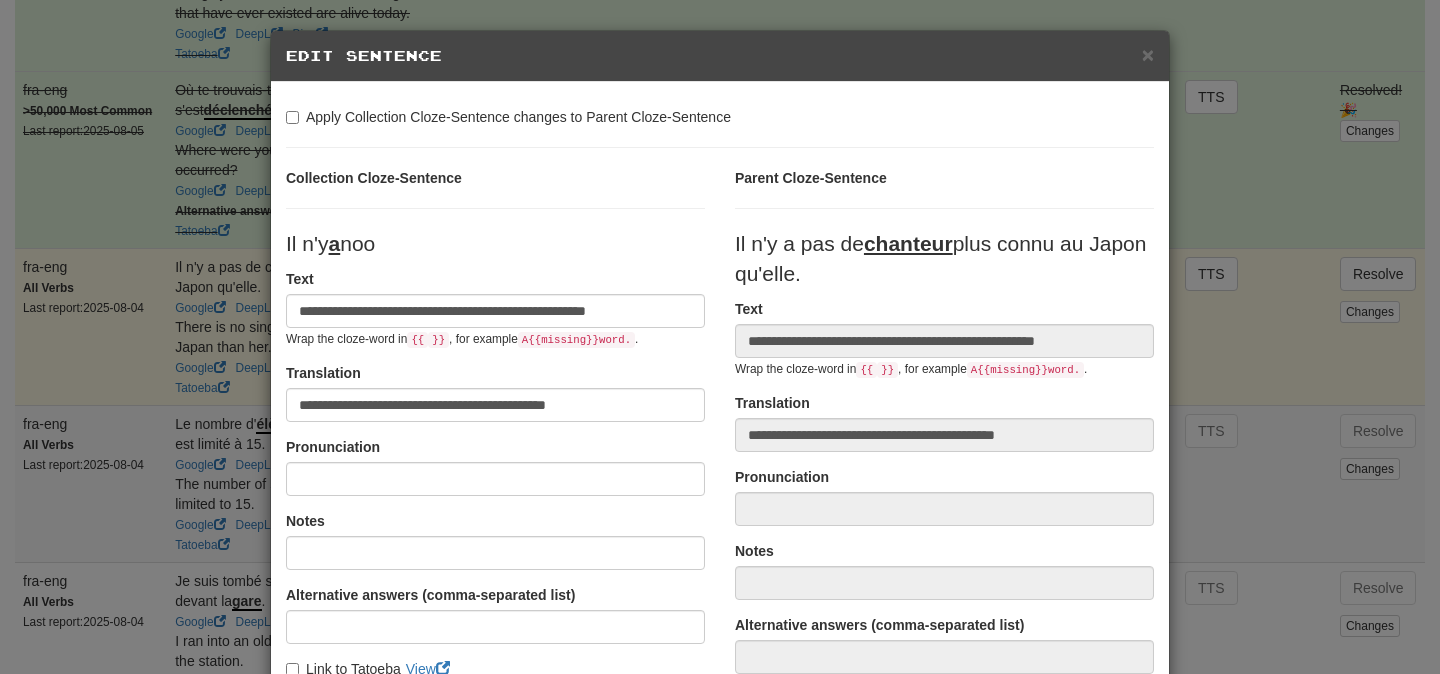 click on "Apply Collection Cloze-Sentence changes to Parent Cloze-Sentence" at bounding box center (508, 117) 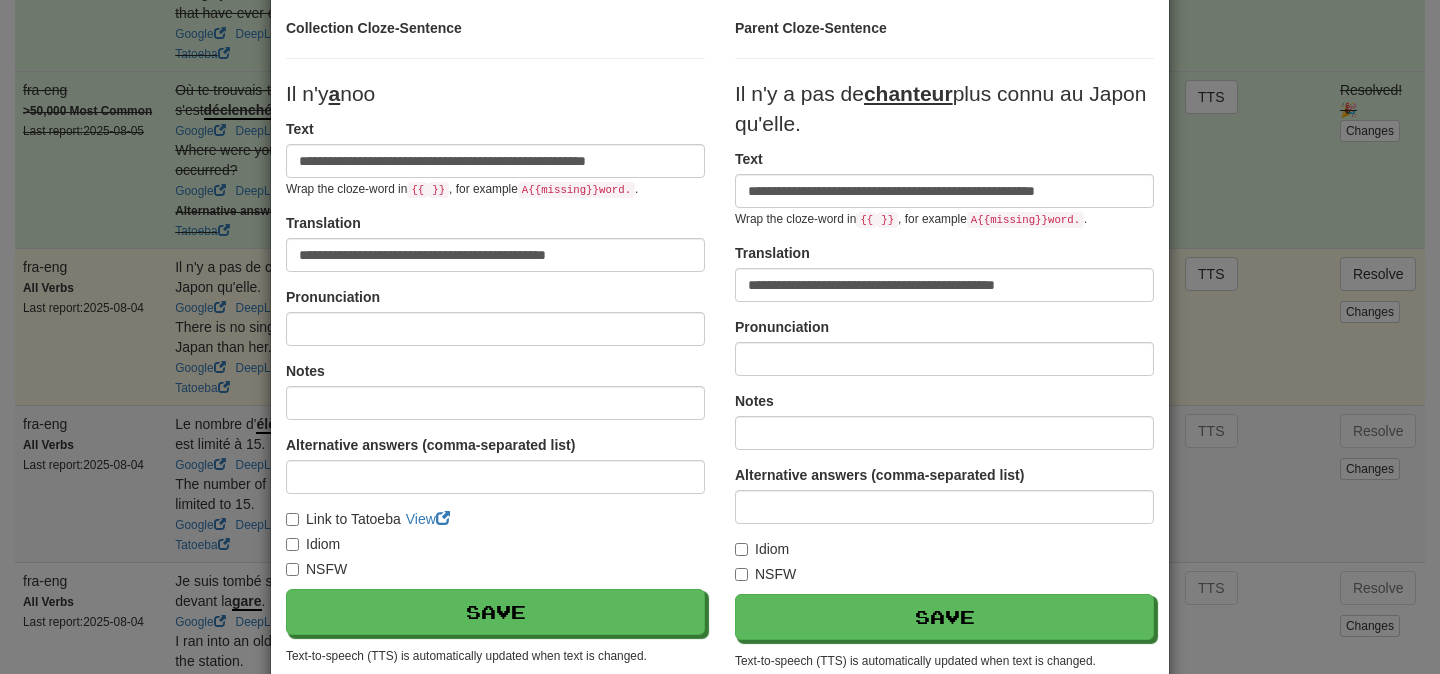 scroll, scrollTop: 151, scrollLeft: 0, axis: vertical 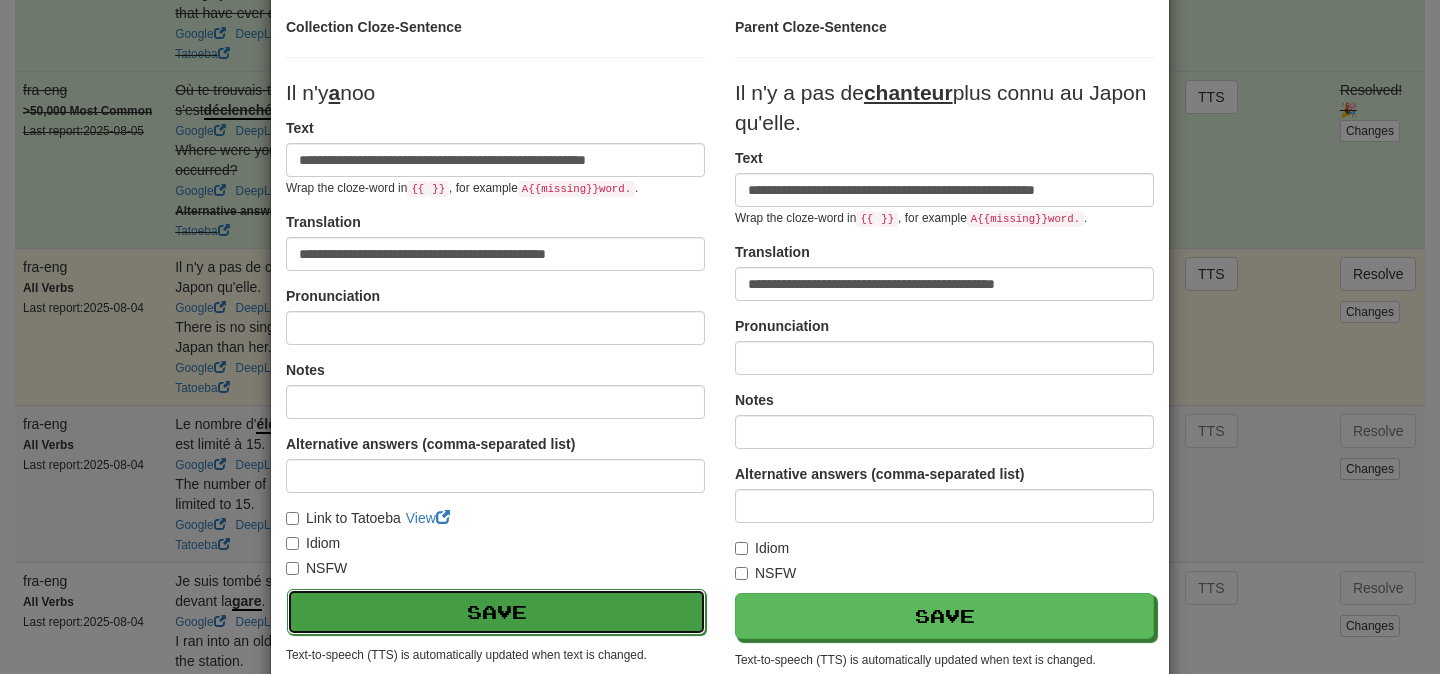 click on "Save" at bounding box center (496, 612) 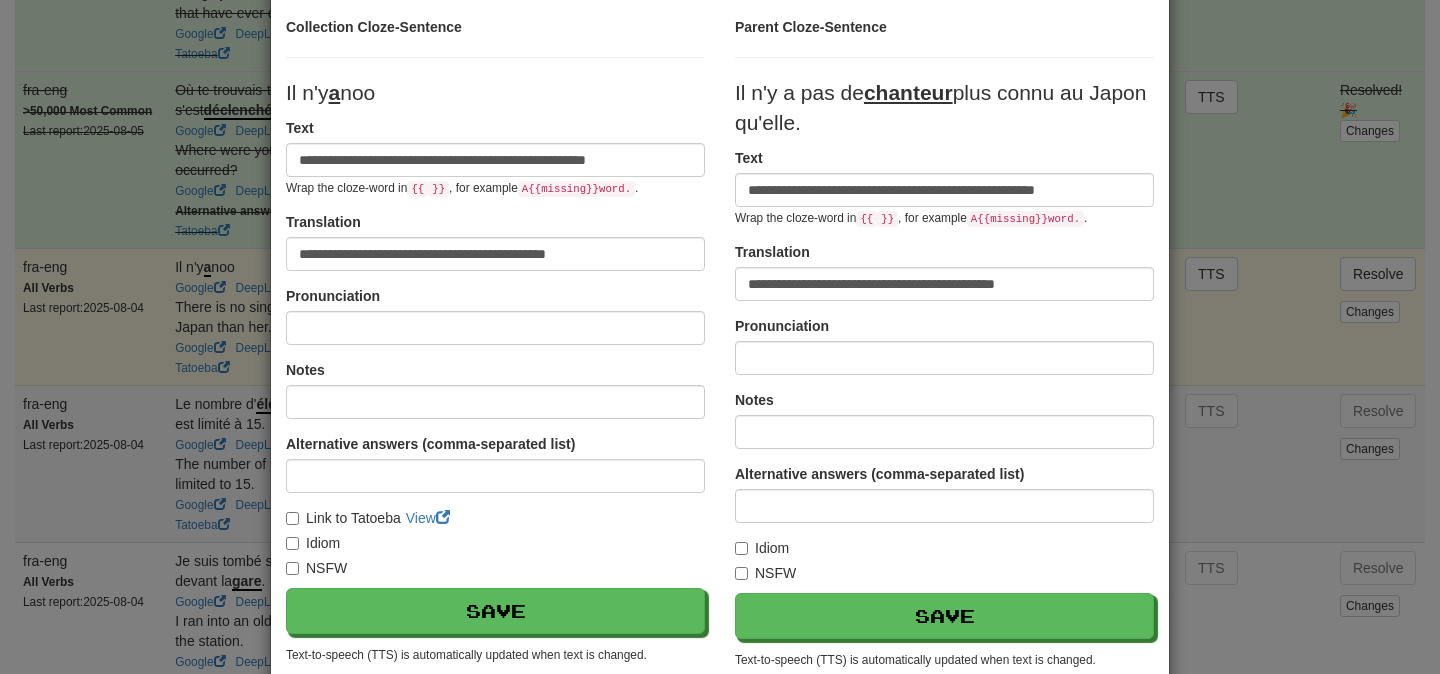 click on "**********" at bounding box center [720, 337] 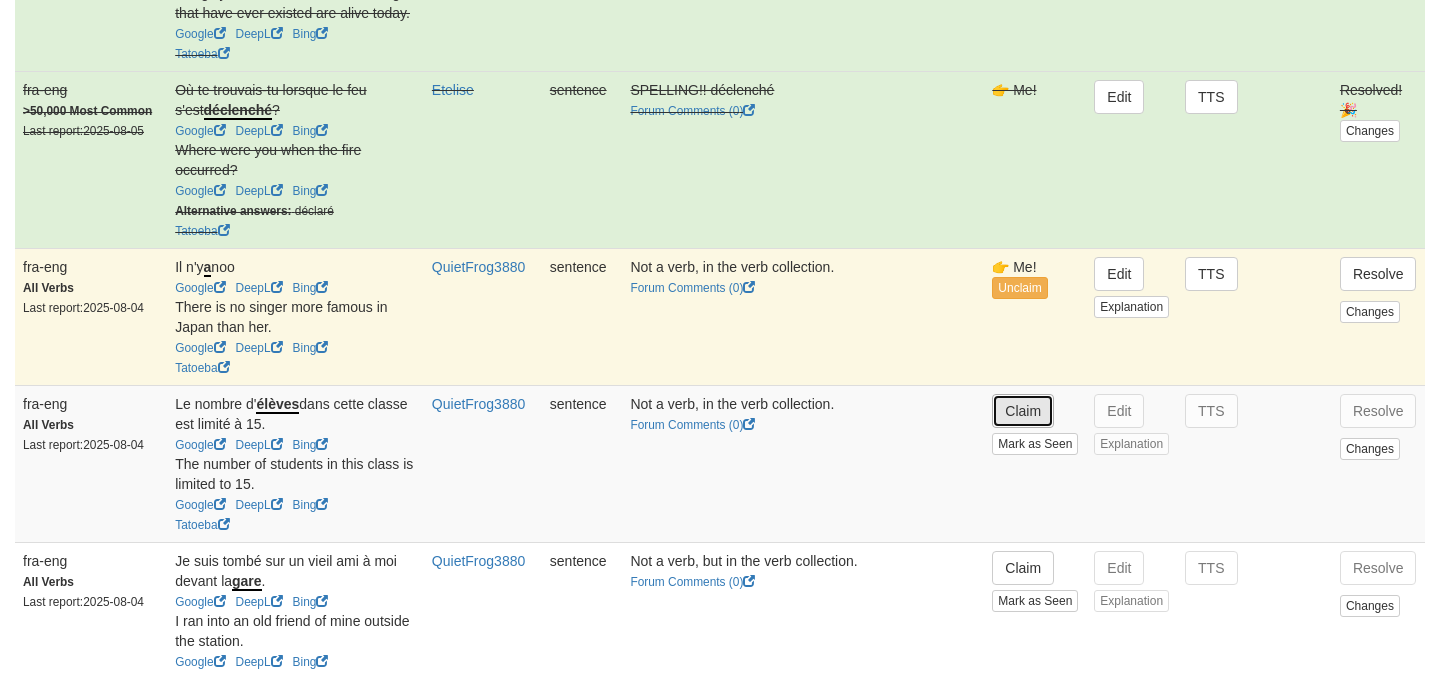 click on "Claim" at bounding box center [1023, 411] 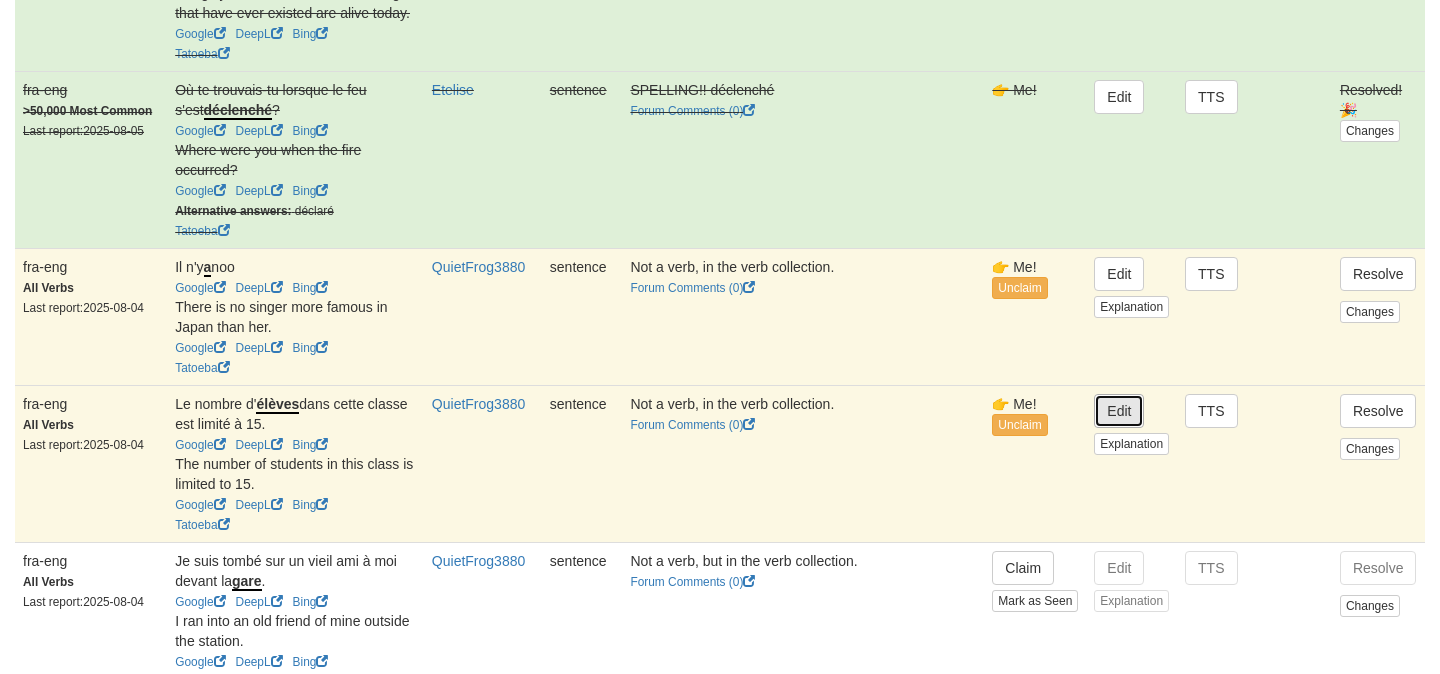 click on "Edit" at bounding box center [1119, 411] 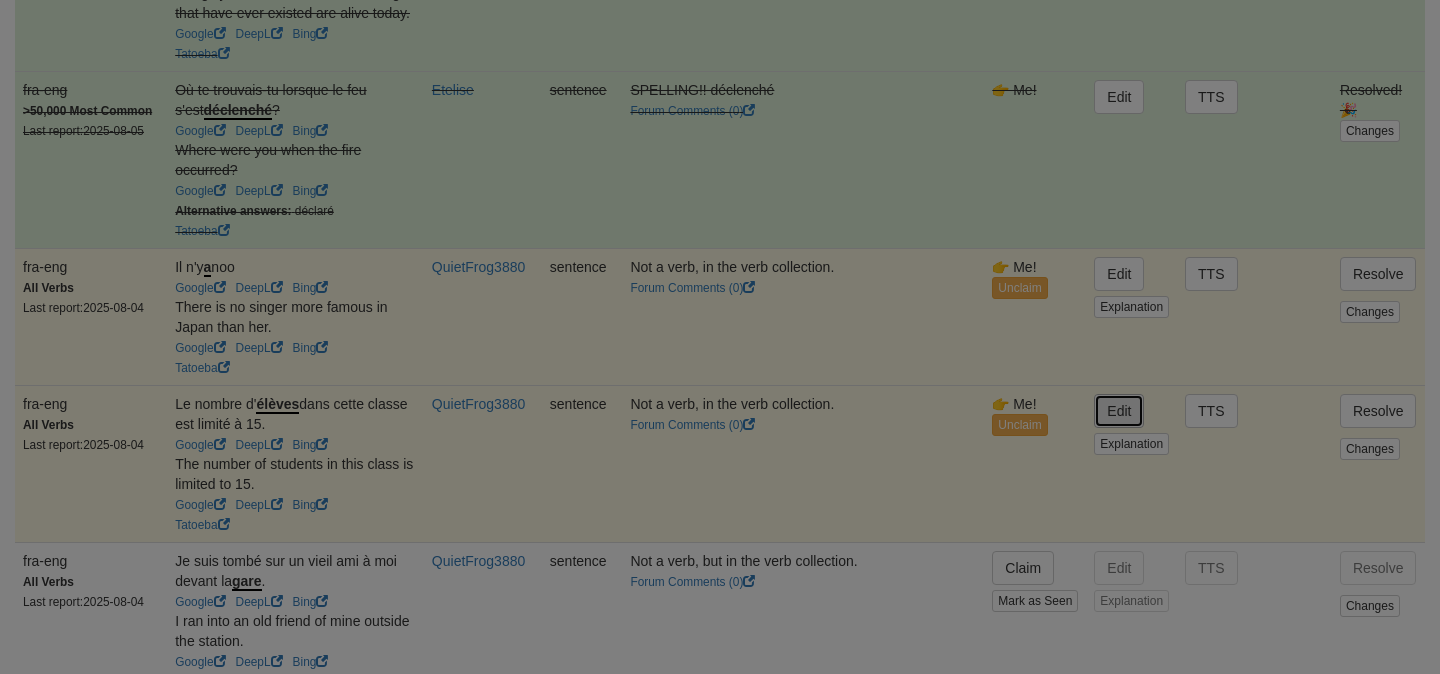 type on "**********" 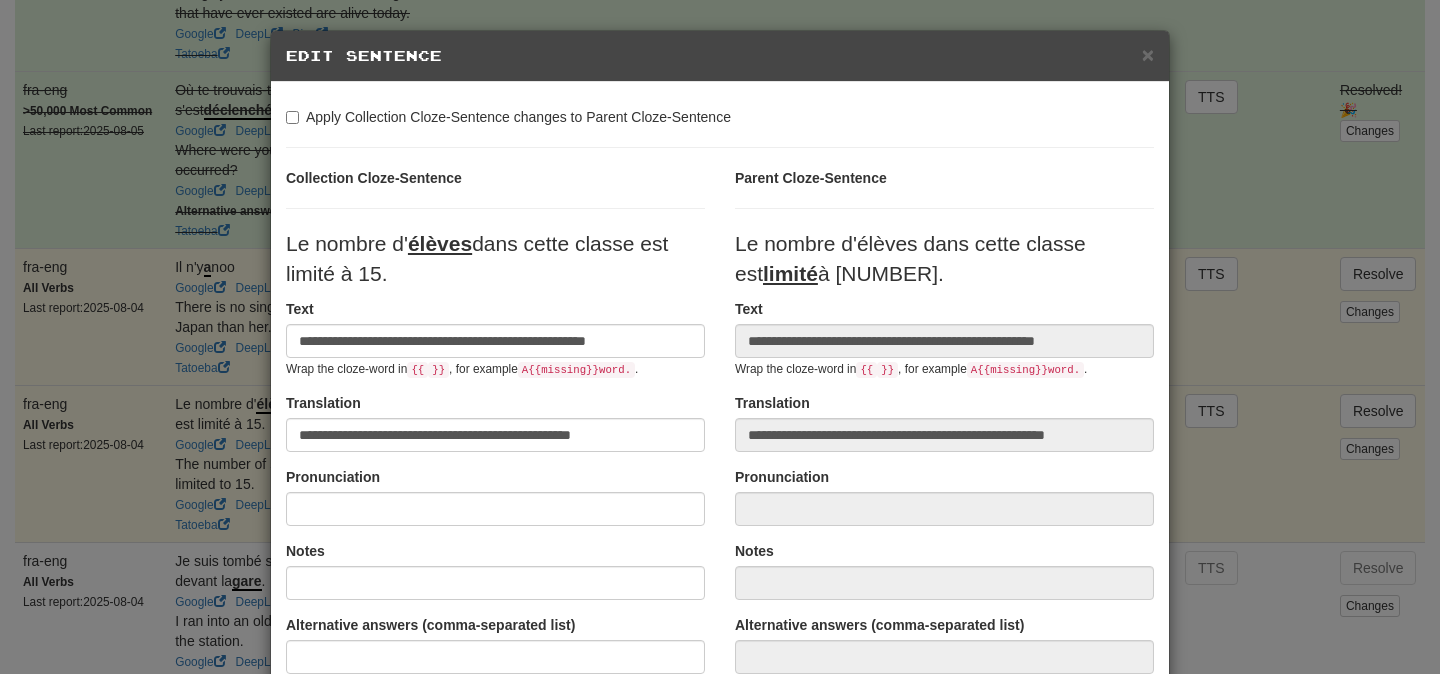click on "Apply Collection Cloze-Sentence changes to Parent Cloze-Sentence" at bounding box center [508, 117] 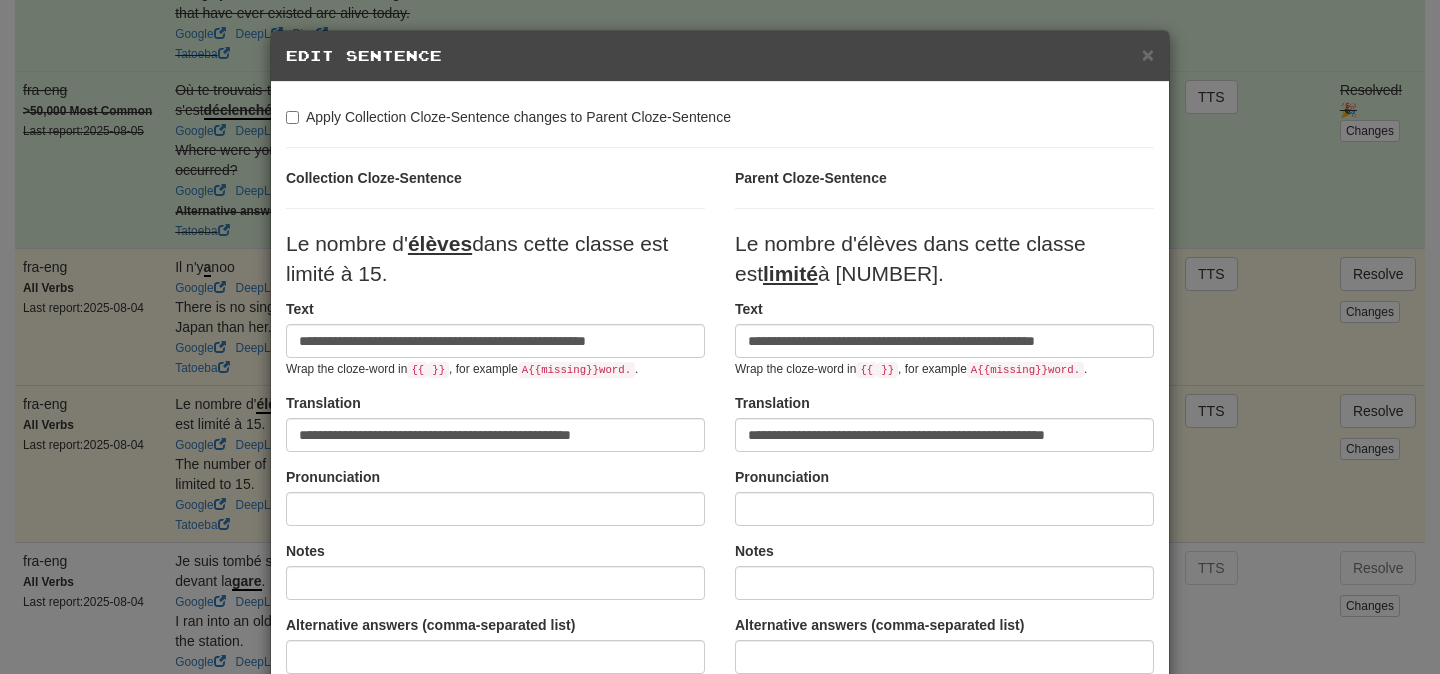 click on "Le nombre d' élèves  dans cette classe est limité à 15." at bounding box center (477, 258) 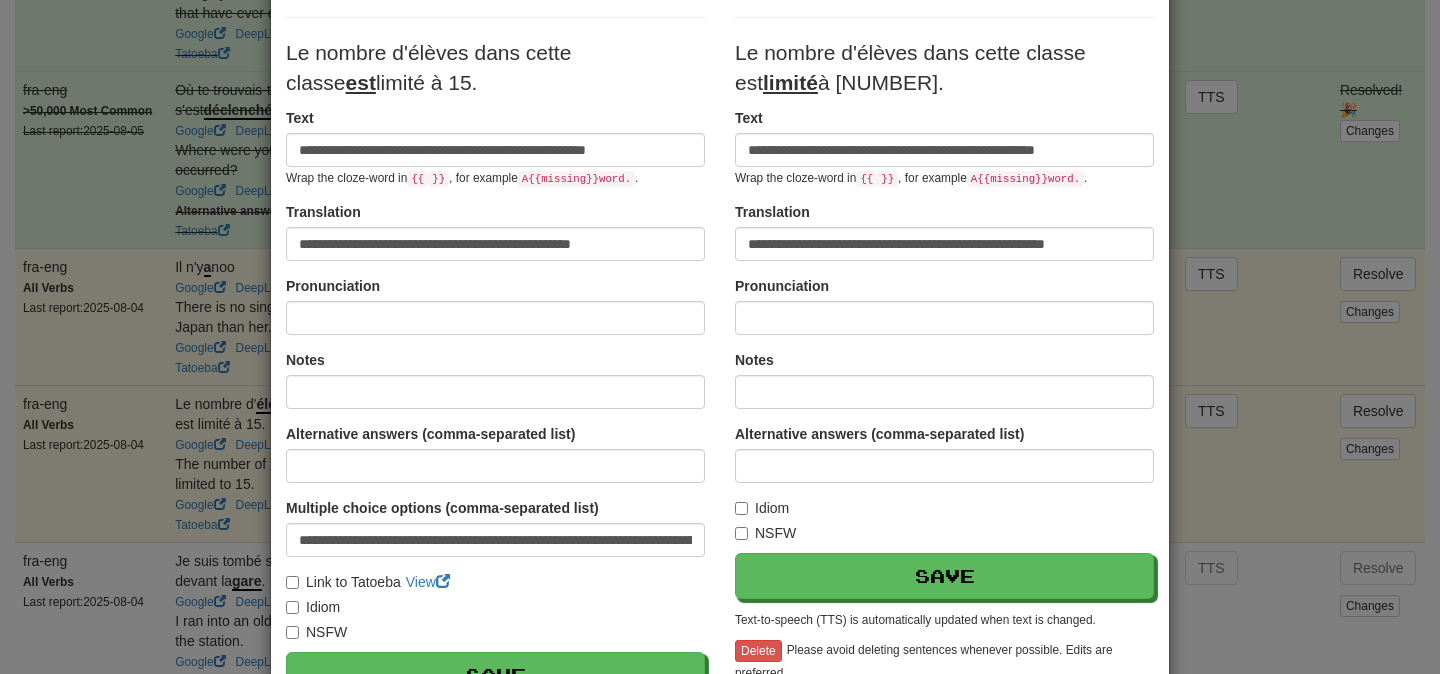 scroll, scrollTop: 211, scrollLeft: 0, axis: vertical 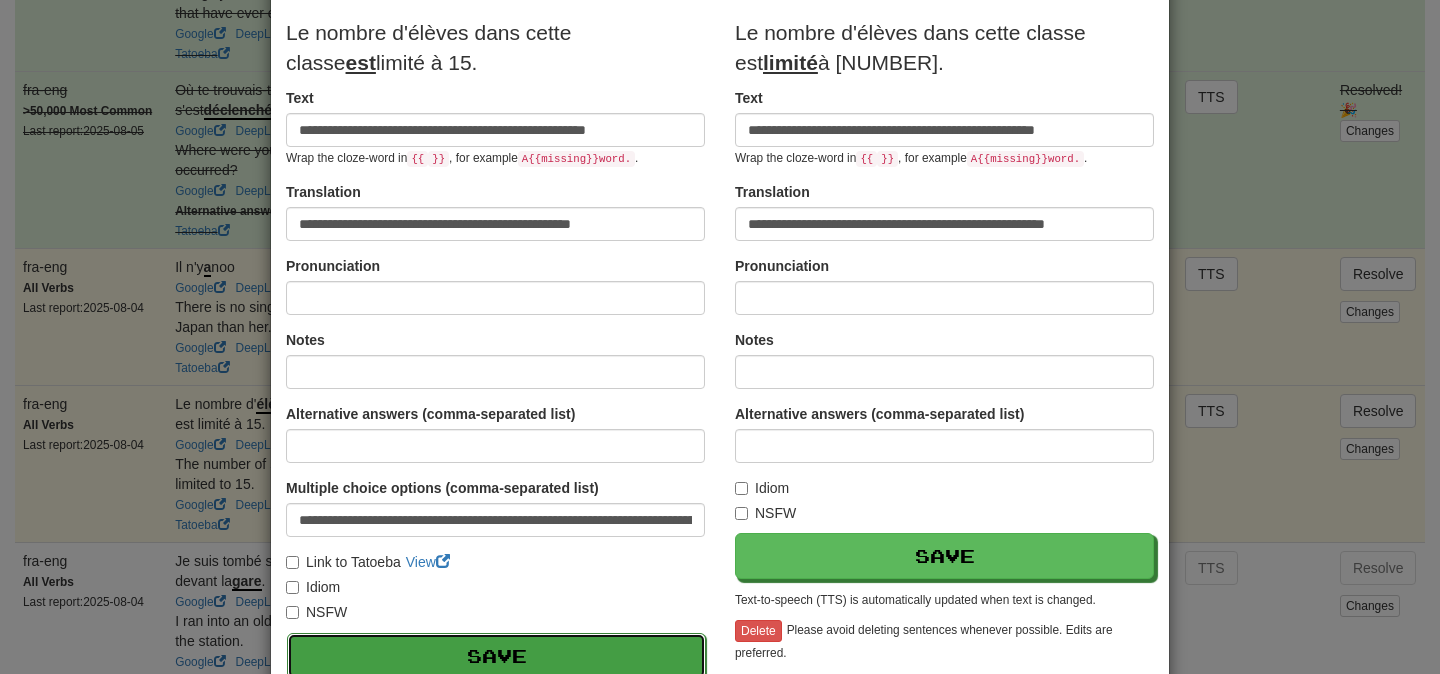 click on "Save" at bounding box center (496, 656) 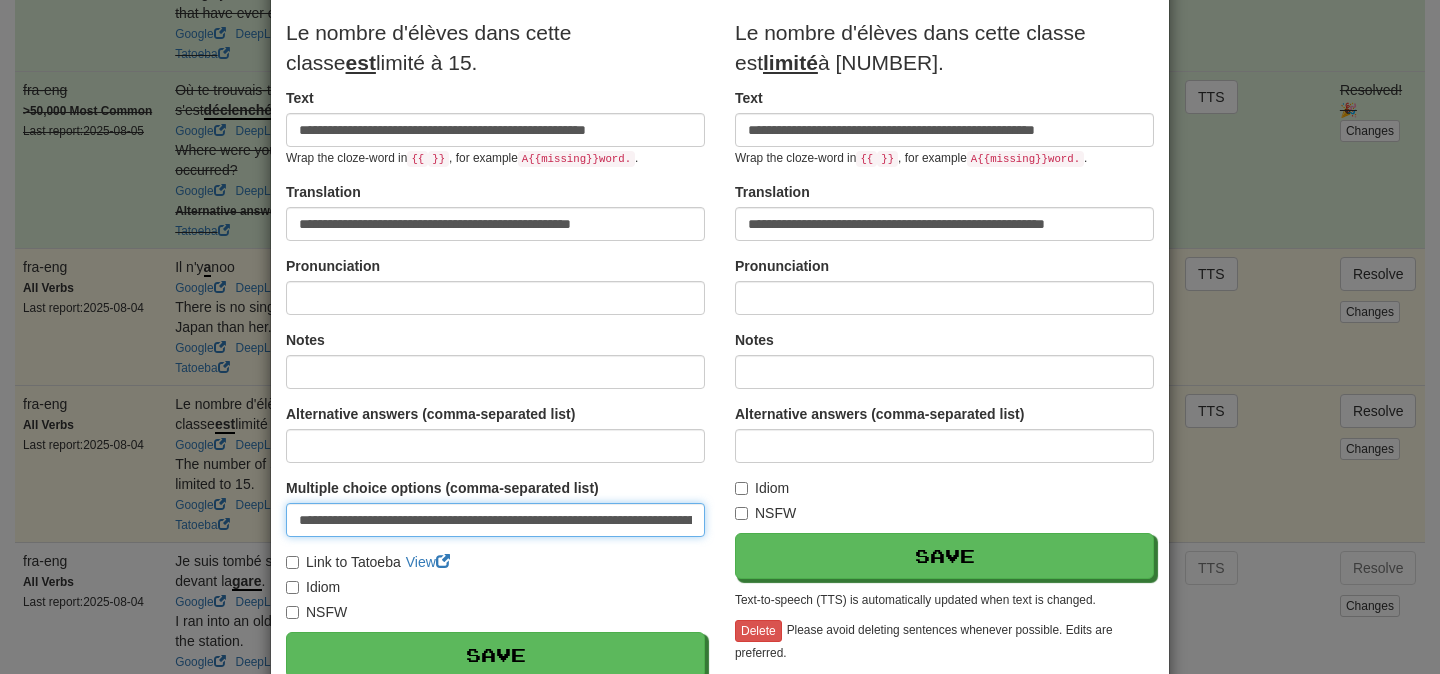 click on "**********" at bounding box center [495, 520] 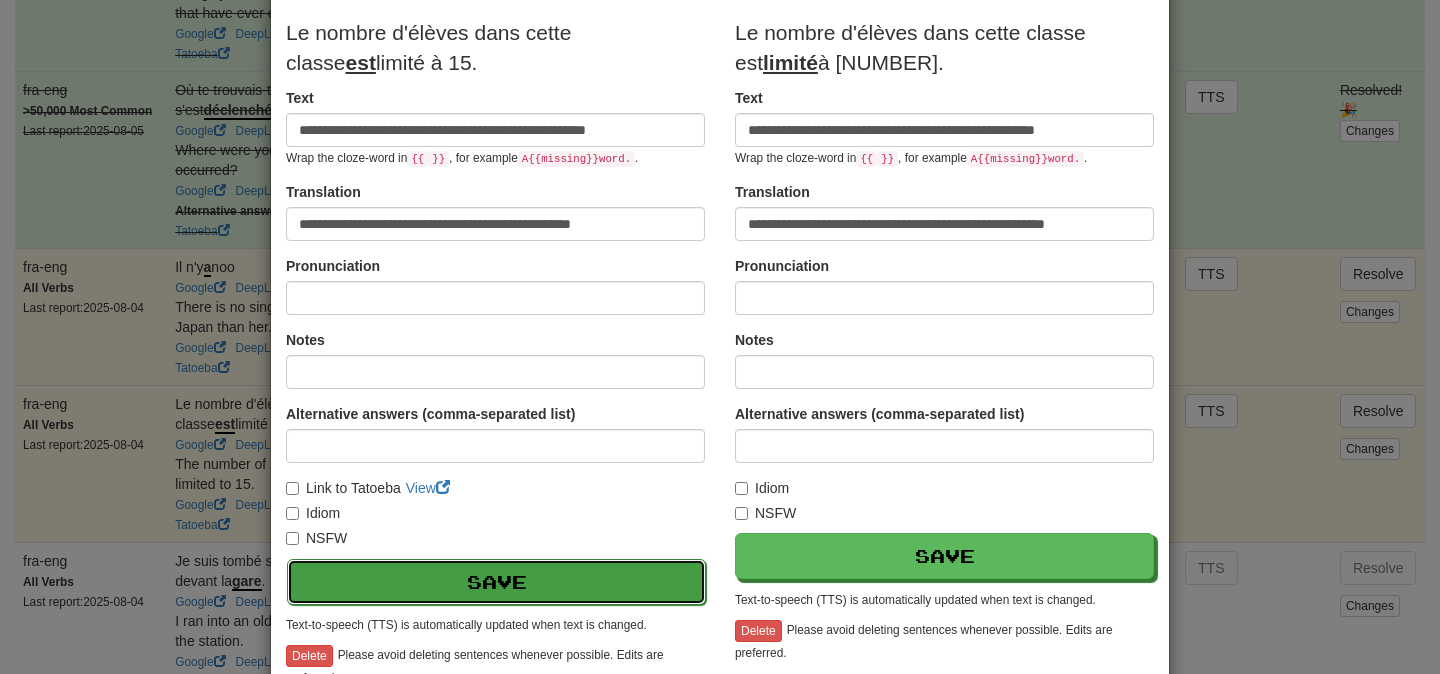 click on "Save" at bounding box center (496, 582) 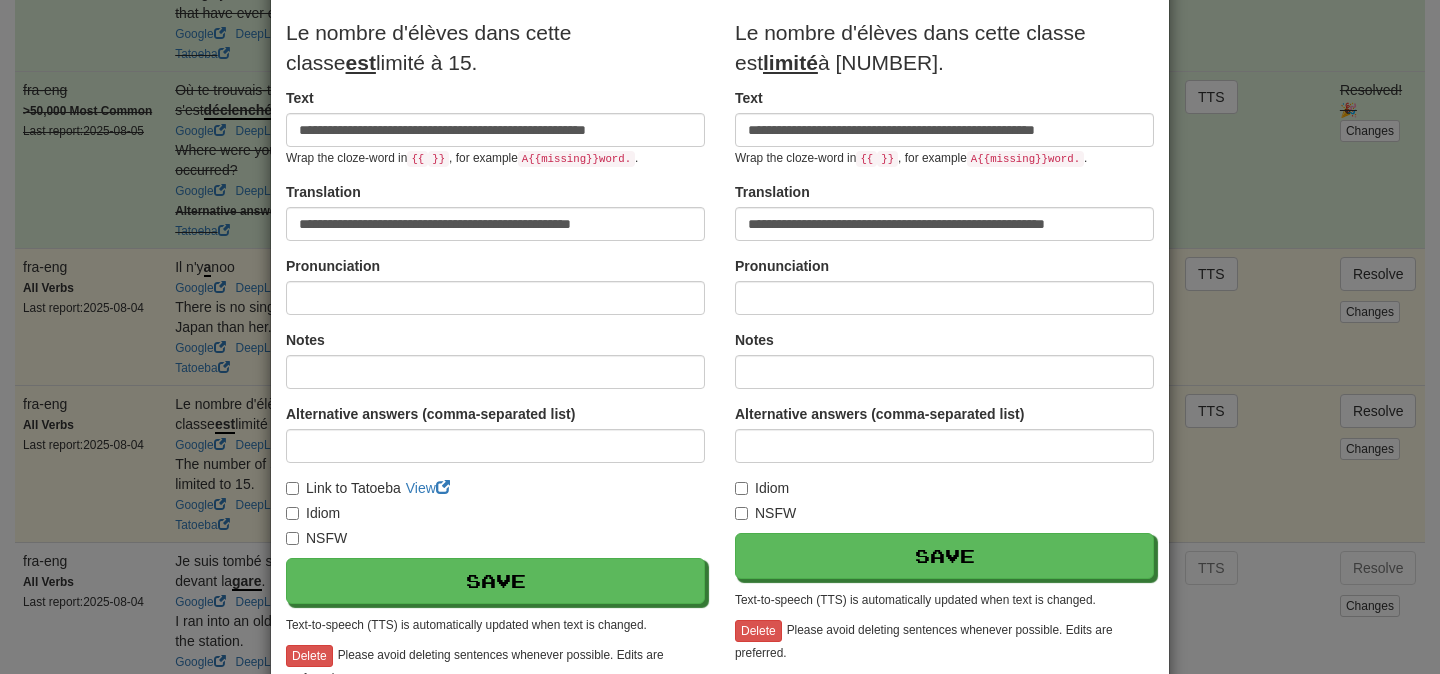 click on "Le nombre d'élèves dans cette classe est limité à 15." at bounding box center [720, 337] 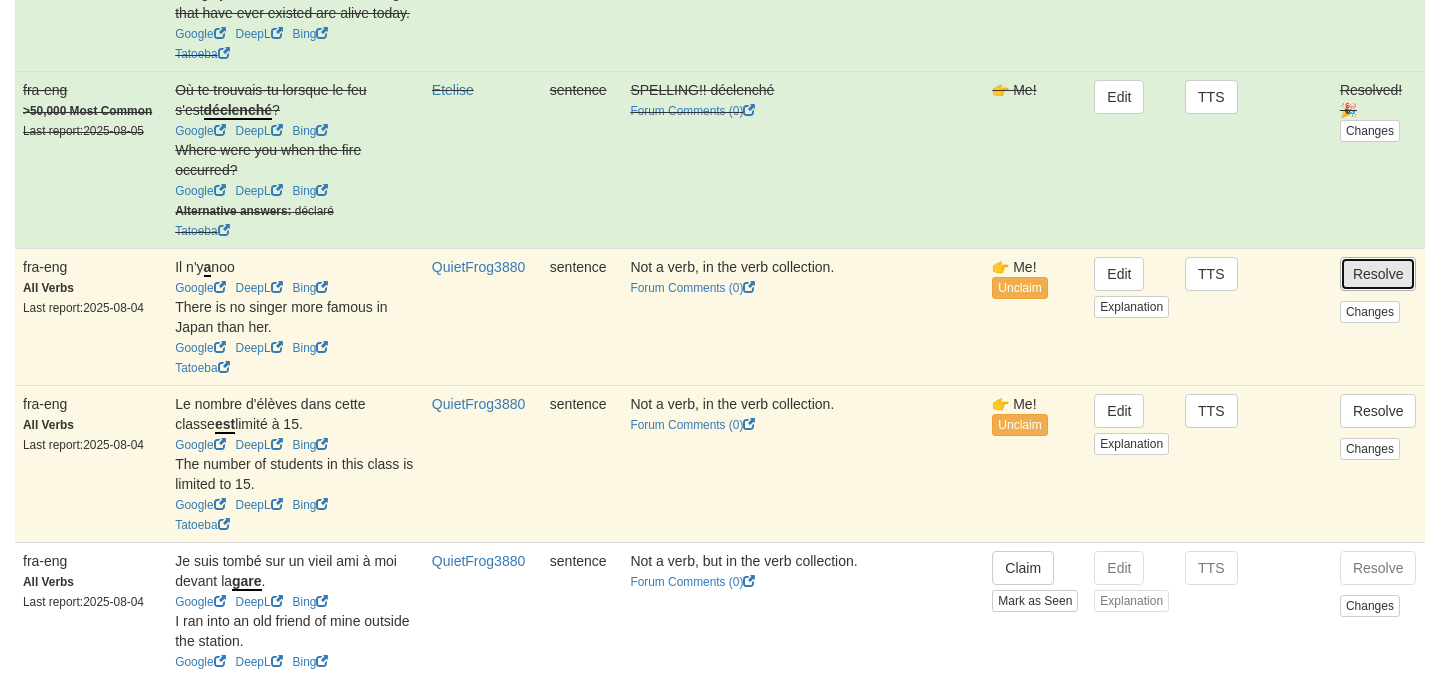 click on "Resolve" at bounding box center (1378, 274) 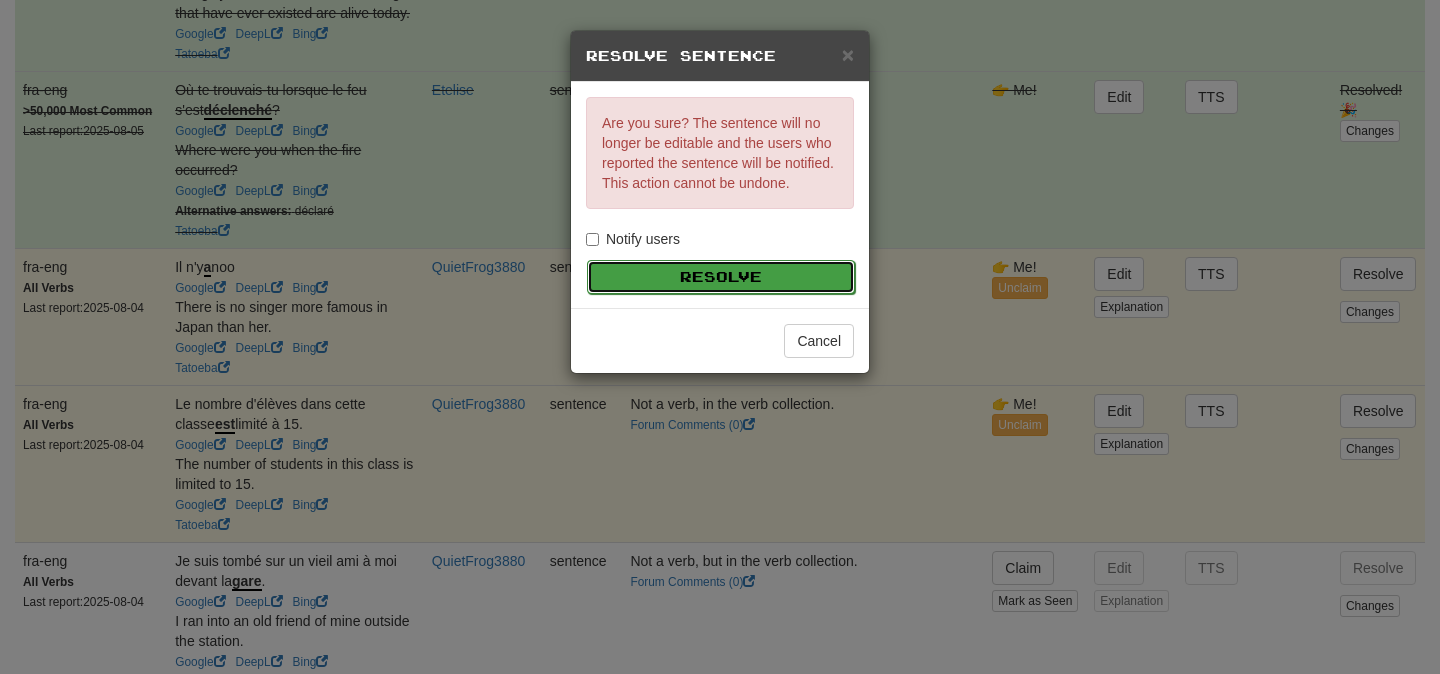 click on "Resolve" at bounding box center (721, 277) 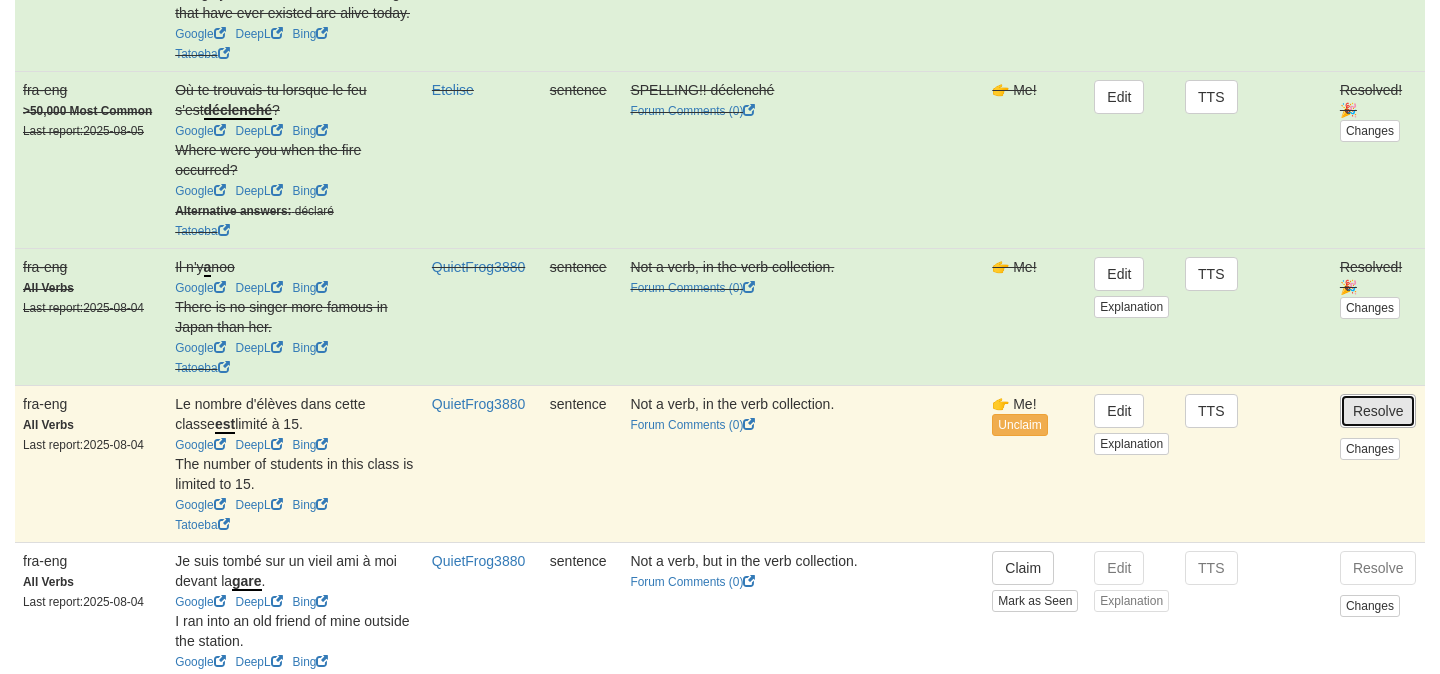 click on "Resolve" at bounding box center (1378, 411) 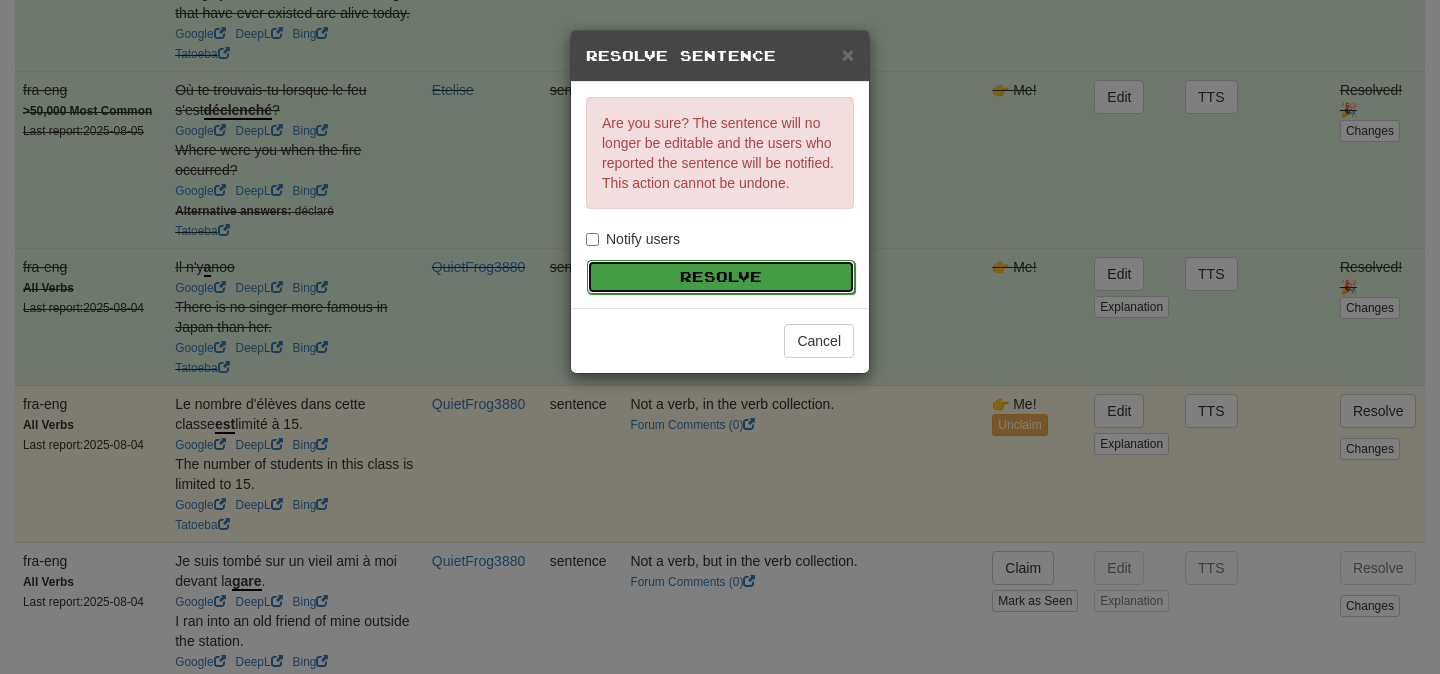 click on "Resolve" at bounding box center [721, 277] 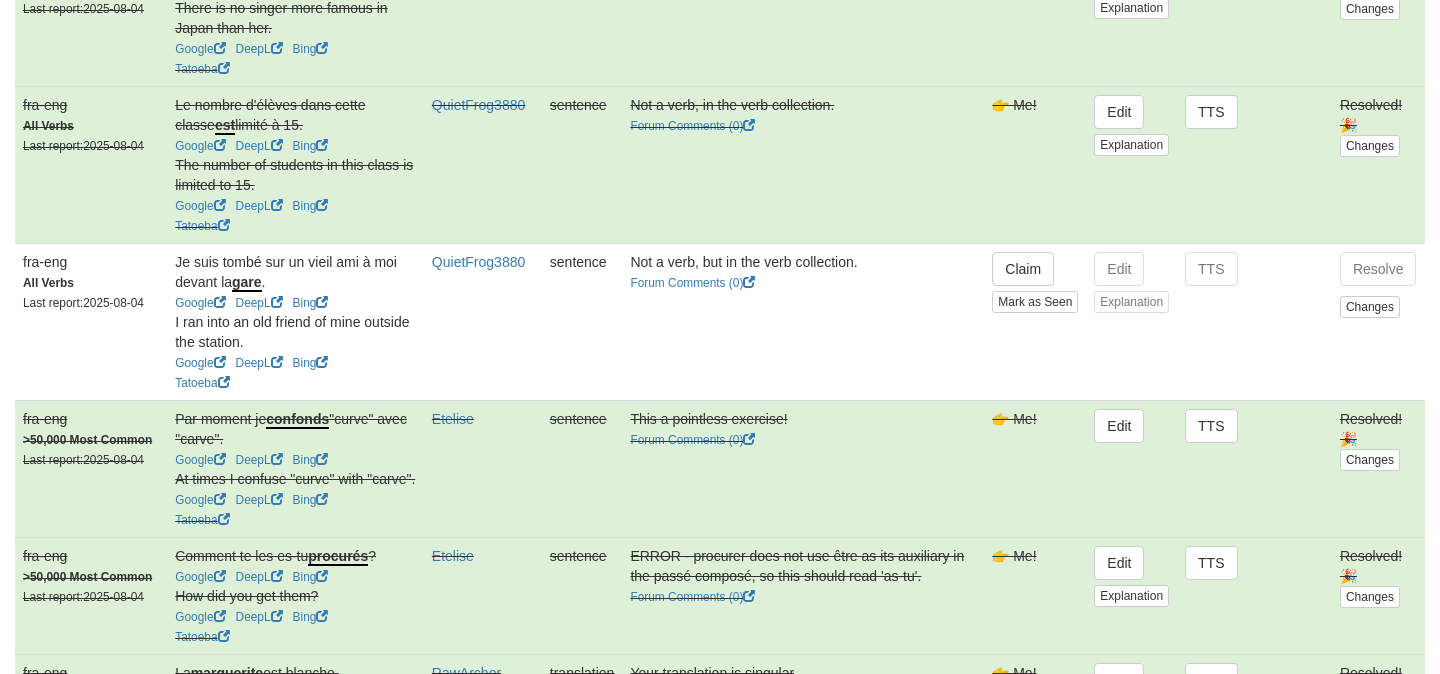 scroll, scrollTop: 1729, scrollLeft: 0, axis: vertical 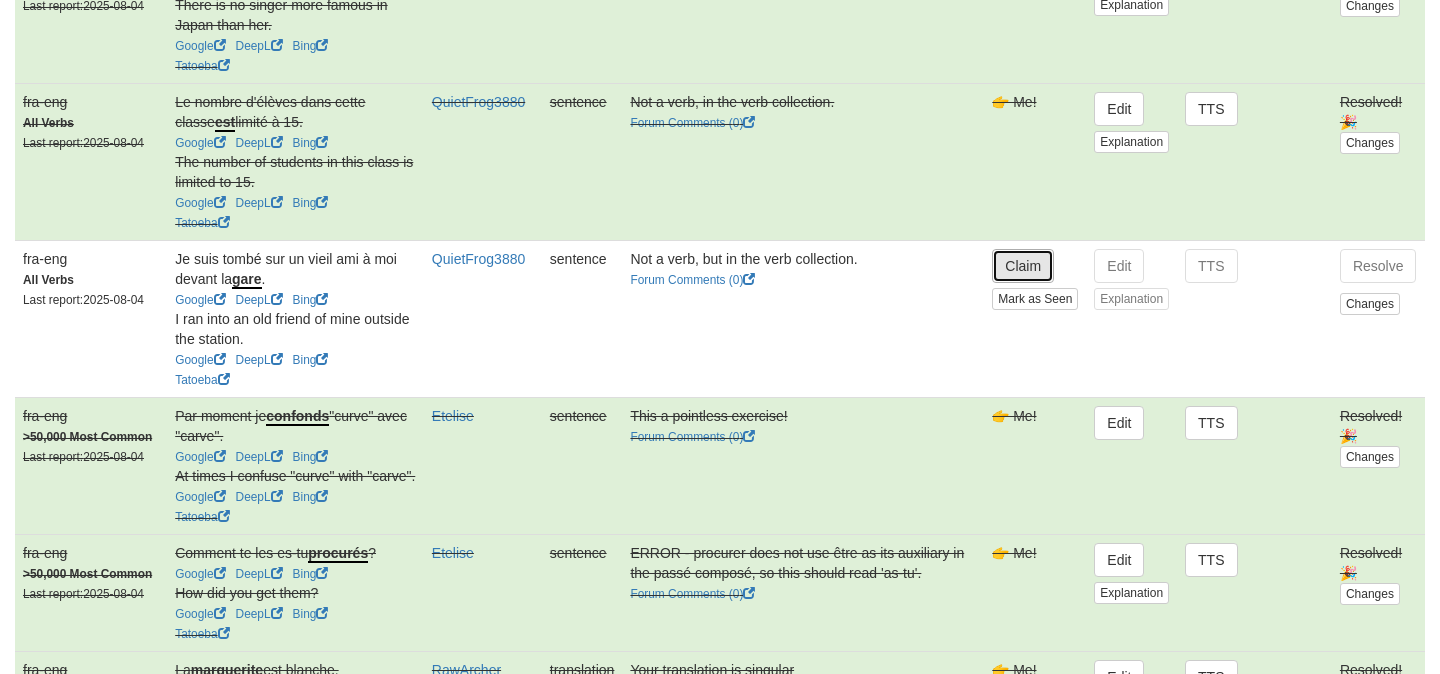click on "Claim" at bounding box center (1023, 266) 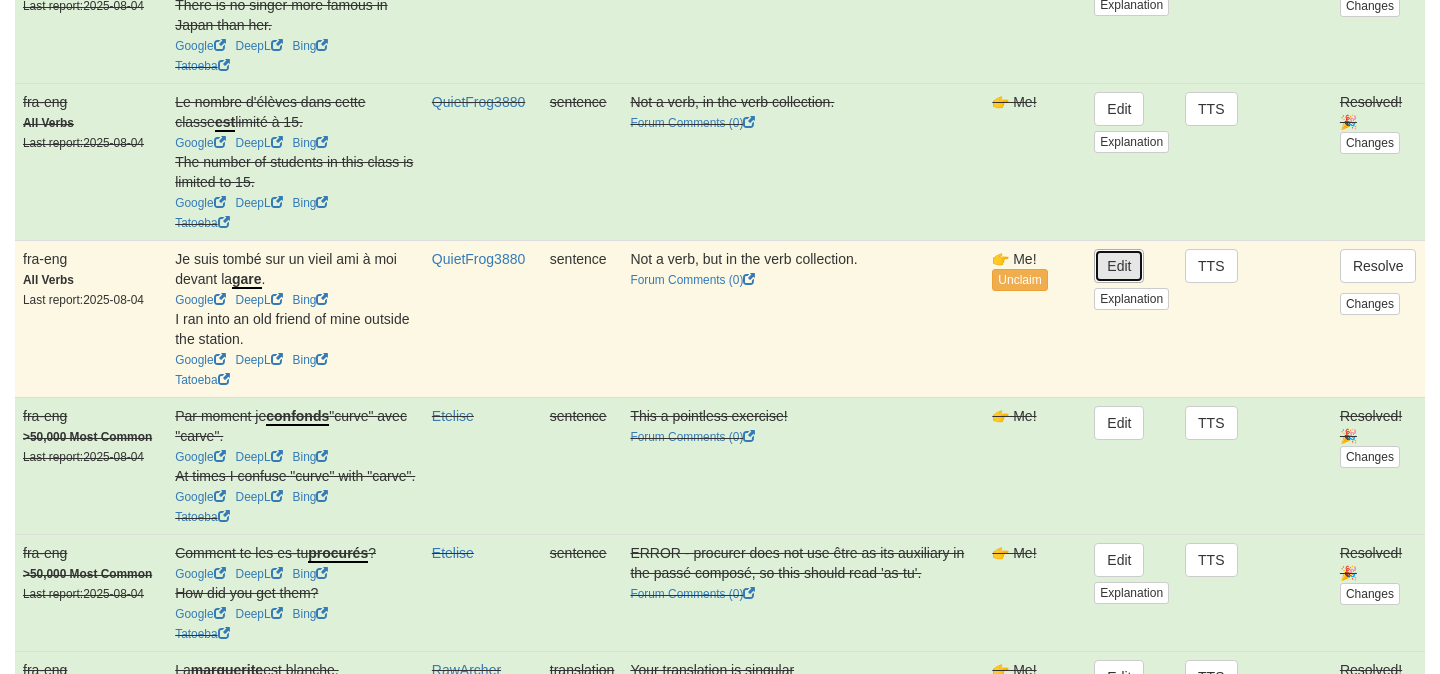 click on "Edit" at bounding box center (1119, 266) 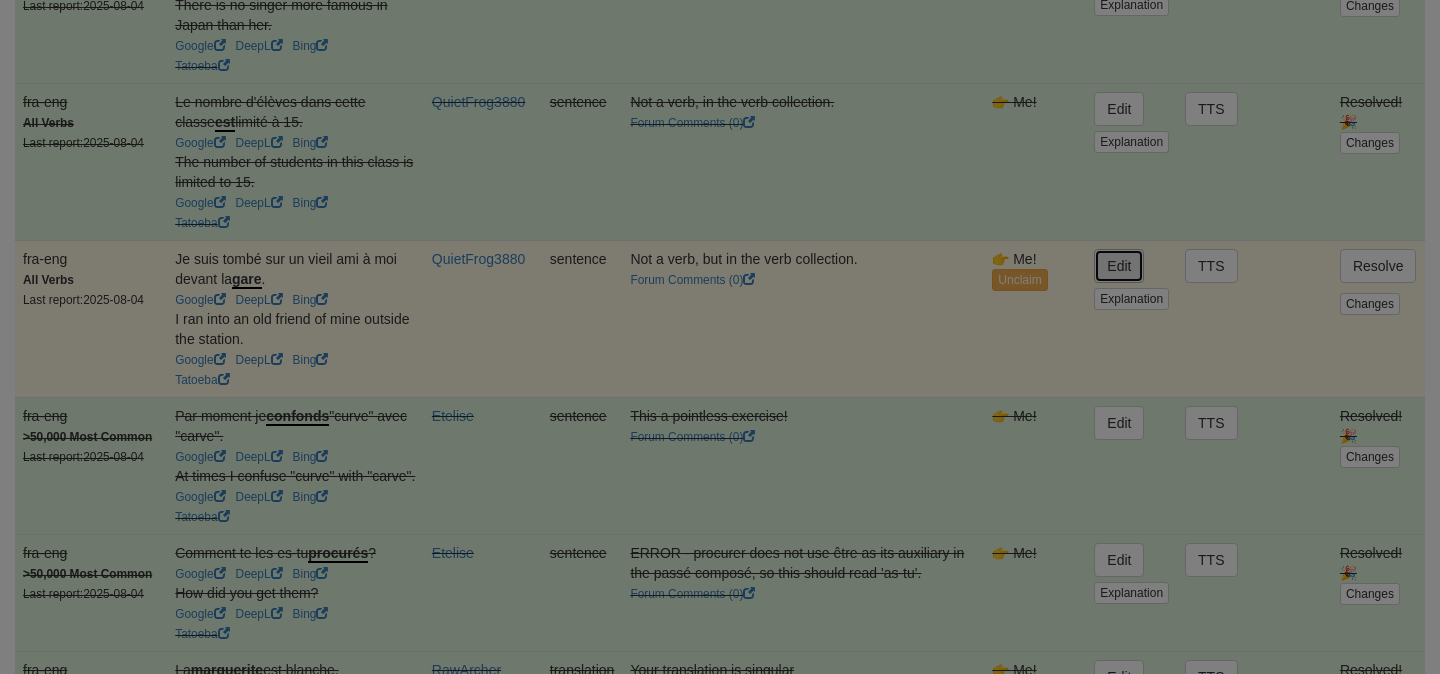 type on "**********" 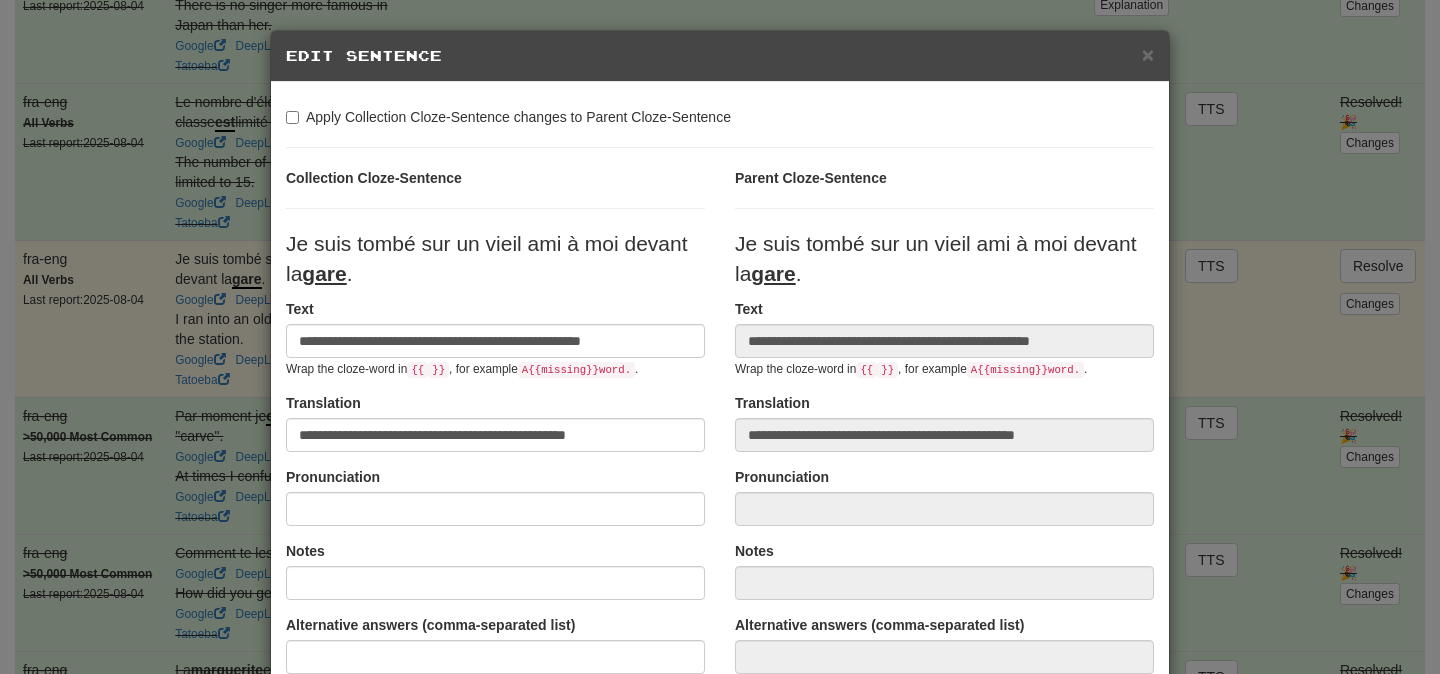 click on "Je suis tombé sur un vieil ami à moi devant la  gare ." at bounding box center [487, 258] 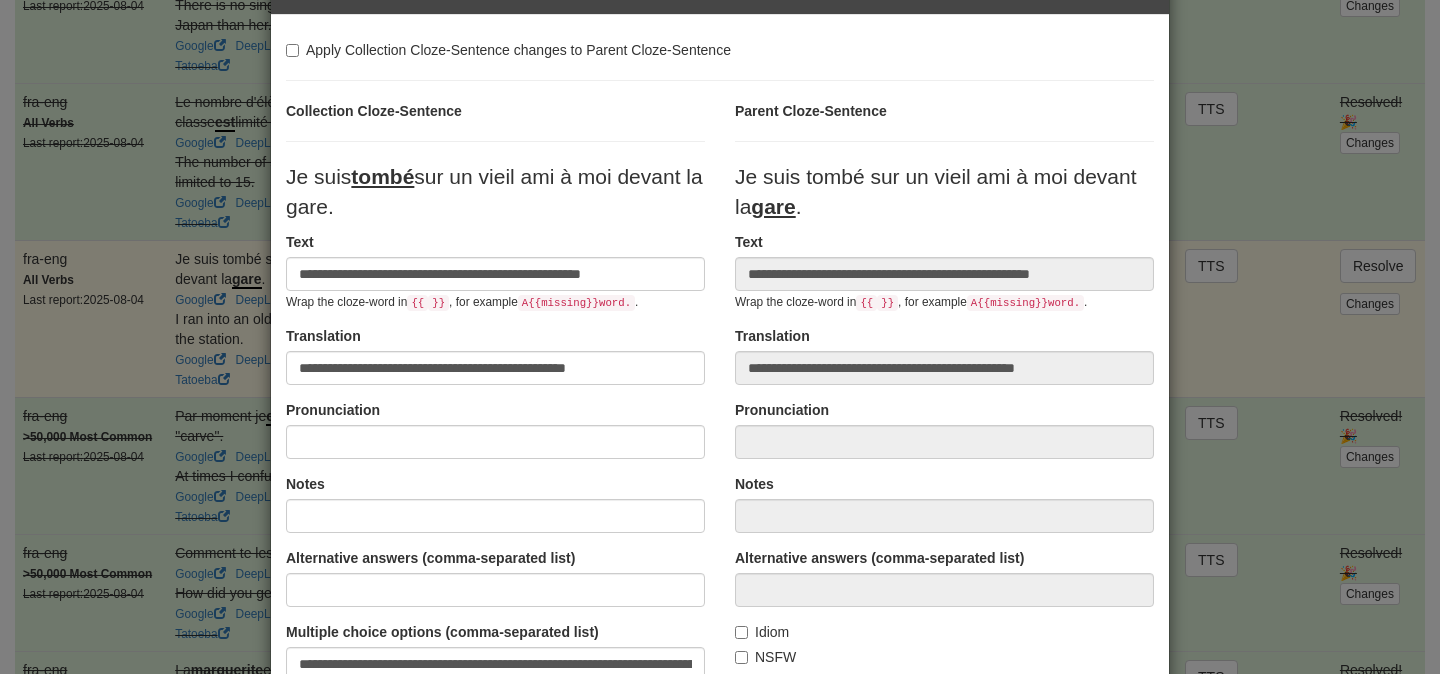 scroll, scrollTop: 51, scrollLeft: 0, axis: vertical 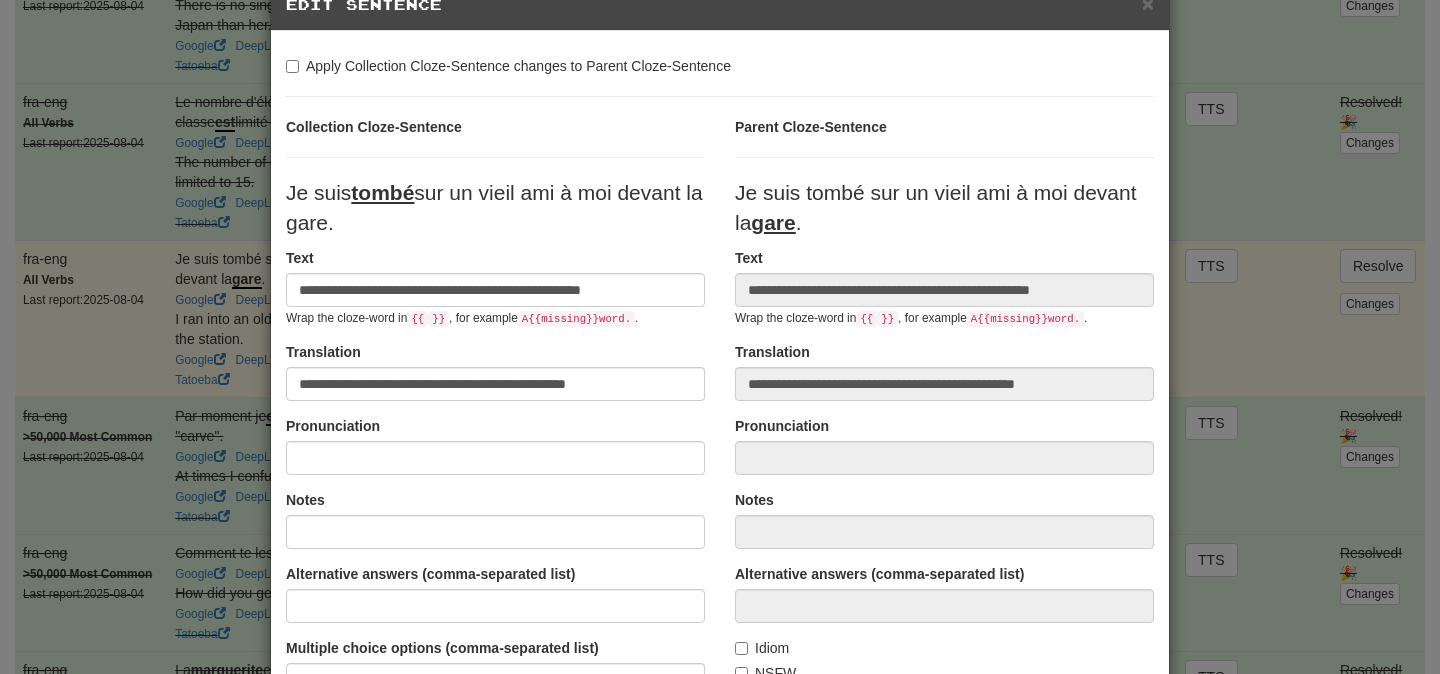 click on "Apply Collection Cloze-Sentence changes to Parent Cloze-Sentence" at bounding box center [508, 66] 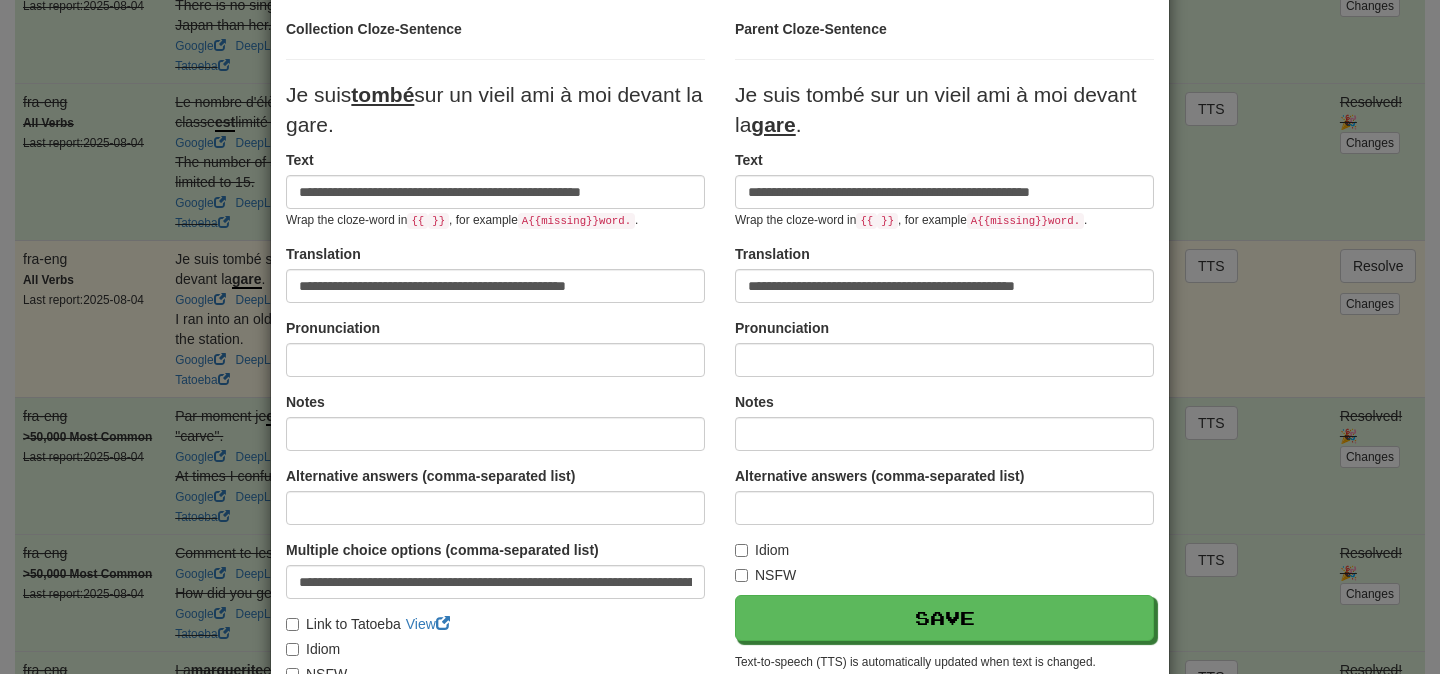 scroll, scrollTop: 212, scrollLeft: 0, axis: vertical 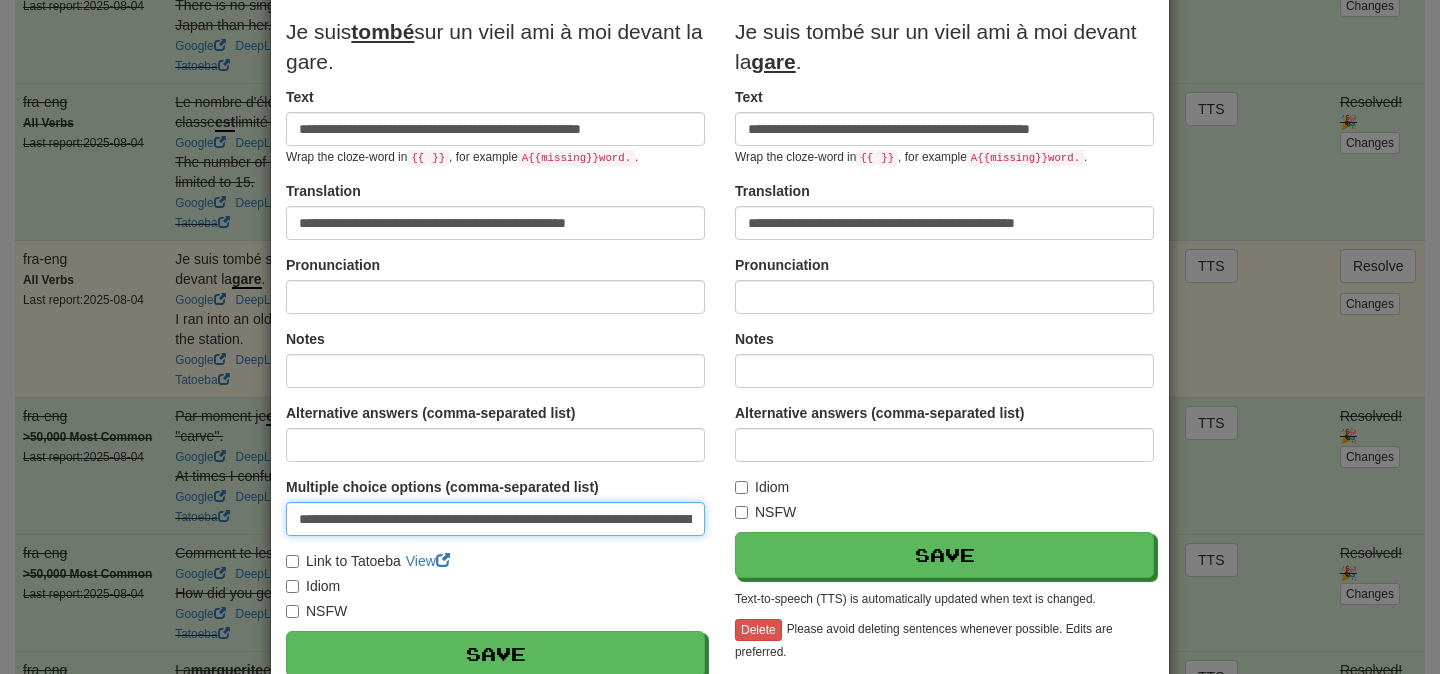 click on "**********" at bounding box center (495, 519) 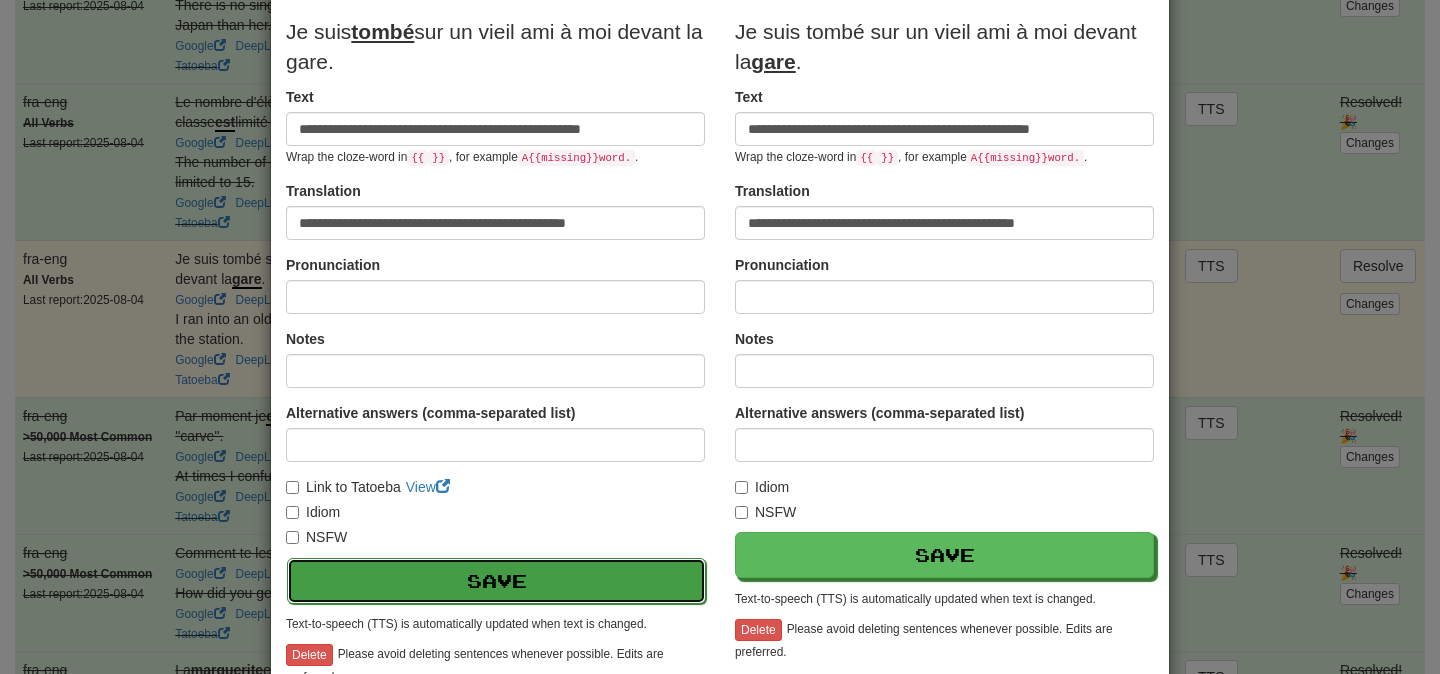 click on "Save" at bounding box center [496, 581] 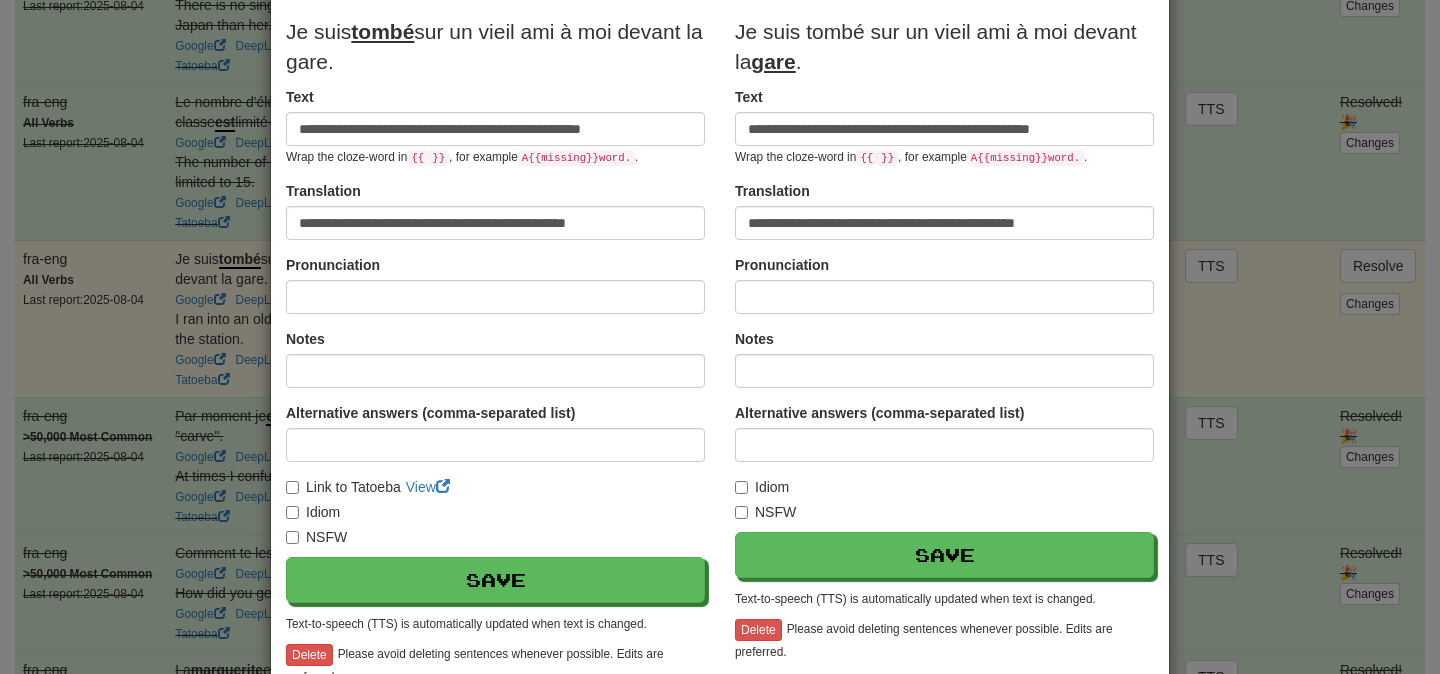 click on "Je suis tombé sur un vieil ami à moi devant la gare." at bounding box center [720, 337] 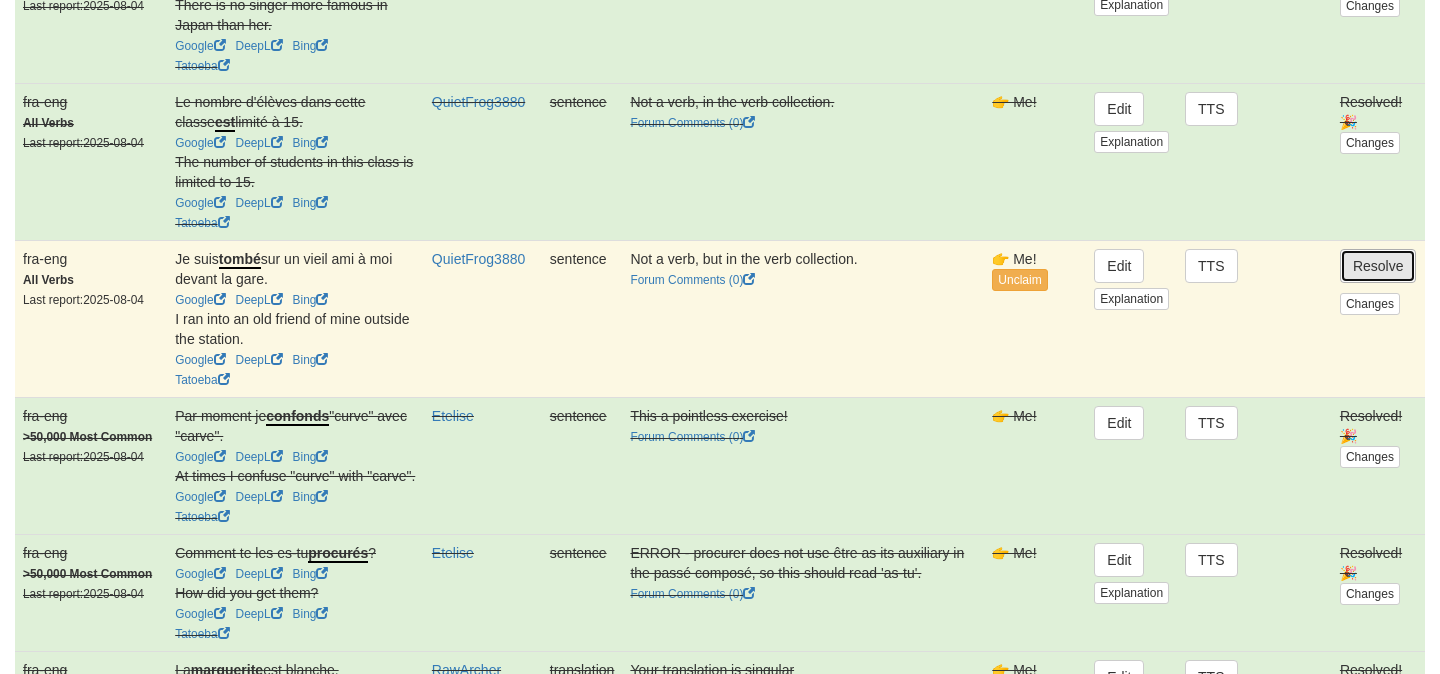 click on "Resolve" at bounding box center [1378, 266] 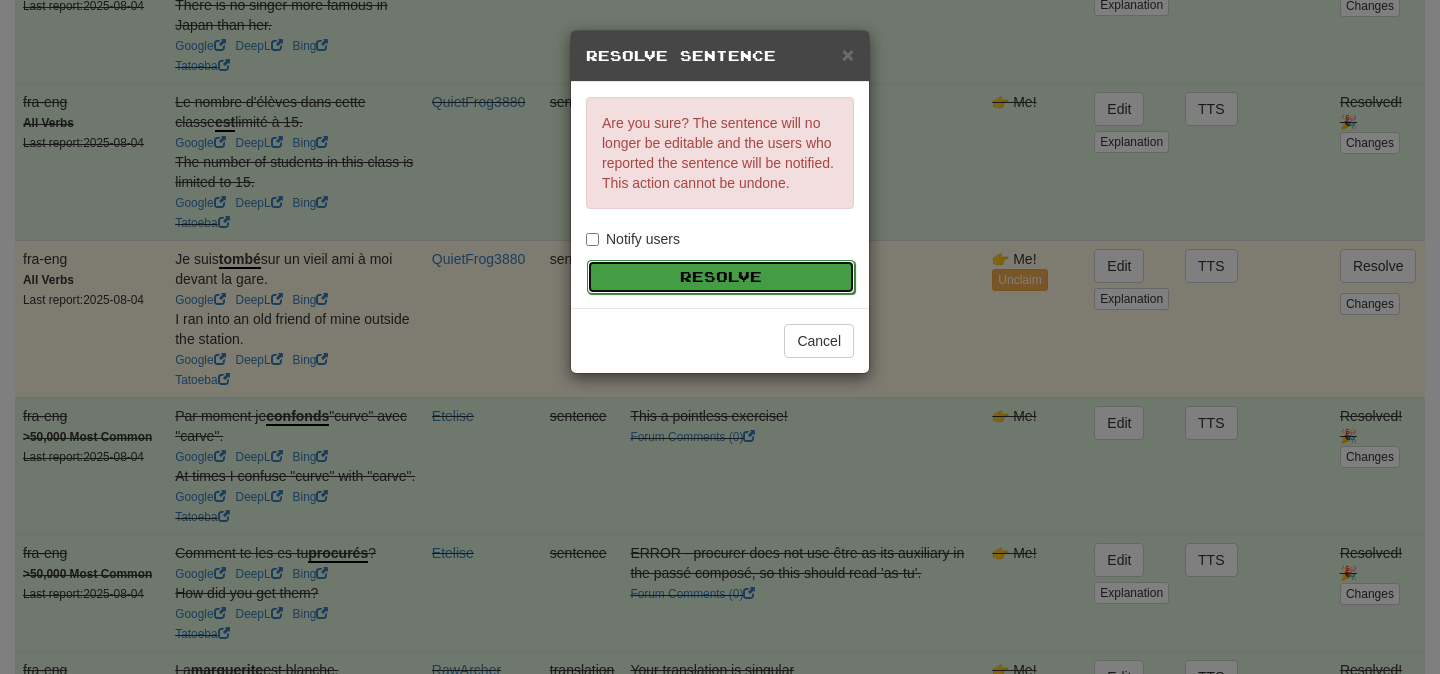 click on "Resolve" at bounding box center [721, 277] 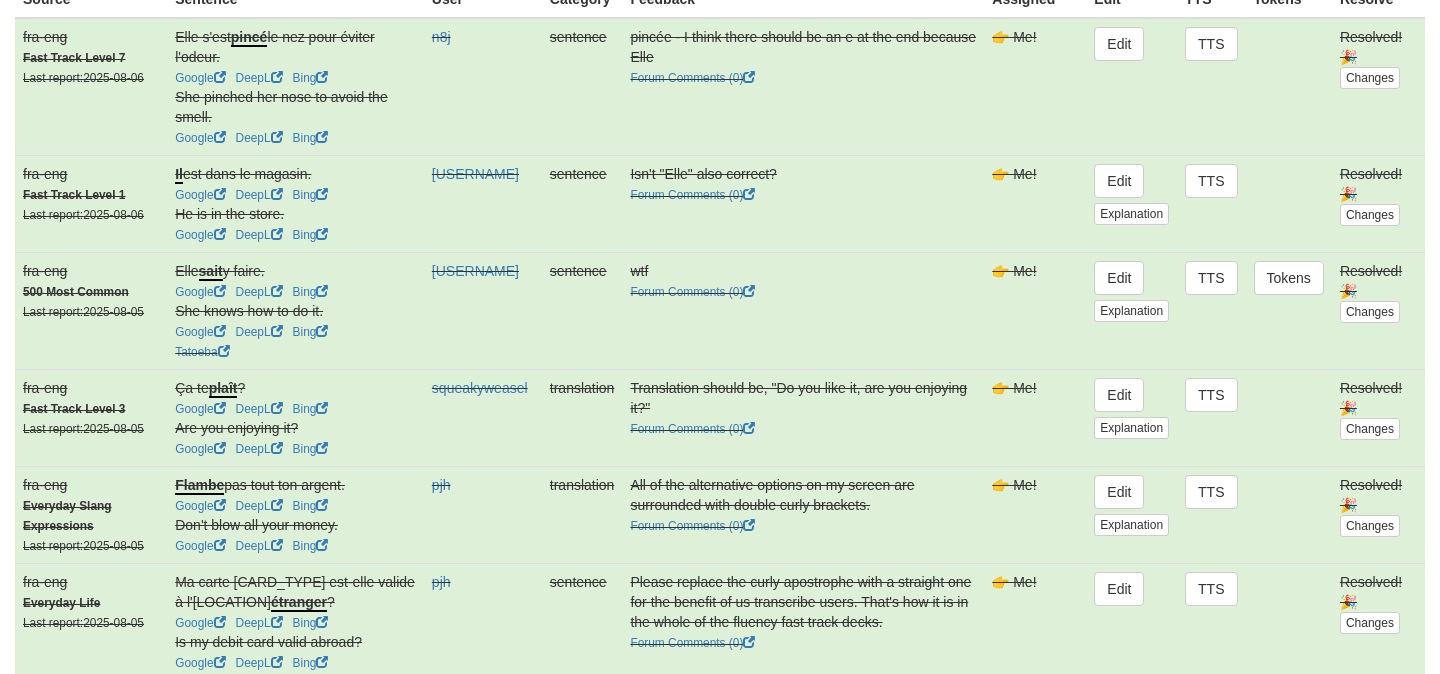 scroll, scrollTop: 0, scrollLeft: 0, axis: both 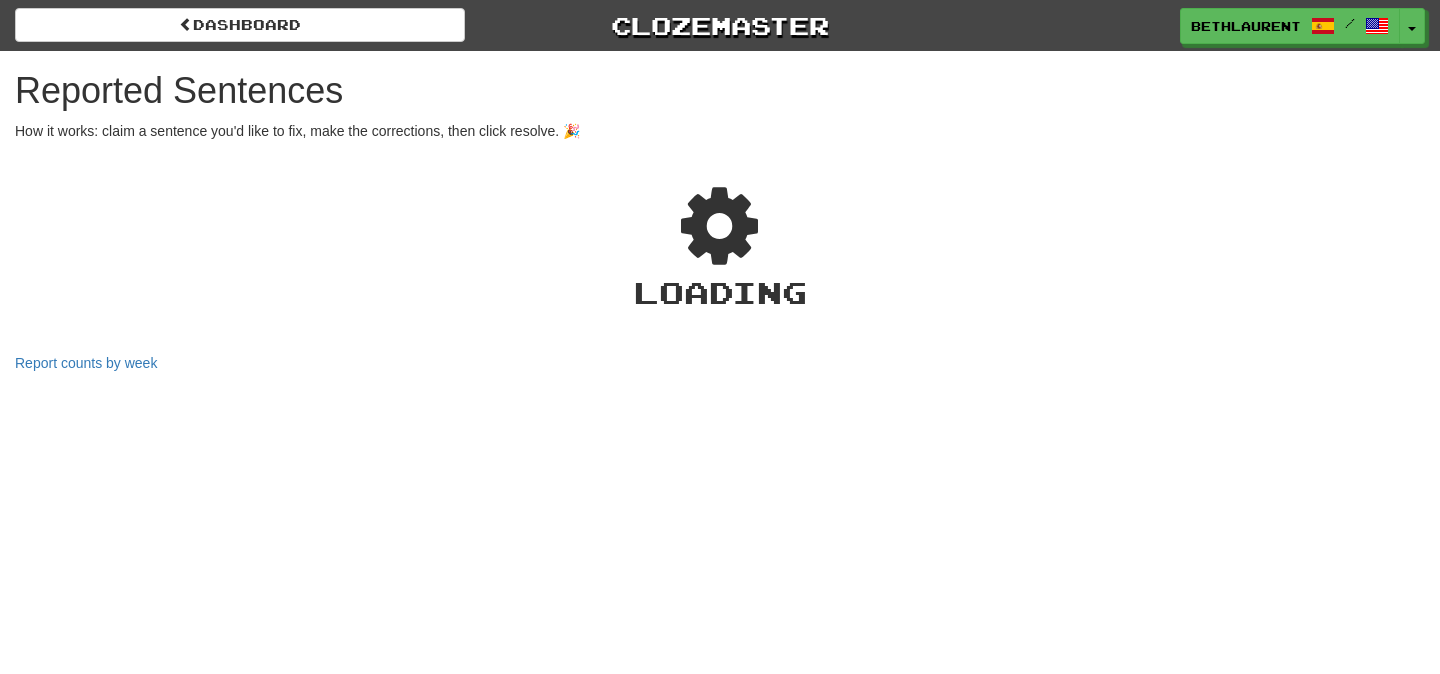 select on "***" 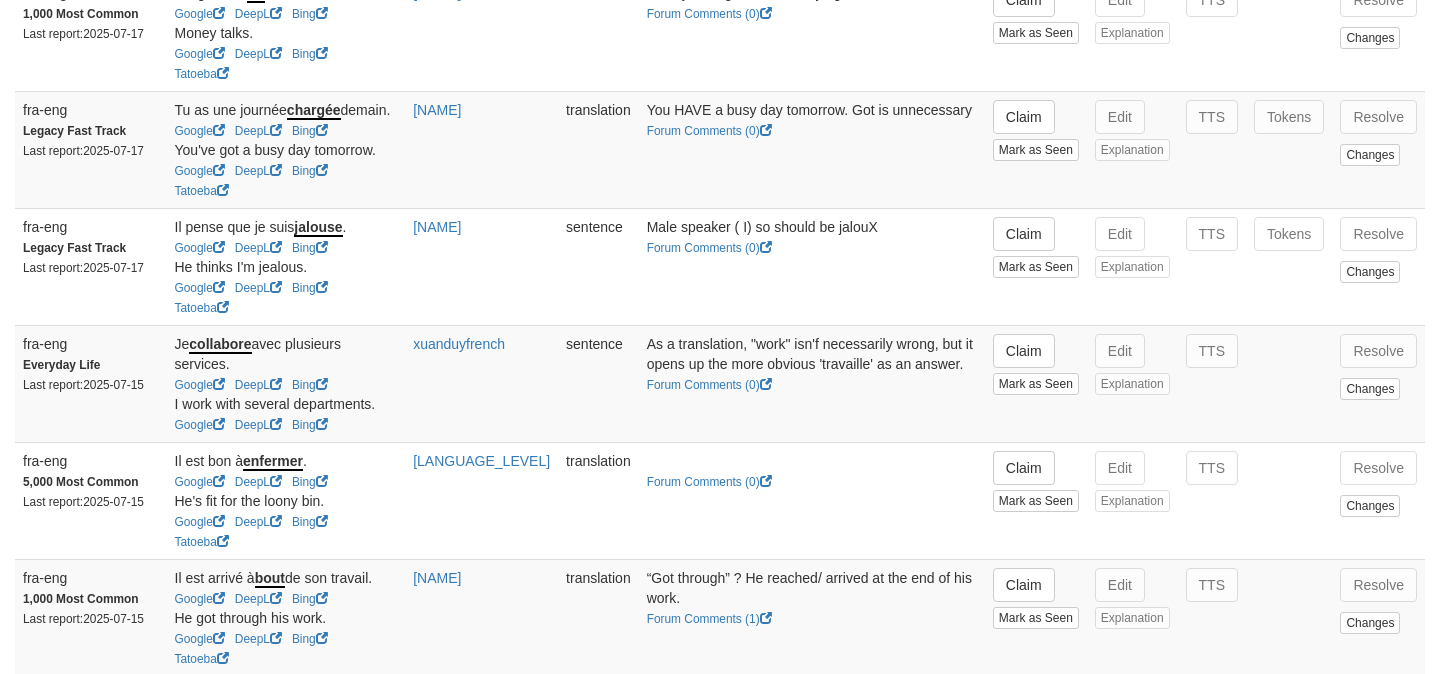 scroll, scrollTop: 2644, scrollLeft: 0, axis: vertical 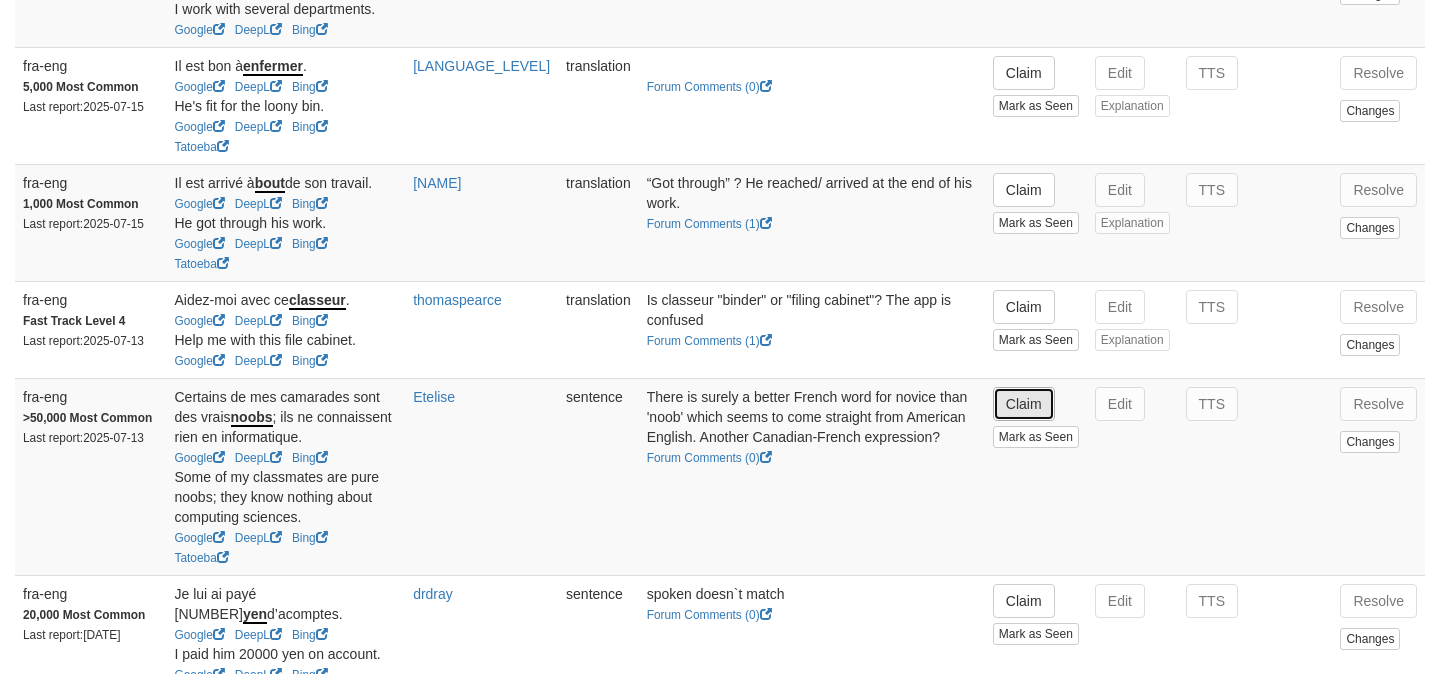 click on "Claim" at bounding box center [1024, 404] 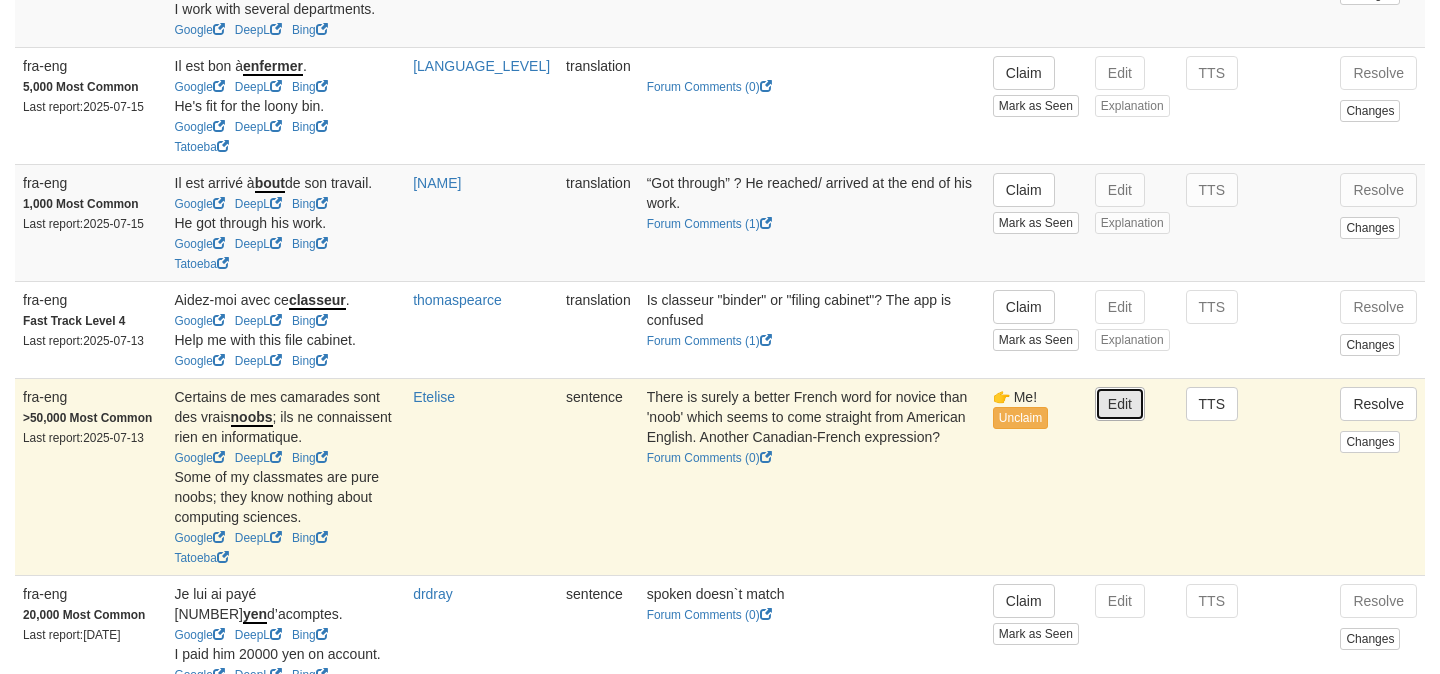 click on "Edit" at bounding box center [1120, 404] 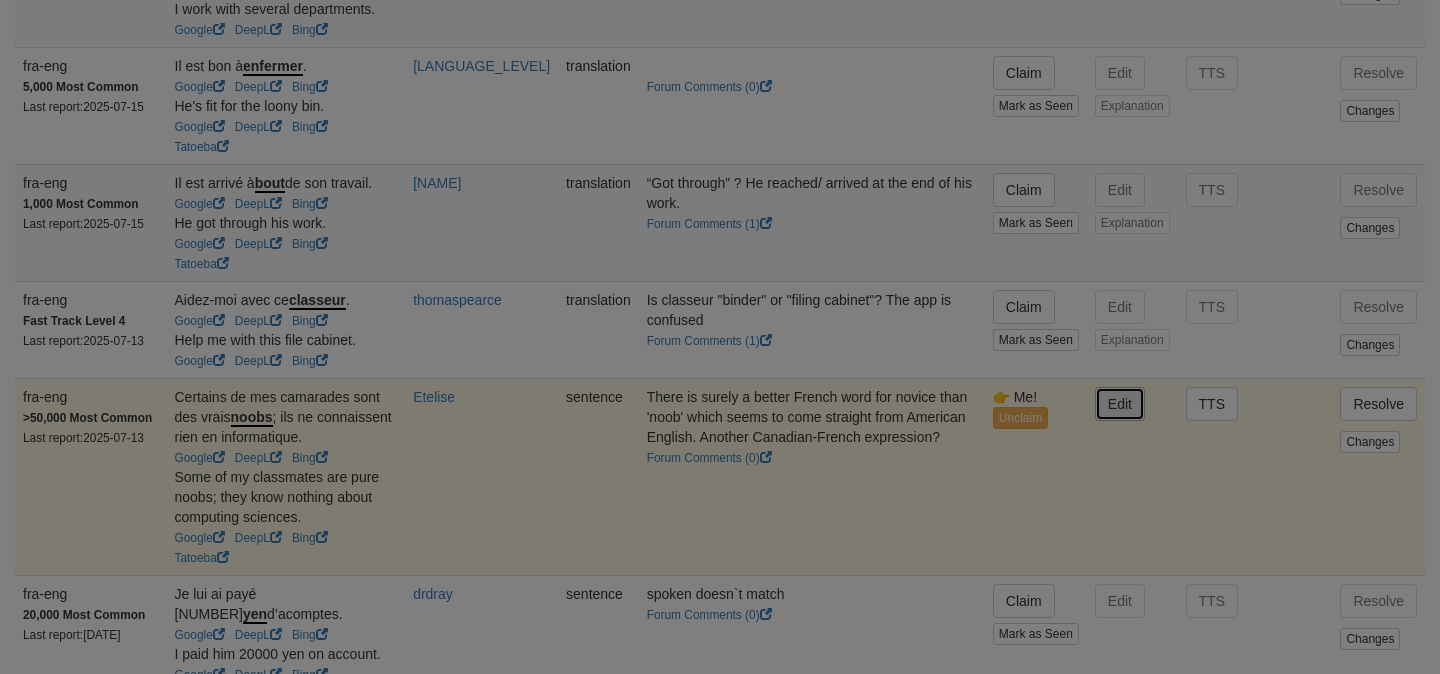 type on "**********" 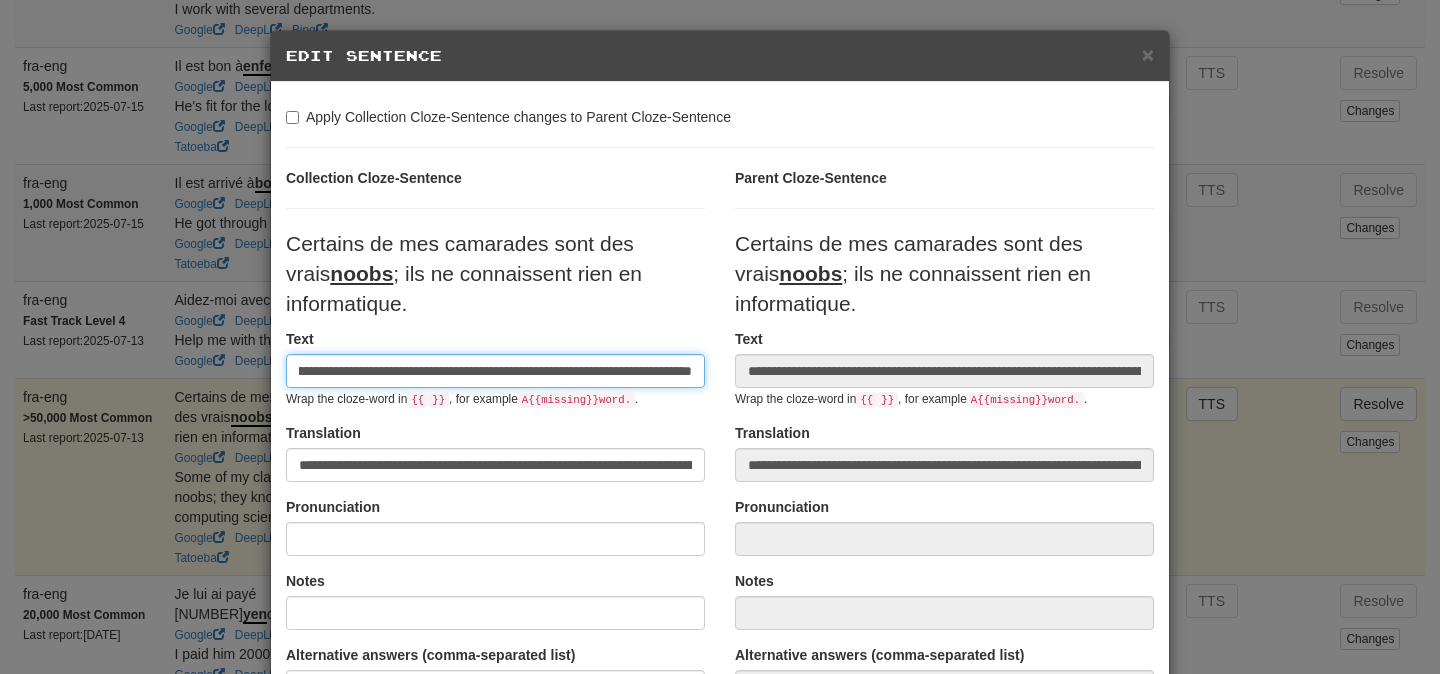 scroll, scrollTop: 0, scrollLeft: 0, axis: both 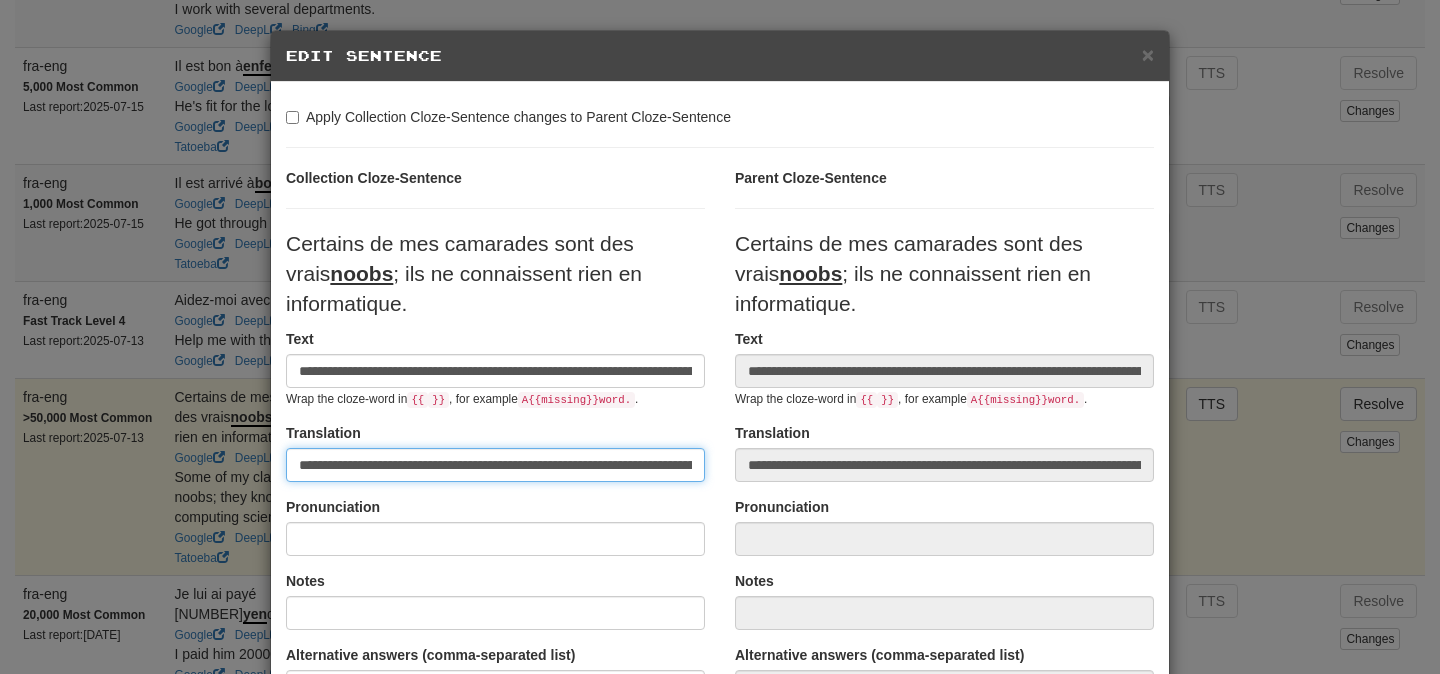 click on "**********" at bounding box center [495, 465] 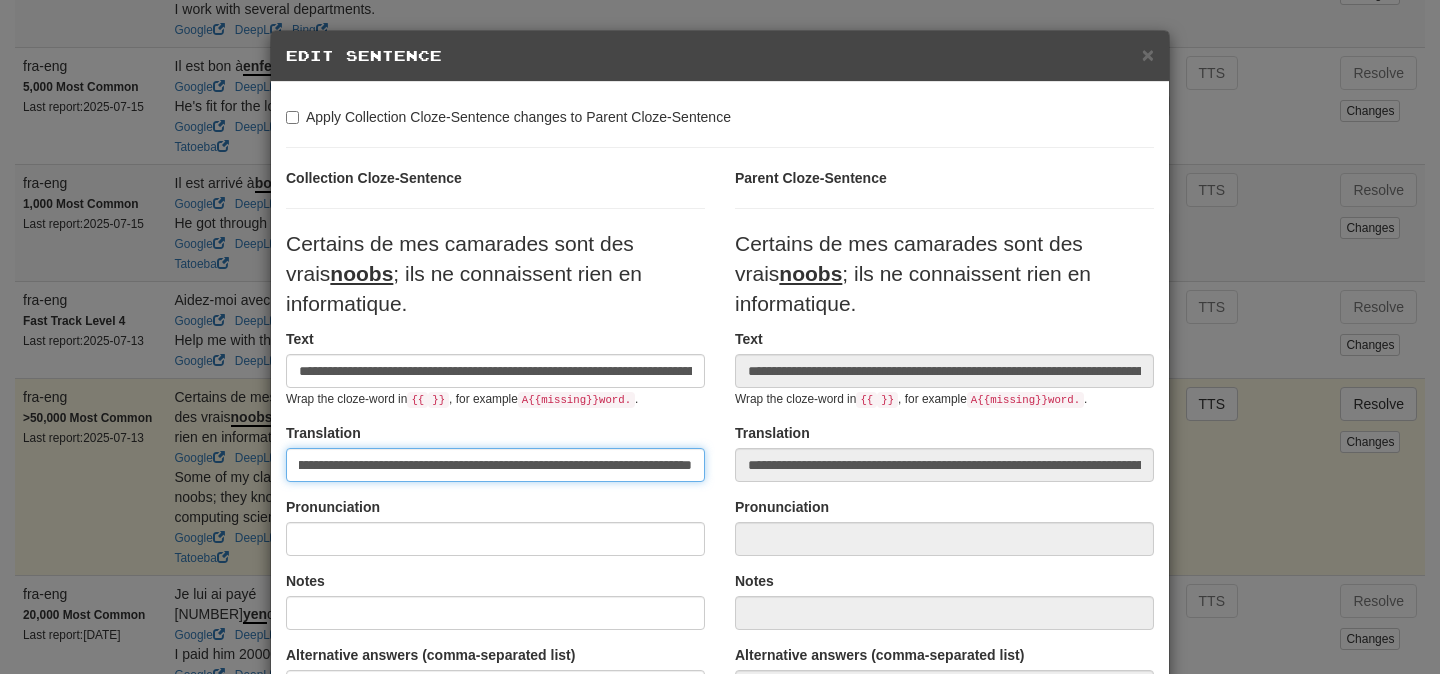 scroll, scrollTop: 0, scrollLeft: 0, axis: both 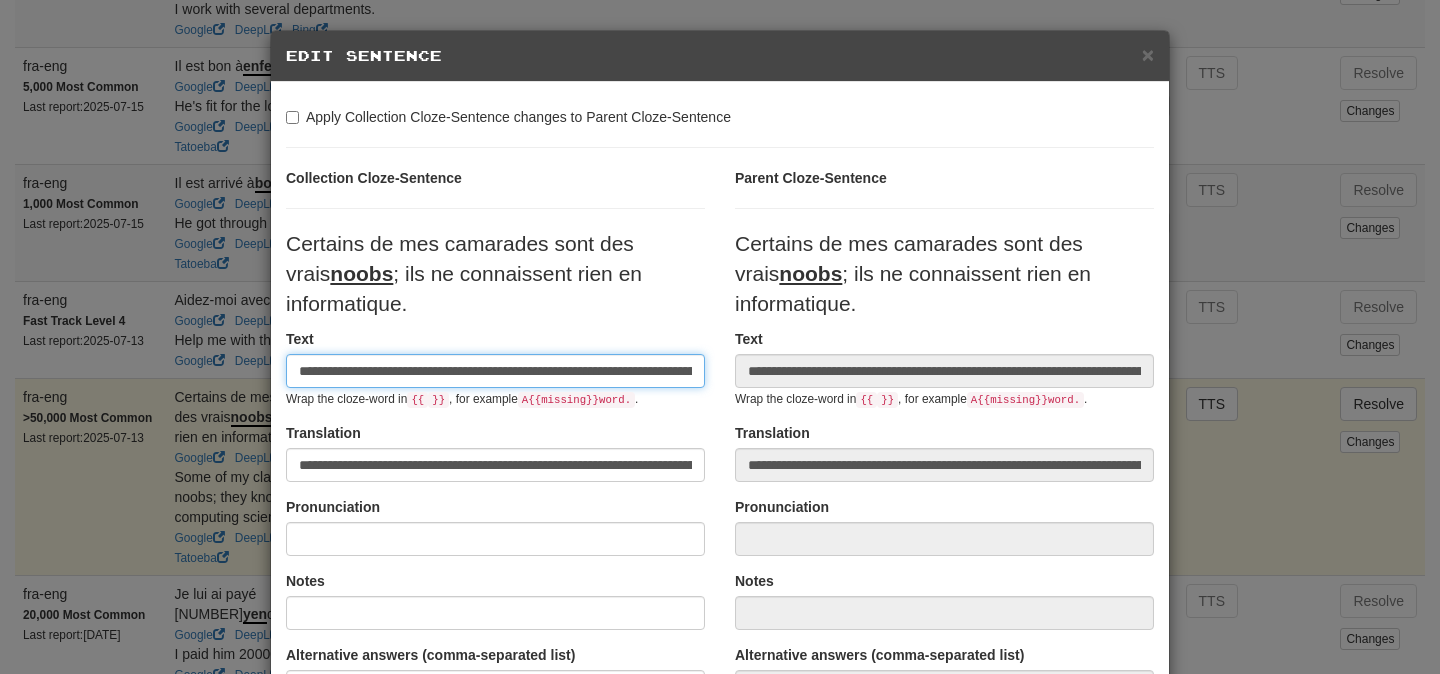 click on "**********" at bounding box center [495, 371] 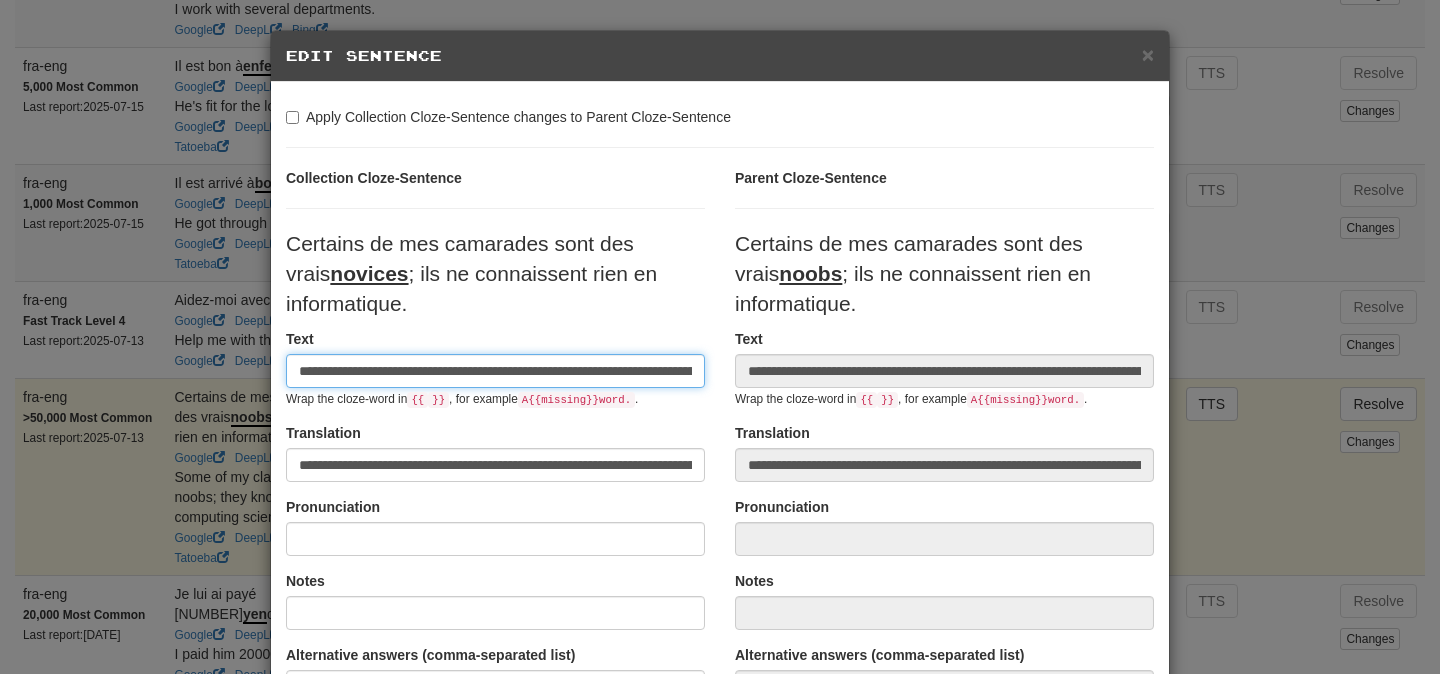 type on "**********" 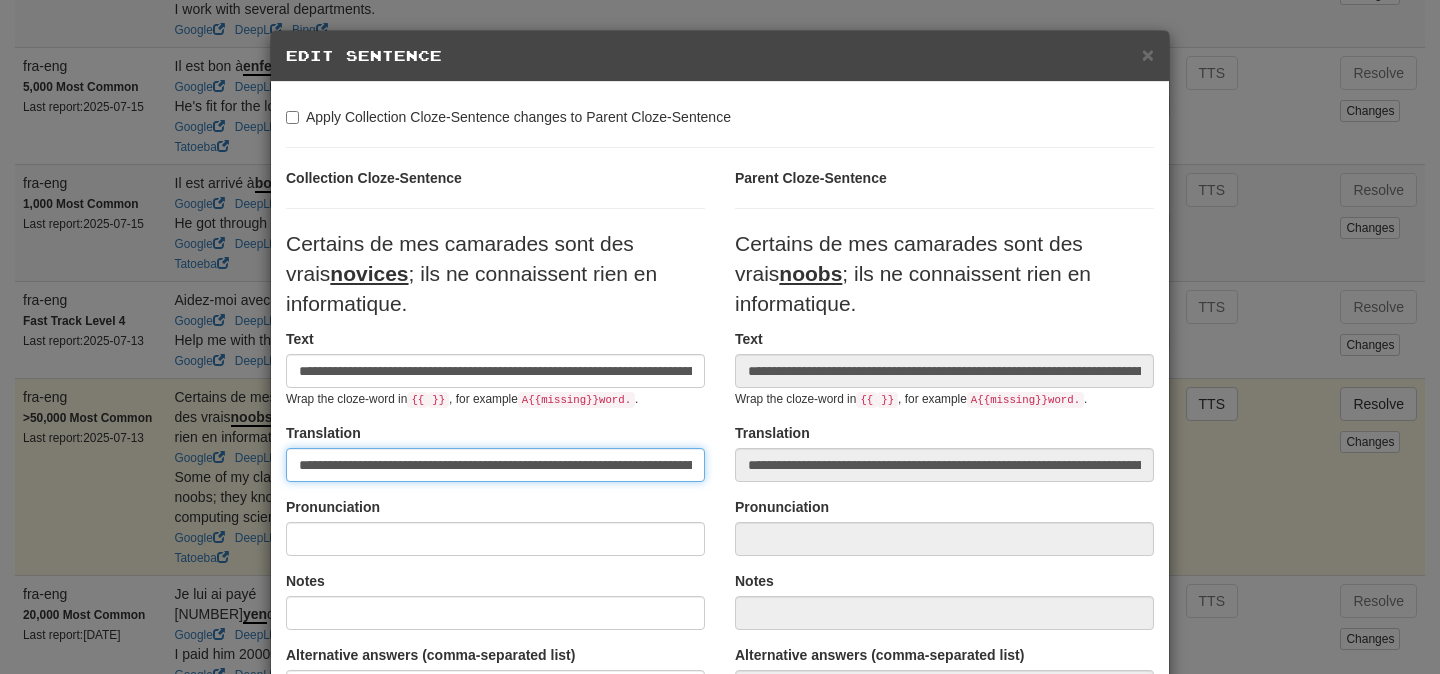 click on "**********" at bounding box center [495, 465] 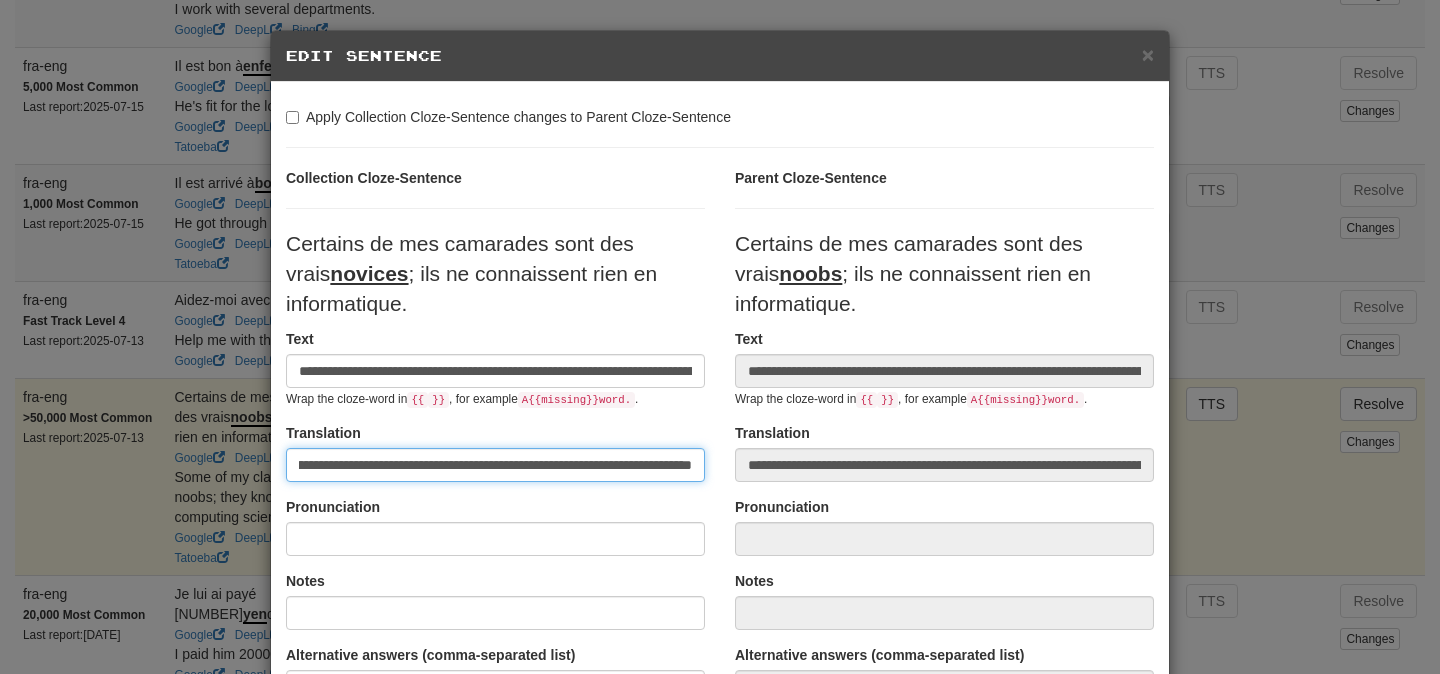 click on "**********" at bounding box center (495, 465) 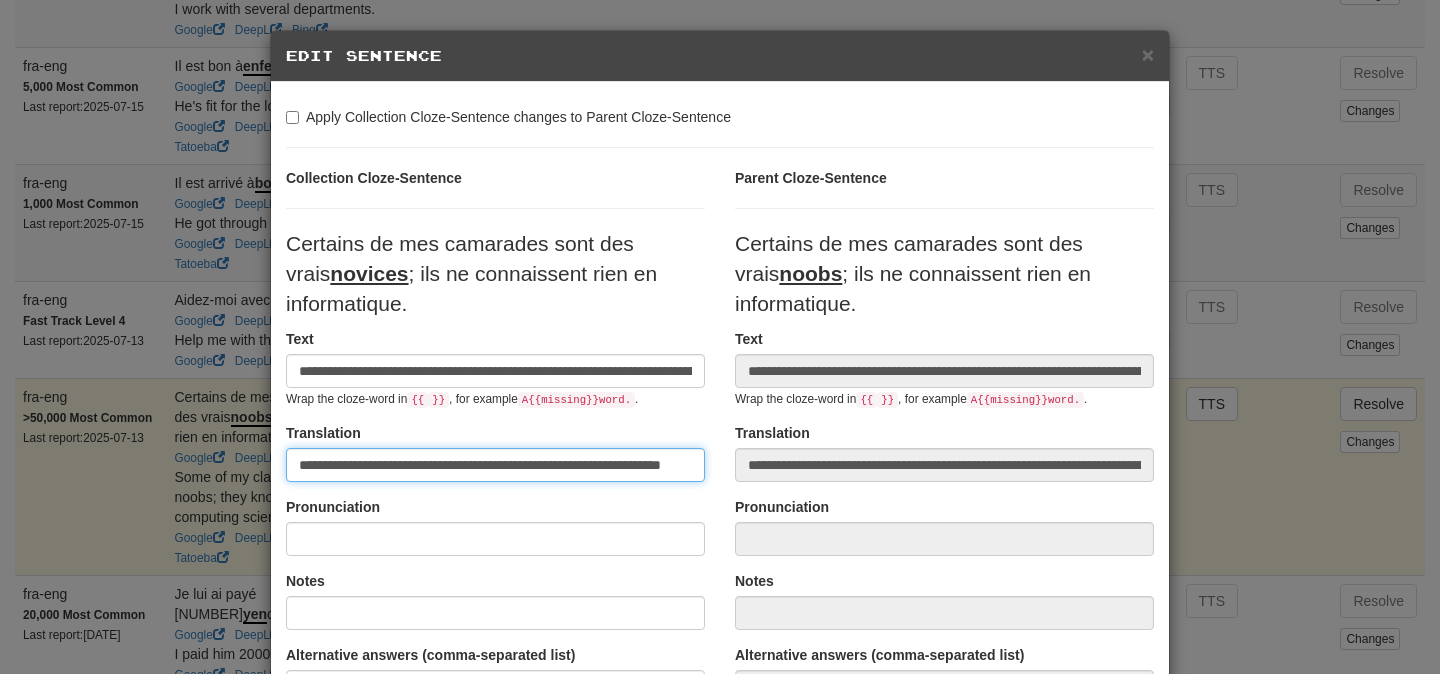 scroll, scrollTop: 0, scrollLeft: 93, axis: horizontal 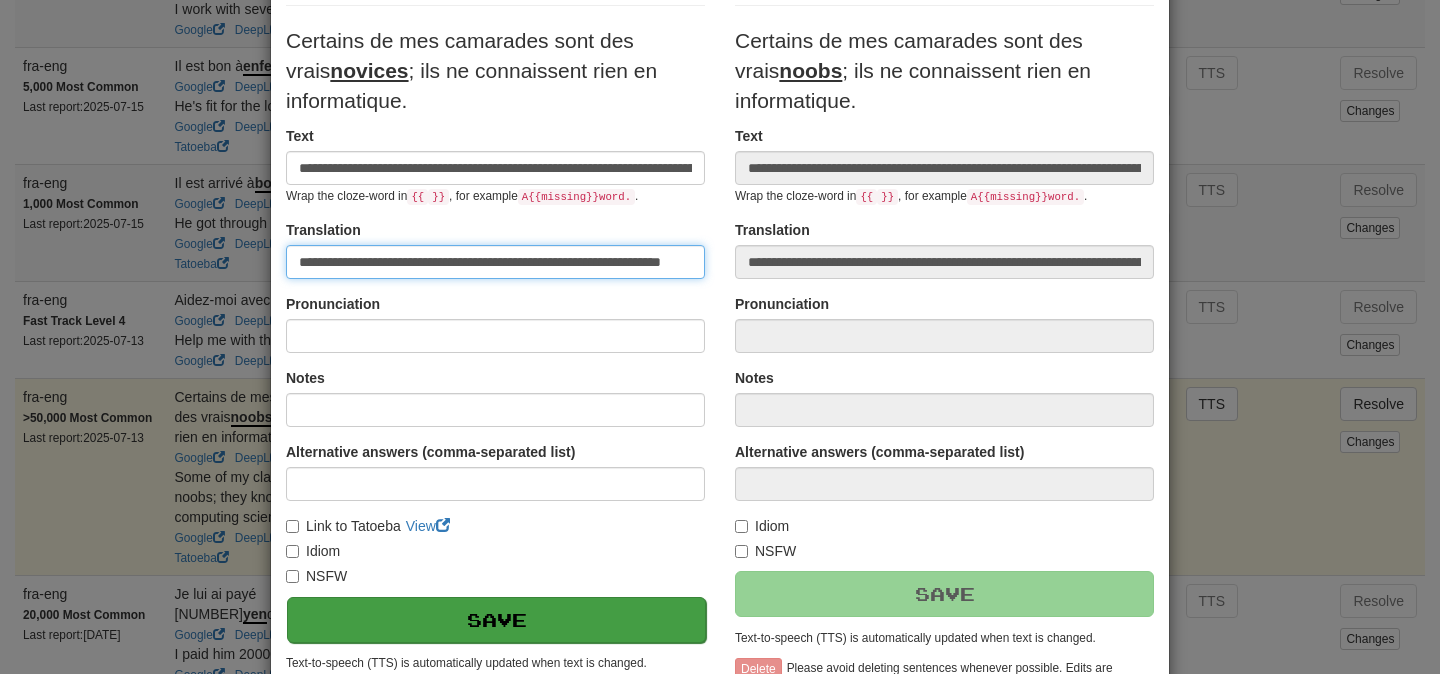 type on "**********" 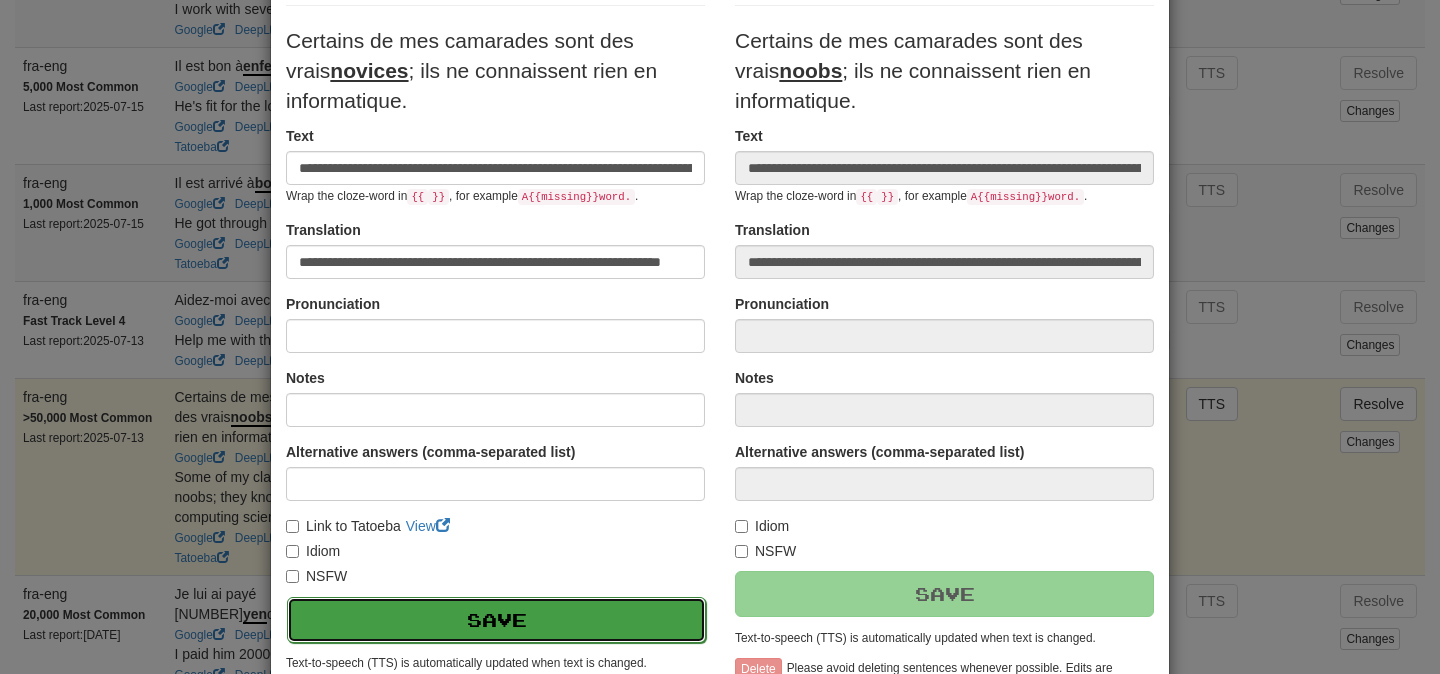 click on "Save" at bounding box center (496, 620) 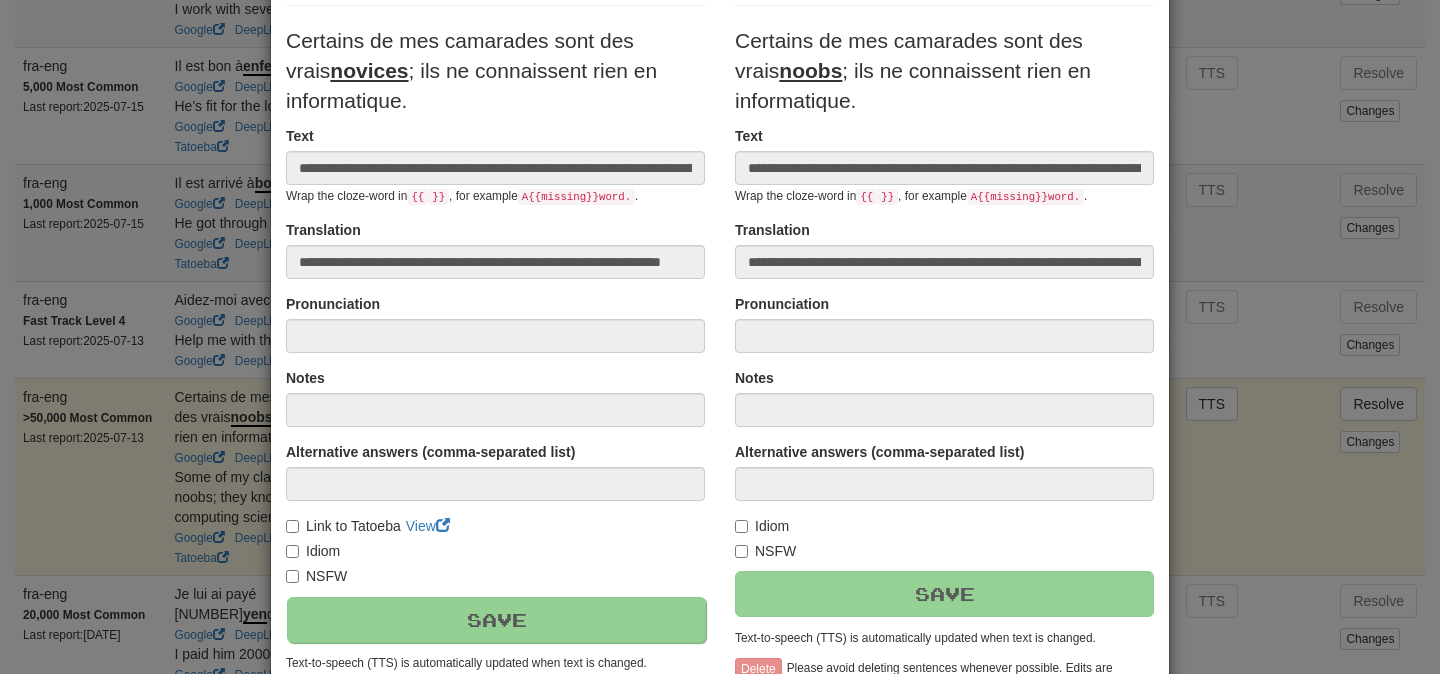 scroll, scrollTop: 0, scrollLeft: 0, axis: both 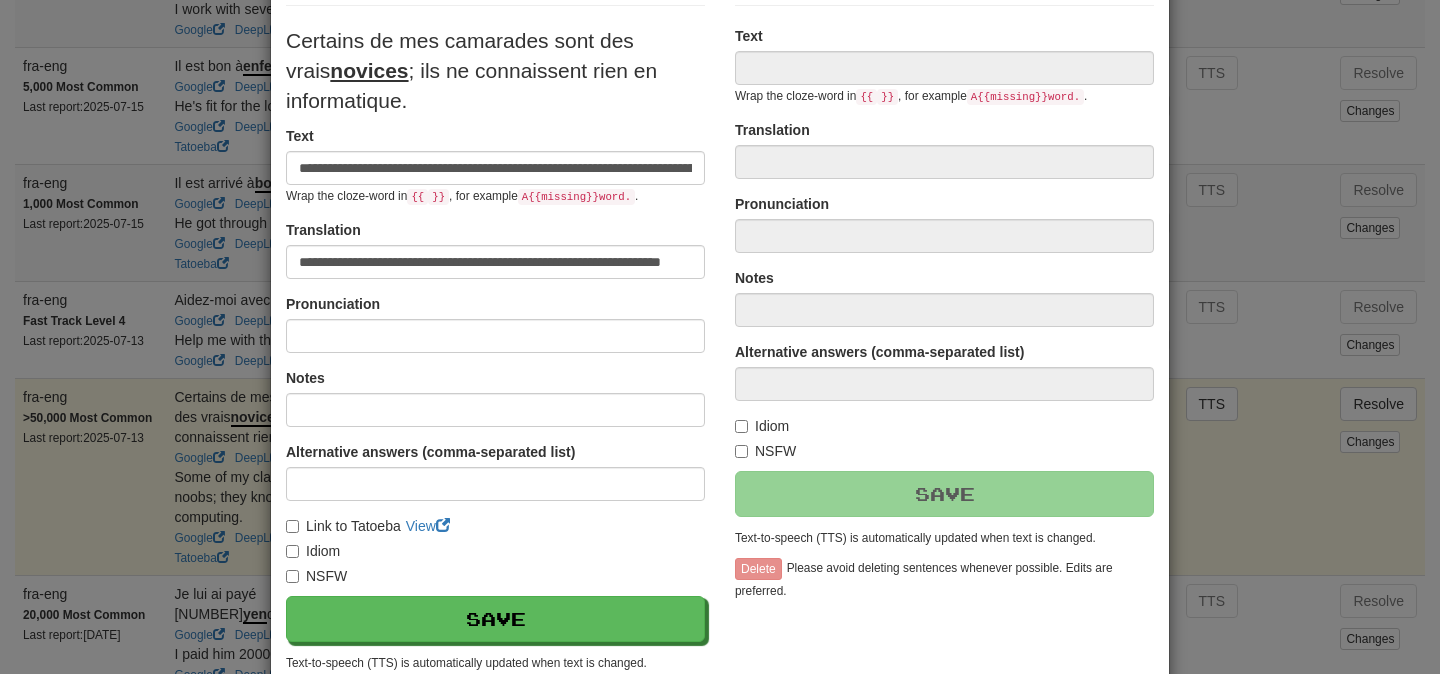 type on "**********" 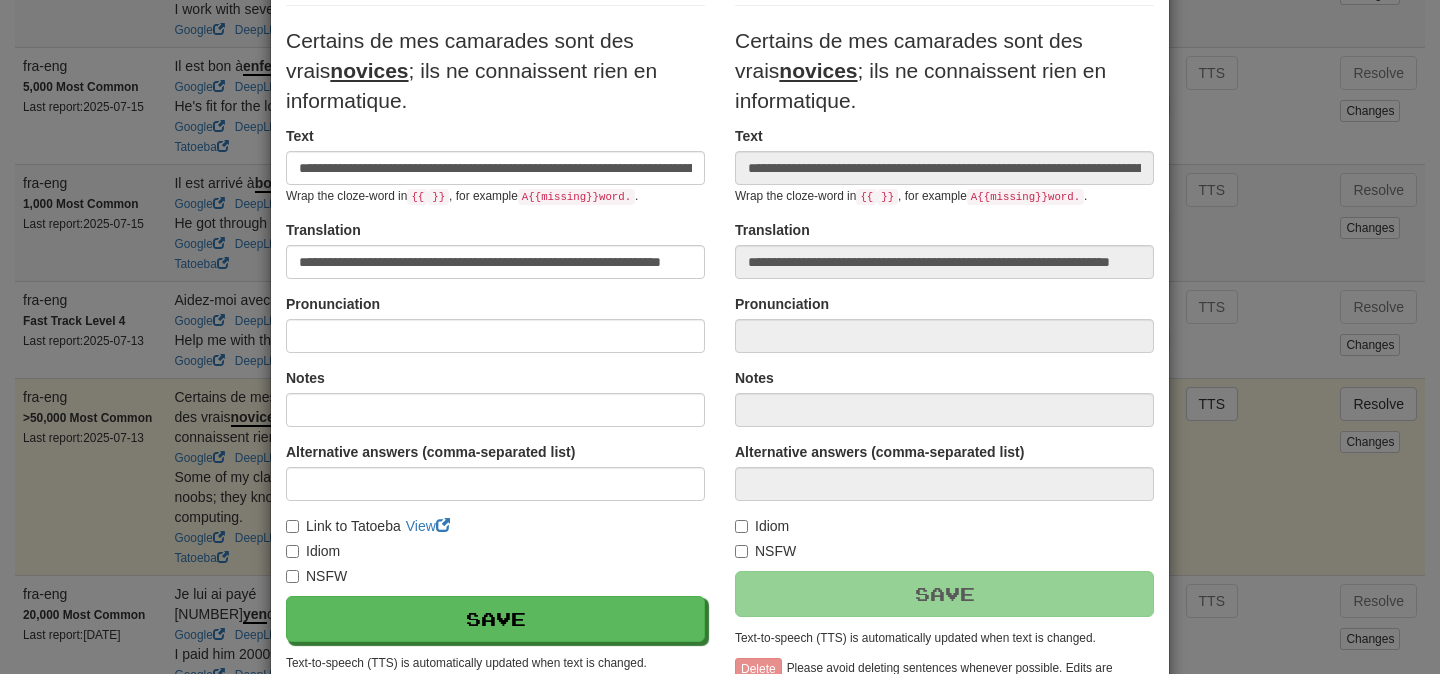 click on "**********" at bounding box center (720, 337) 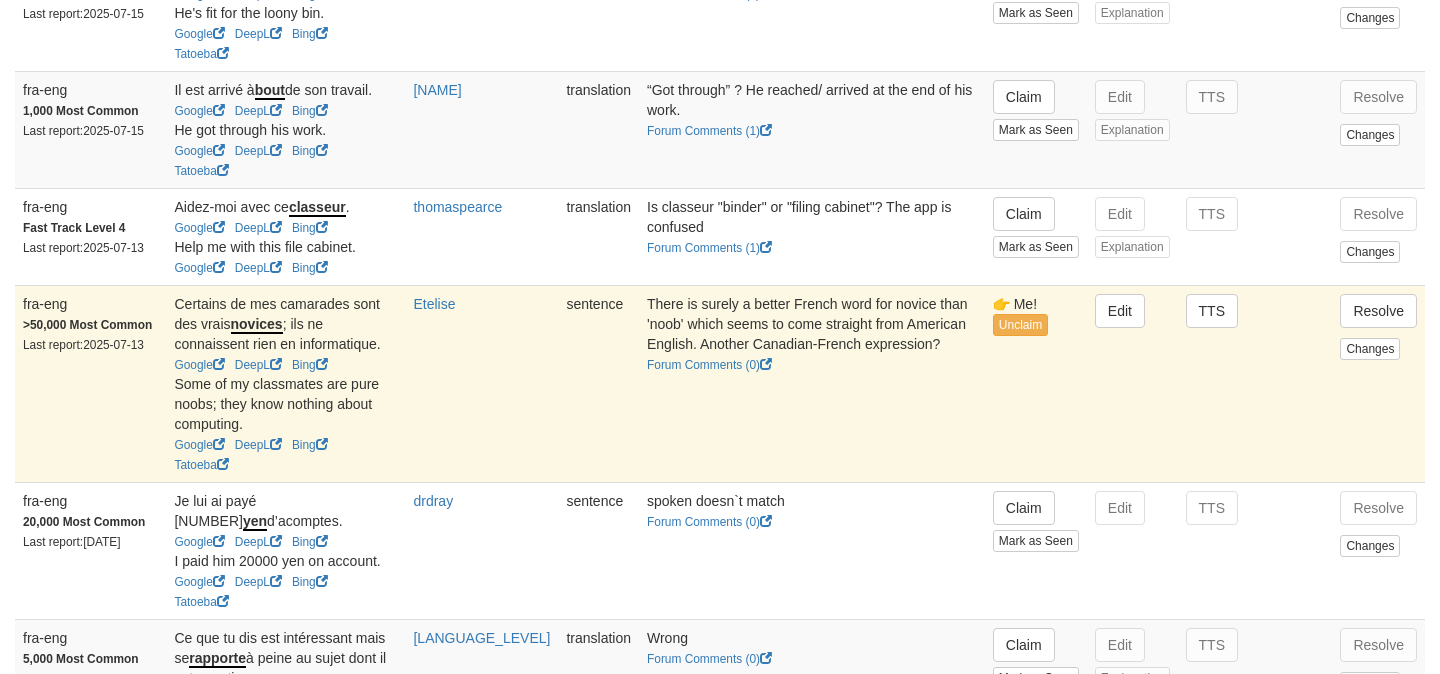 scroll, scrollTop: 2741, scrollLeft: 0, axis: vertical 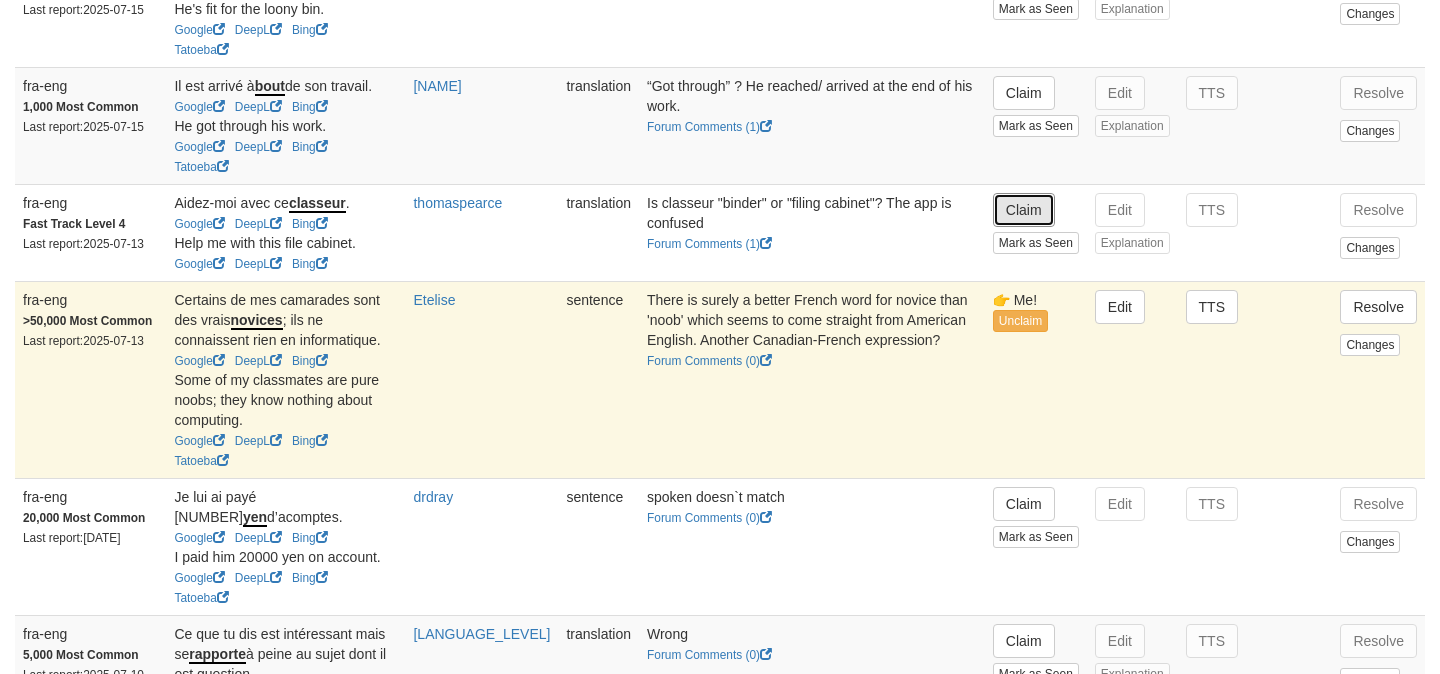 click on "Claim" at bounding box center [1024, 210] 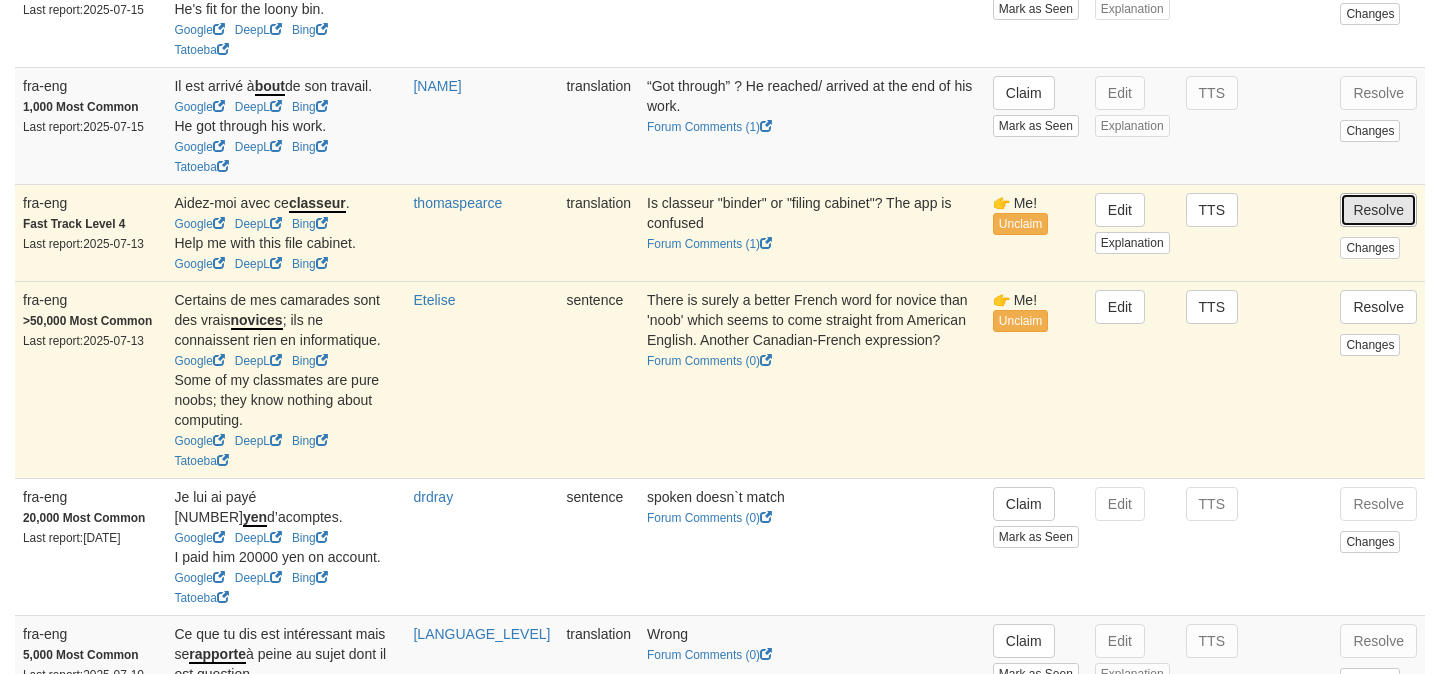 click on "Resolve" at bounding box center [1378, 210] 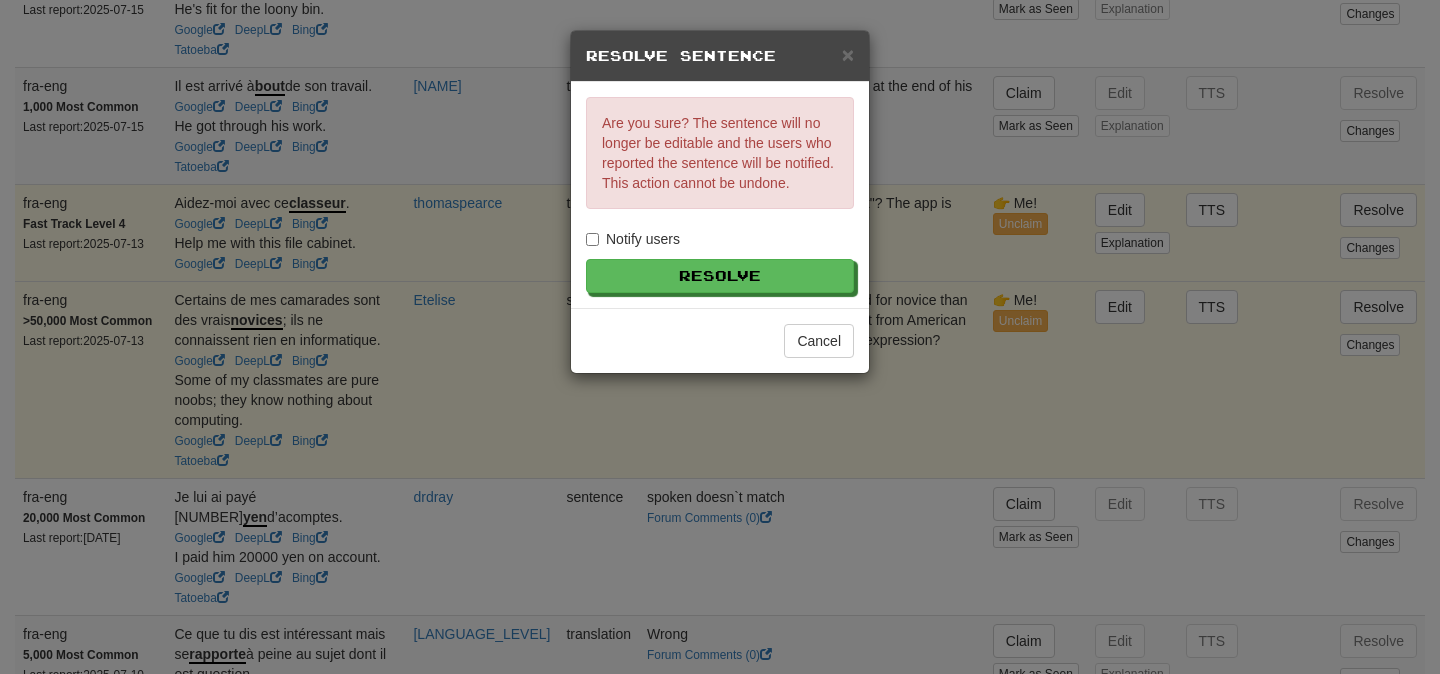 click on "Notify users" at bounding box center (633, 239) 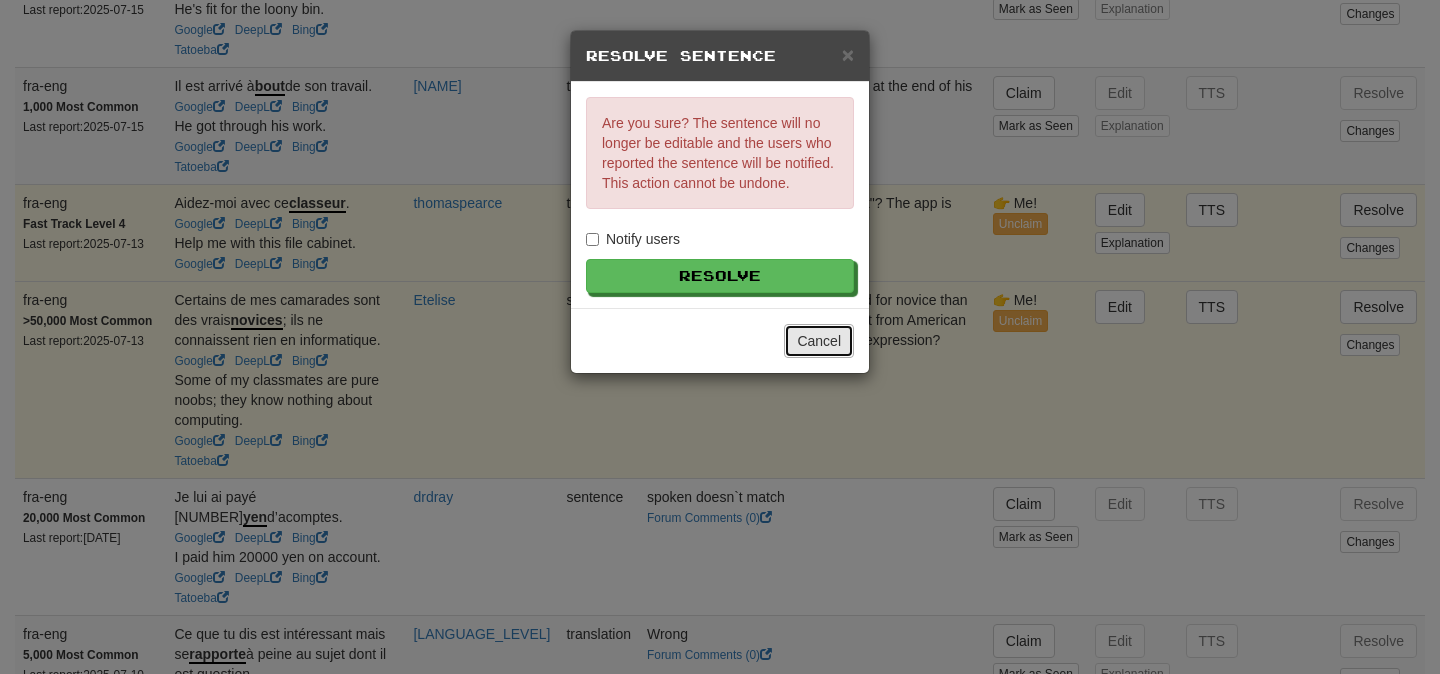 click on "Cancel" at bounding box center [819, 341] 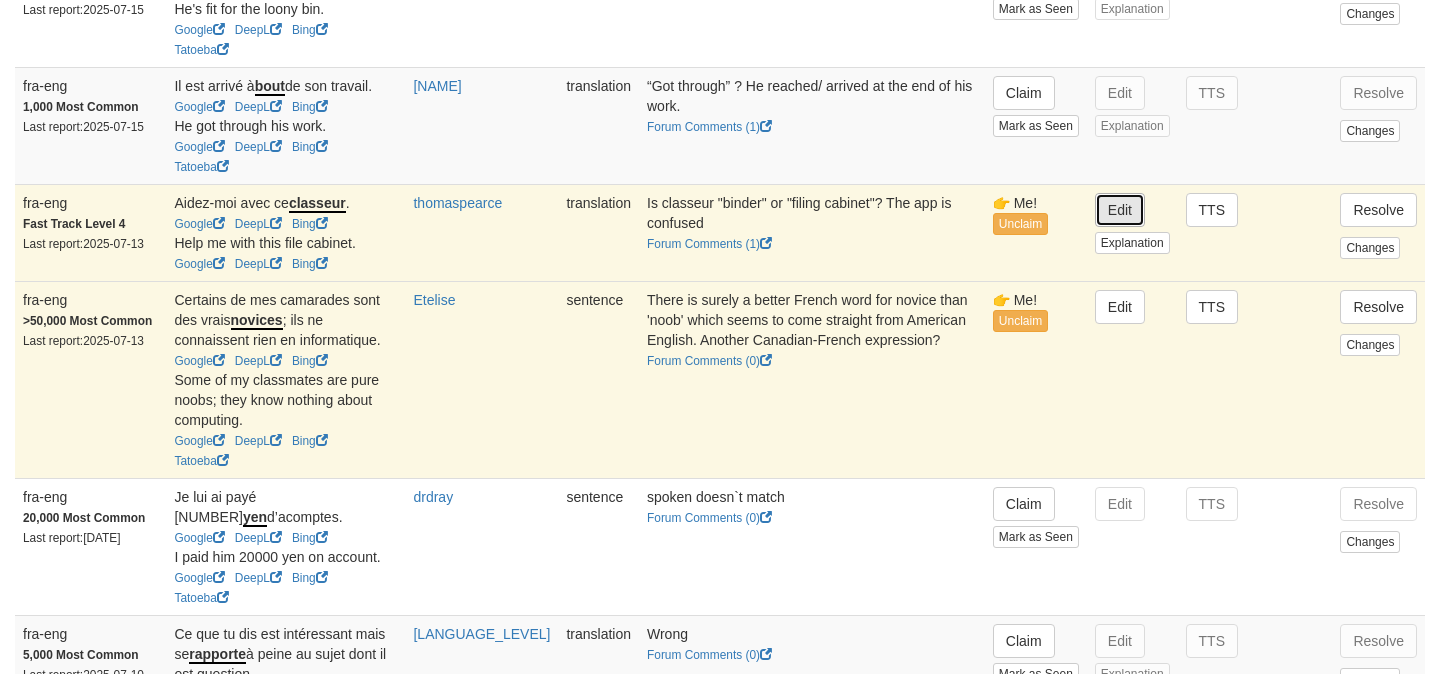 click on "Edit" at bounding box center [1120, 210] 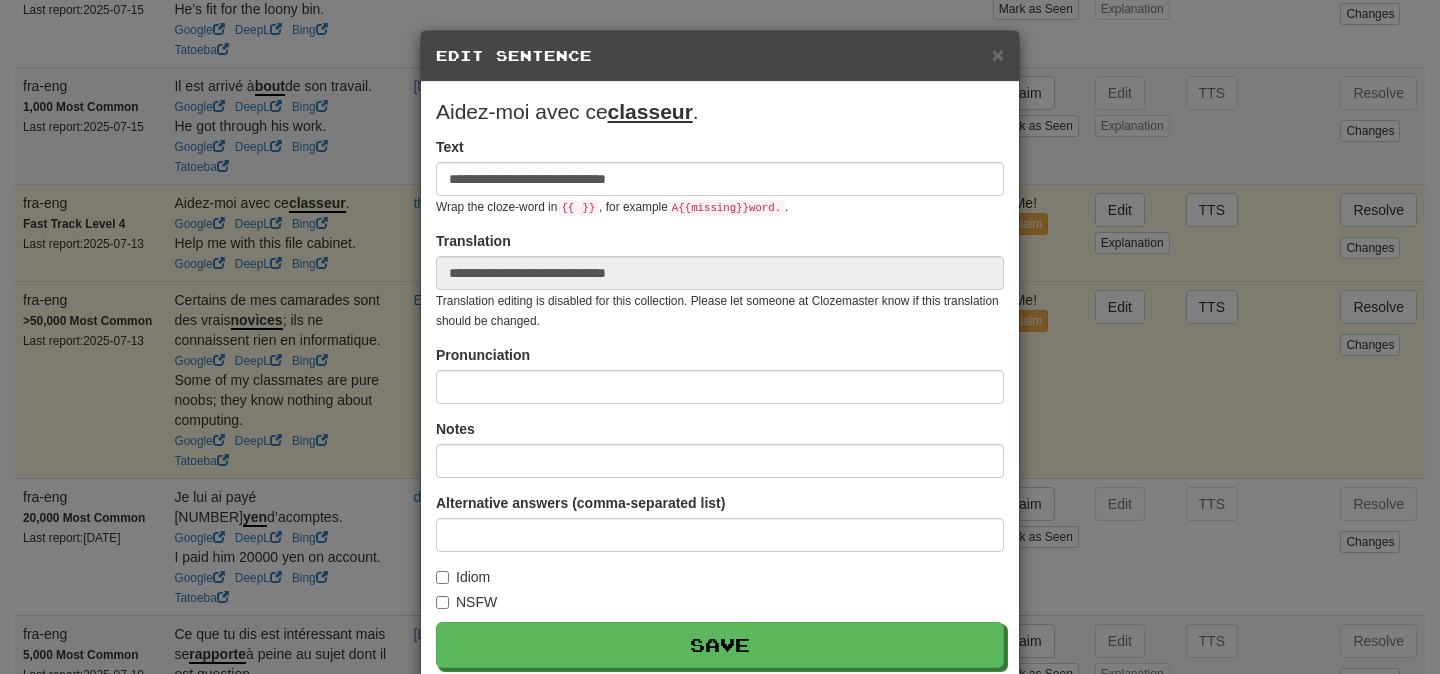 click on "**********" at bounding box center (720, 337) 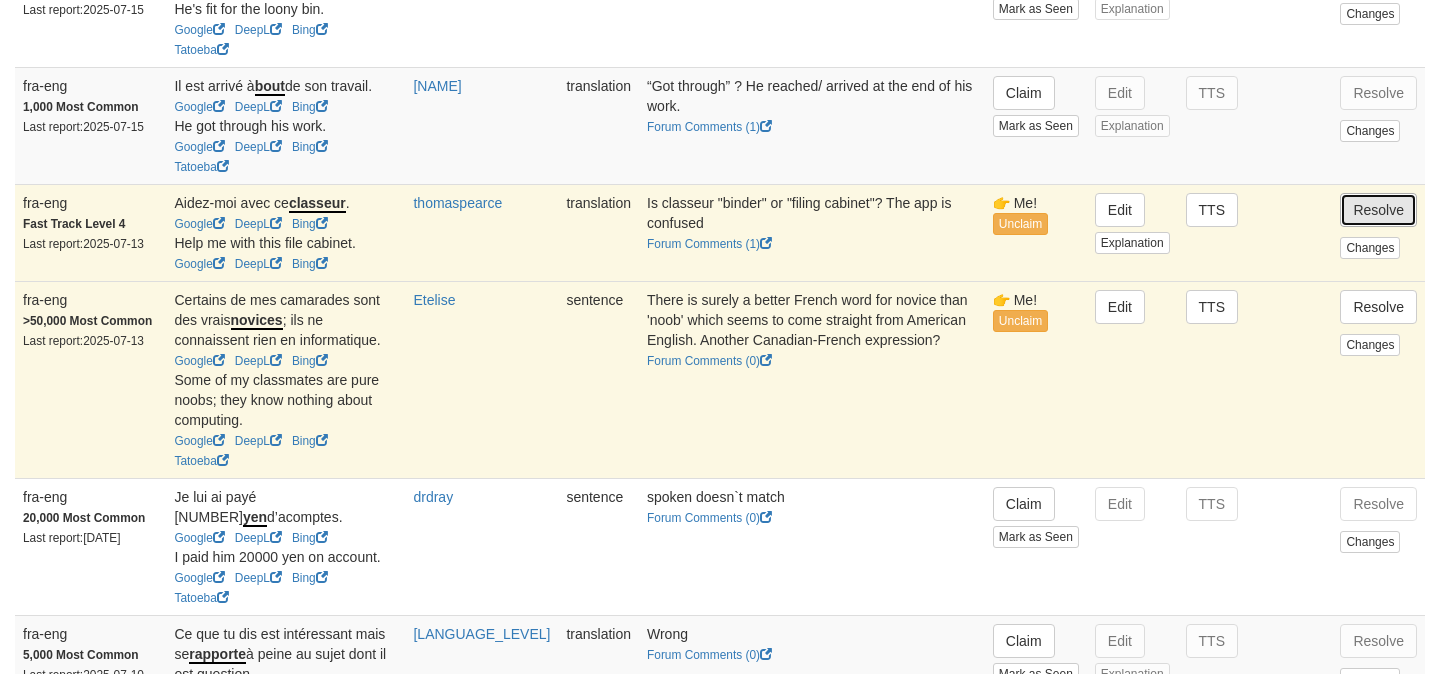 click on "Resolve" at bounding box center [1378, 210] 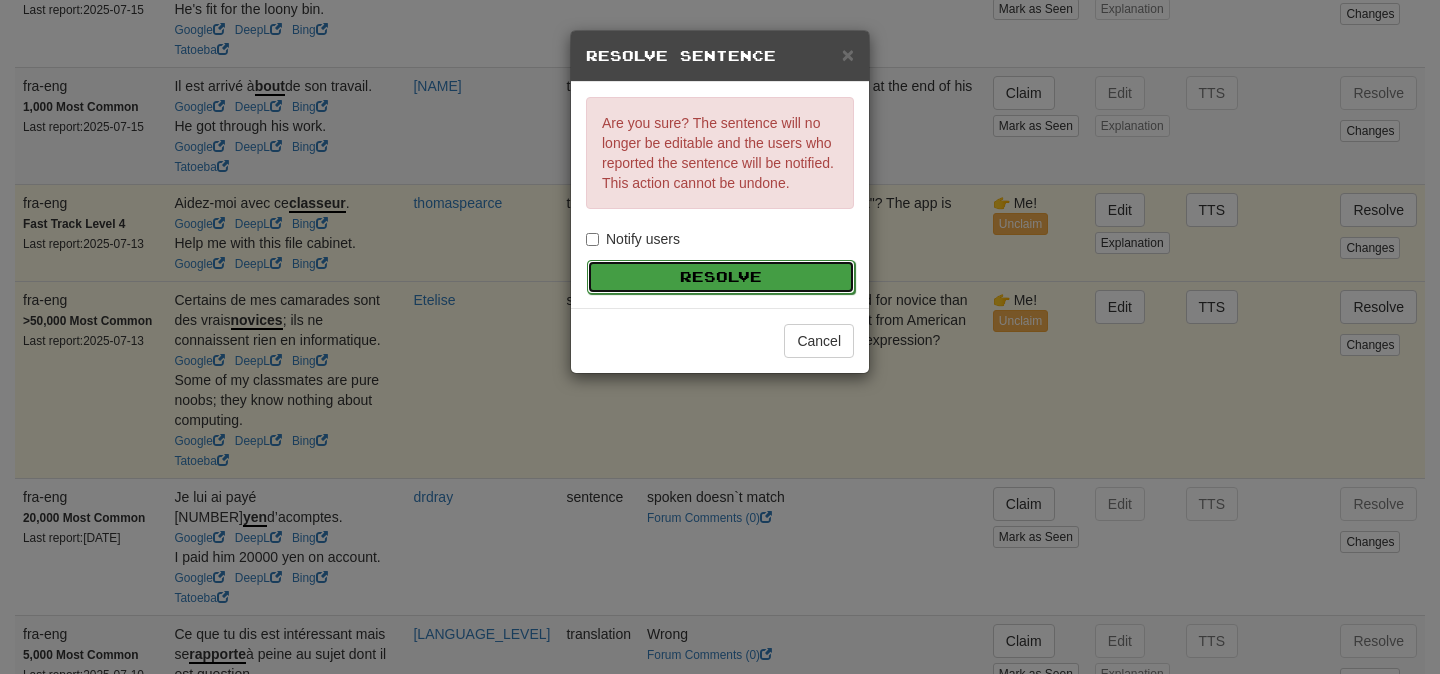 click on "Resolve" at bounding box center [721, 277] 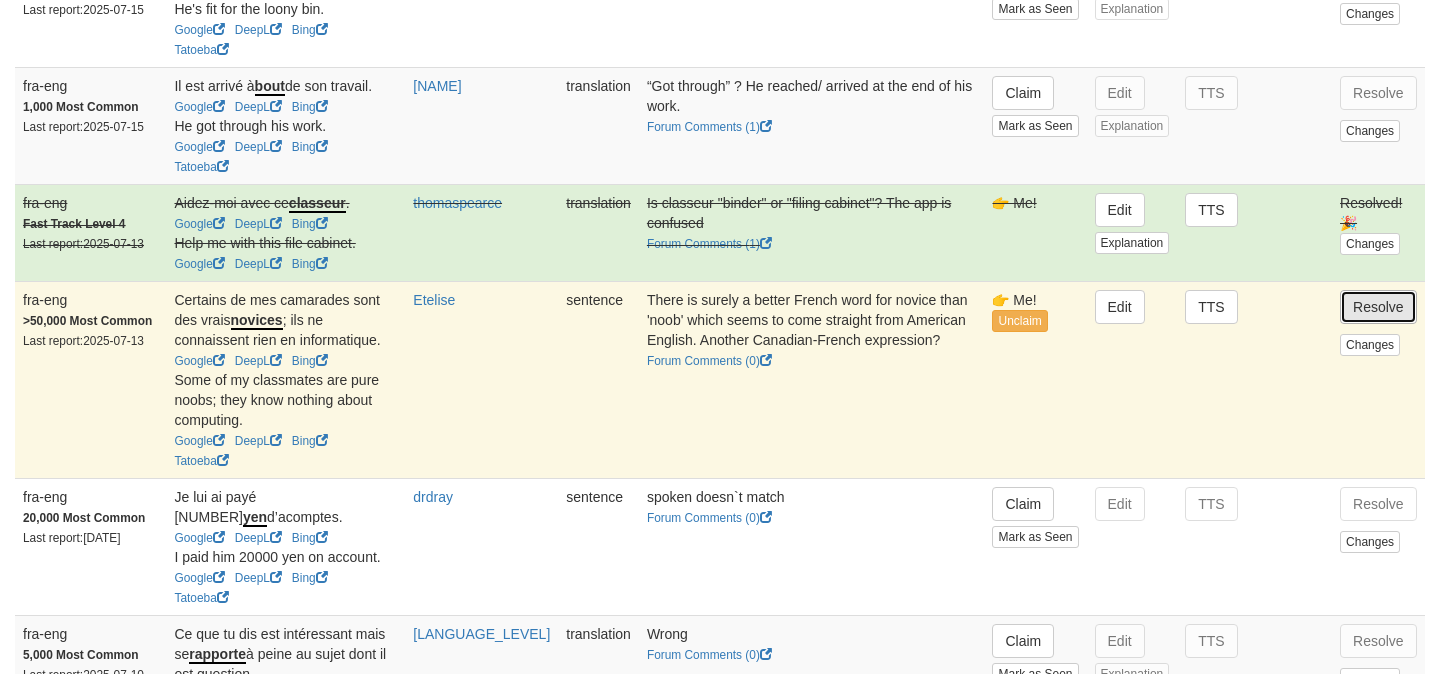 click on "Resolve" at bounding box center (1378, 307) 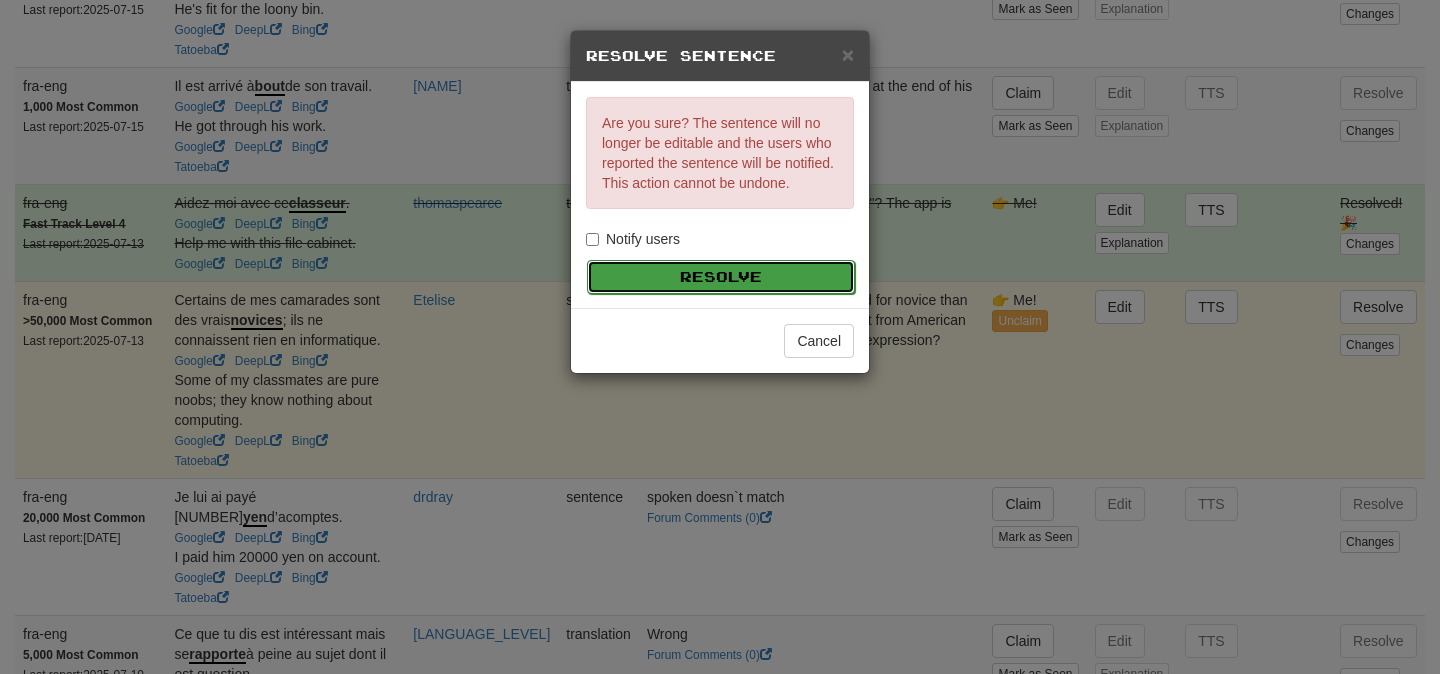 click on "Resolve" at bounding box center [721, 277] 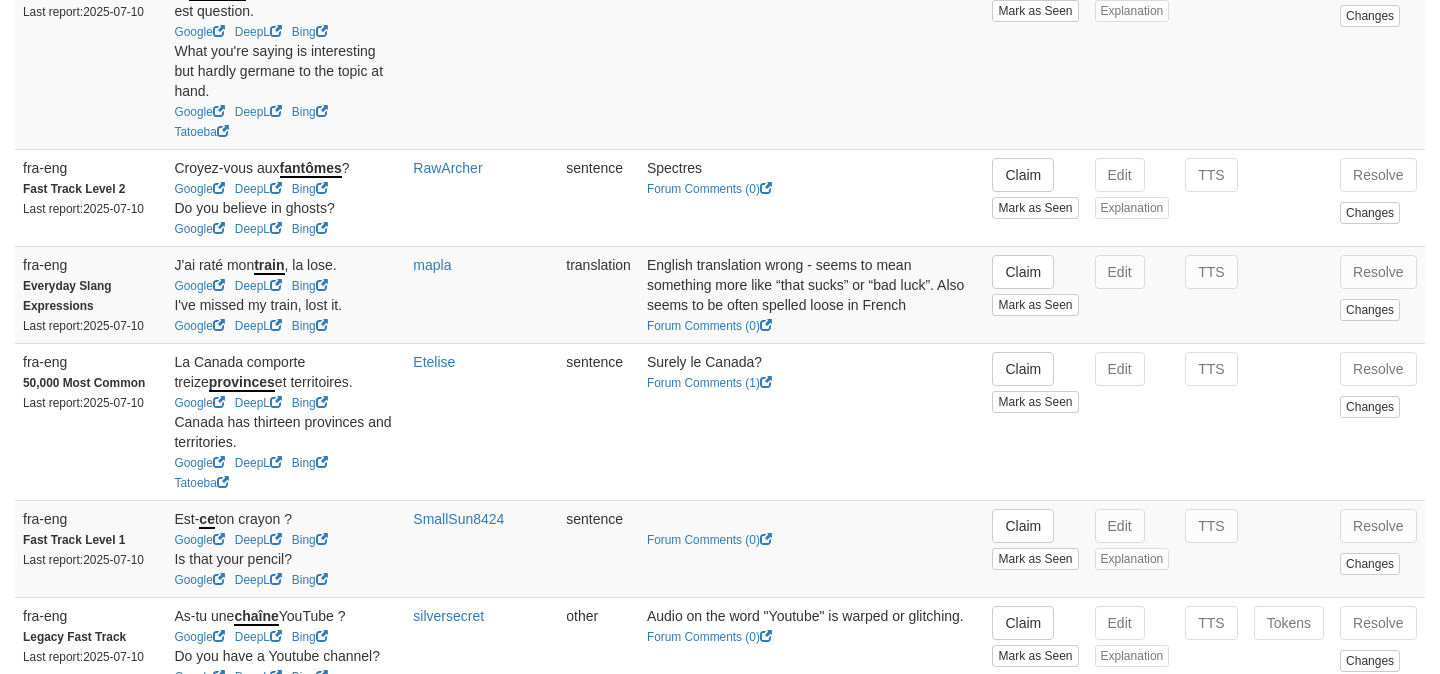 scroll, scrollTop: 3417, scrollLeft: 0, axis: vertical 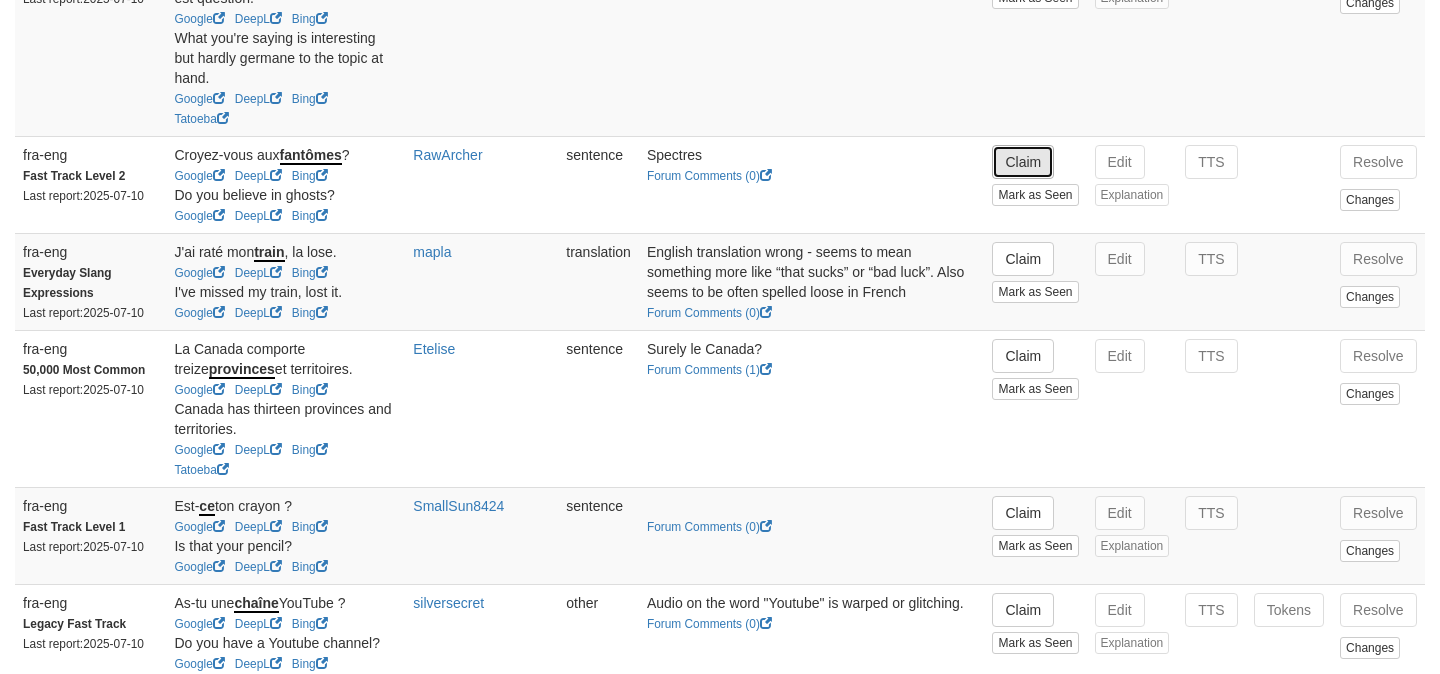 click on "Claim" at bounding box center (1023, 162) 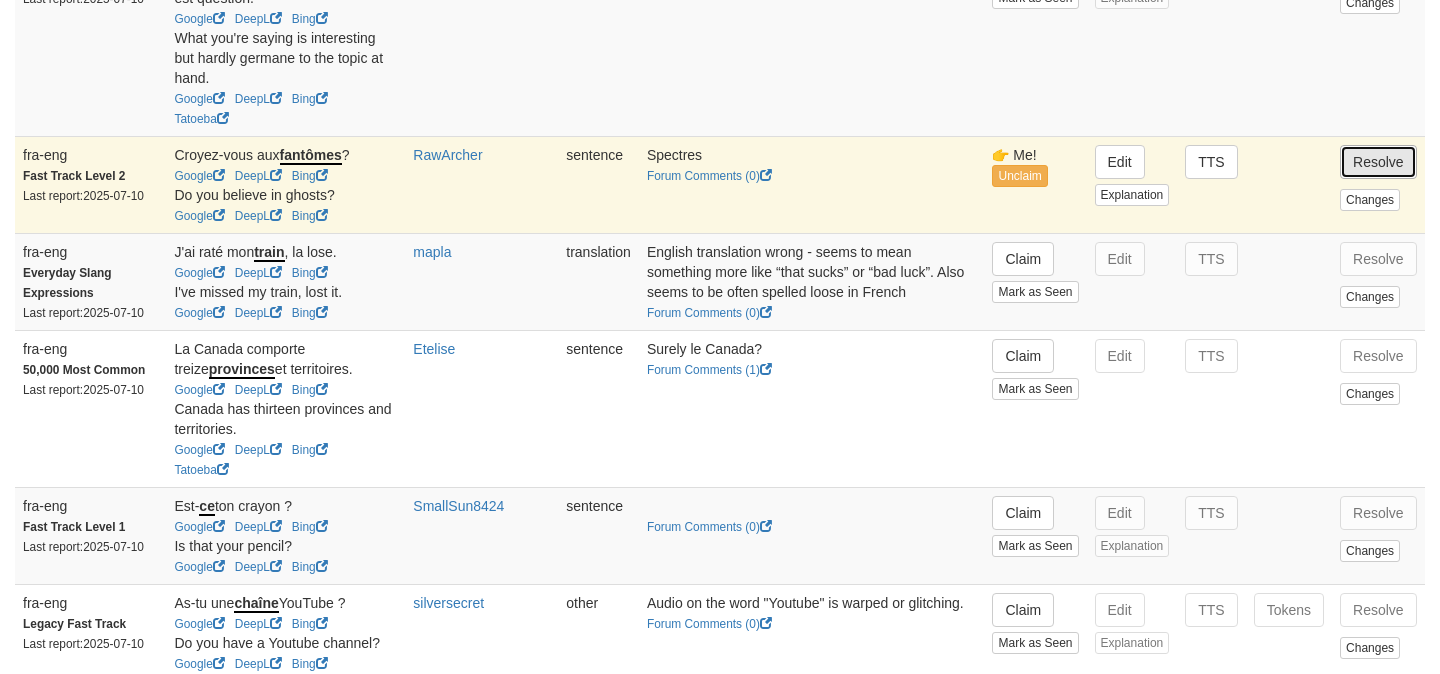 click on "Resolve" at bounding box center (1378, 162) 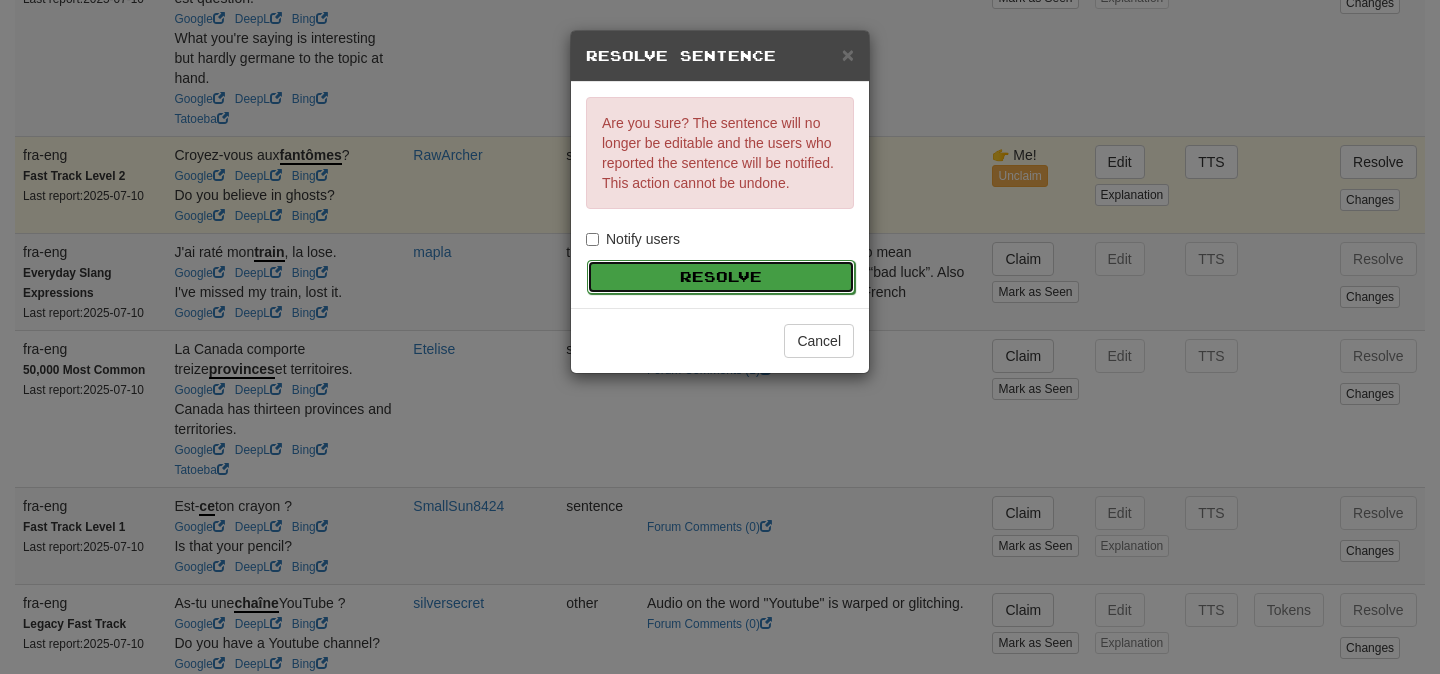click on "Resolve" at bounding box center [721, 277] 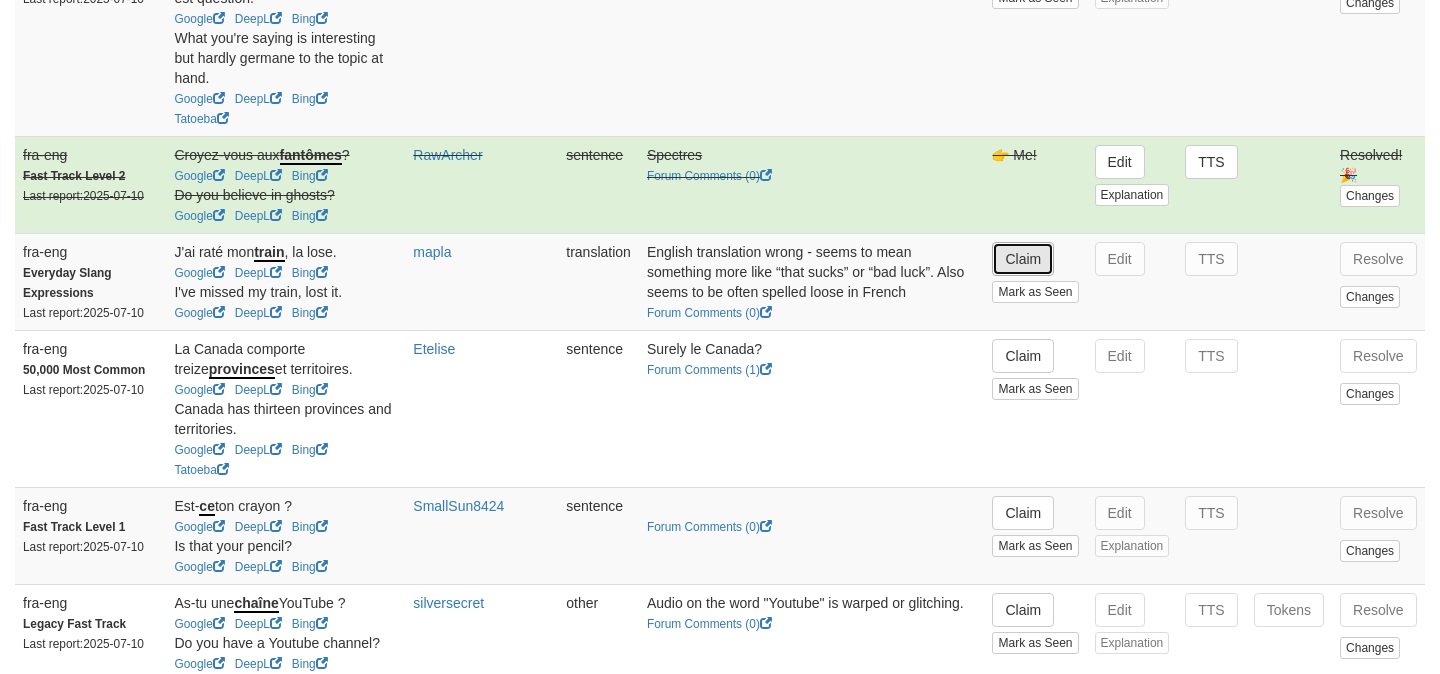 click on "Claim" at bounding box center [1023, 259] 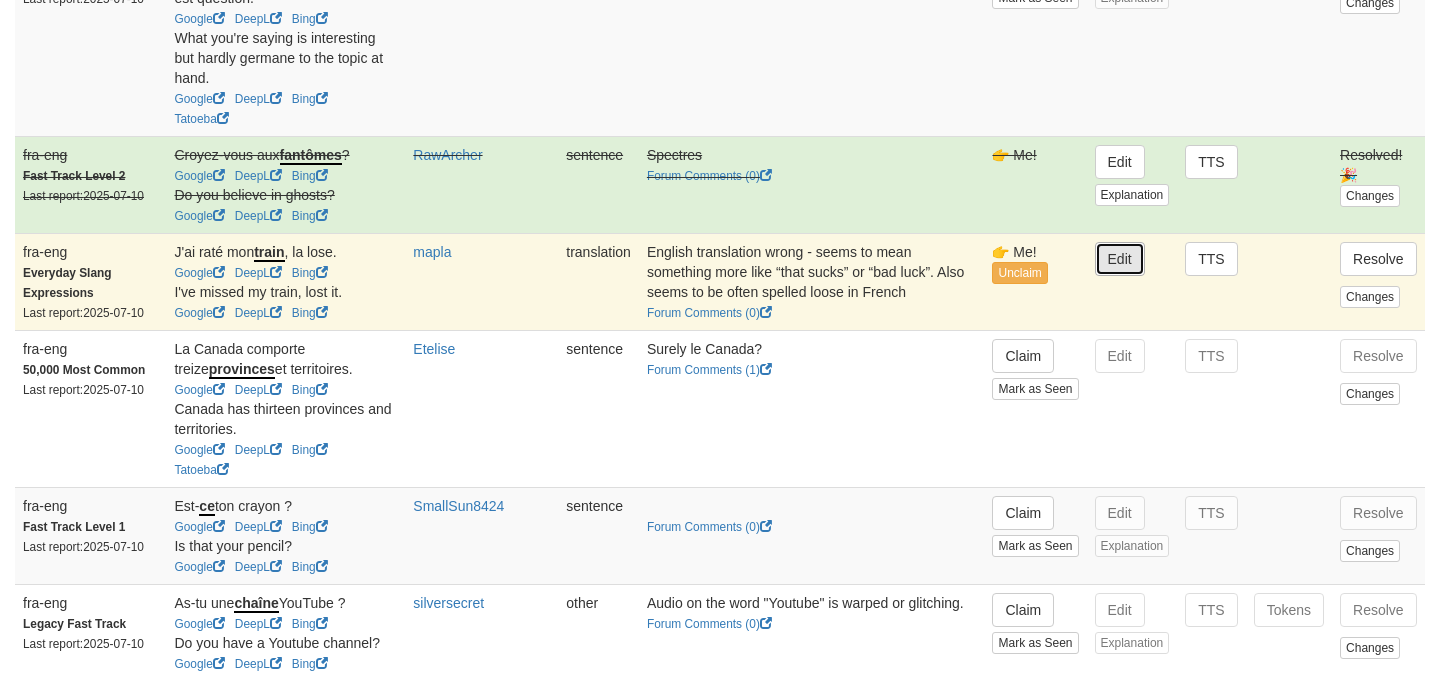 click on "Edit" at bounding box center [1120, 259] 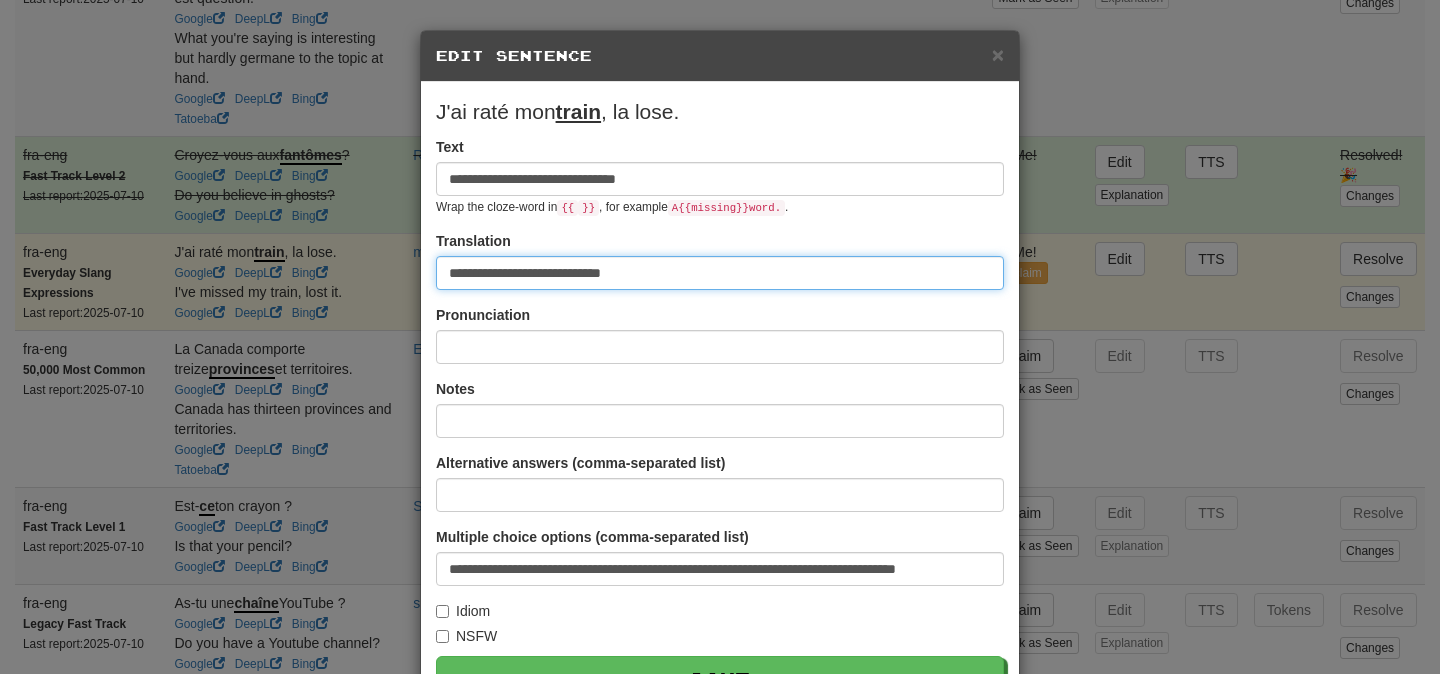 drag, startPoint x: 583, startPoint y: 277, endPoint x: 681, endPoint y: 298, distance: 100.22475 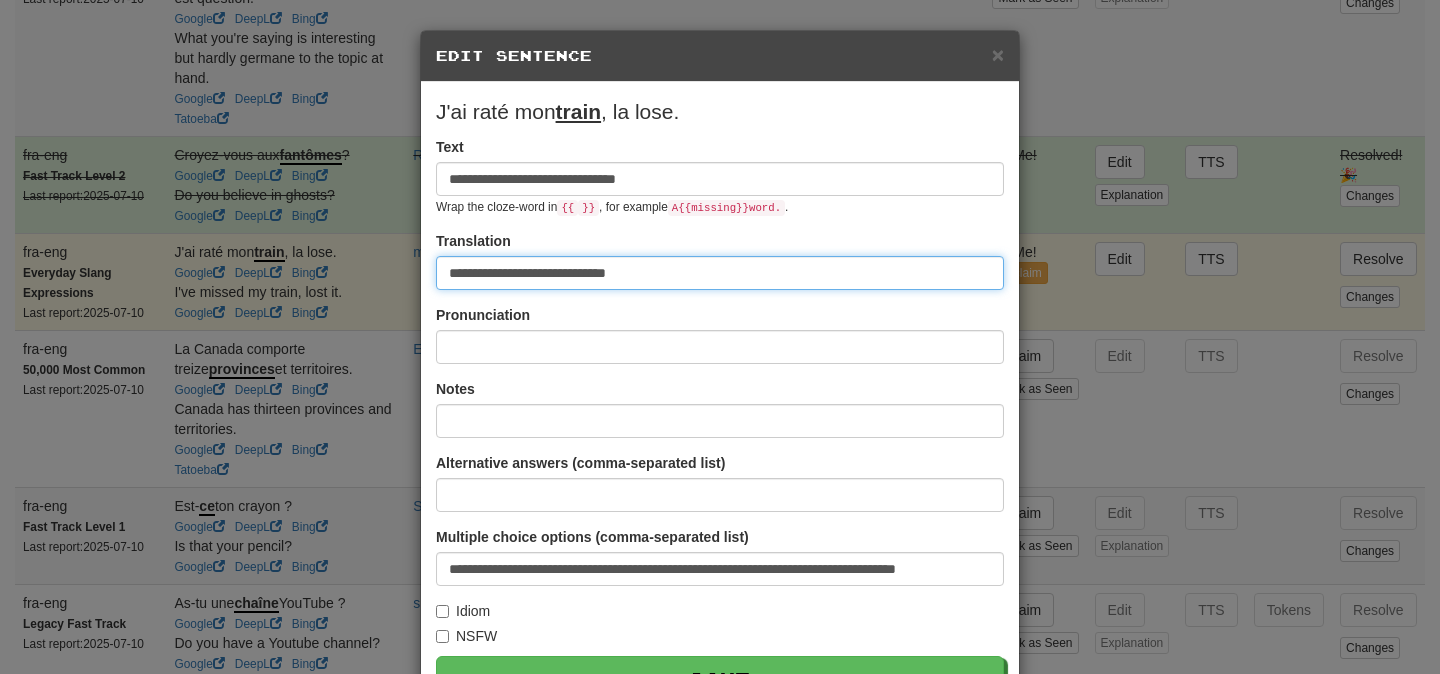 scroll, scrollTop: 3, scrollLeft: 0, axis: vertical 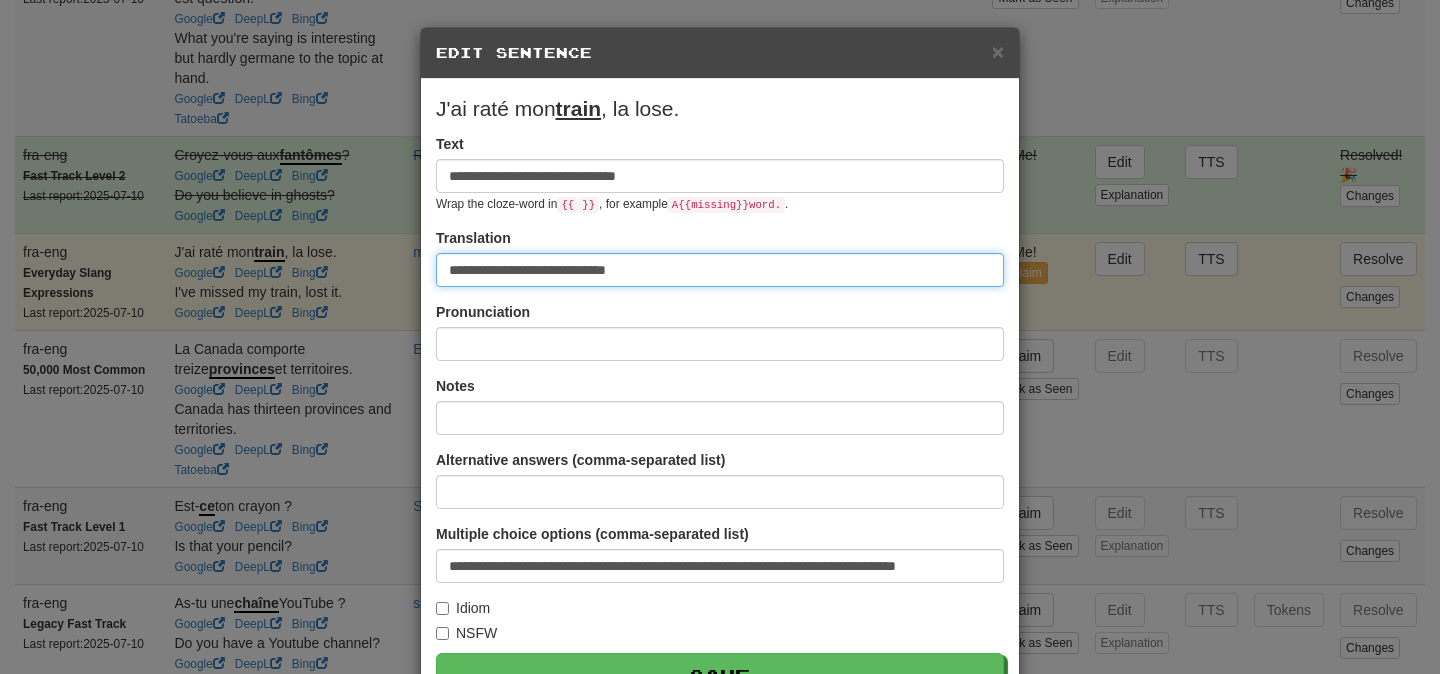 type on "**********" 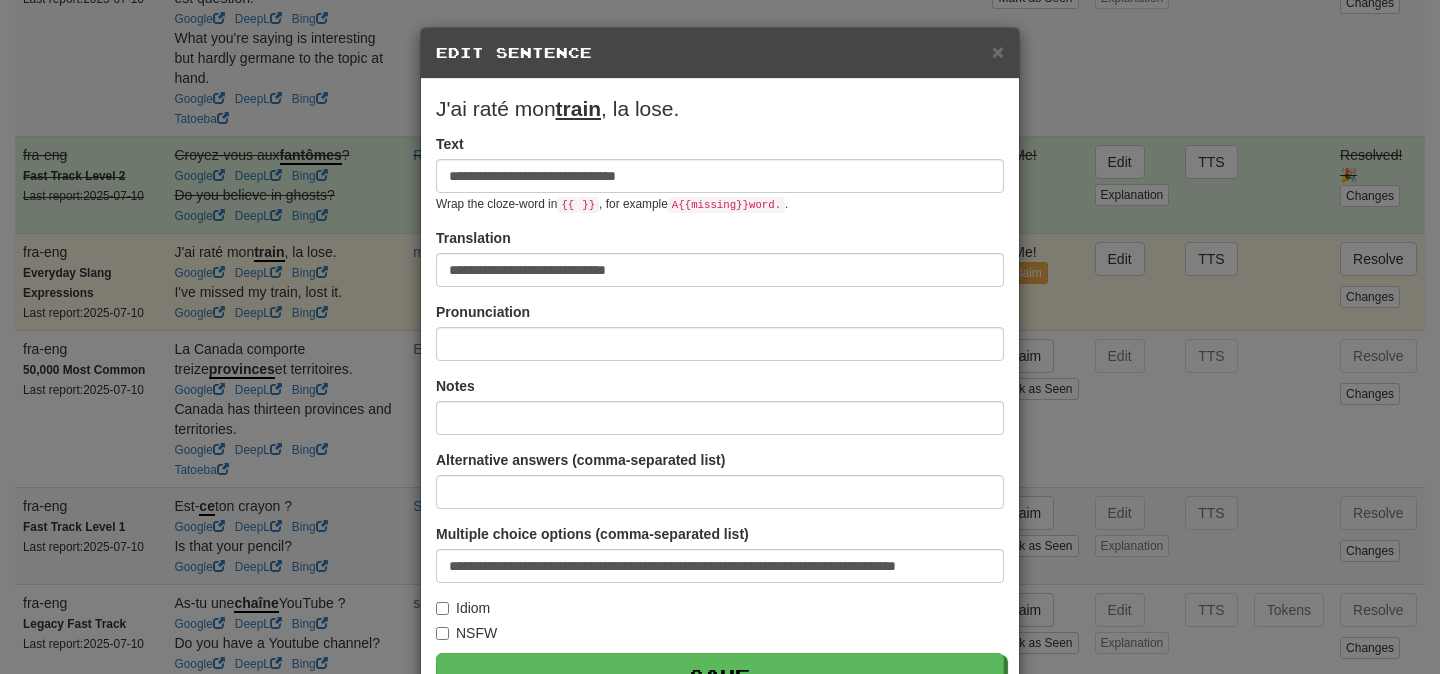 click on "J'ai raté mon  train , la lose." at bounding box center [557, 108] 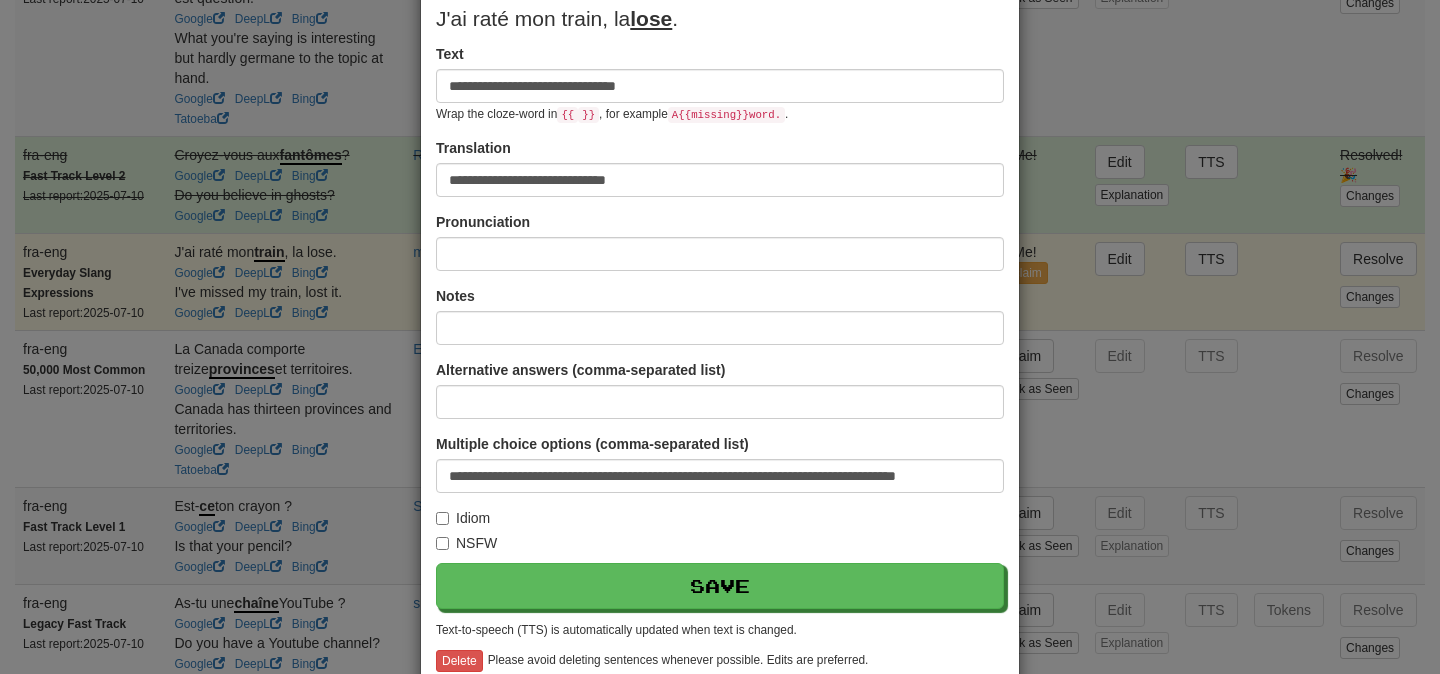 scroll, scrollTop: 117, scrollLeft: 0, axis: vertical 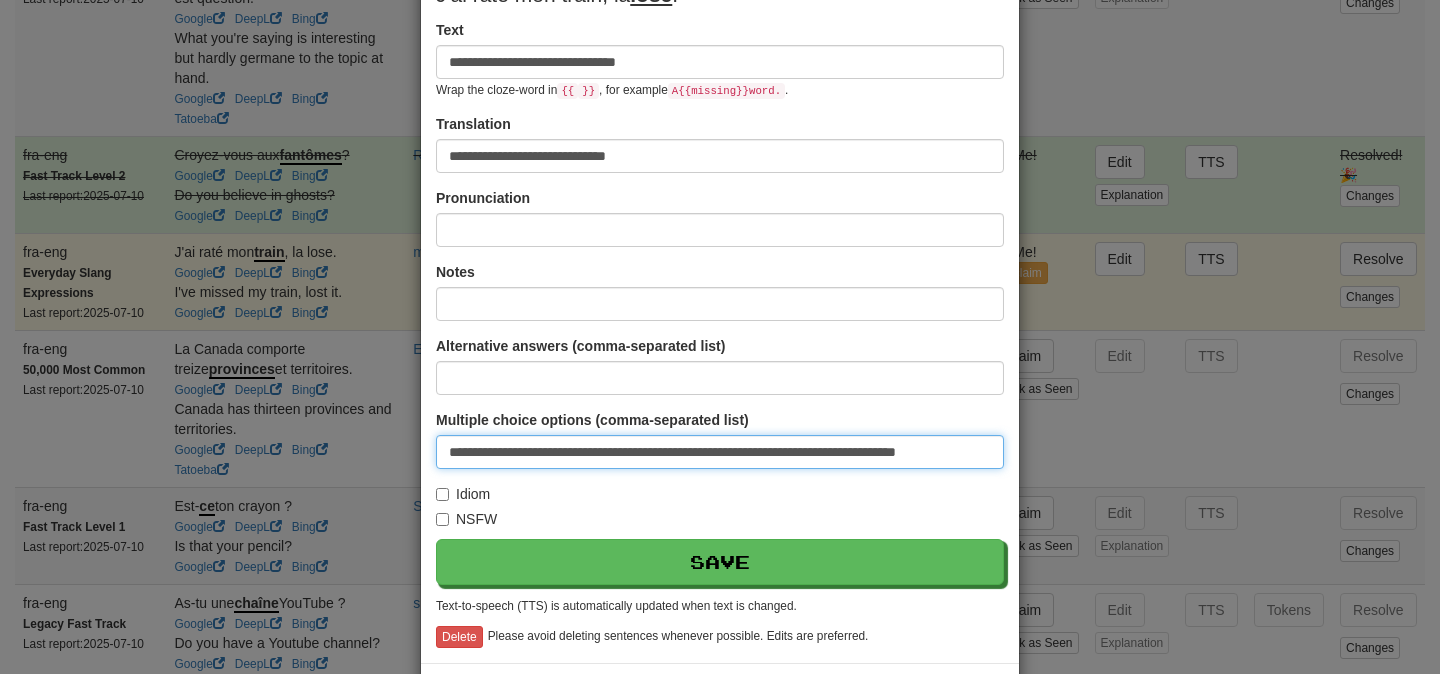click on "**********" at bounding box center (720, 452) 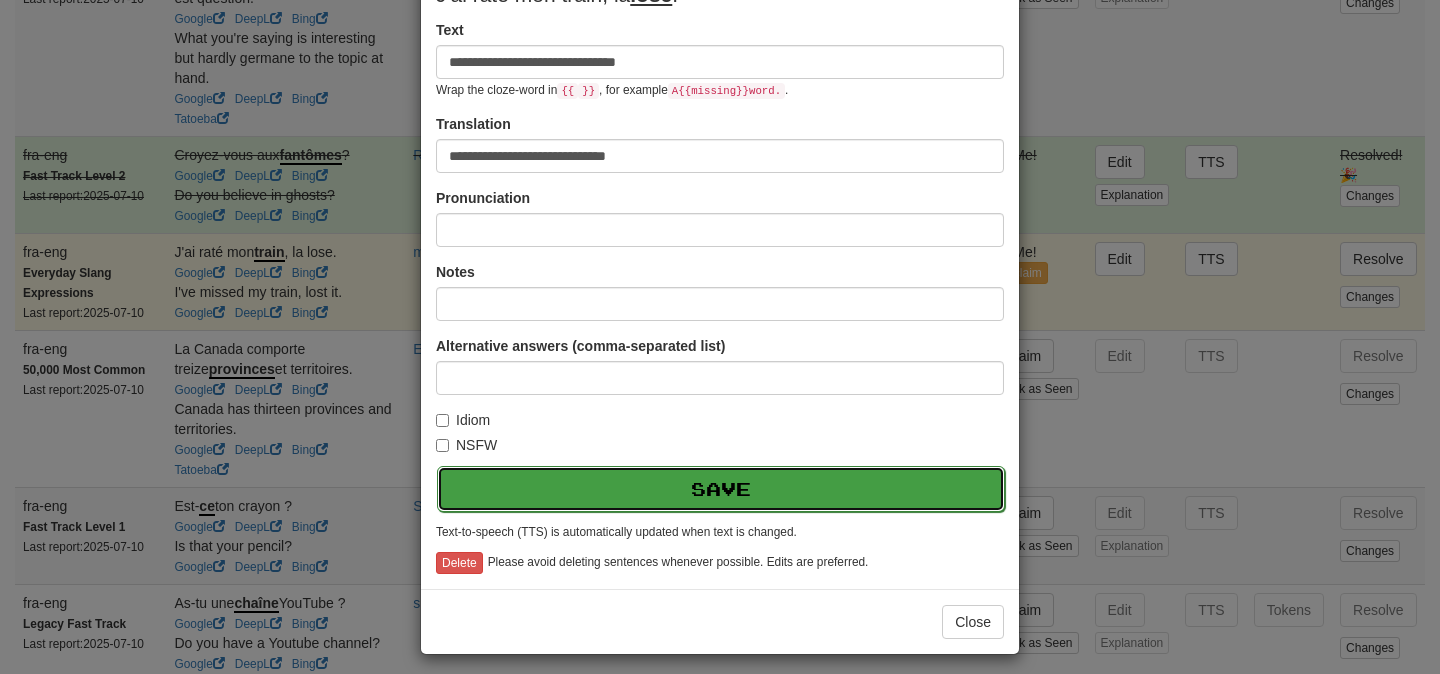 click on "Save" at bounding box center [721, 489] 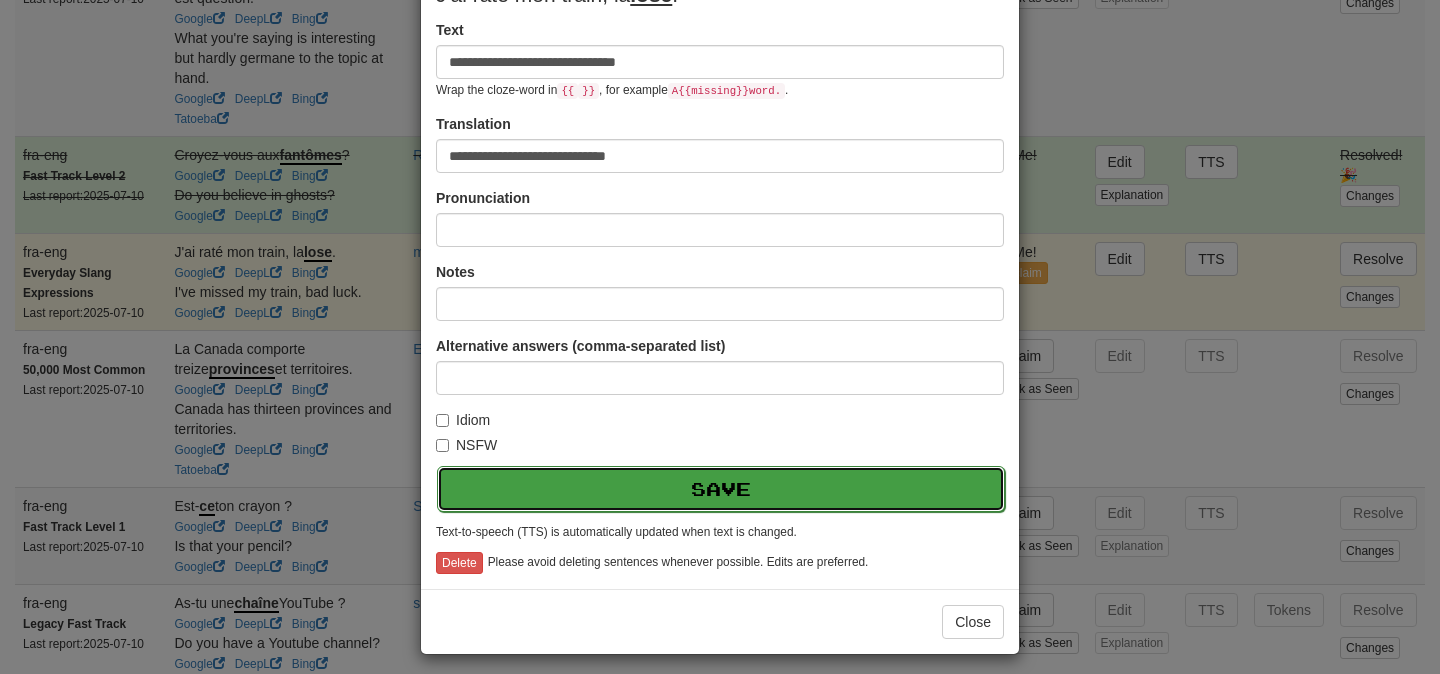 click on "Save" at bounding box center [721, 489] 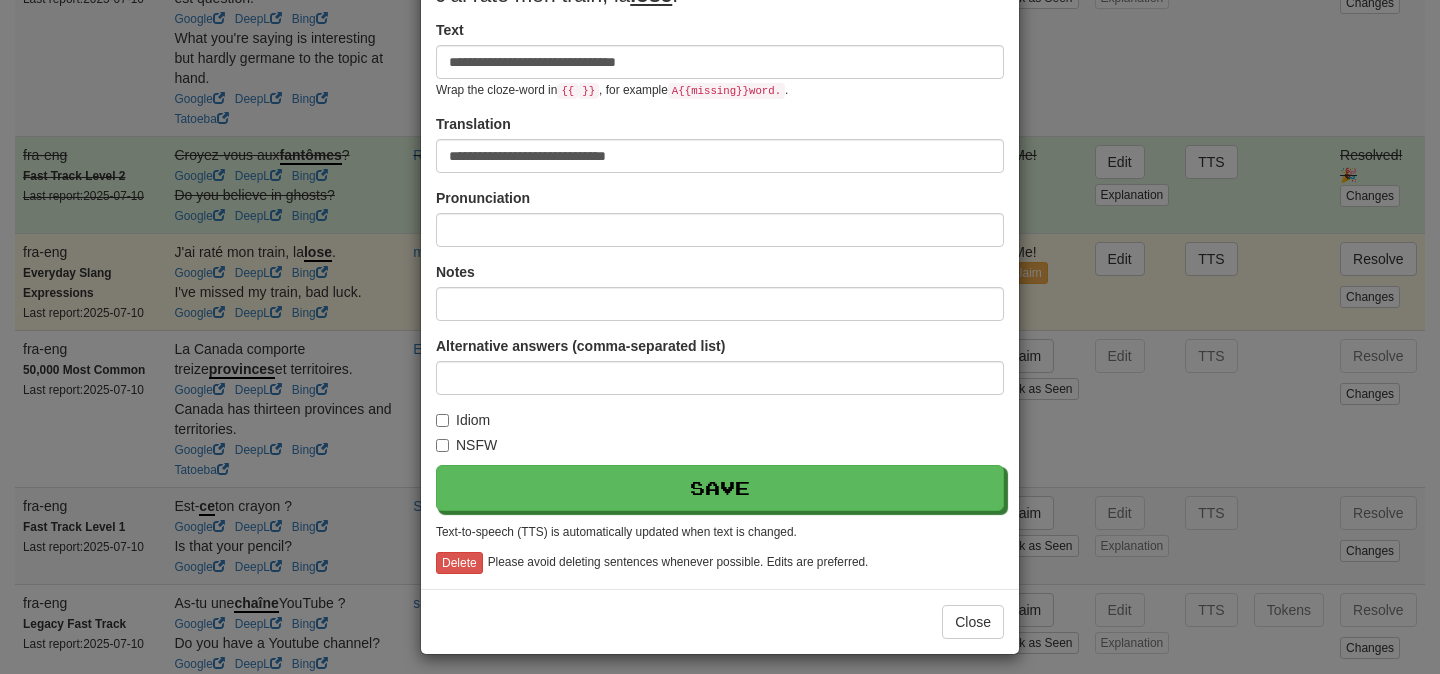 click on "**********" at bounding box center [720, 337] 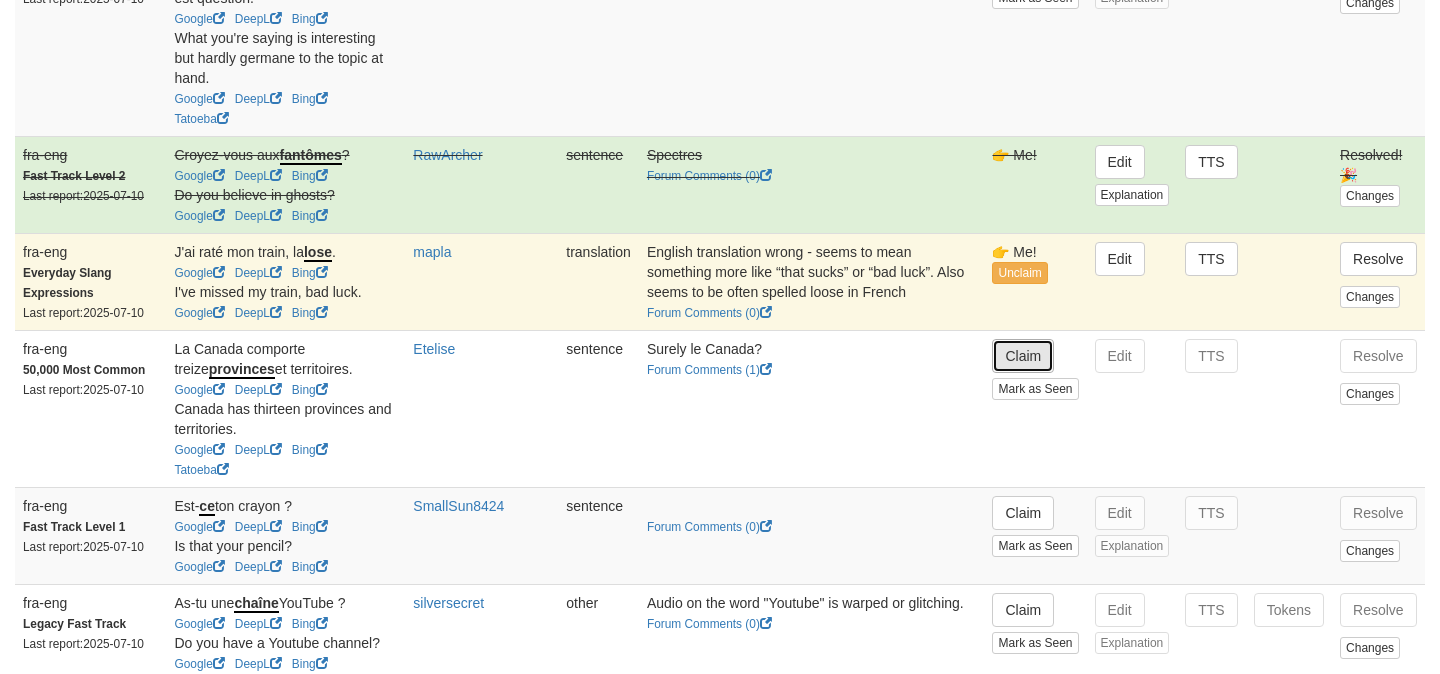 click on "Claim" at bounding box center (1023, 356) 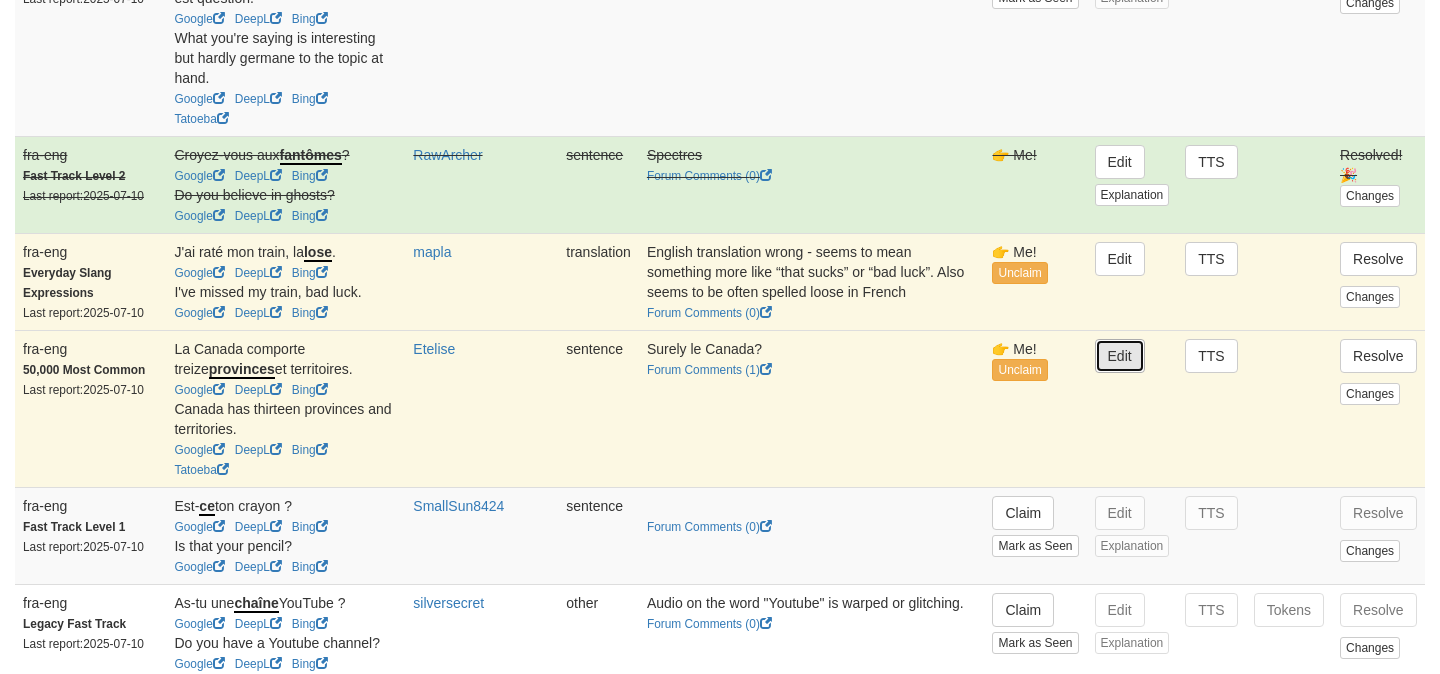 click on "Edit" at bounding box center [1120, 356] 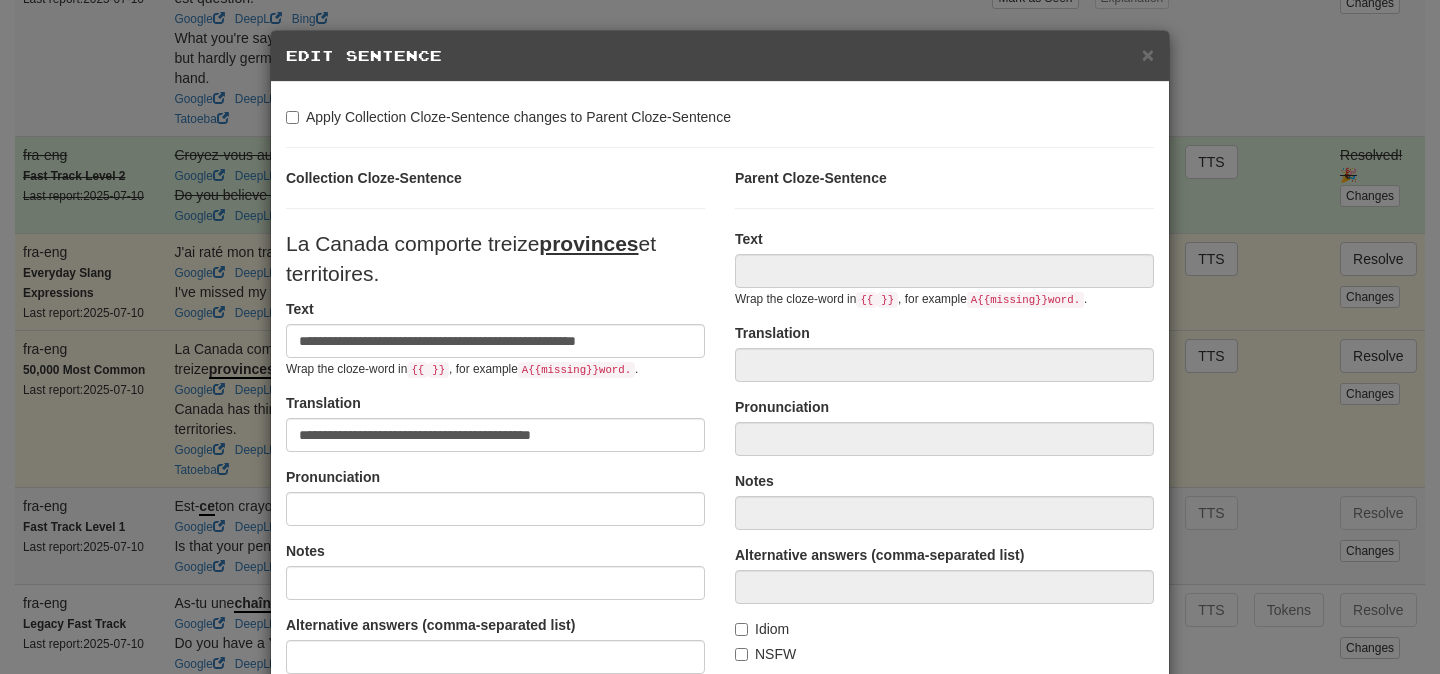 type on "**********" 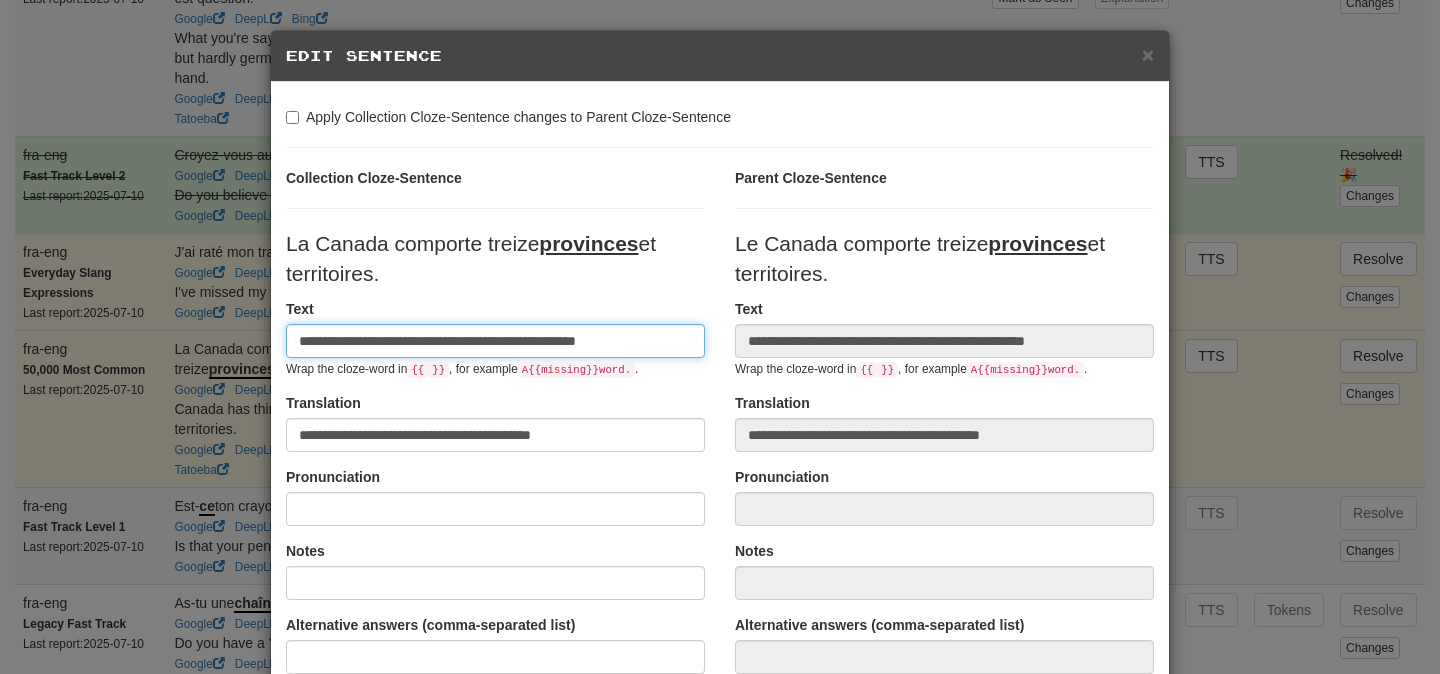 click on "**********" at bounding box center [495, 341] 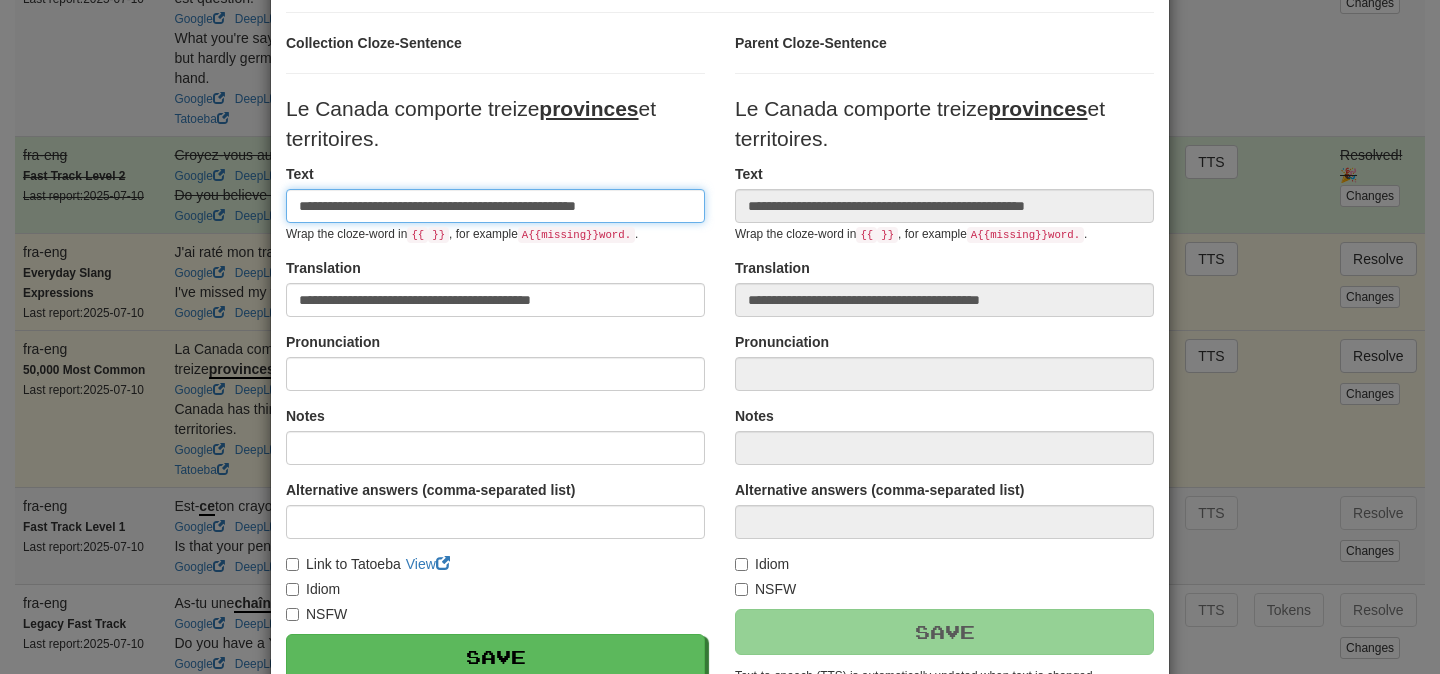 scroll, scrollTop: 143, scrollLeft: 0, axis: vertical 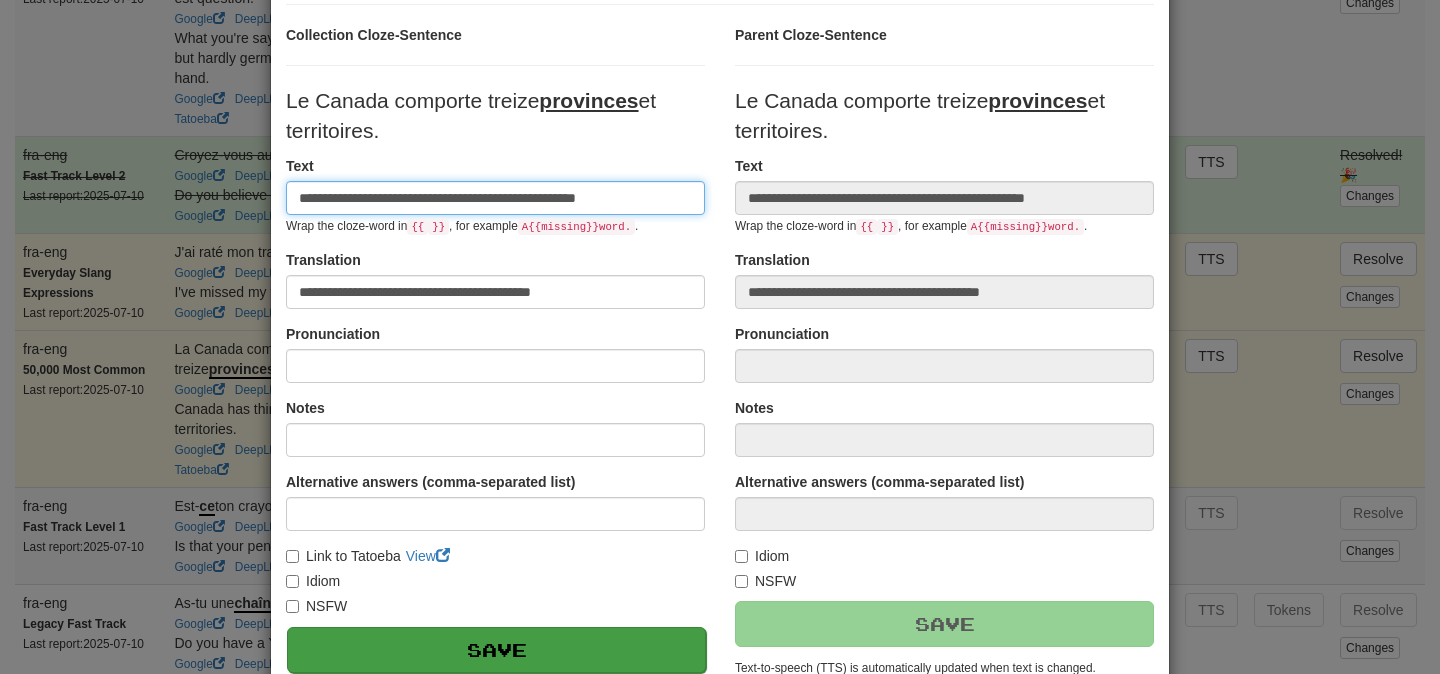 type on "**********" 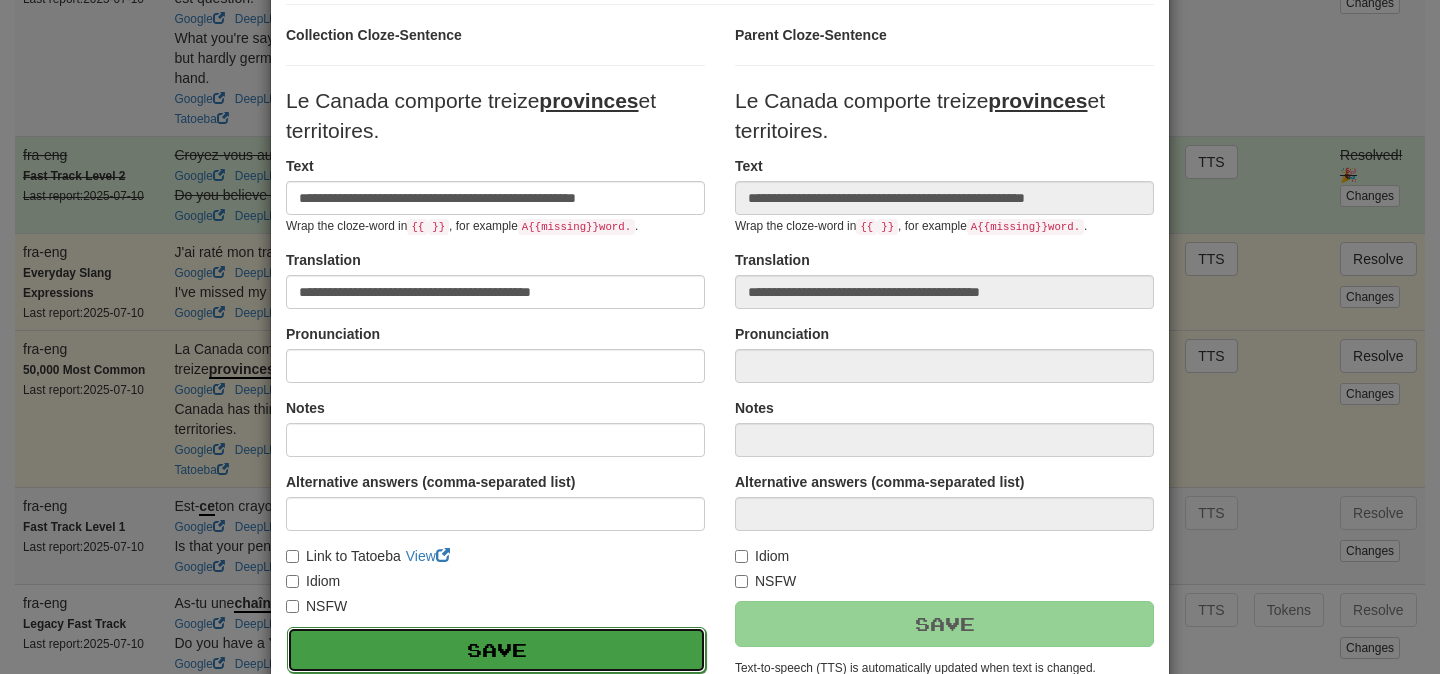 click on "Save" at bounding box center (496, 650) 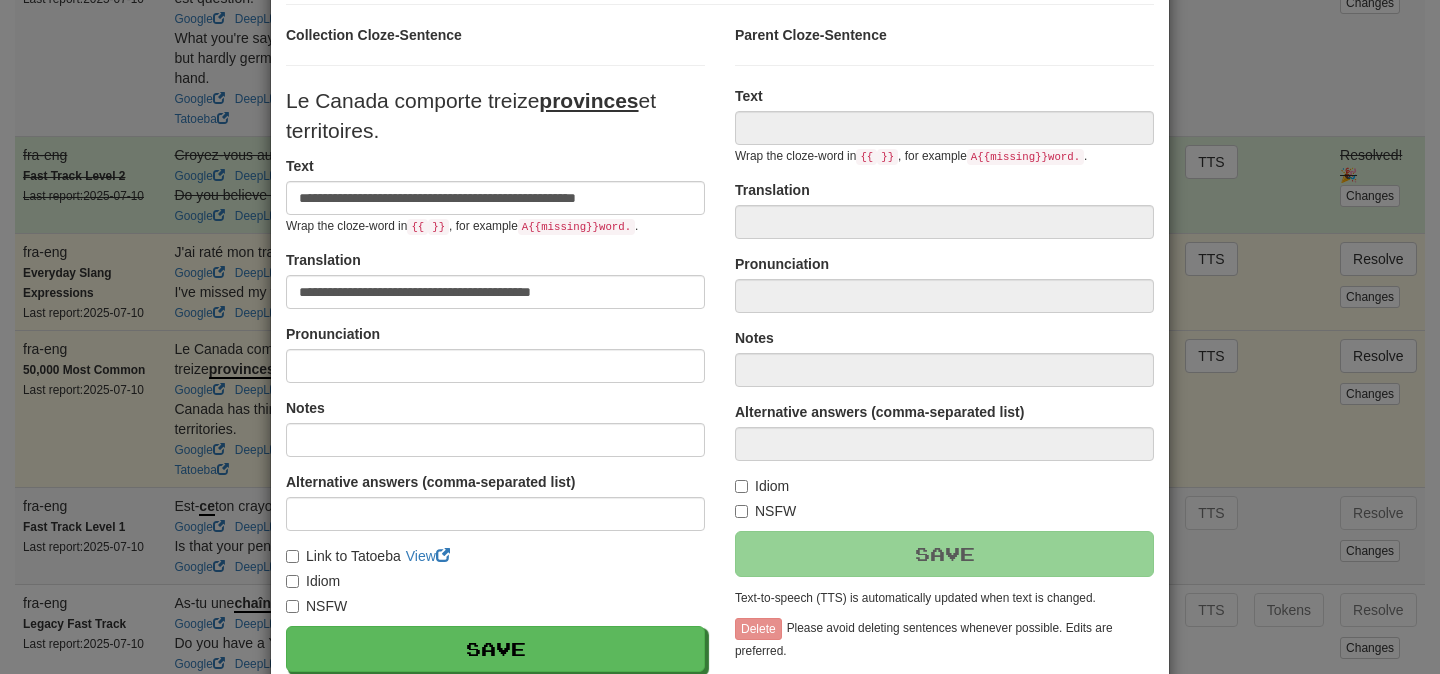type on "**********" 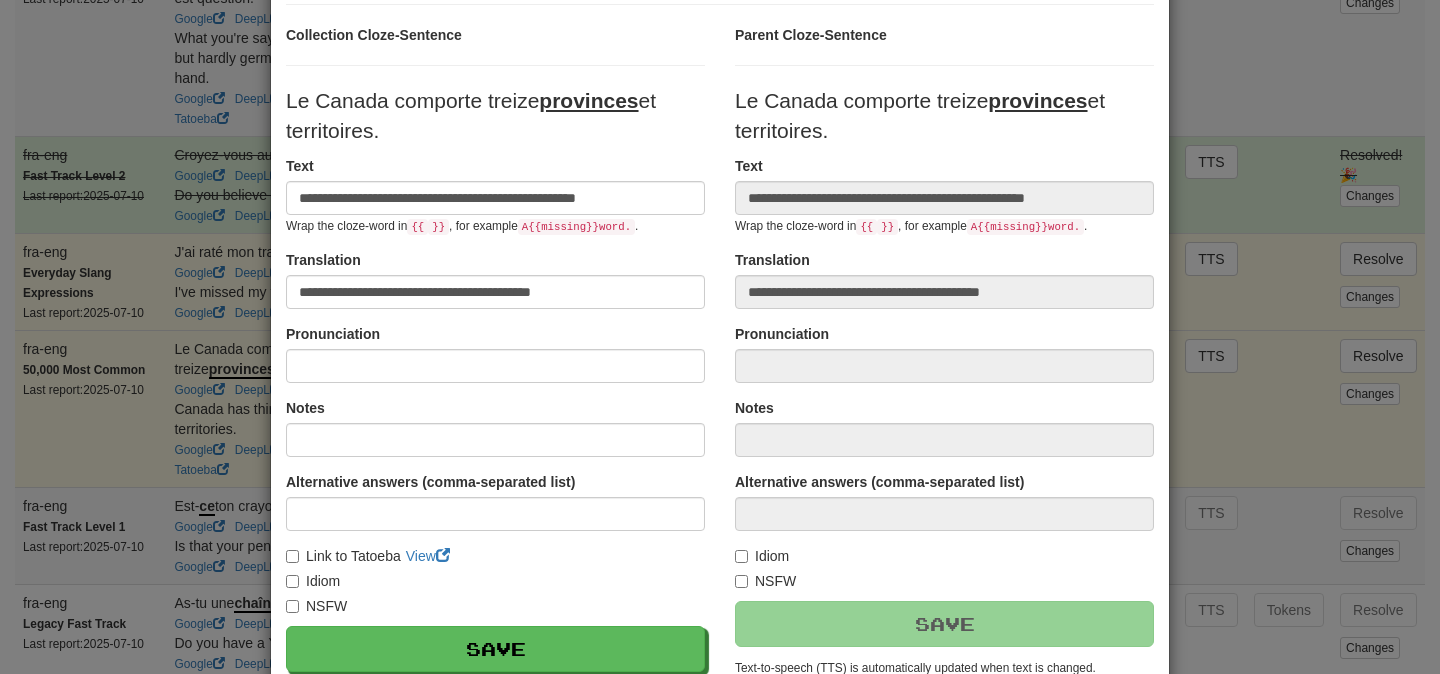 click on "**********" at bounding box center [720, 337] 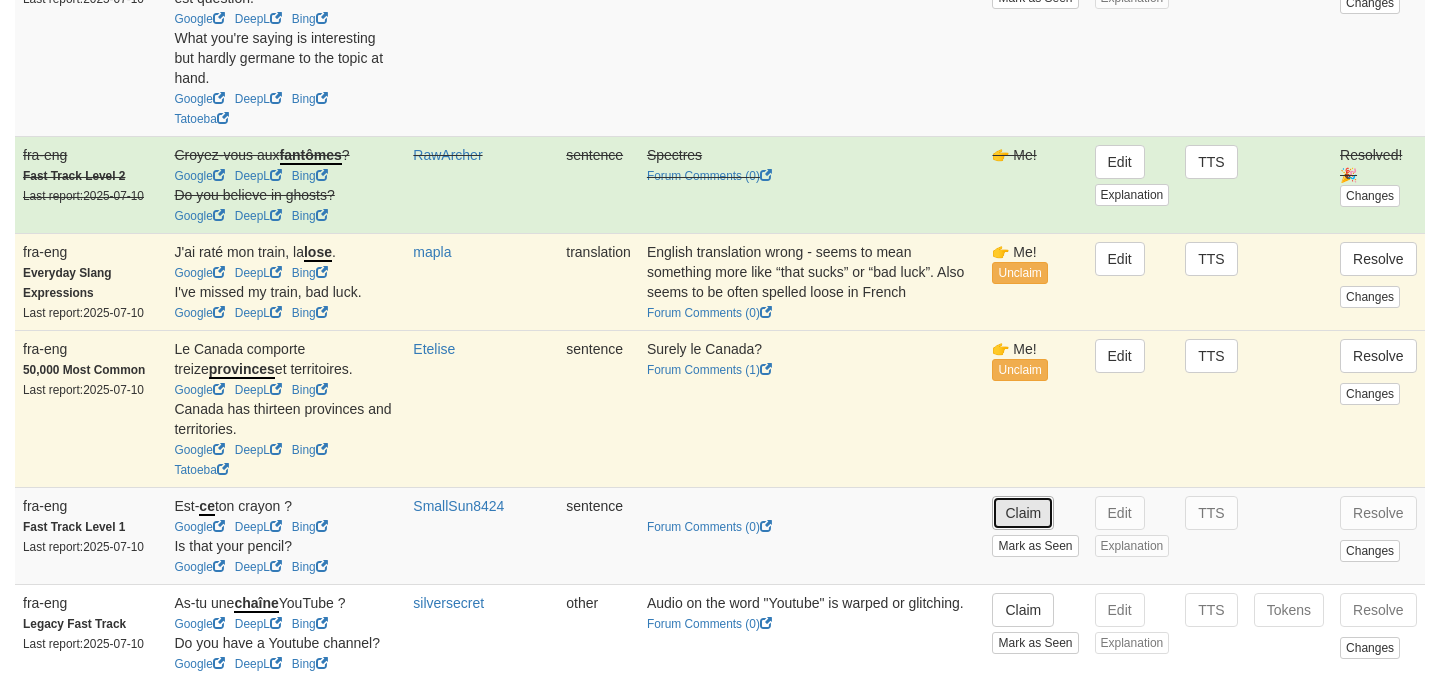 click on "Claim" at bounding box center (1023, 513) 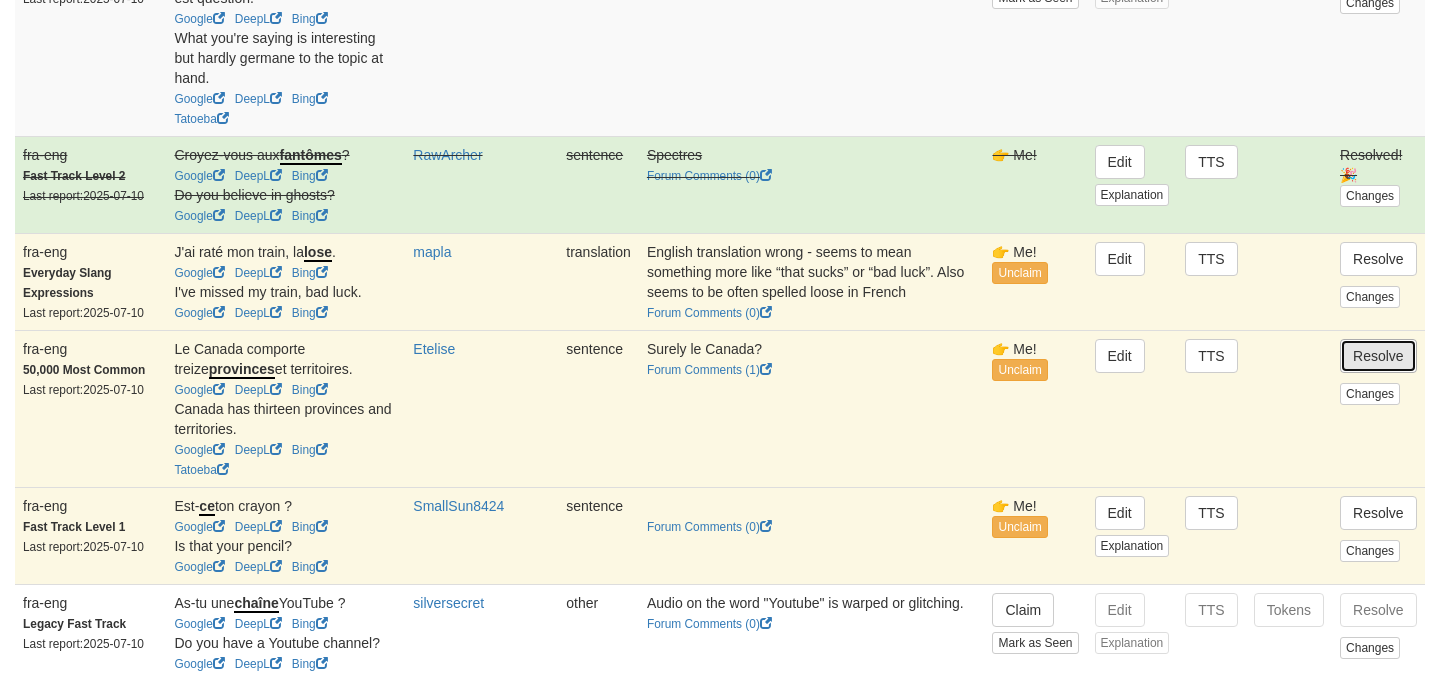 click on "Resolve" at bounding box center [1378, 356] 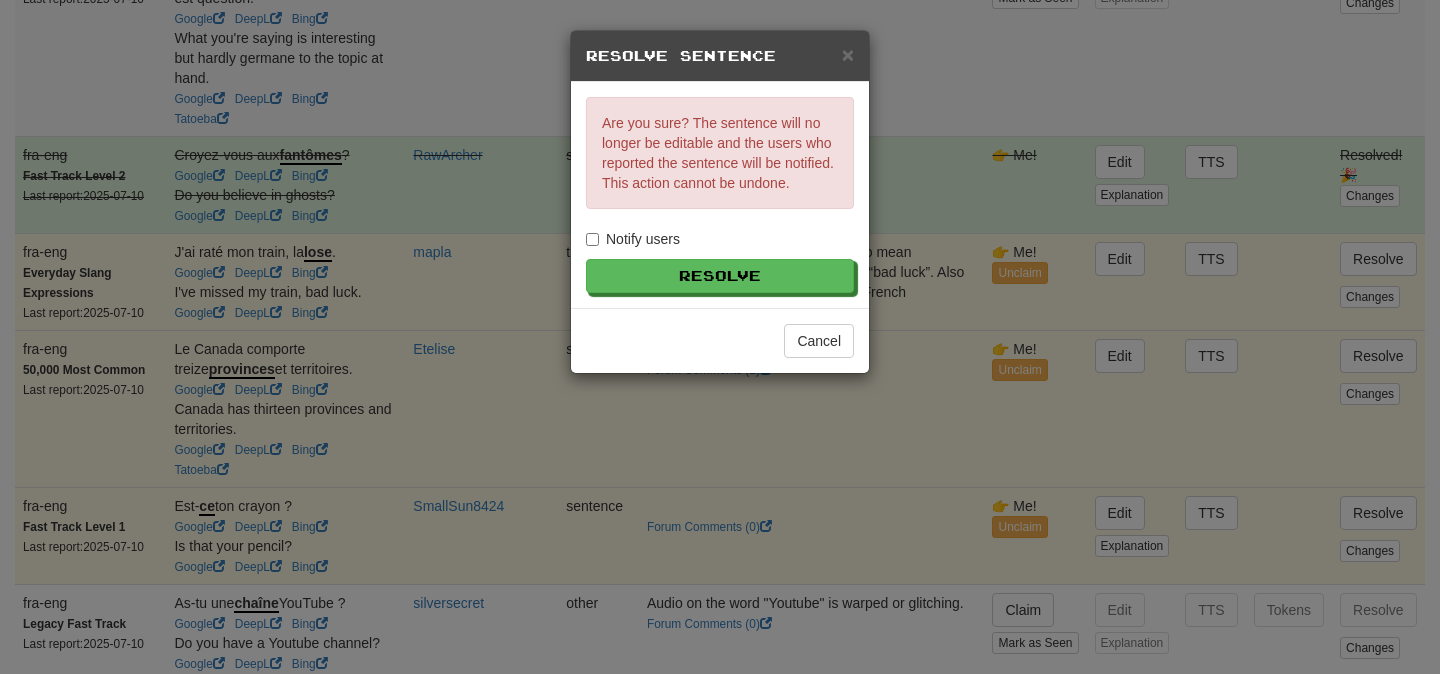 click on "Notify users" at bounding box center [633, 239] 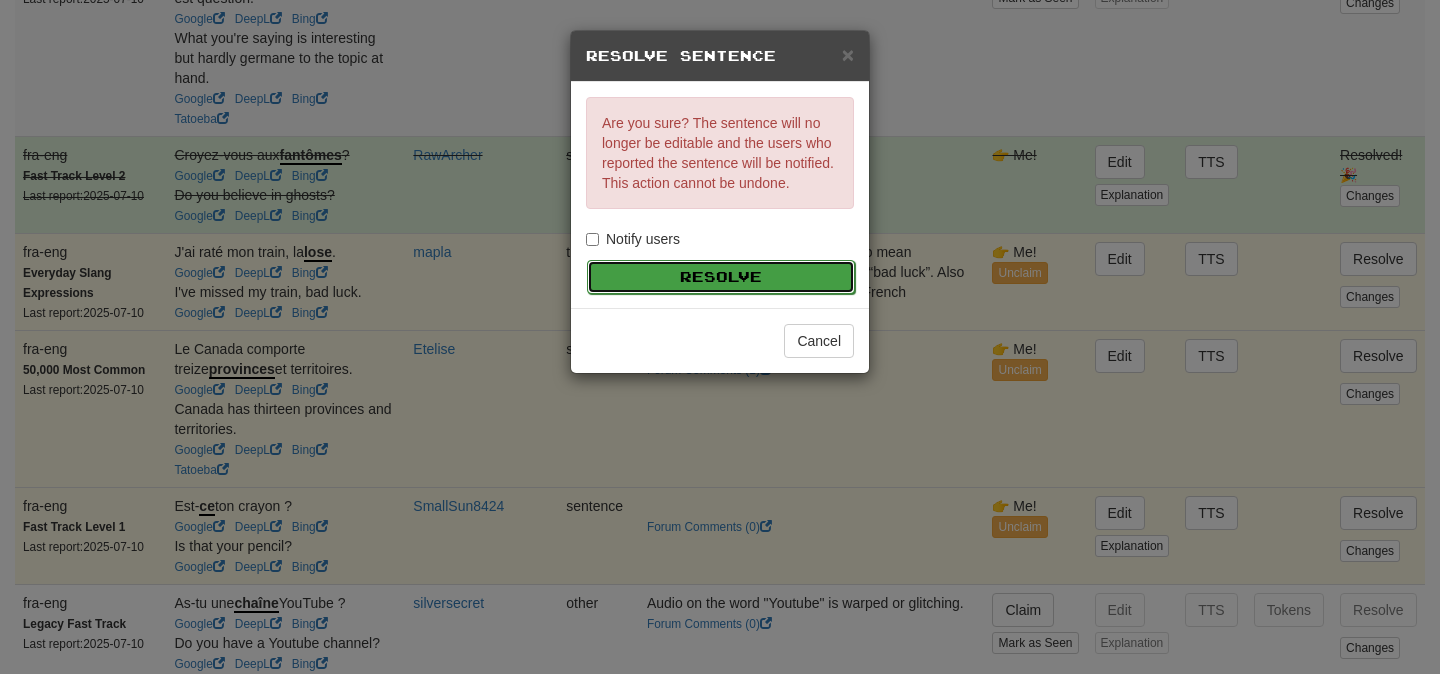 click on "Resolve" at bounding box center (721, 277) 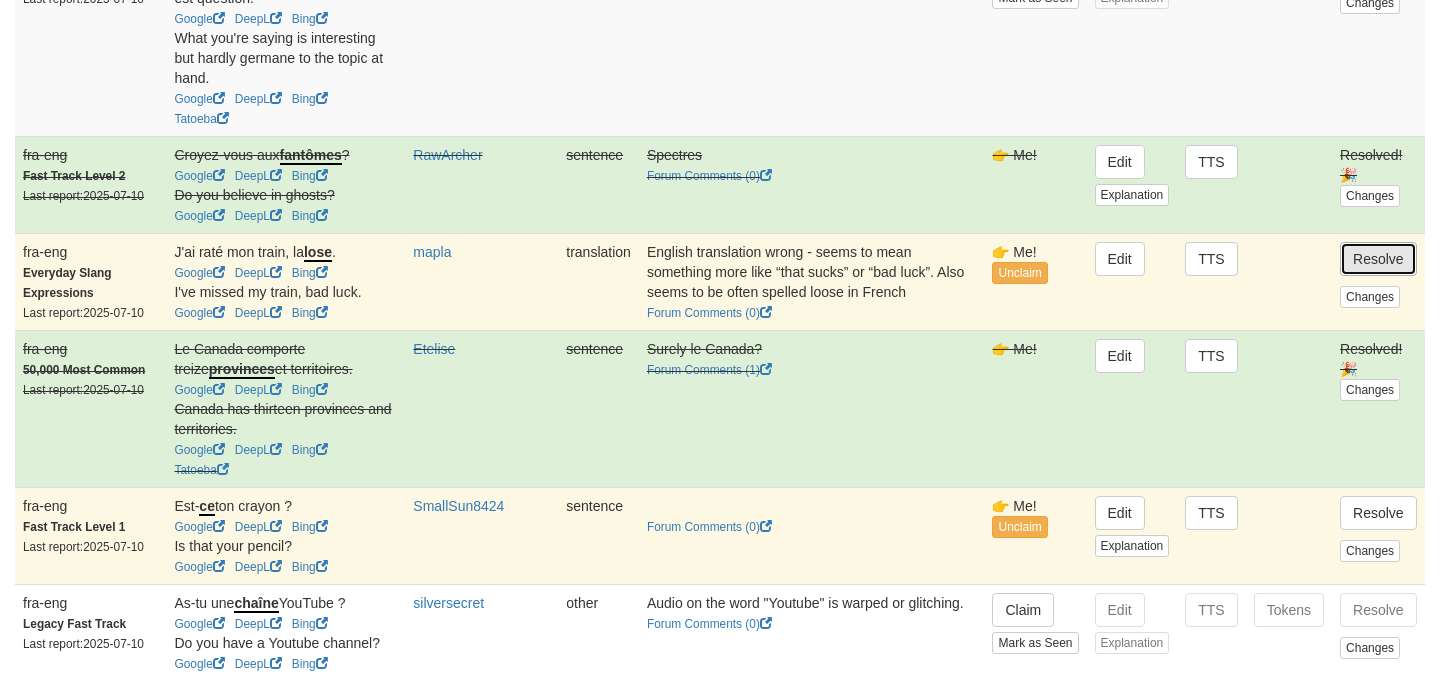 click on "Resolve" at bounding box center (1378, 259) 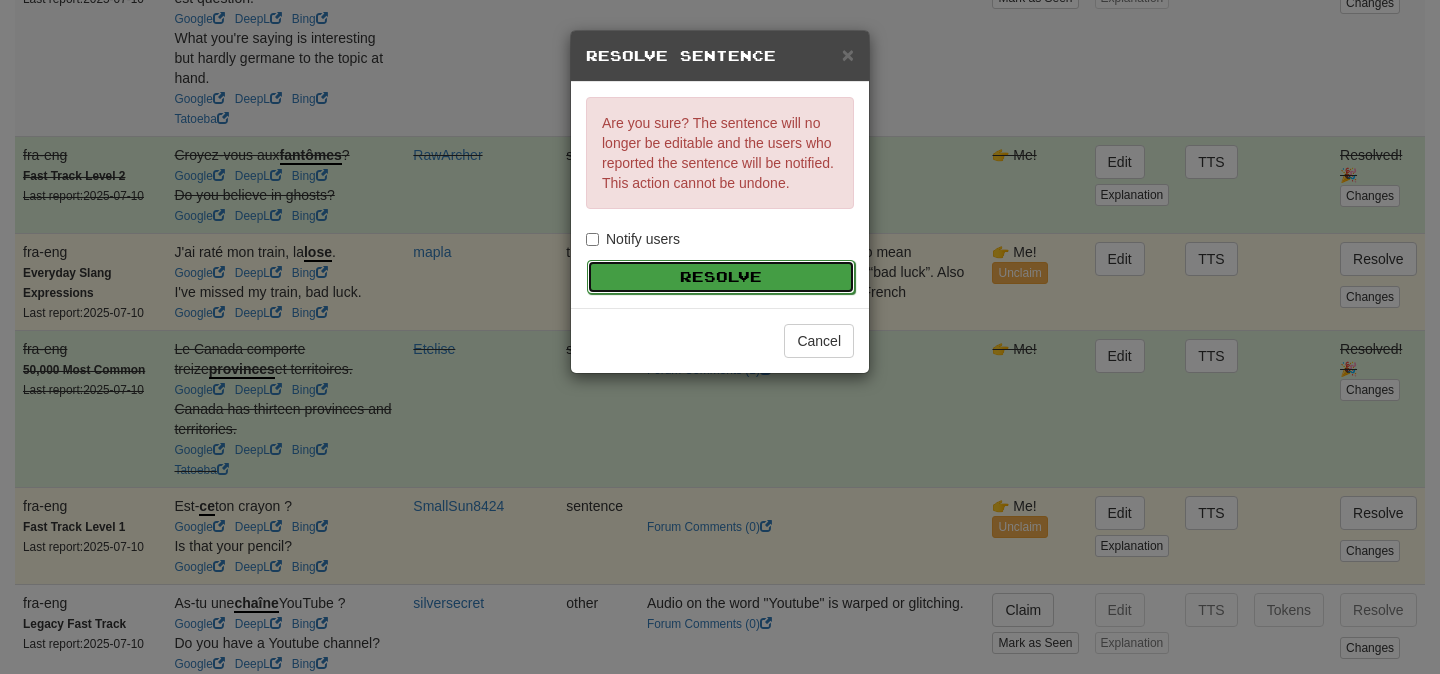 click on "Resolve" at bounding box center (721, 277) 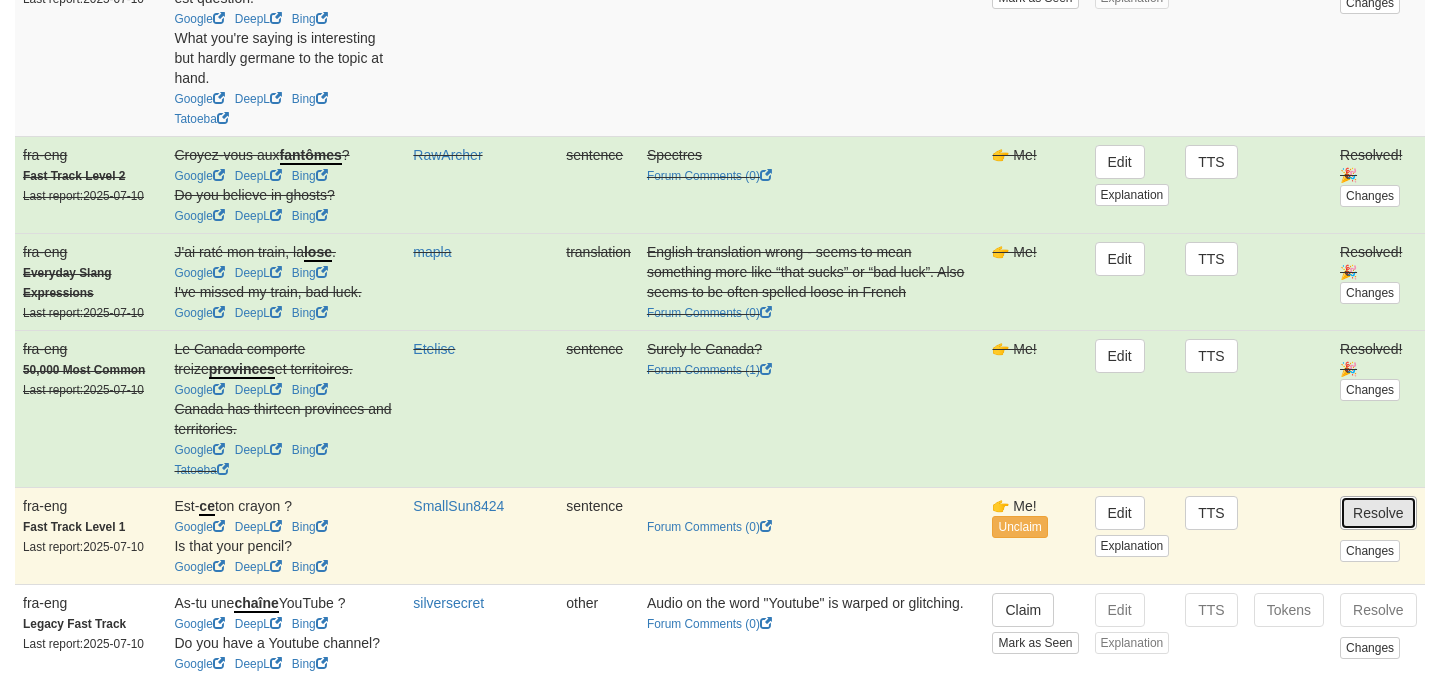 click on "Resolve" at bounding box center (1378, 513) 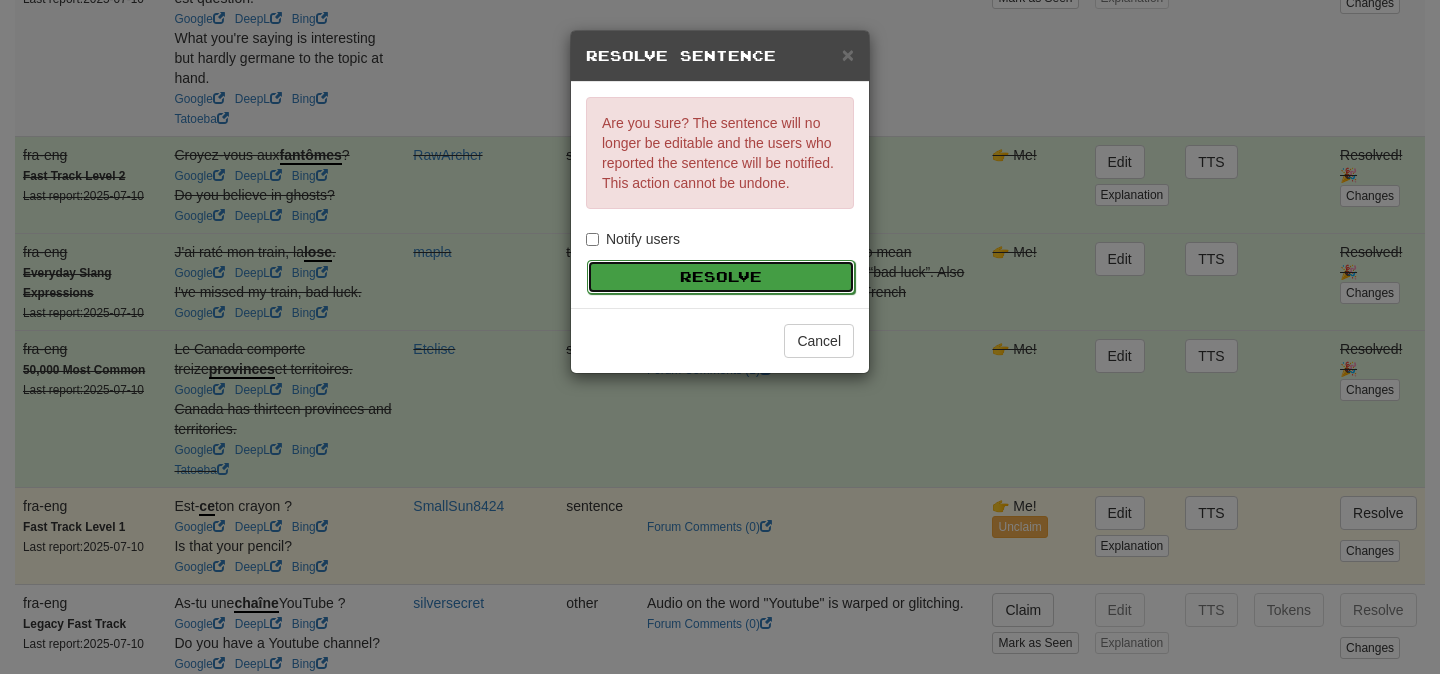 click on "Resolve" at bounding box center [721, 277] 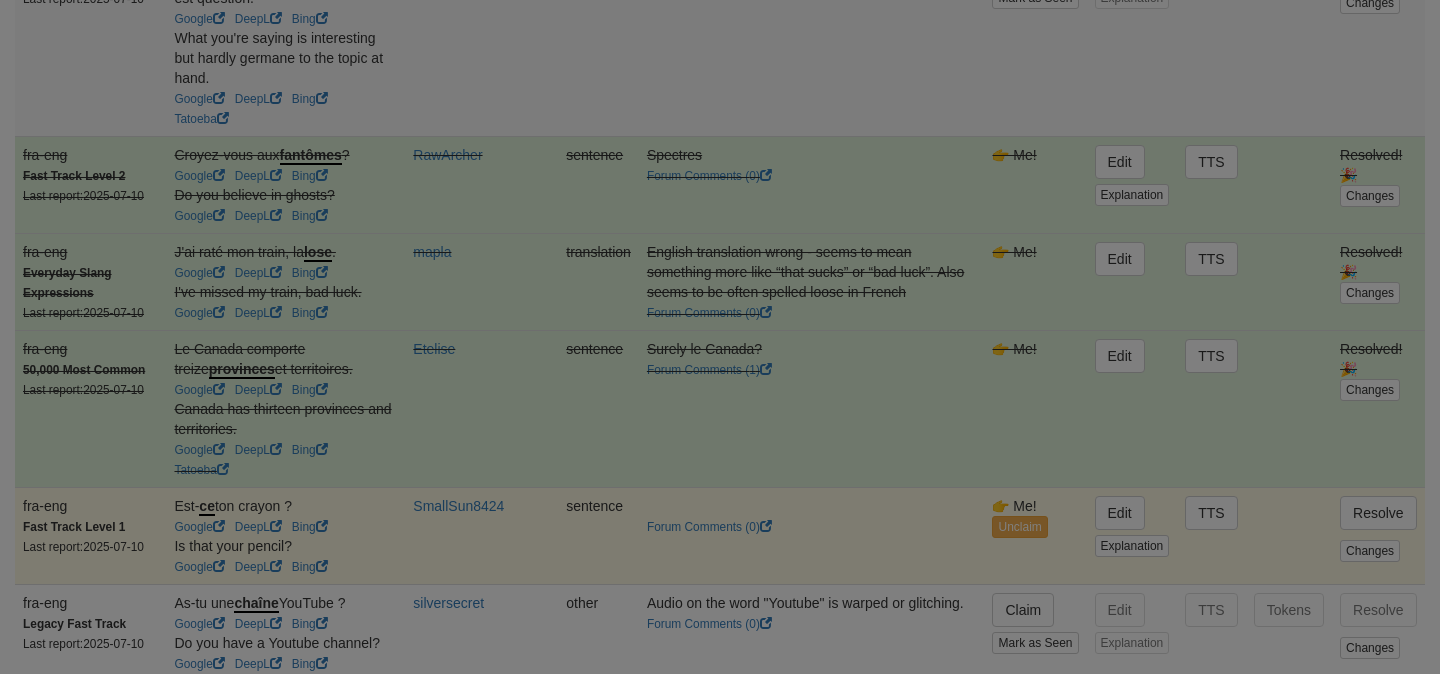 click on "Cancel" at bounding box center [720, 254] 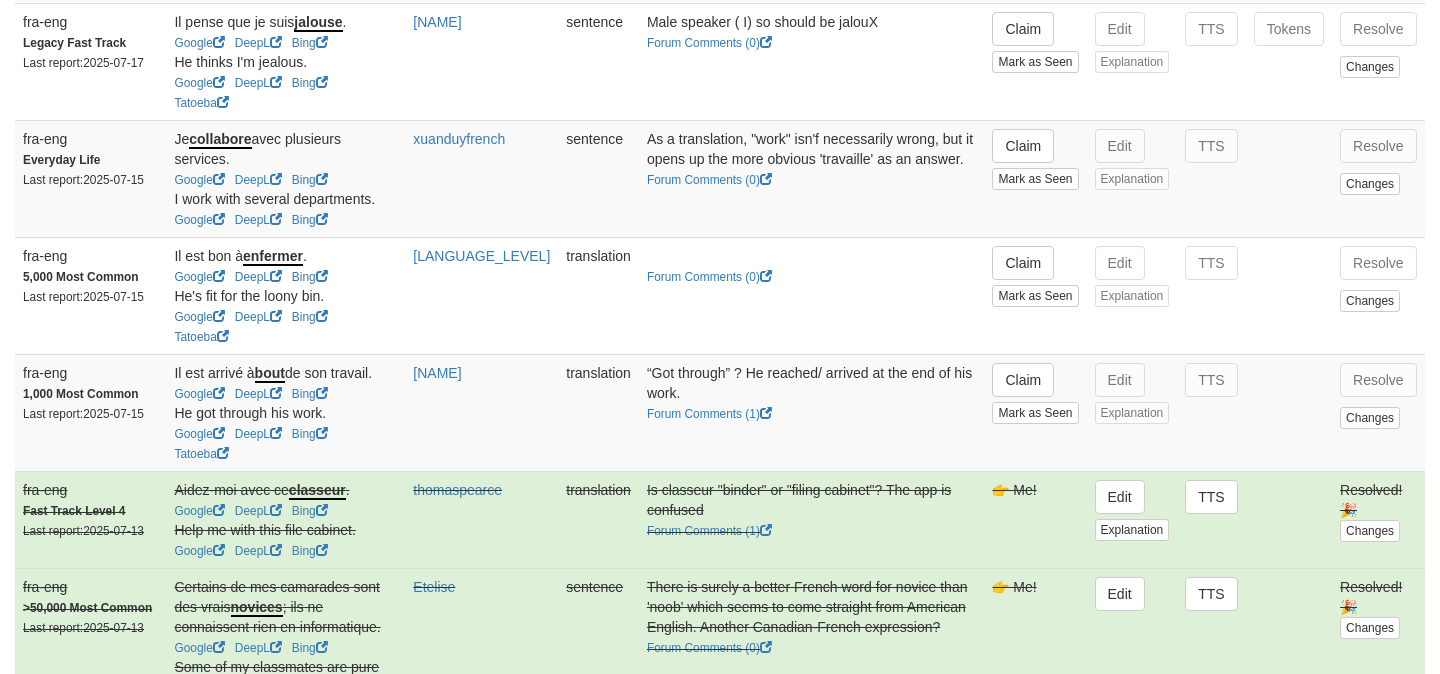 scroll, scrollTop: 2227, scrollLeft: 0, axis: vertical 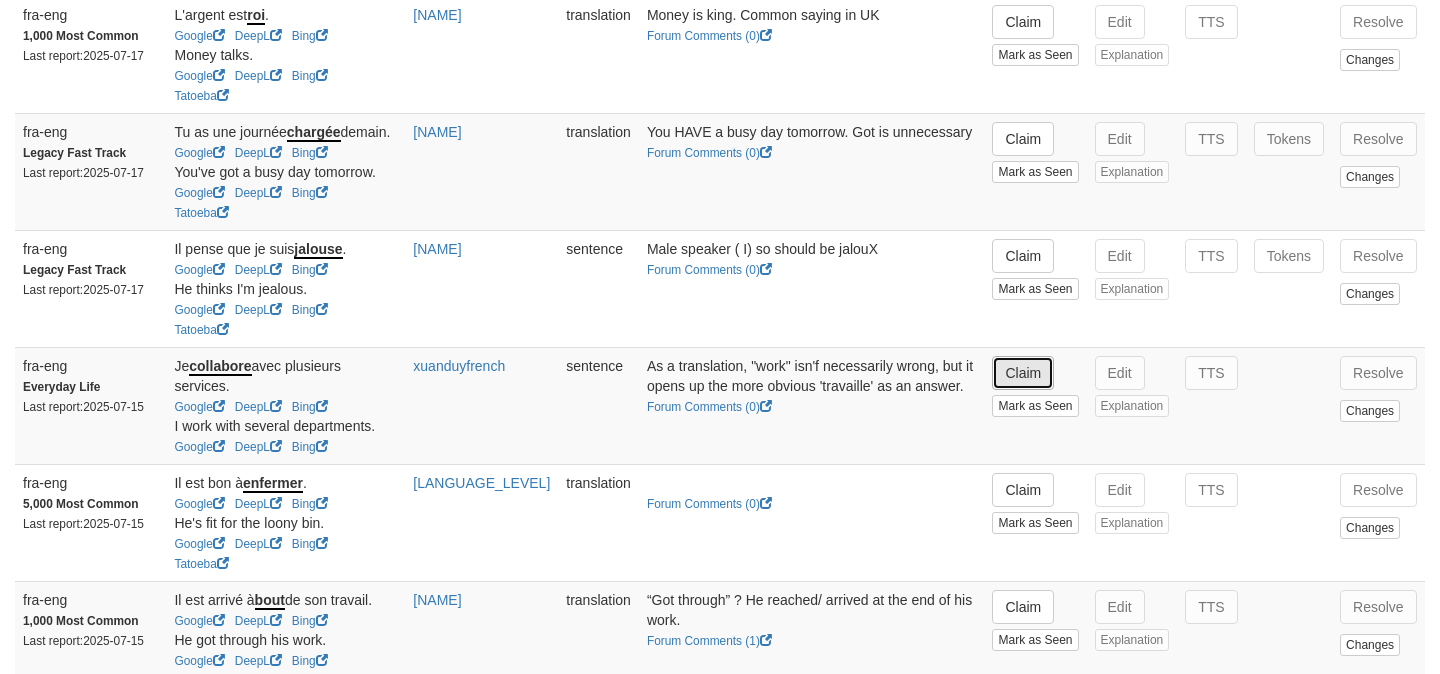 click on "Claim" at bounding box center (1023, 373) 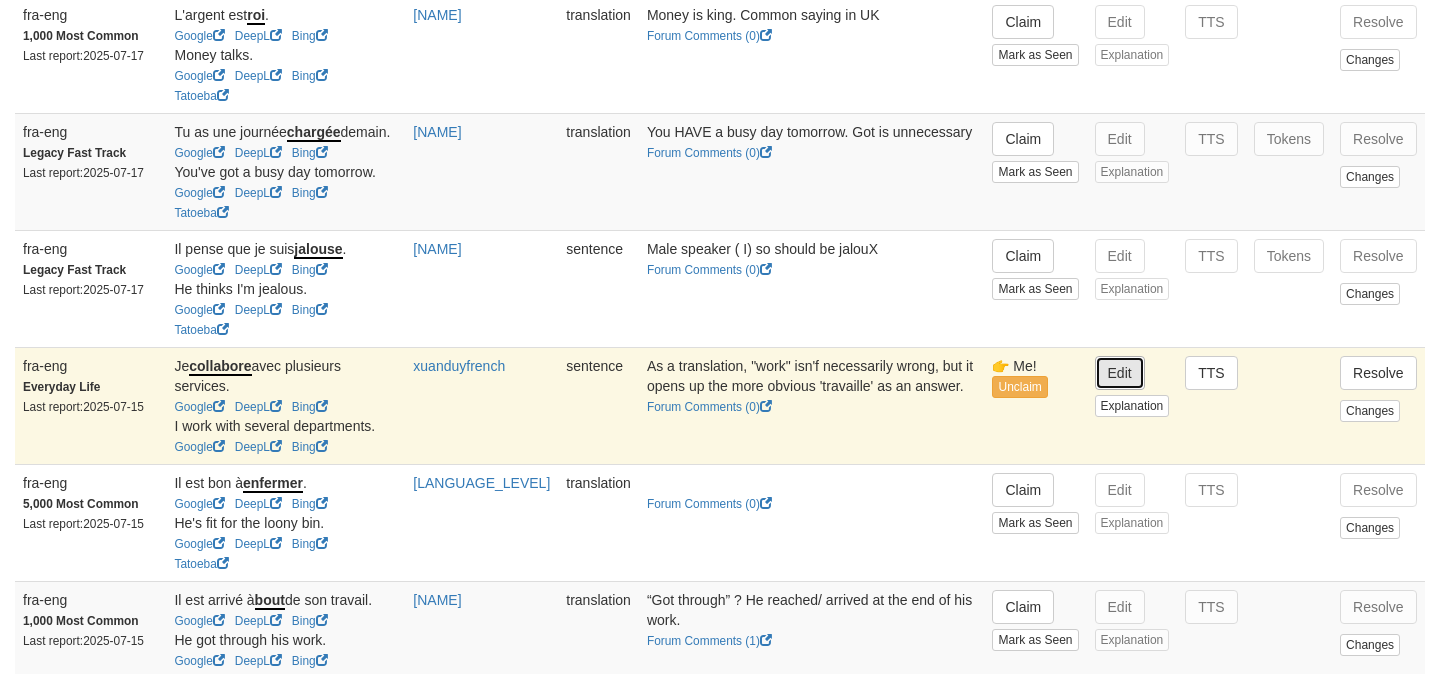 click on "Edit" at bounding box center [1120, 373] 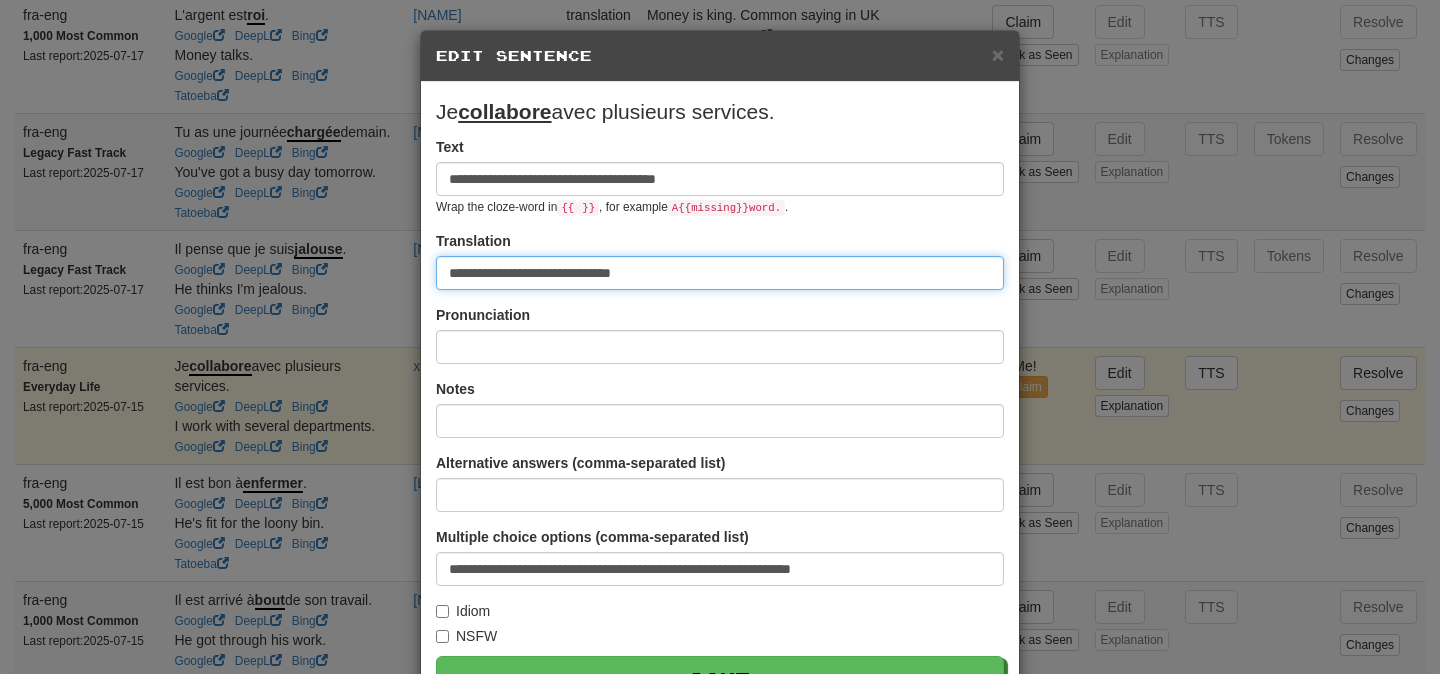 click on "**********" at bounding box center (720, 273) 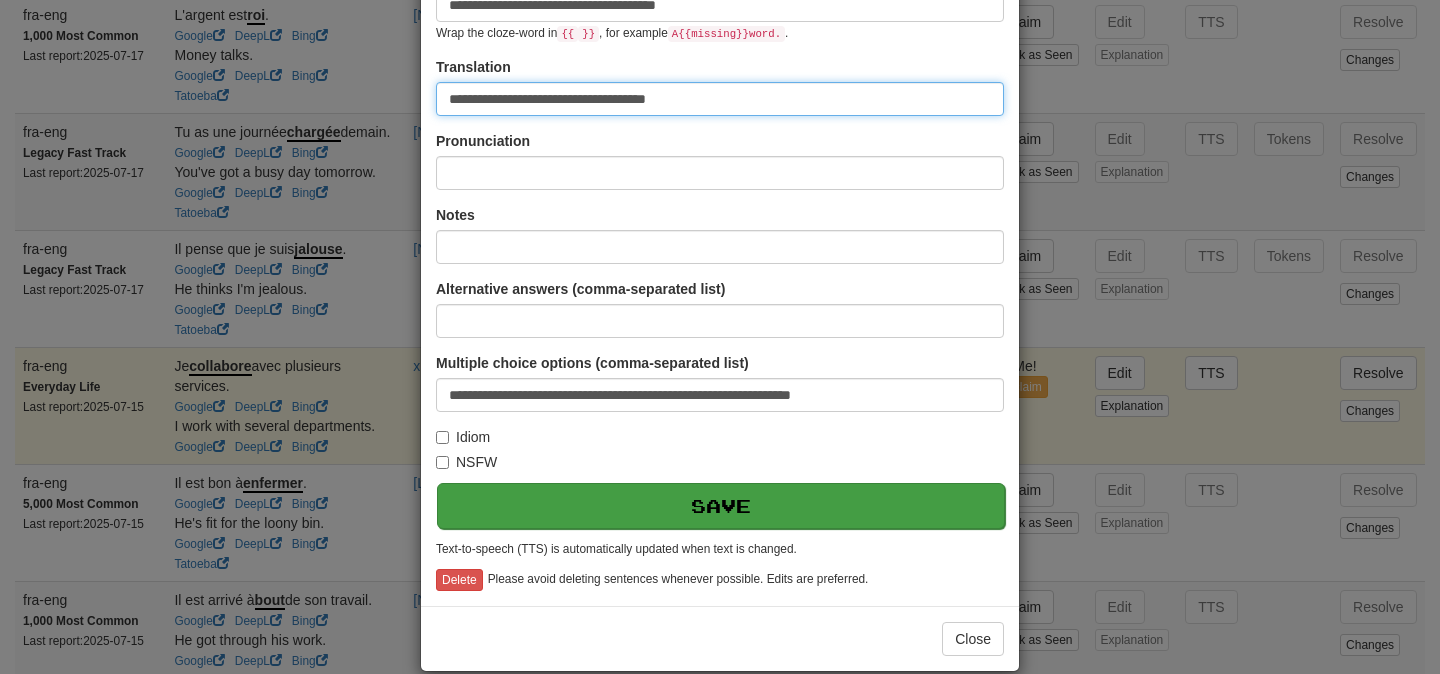 scroll, scrollTop: 202, scrollLeft: 0, axis: vertical 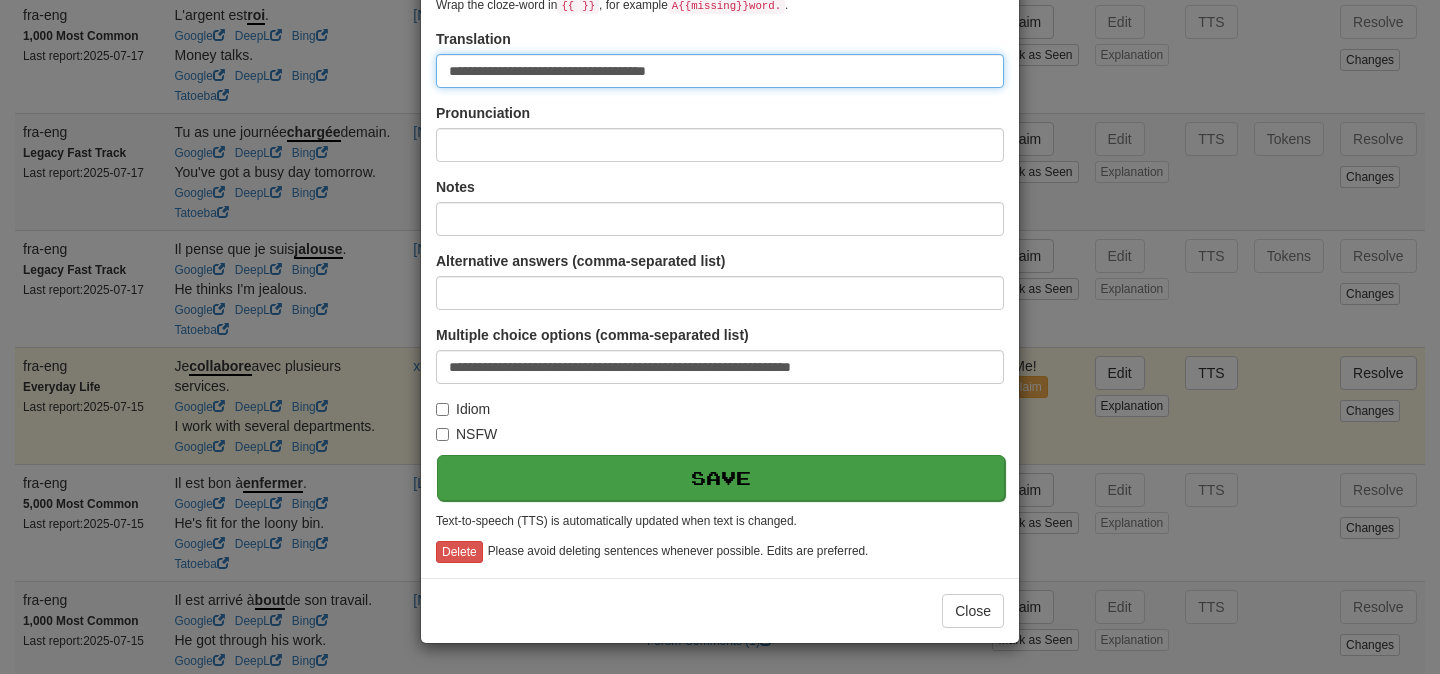 type on "**********" 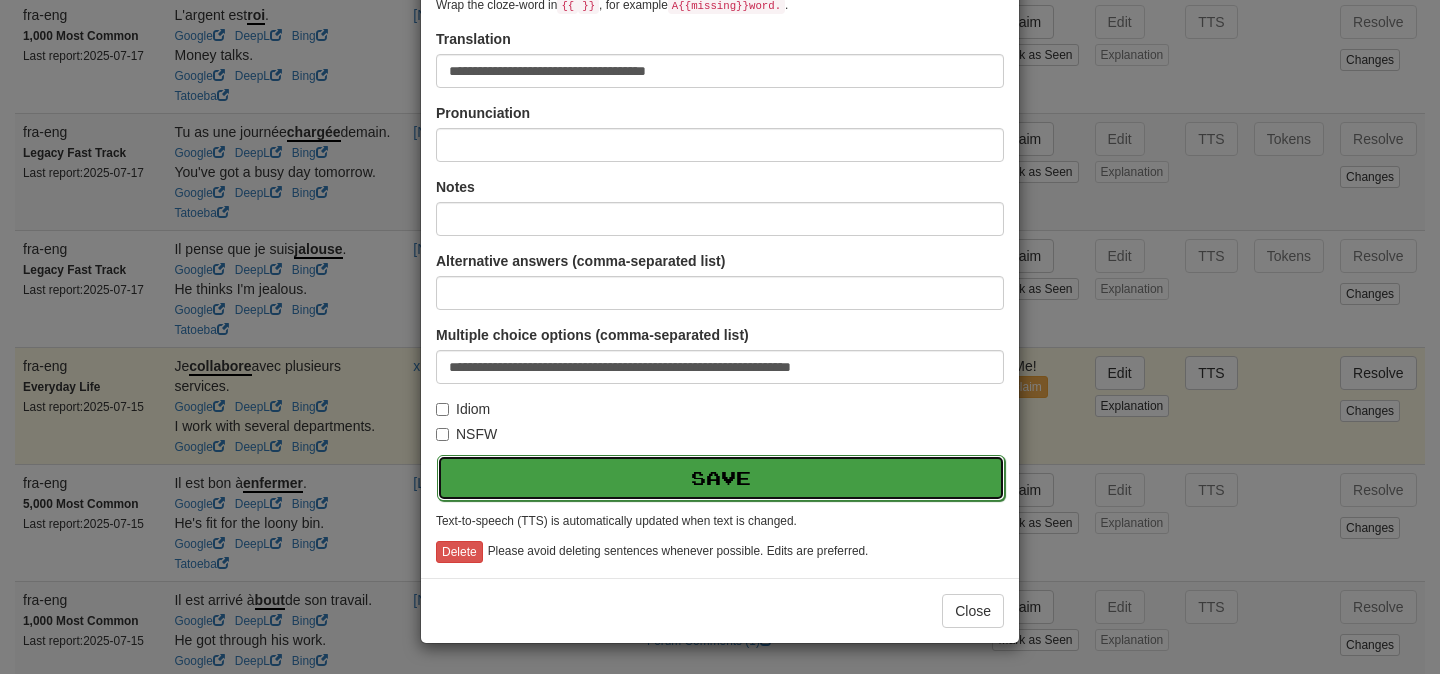 click on "Save" at bounding box center [721, 478] 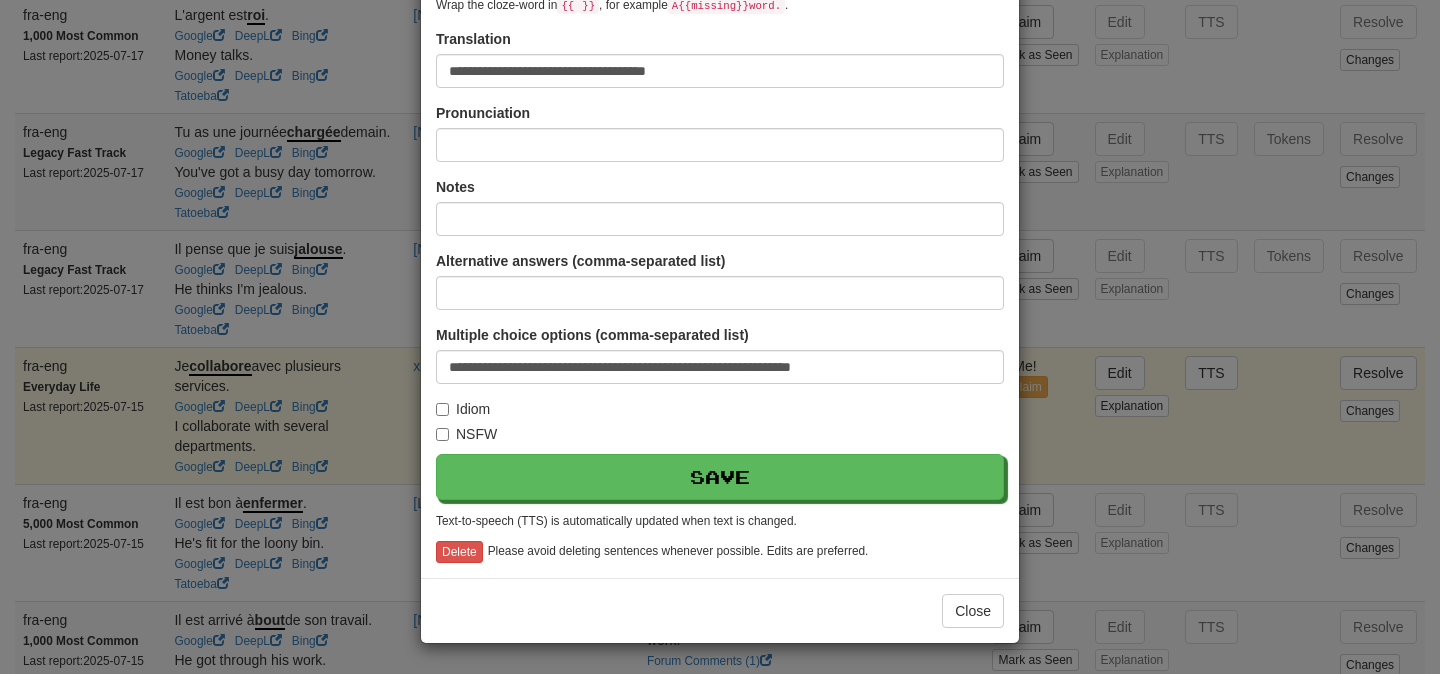 click on "**********" at bounding box center [720, 337] 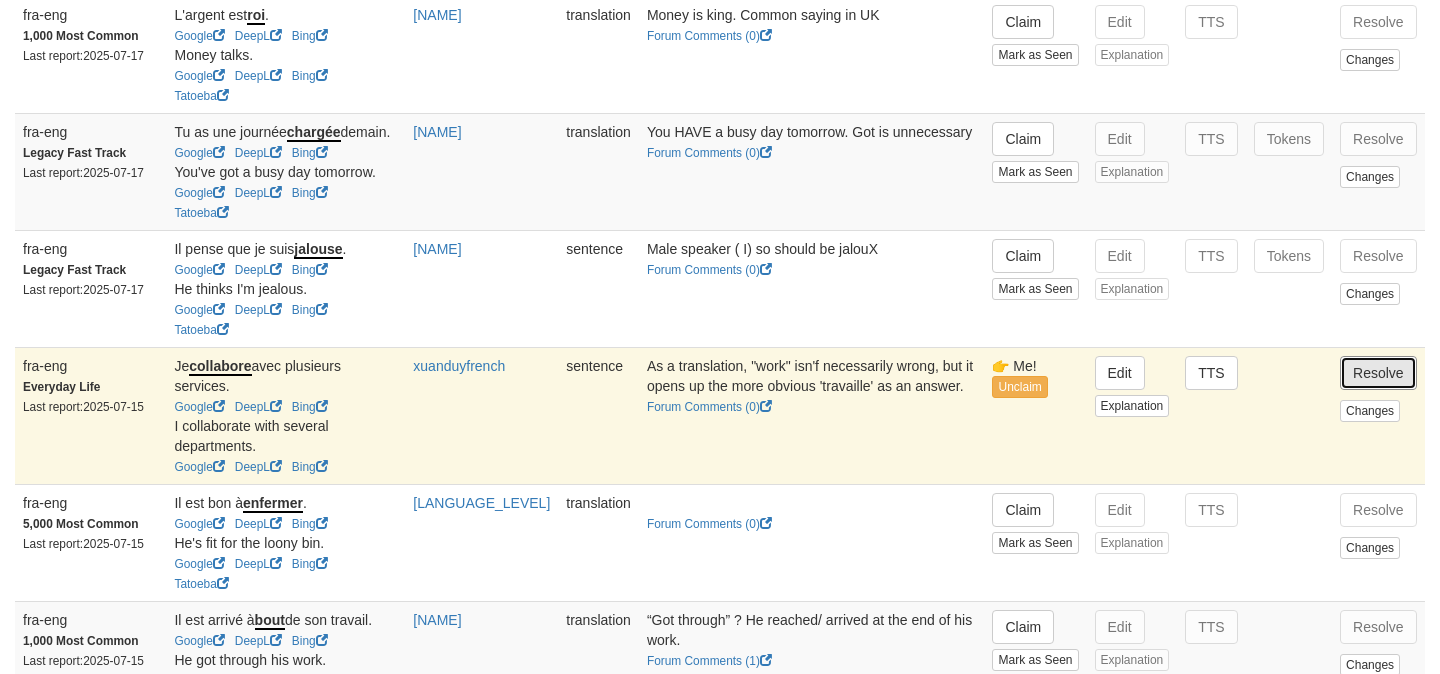 click on "Resolve" at bounding box center (1378, 373) 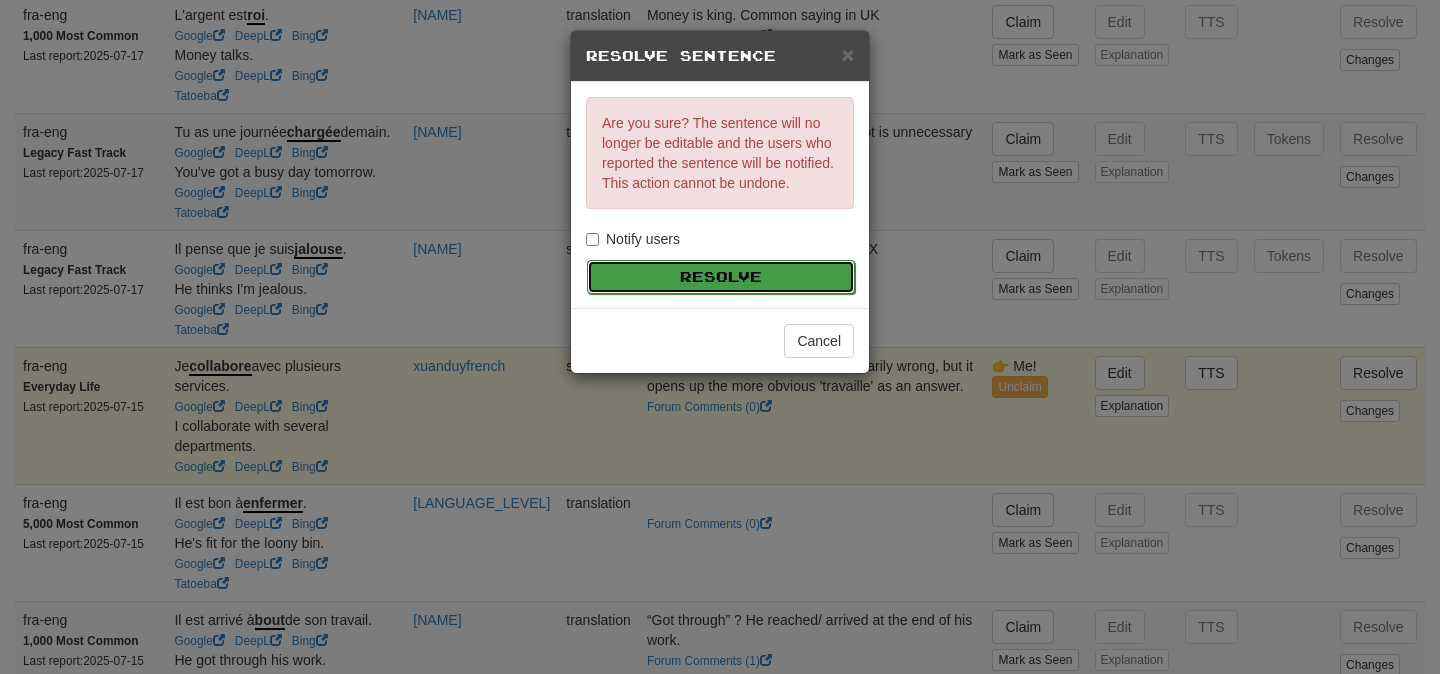 click on "Resolve" at bounding box center (721, 277) 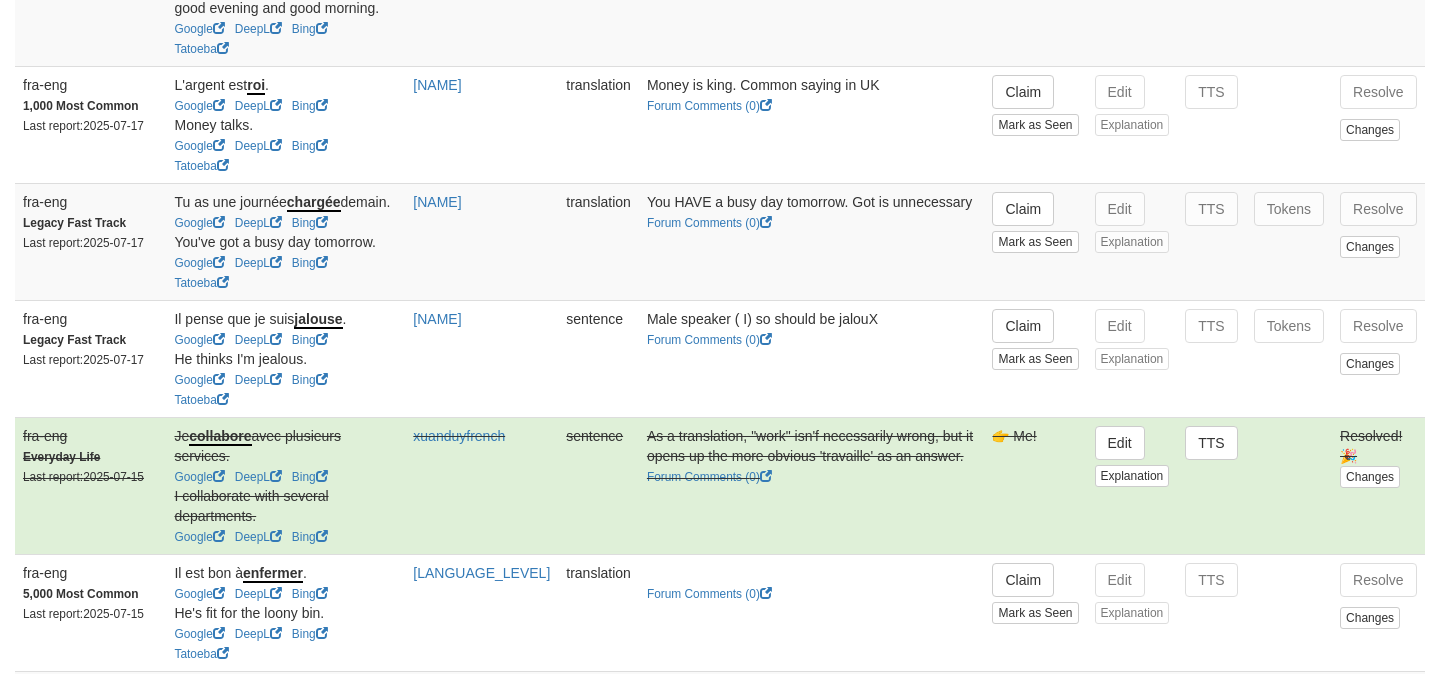 scroll, scrollTop: 2156, scrollLeft: 0, axis: vertical 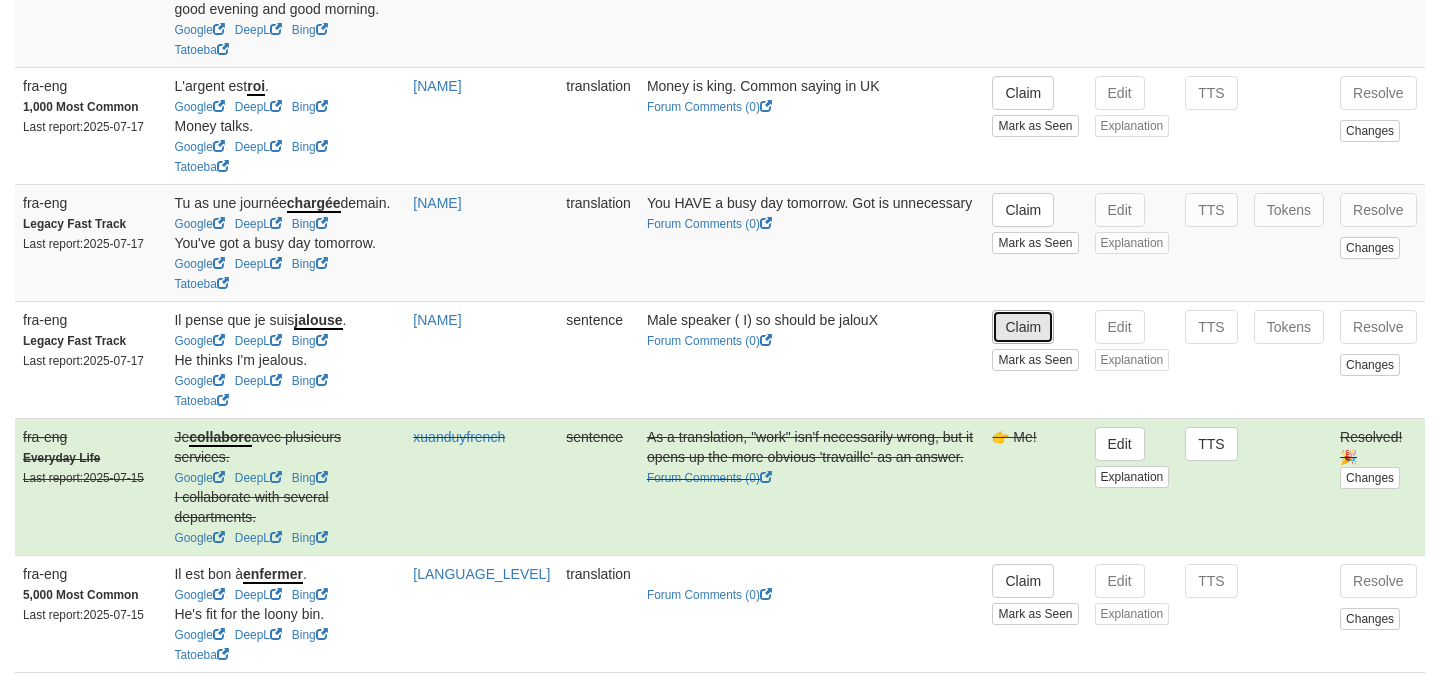 click on "Claim" at bounding box center [1023, 327] 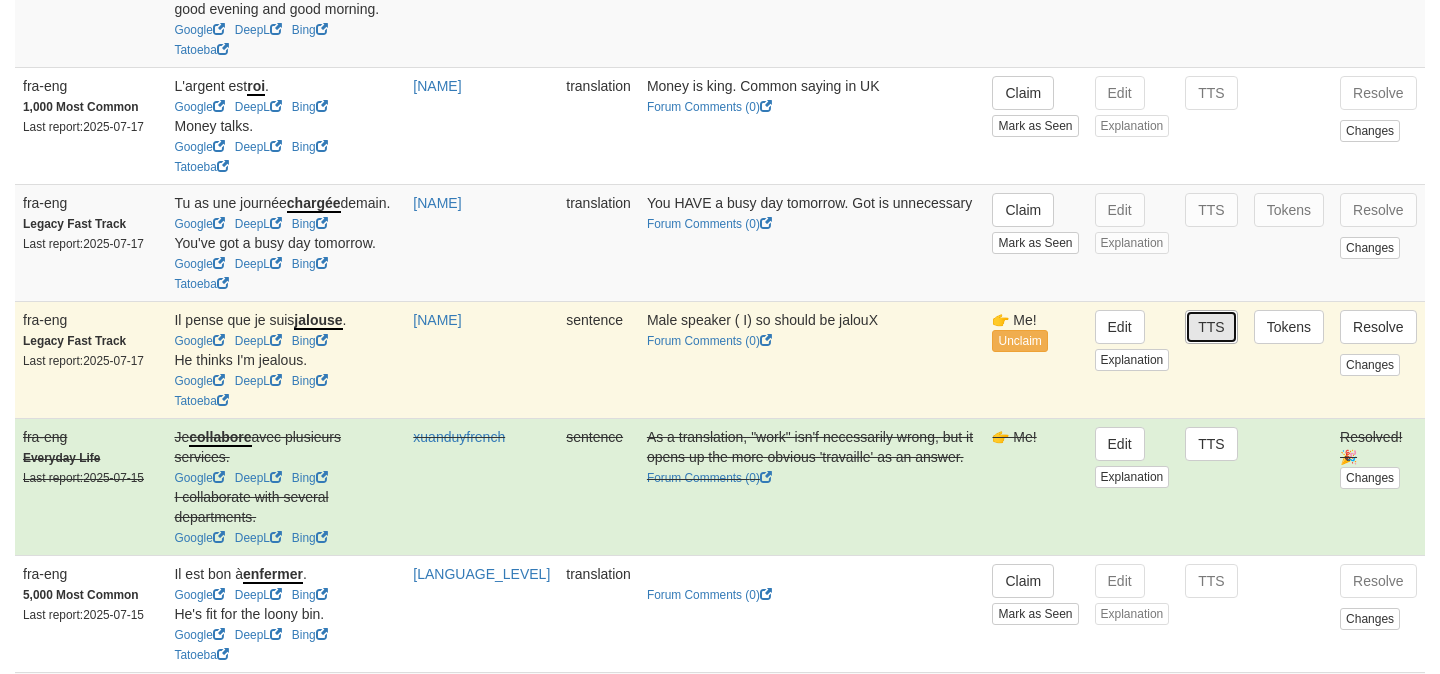 click on "TTS" at bounding box center [1211, 327] 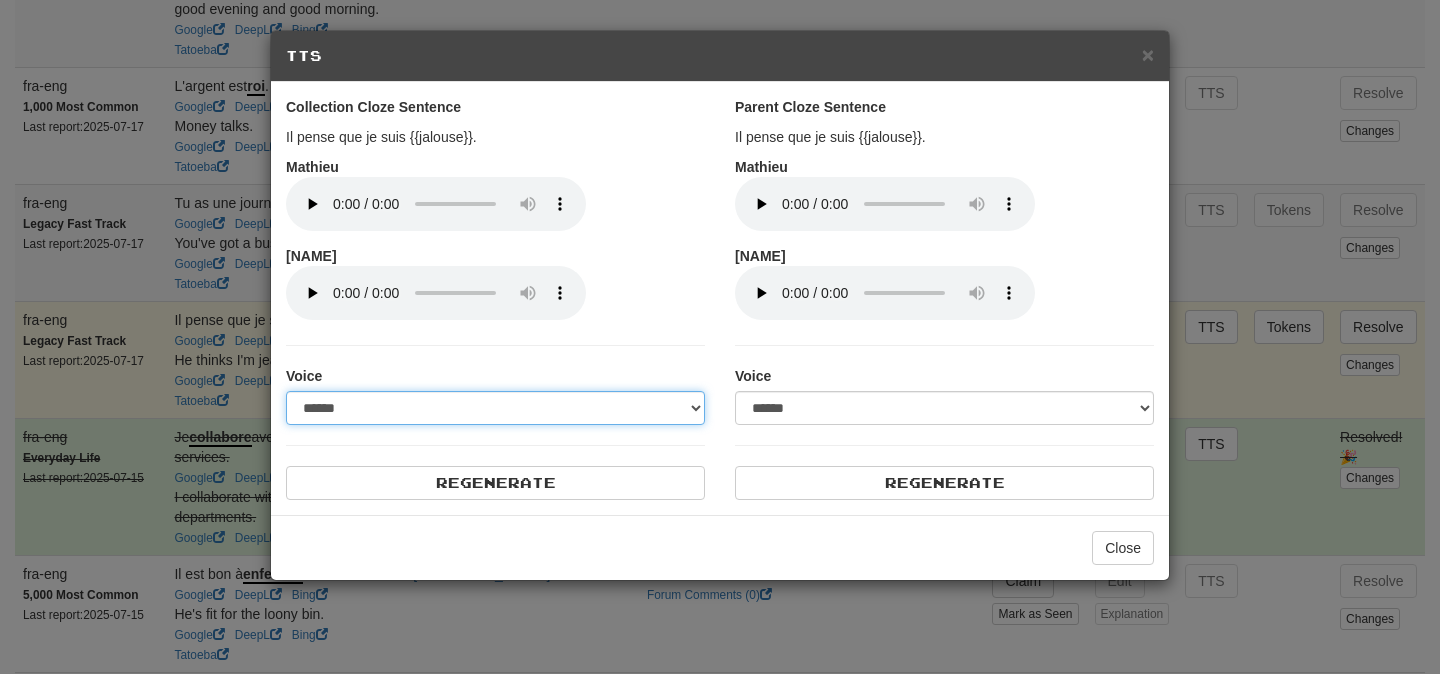 click on "**********" at bounding box center (495, 408) 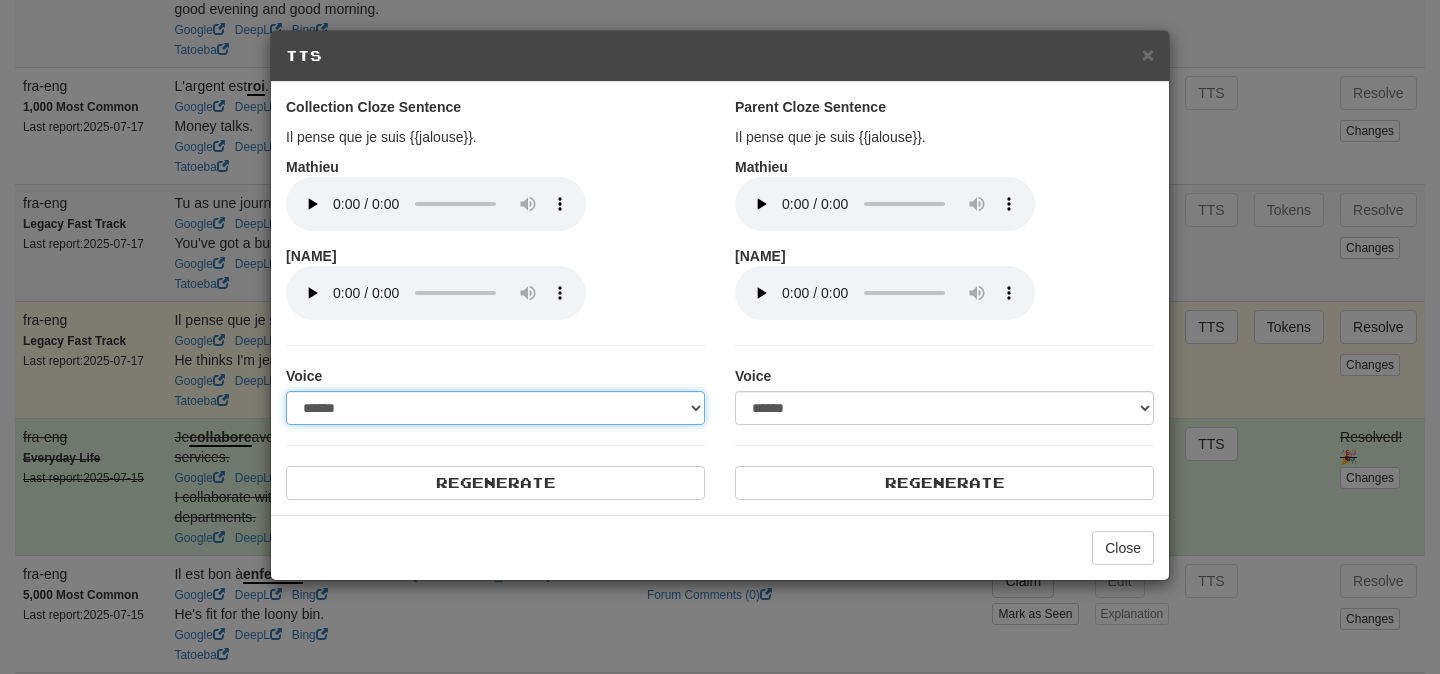 select on "***" 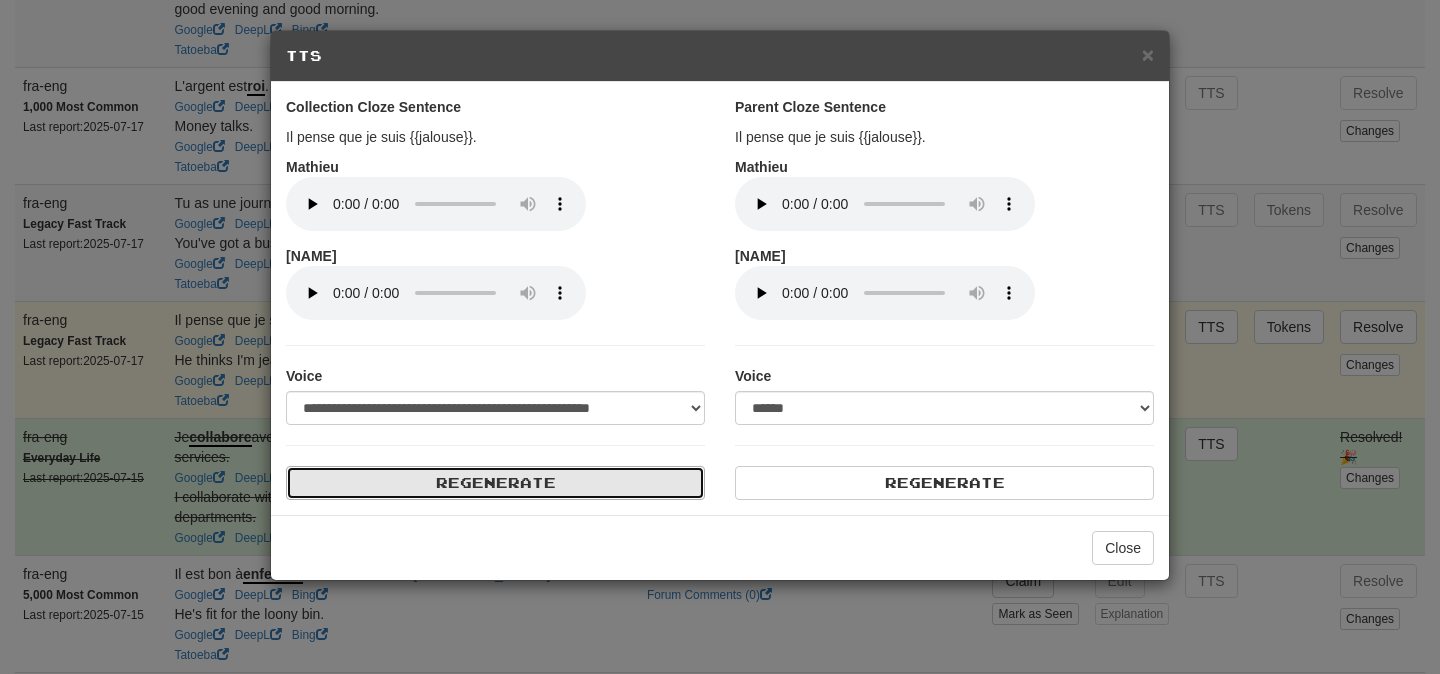 click on "Regenerate" at bounding box center (495, 483) 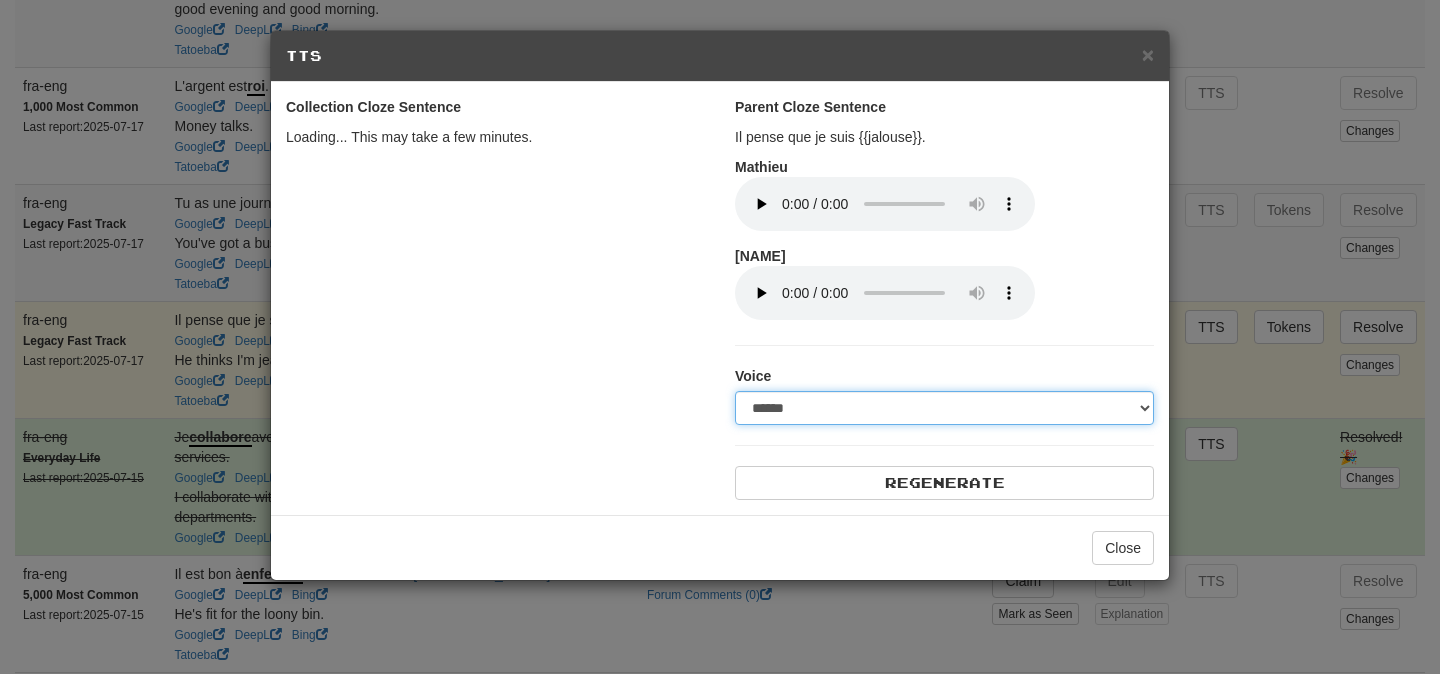click on "**********" at bounding box center [944, 408] 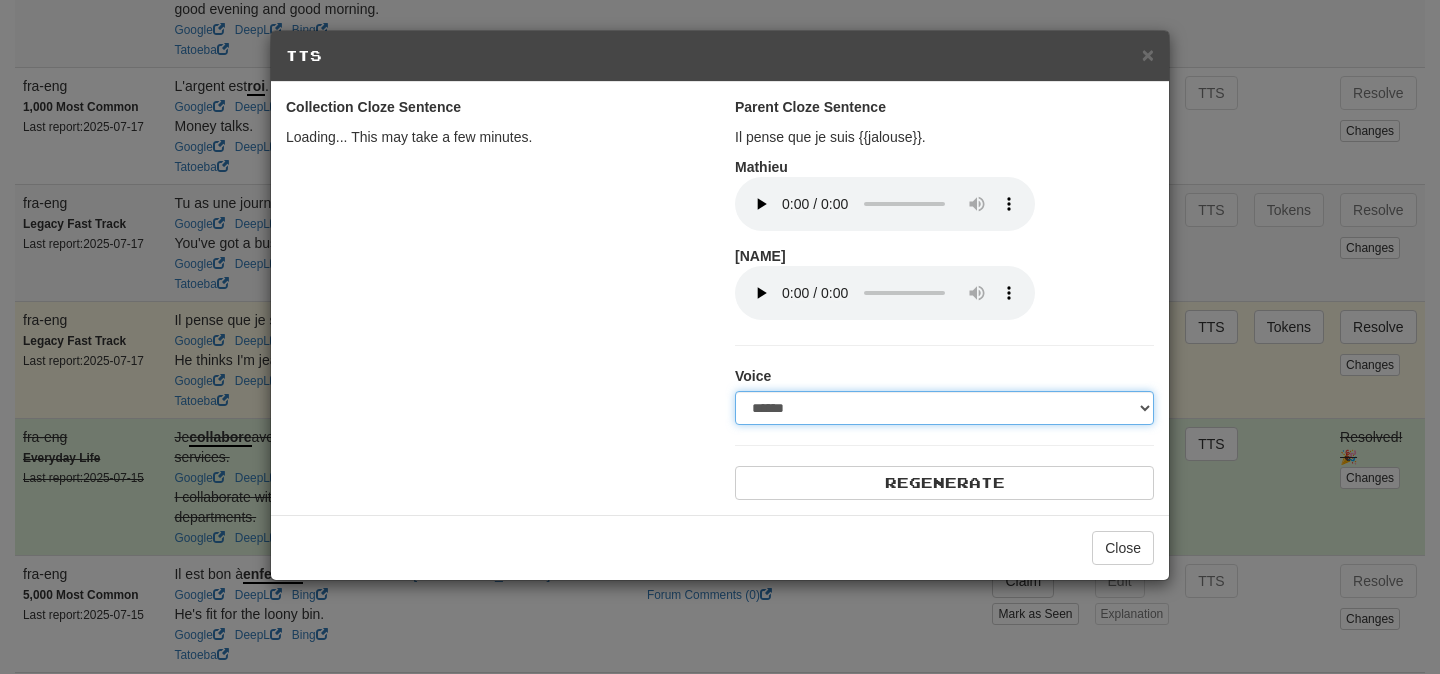 select on "***" 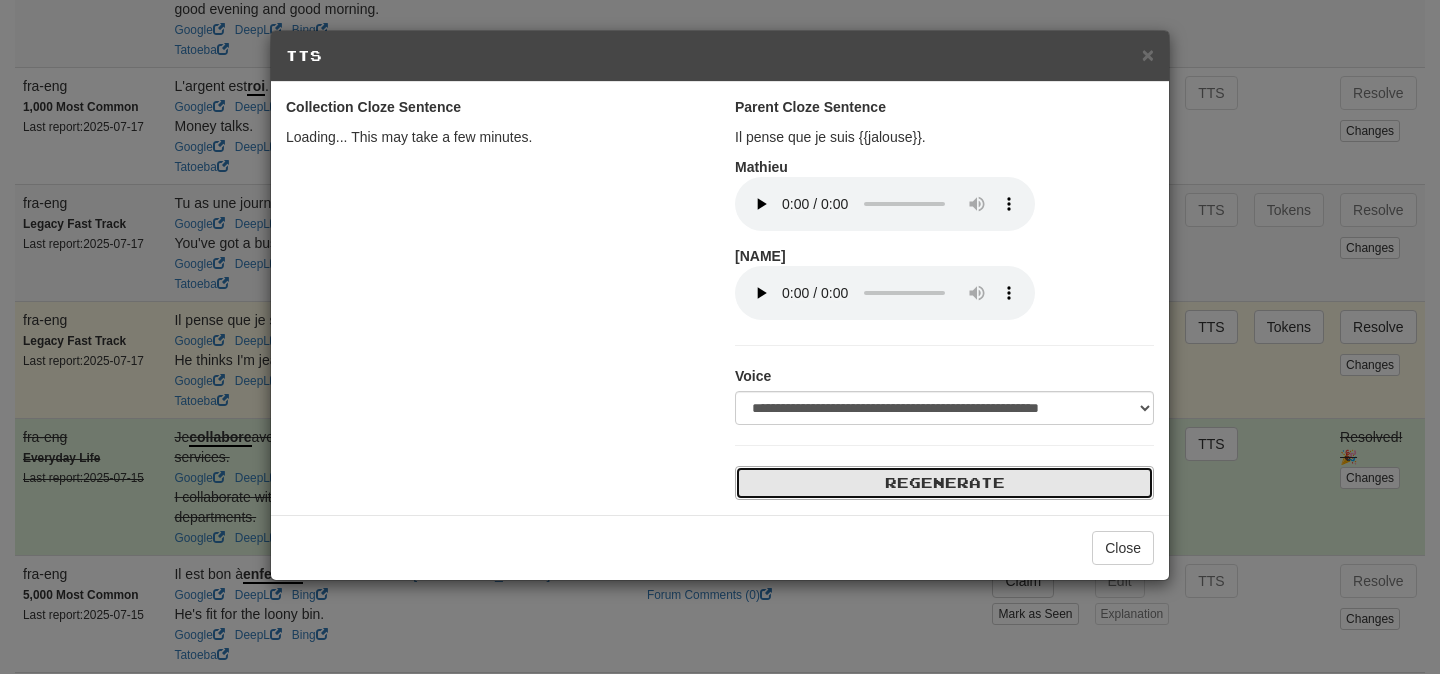 click on "Regenerate" at bounding box center [944, 483] 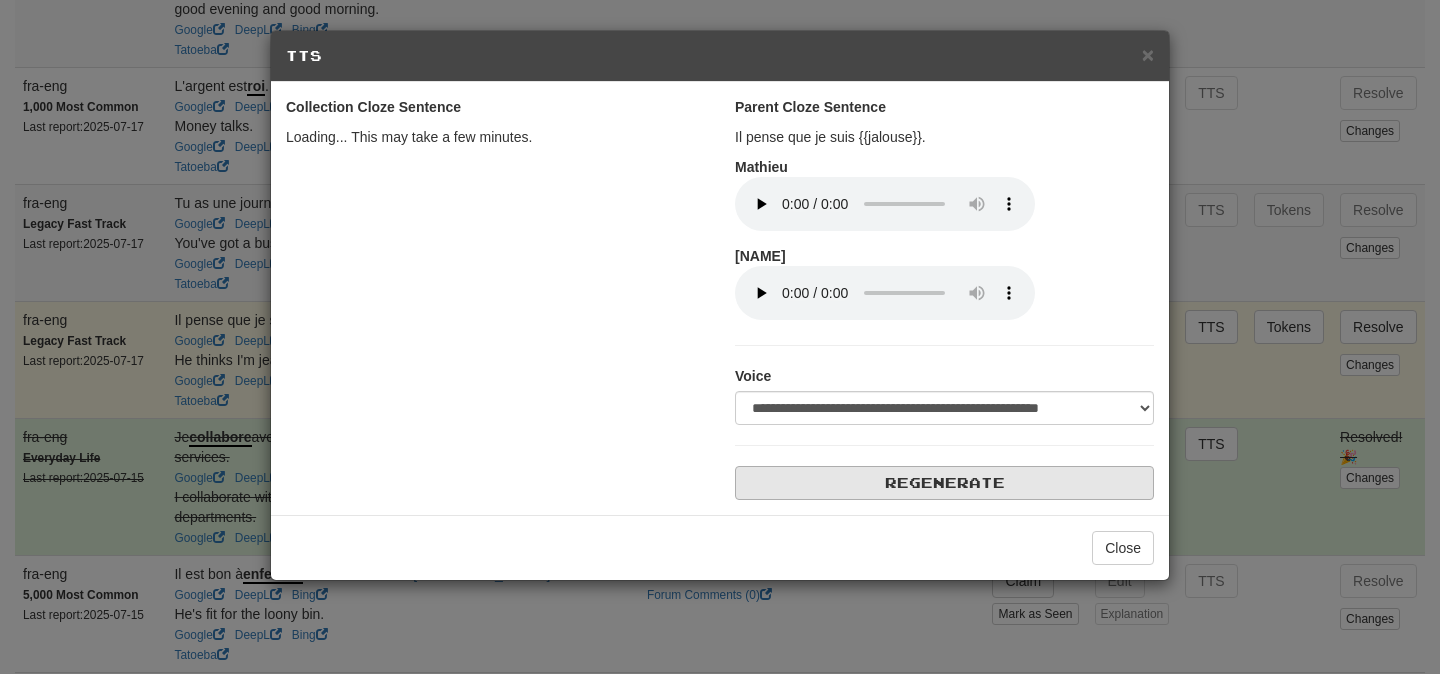 select on "***" 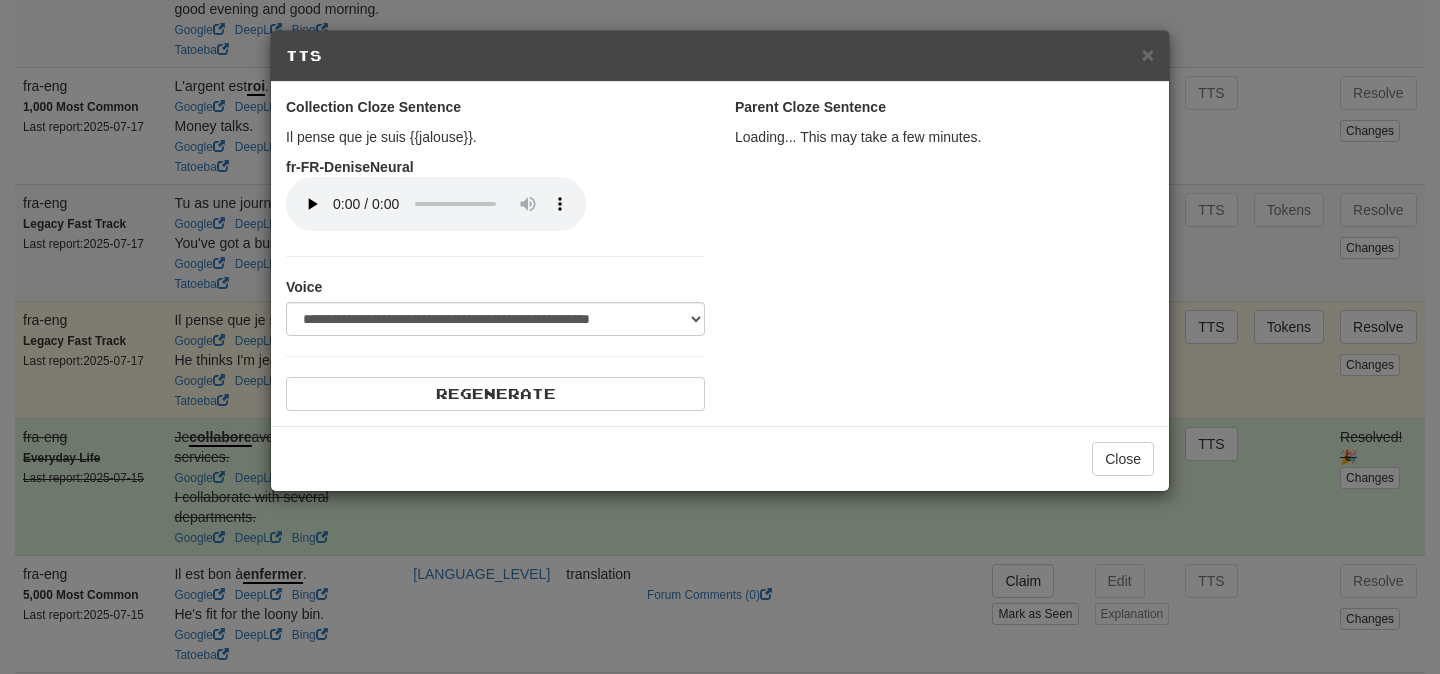 select on "***" 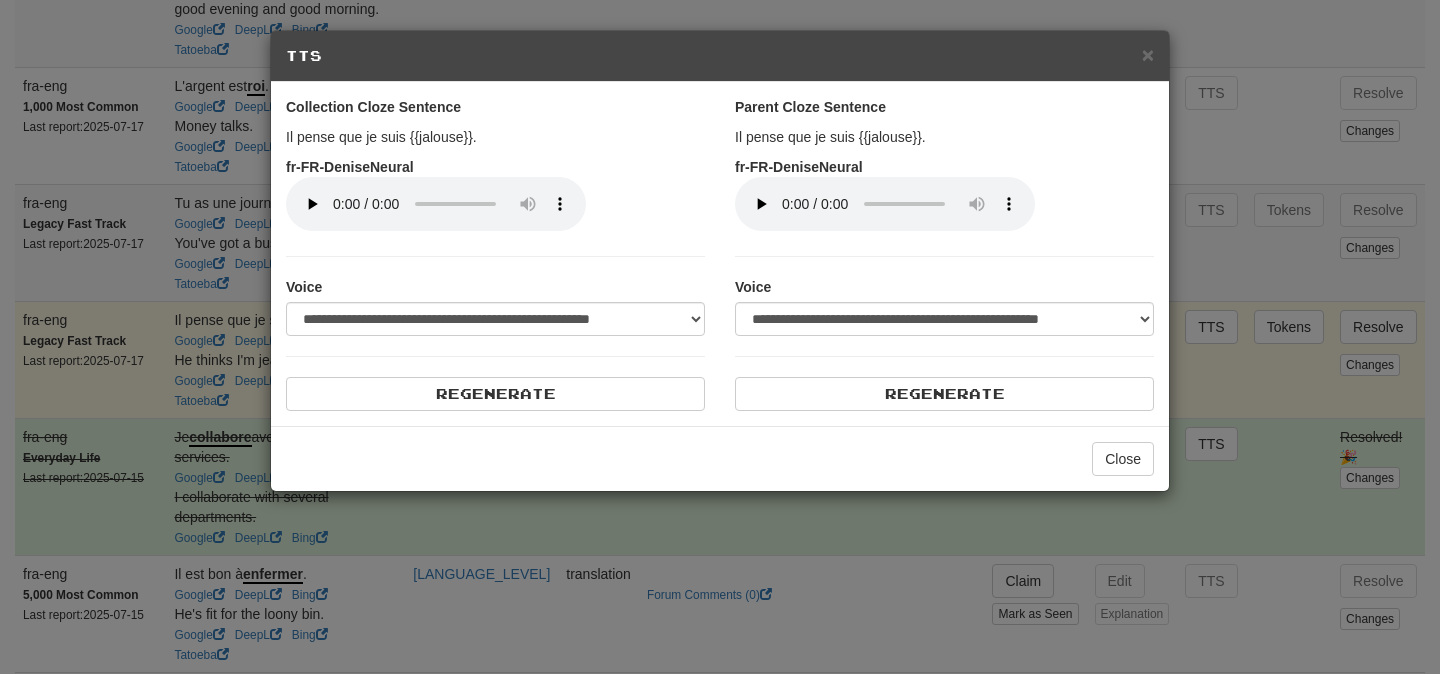 click on "Il pense que je suis {{jalouse}}." at bounding box center (720, 337) 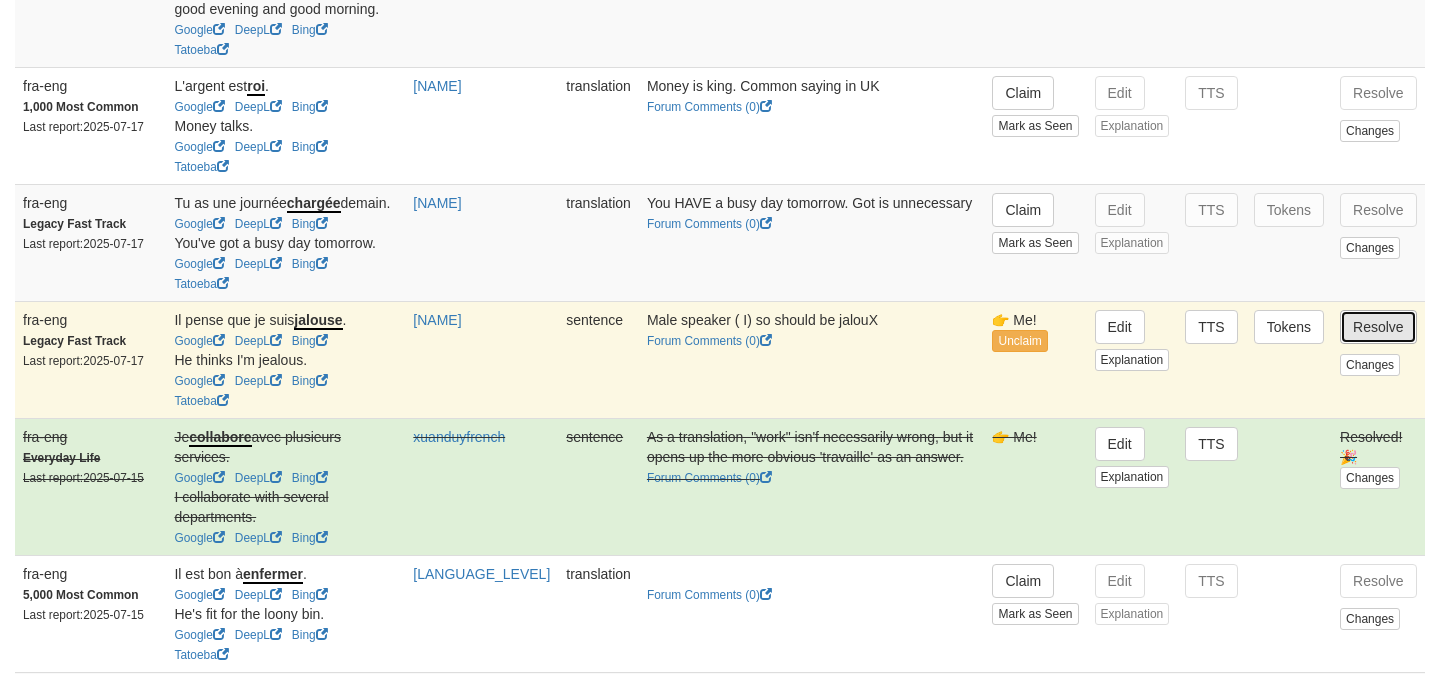 click on "Resolve" at bounding box center (1378, 327) 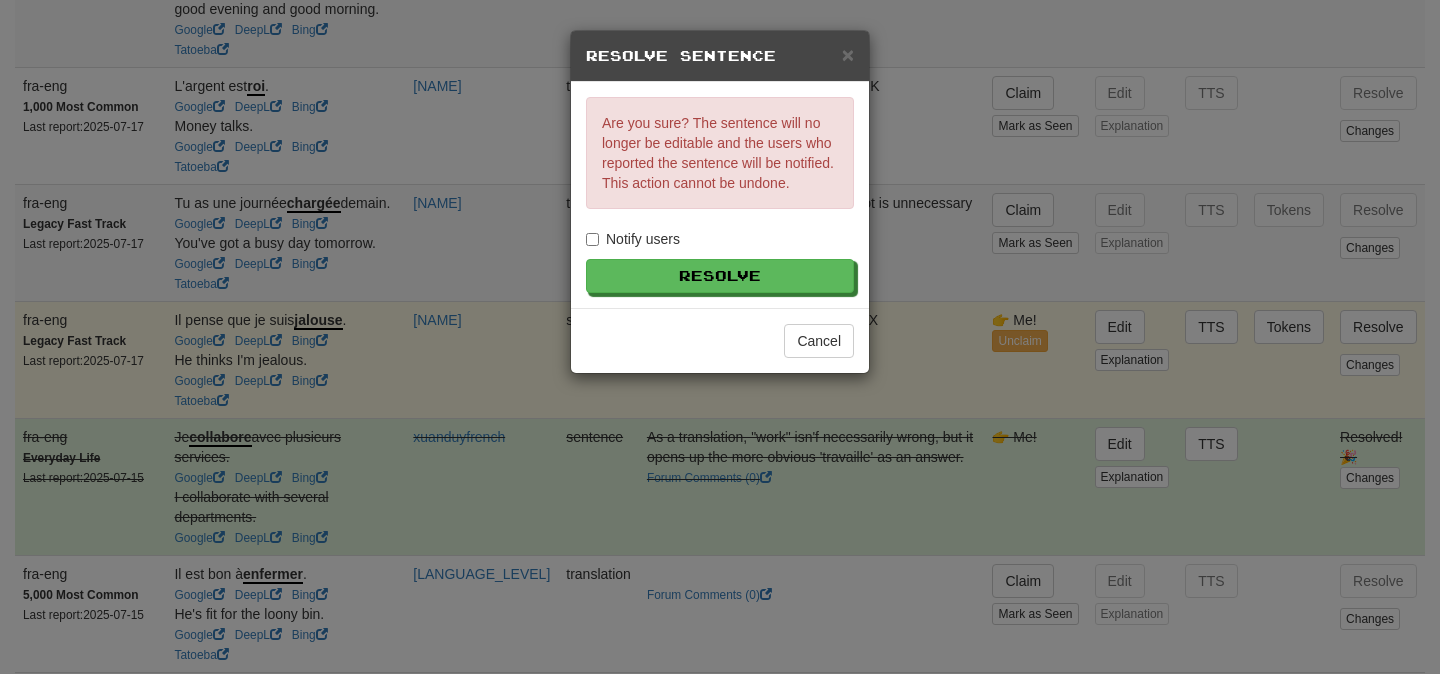 click on "Are you sure? The sentence will no longer be editable and the users who reported the sentence will be notified. This action cannot be undone. Notify users Resolve" at bounding box center [720, 195] 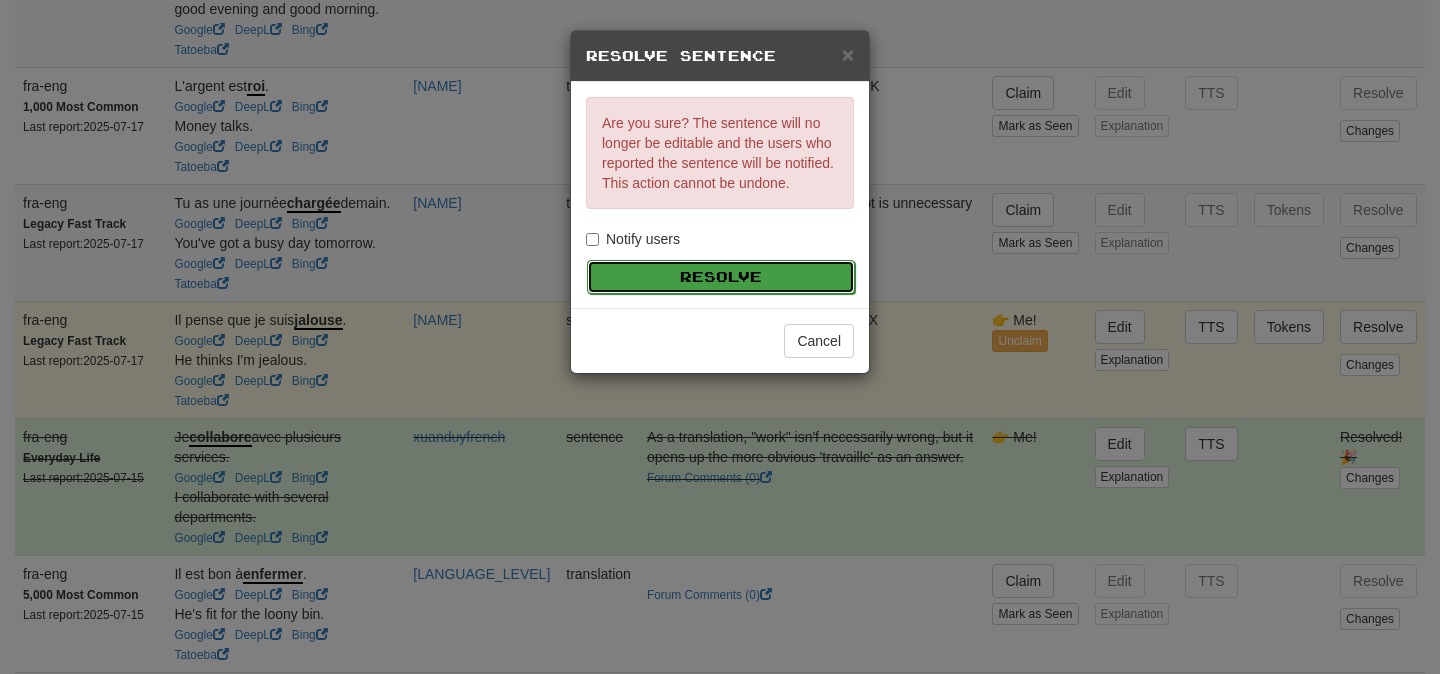 click on "Resolve" at bounding box center [721, 277] 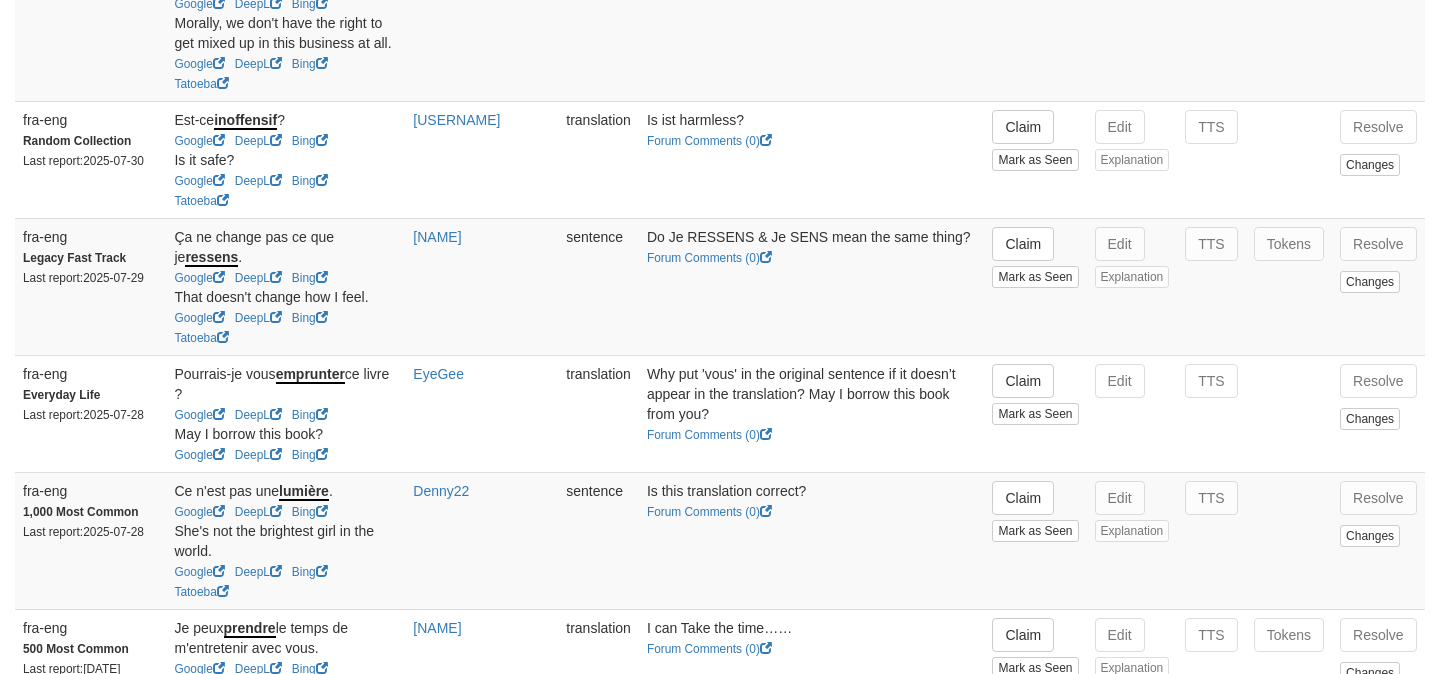 scroll, scrollTop: 0, scrollLeft: 0, axis: both 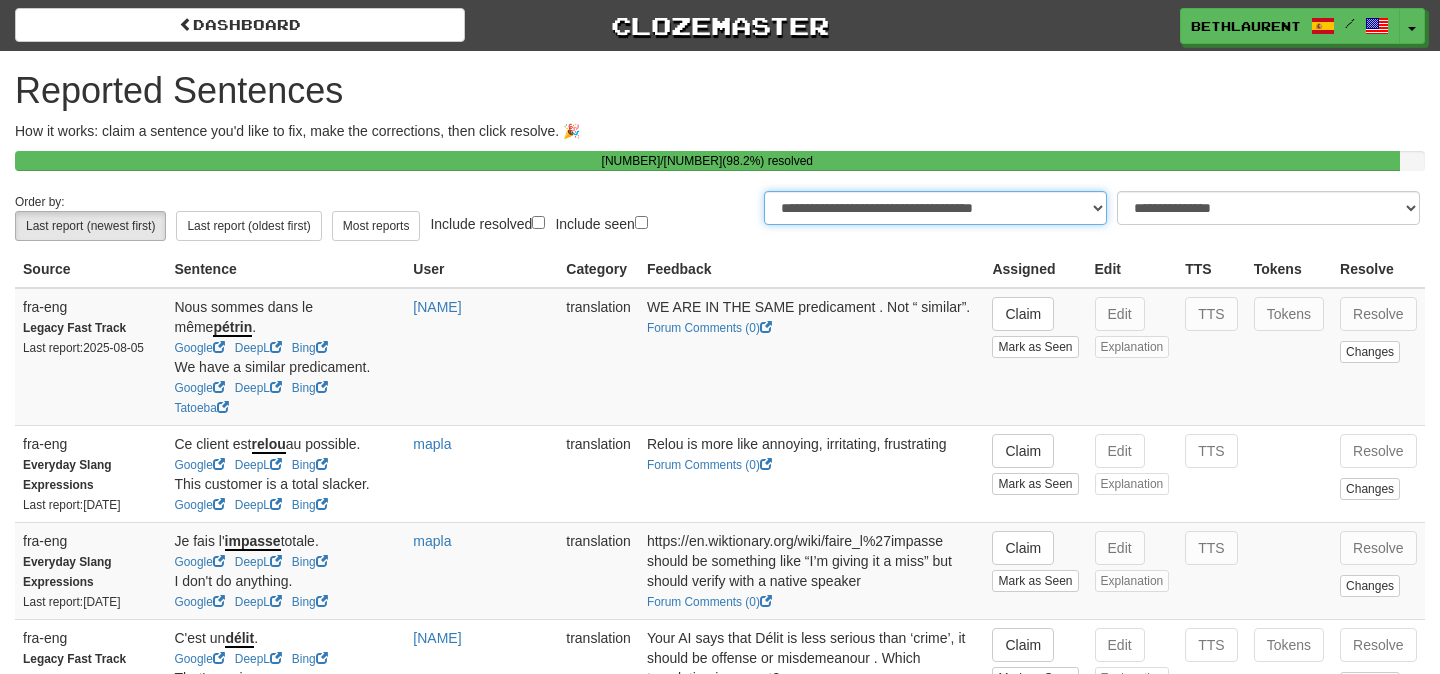 click on "**********" at bounding box center (935, 208) 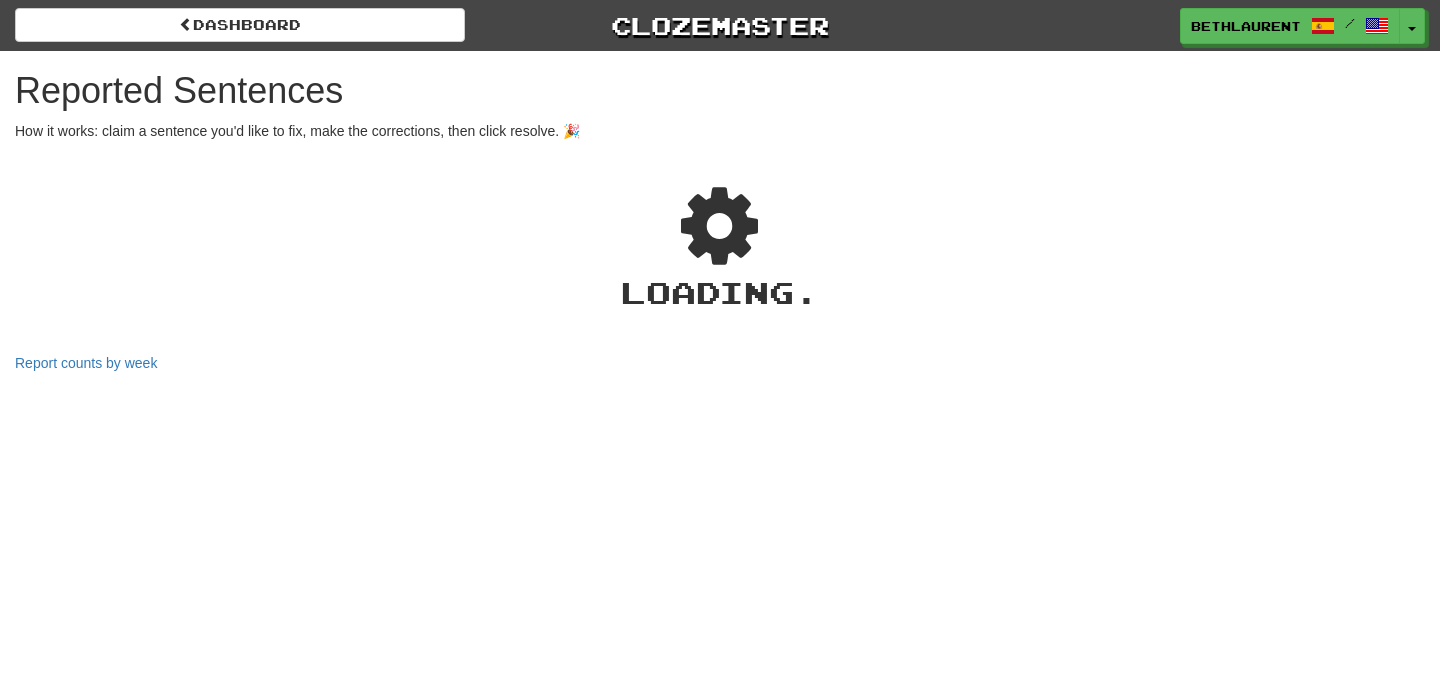 select on "**" 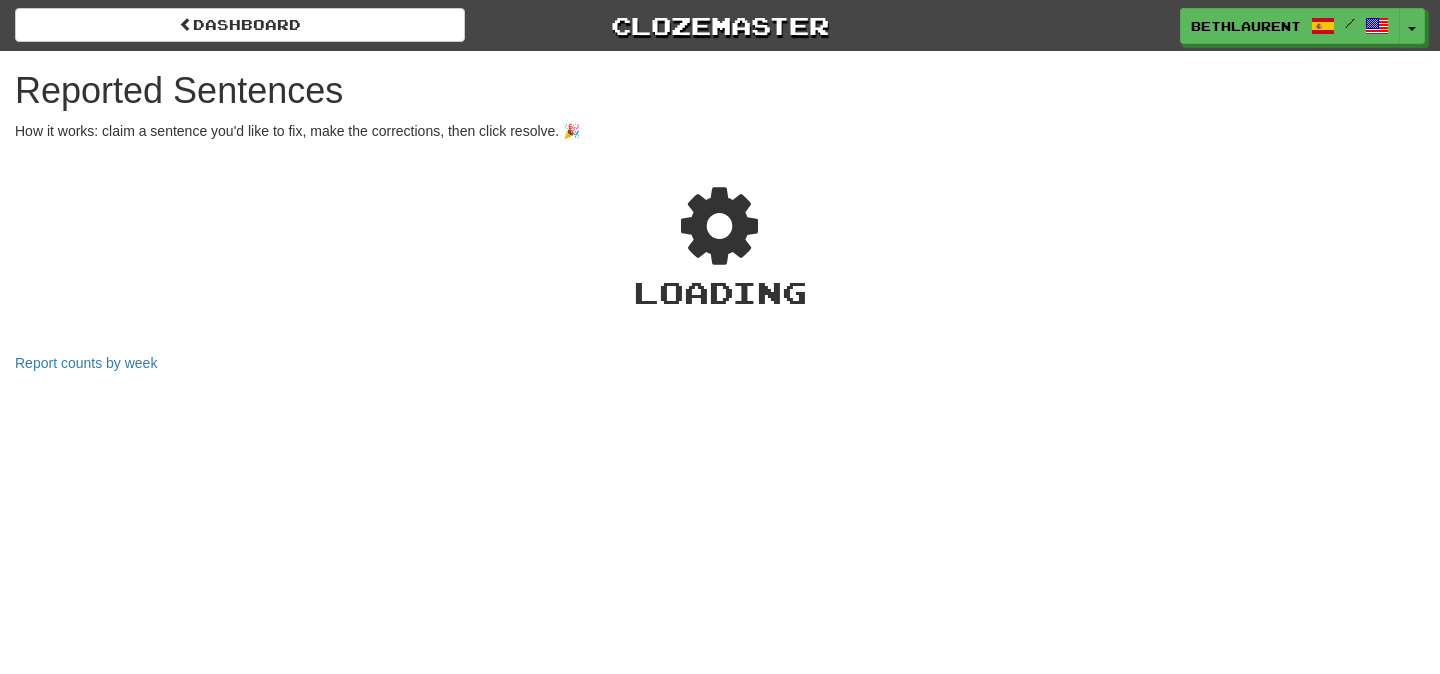 select on "**" 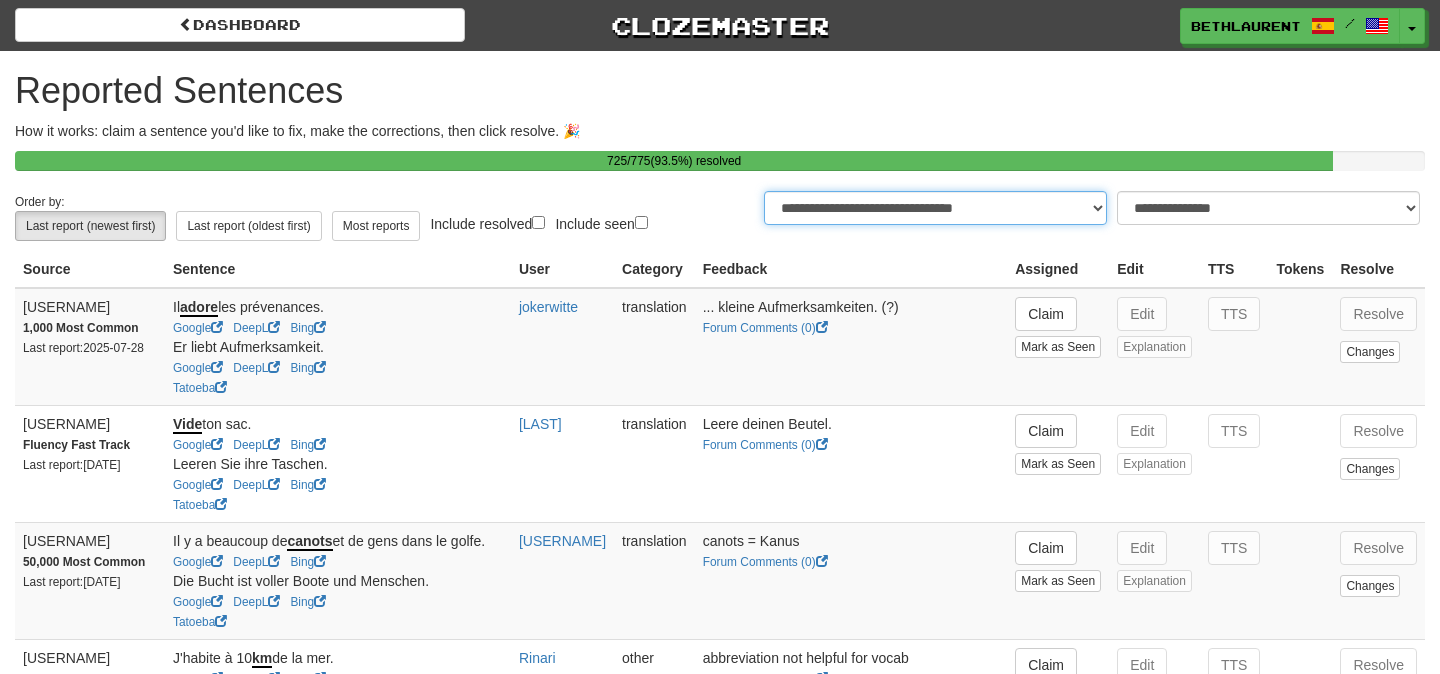 click on "**********" at bounding box center (935, 208) 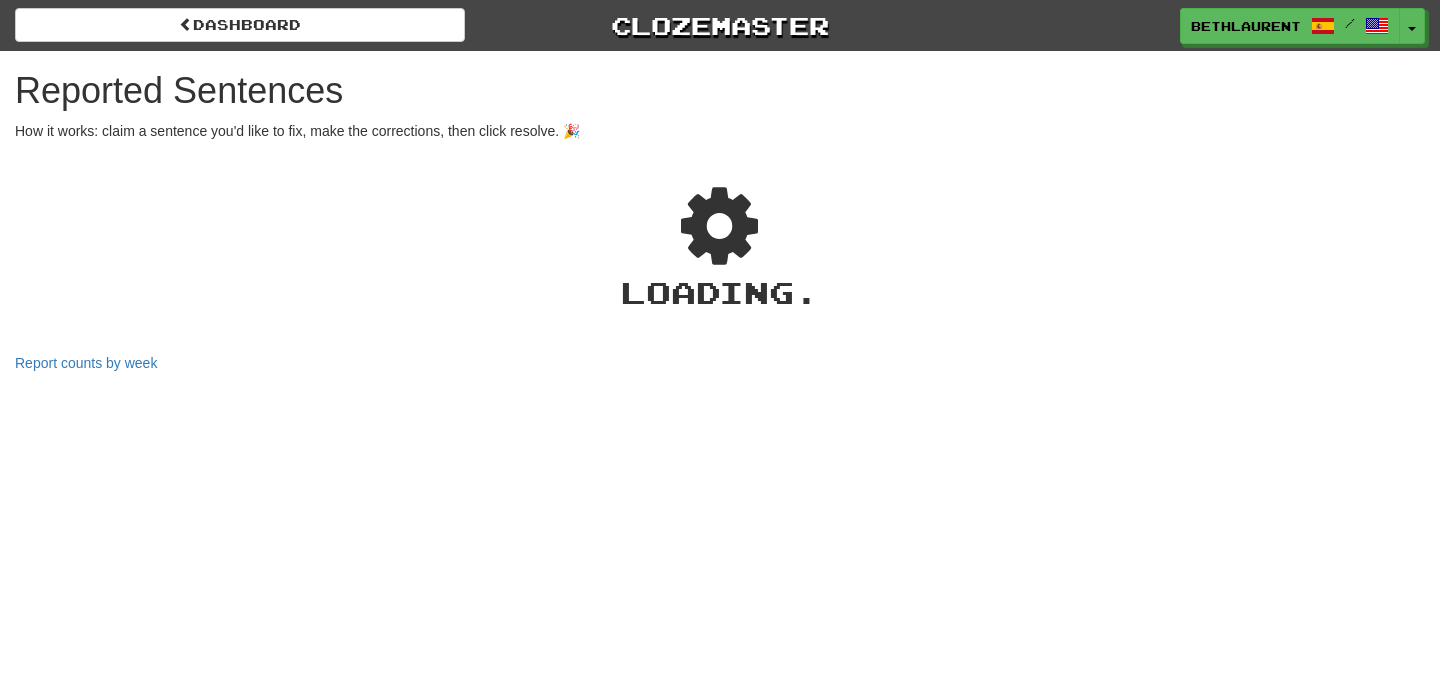 select on "***" 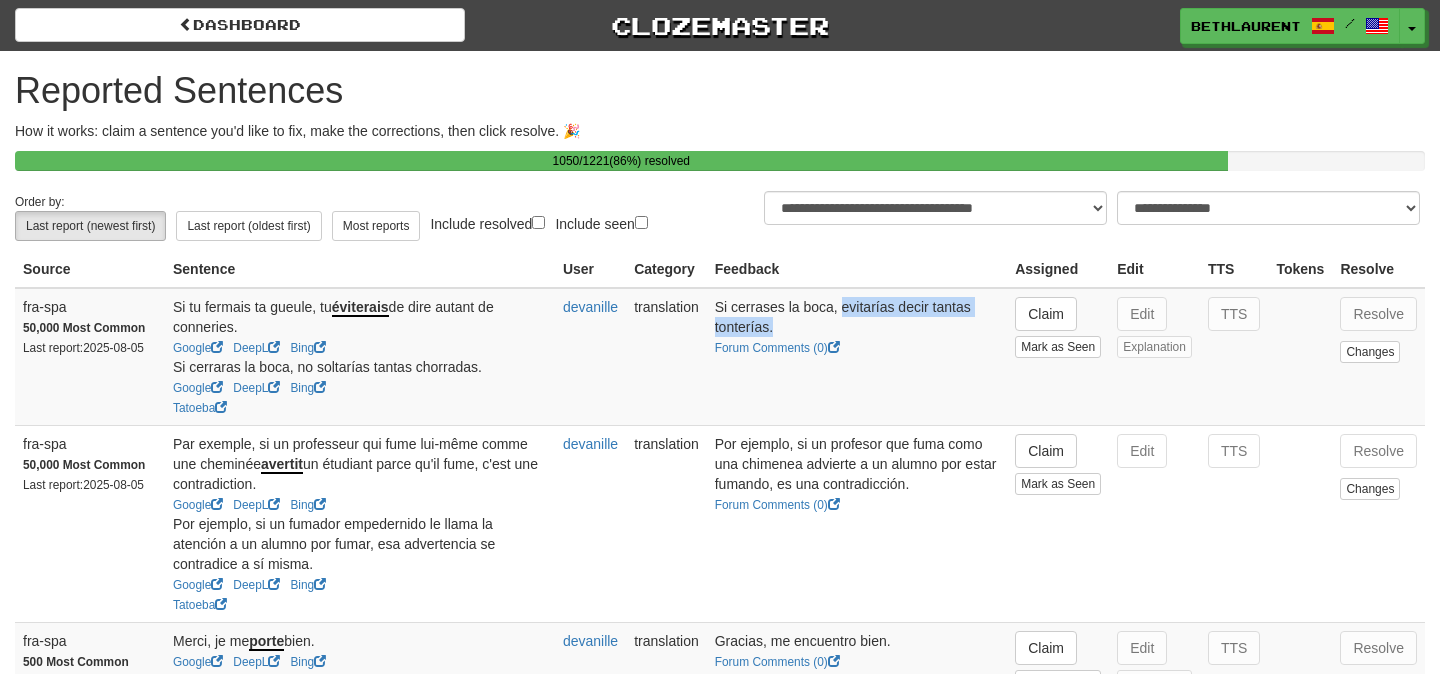 drag, startPoint x: 847, startPoint y: 327, endPoint x: 847, endPoint y: 341, distance: 14 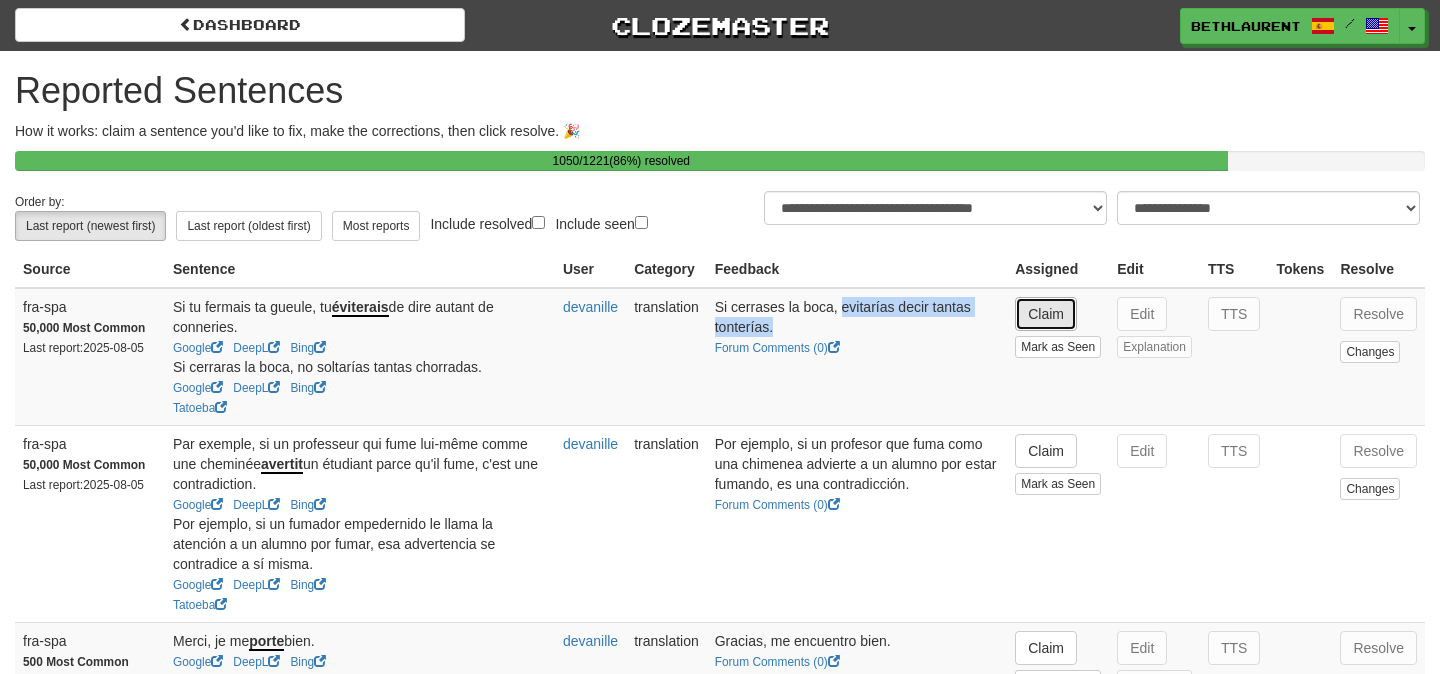 click on "Claim" at bounding box center [1046, 314] 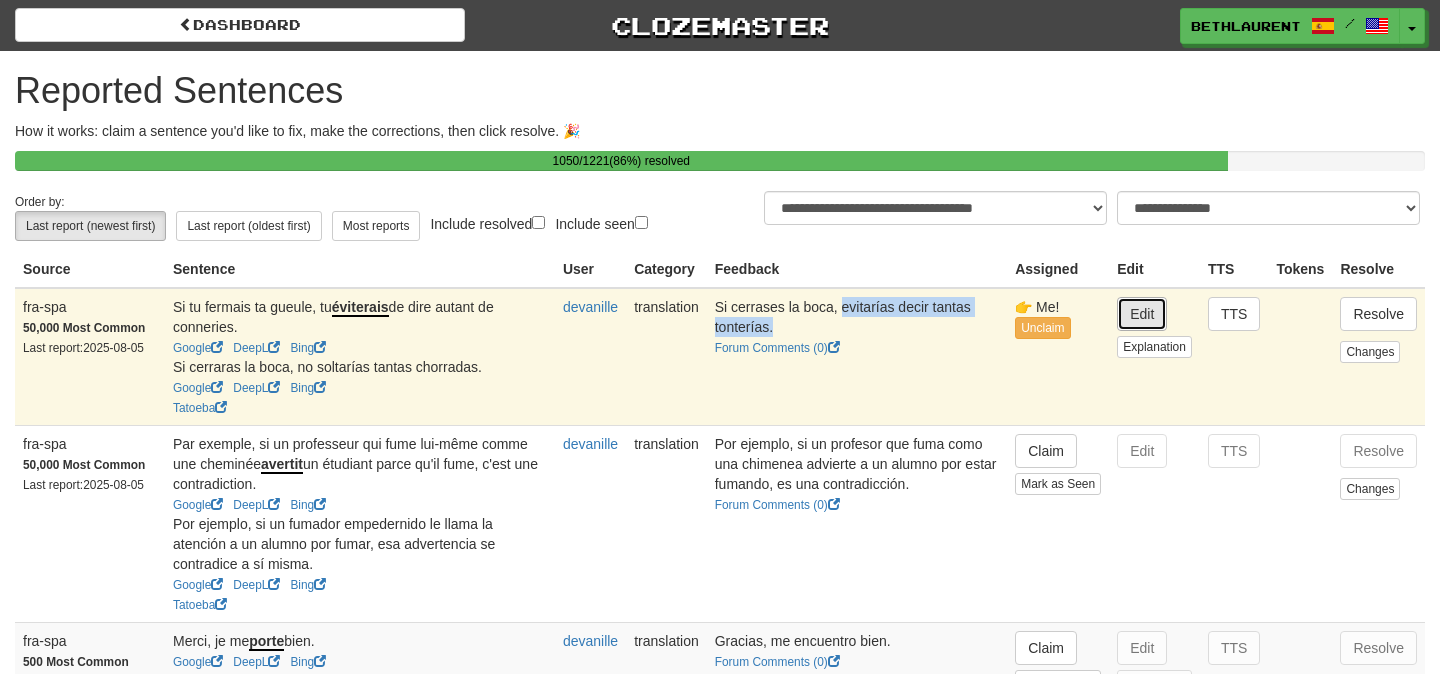 click on "Edit" at bounding box center [1142, 314] 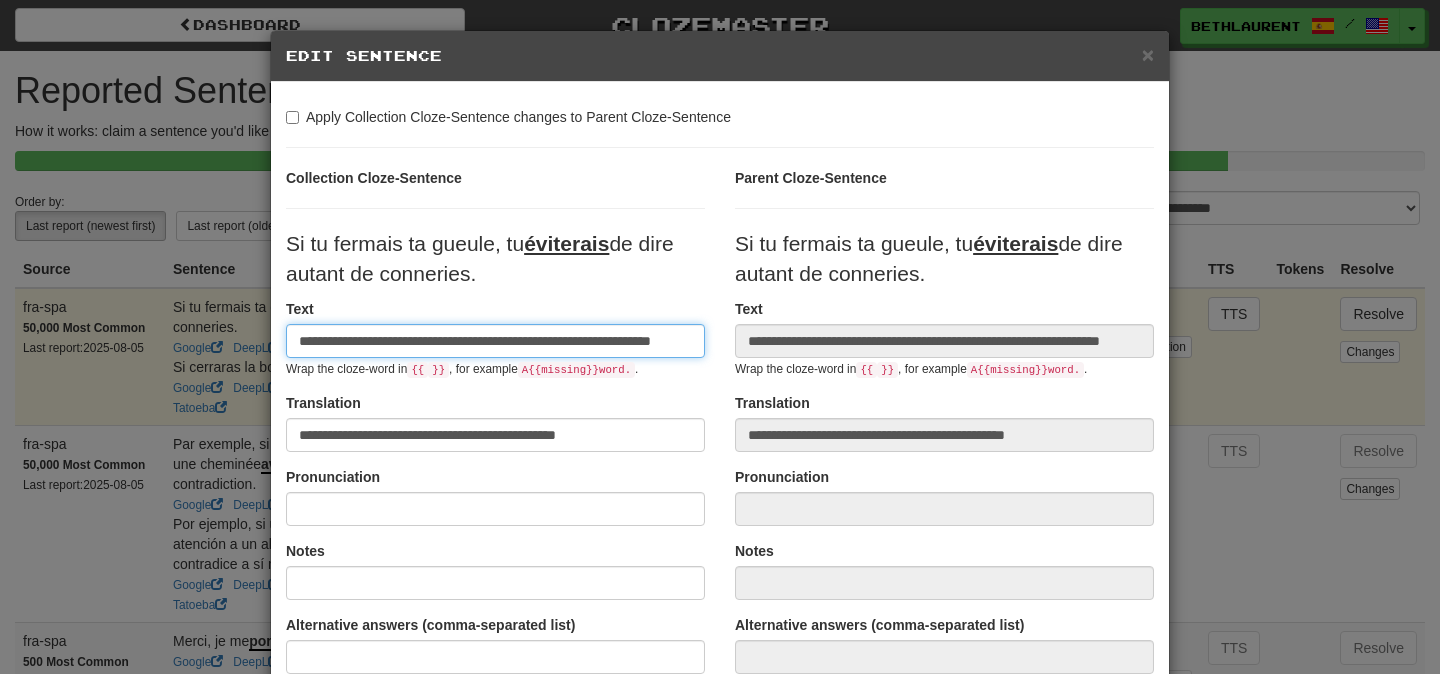 scroll, scrollTop: 0, scrollLeft: 20, axis: horizontal 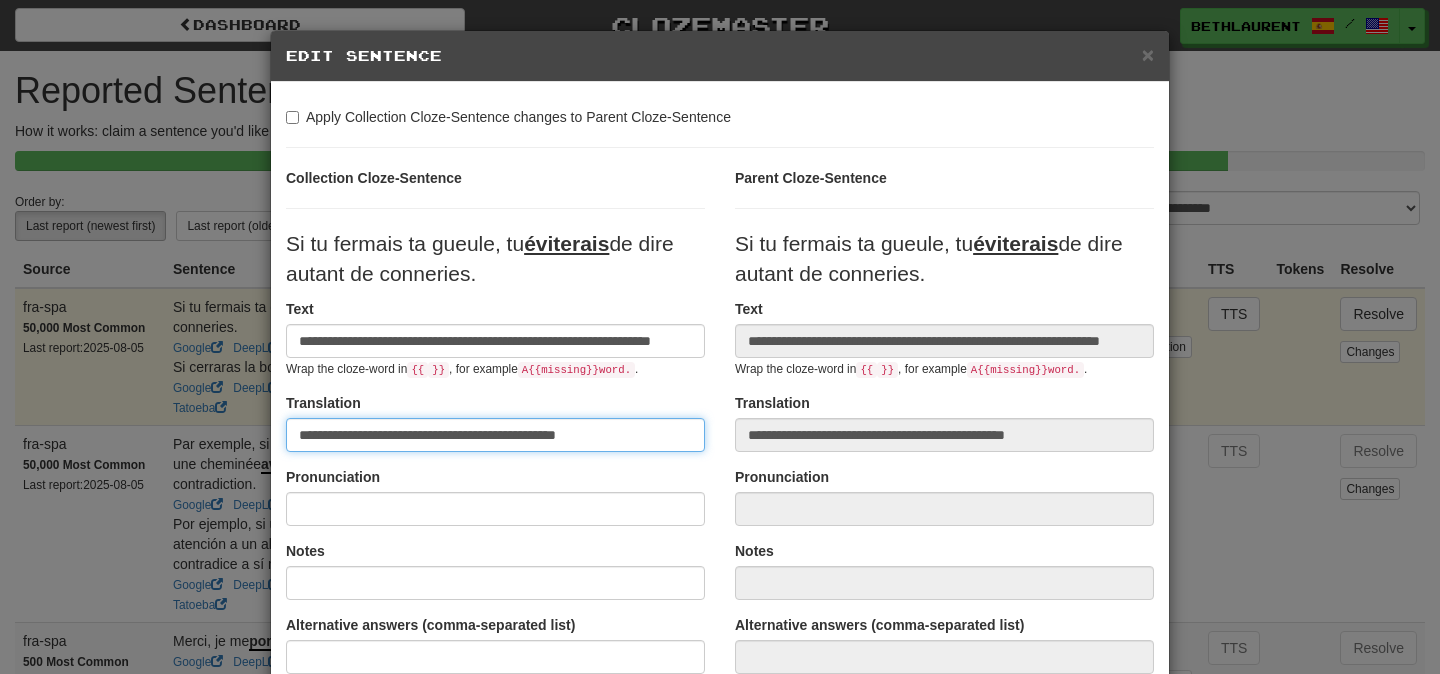 drag, startPoint x: 424, startPoint y: 436, endPoint x: 650, endPoint y: 432, distance: 226.0354 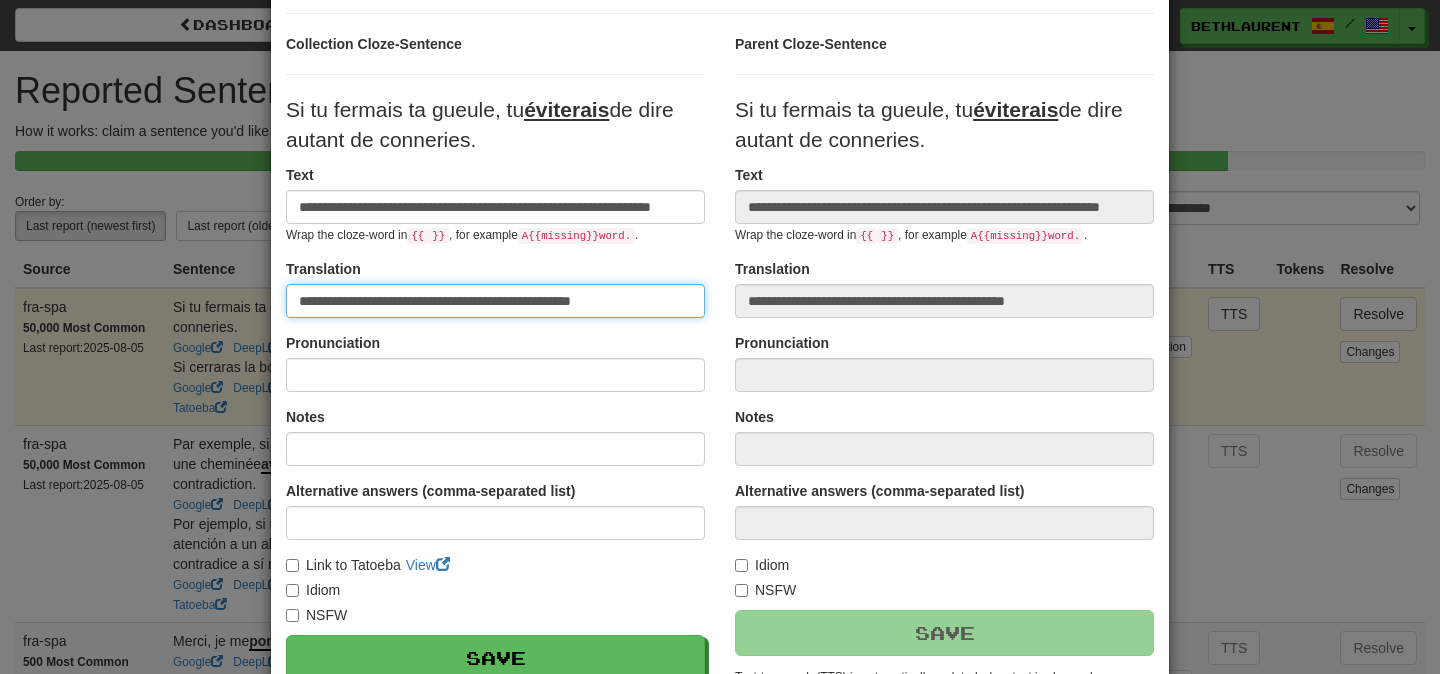 scroll, scrollTop: 162, scrollLeft: 0, axis: vertical 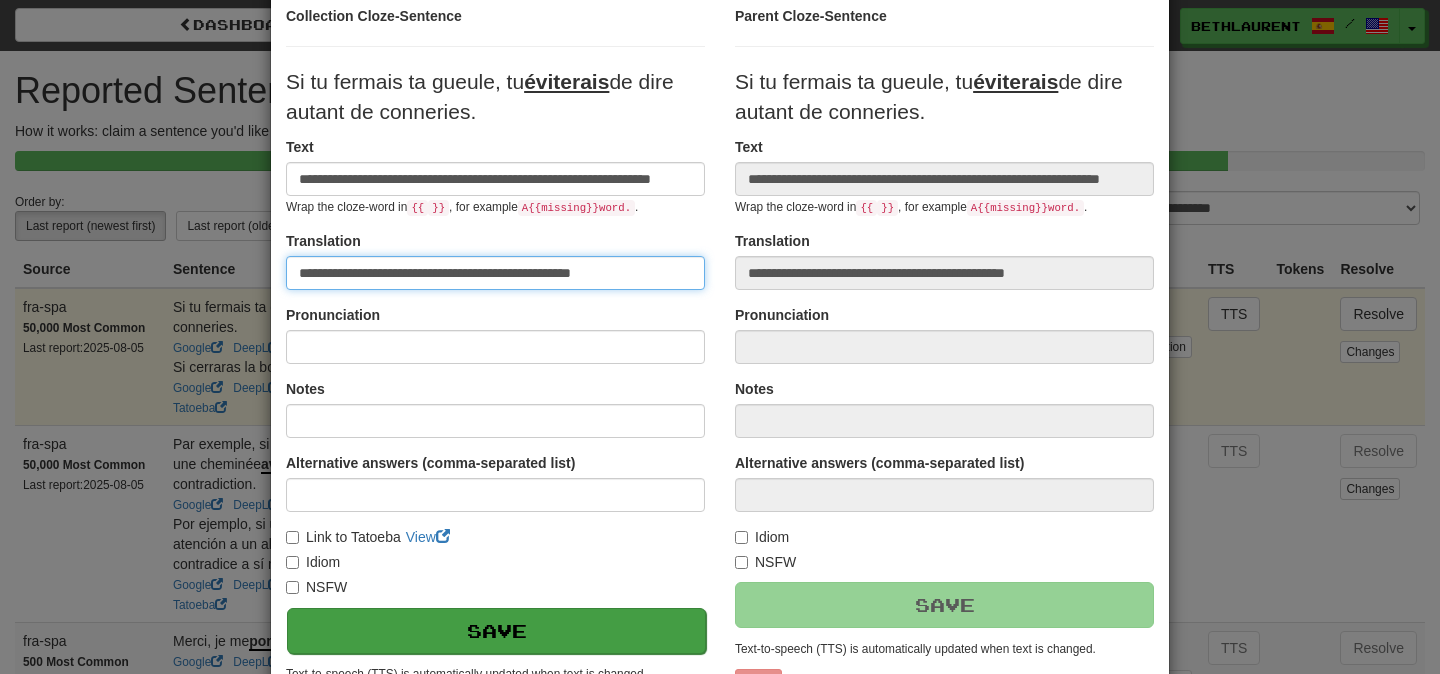 type on "**********" 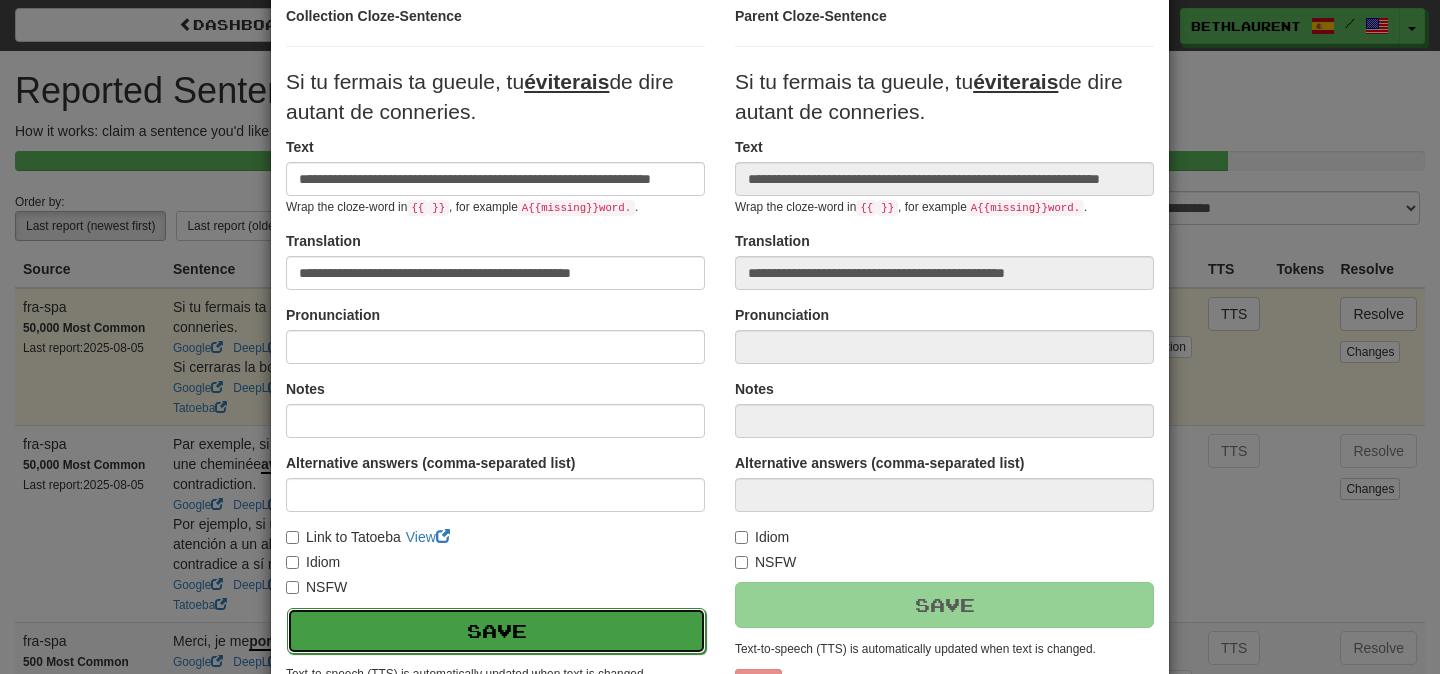 click on "Save" at bounding box center [496, 631] 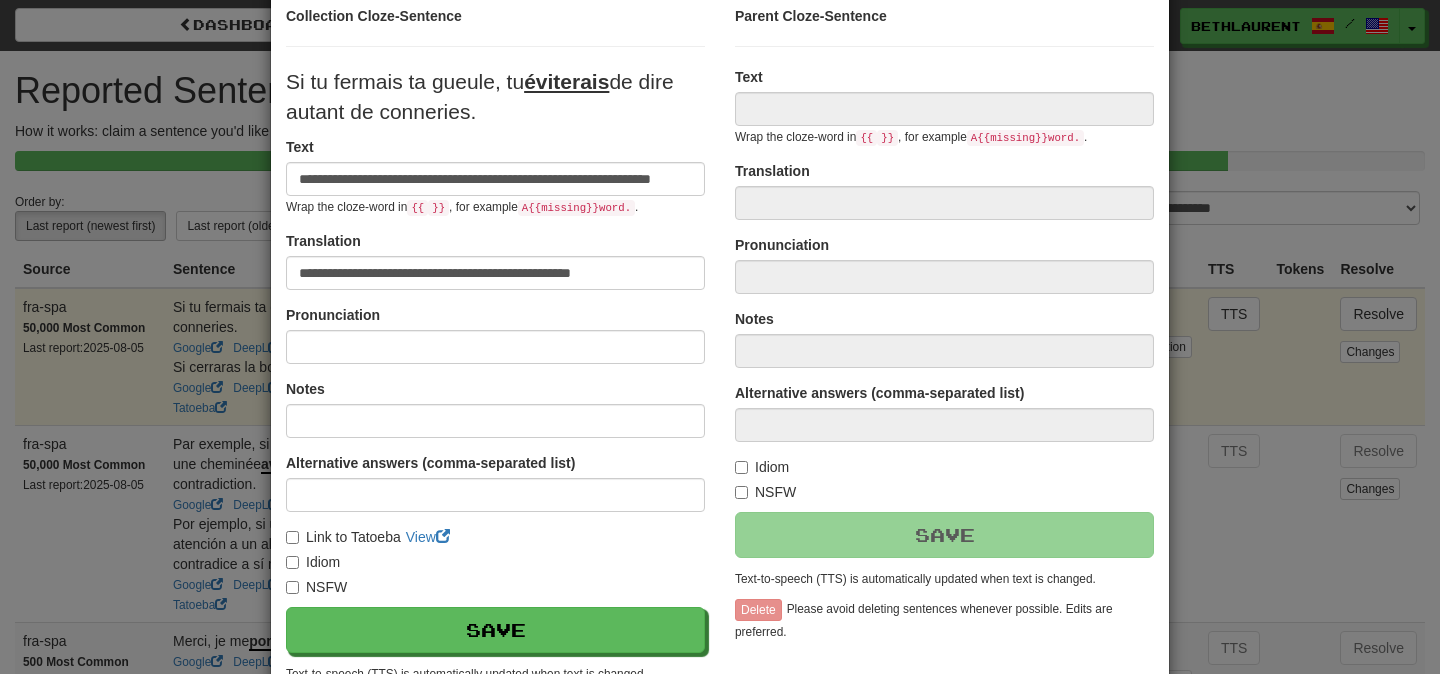 type on "**********" 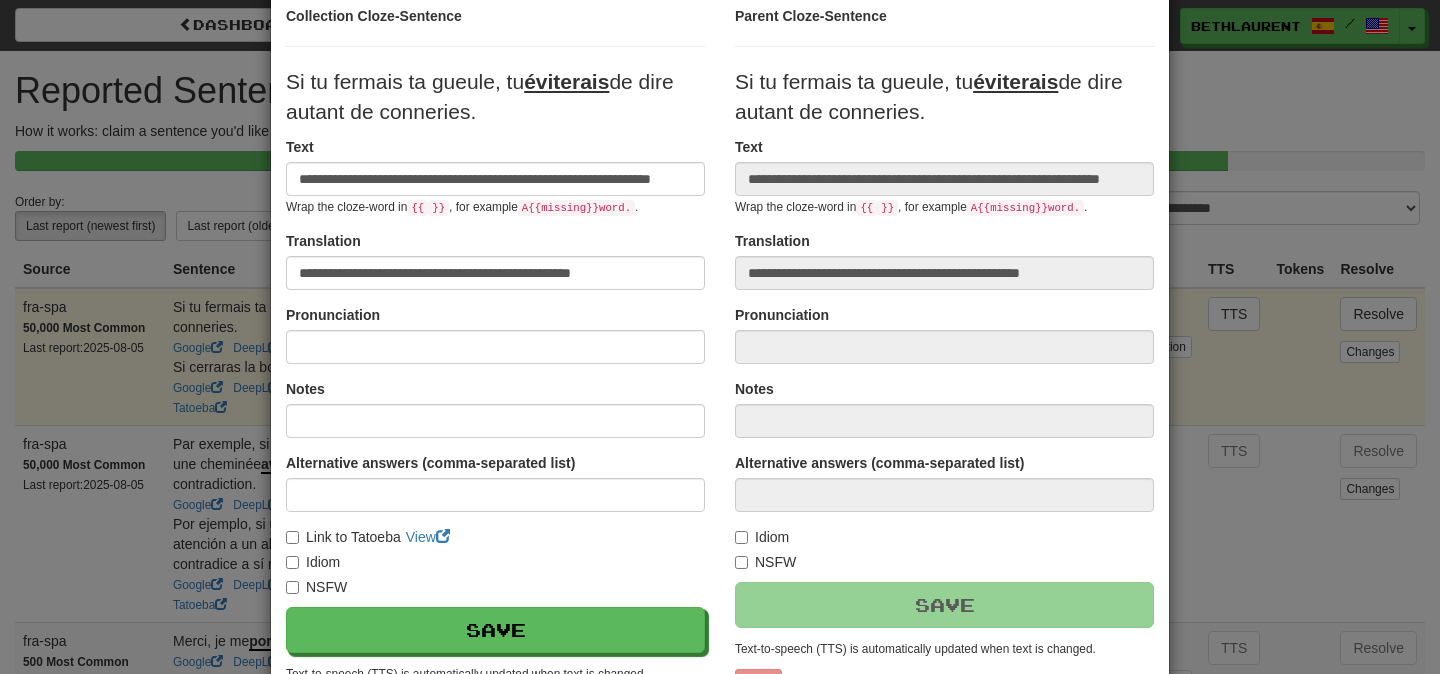 click on "Si tu fermais ta gueule, tu éviterais de dire autant de conneries." at bounding box center (720, 337) 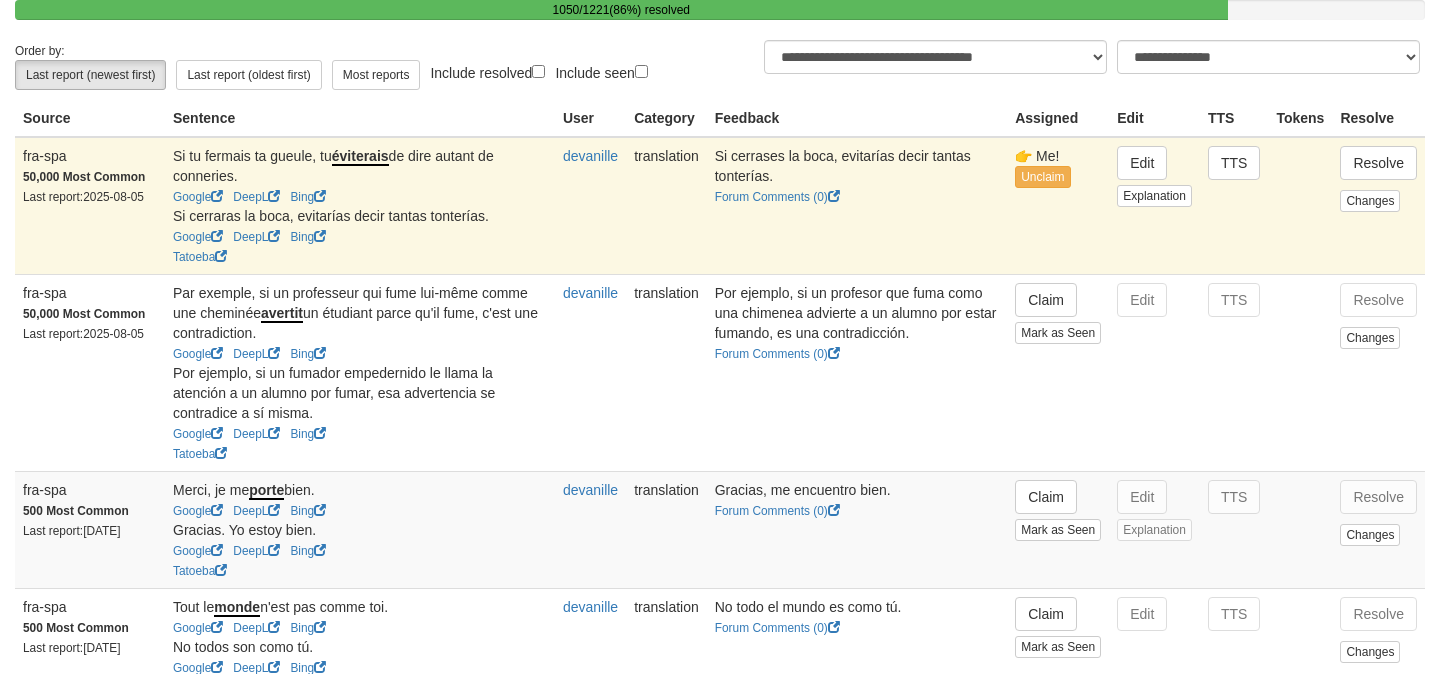 scroll, scrollTop: 183, scrollLeft: 0, axis: vertical 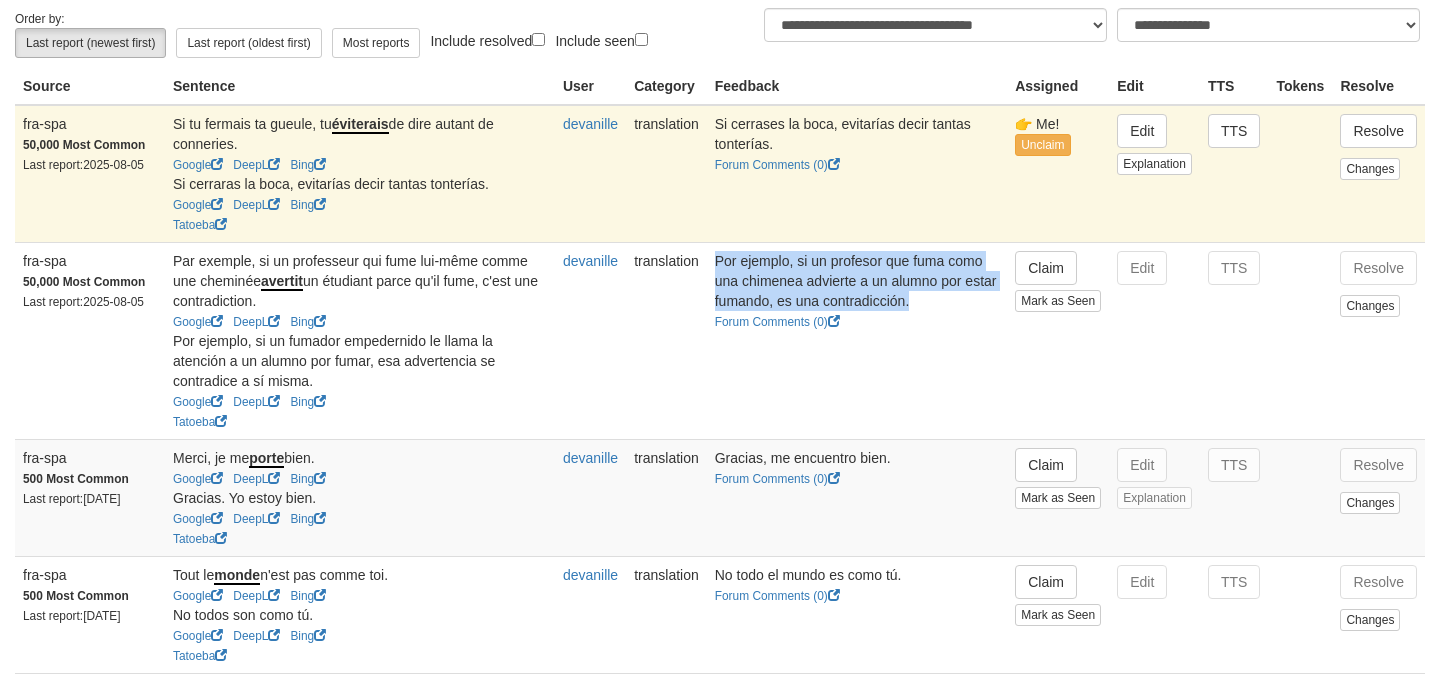 drag, startPoint x: 721, startPoint y: 279, endPoint x: 946, endPoint y: 322, distance: 229.07204 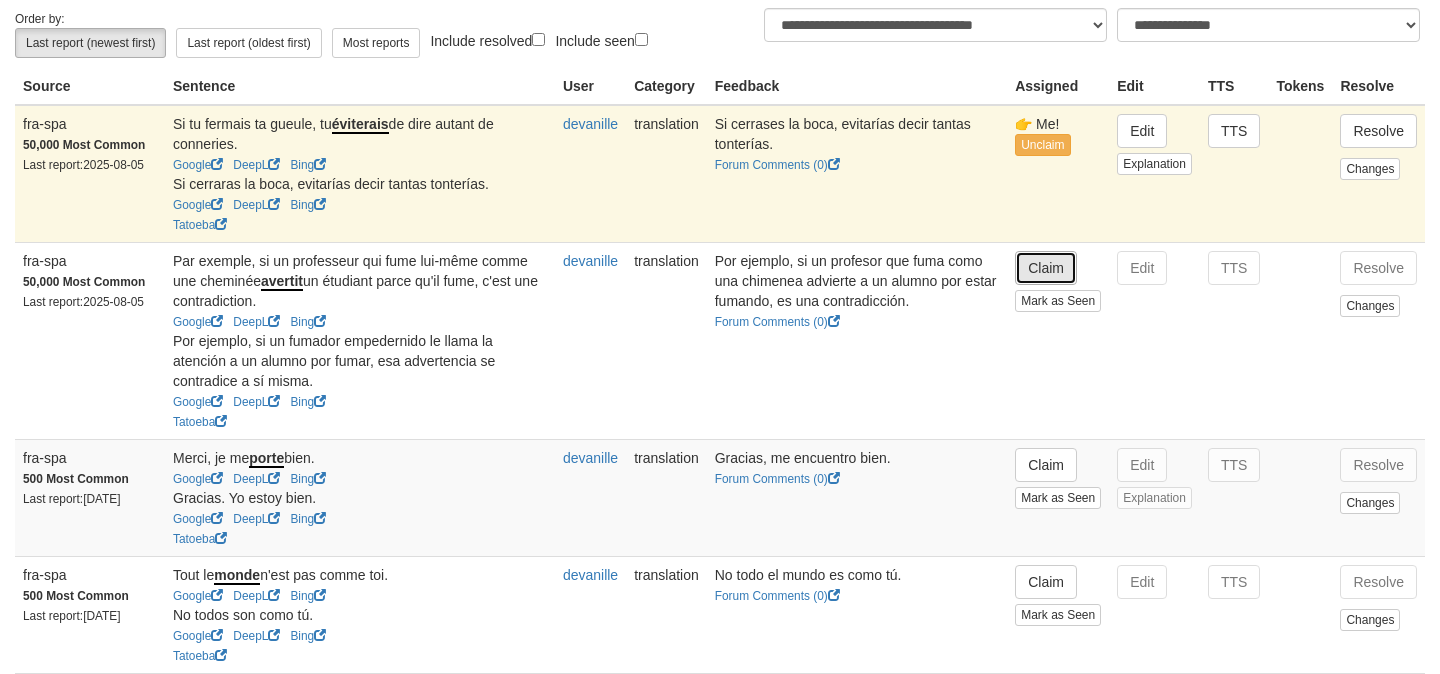 click on "Claim" at bounding box center [1046, 268] 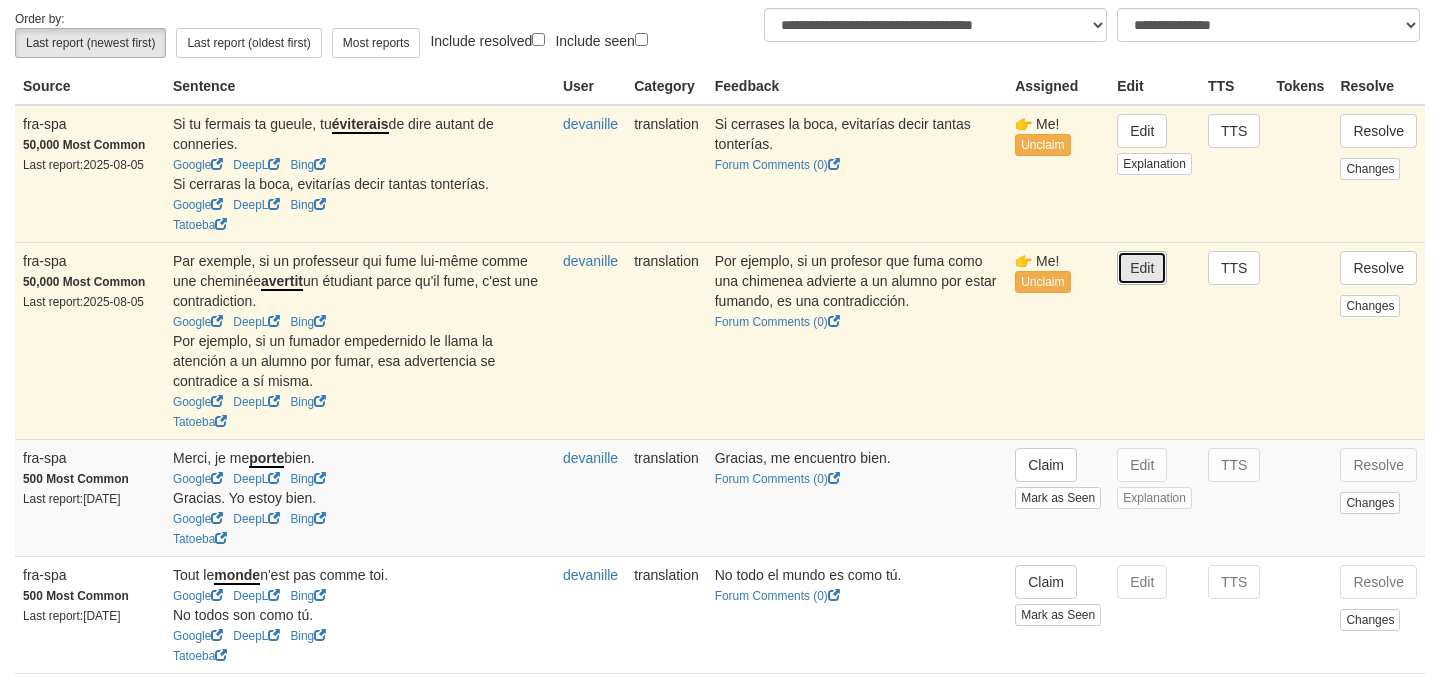 click on "Edit" at bounding box center (1142, 268) 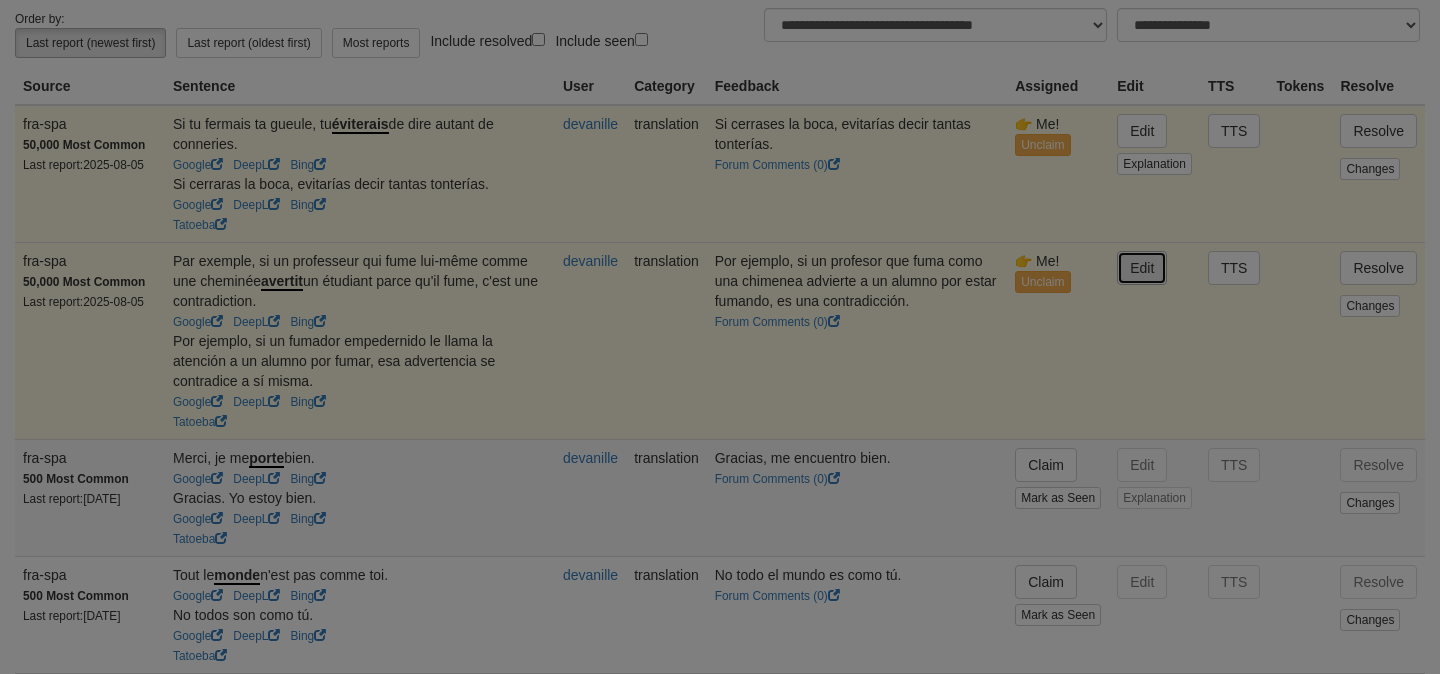 type on "**********" 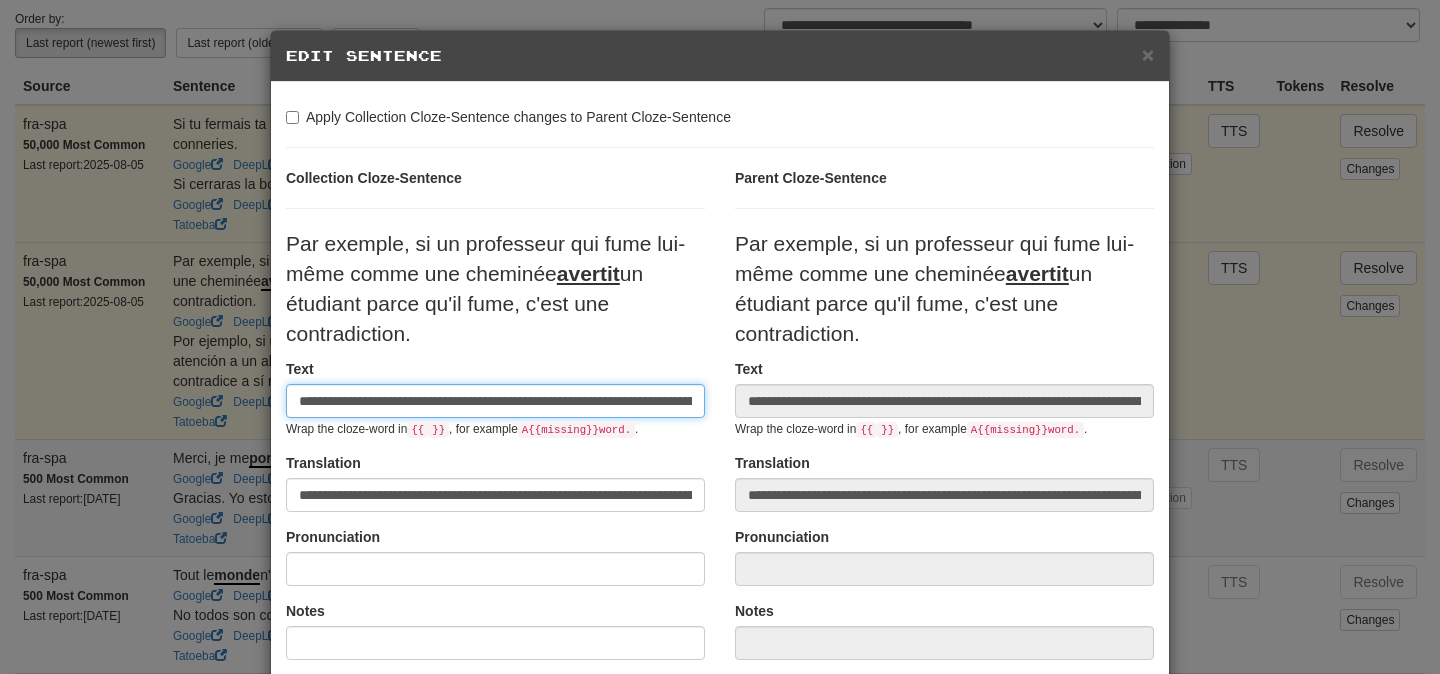 scroll, scrollTop: 0, scrollLeft: 451, axis: horizontal 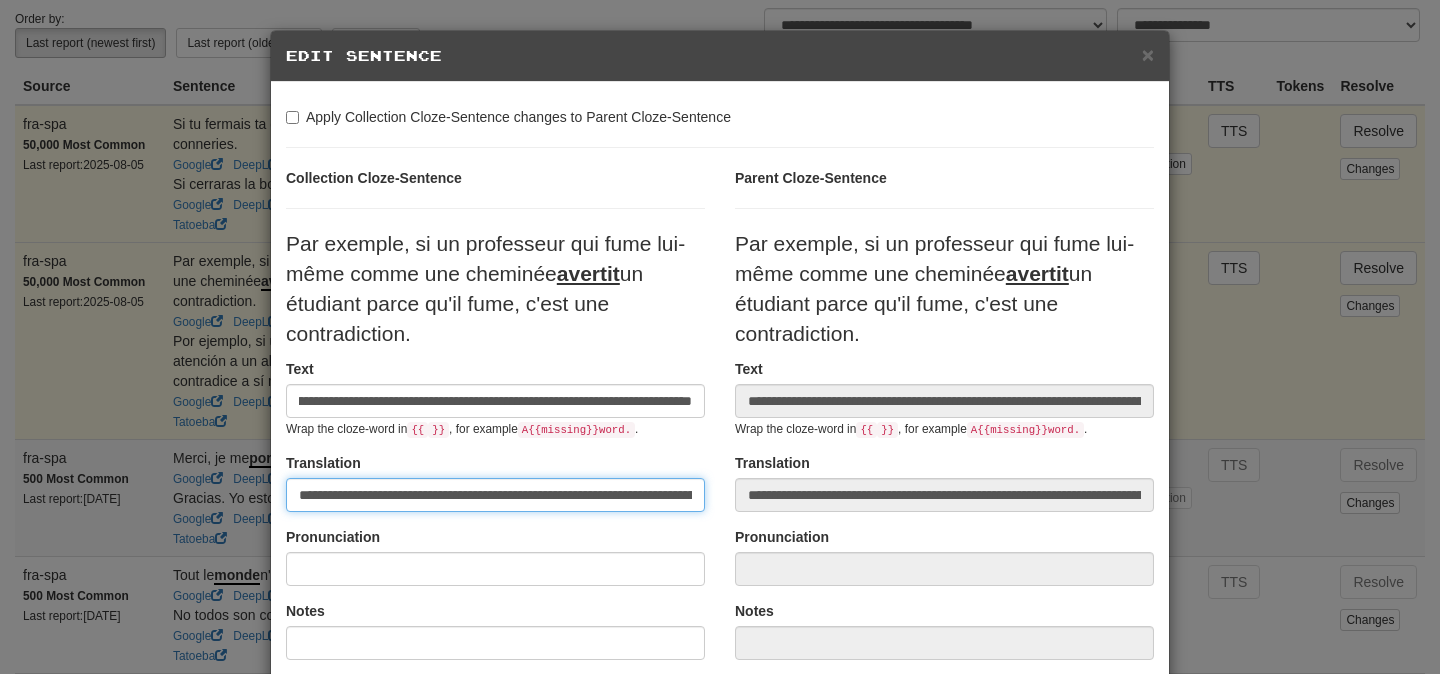 click on "**********" at bounding box center (495, 495) 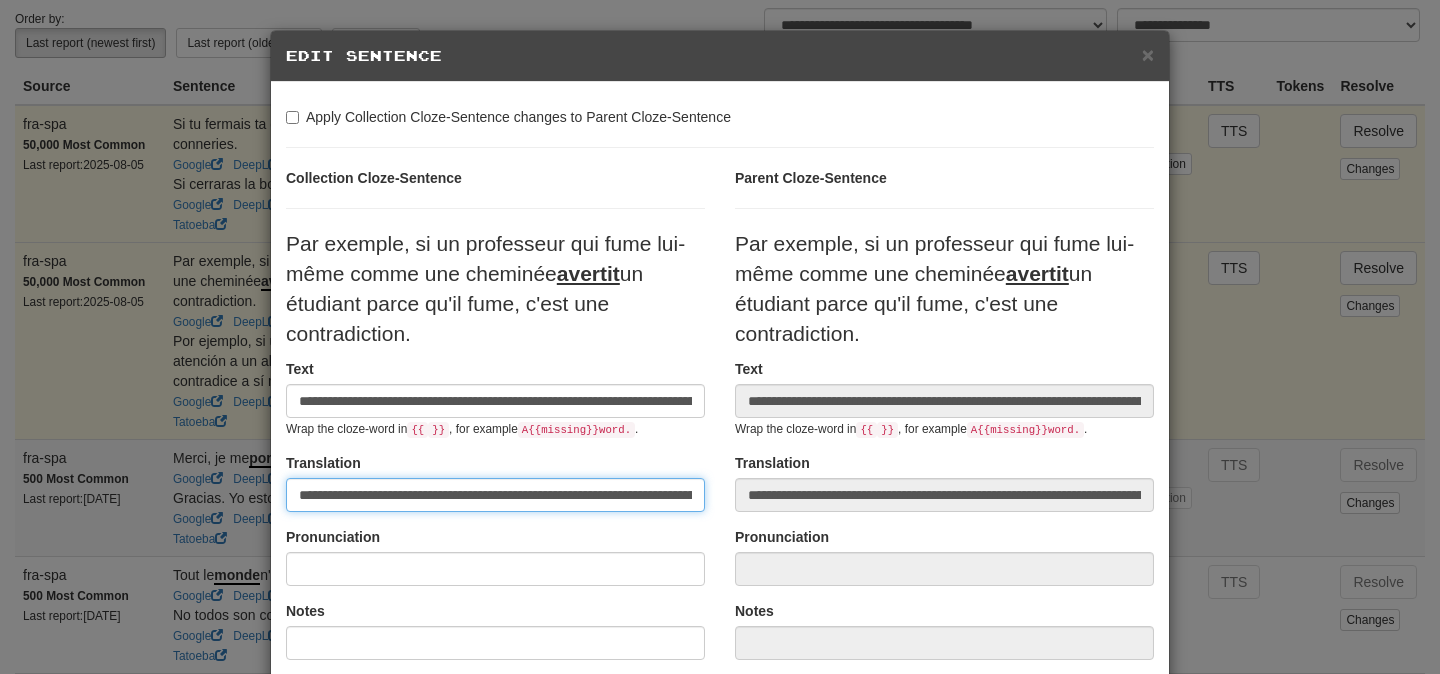 paste 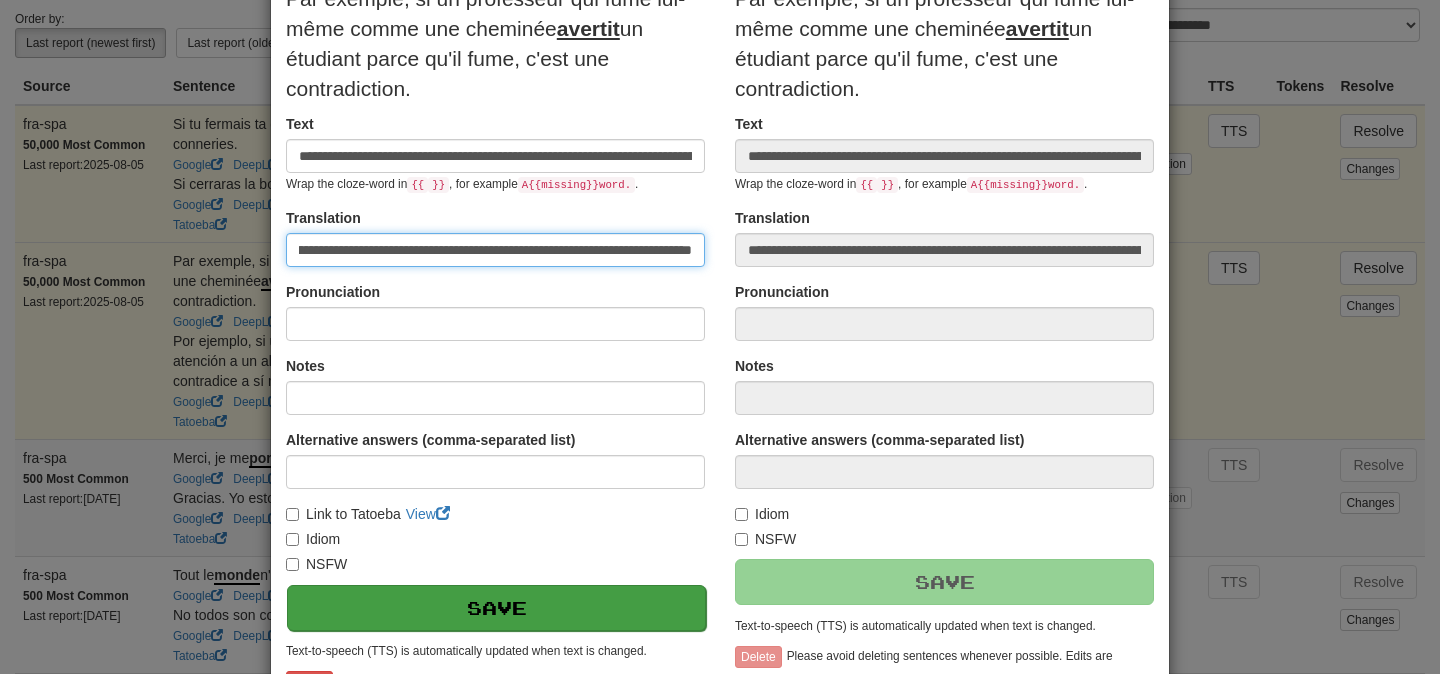 scroll, scrollTop: 250, scrollLeft: 0, axis: vertical 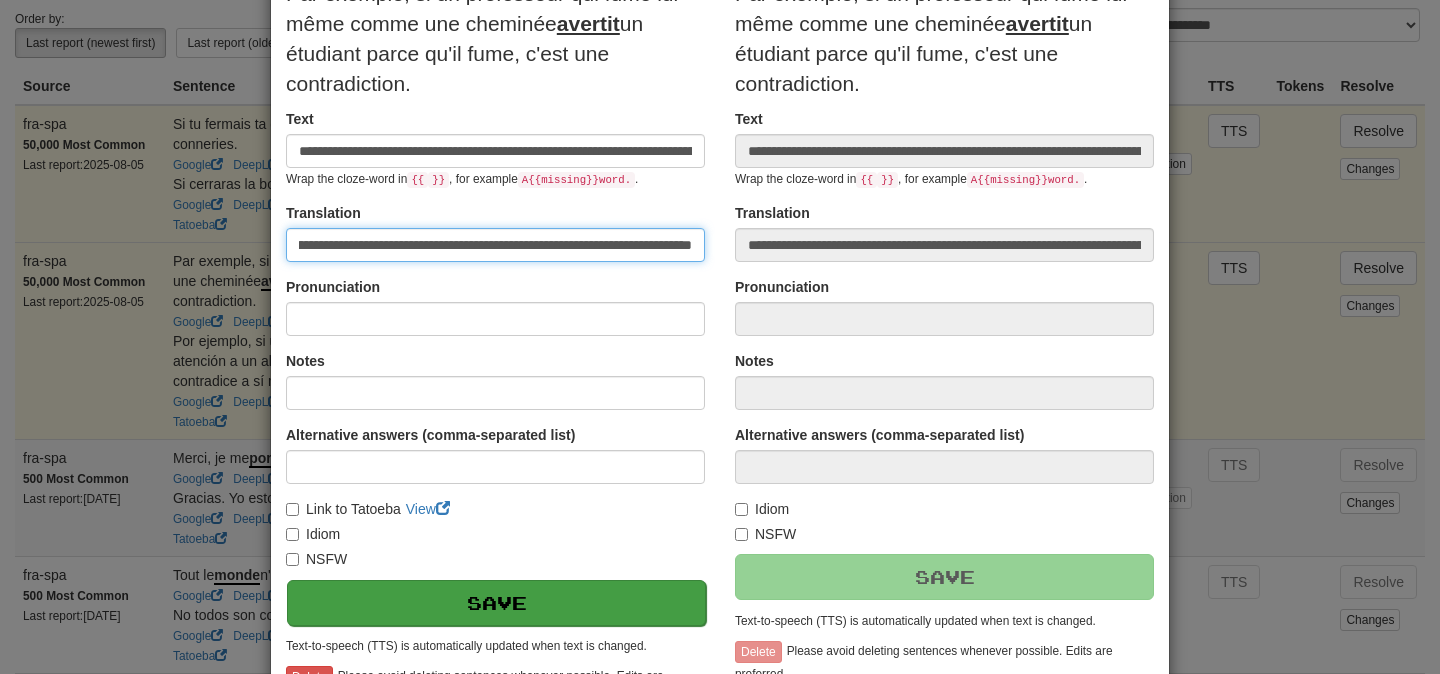 type on "**********" 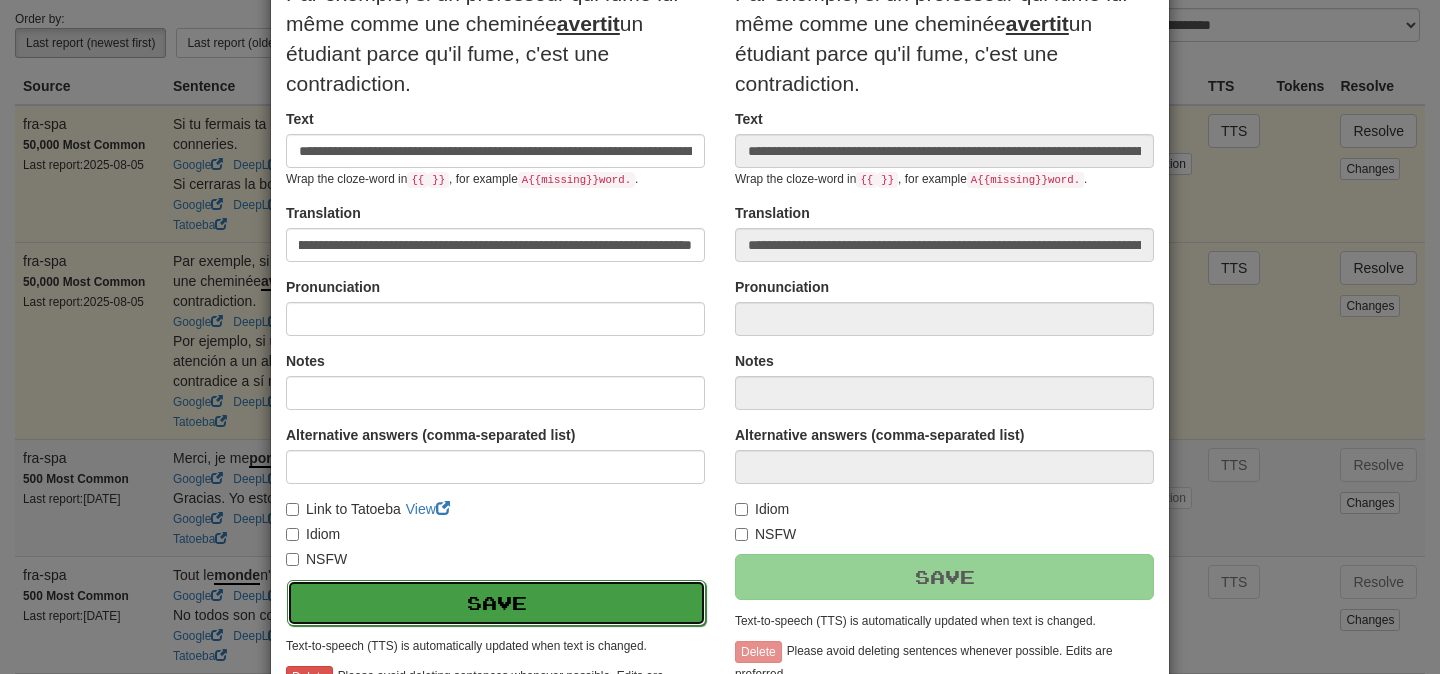 click on "Save" at bounding box center (496, 603) 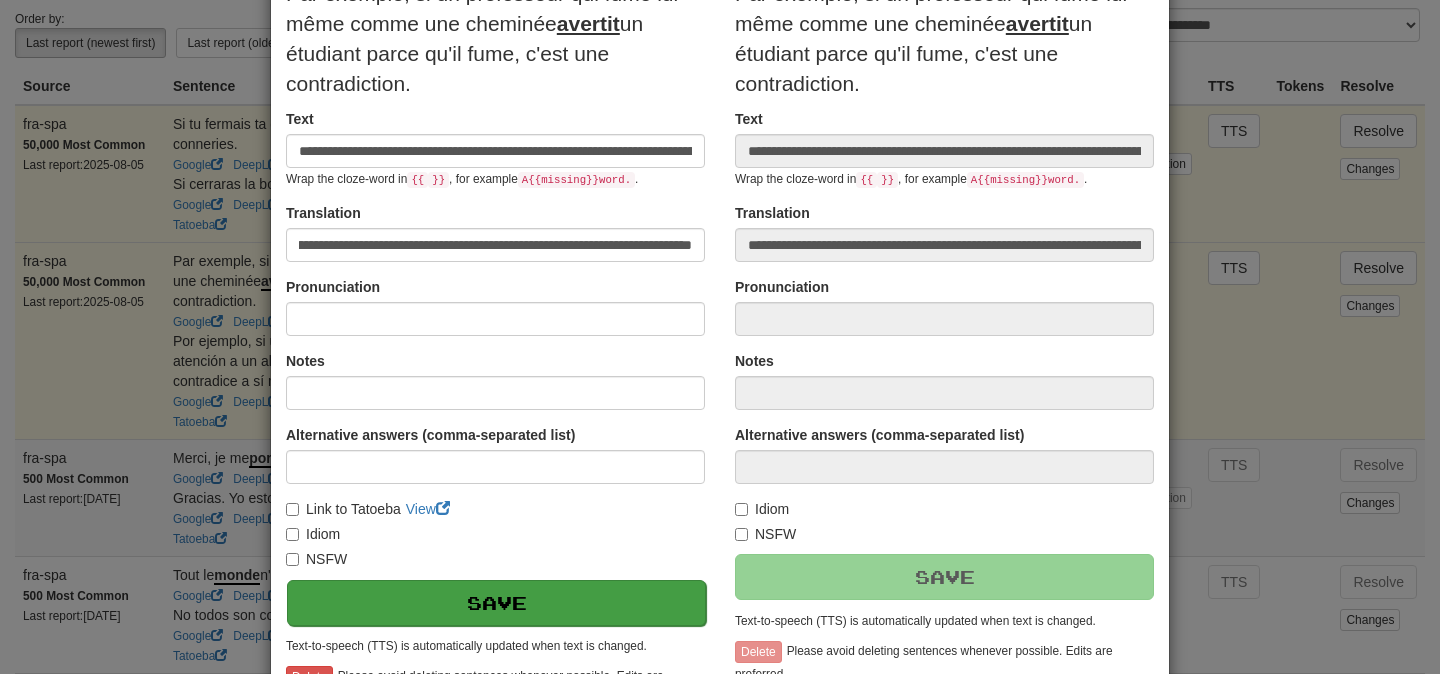 scroll, scrollTop: 0, scrollLeft: 0, axis: both 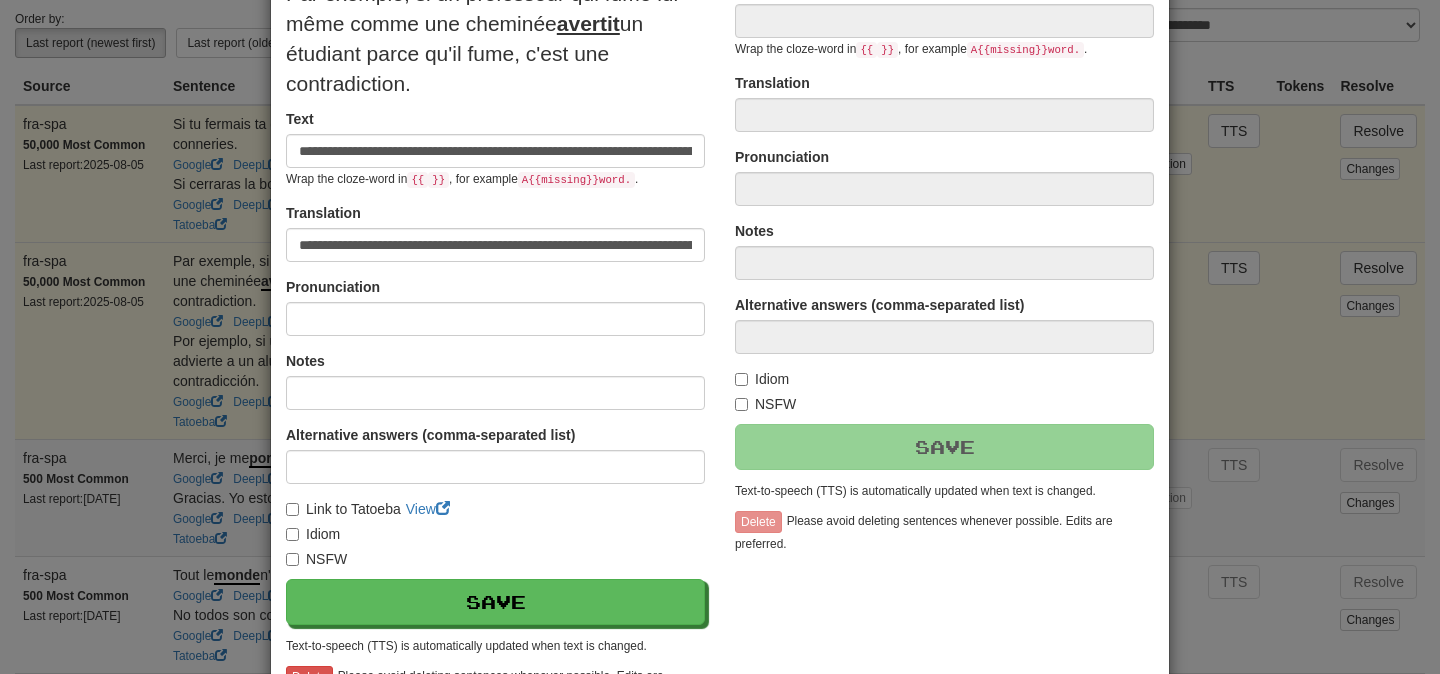 type on "**********" 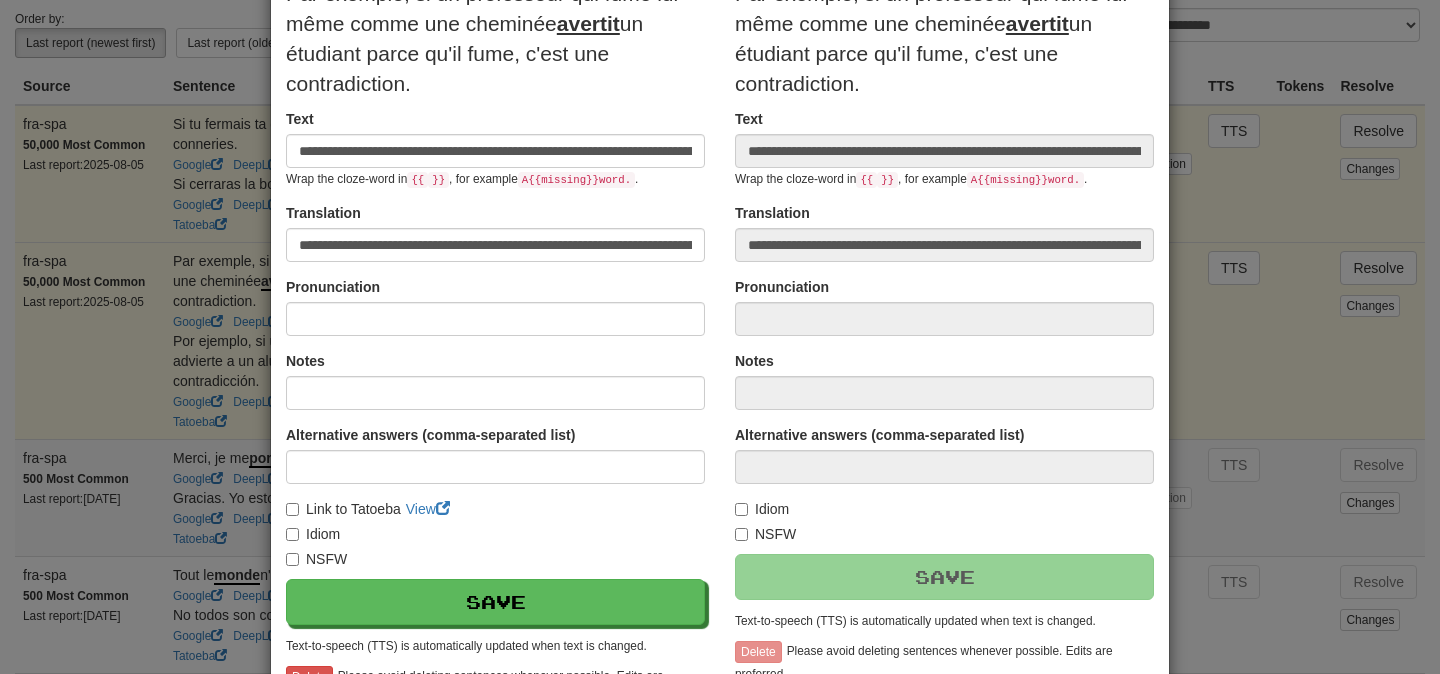 click on "**********" at bounding box center [720, 337] 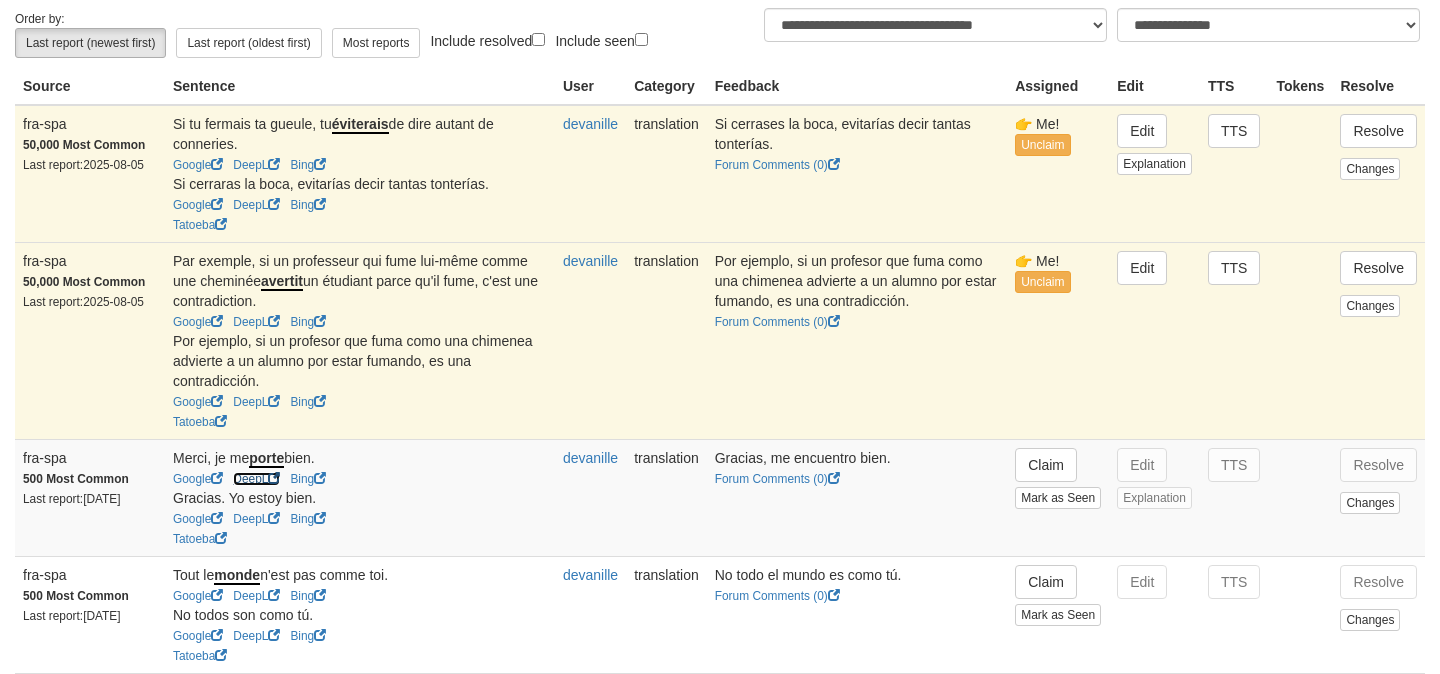 click on "DeepL" at bounding box center (256, 479) 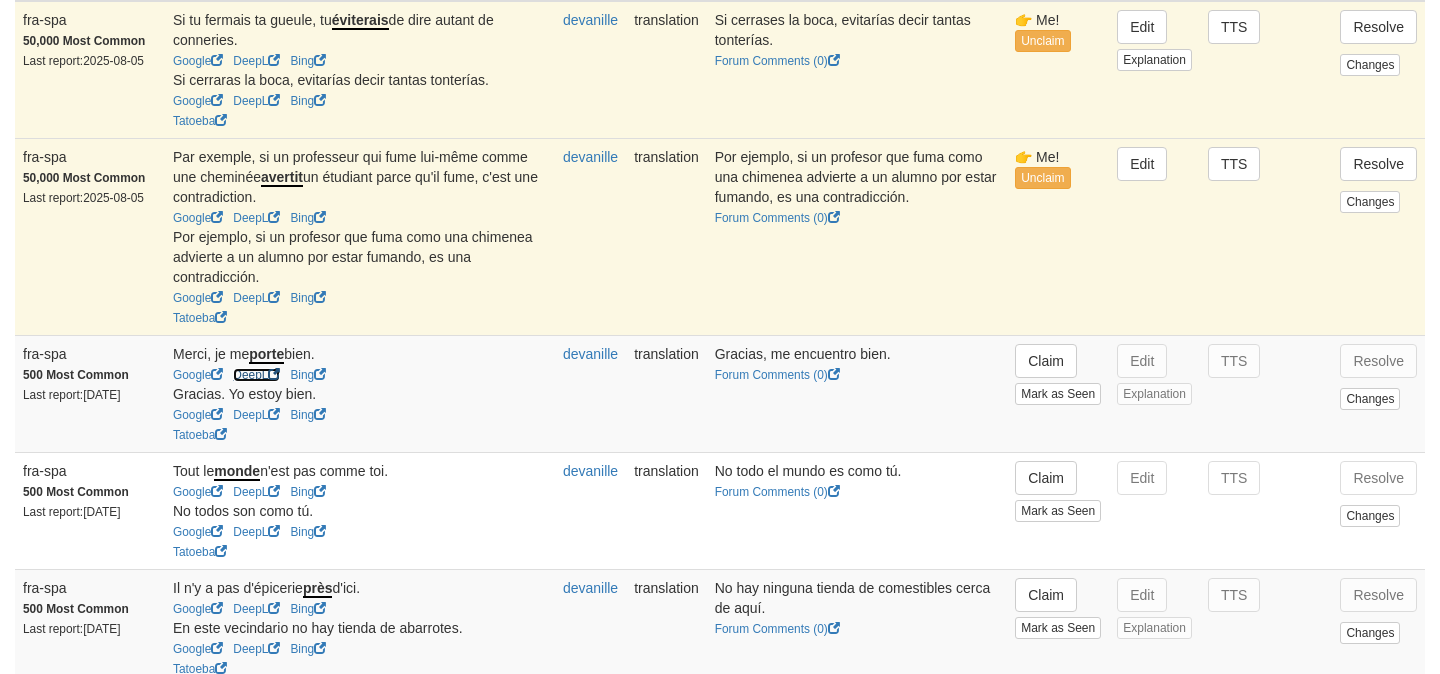 scroll, scrollTop: 288, scrollLeft: 0, axis: vertical 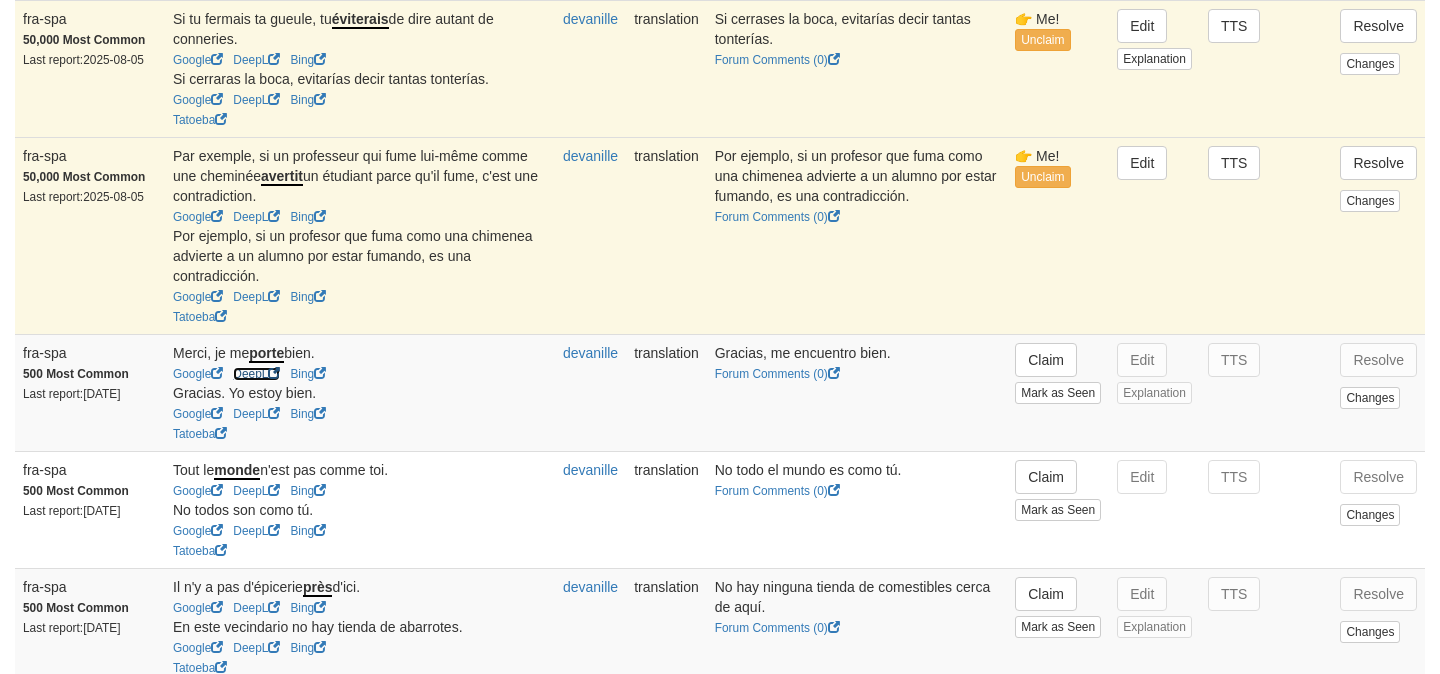click on "DeepL" at bounding box center [256, 374] 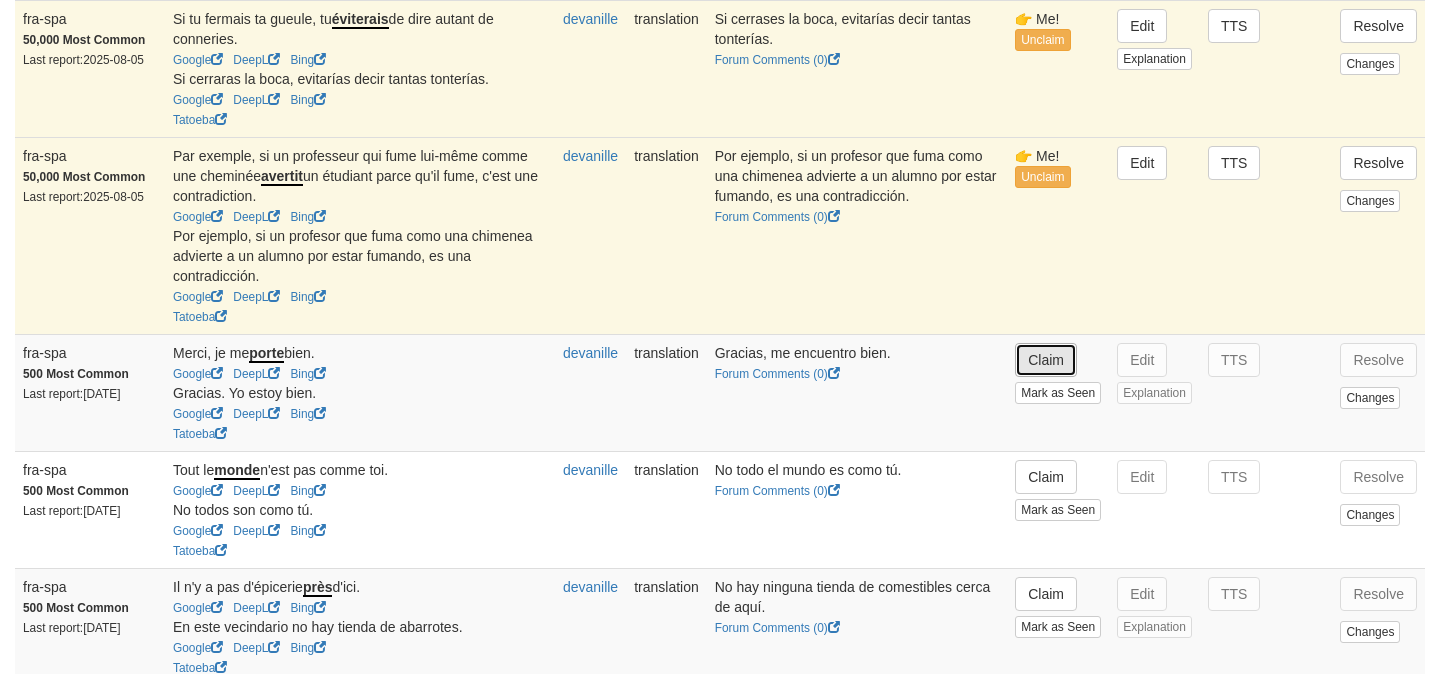 click on "Claim" at bounding box center (1046, 360) 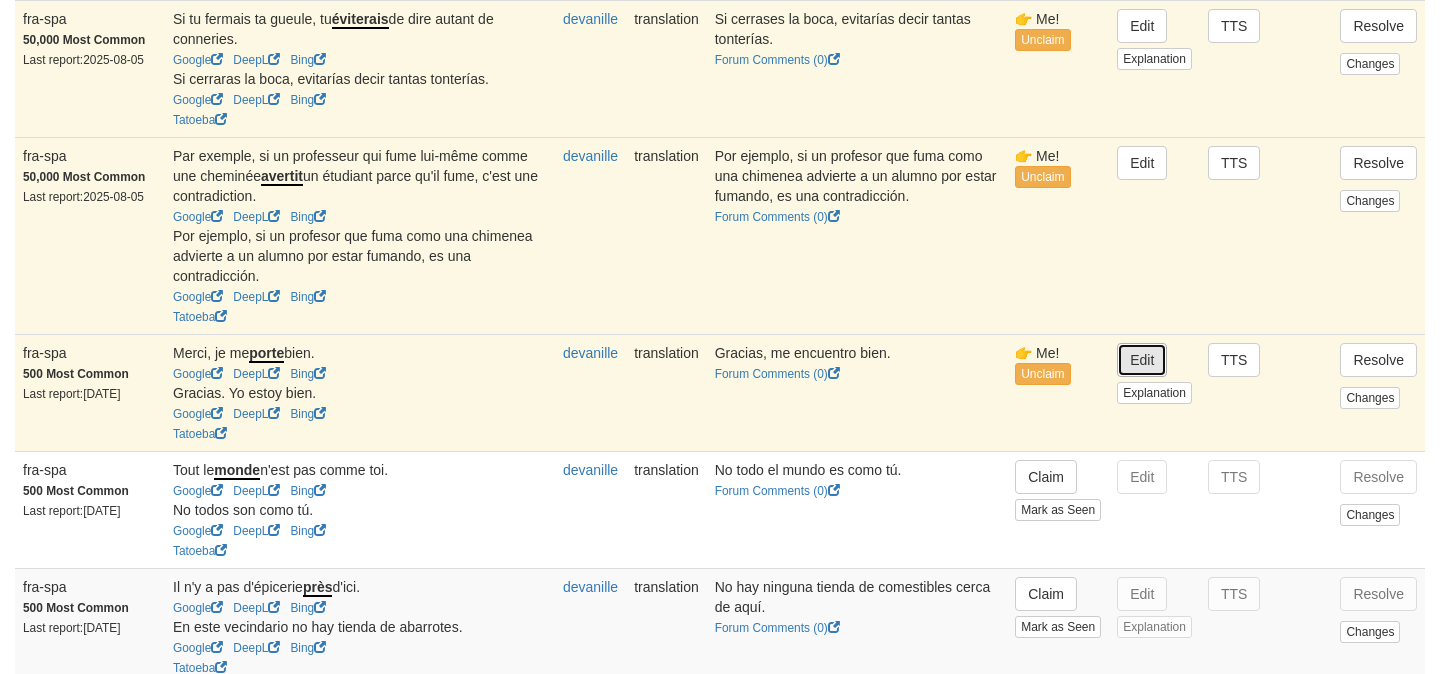 click on "Edit" at bounding box center [1142, 360] 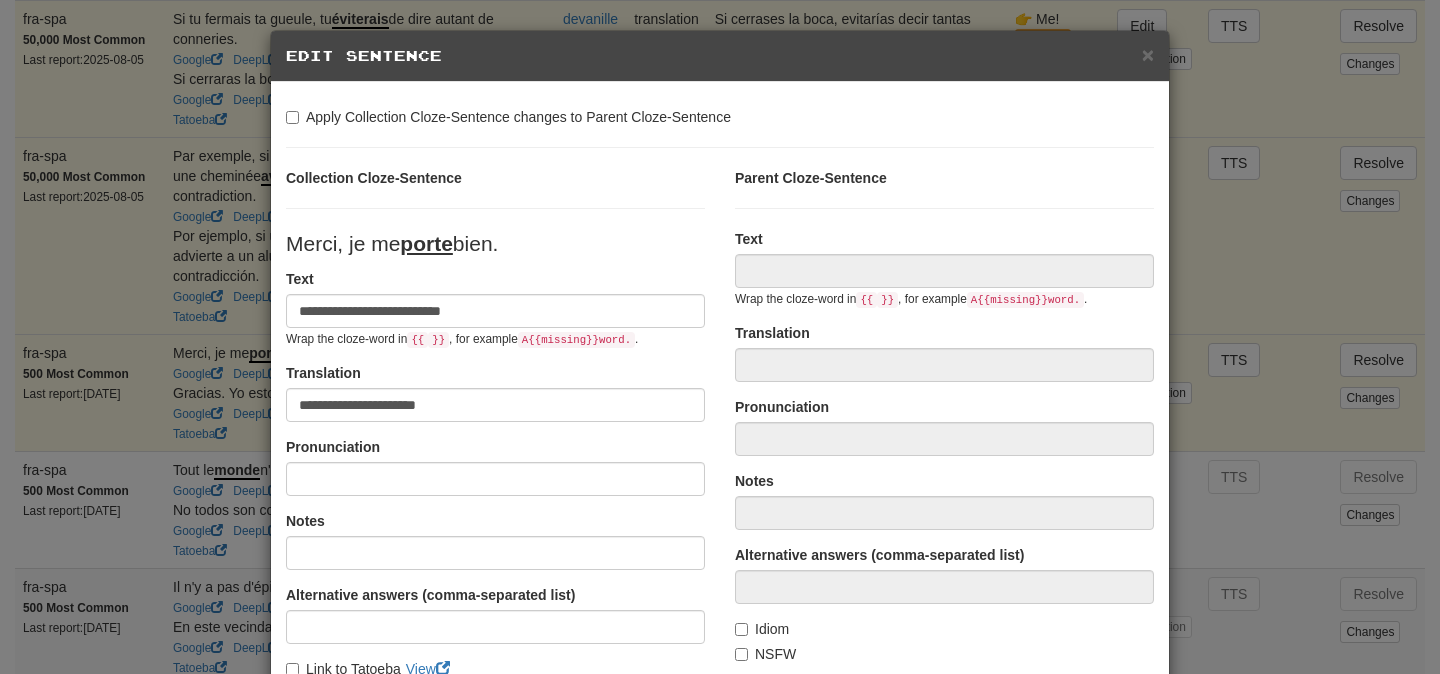 type on "**********" 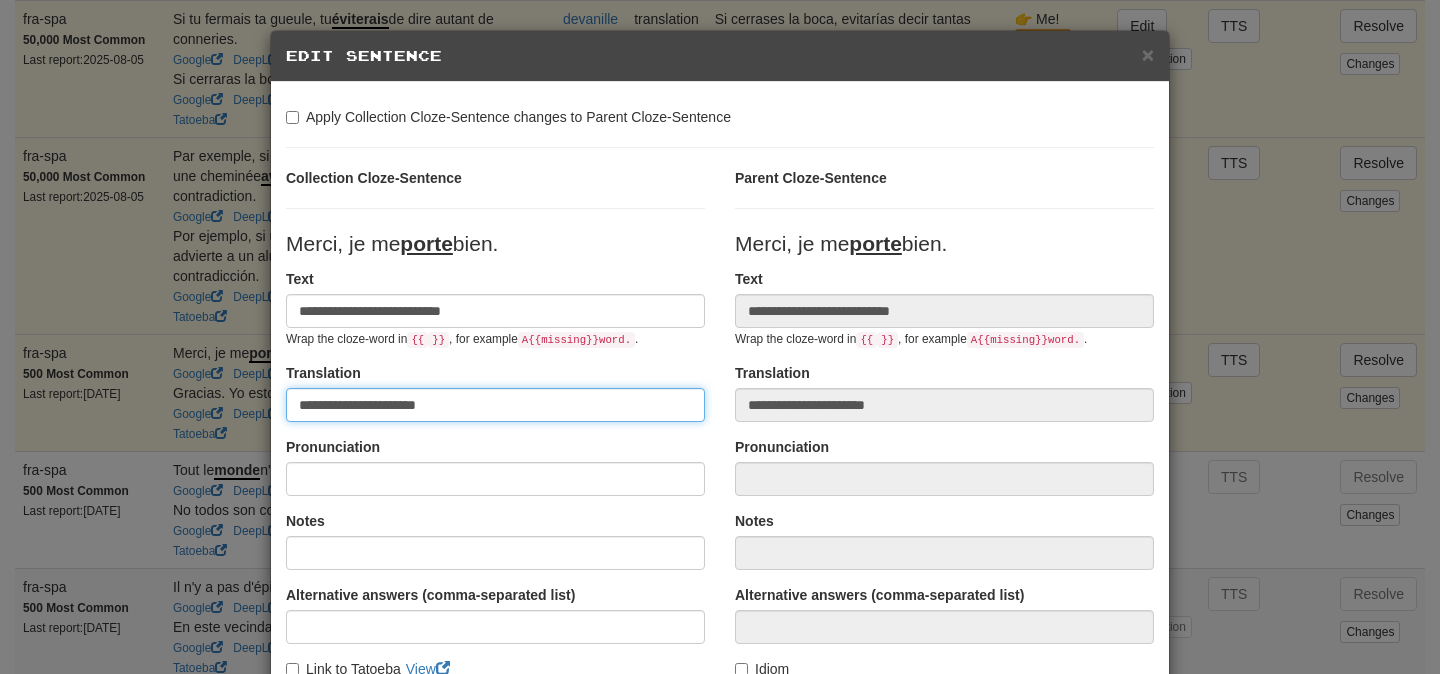 click on "**********" at bounding box center (495, 405) 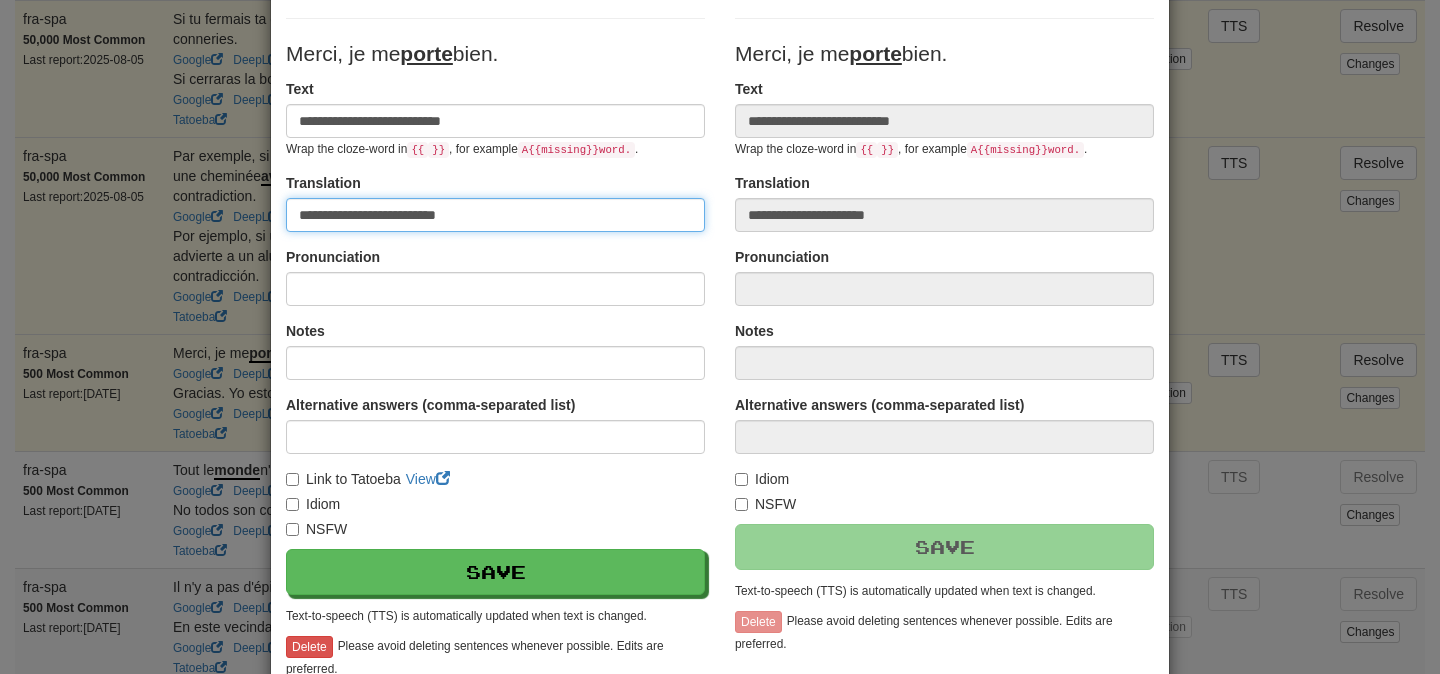scroll, scrollTop: 212, scrollLeft: 0, axis: vertical 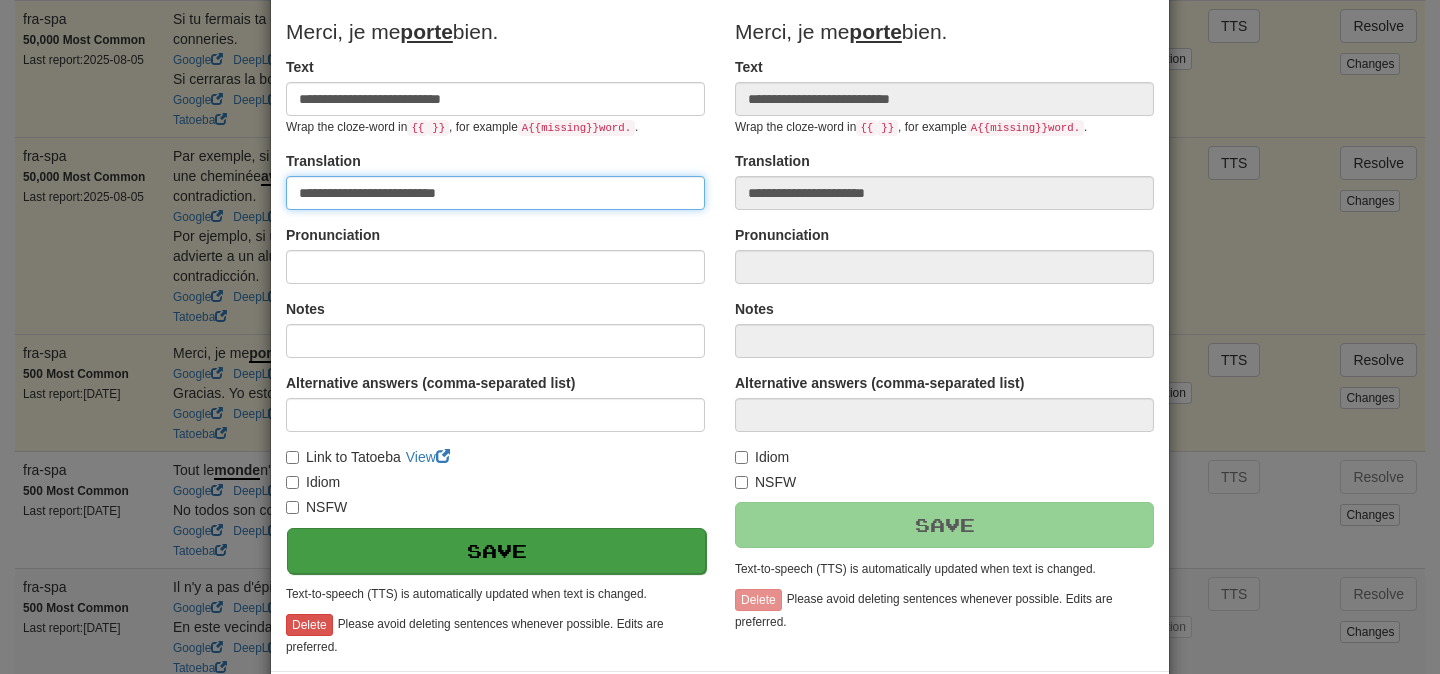 type on "**********" 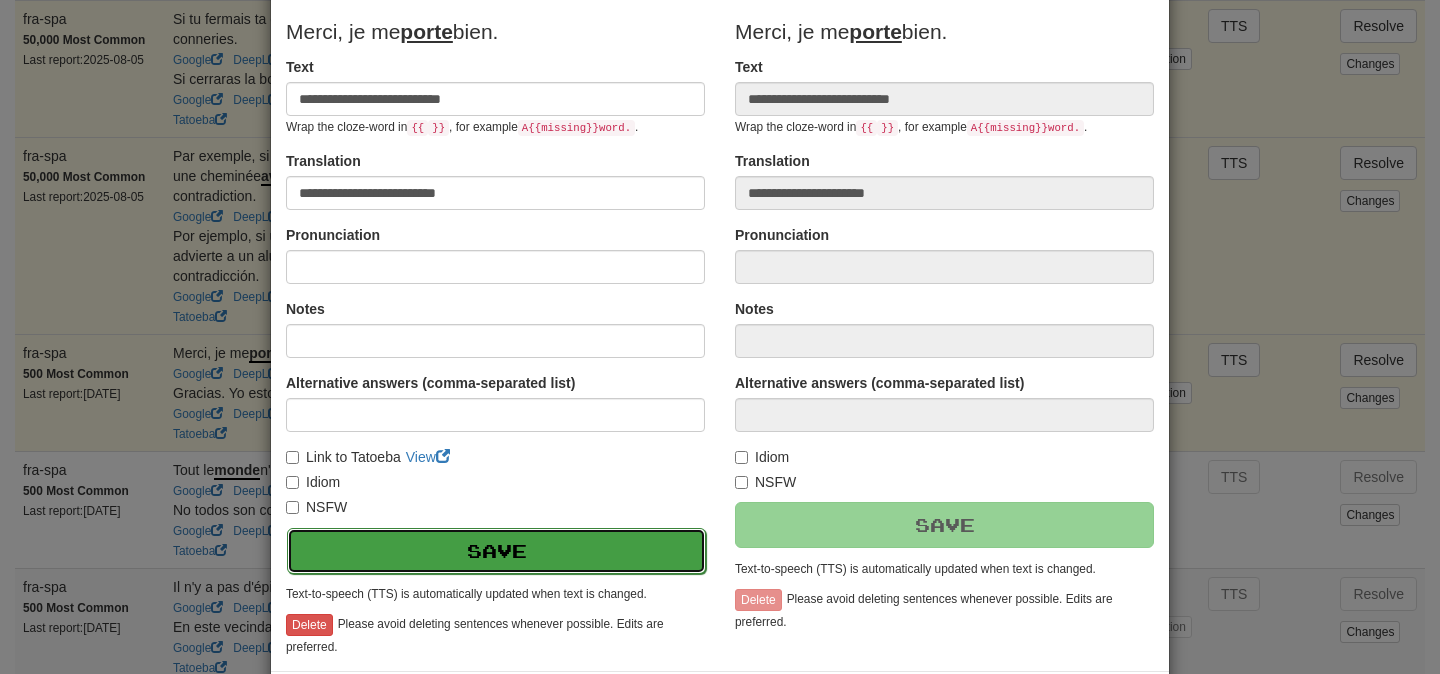 click on "Save" at bounding box center (496, 551) 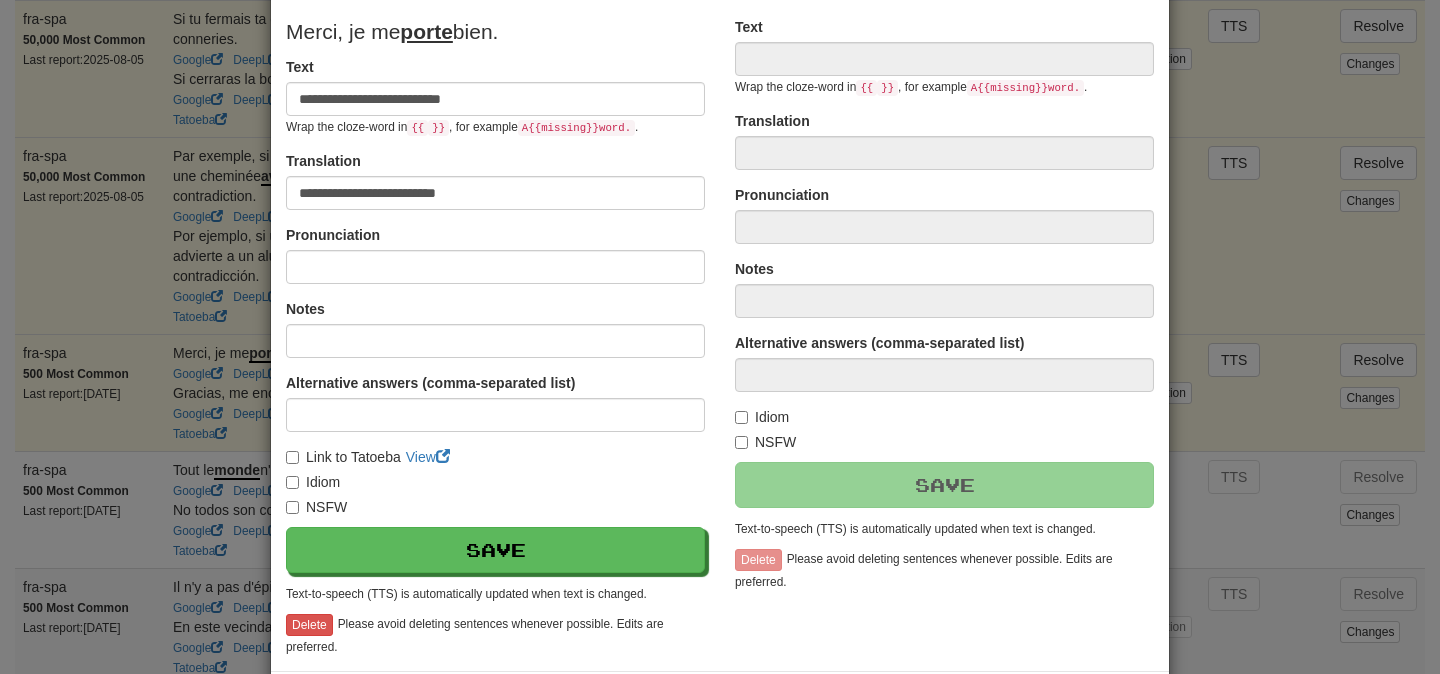 type on "**********" 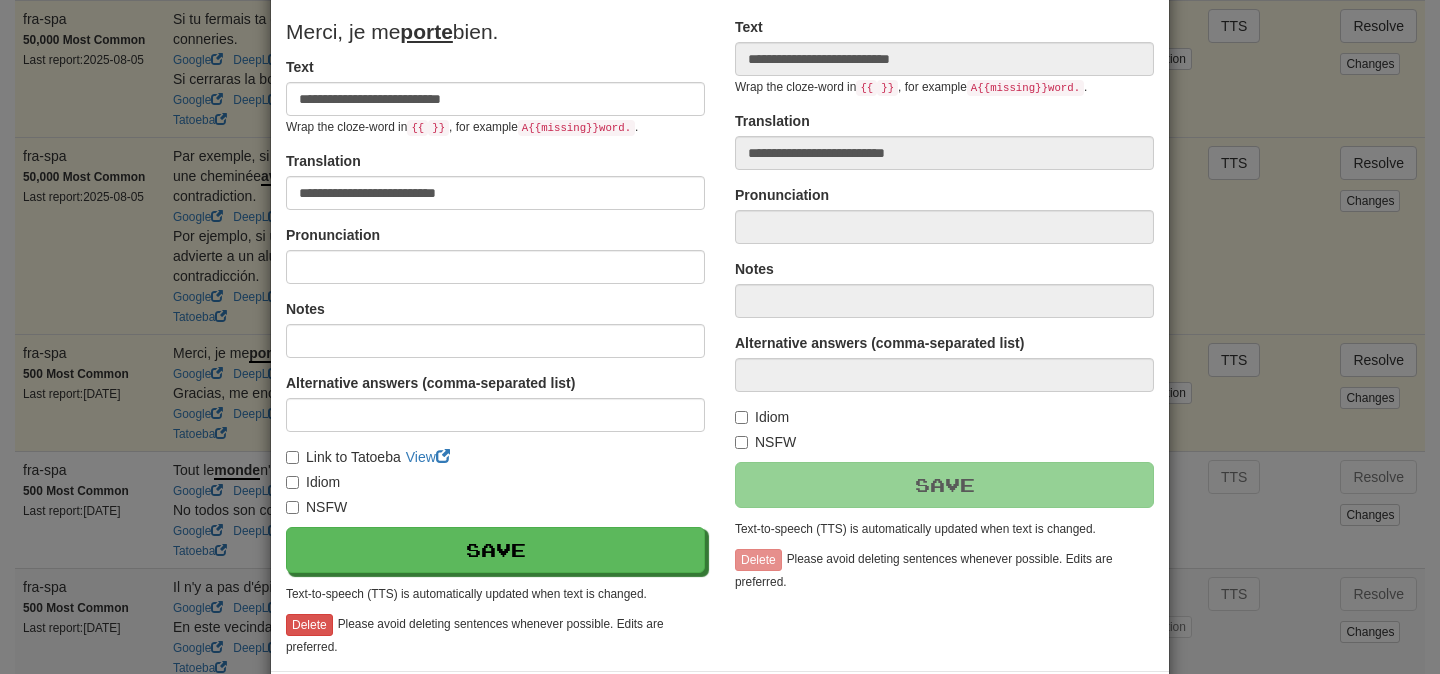 click on "**********" at bounding box center (720, 337) 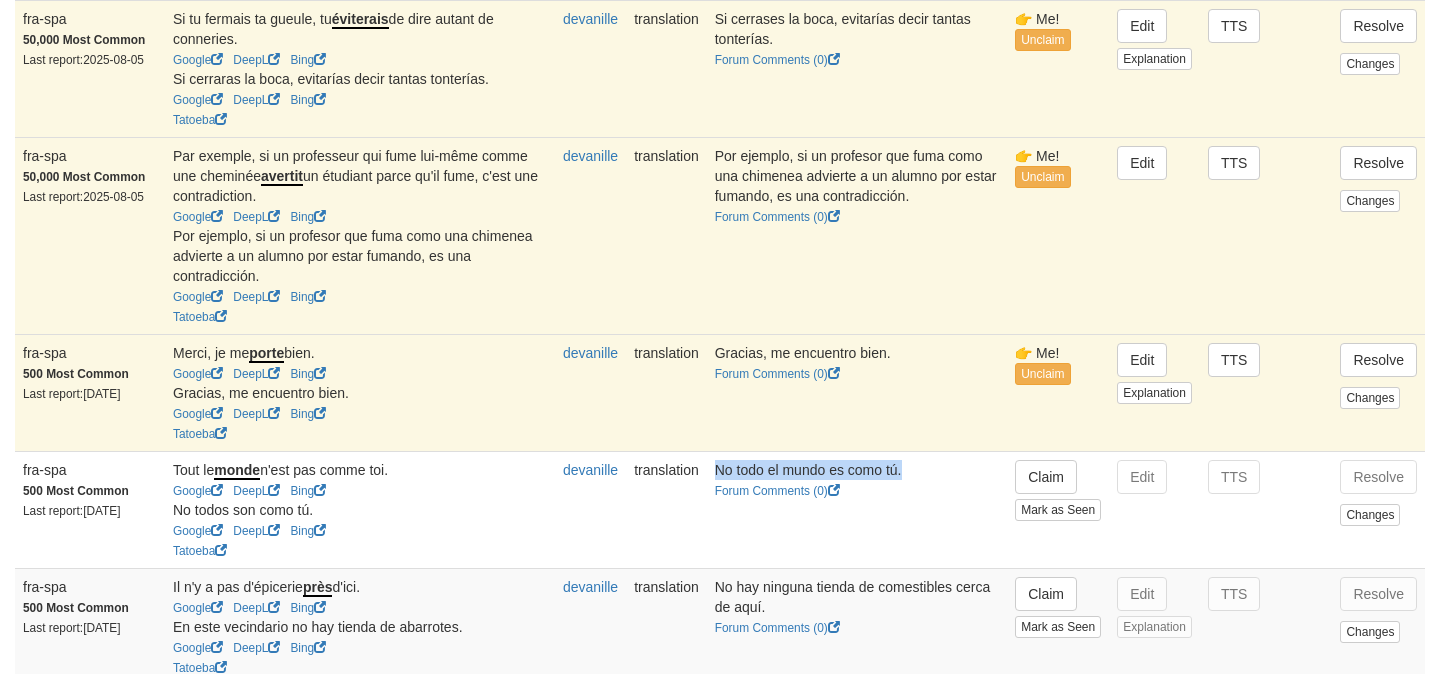 drag, startPoint x: 719, startPoint y: 485, endPoint x: 976, endPoint y: 482, distance: 257.01752 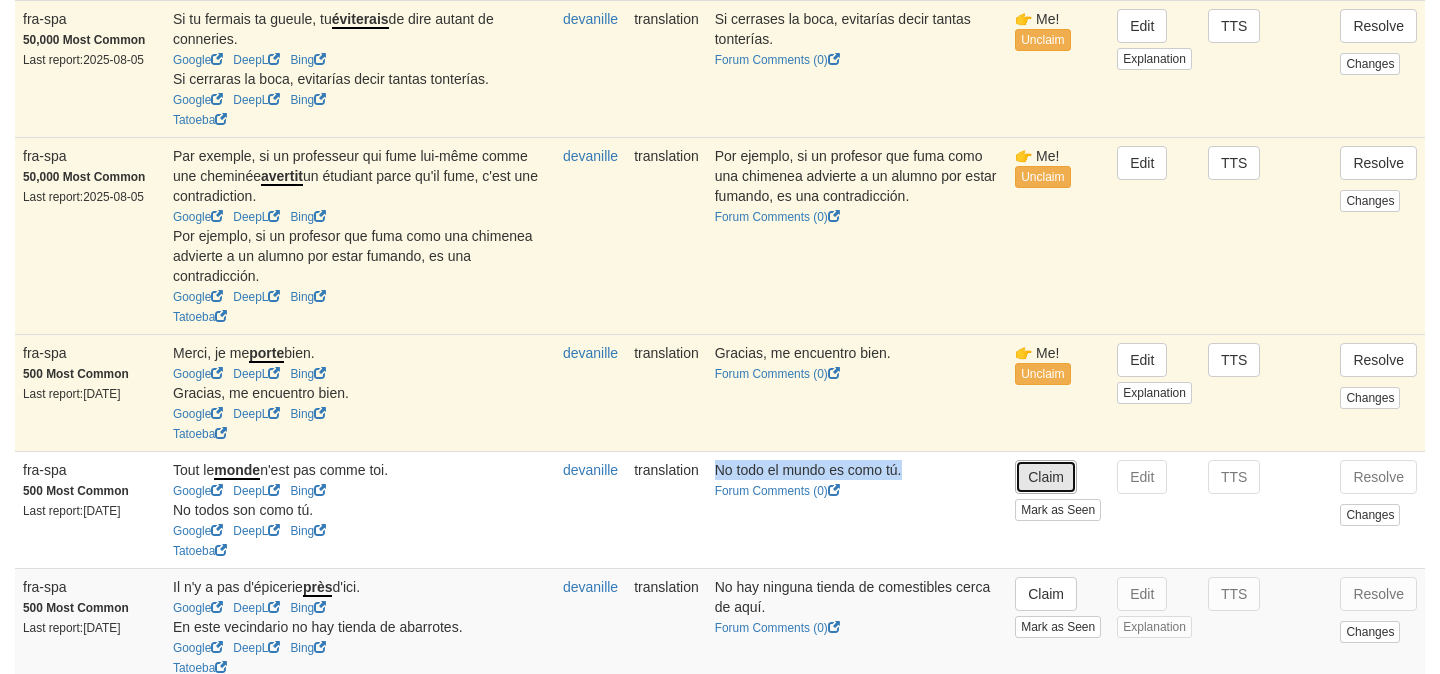 click on "Claim" at bounding box center [1046, 477] 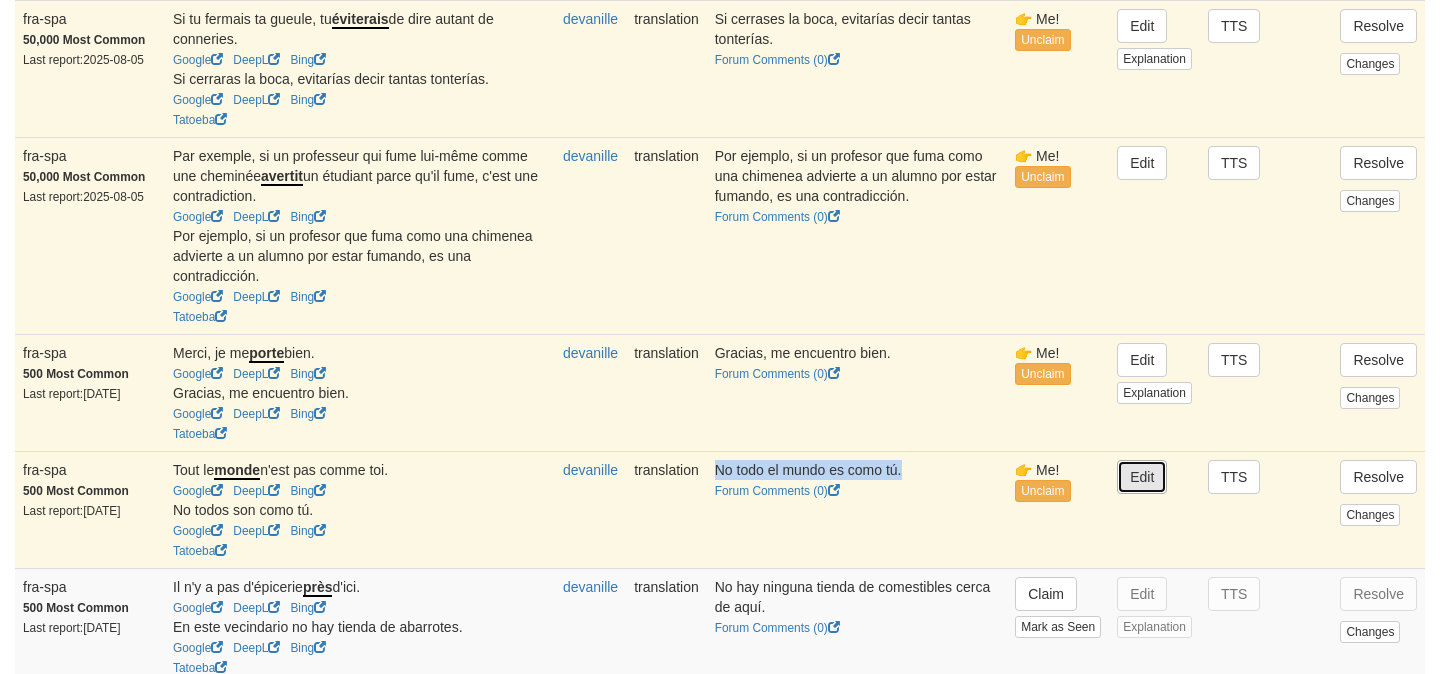 click on "Edit" at bounding box center (1142, 477) 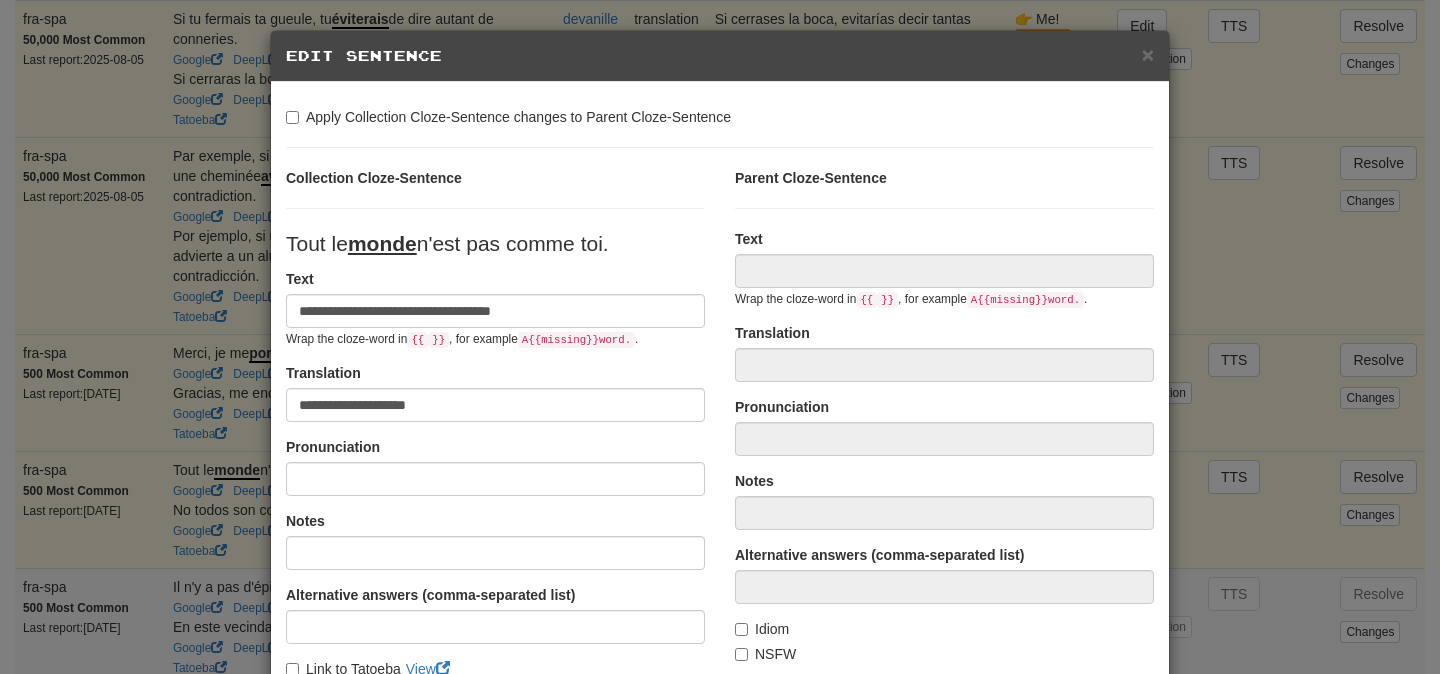 type on "**********" 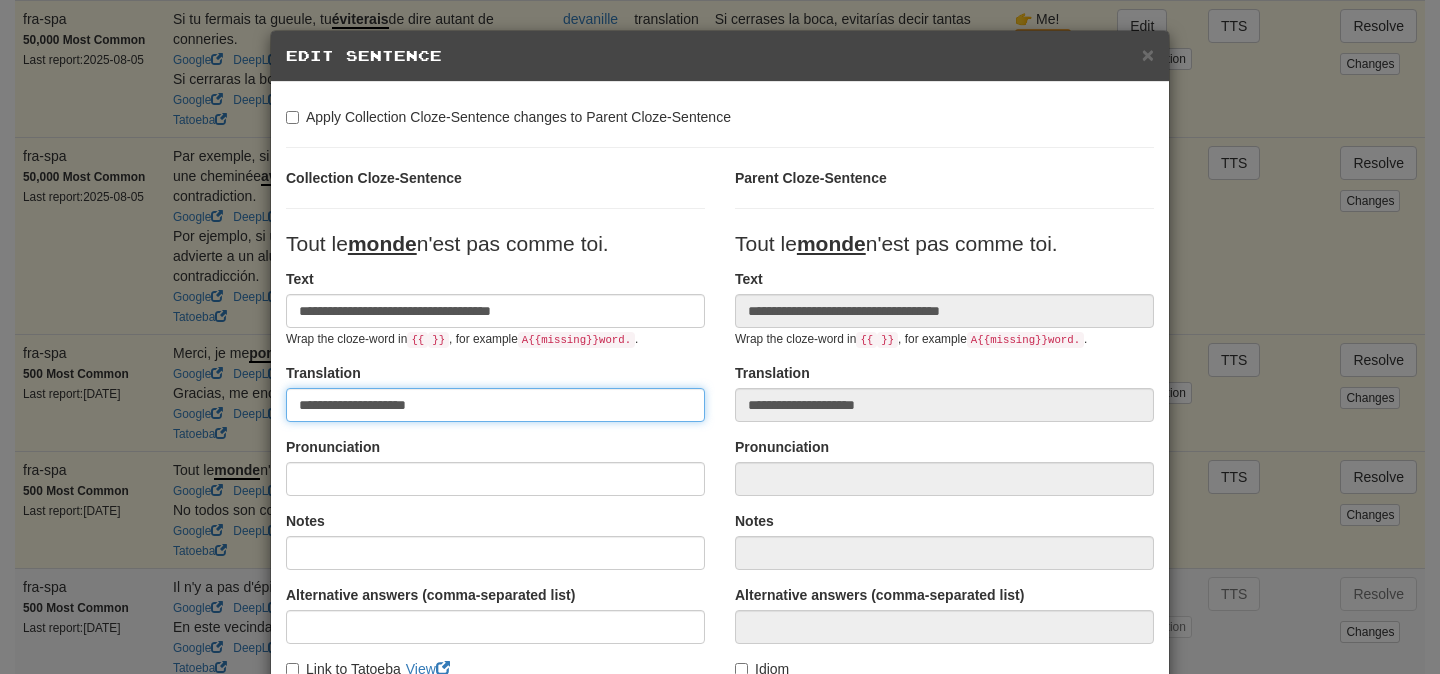 click on "**********" at bounding box center [495, 405] 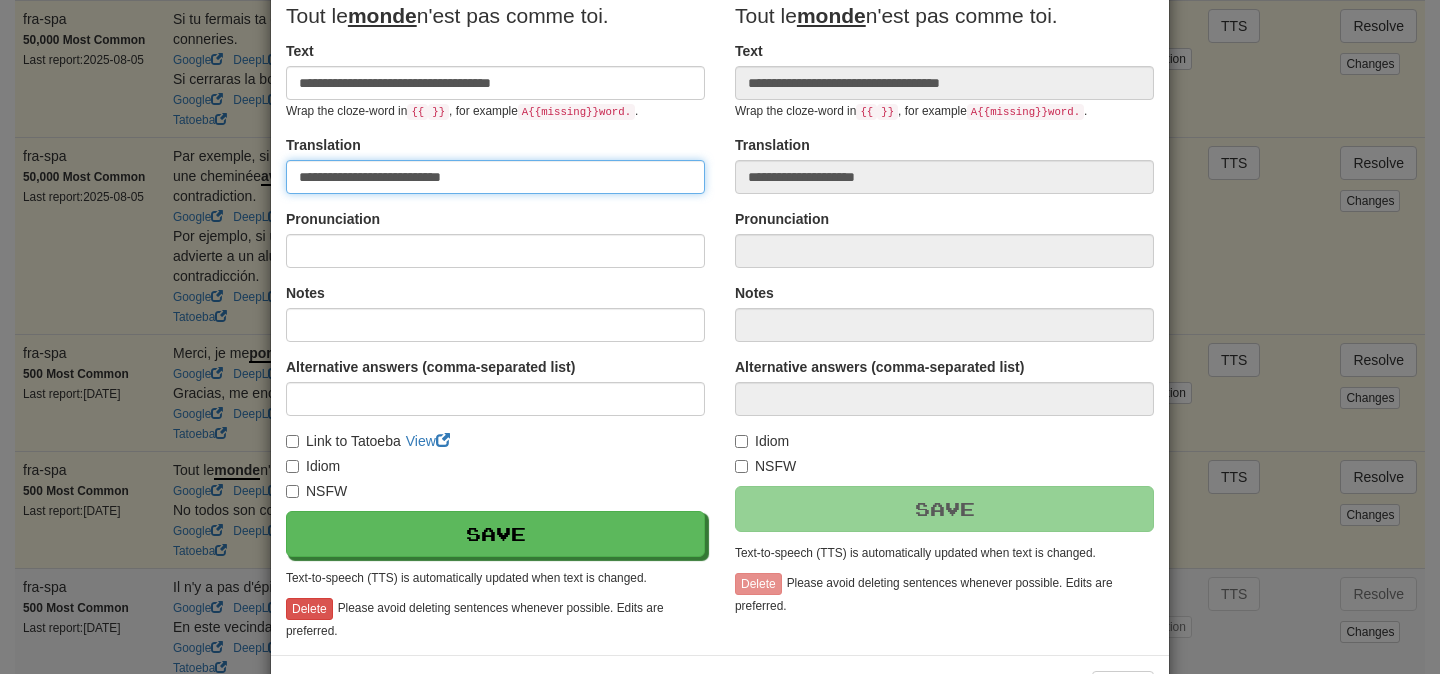 scroll, scrollTop: 231, scrollLeft: 0, axis: vertical 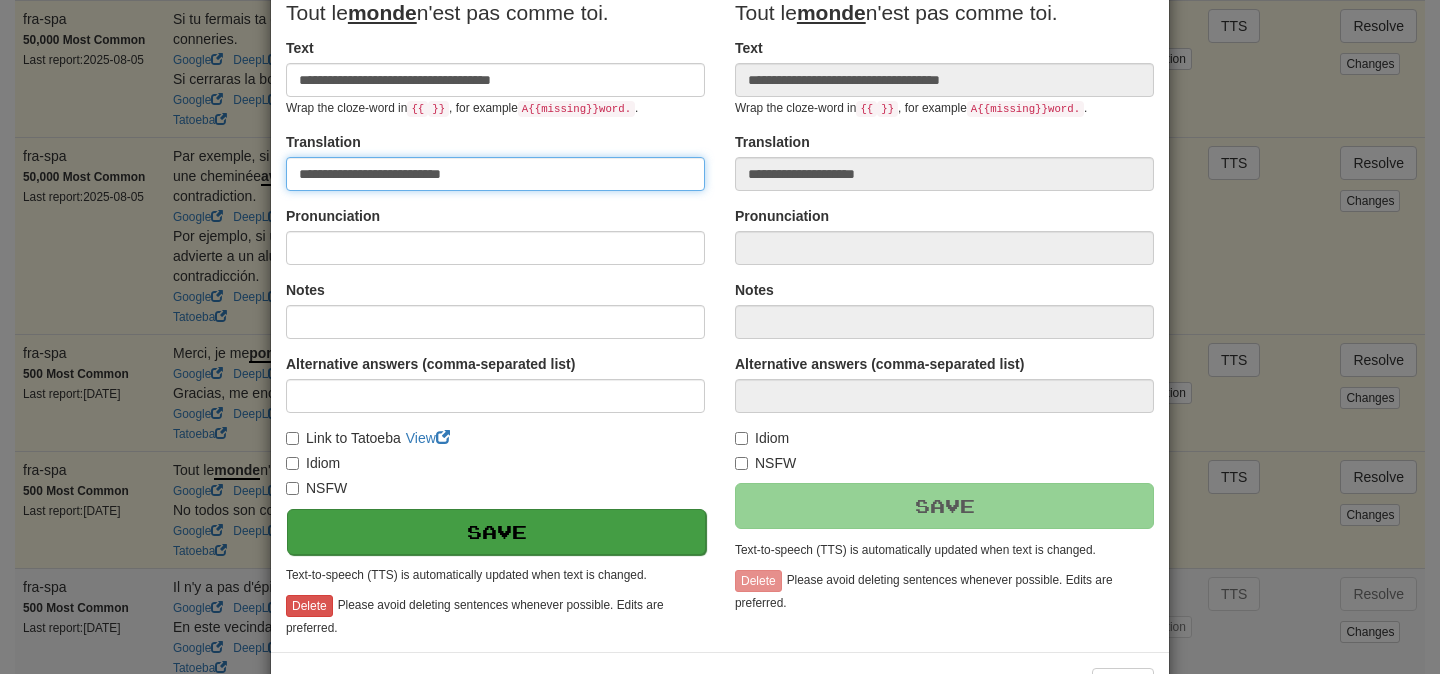 type on "**********" 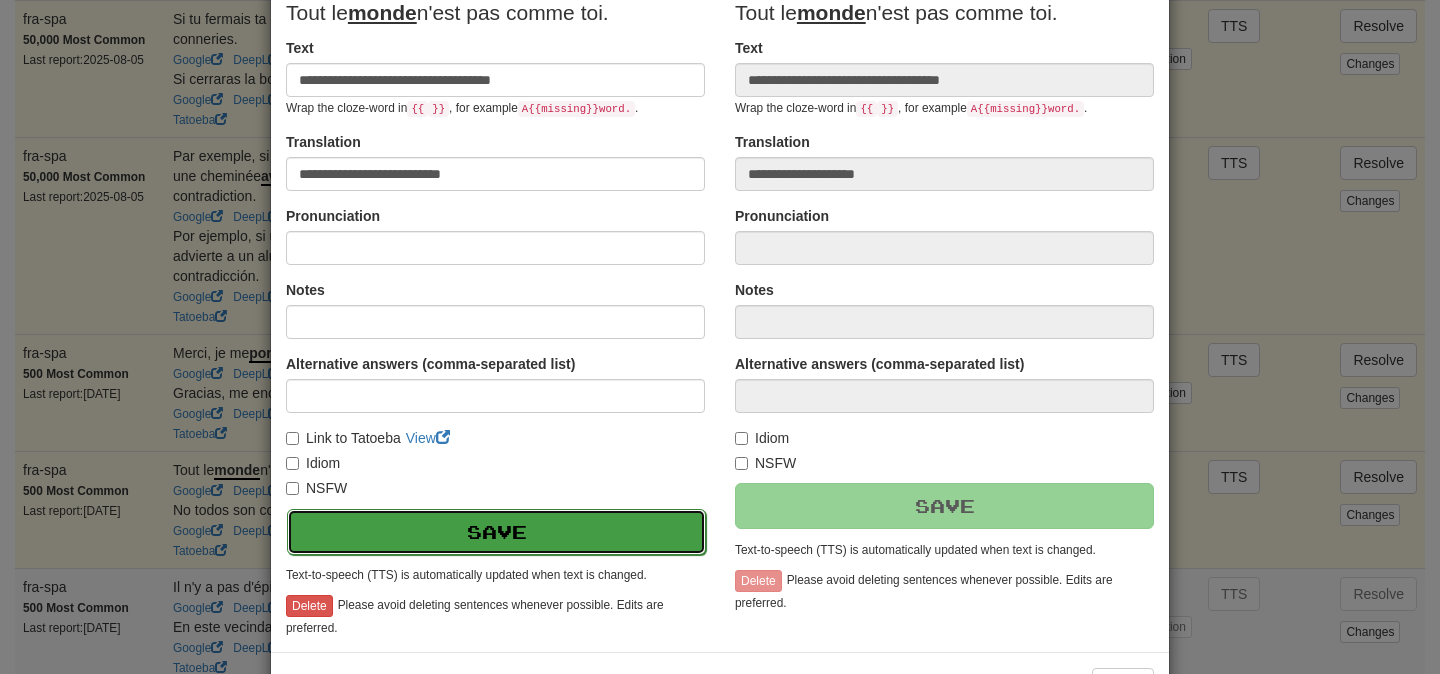 click on "Save" at bounding box center [496, 532] 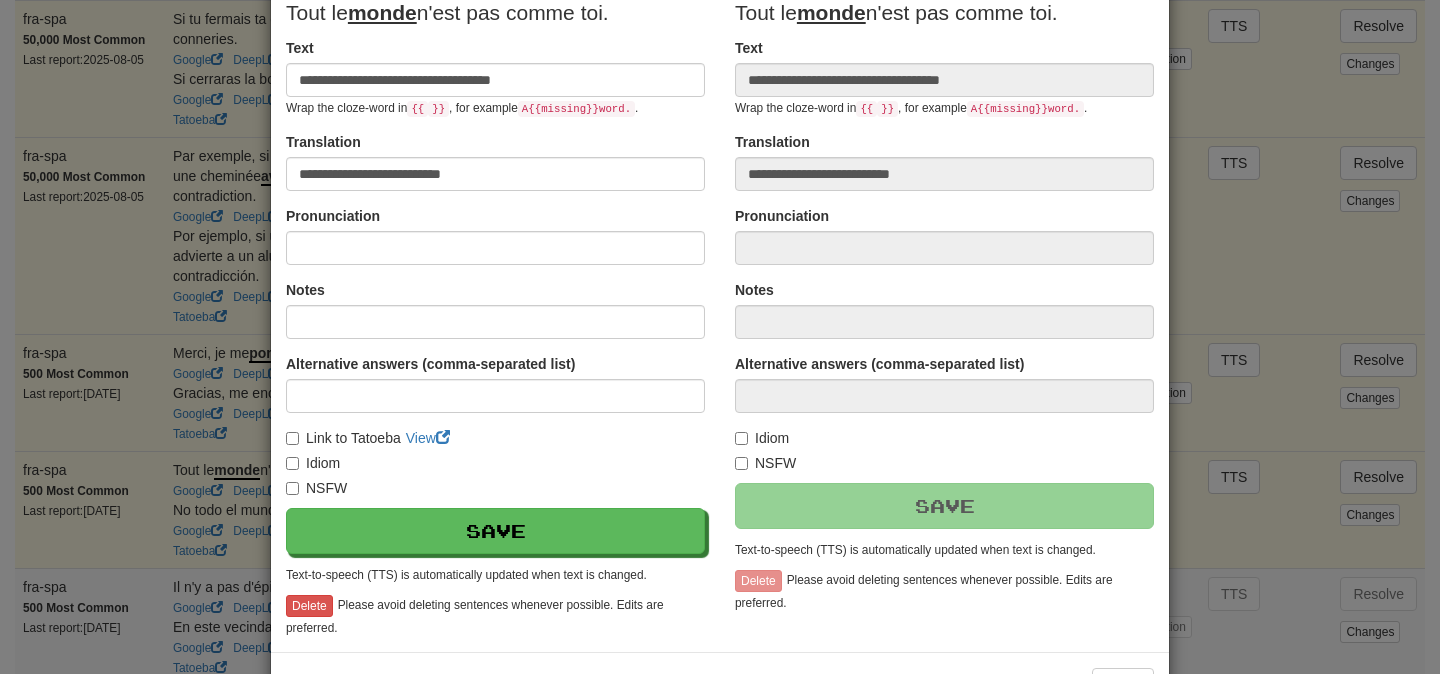 click on "**********" at bounding box center [720, 337] 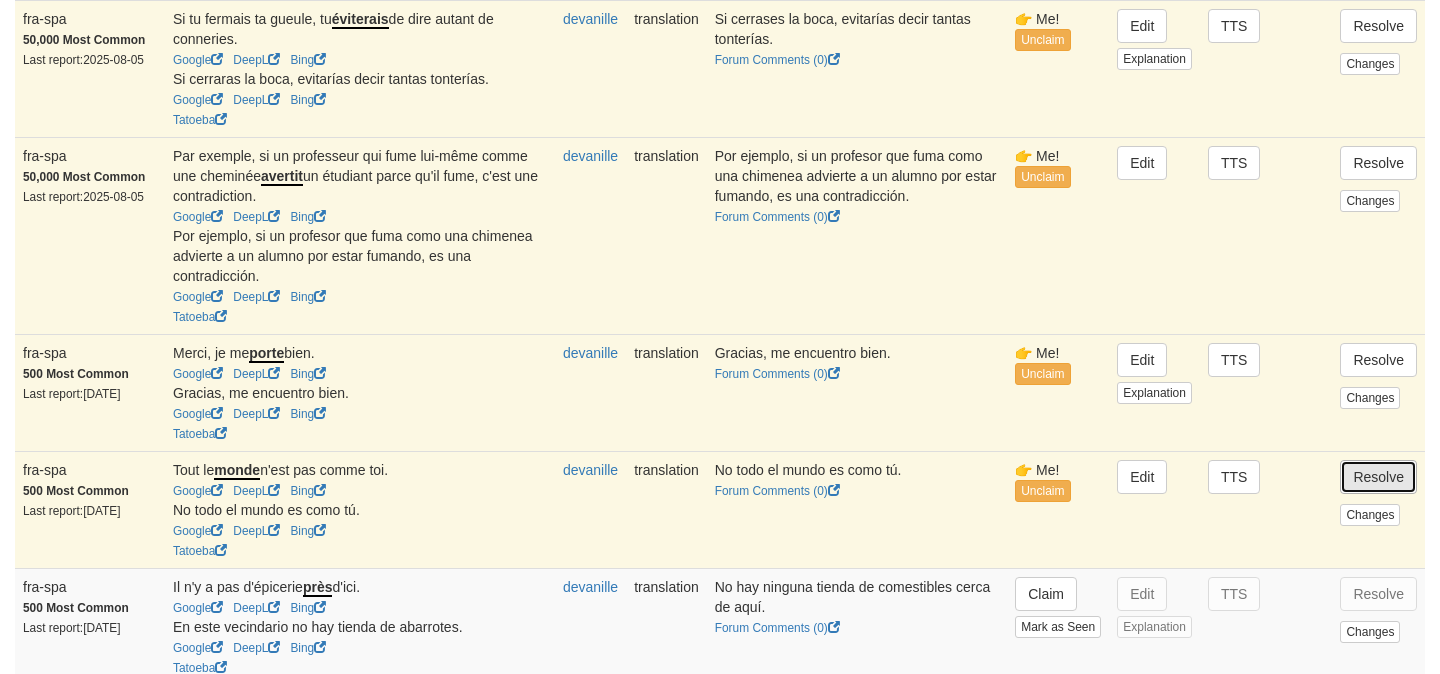 click on "Resolve" at bounding box center [1378, 477] 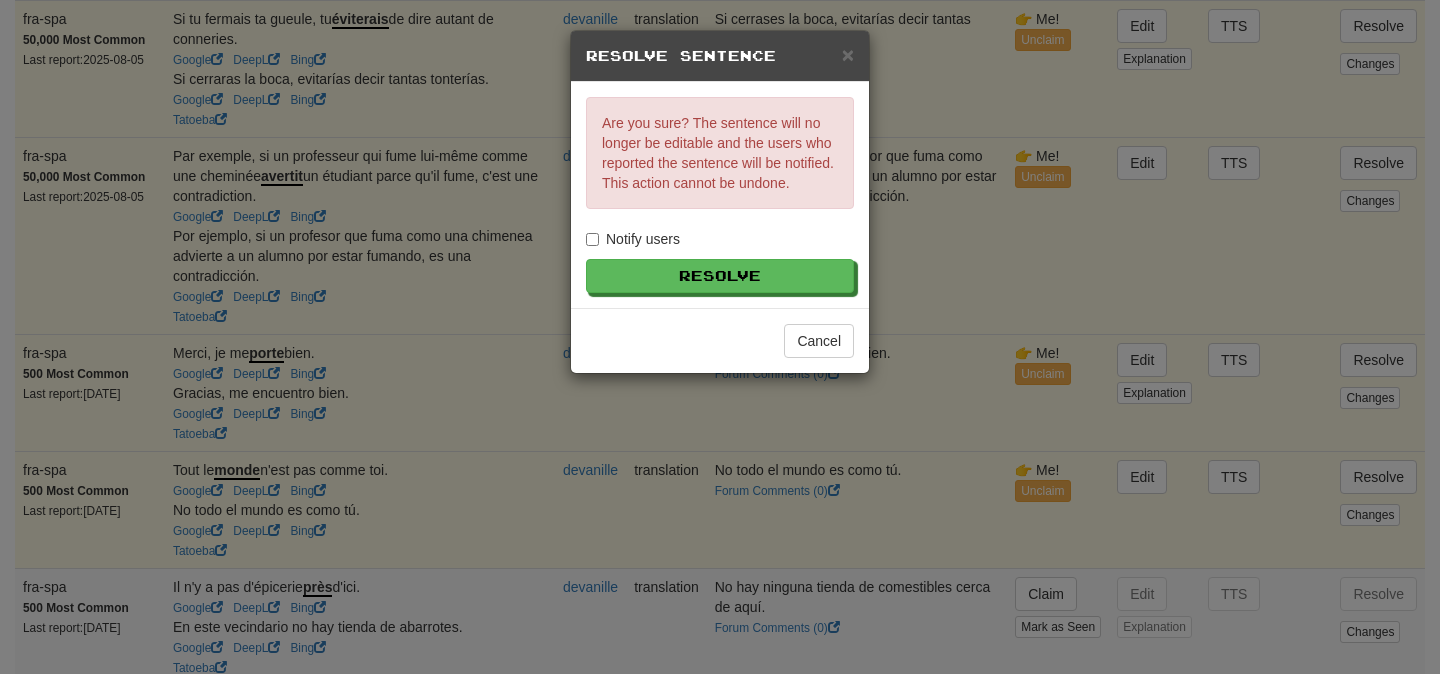 click on "Notify users" at bounding box center (633, 239) 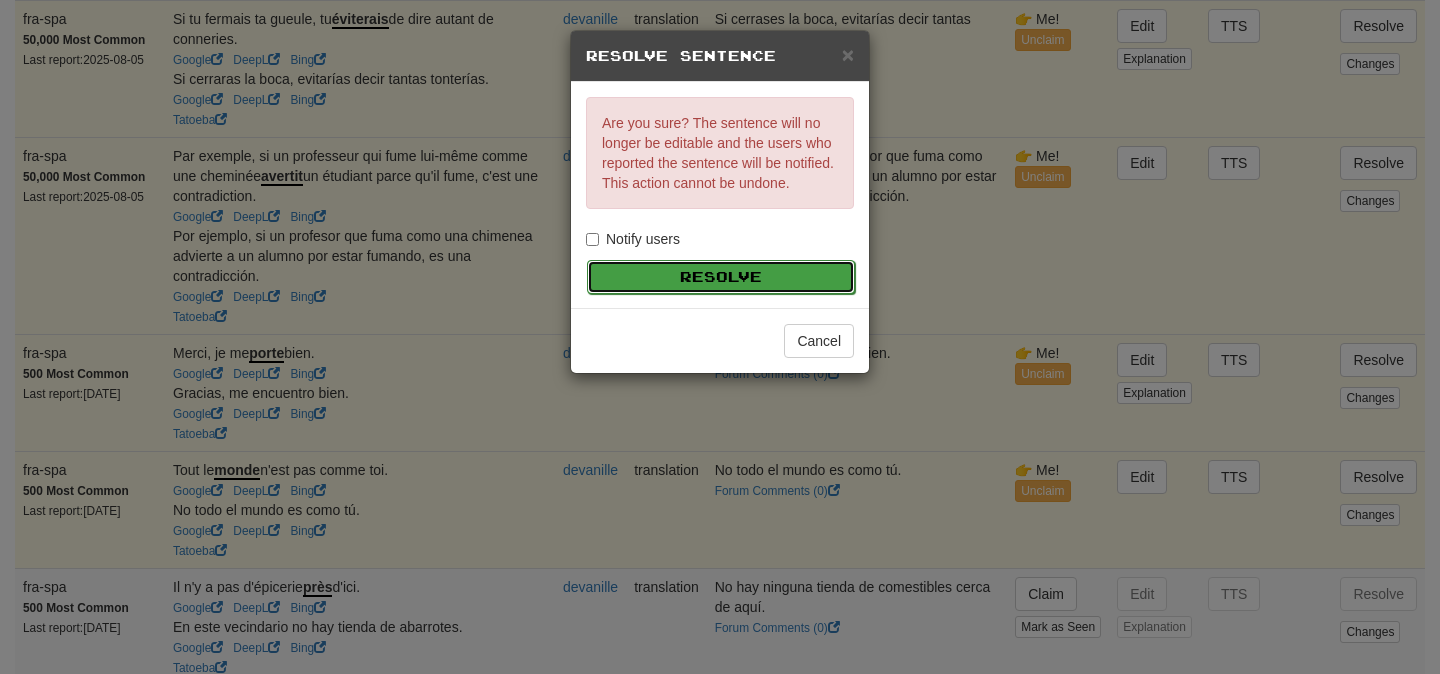 click on "Resolve" at bounding box center [721, 277] 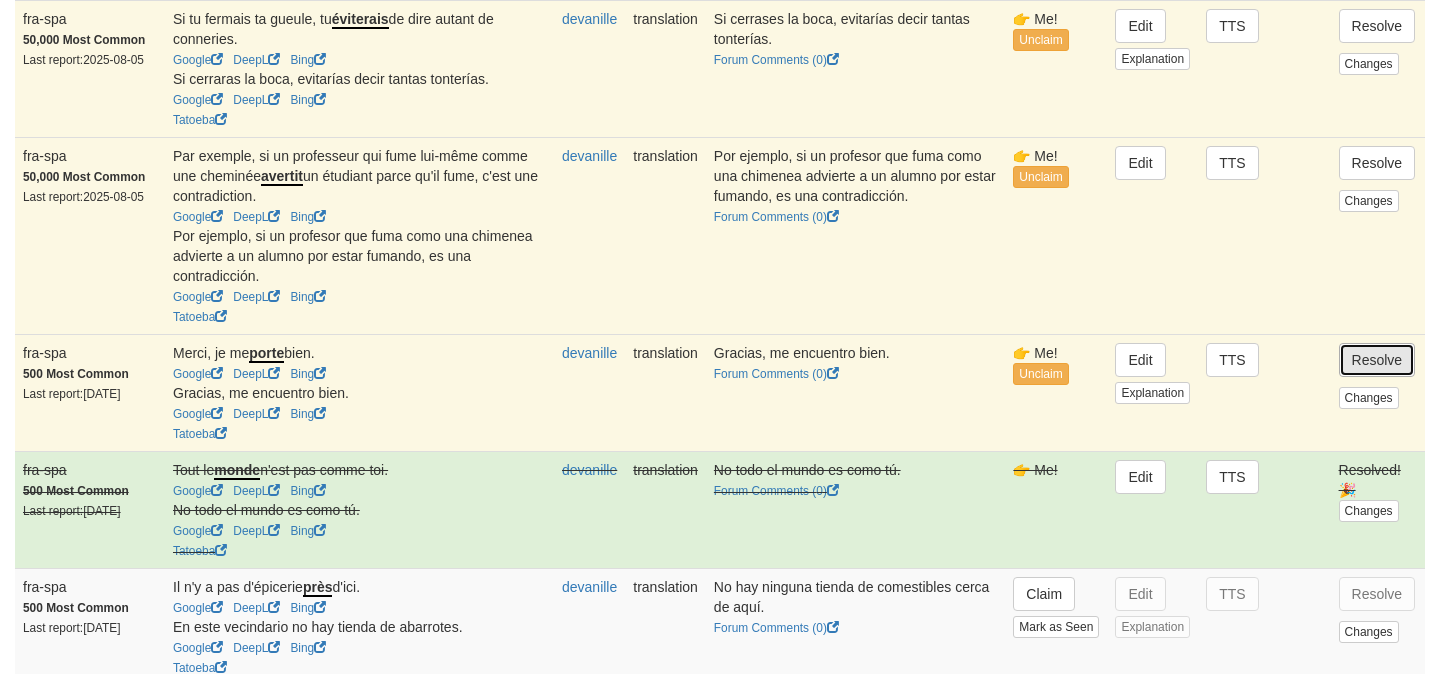 click on "Resolve" at bounding box center (1377, 360) 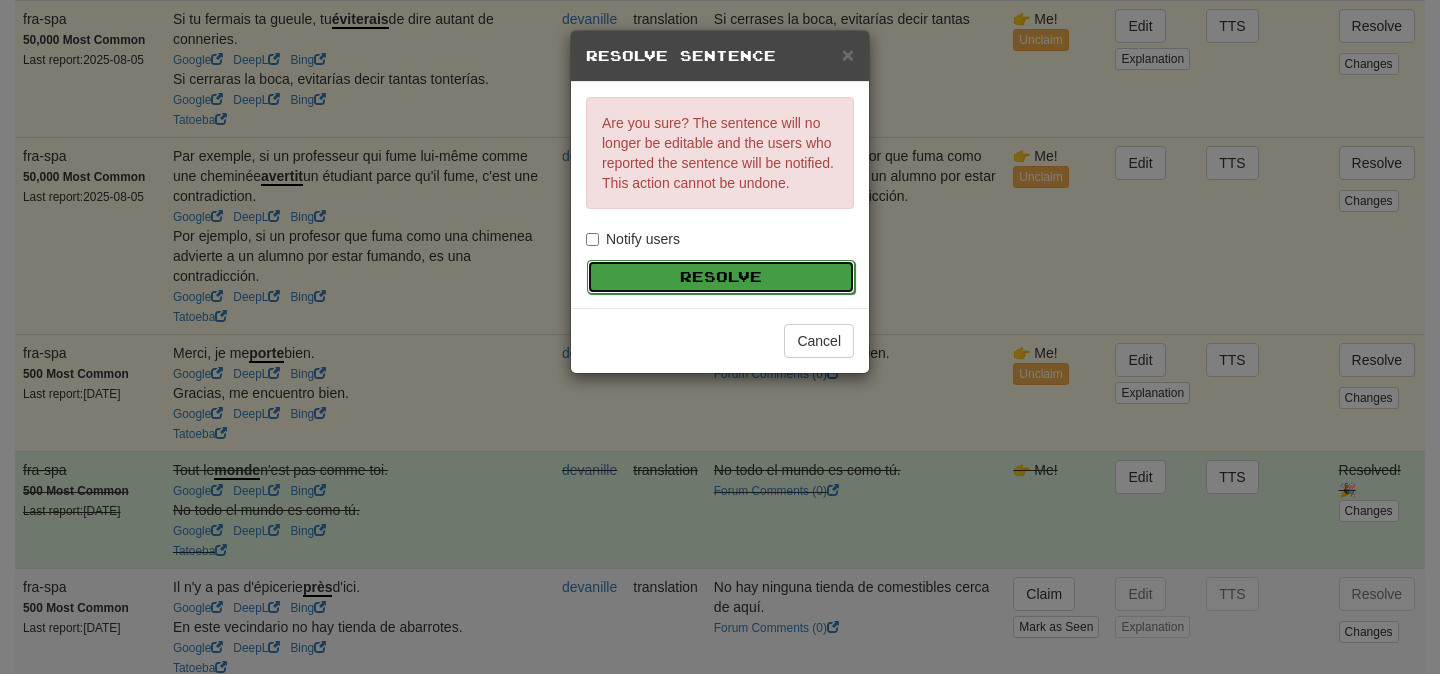 click on "Resolve" at bounding box center (721, 277) 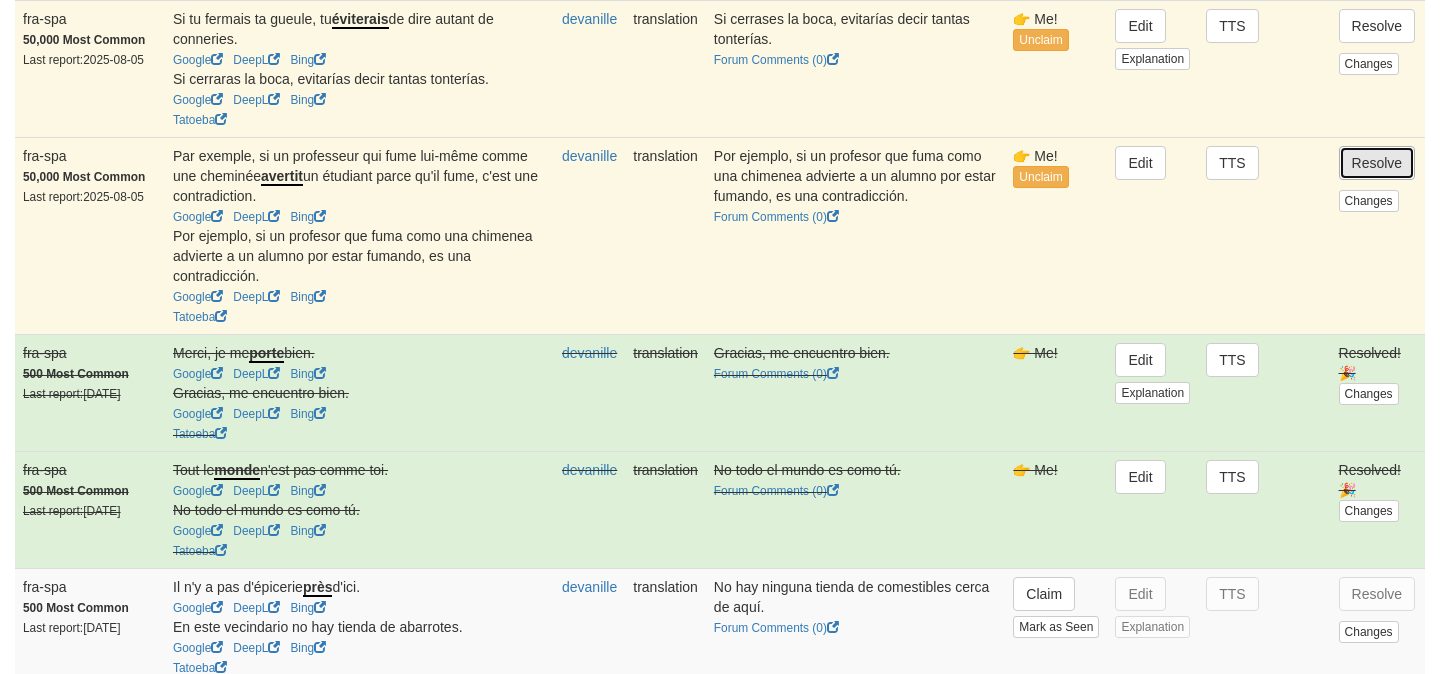 click on "Resolve" at bounding box center [1377, 163] 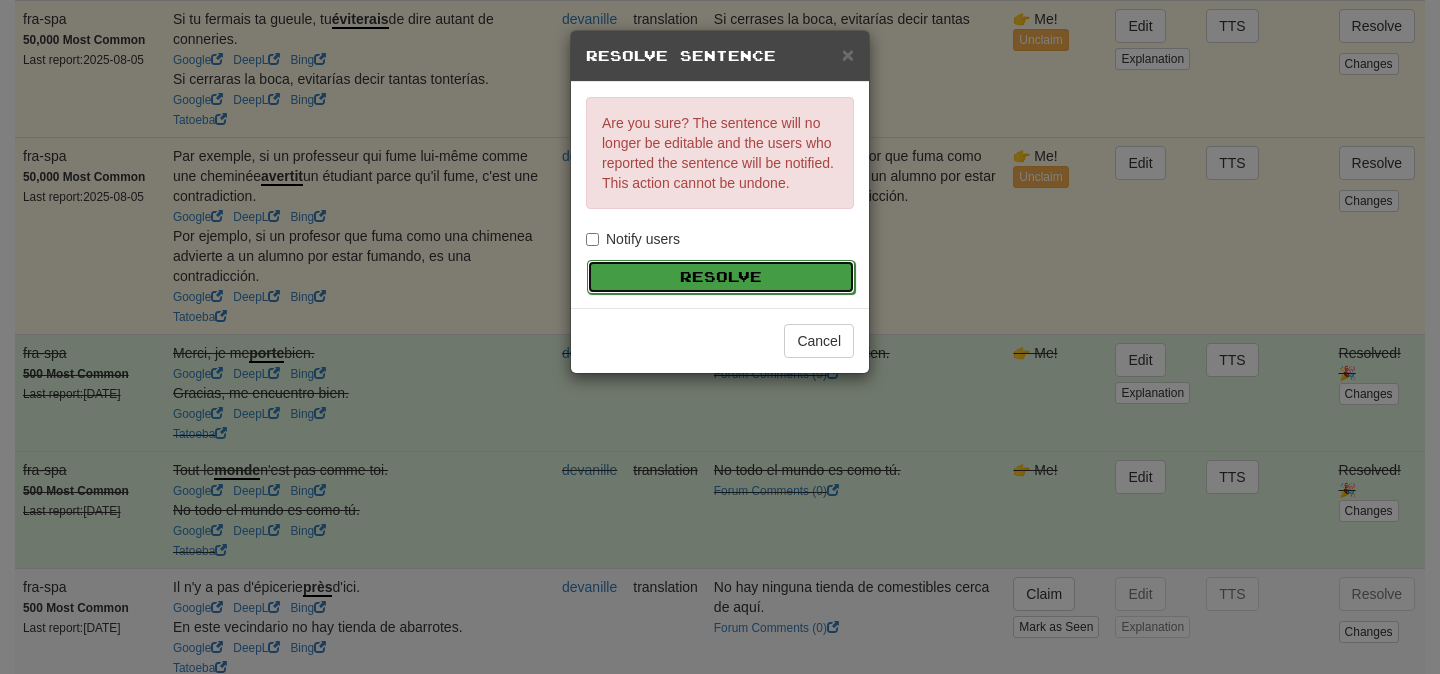 click on "Resolve" at bounding box center (721, 277) 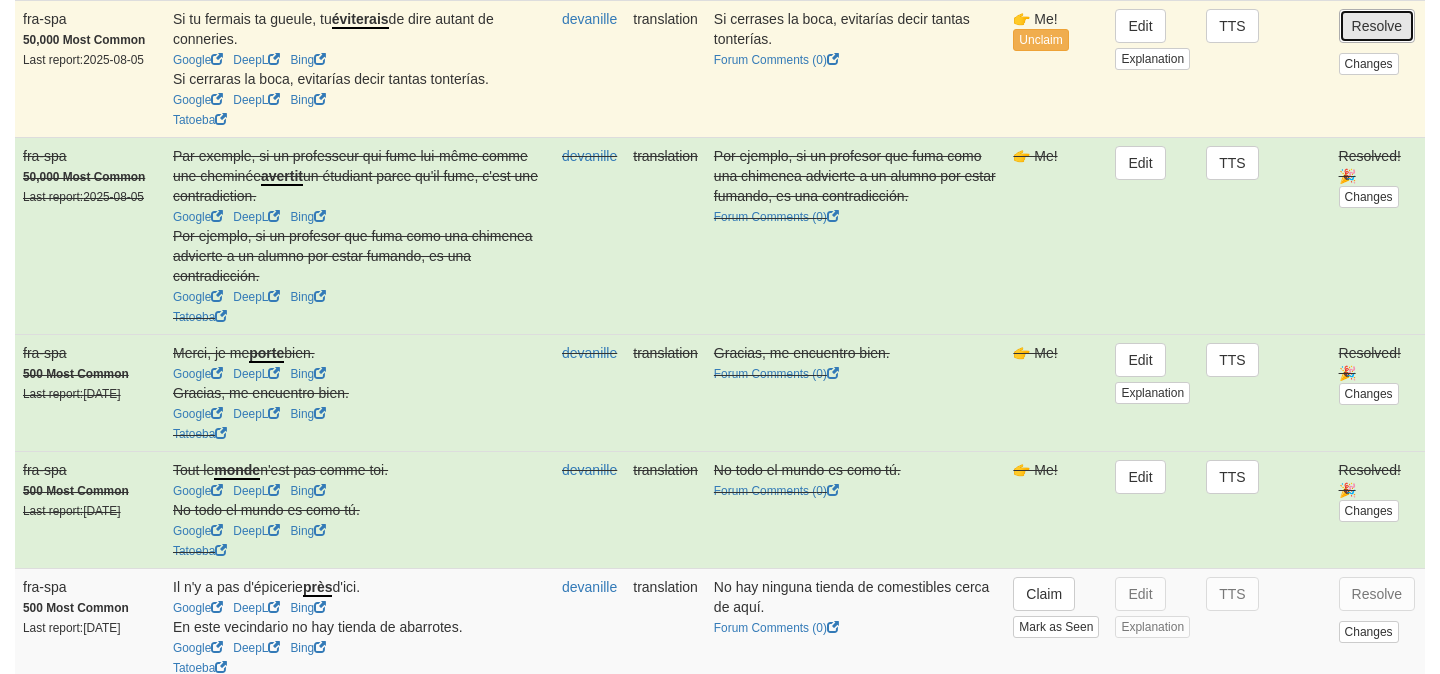 click on "Resolve" at bounding box center [1377, 26] 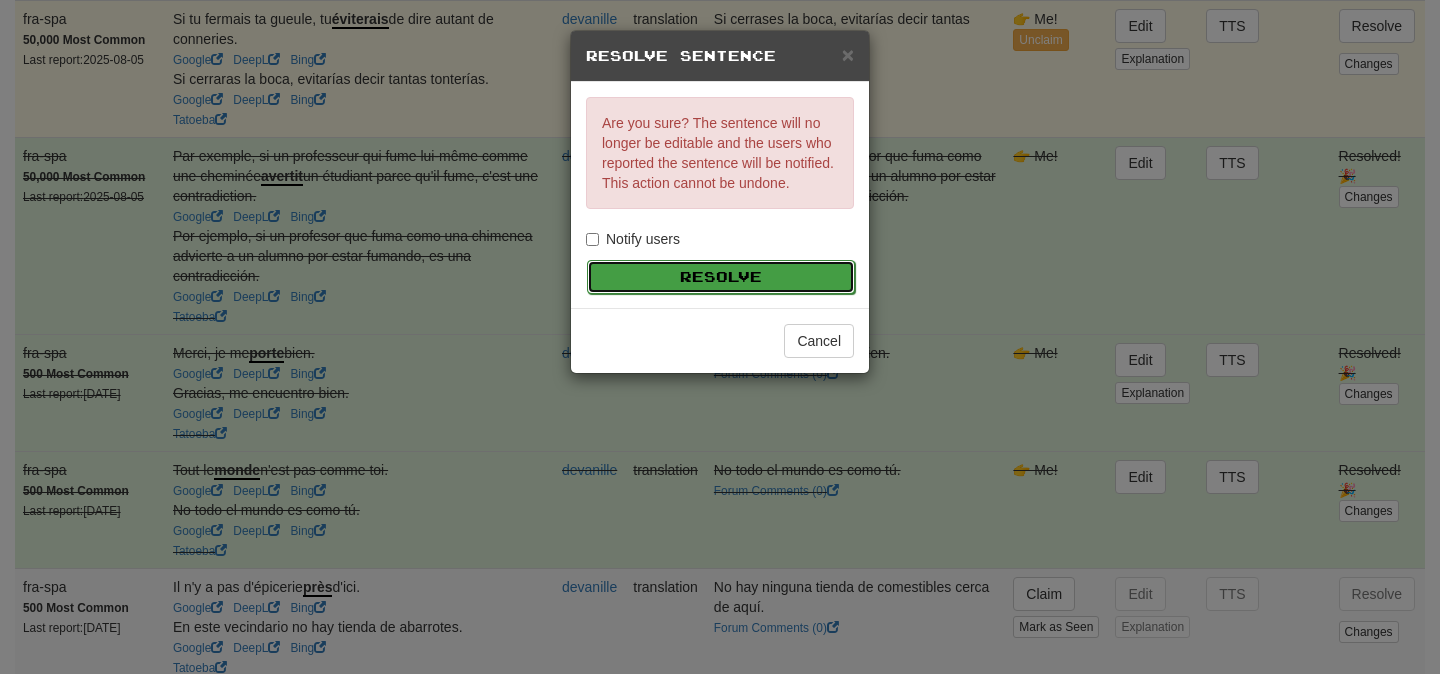 click on "Resolve" at bounding box center (721, 277) 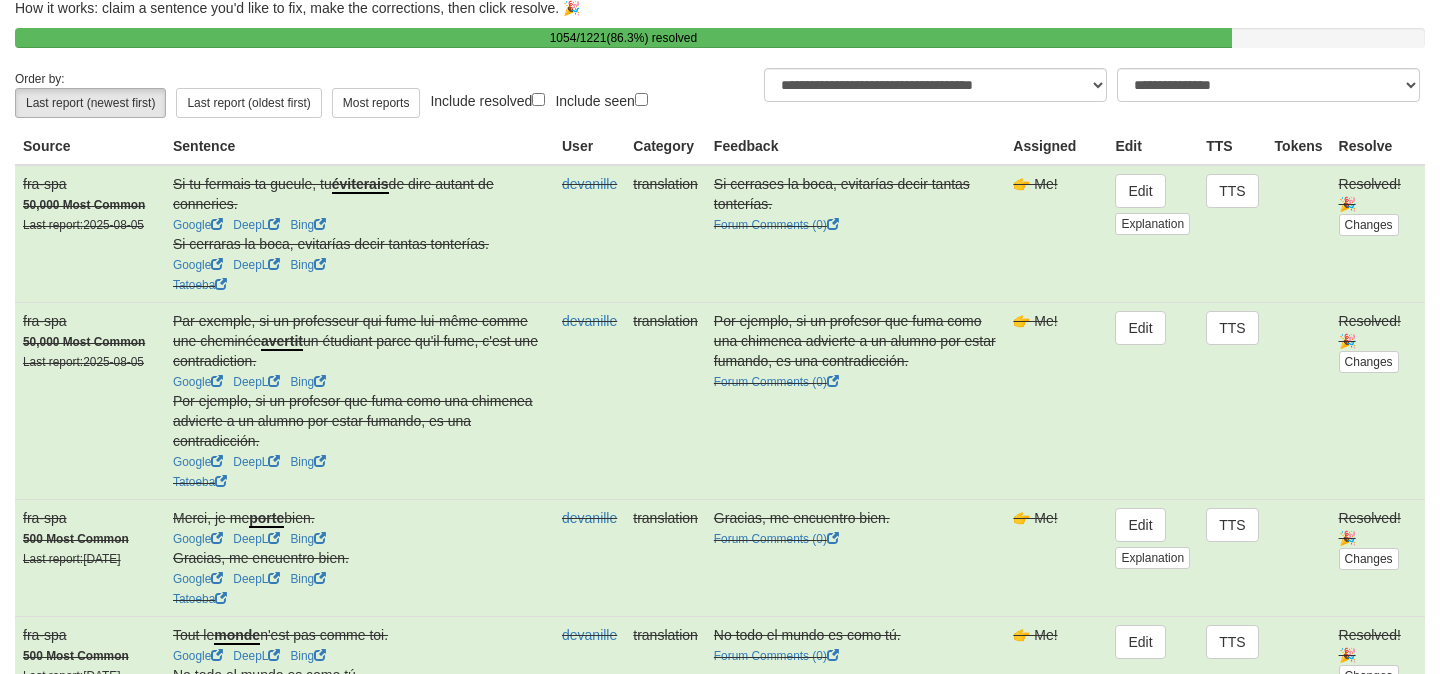 scroll, scrollTop: 0, scrollLeft: 0, axis: both 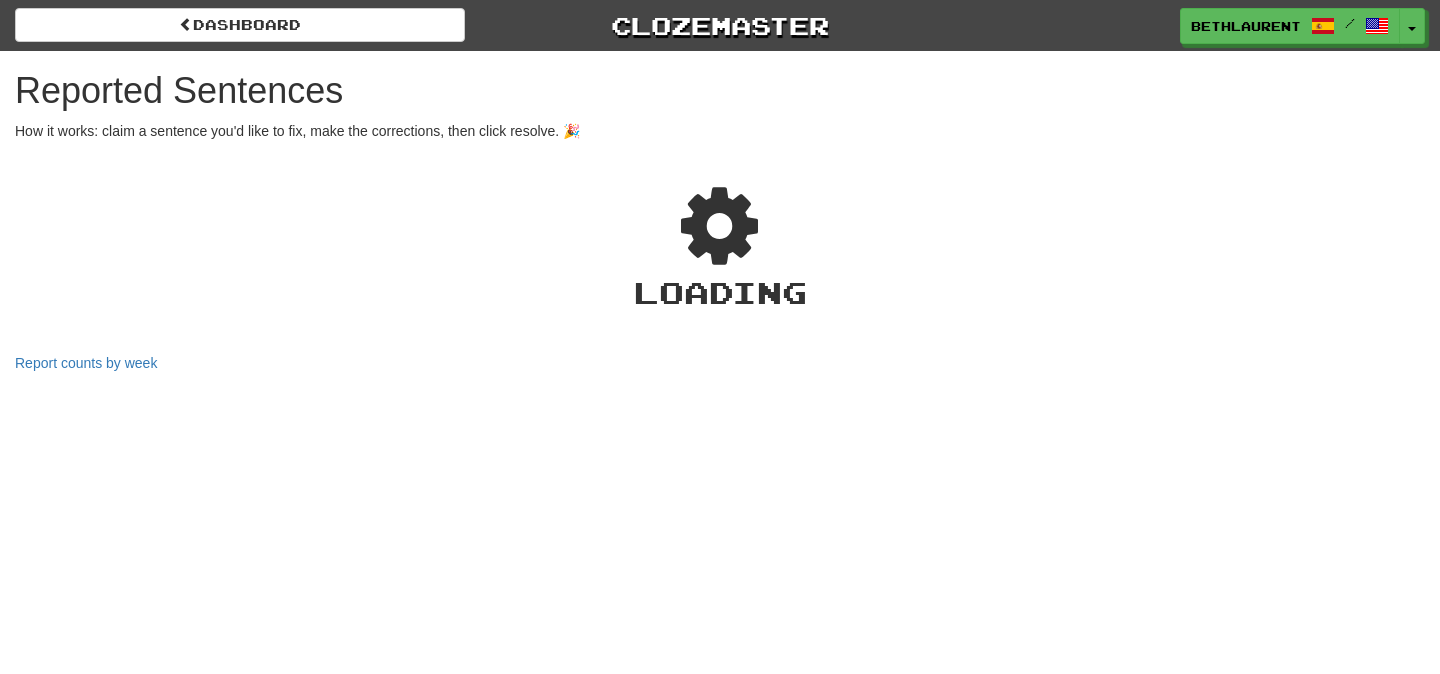 select on "***" 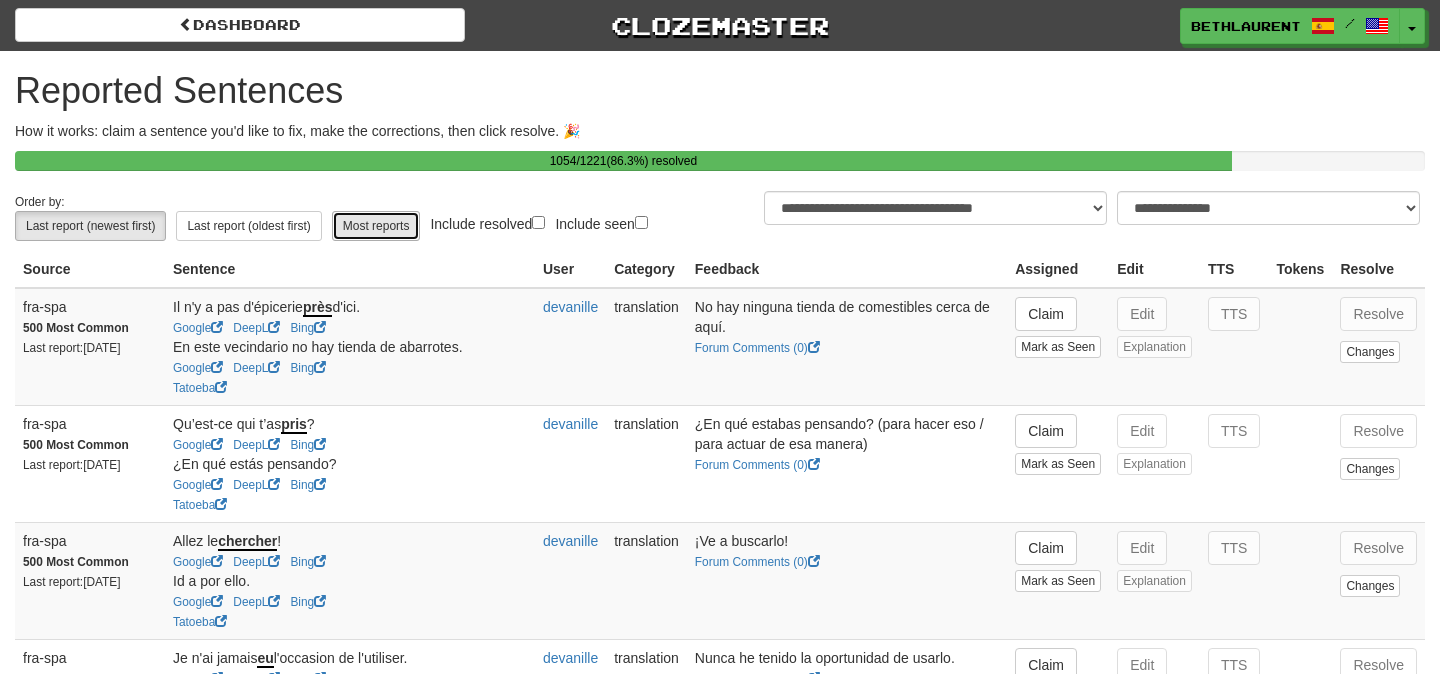 click on "Most reports" at bounding box center (376, 226) 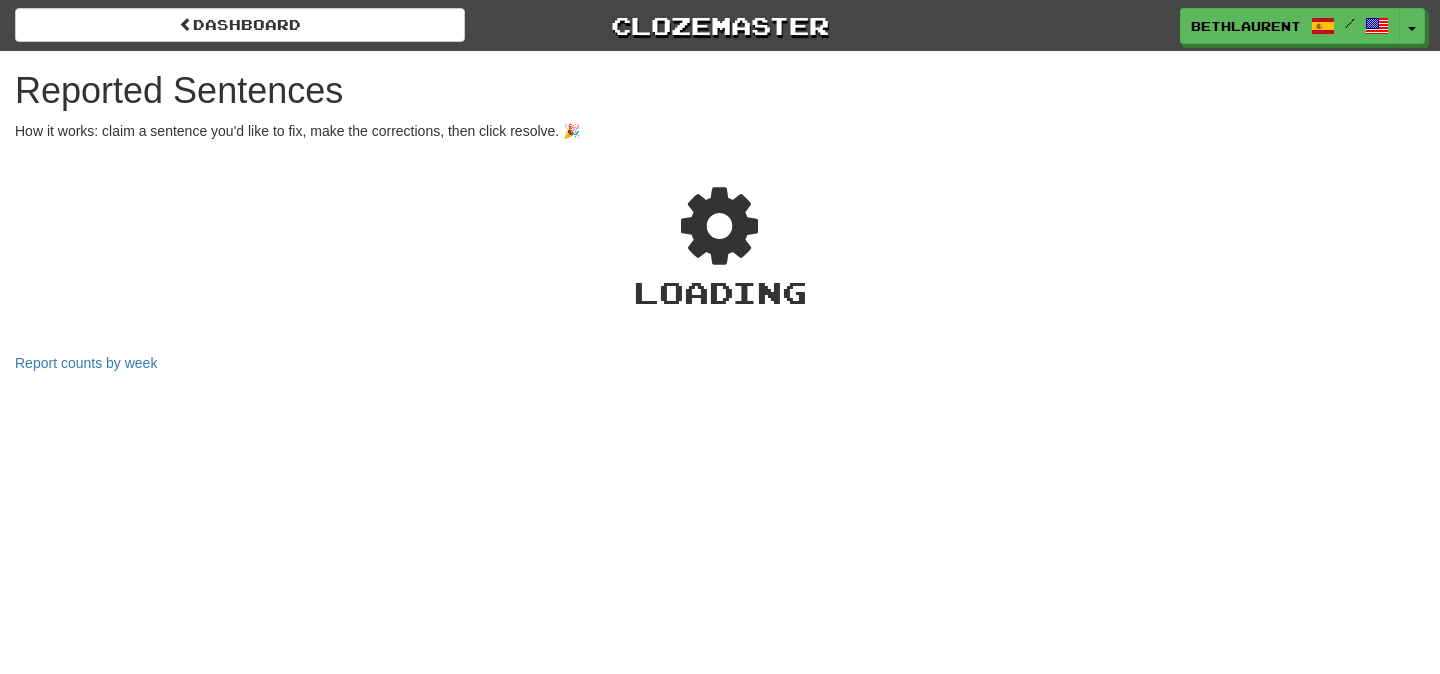 select on "***" 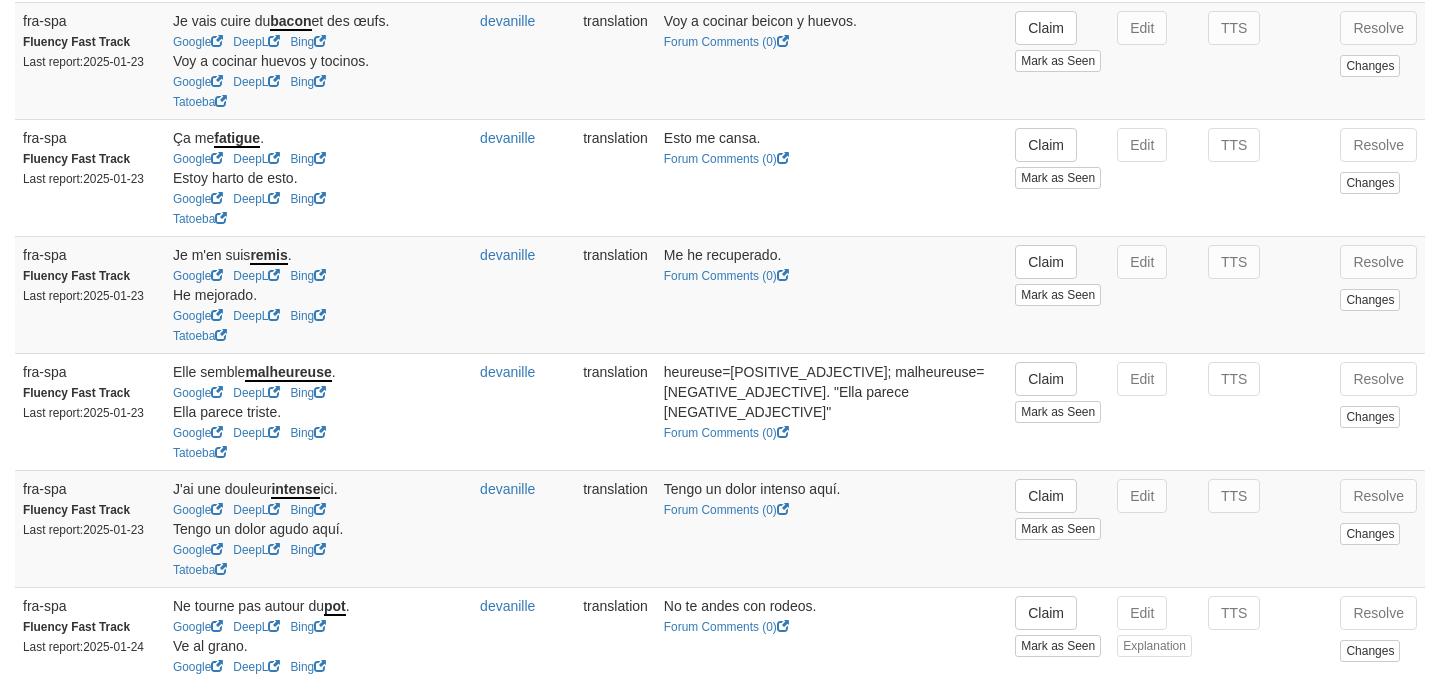 scroll, scrollTop: 524, scrollLeft: 0, axis: vertical 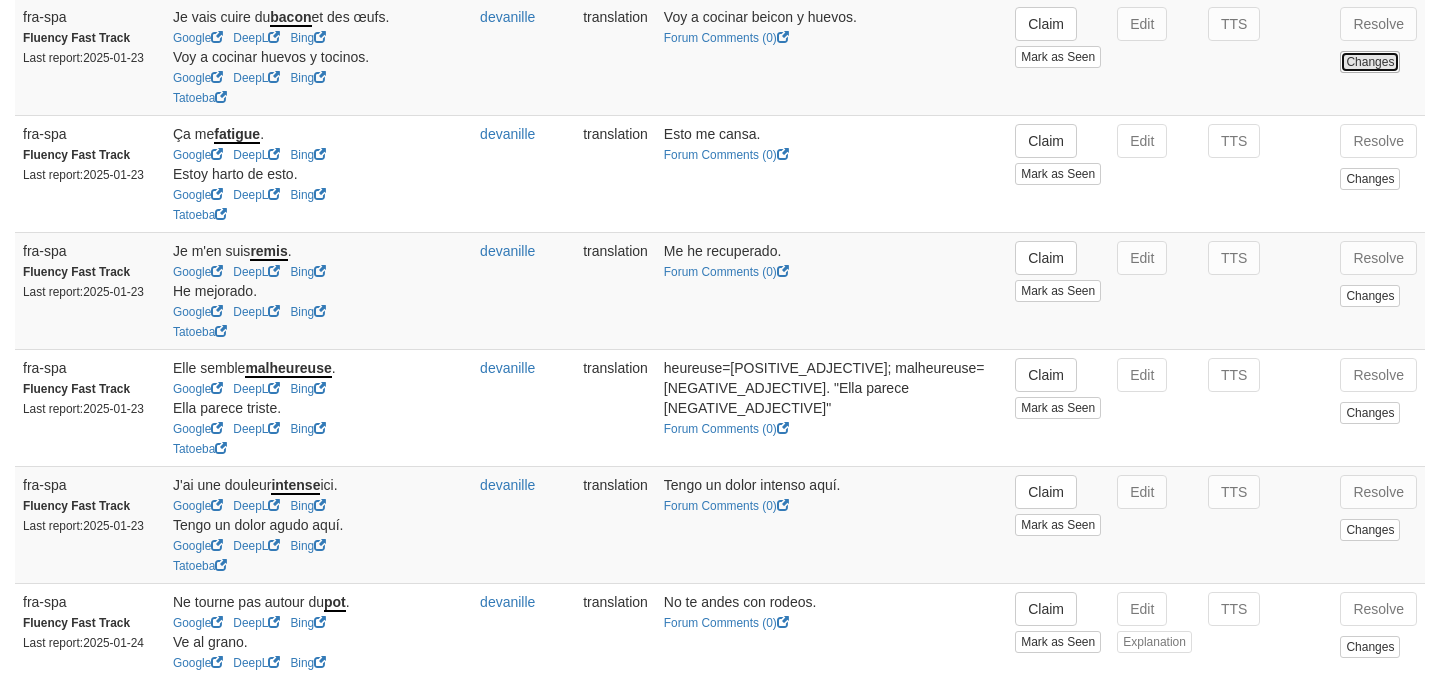 click on "Changes" at bounding box center [1370, 62] 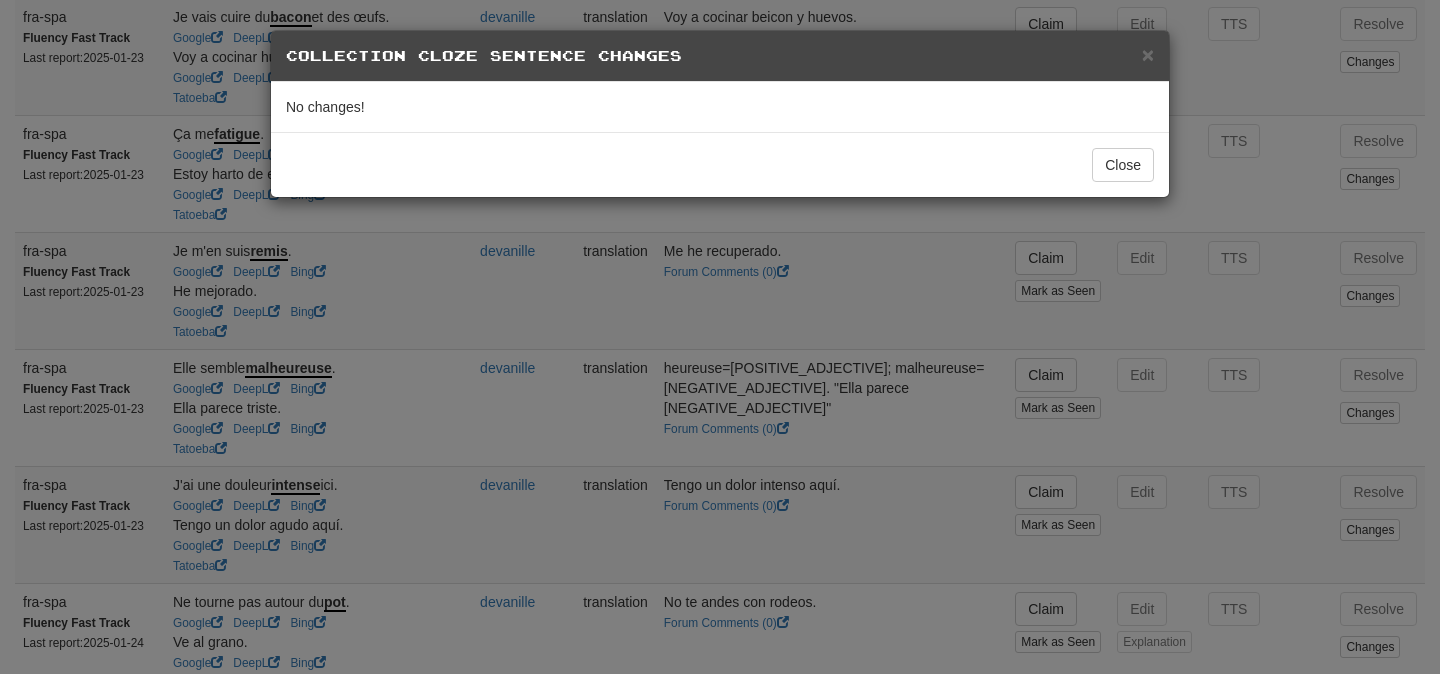 click on "× Collection Cloze Sentence Changes No changes! Close" at bounding box center (720, 337) 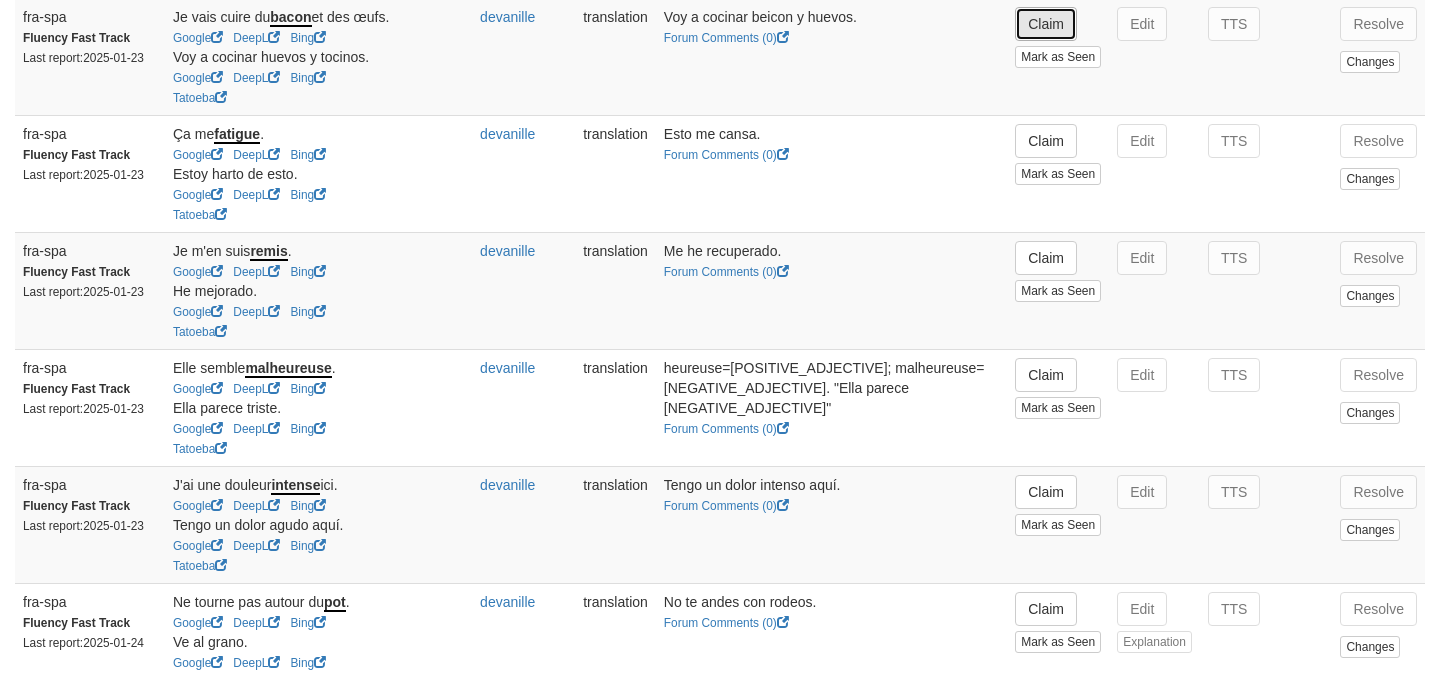 click on "Claim" at bounding box center [1046, 24] 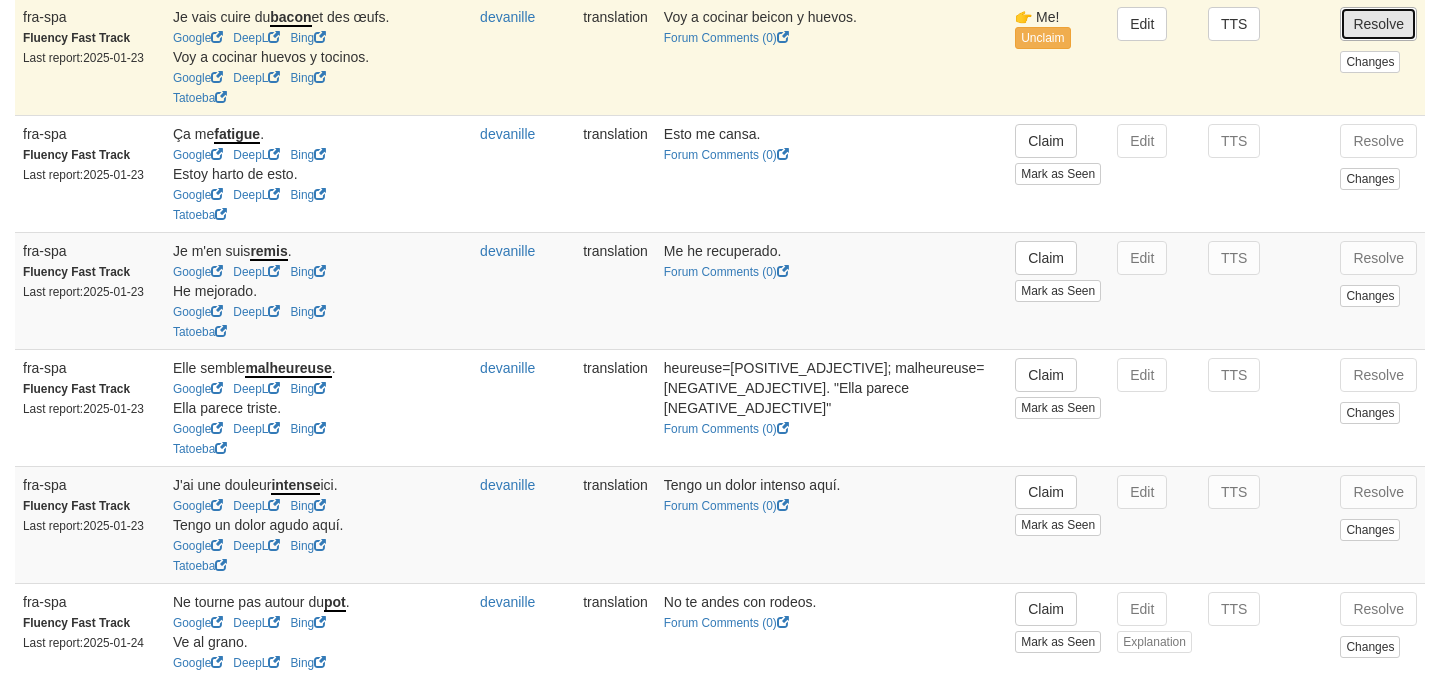click on "Resolve" at bounding box center [1378, 24] 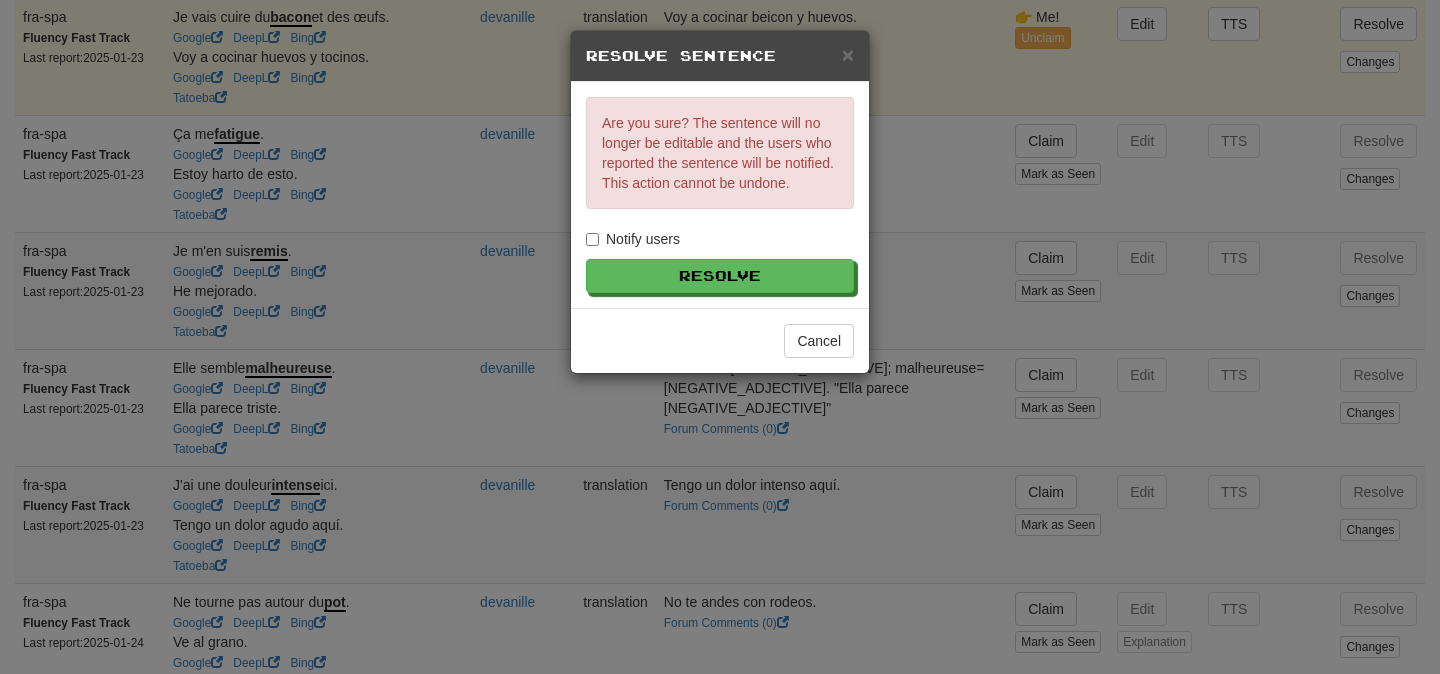 click on "Notify users" at bounding box center [633, 239] 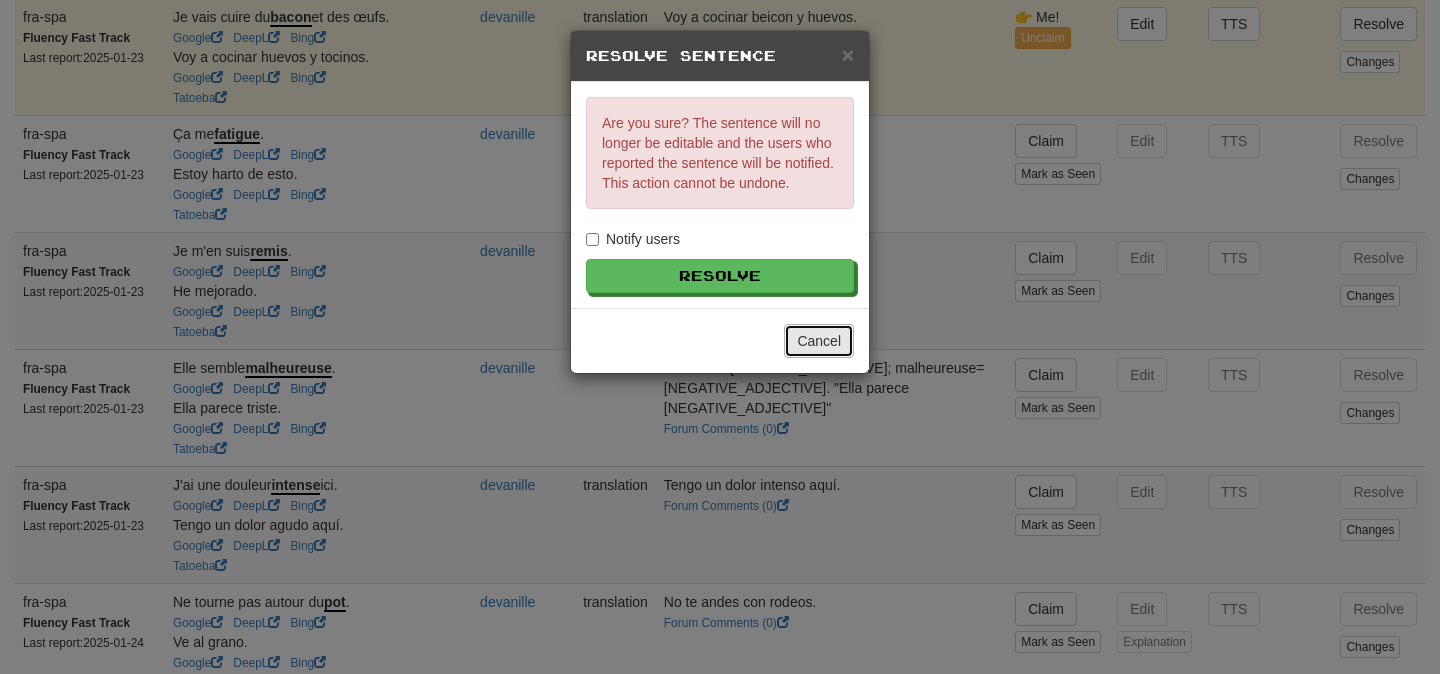 click on "Cancel" at bounding box center (819, 341) 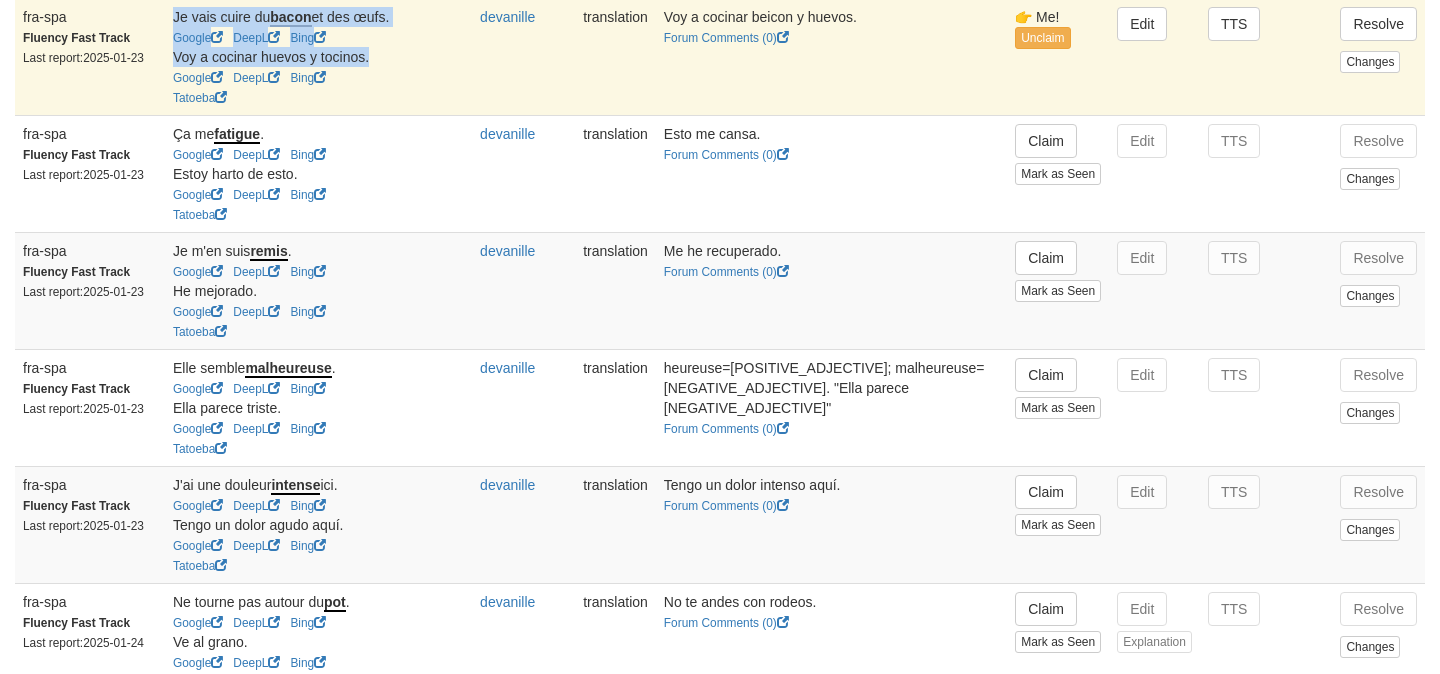 drag, startPoint x: 390, startPoint y: 80, endPoint x: 174, endPoint y: 28, distance: 222.17111 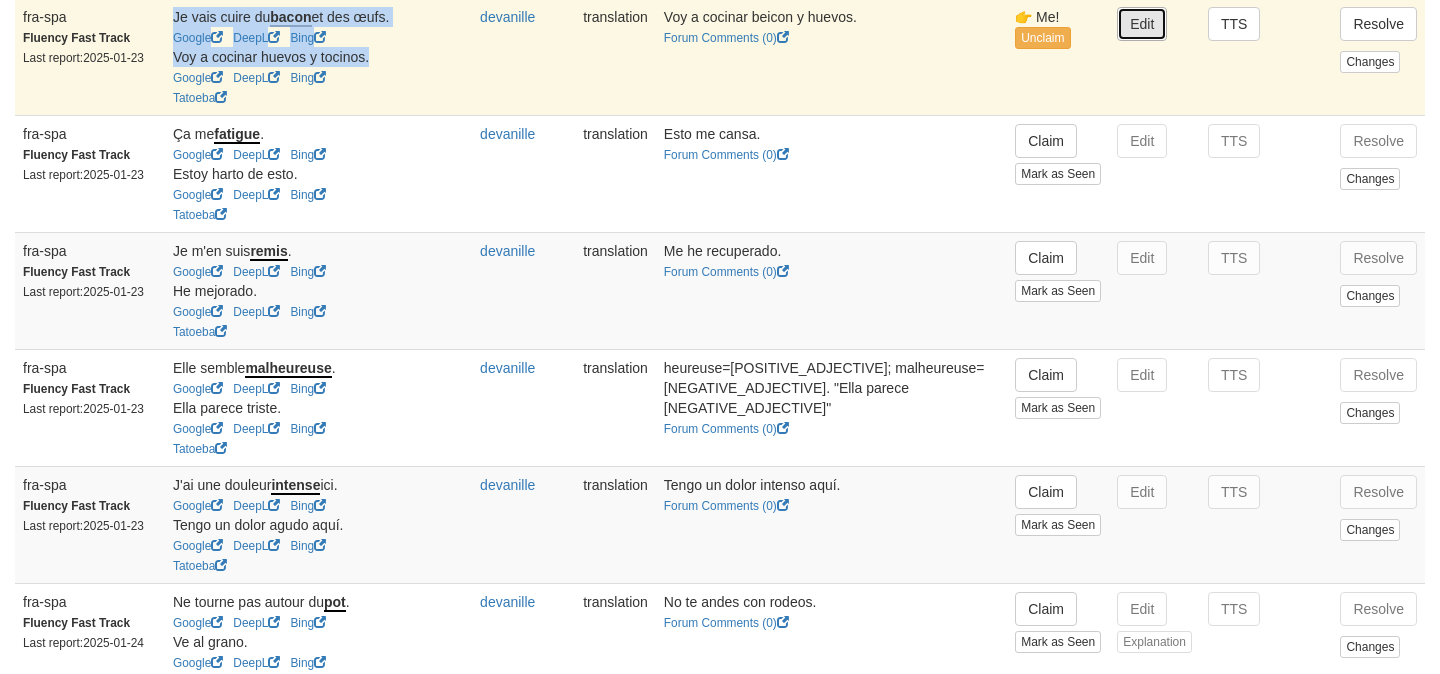 click on "Edit" at bounding box center (1142, 24) 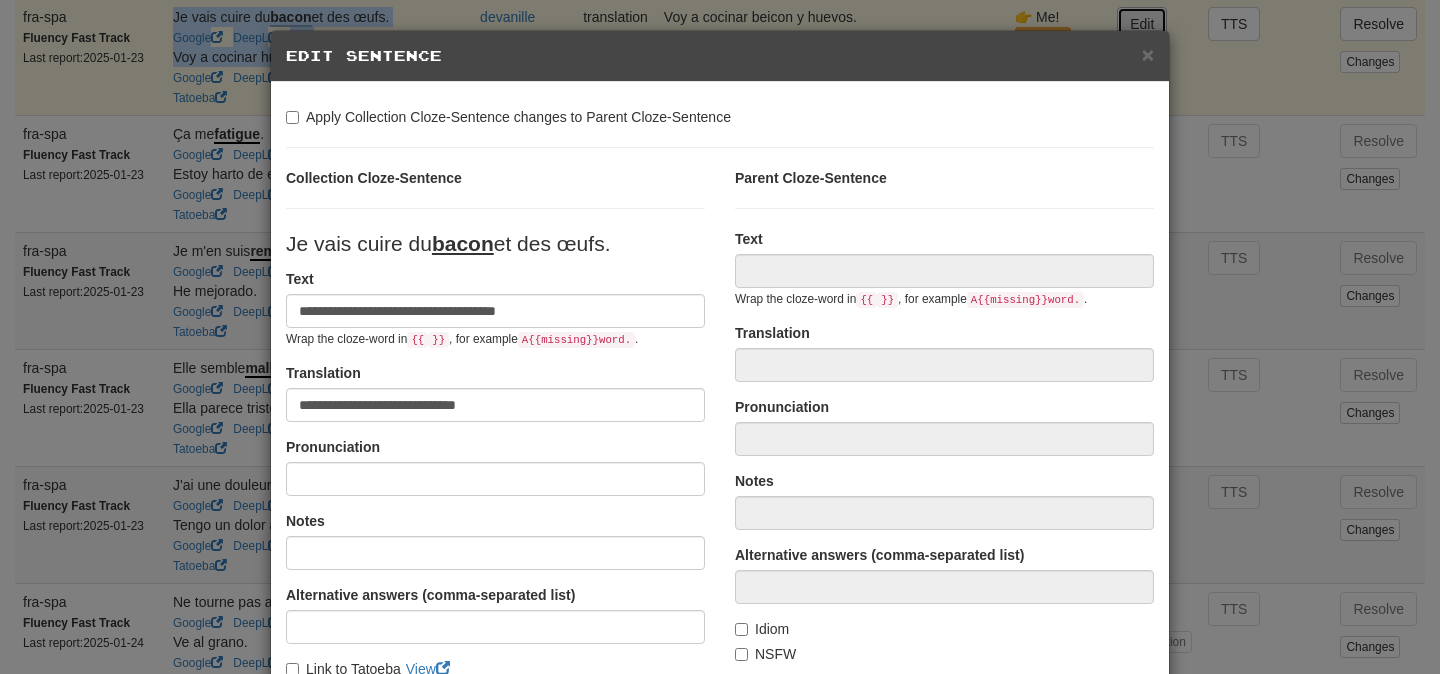 type on "**********" 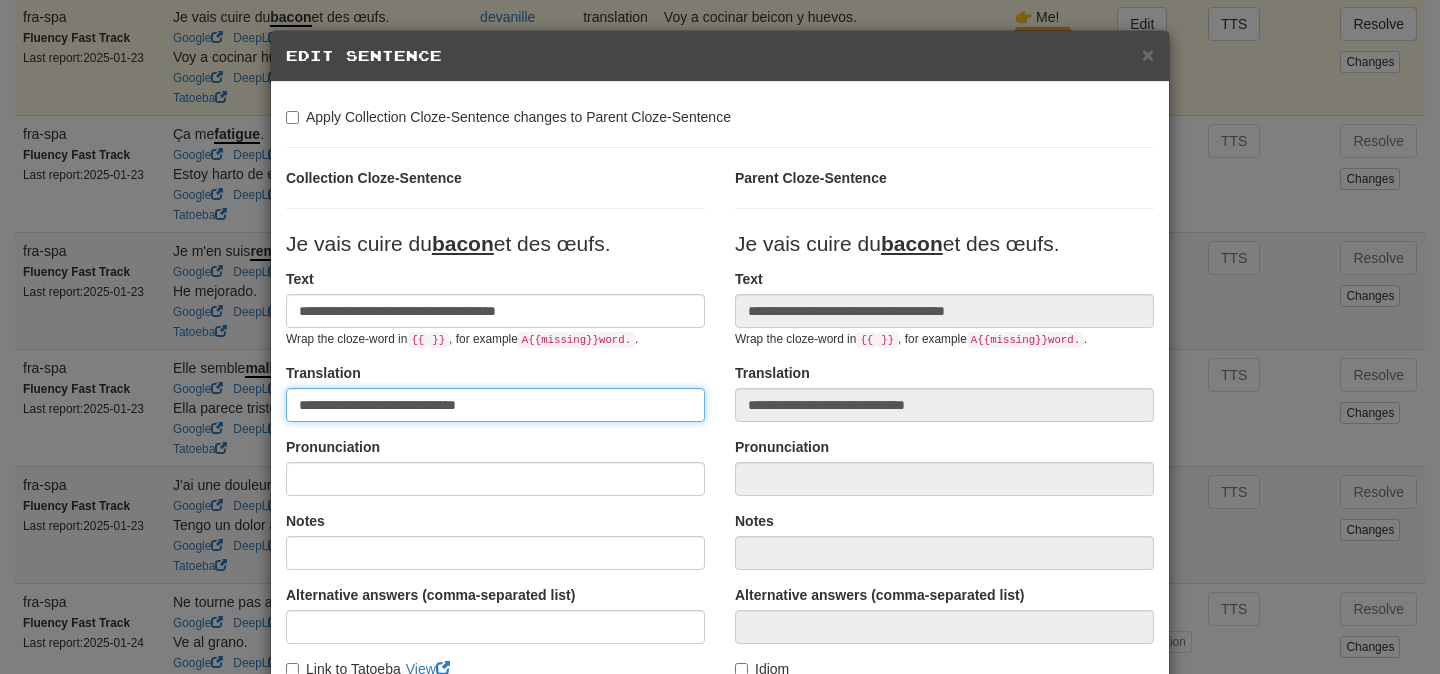click on "**********" at bounding box center (495, 405) 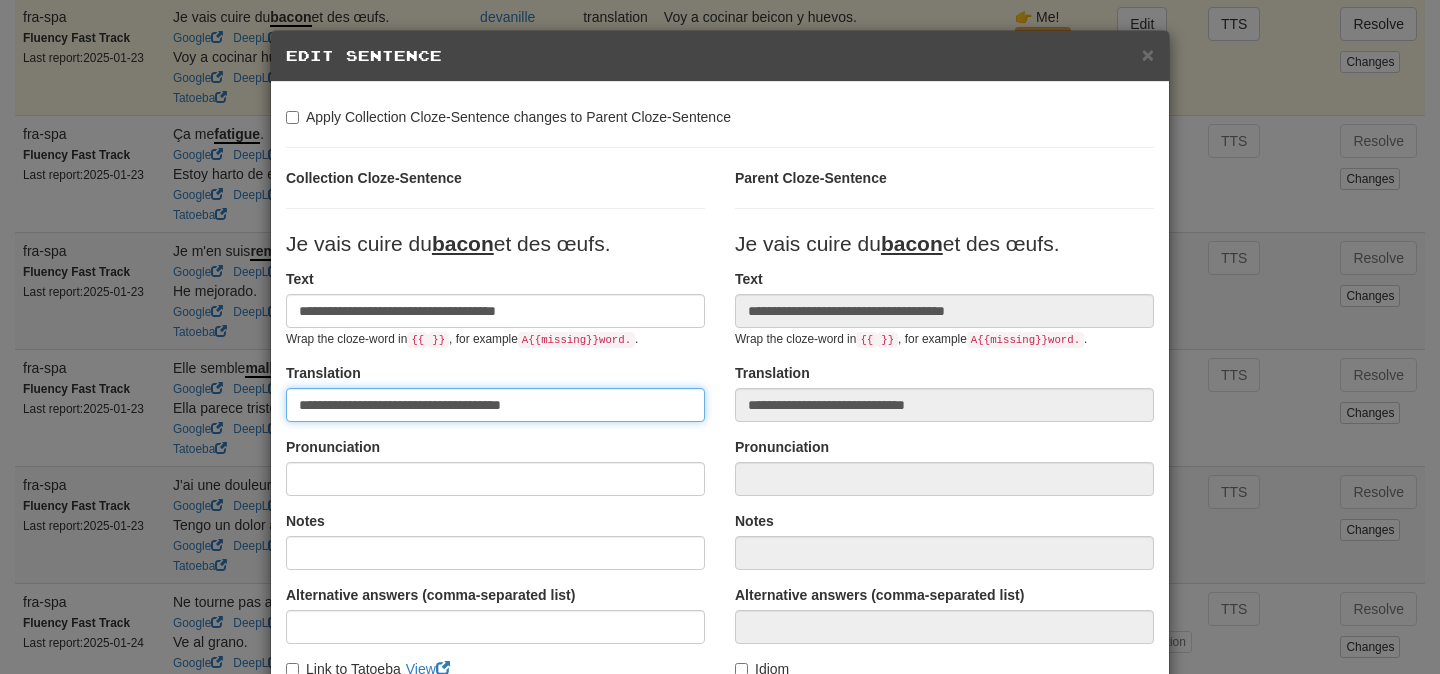 drag, startPoint x: 481, startPoint y: 405, endPoint x: 669, endPoint y: 415, distance: 188.26576 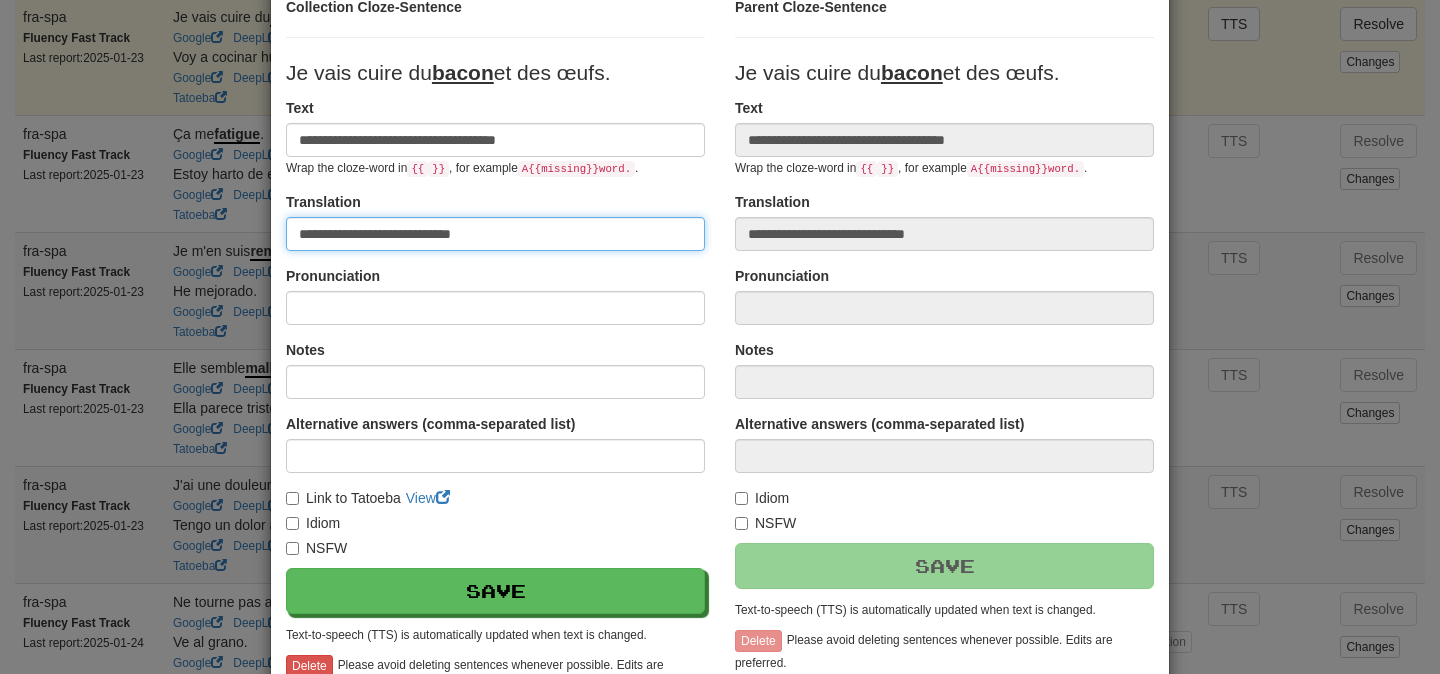 scroll, scrollTop: 172, scrollLeft: 0, axis: vertical 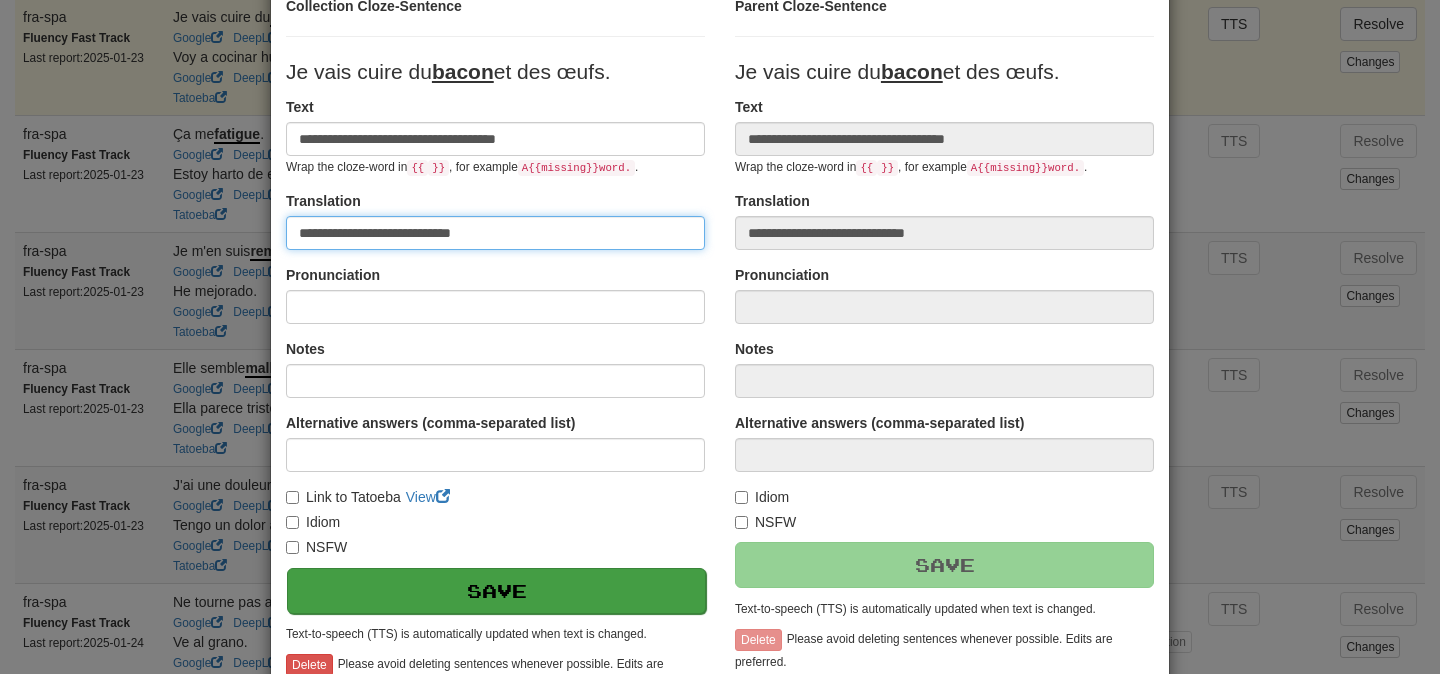 type on "**********" 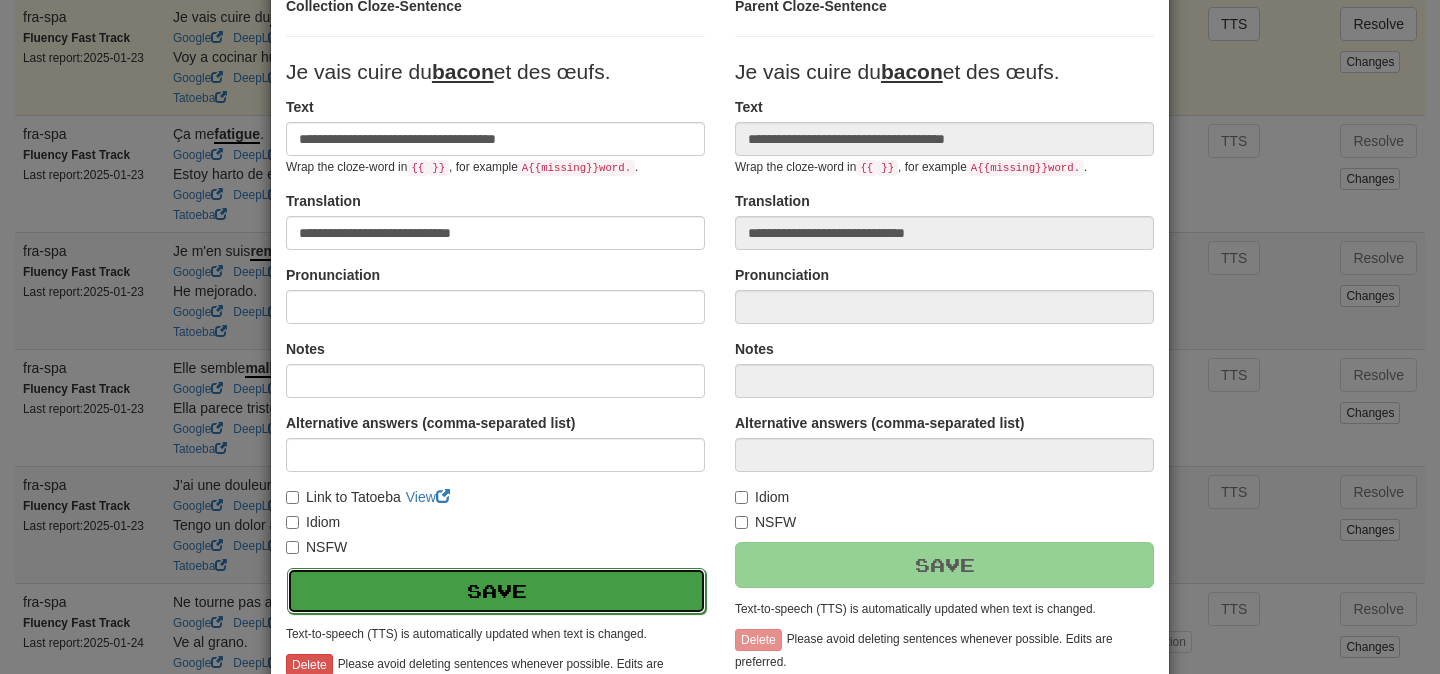 click on "Save" at bounding box center (496, 591) 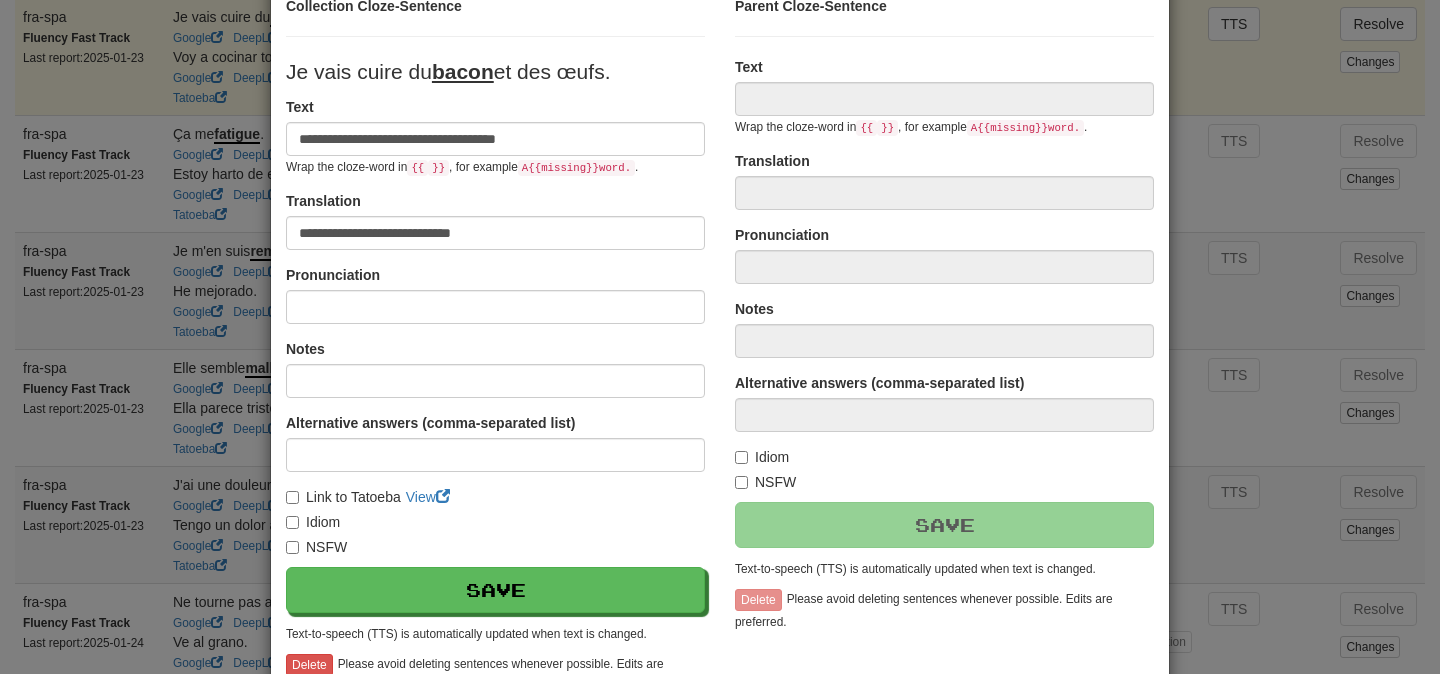 type on "**********" 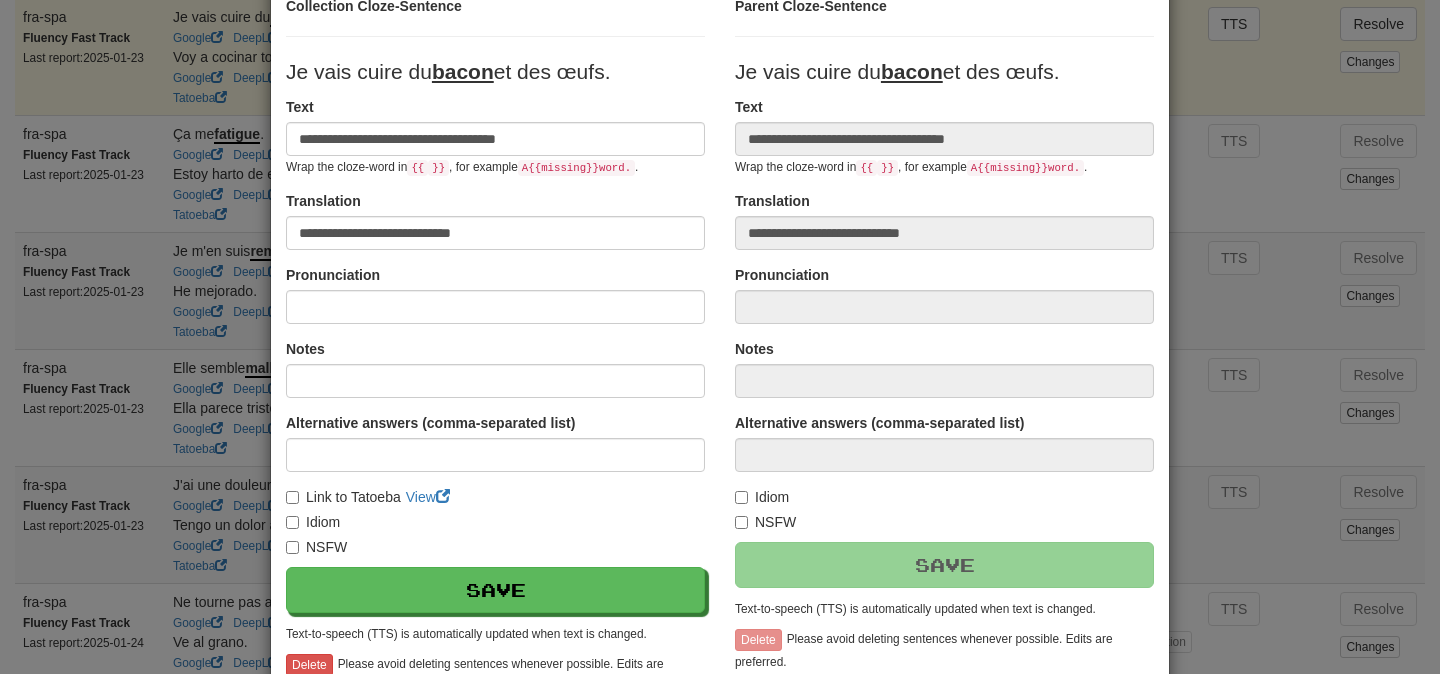 click on "**********" at bounding box center (720, 337) 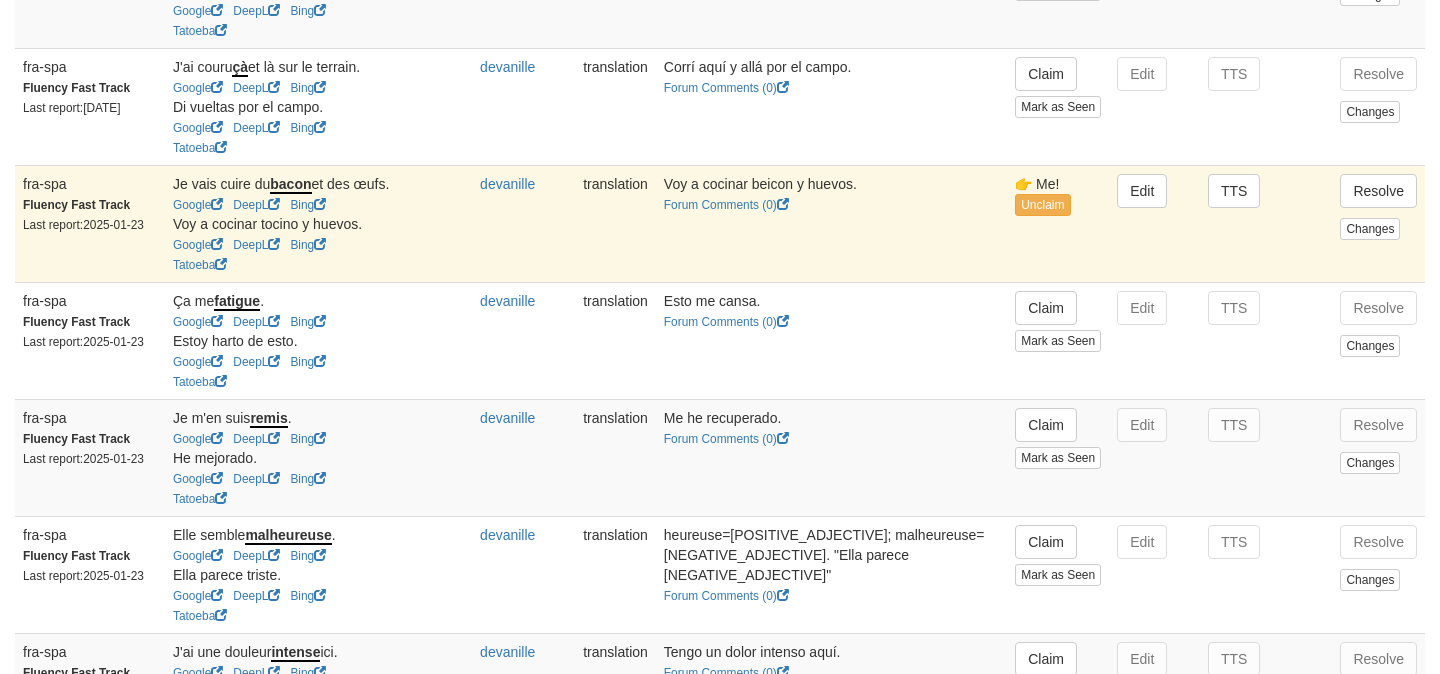 scroll, scrollTop: 348, scrollLeft: 0, axis: vertical 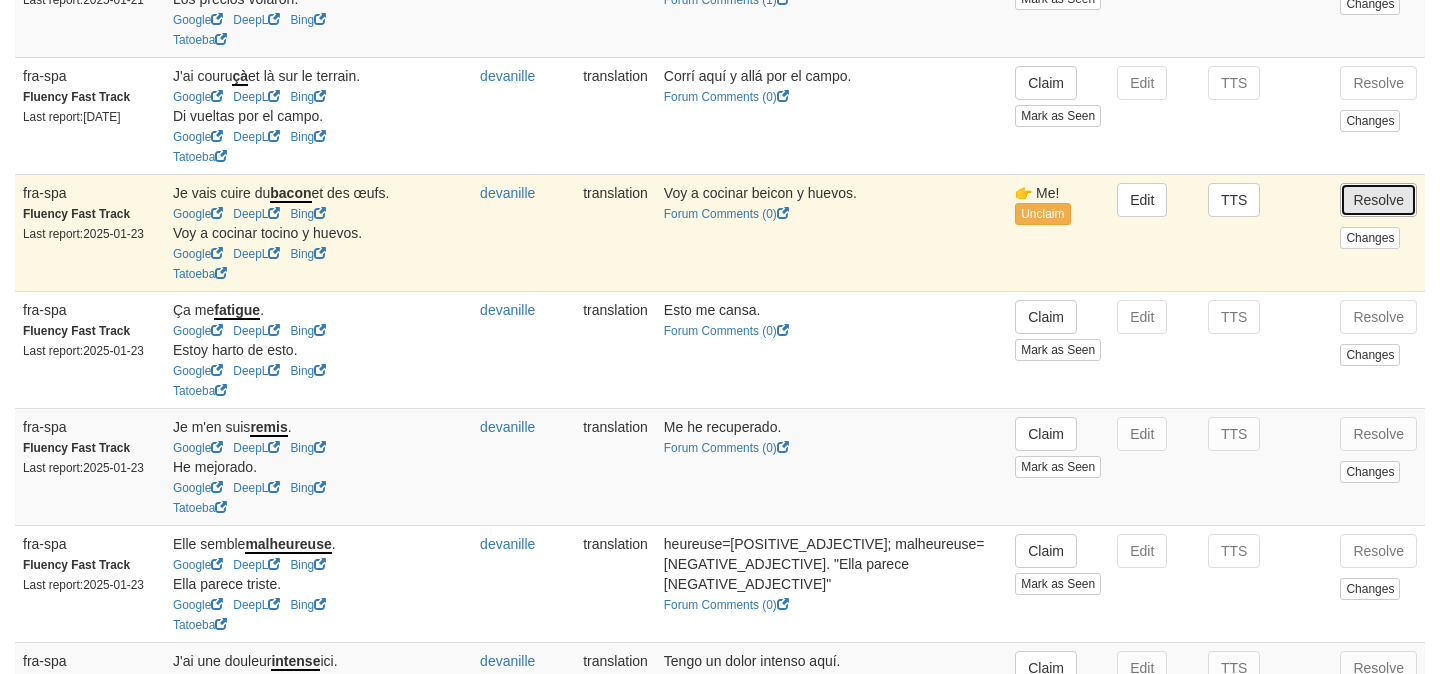 click on "Resolve" at bounding box center (1378, 200) 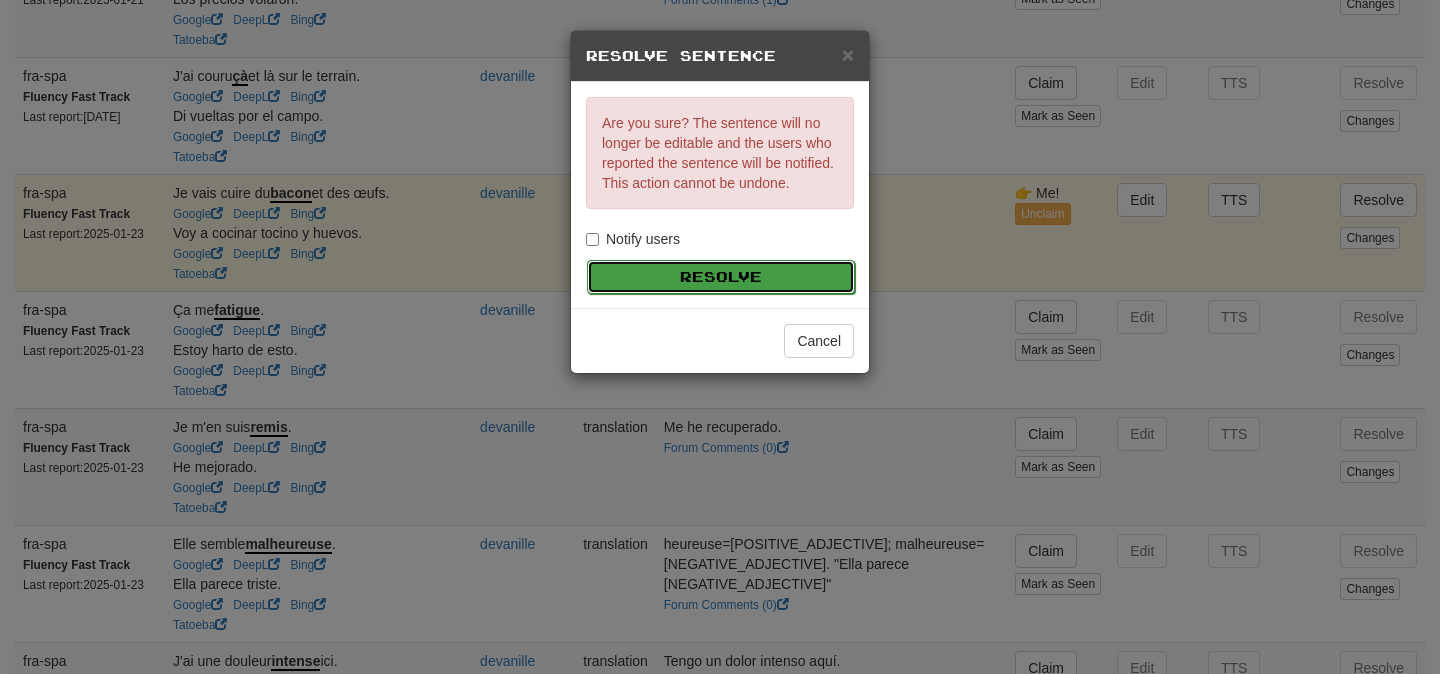 click on "Resolve" at bounding box center (721, 277) 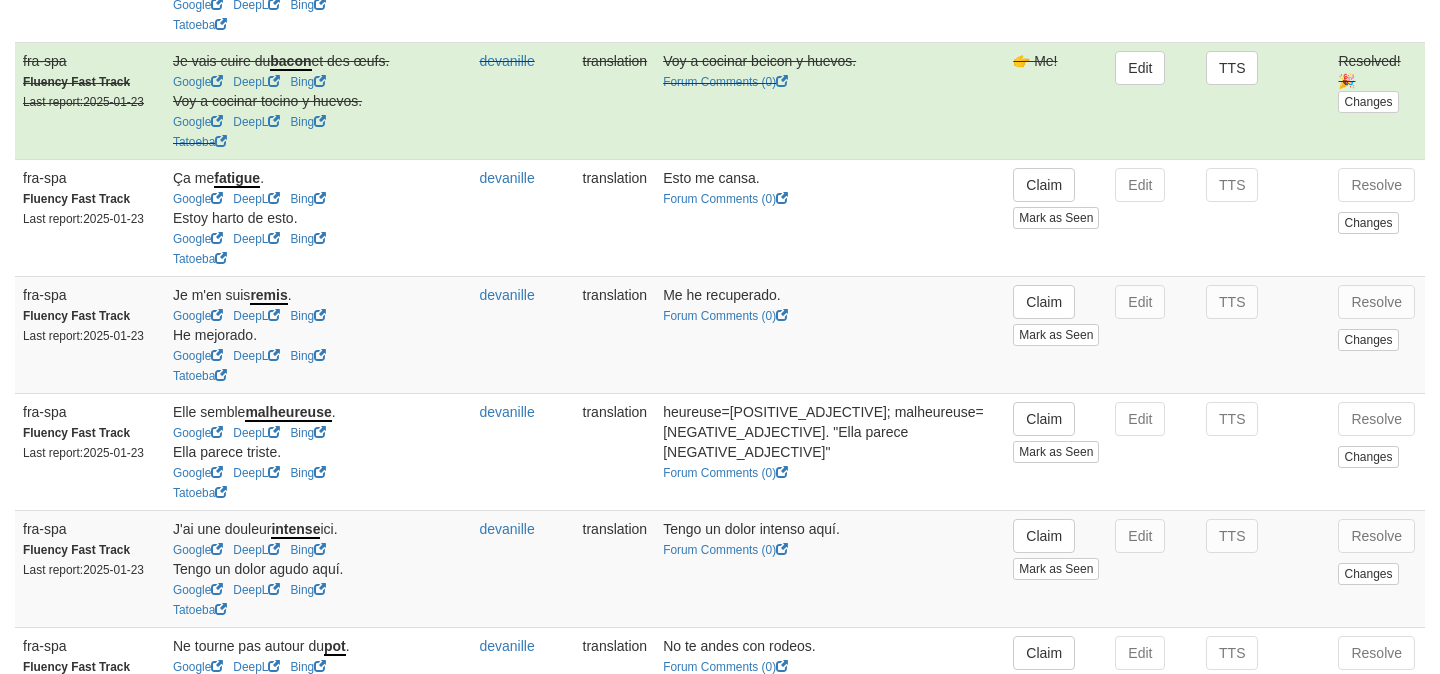 scroll, scrollTop: 487, scrollLeft: 0, axis: vertical 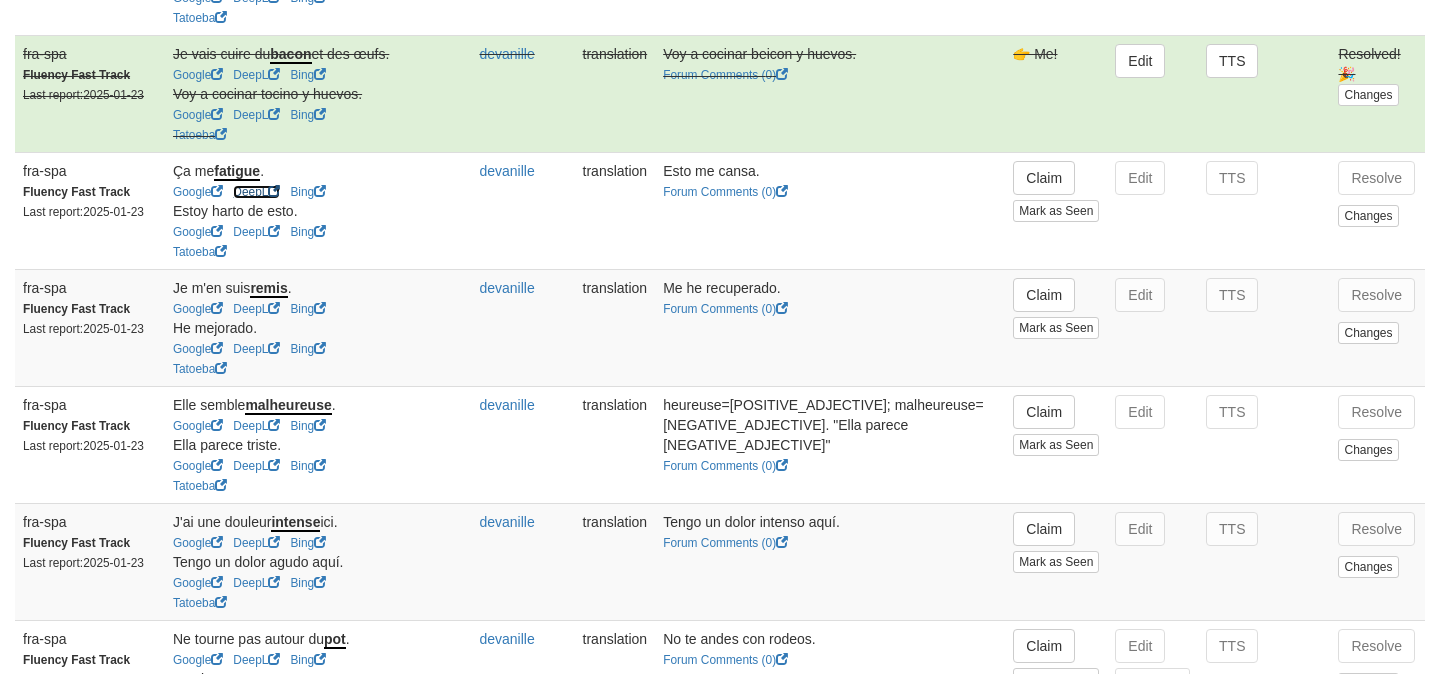 click on "DeepL" at bounding box center [256, 192] 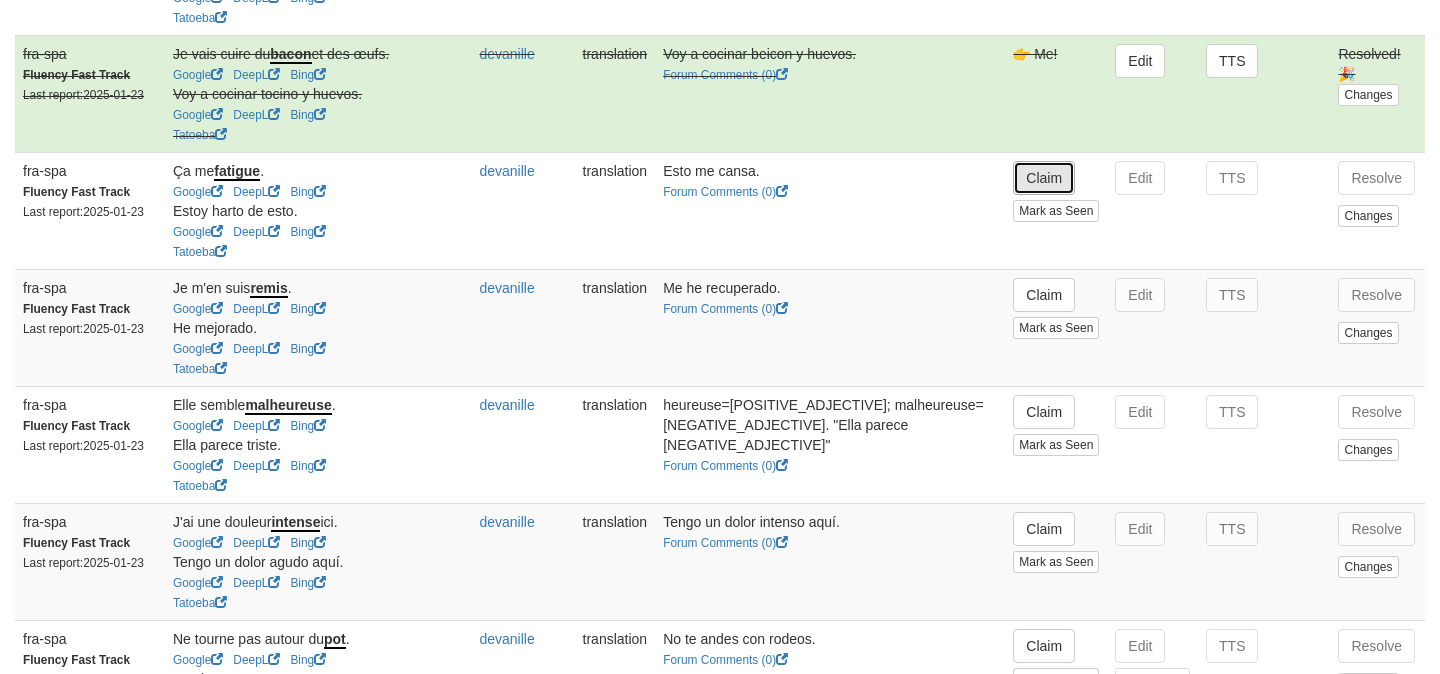 click on "Claim" at bounding box center [1044, 178] 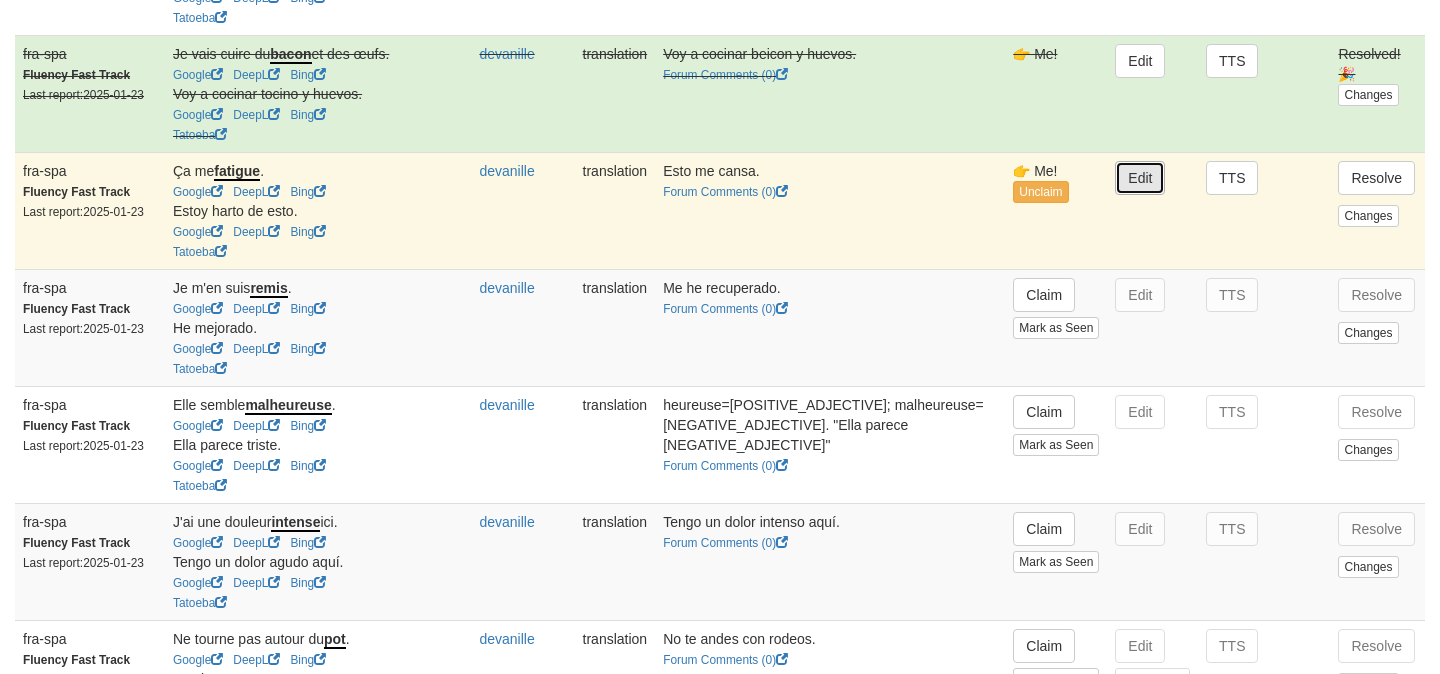 click on "Edit" at bounding box center [1140, 178] 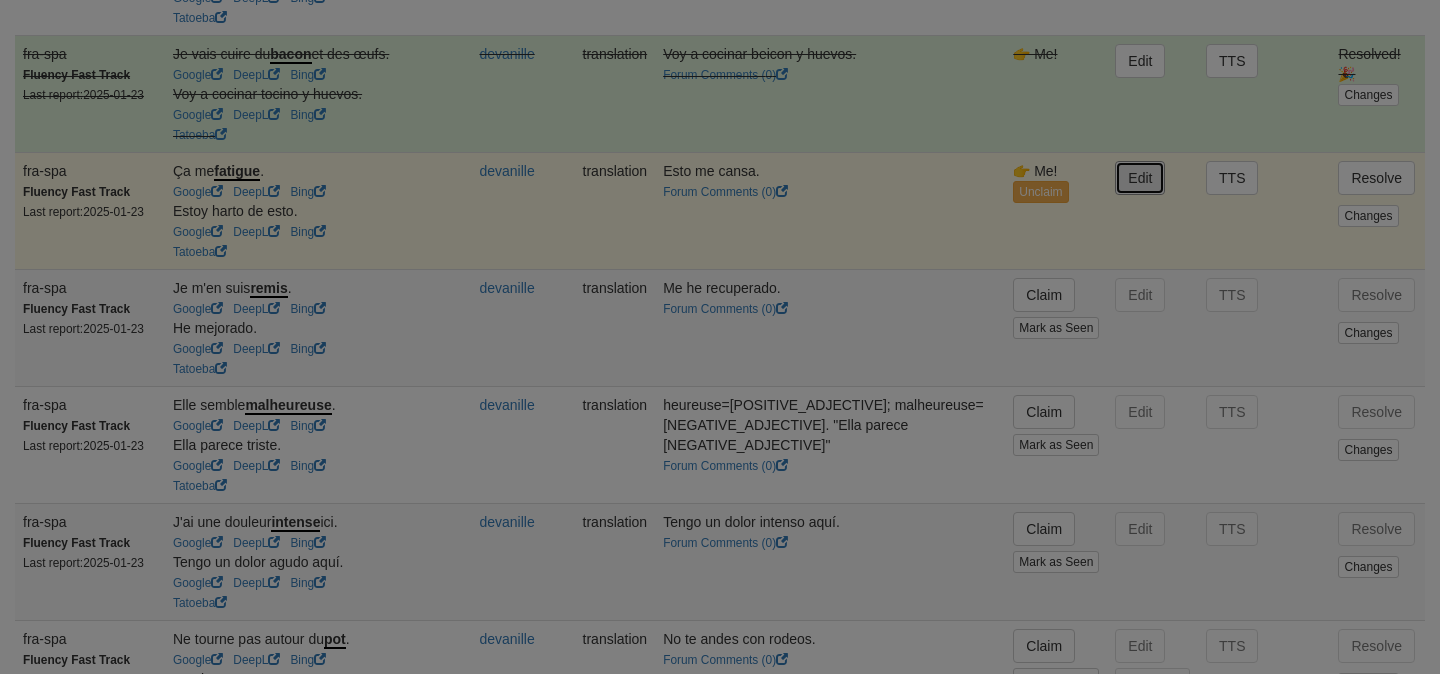 type on "**********" 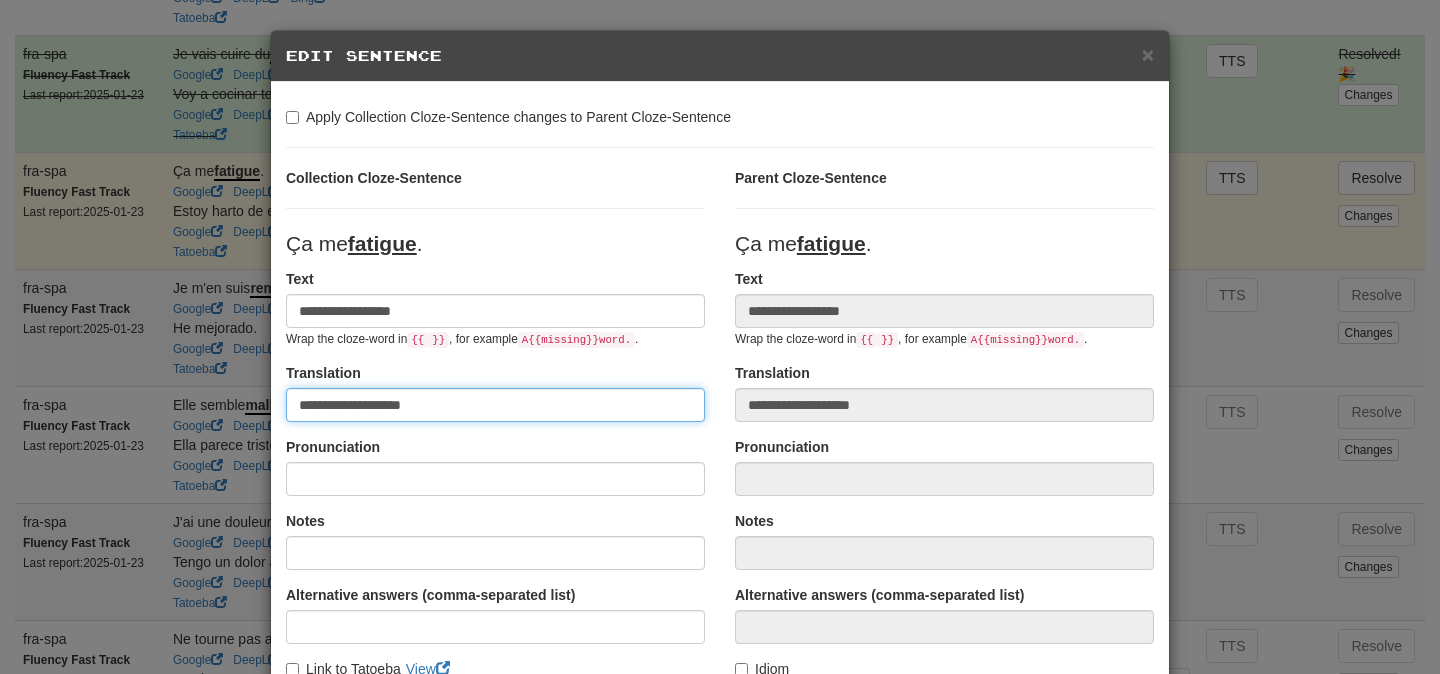 click on "**********" at bounding box center [495, 405] 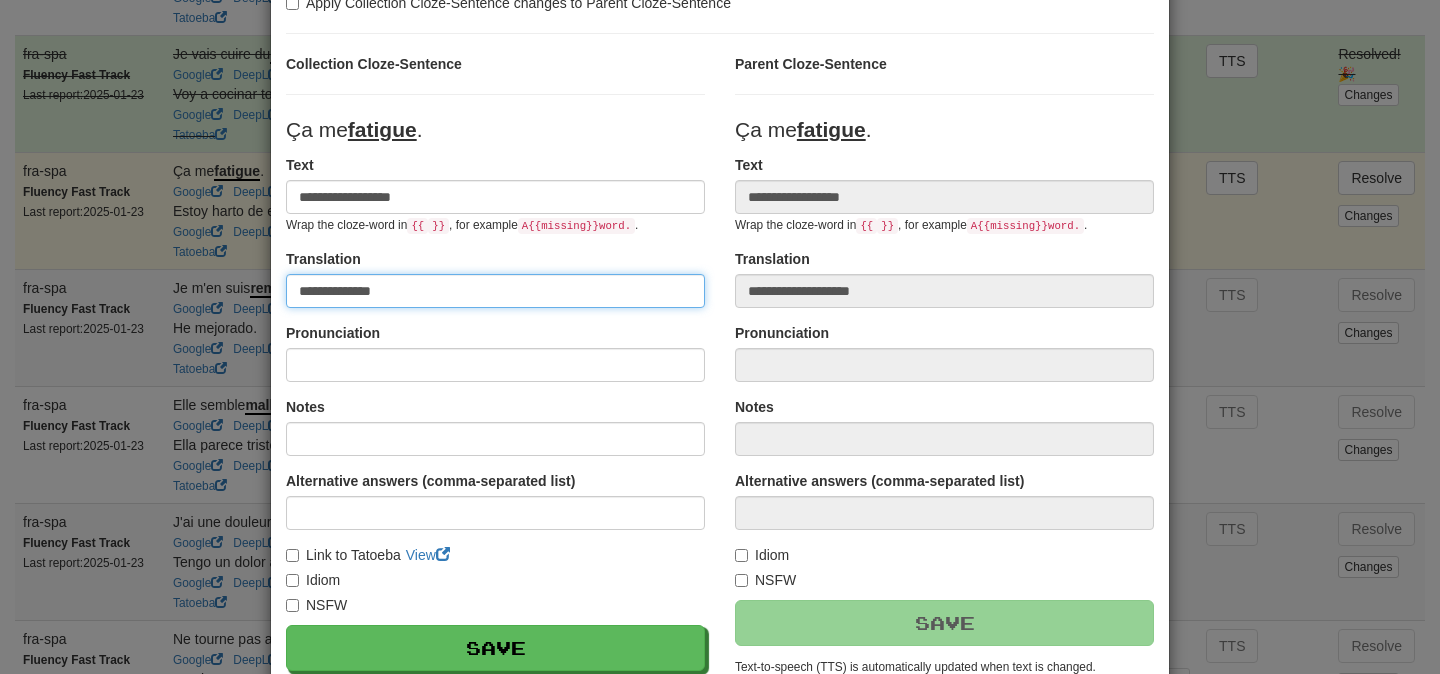 scroll, scrollTop: 111, scrollLeft: 0, axis: vertical 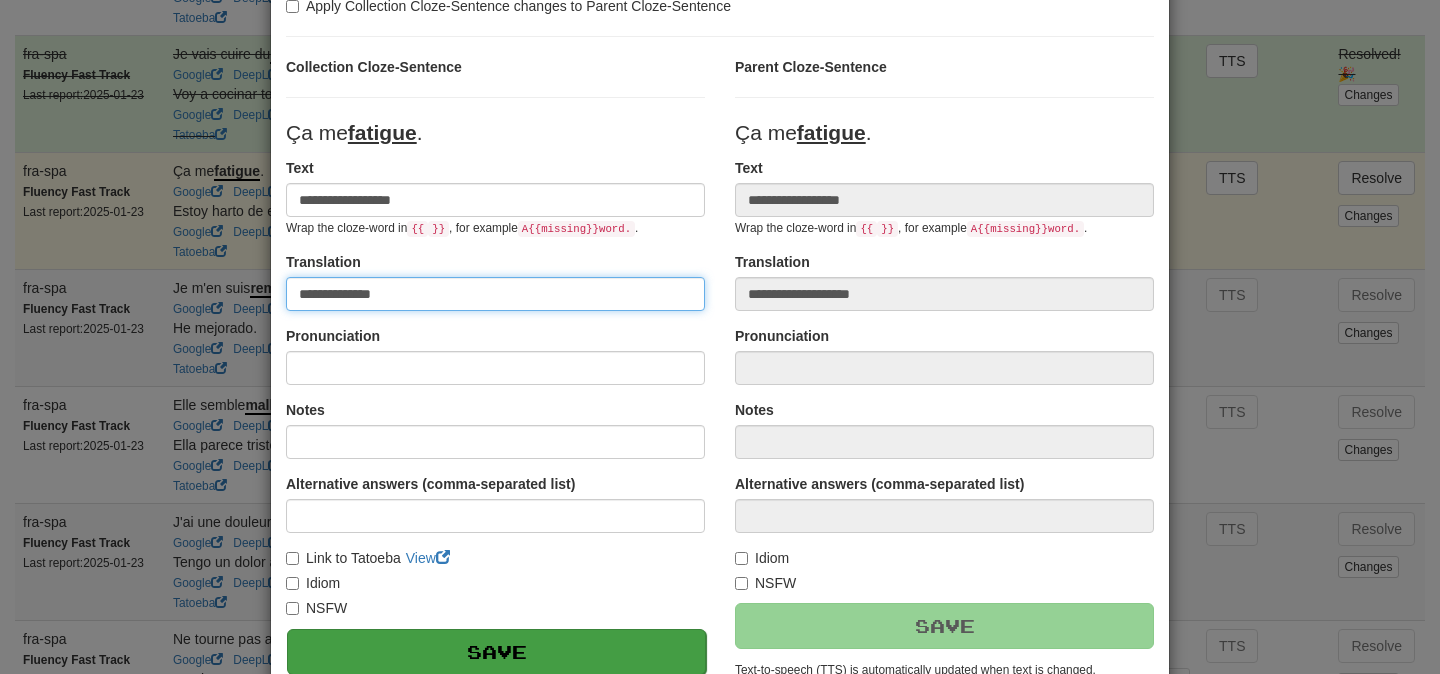 type on "**********" 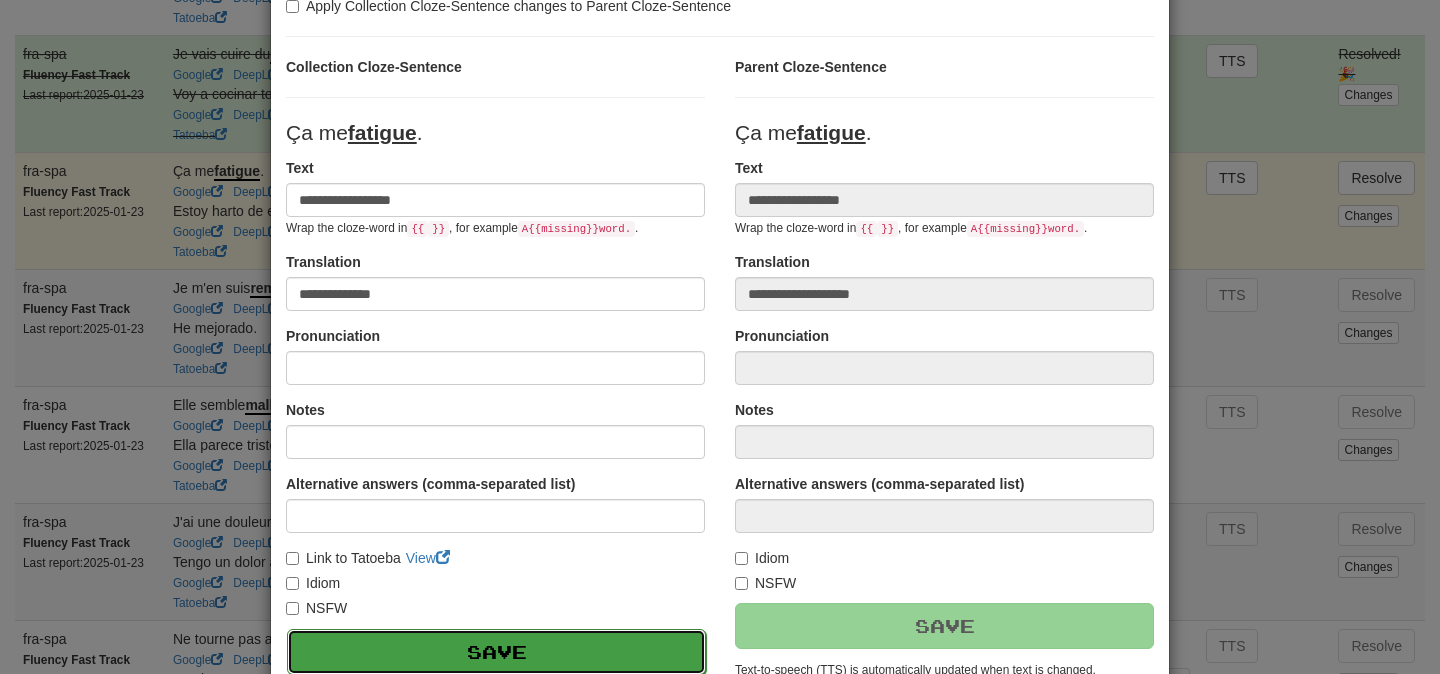 click on "Save" at bounding box center [496, 652] 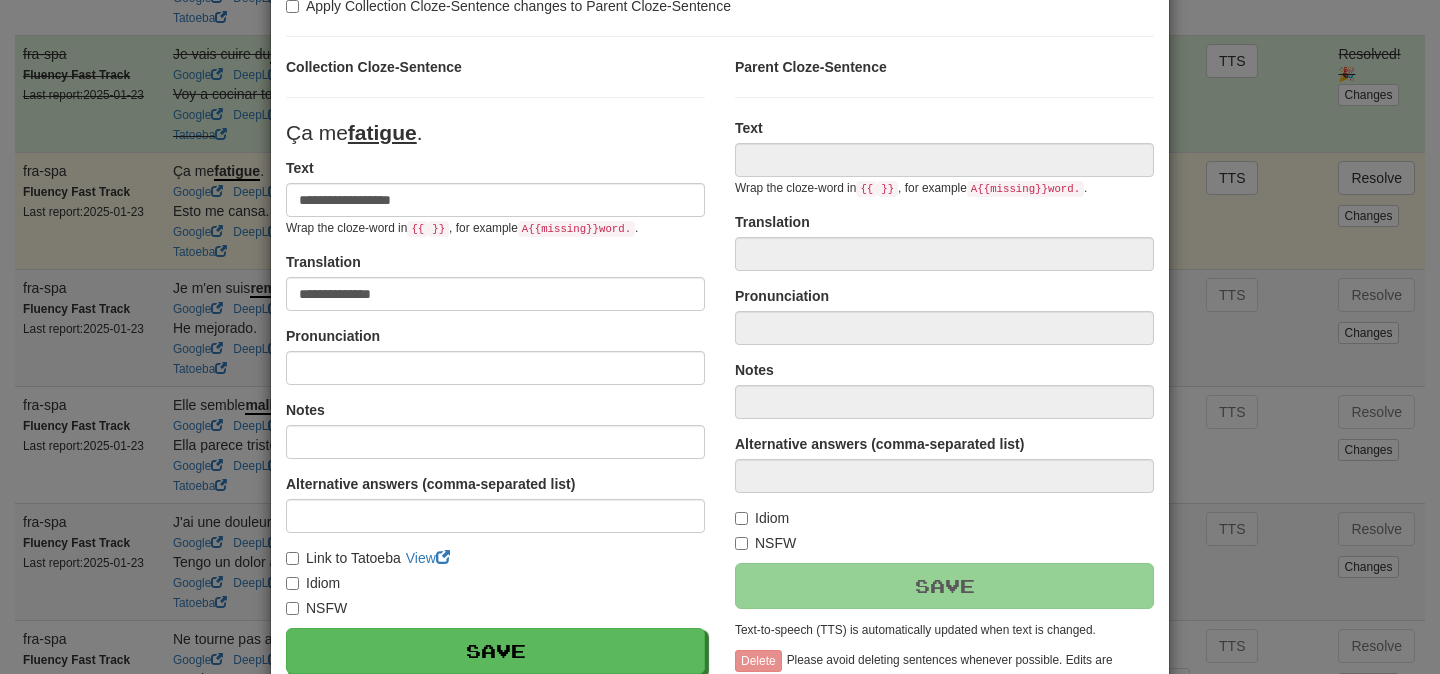 type on "**********" 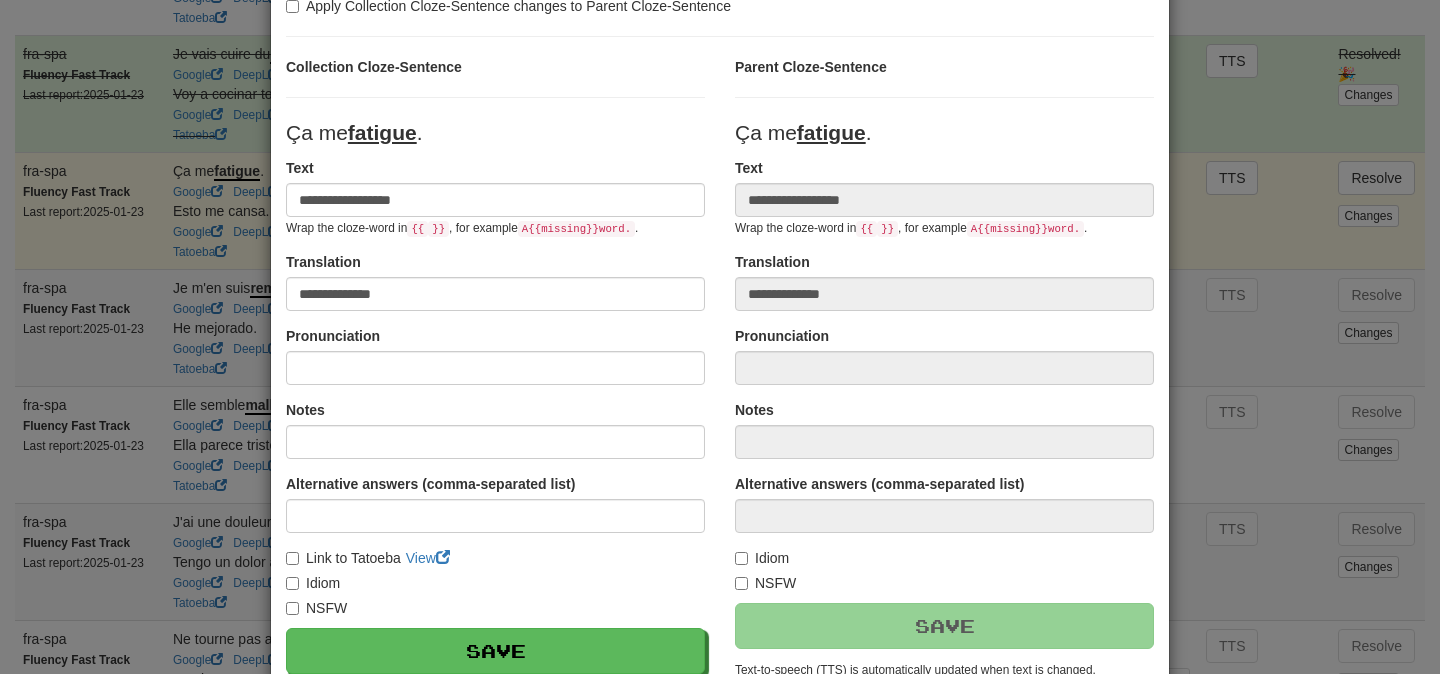 click on "**********" at bounding box center (720, 337) 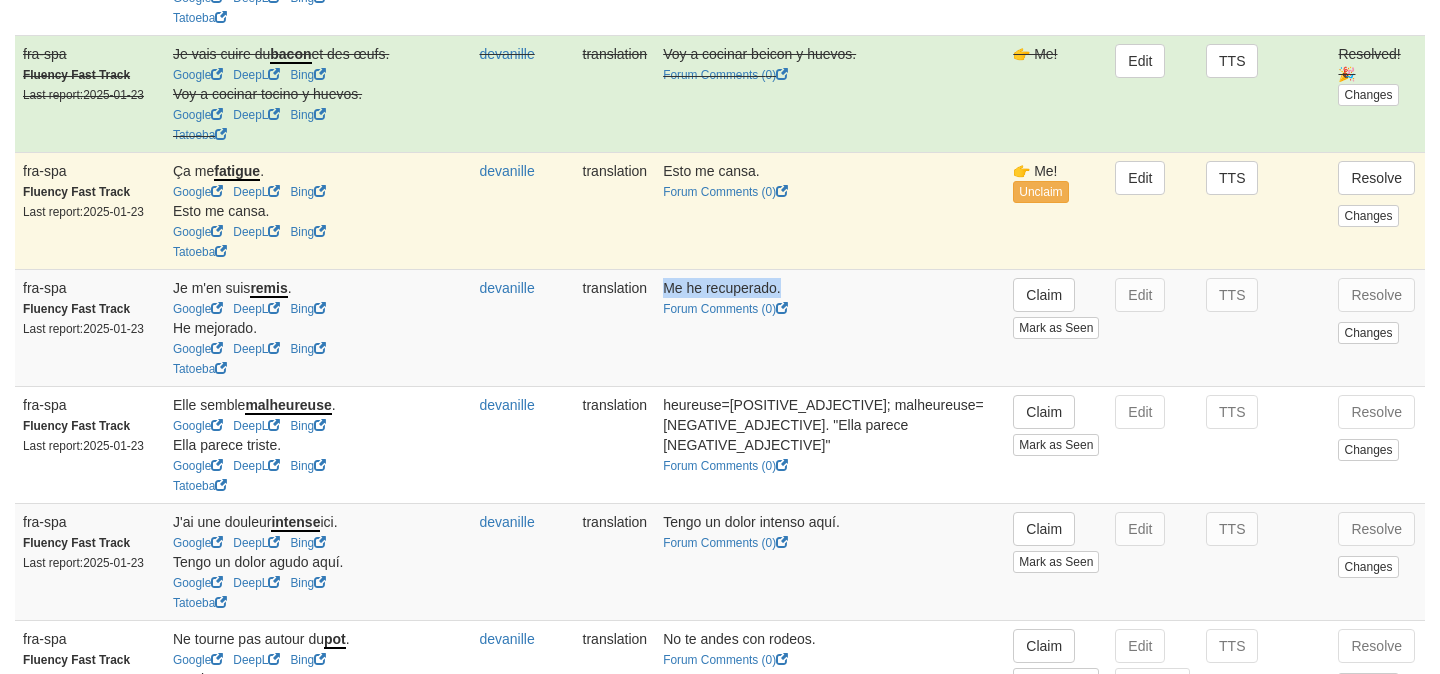 drag, startPoint x: 713, startPoint y: 304, endPoint x: 846, endPoint y: 310, distance: 133.13527 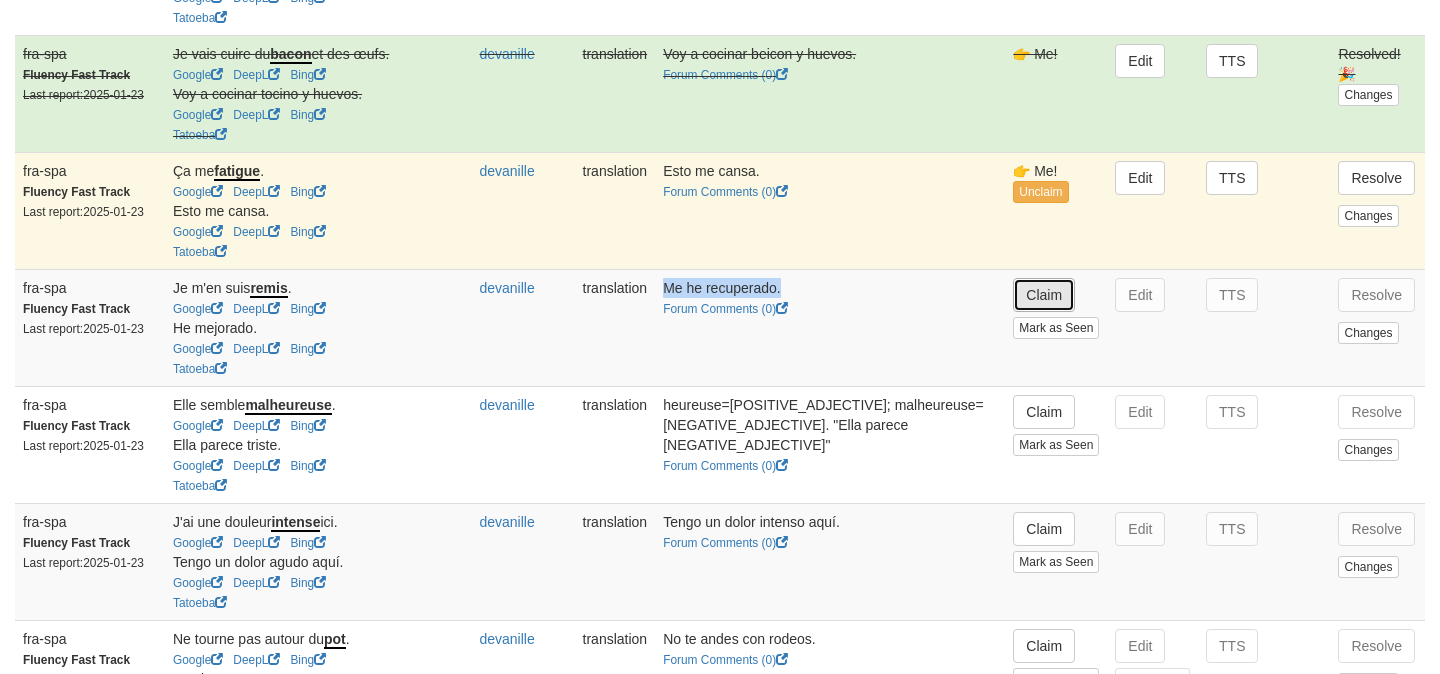click on "Claim" at bounding box center (1044, 295) 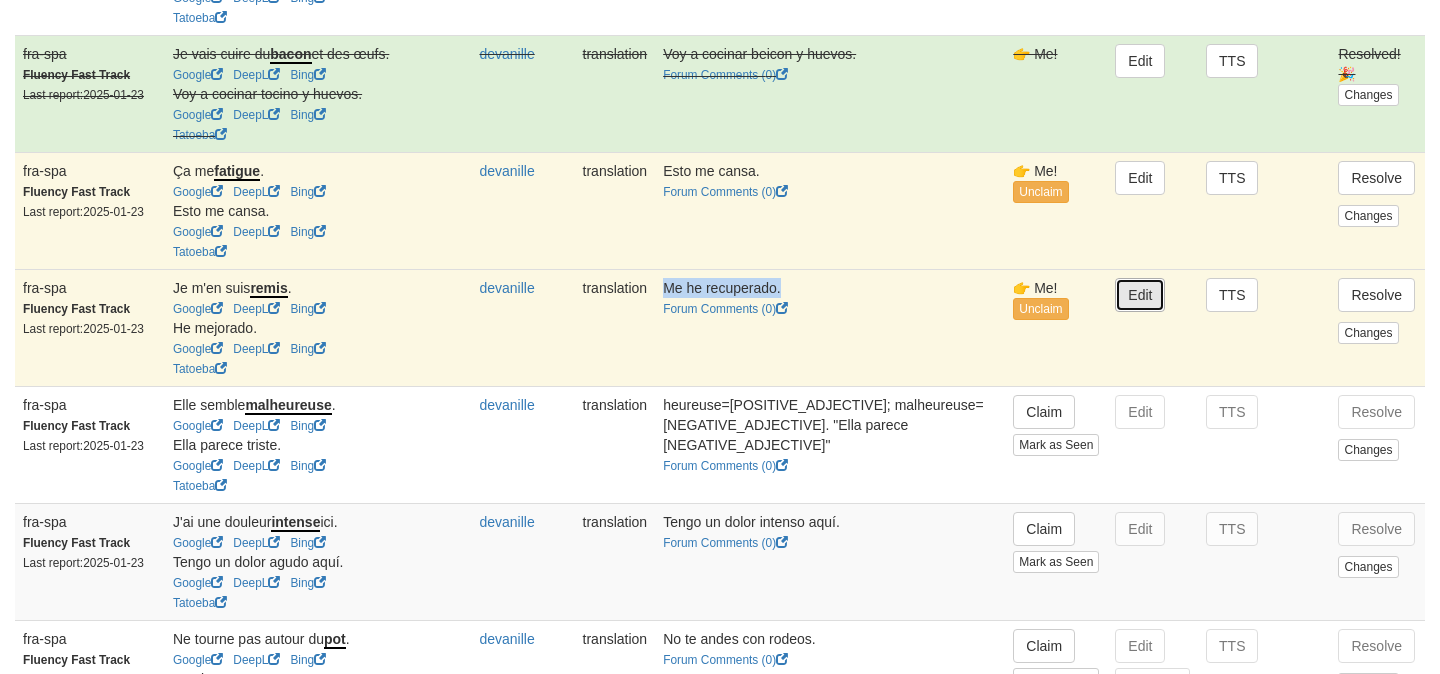 click on "Edit" at bounding box center (1140, 295) 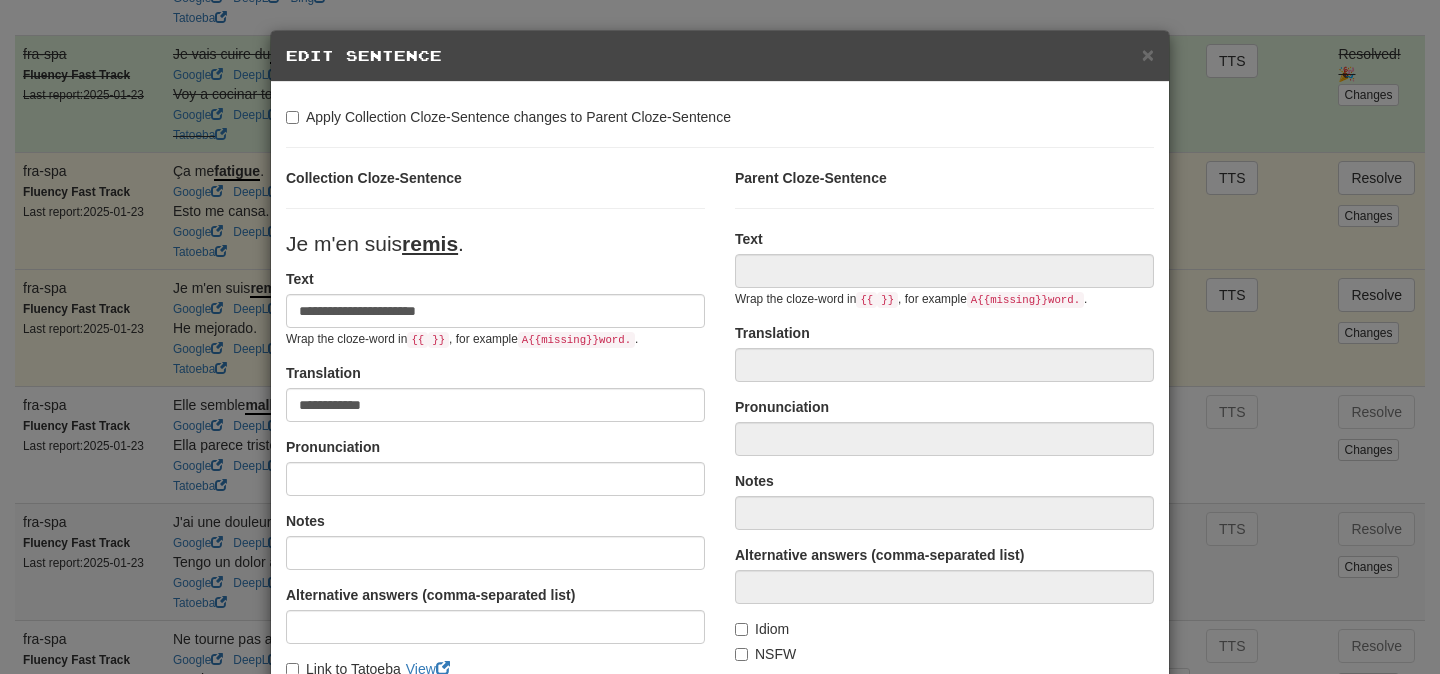 type on "**********" 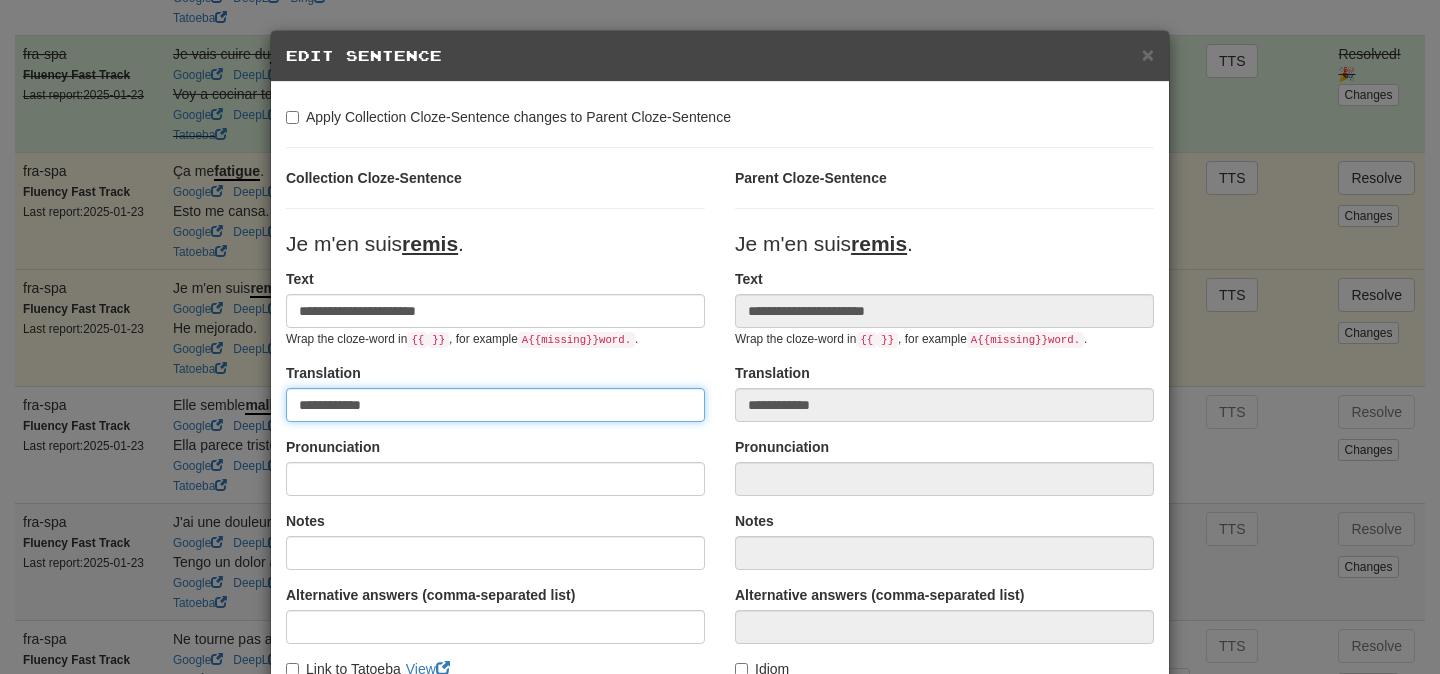 click on "**********" at bounding box center [495, 405] 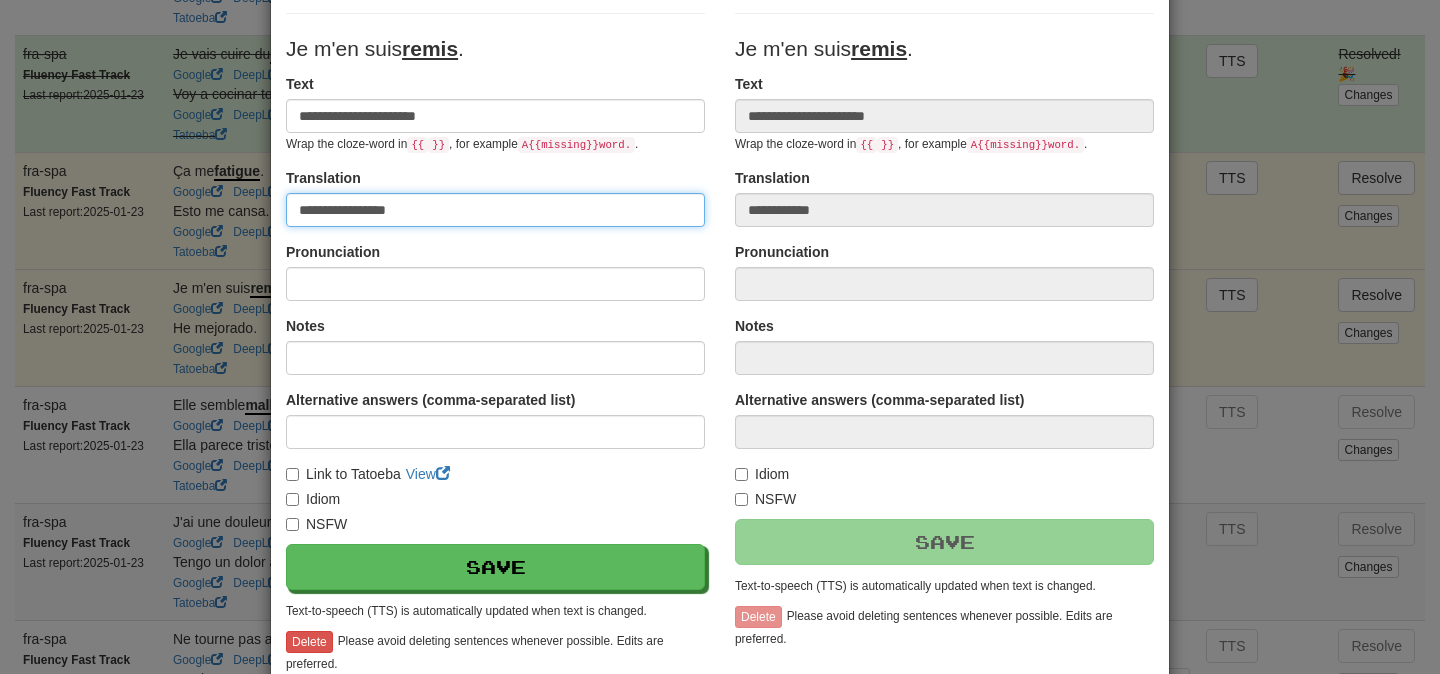 scroll, scrollTop: 205, scrollLeft: 0, axis: vertical 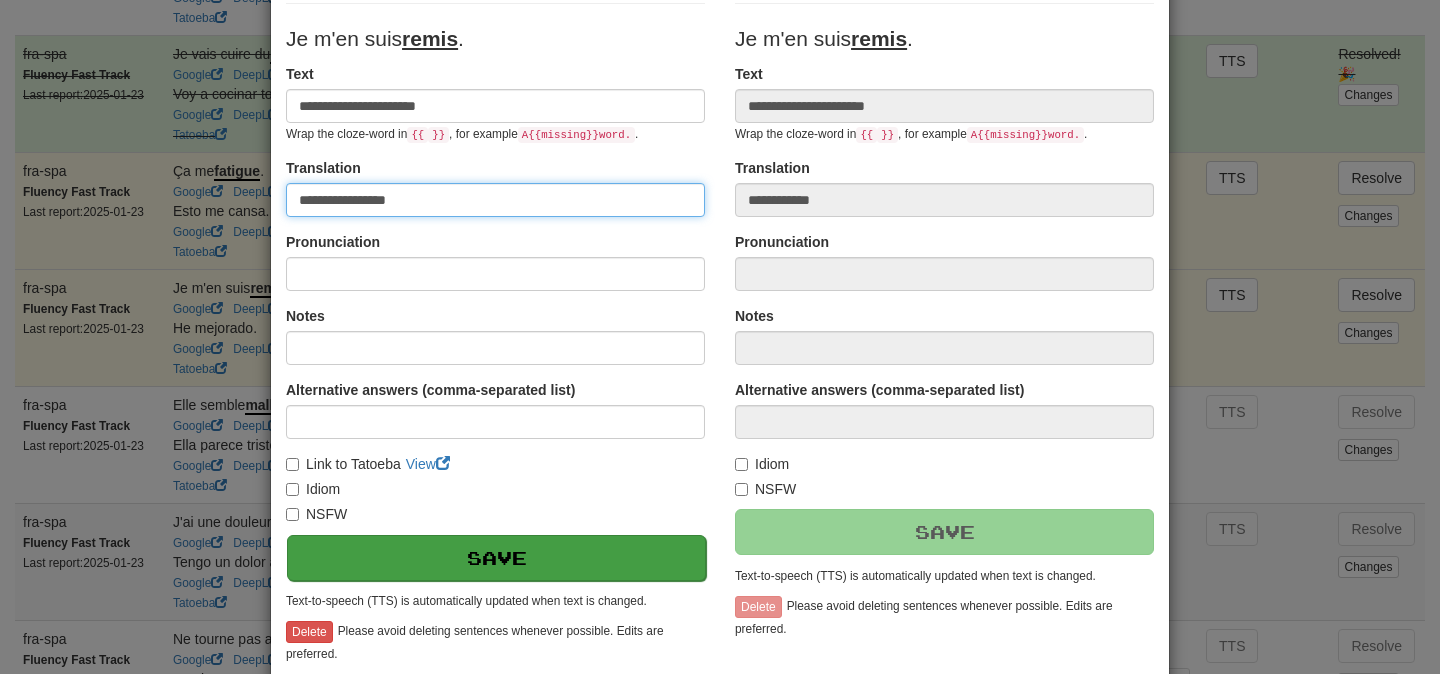 type on "**********" 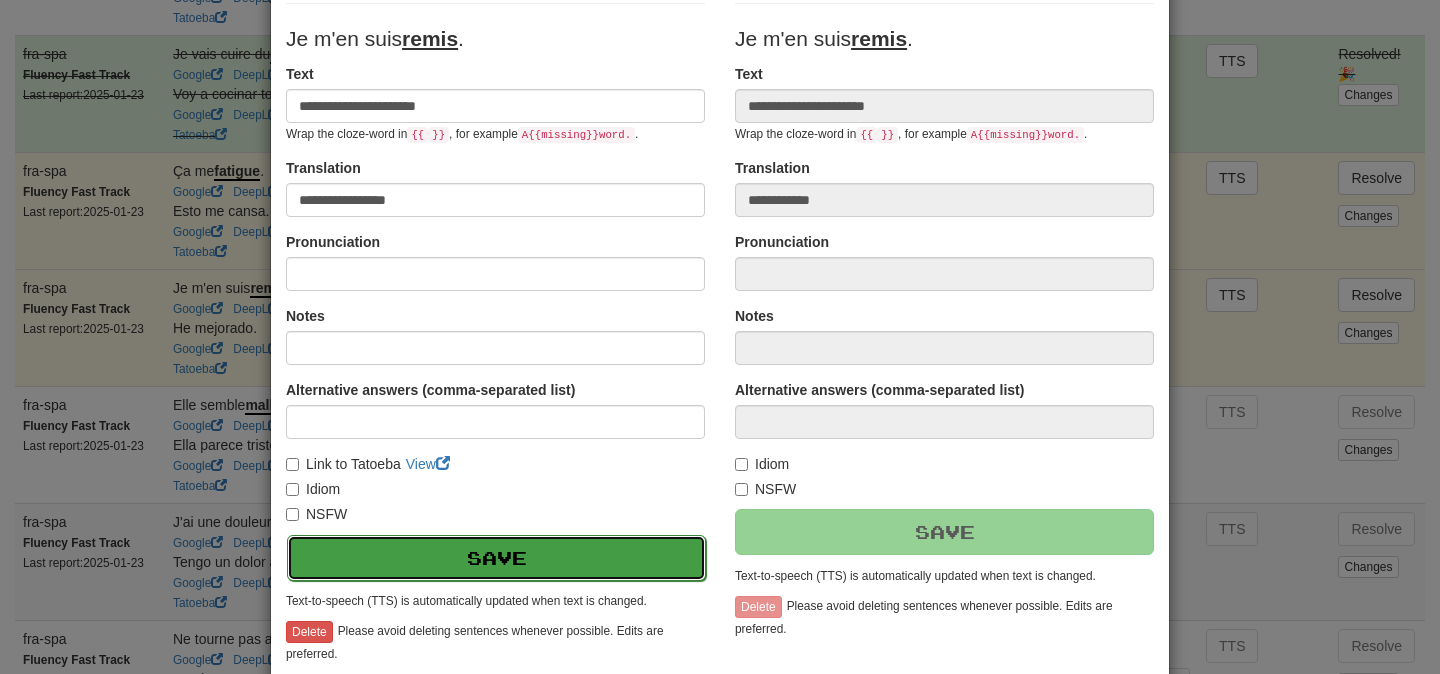 click on "Save" at bounding box center [496, 558] 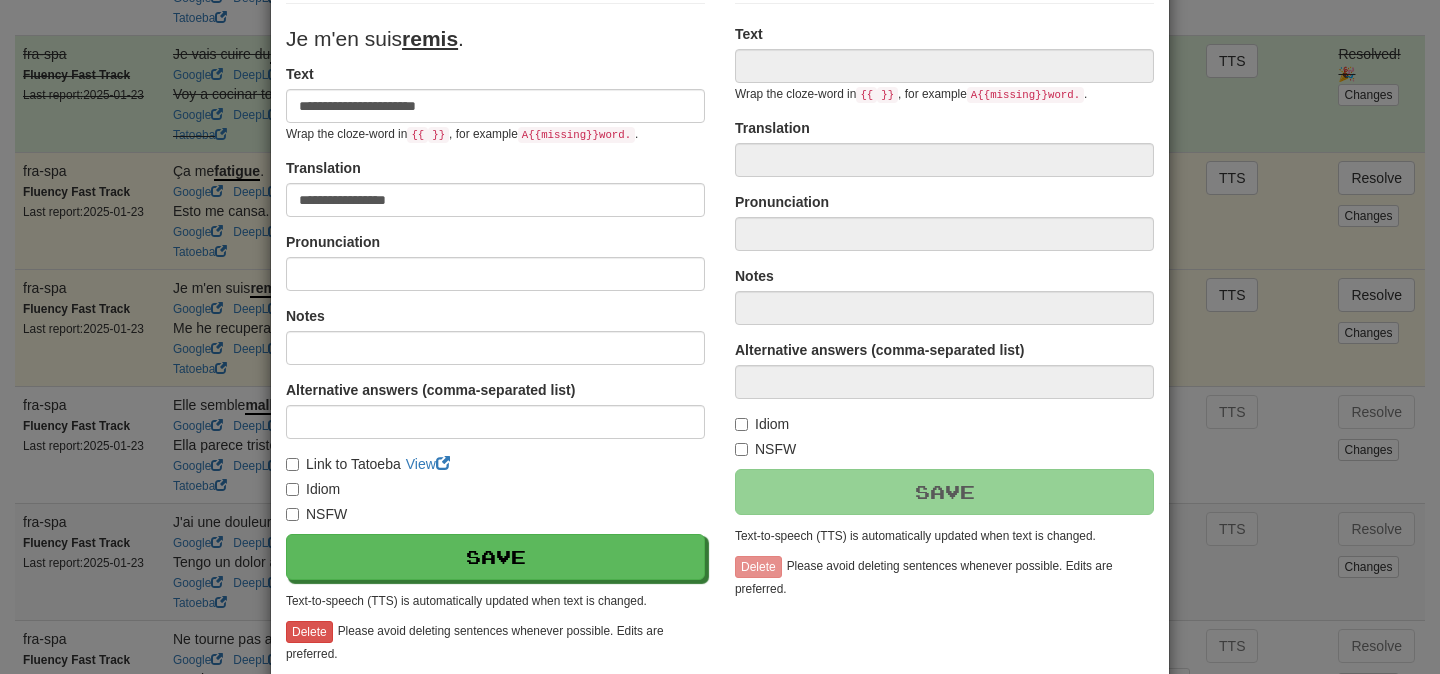 type on "**********" 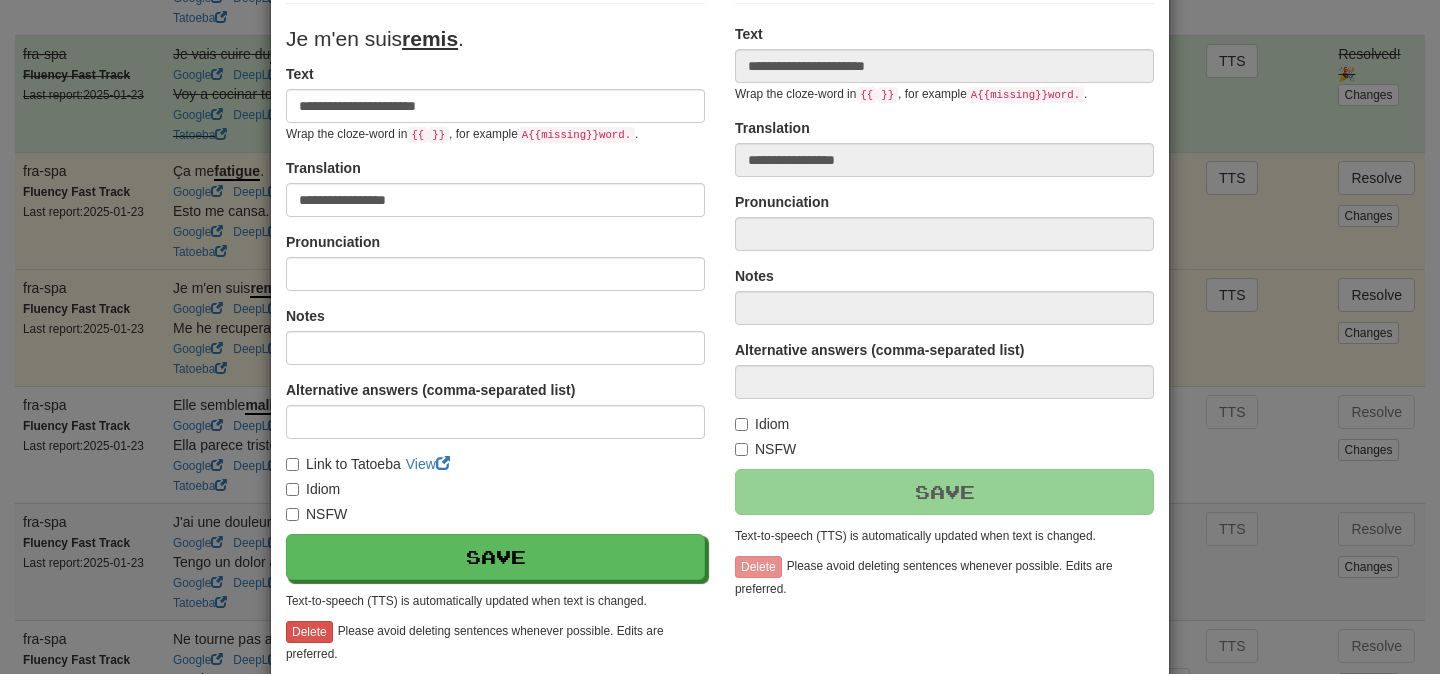 click on "**********" at bounding box center [720, 337] 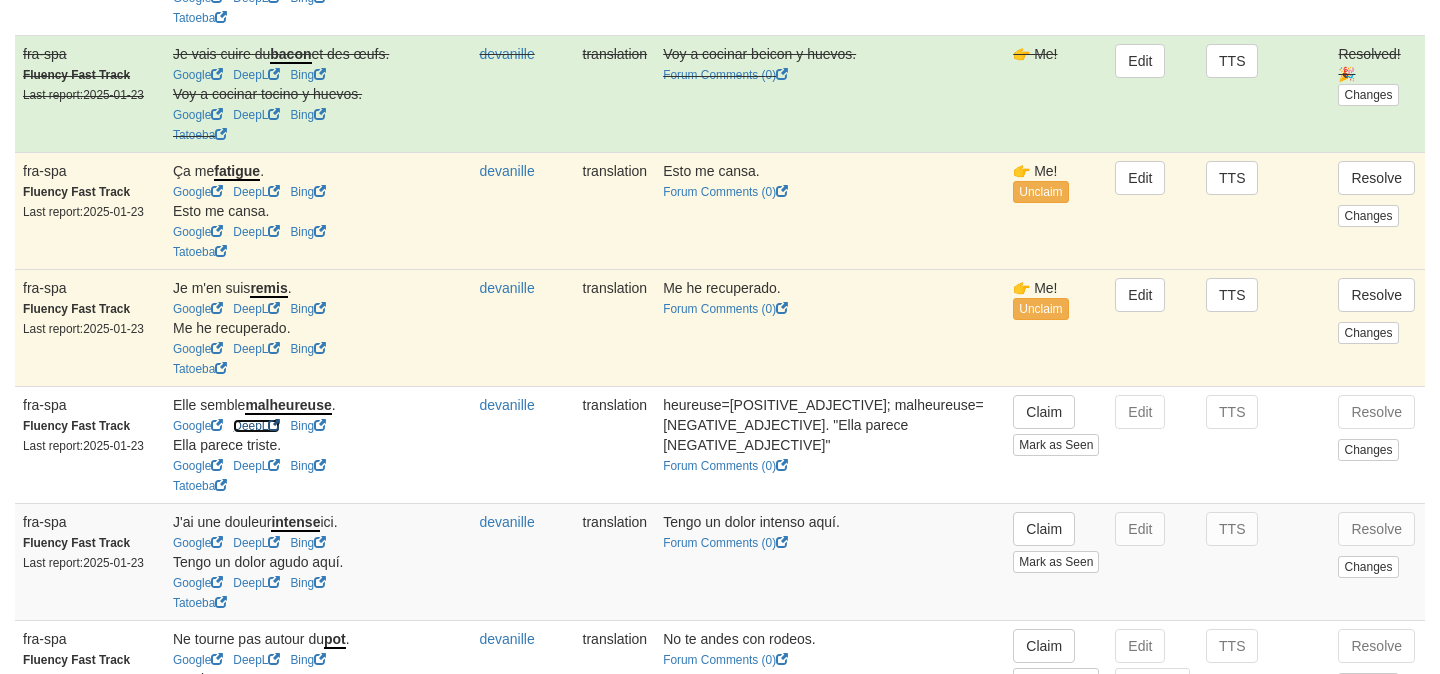 click on "DeepL" at bounding box center (256, 426) 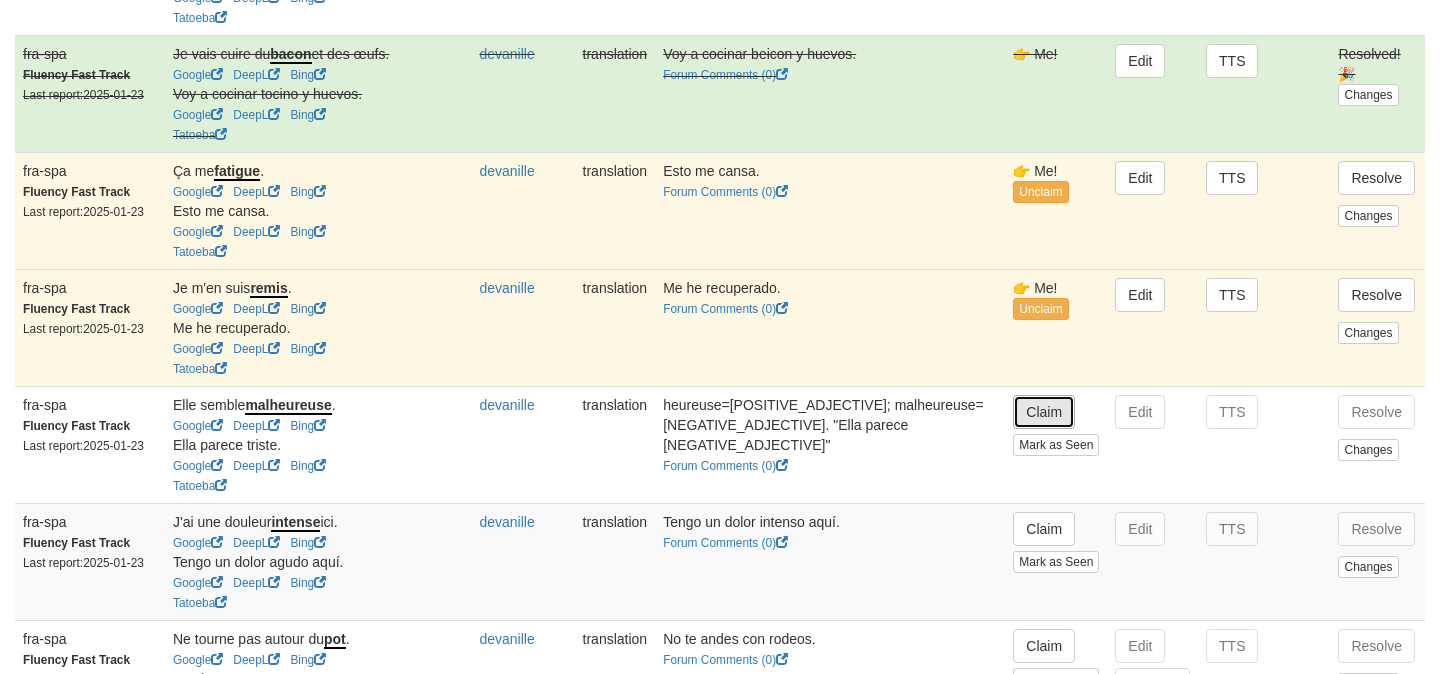 click on "Claim" at bounding box center (1044, 412) 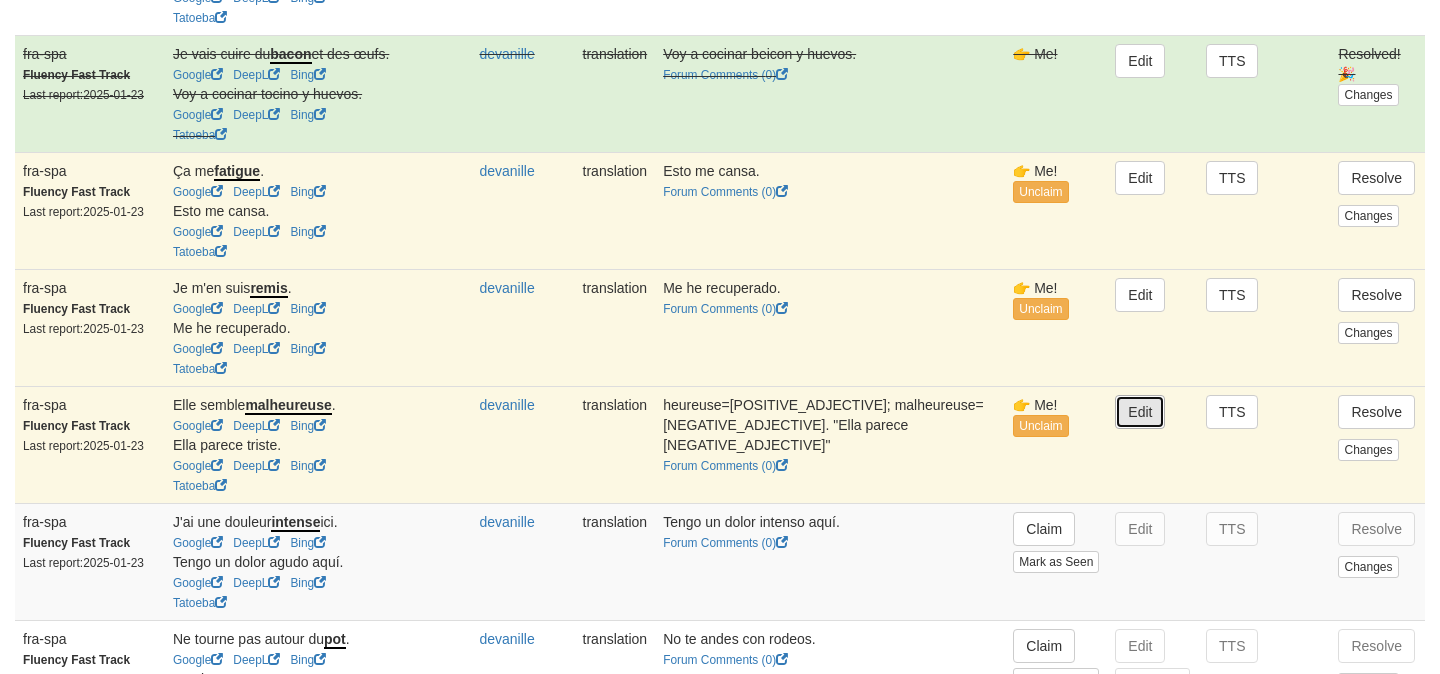 click on "Edit" at bounding box center [1140, 412] 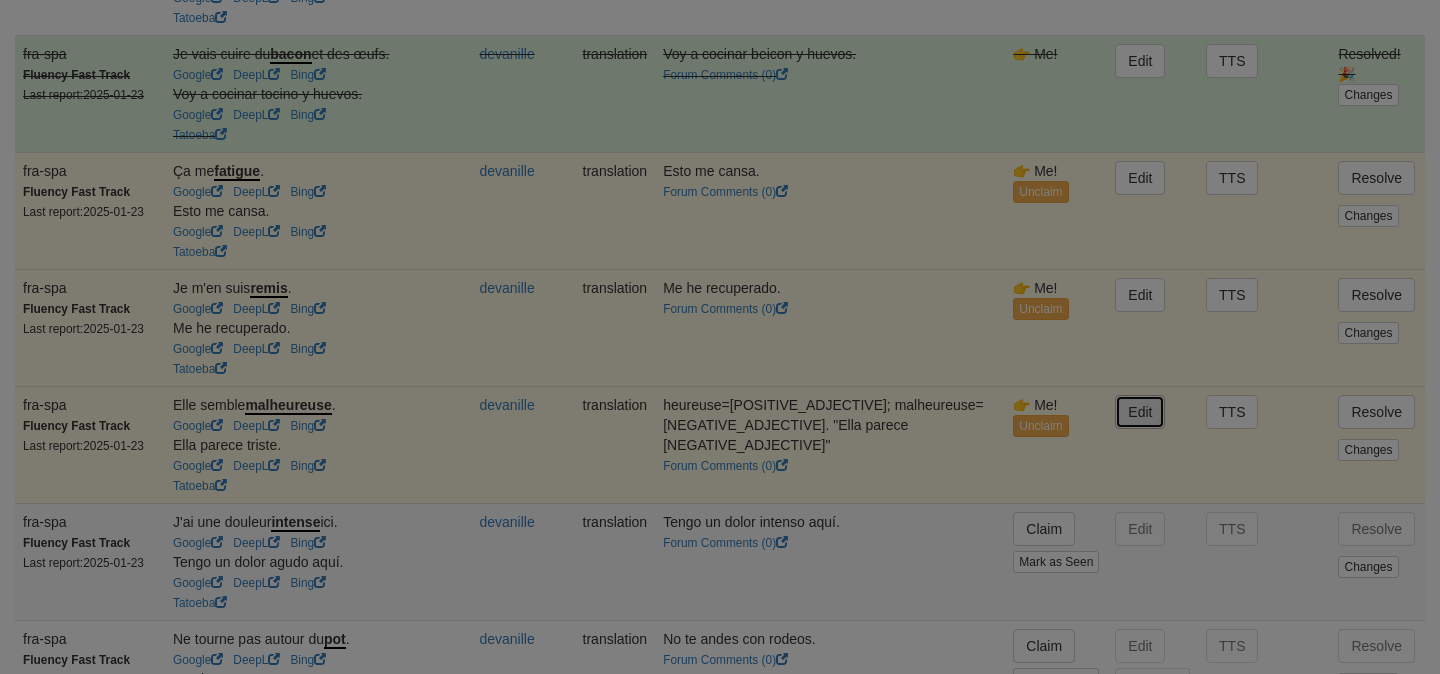 type on "**********" 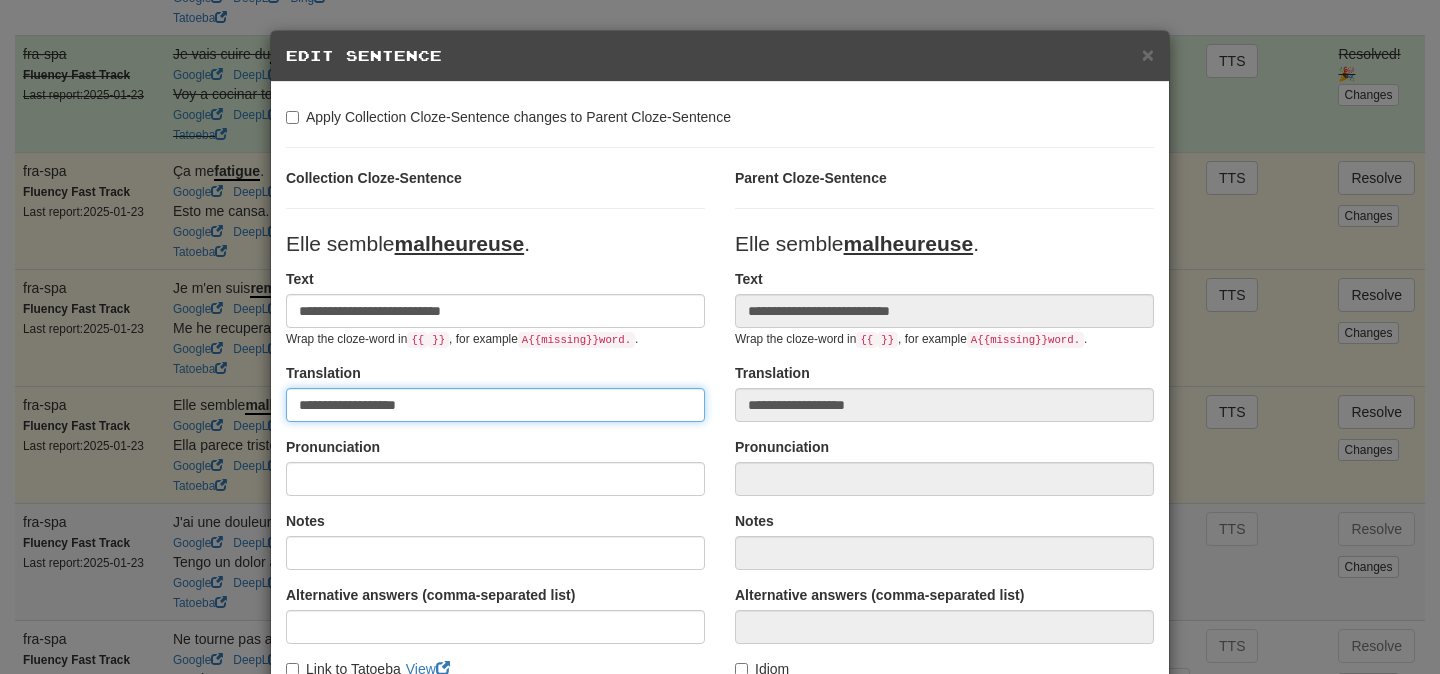 click on "**********" at bounding box center [495, 405] 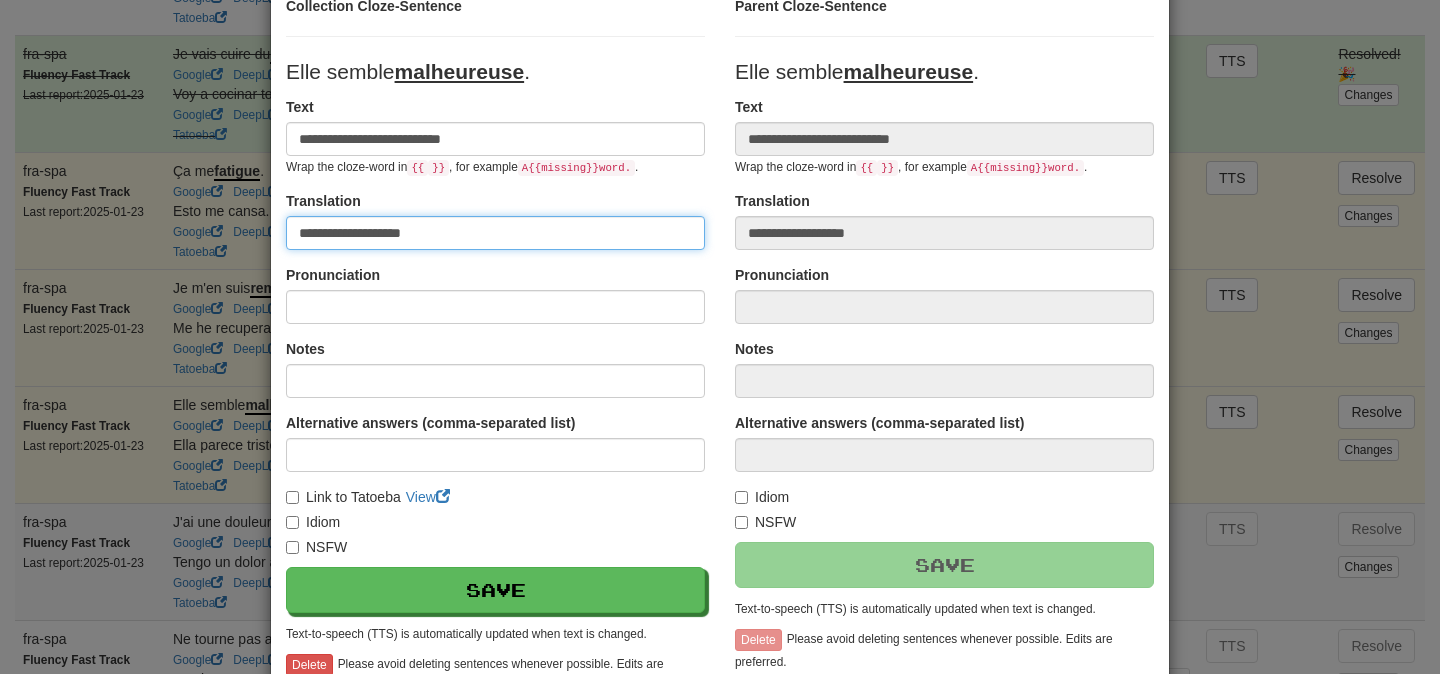 scroll, scrollTop: 227, scrollLeft: 0, axis: vertical 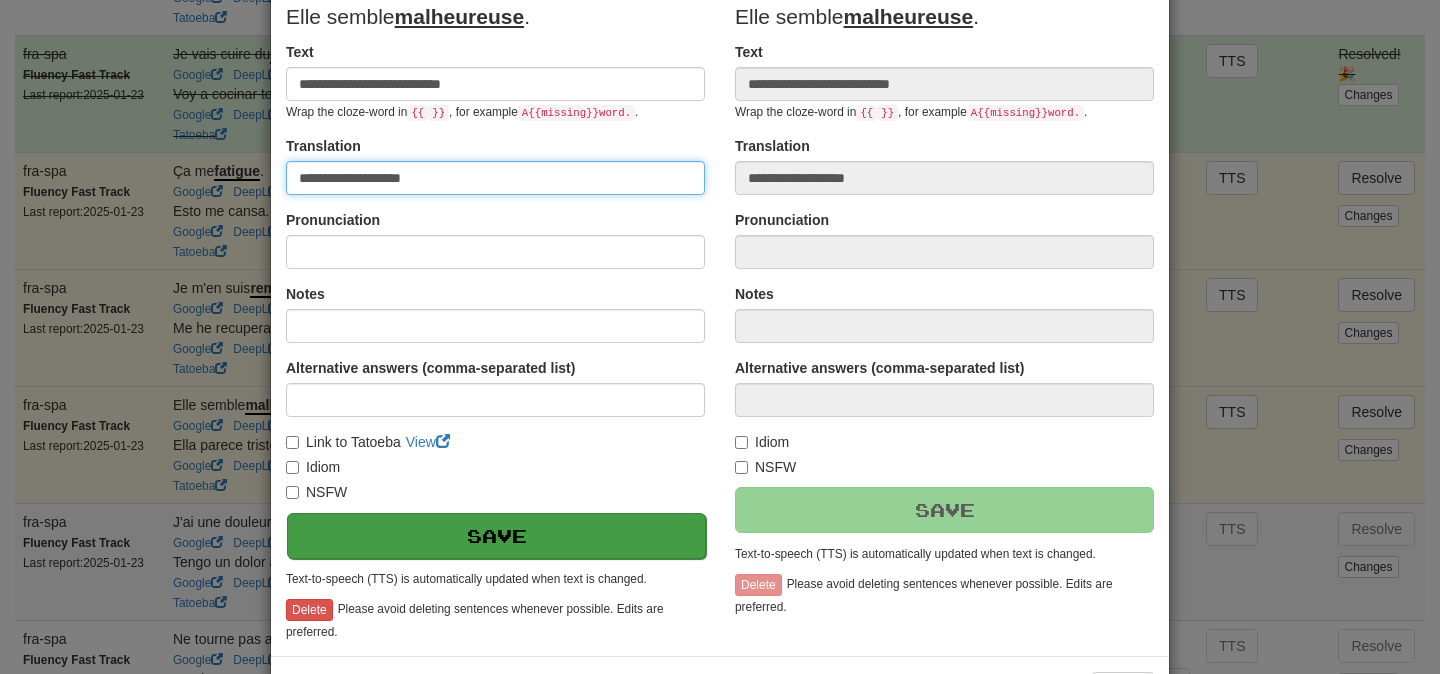 type on "**********" 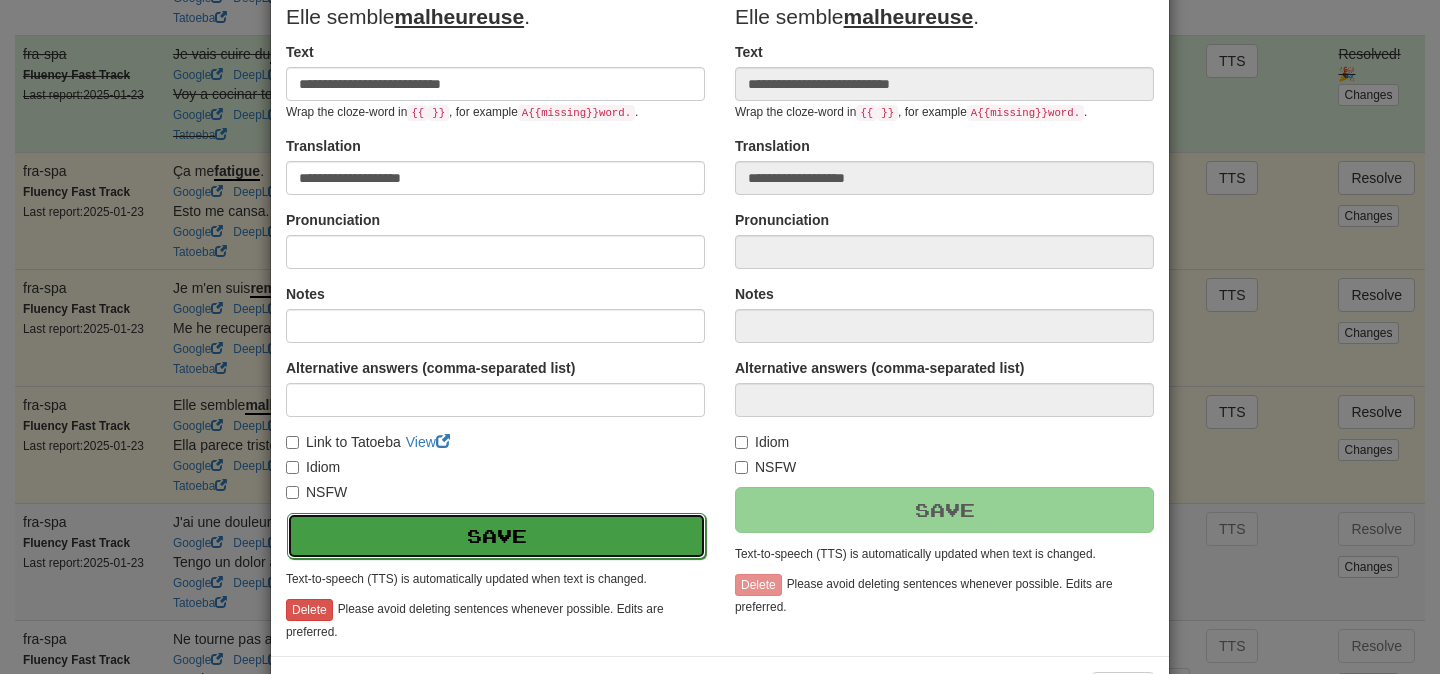 click on "Save" at bounding box center (496, 536) 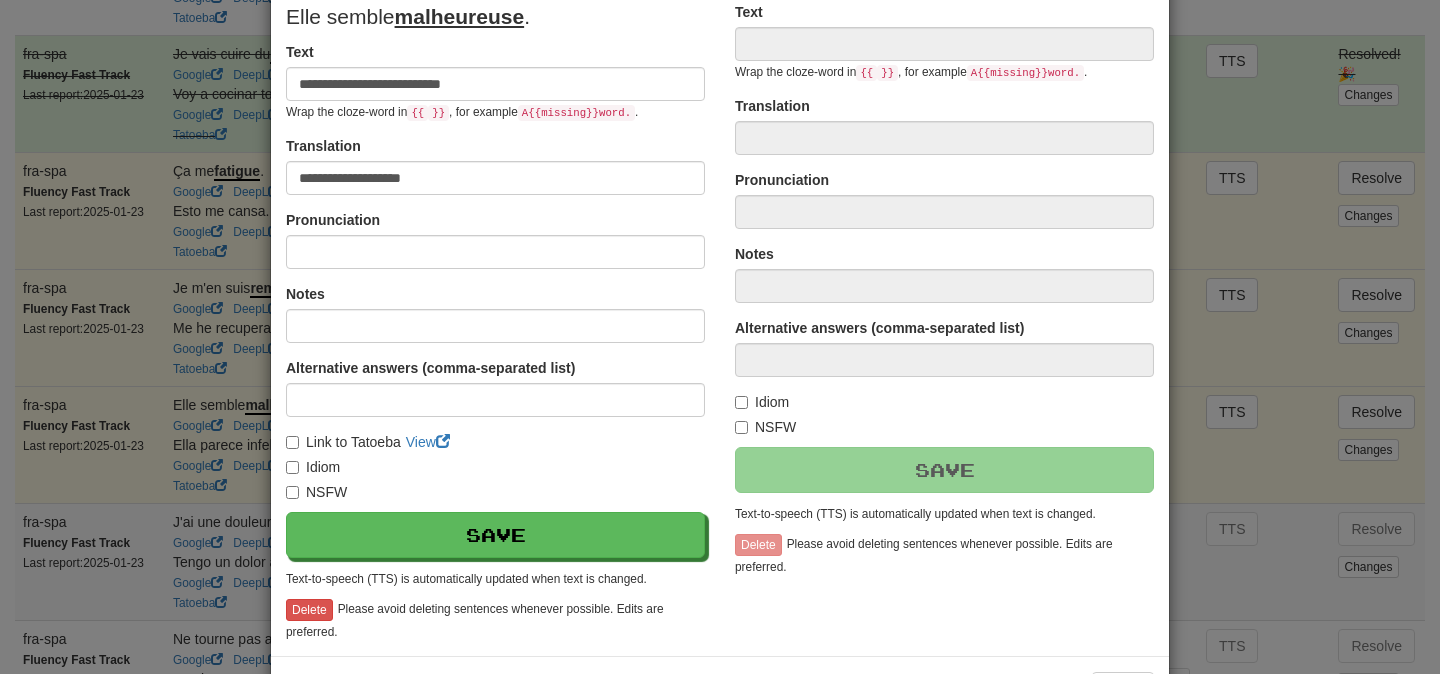 type on "**********" 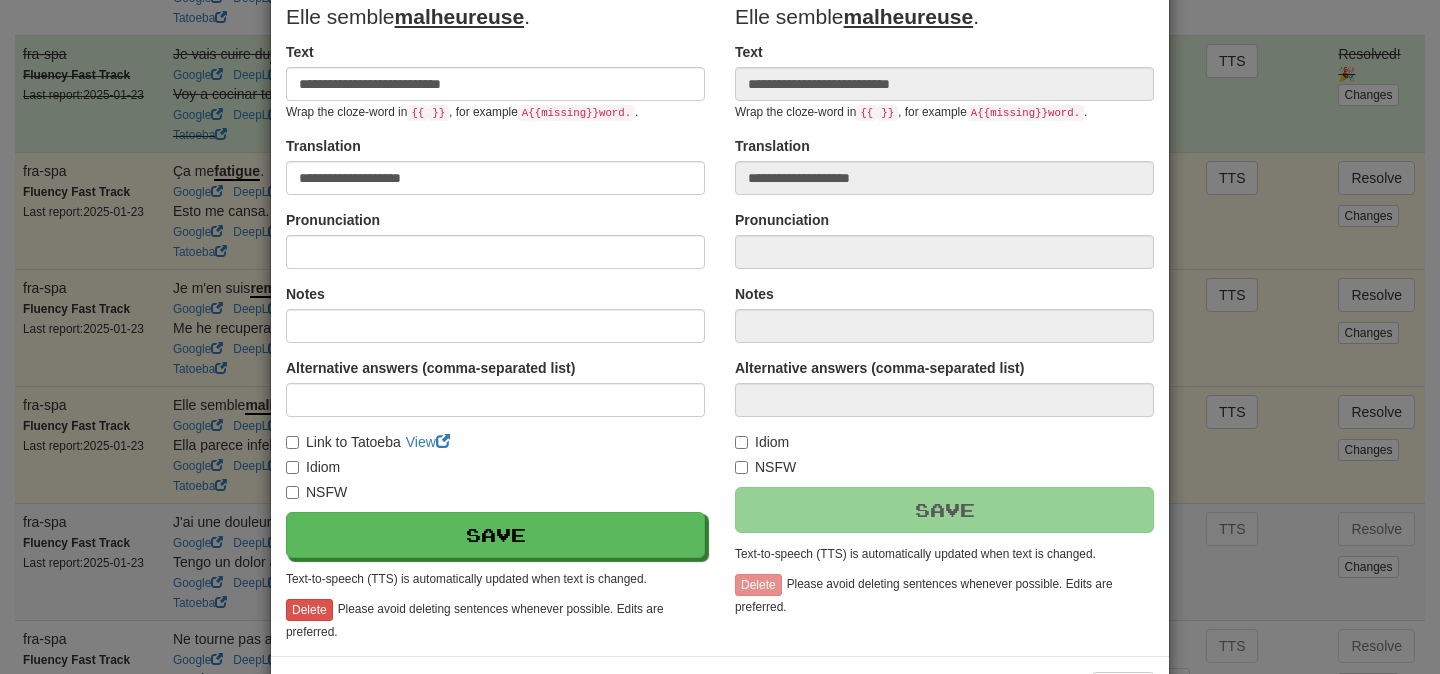 click on "**********" at bounding box center [720, 337] 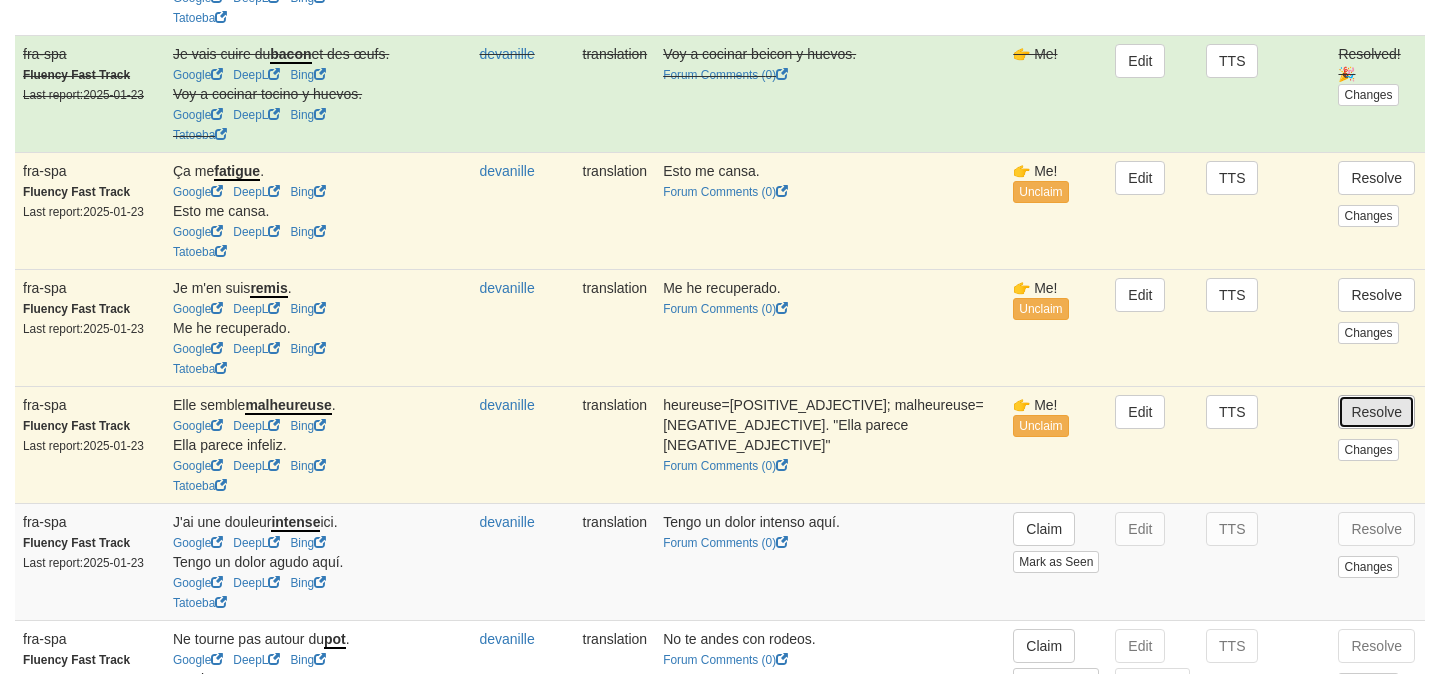 click on "Resolve" at bounding box center (1376, 412) 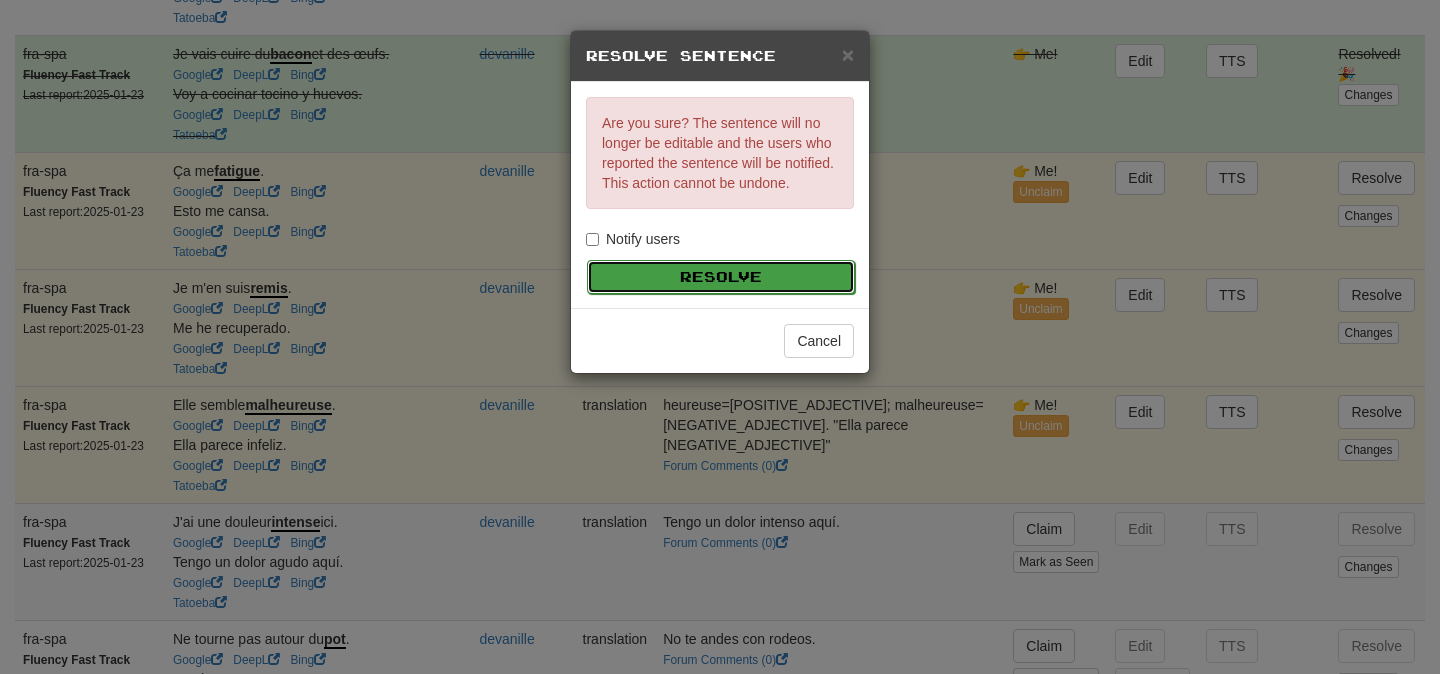 click on "Resolve" at bounding box center (721, 277) 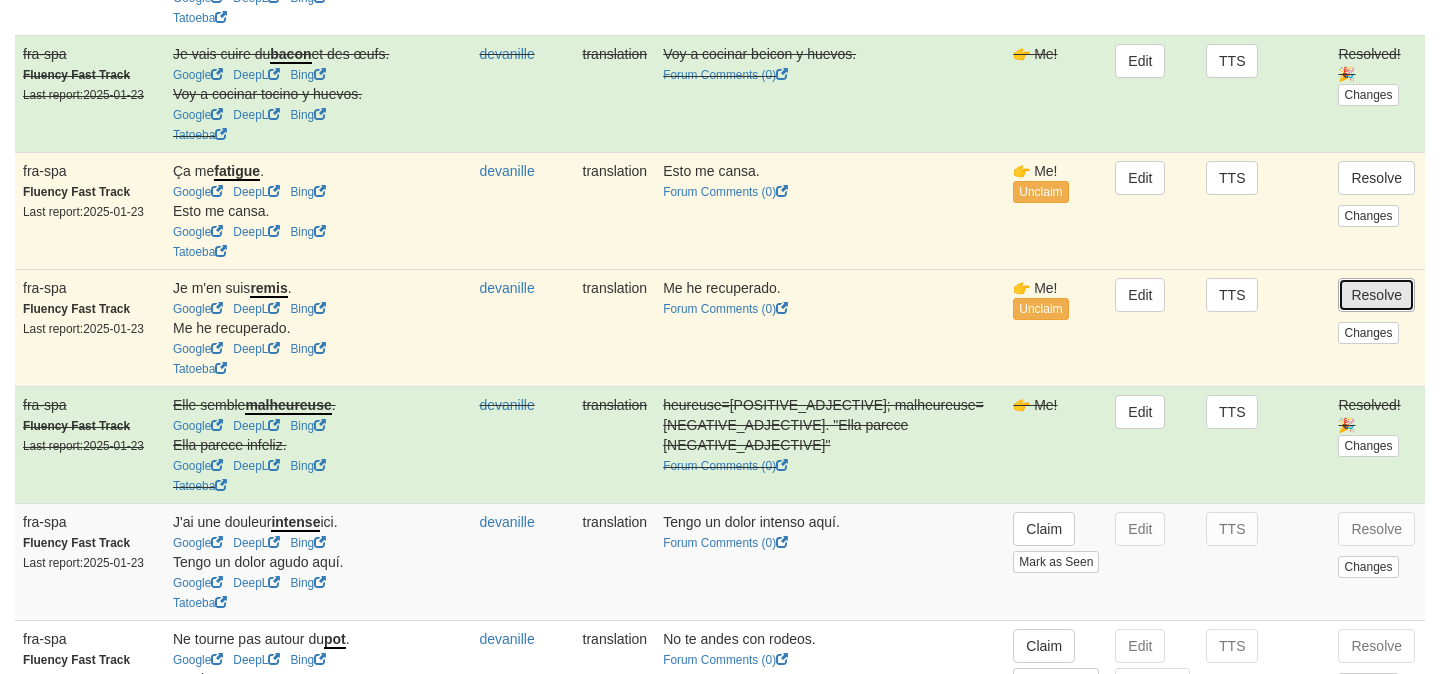 click on "Resolve" at bounding box center (1376, 295) 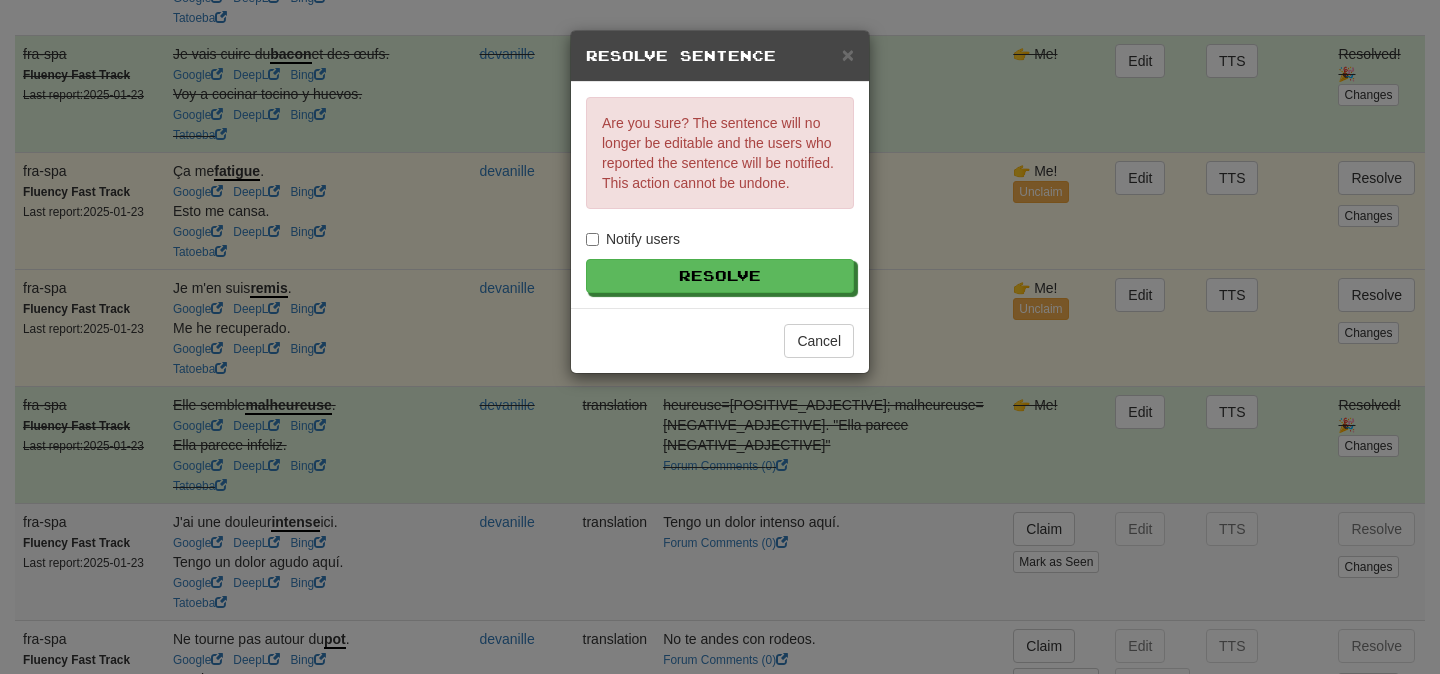 click on "Notify users" at bounding box center (633, 239) 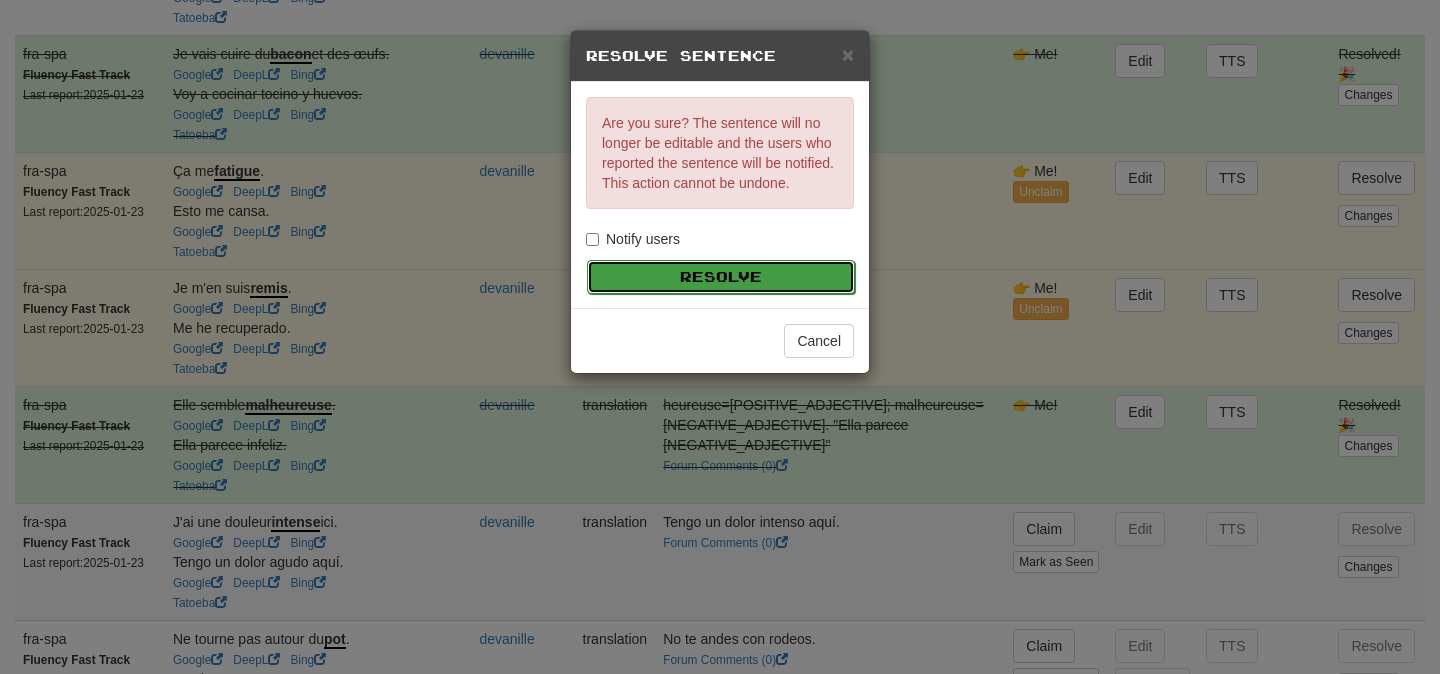 click on "Resolve" at bounding box center (721, 277) 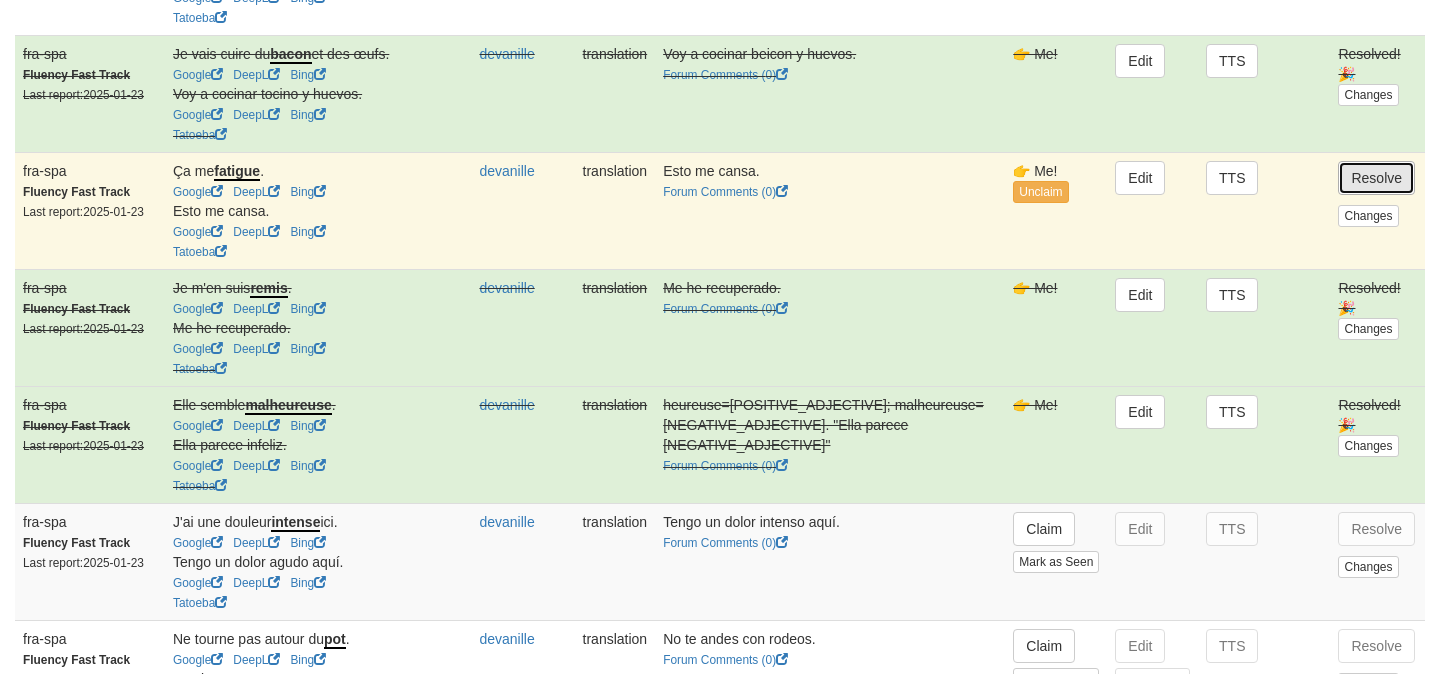 click on "Resolve" at bounding box center (1376, 178) 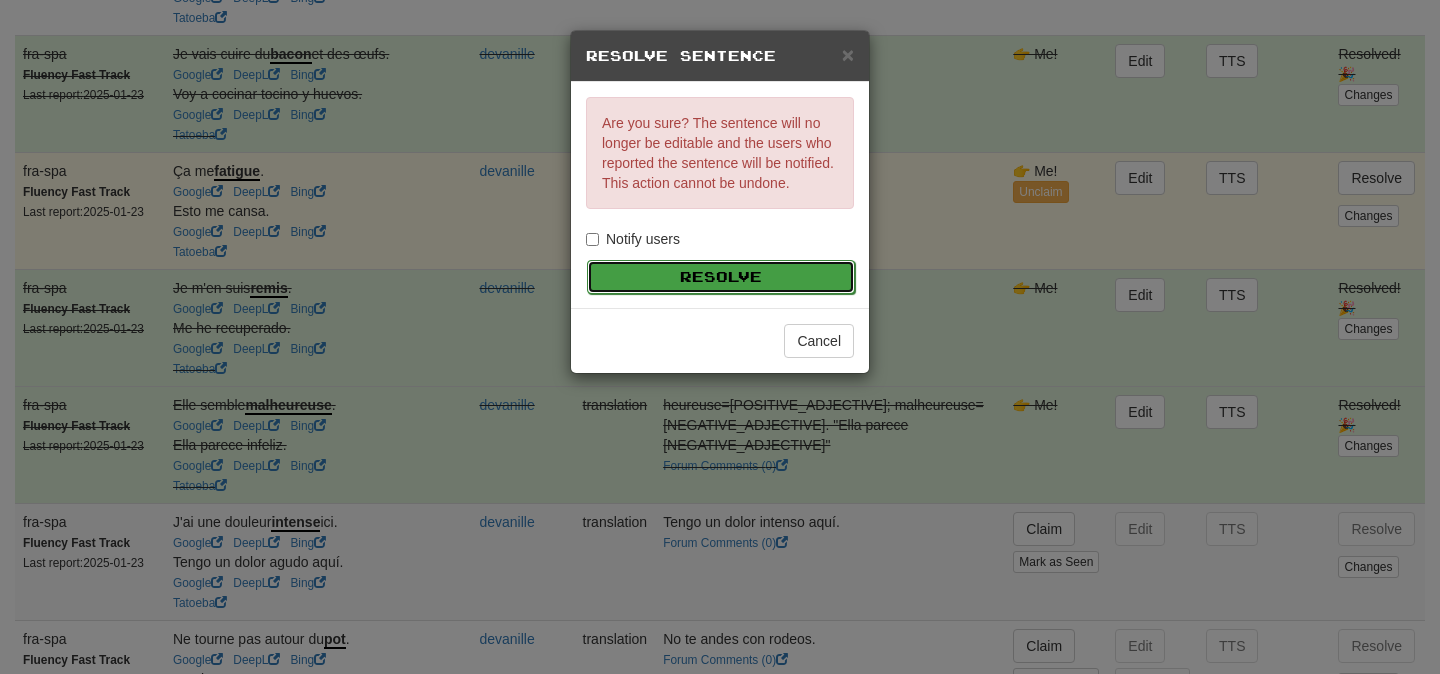 click on "Resolve" at bounding box center [721, 277] 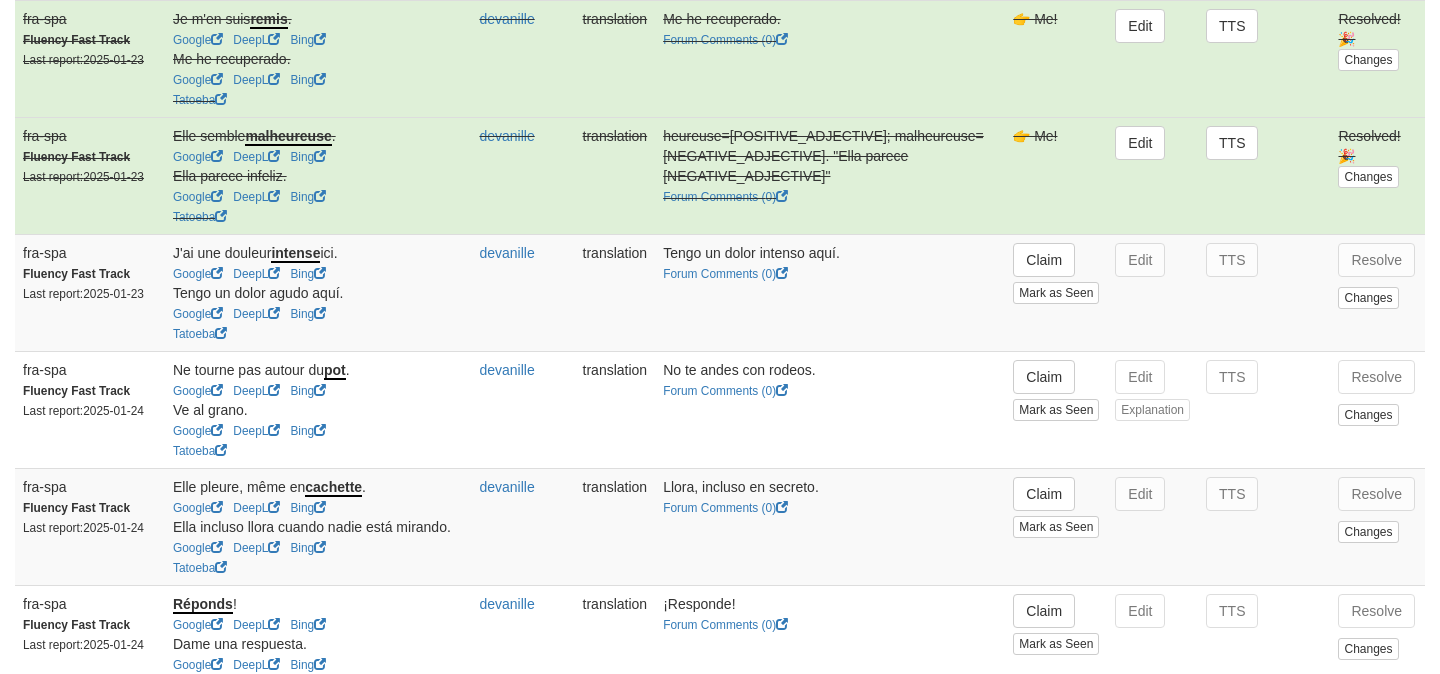 scroll, scrollTop: 758, scrollLeft: 0, axis: vertical 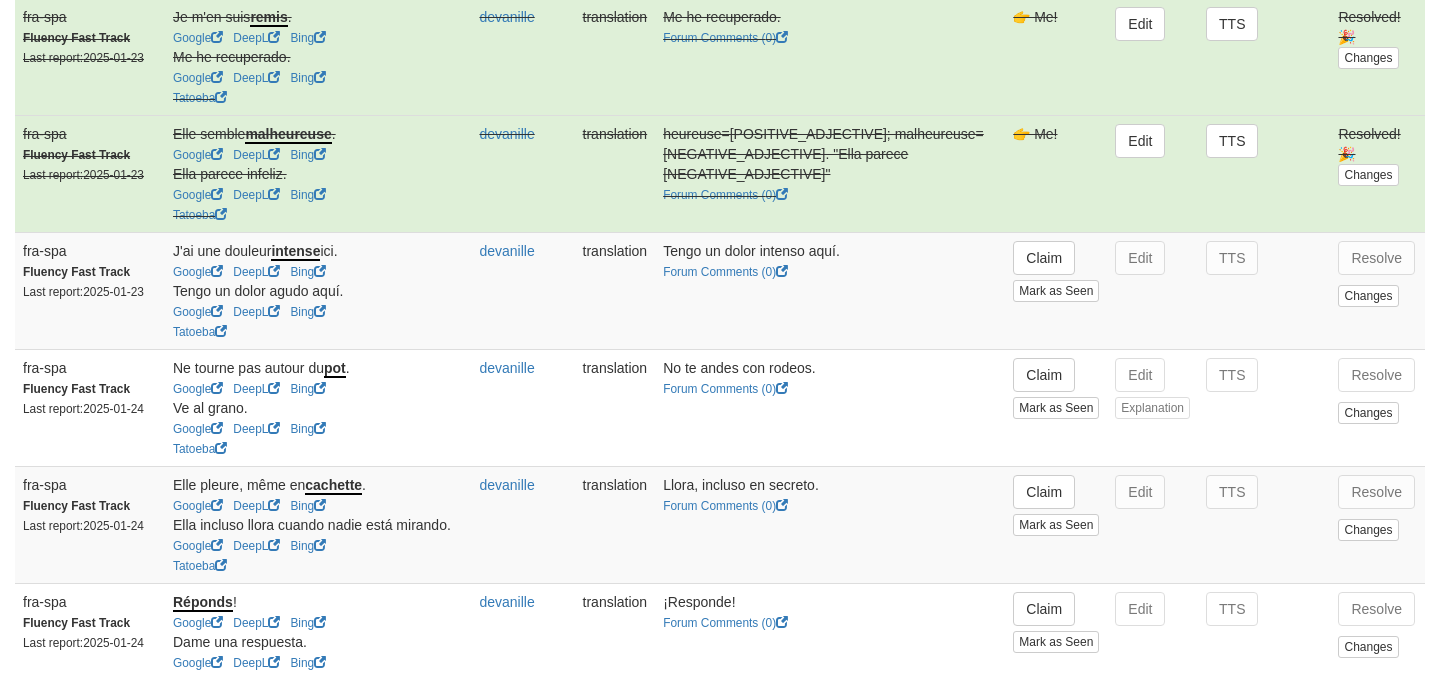 click on "Tengo un dolor intenso aquí. Forum Comments ( 0 )" at bounding box center [830, 290] 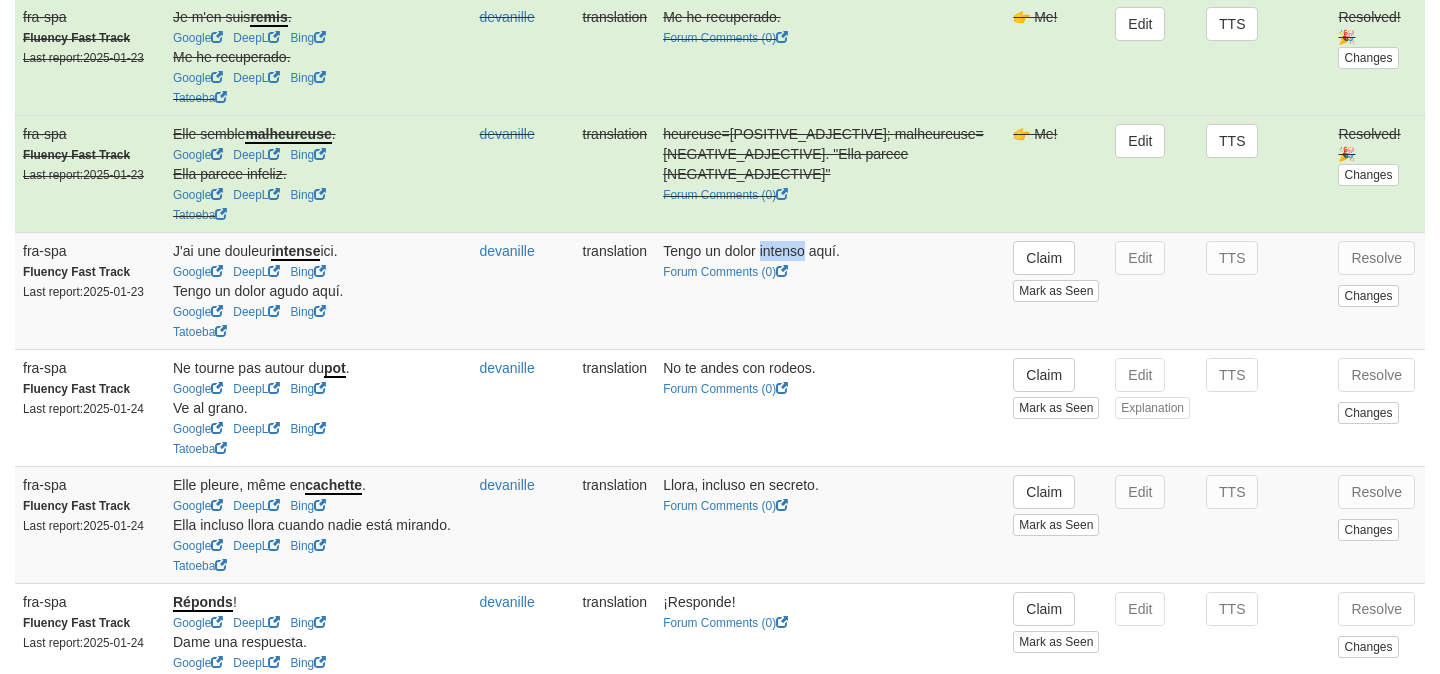 copy on "intenso" 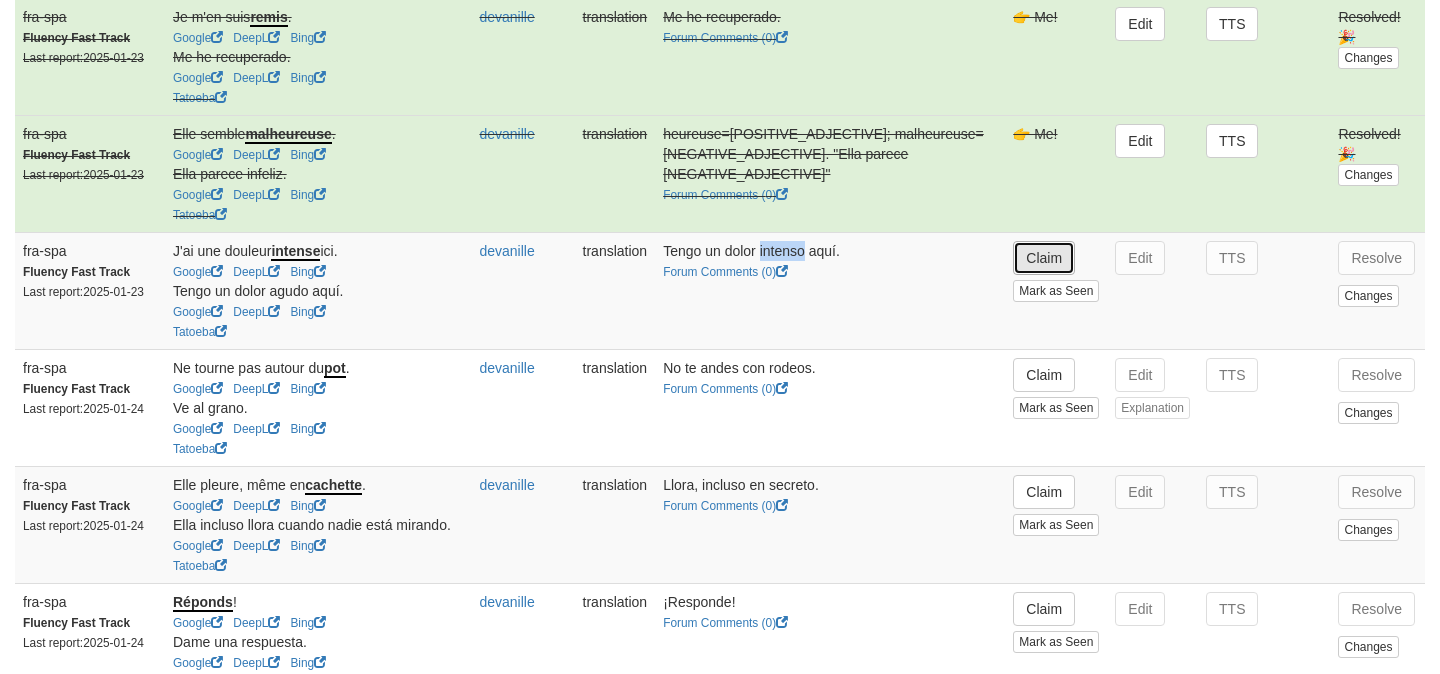 click on "Claim" at bounding box center [1044, 258] 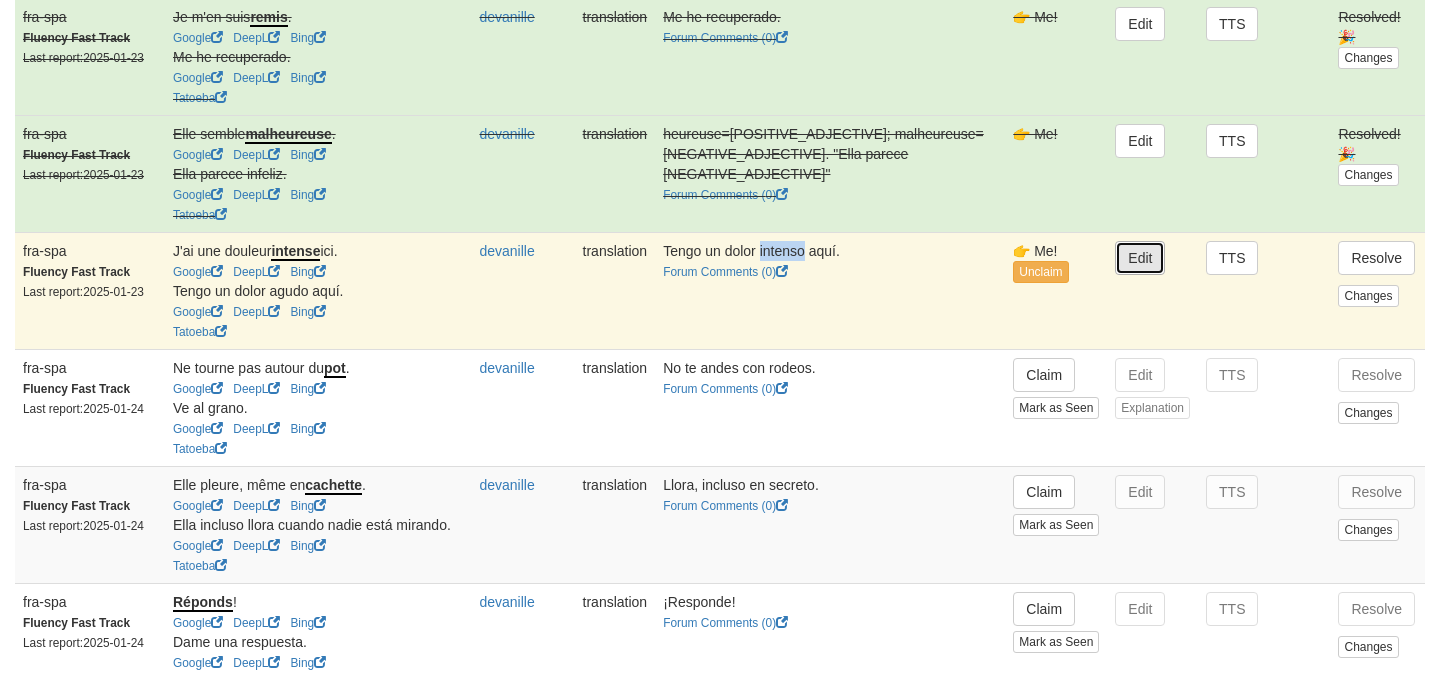 click on "Edit" at bounding box center [1140, 258] 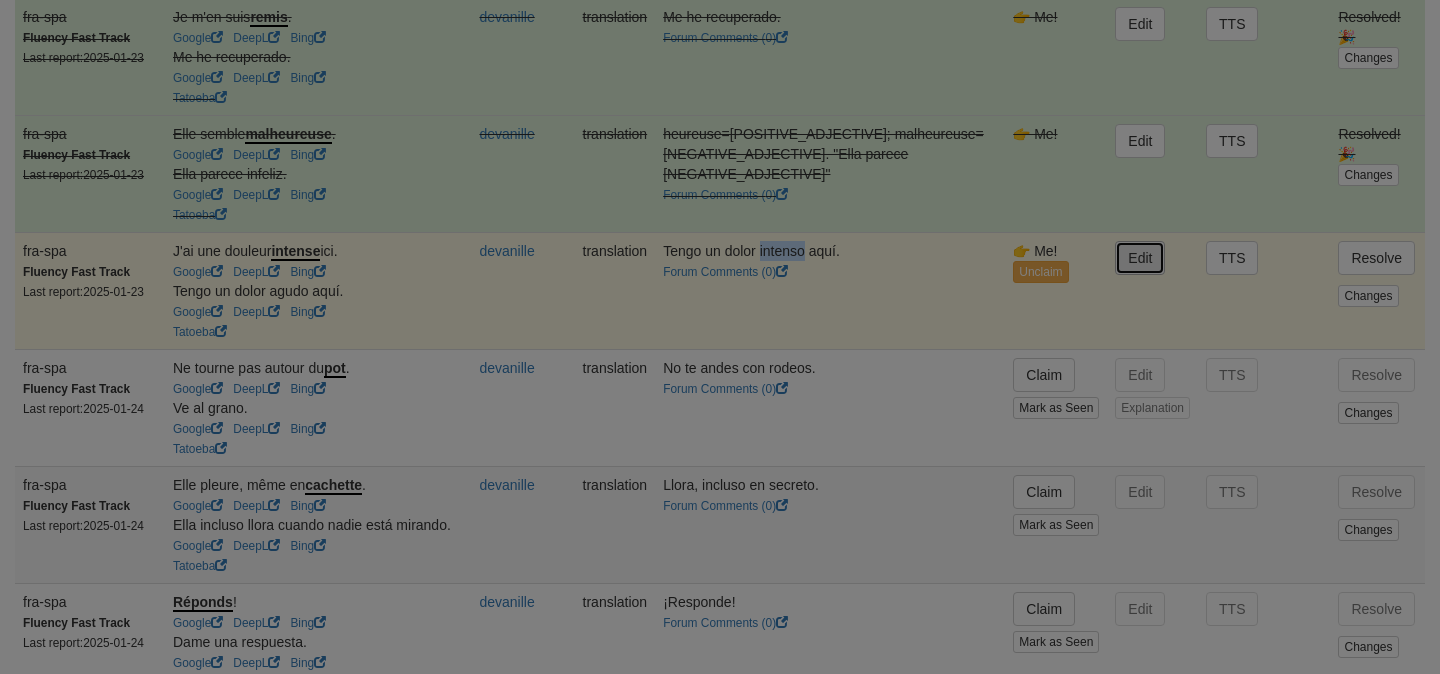type on "**********" 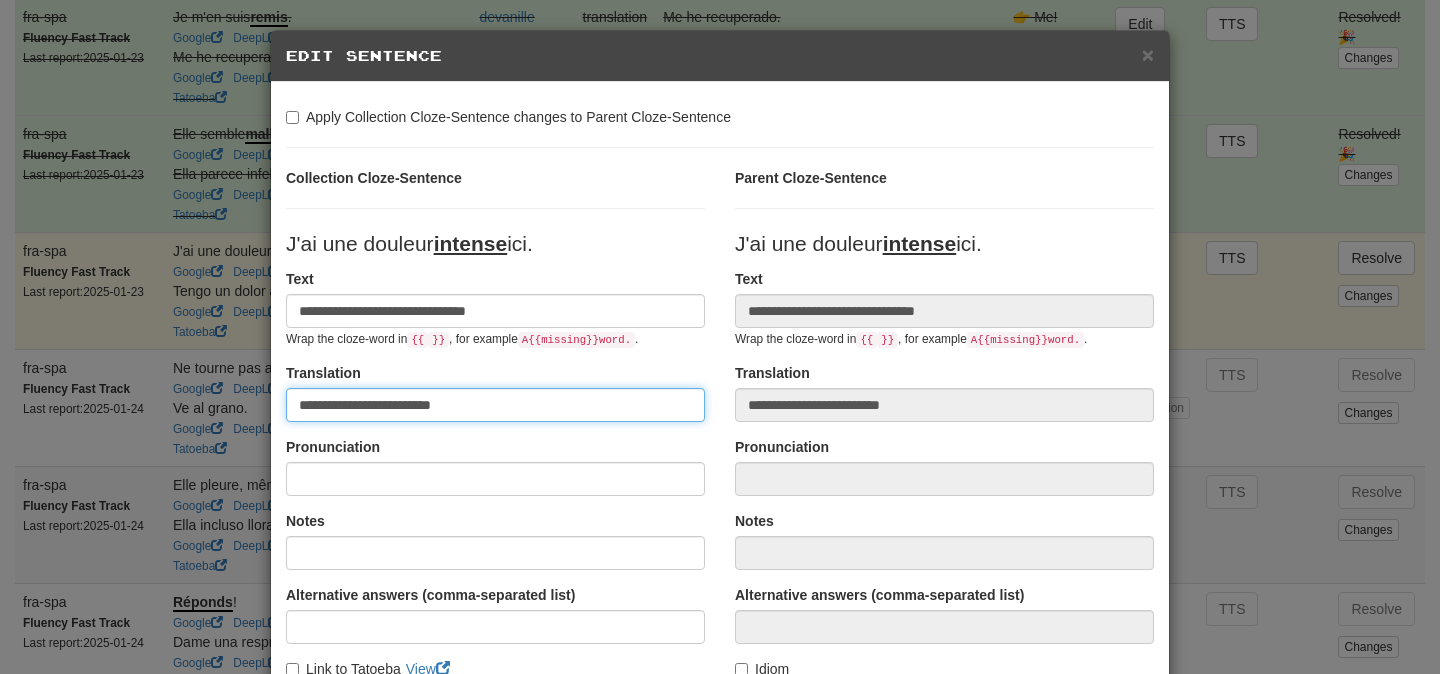 click on "**********" at bounding box center (495, 405) 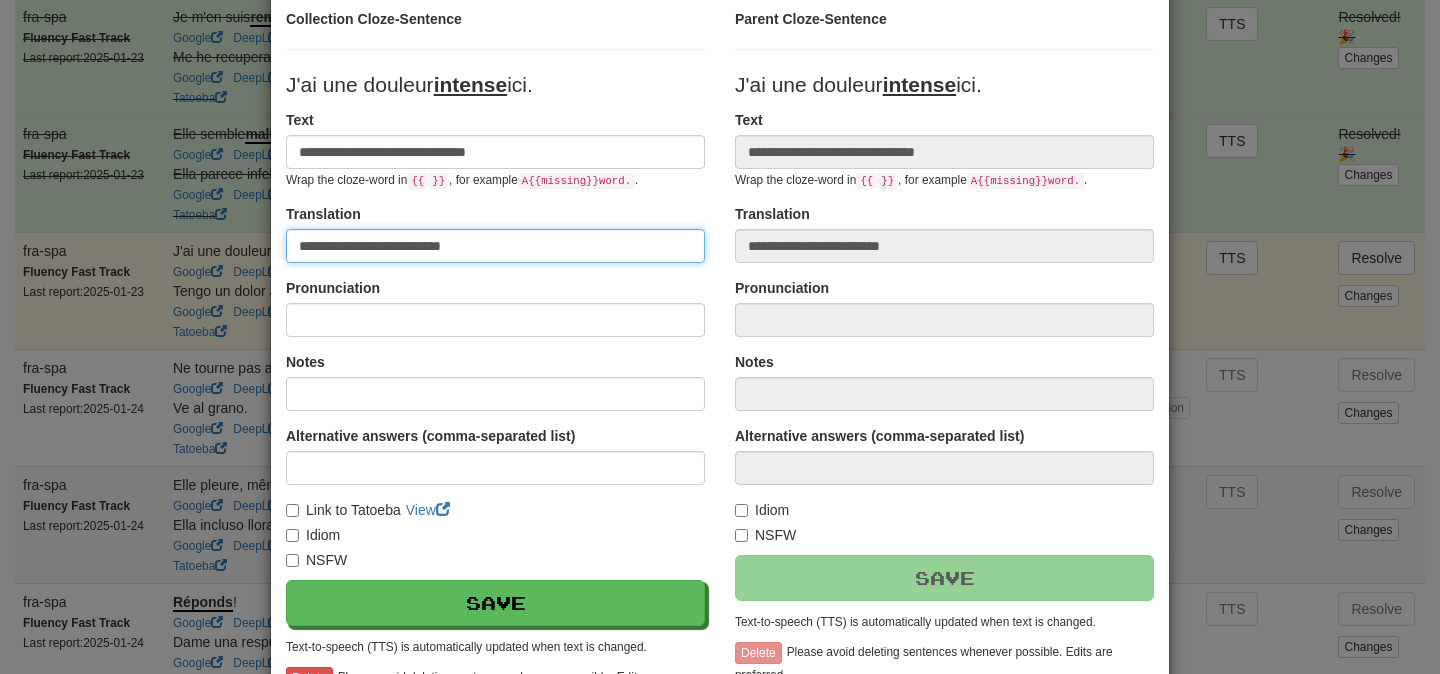 scroll, scrollTop: 199, scrollLeft: 0, axis: vertical 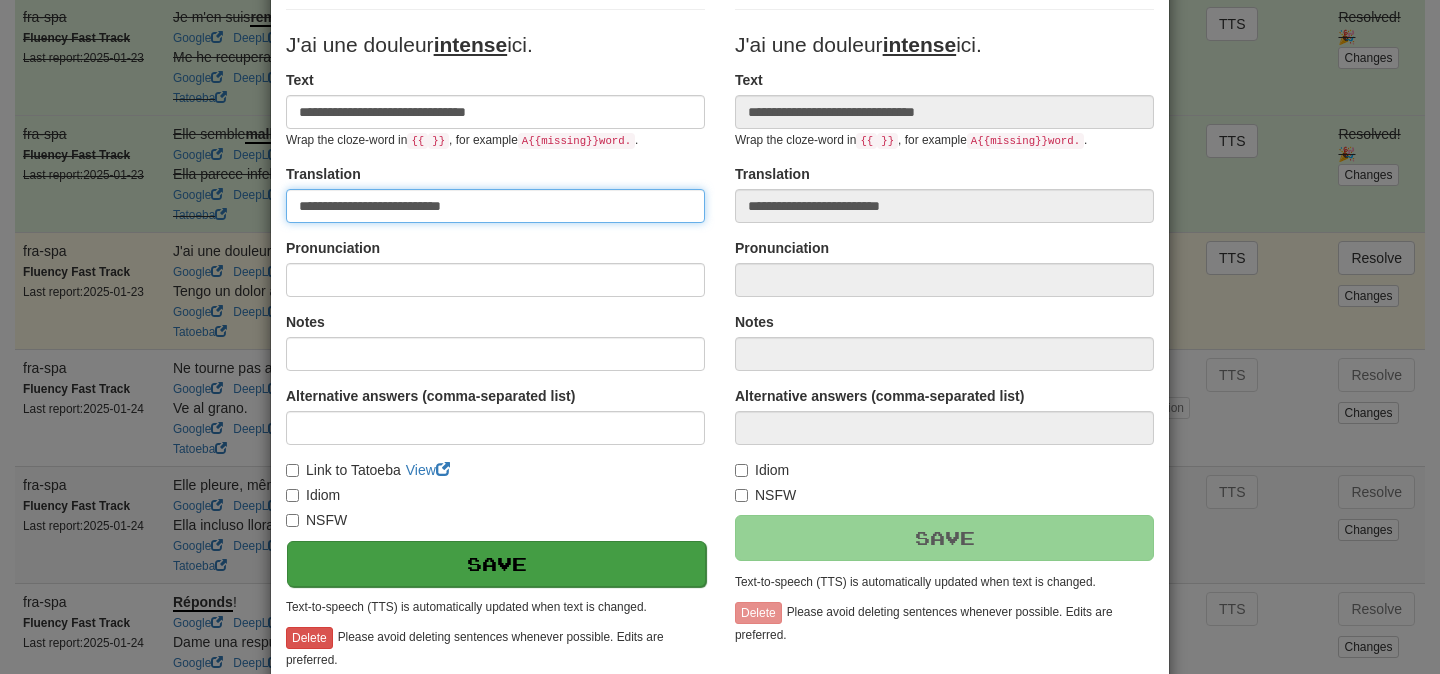 type on "**********" 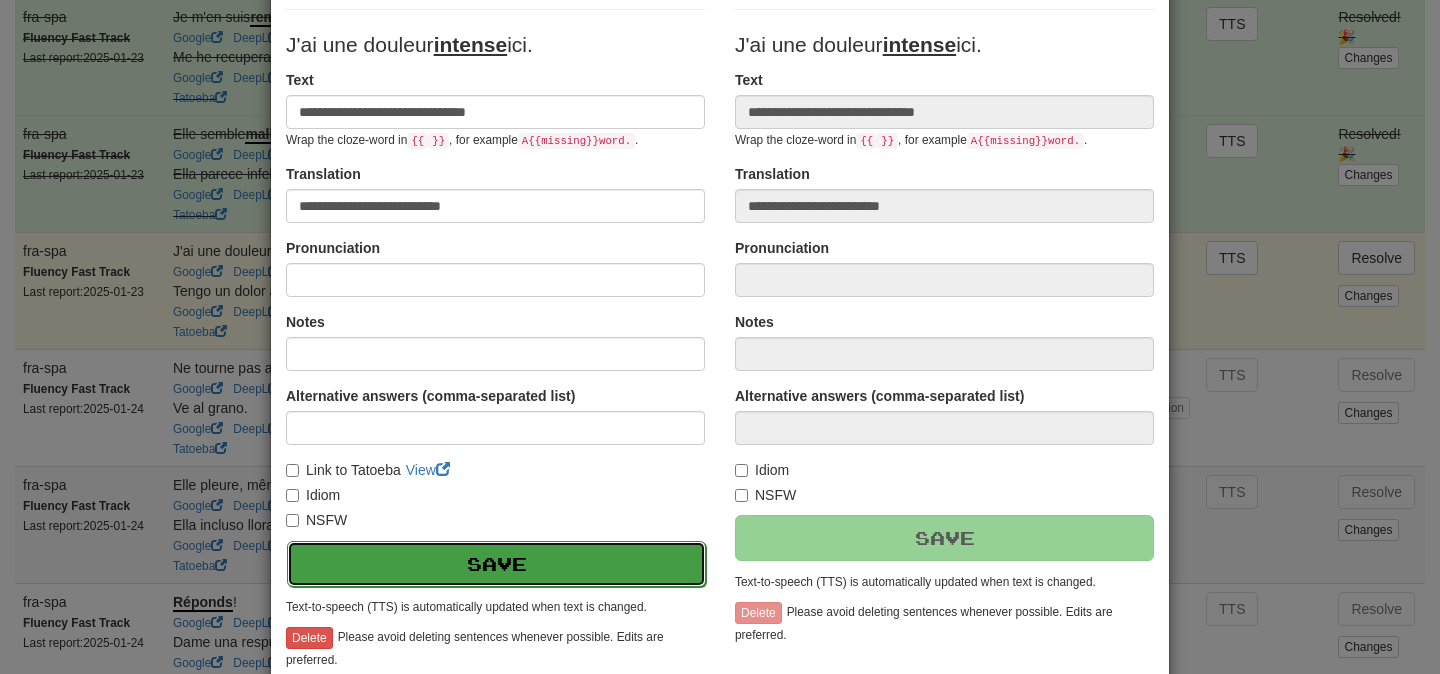 click on "Save" at bounding box center (496, 564) 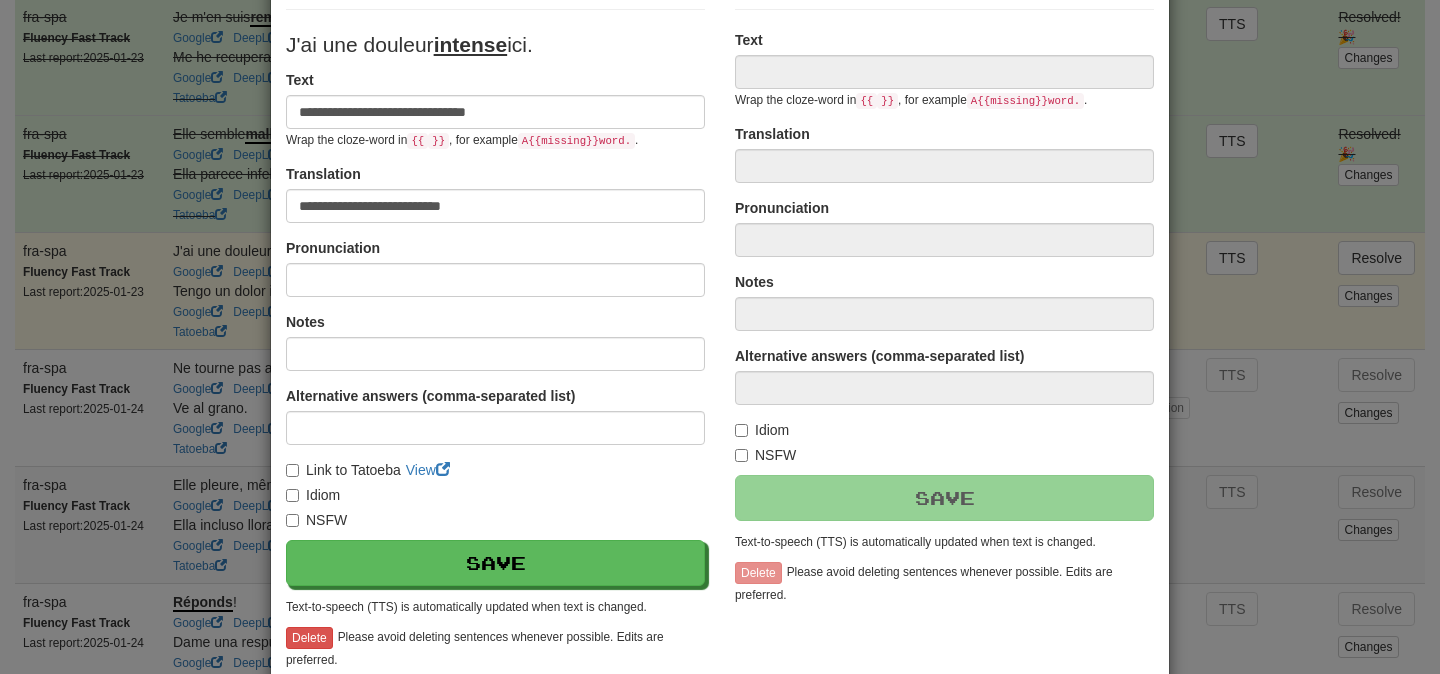 type on "**********" 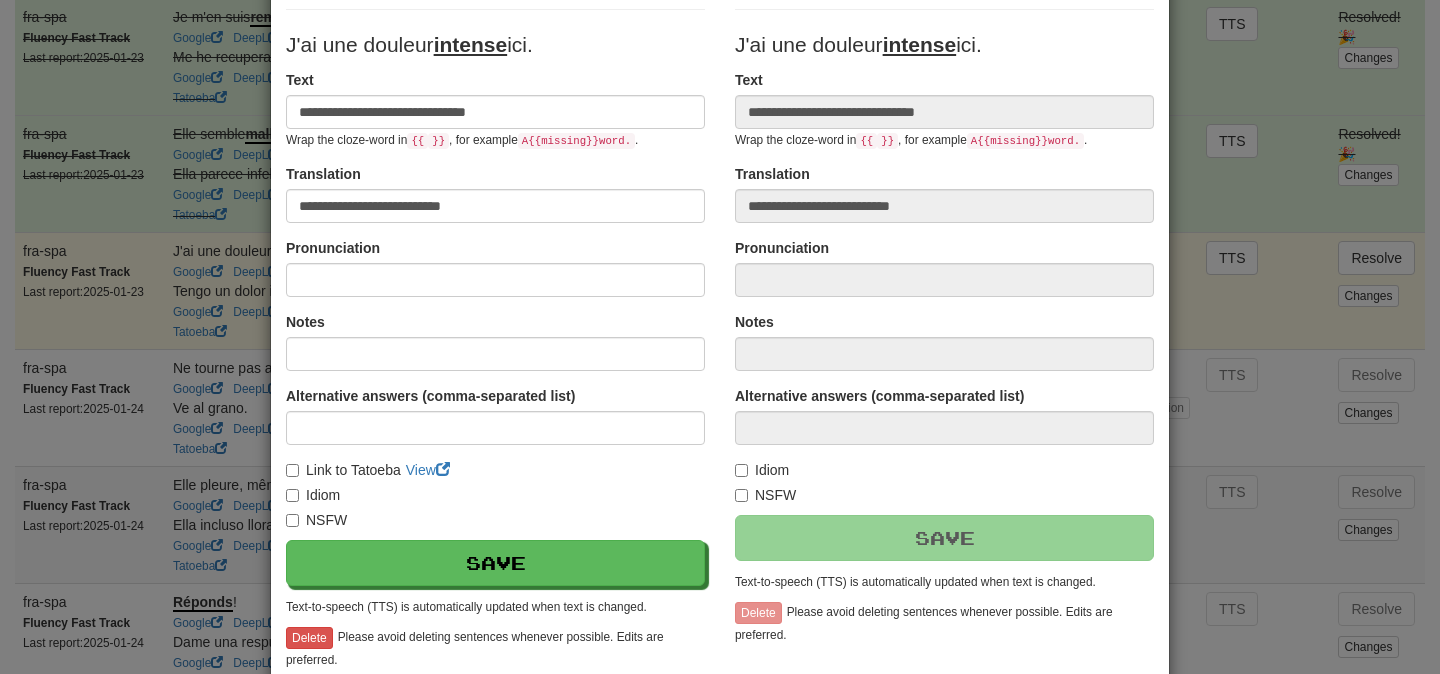 click on "**********" at bounding box center [720, 337] 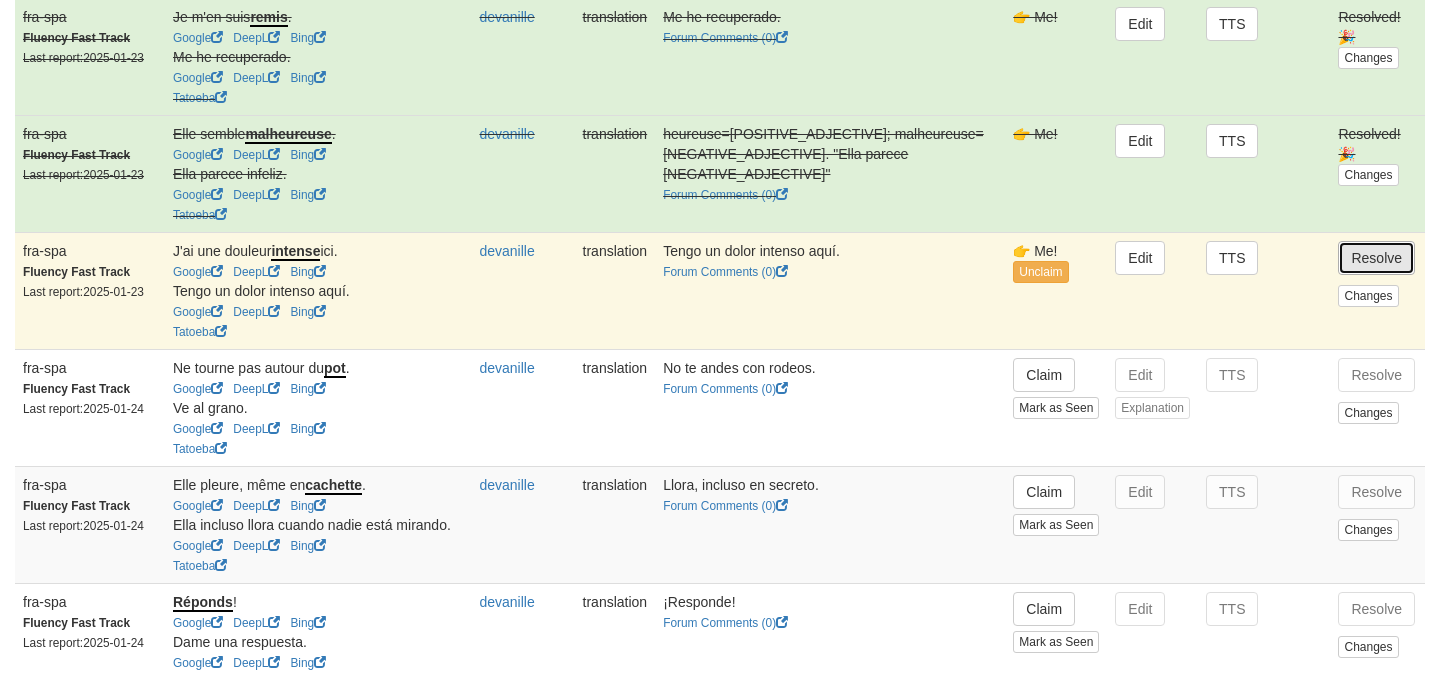 click on "Resolve" at bounding box center (1376, 258) 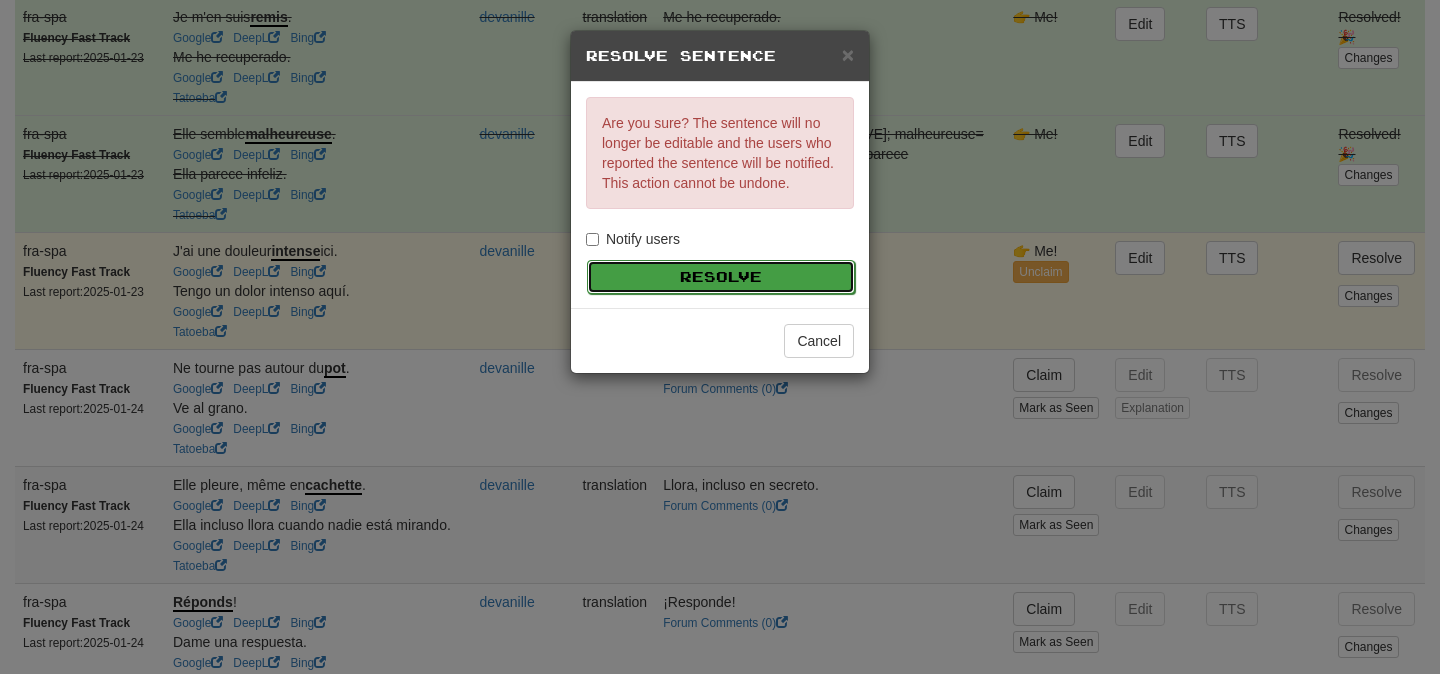 click on "Resolve" at bounding box center [721, 277] 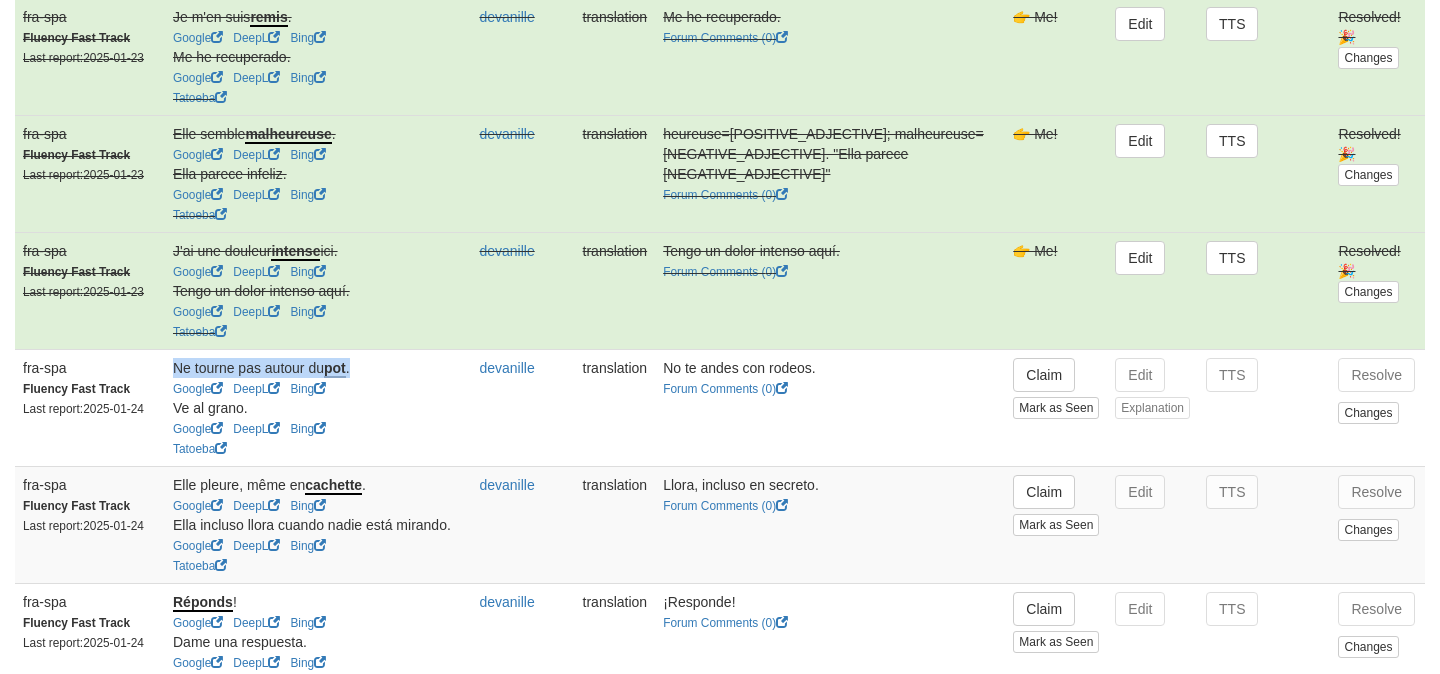 drag, startPoint x: 175, startPoint y: 381, endPoint x: 372, endPoint y: 384, distance: 197.02284 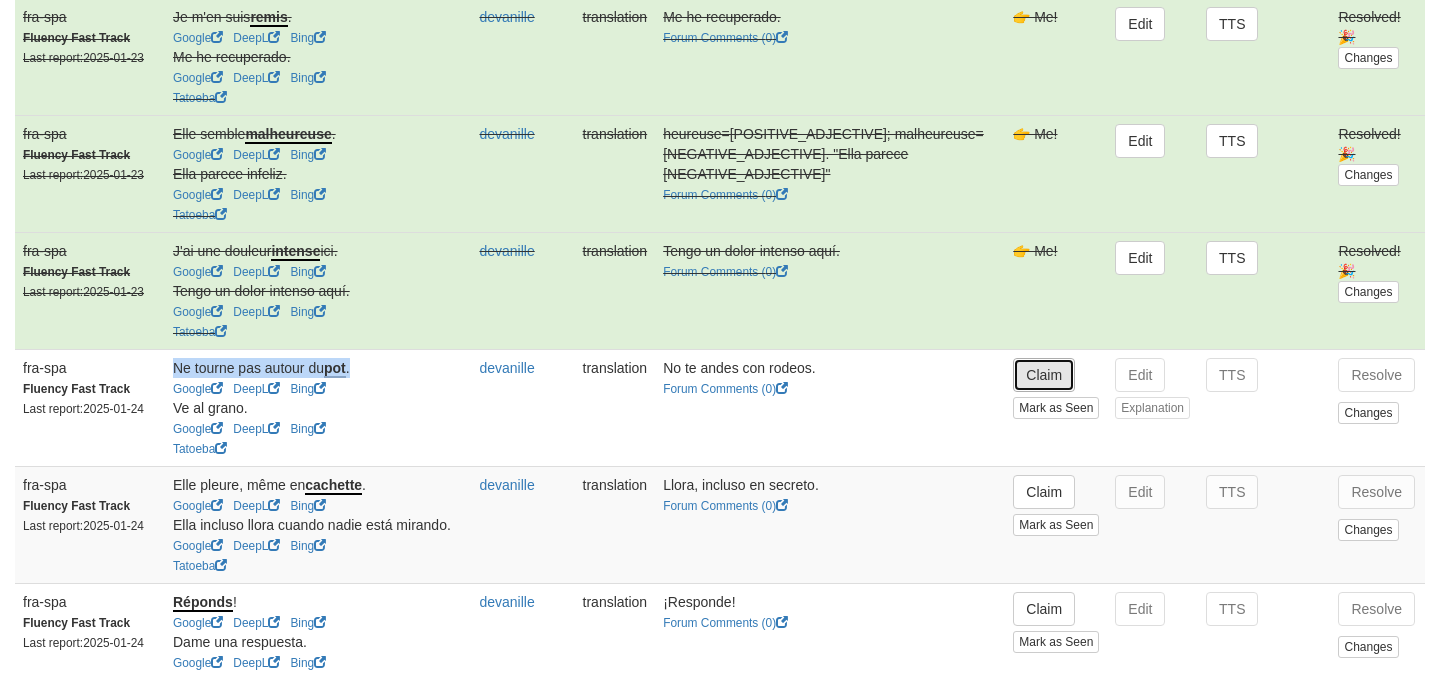 click on "Claim" at bounding box center (1044, 375) 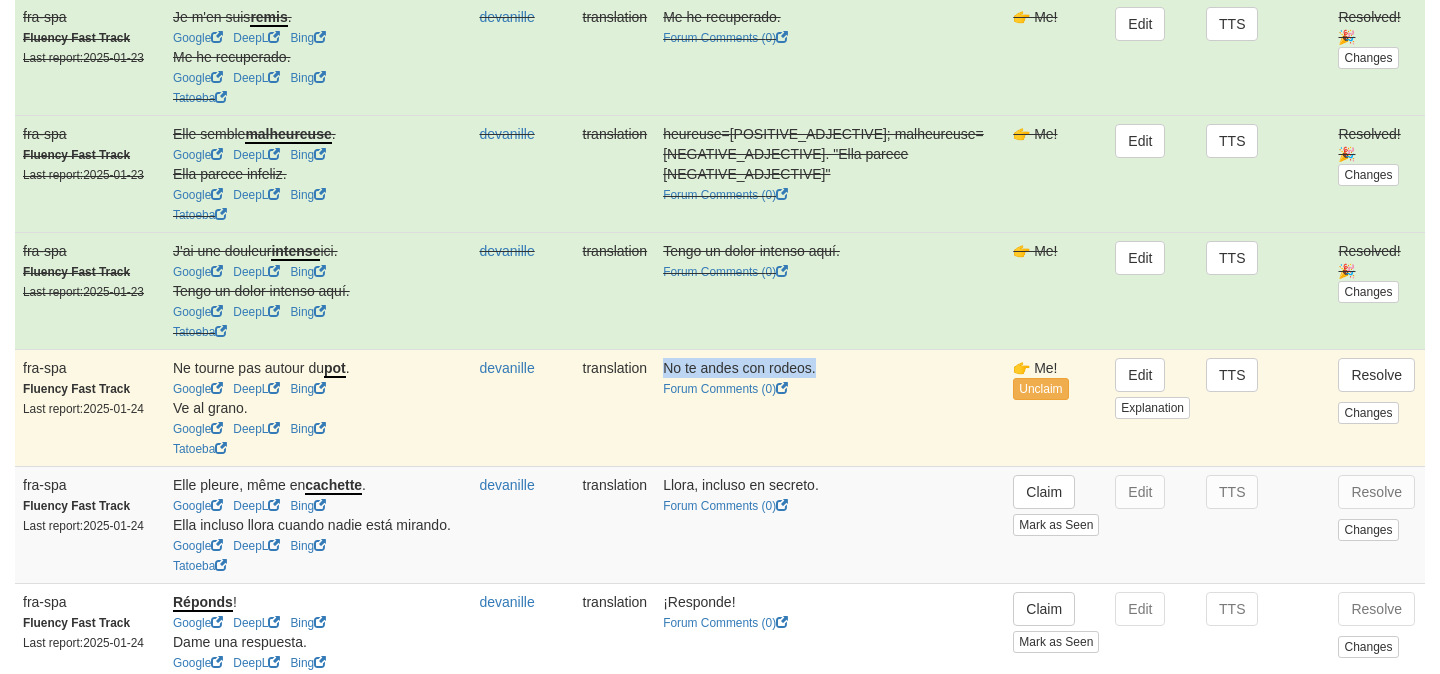 drag, startPoint x: 712, startPoint y: 385, endPoint x: 895, endPoint y: 386, distance: 183.00273 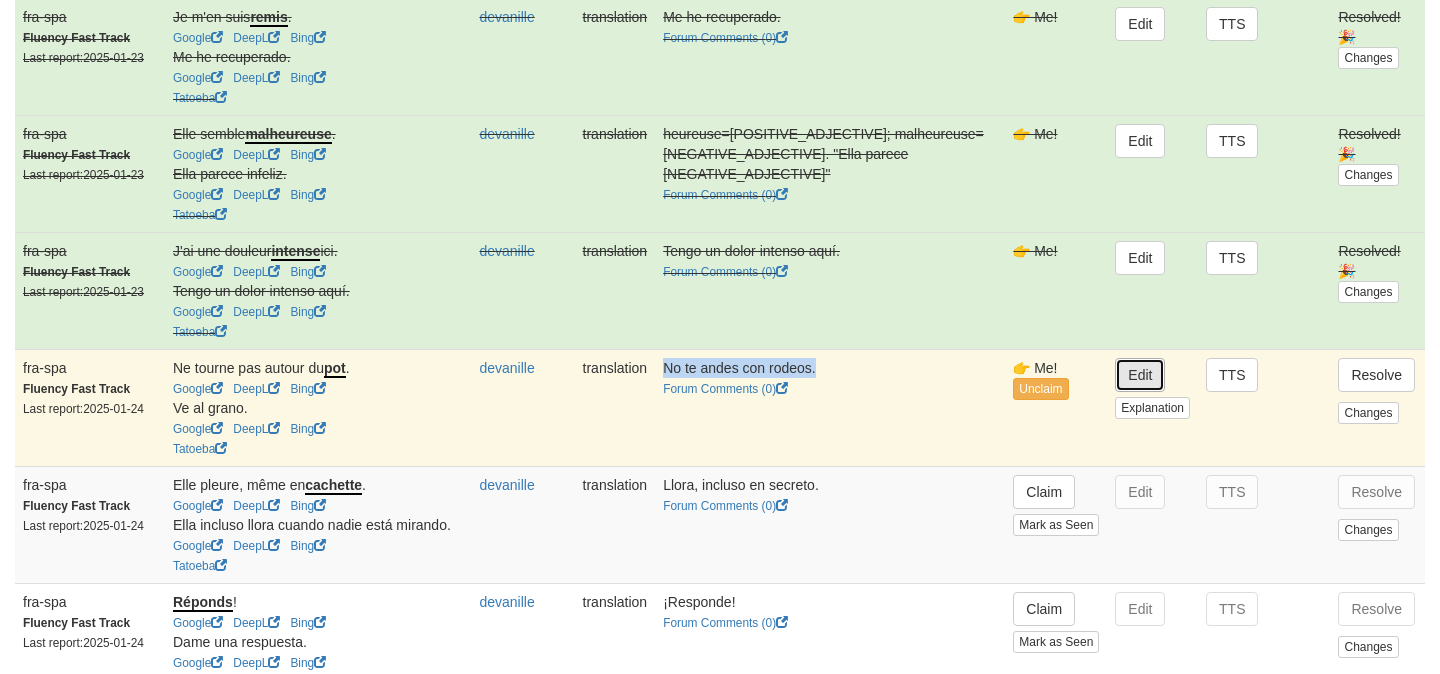 click on "Edit" at bounding box center (1140, 375) 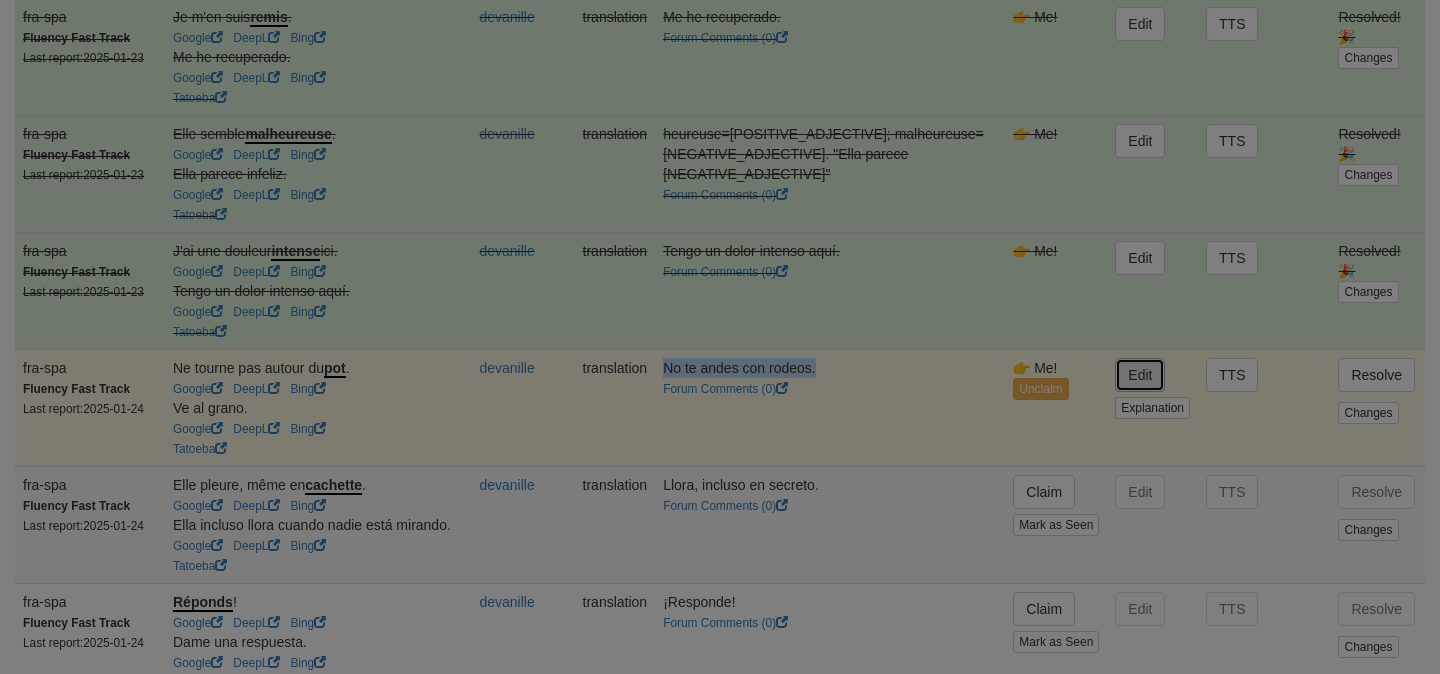 type on "**********" 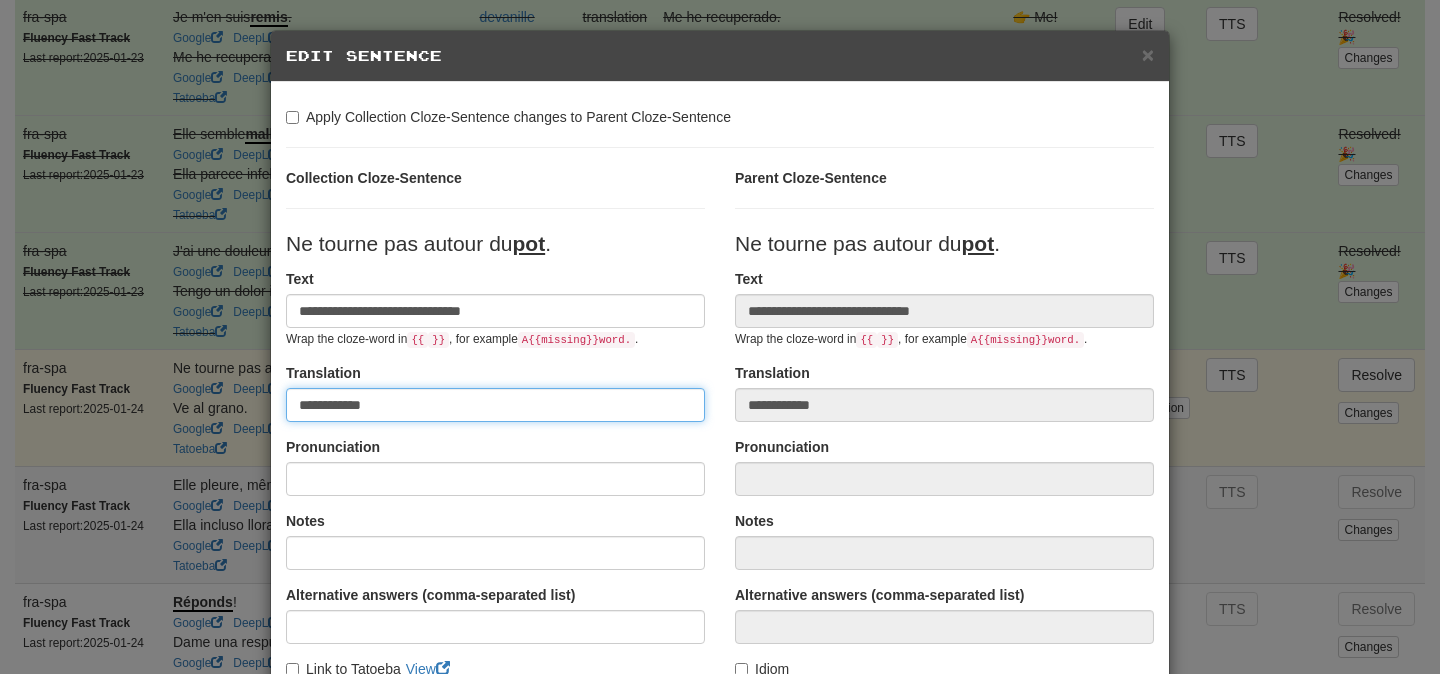 click on "**********" at bounding box center (495, 405) 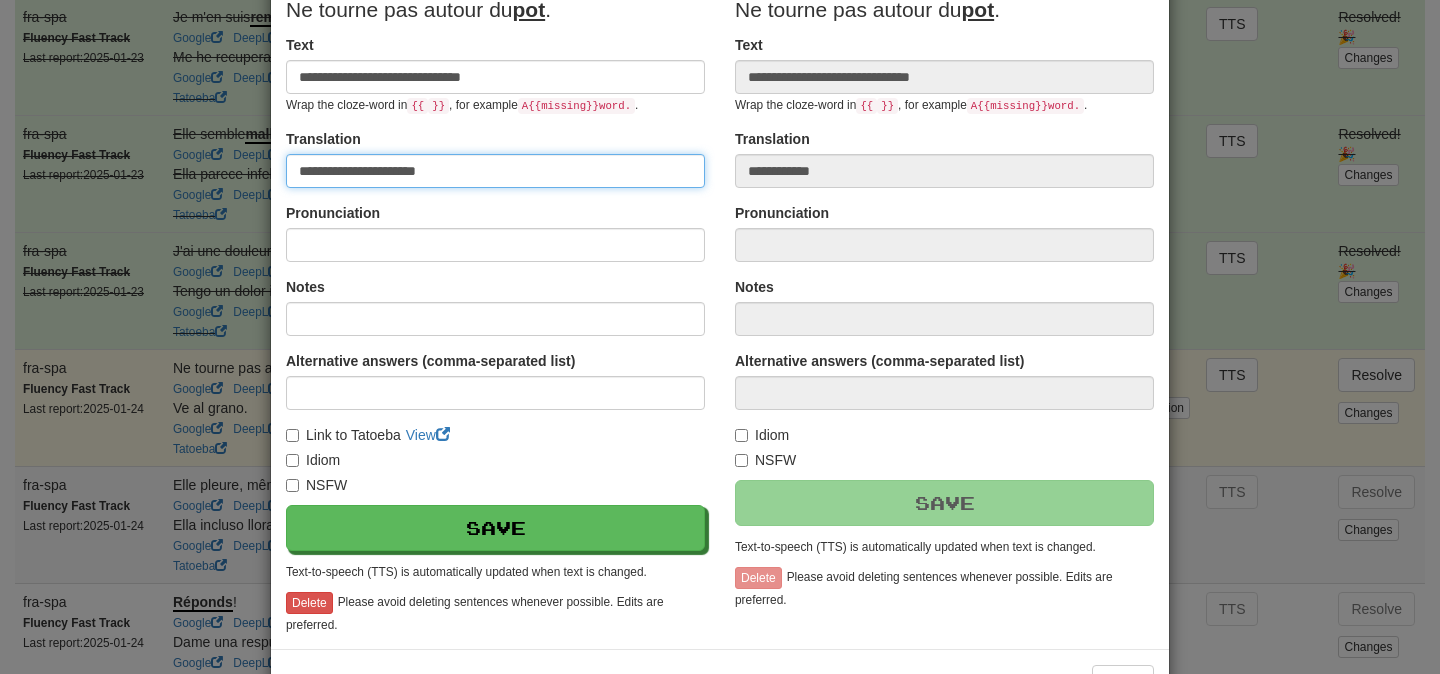 scroll, scrollTop: 281, scrollLeft: 0, axis: vertical 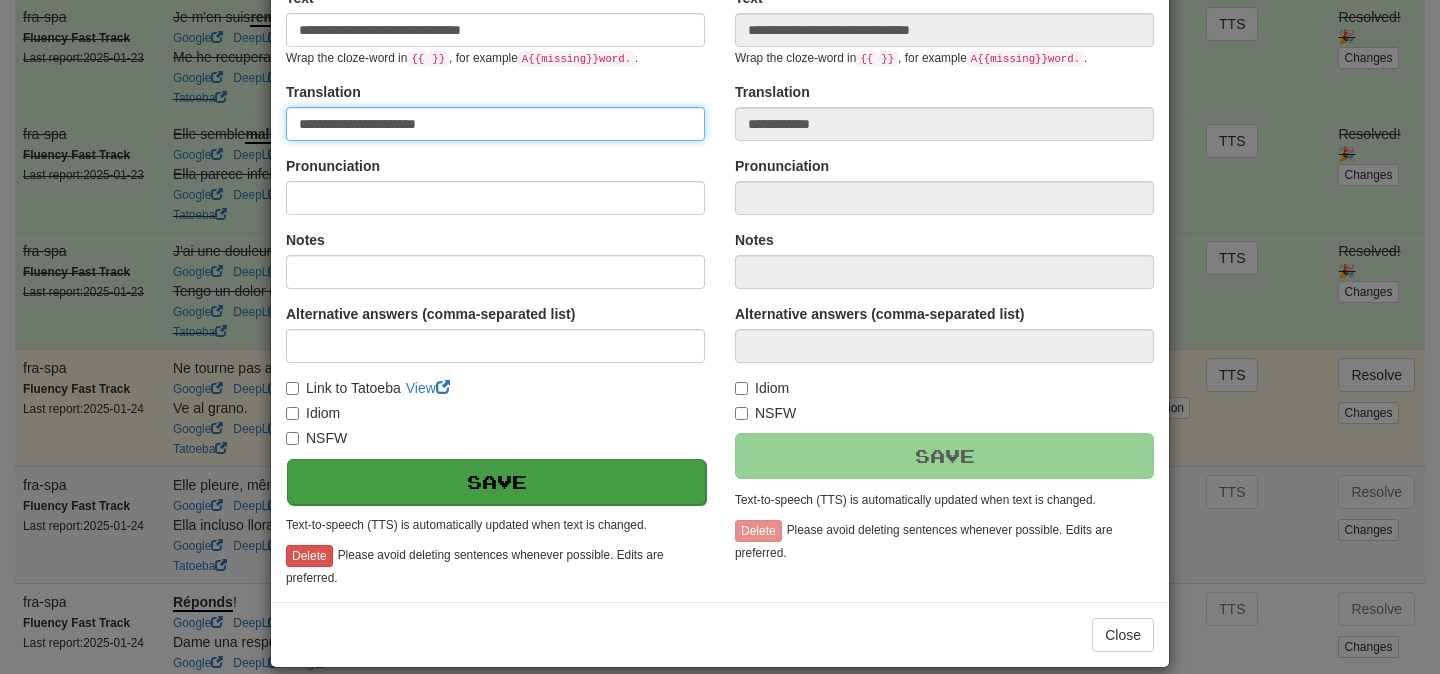 type on "**********" 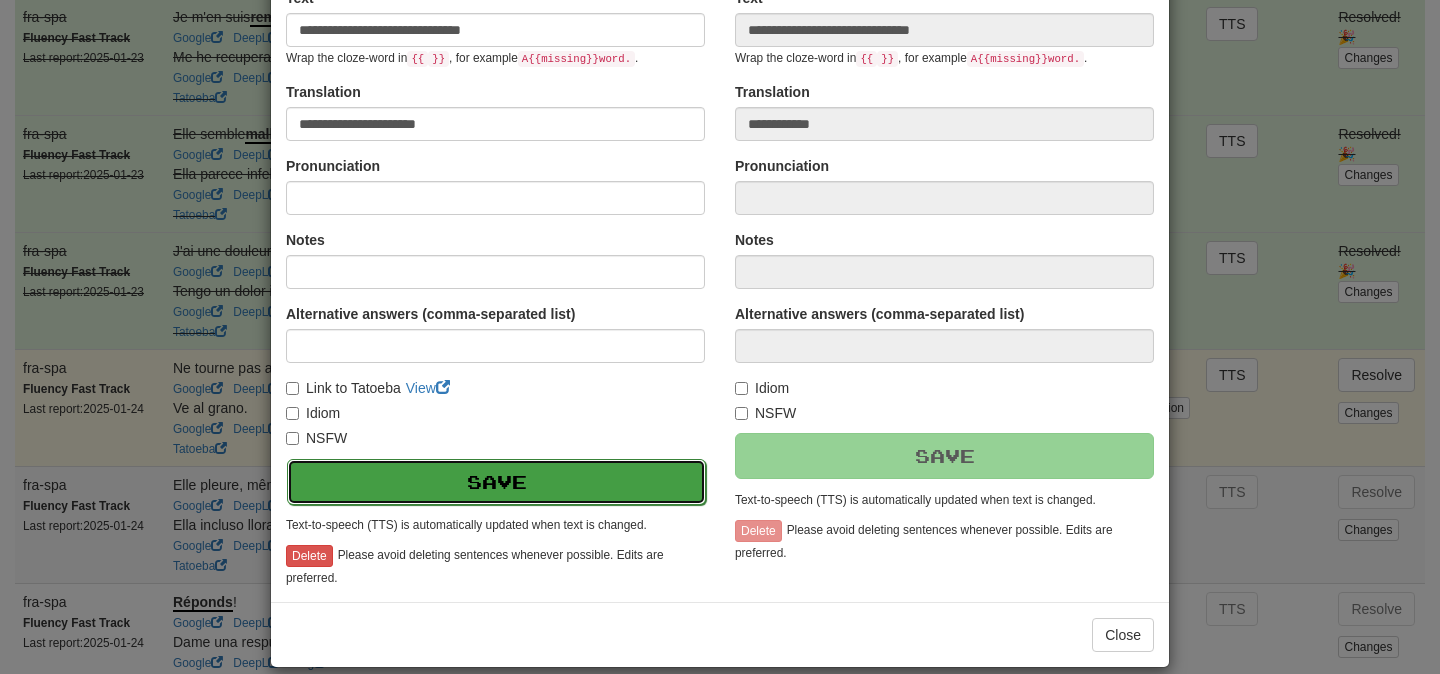 click on "Save" at bounding box center [496, 482] 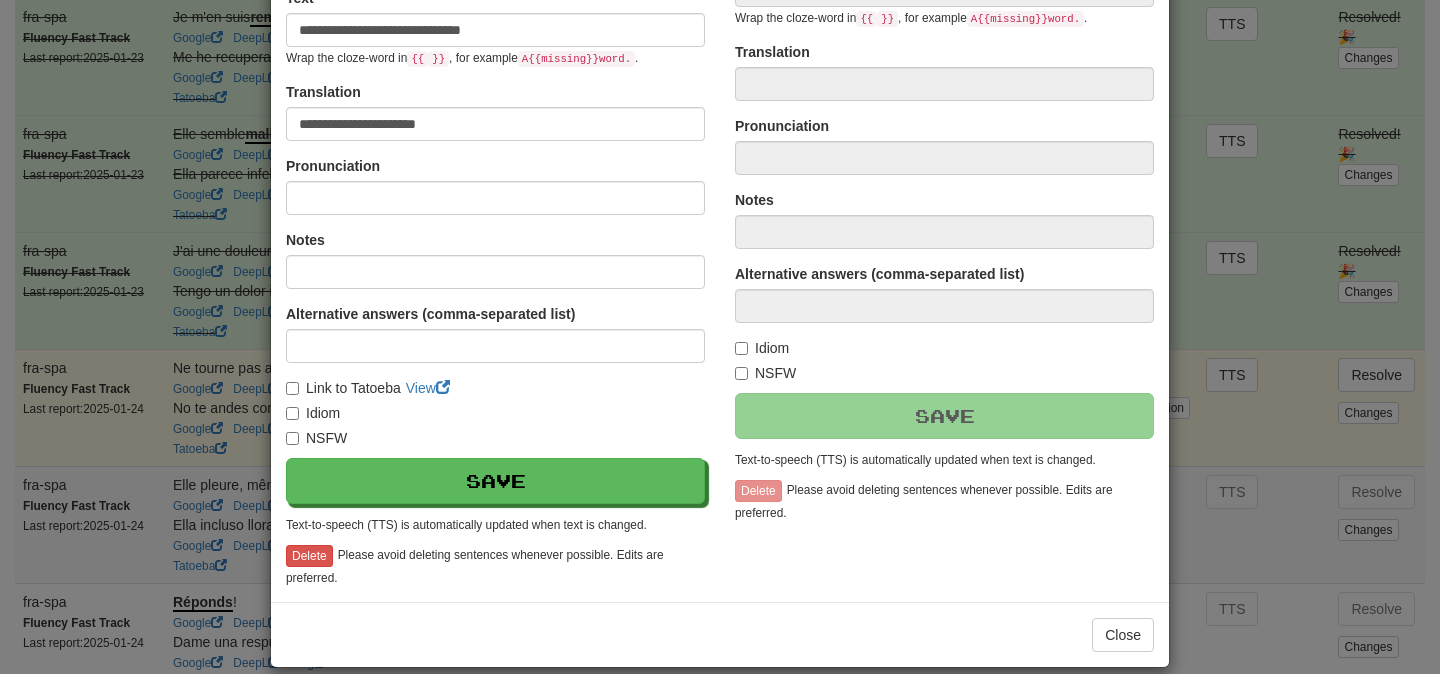 type on "**********" 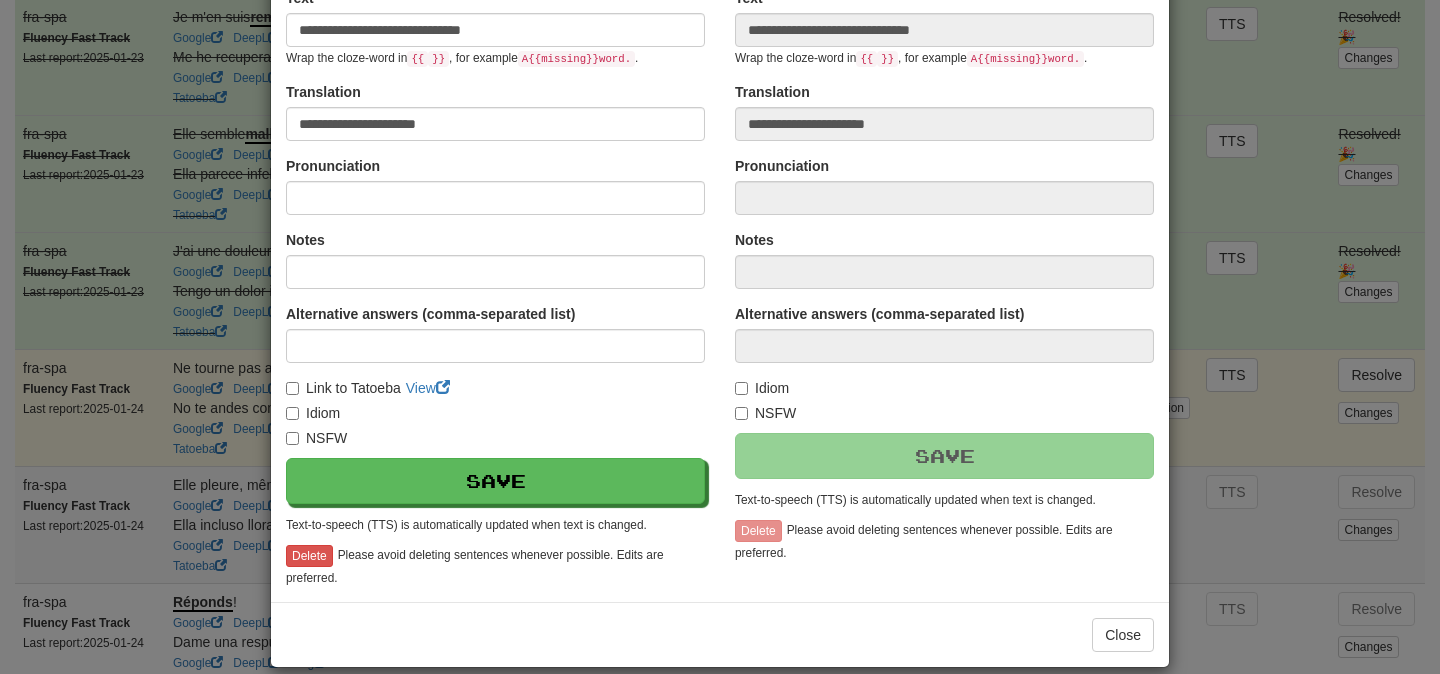 click on "Ne tourne pas autour du pot." at bounding box center (720, 337) 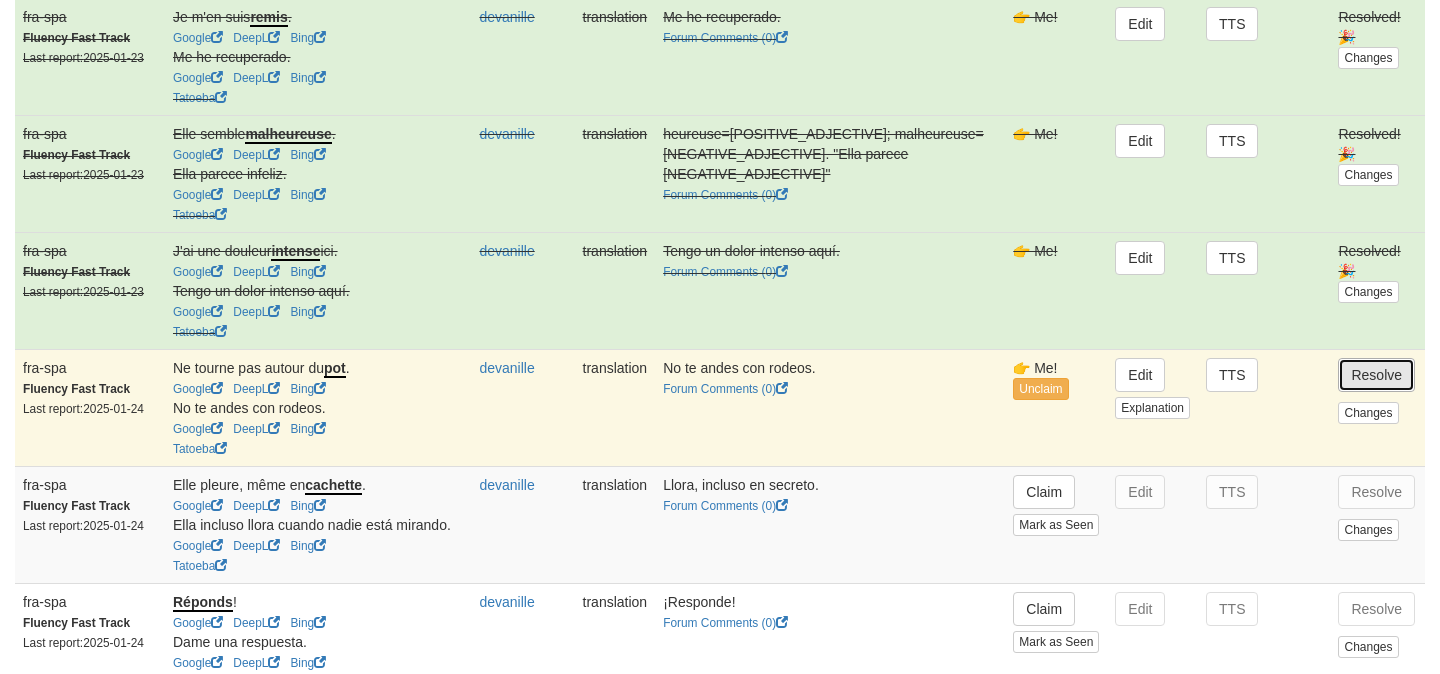 click on "Resolve" at bounding box center (1376, 375) 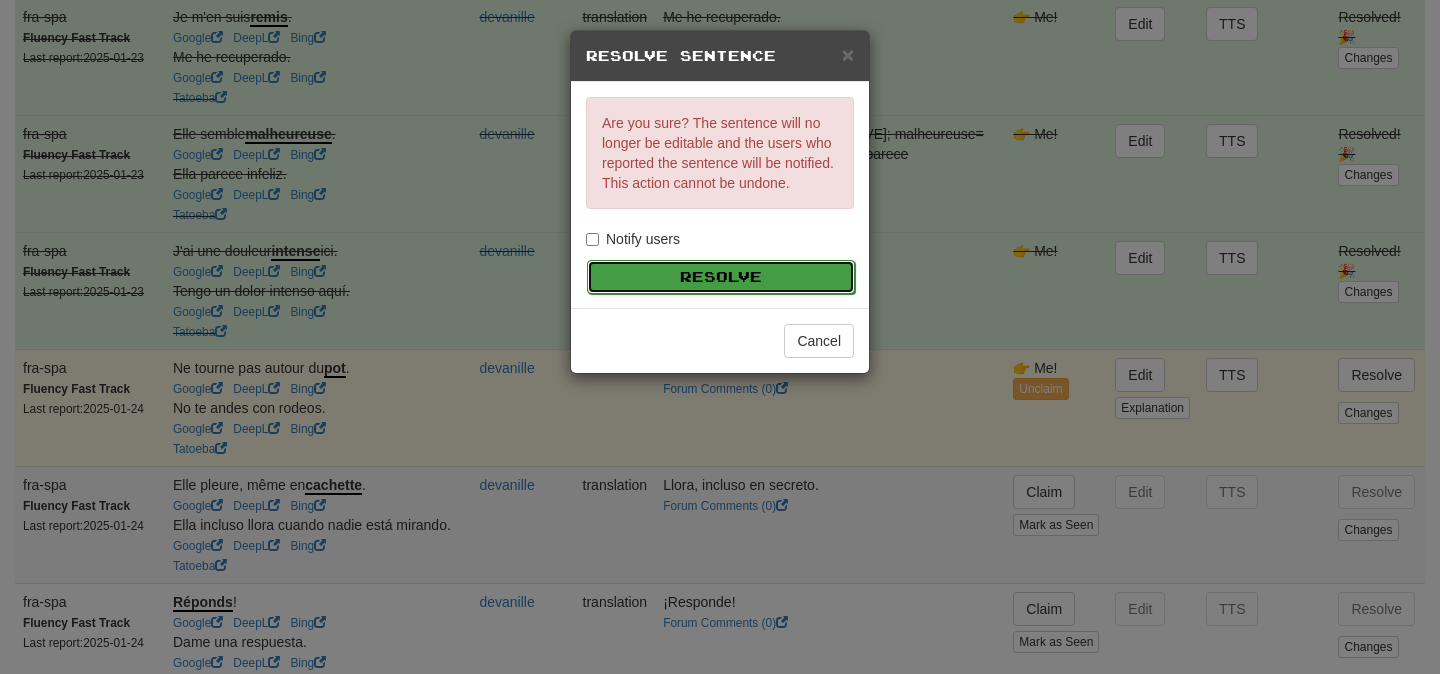 click on "Resolve" at bounding box center (721, 277) 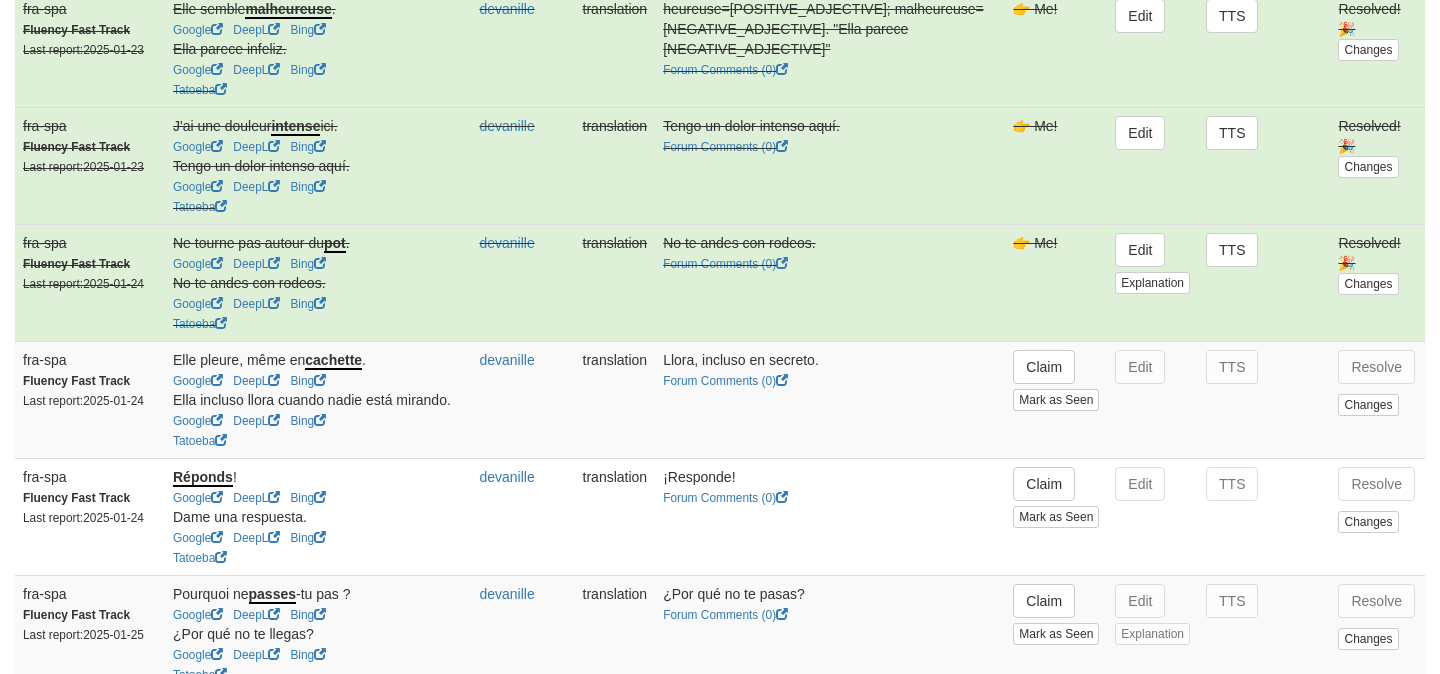 scroll, scrollTop: 886, scrollLeft: 0, axis: vertical 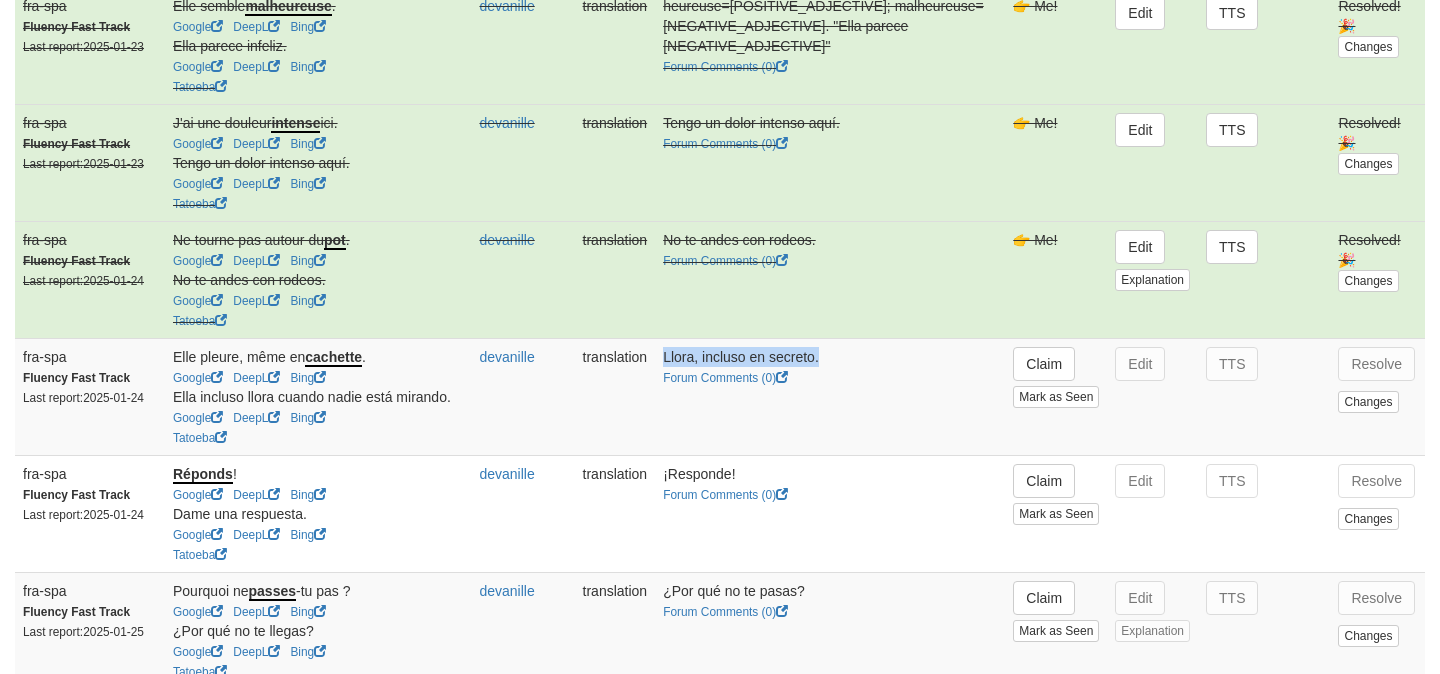 drag, startPoint x: 712, startPoint y: 374, endPoint x: 885, endPoint y: 377, distance: 173.02602 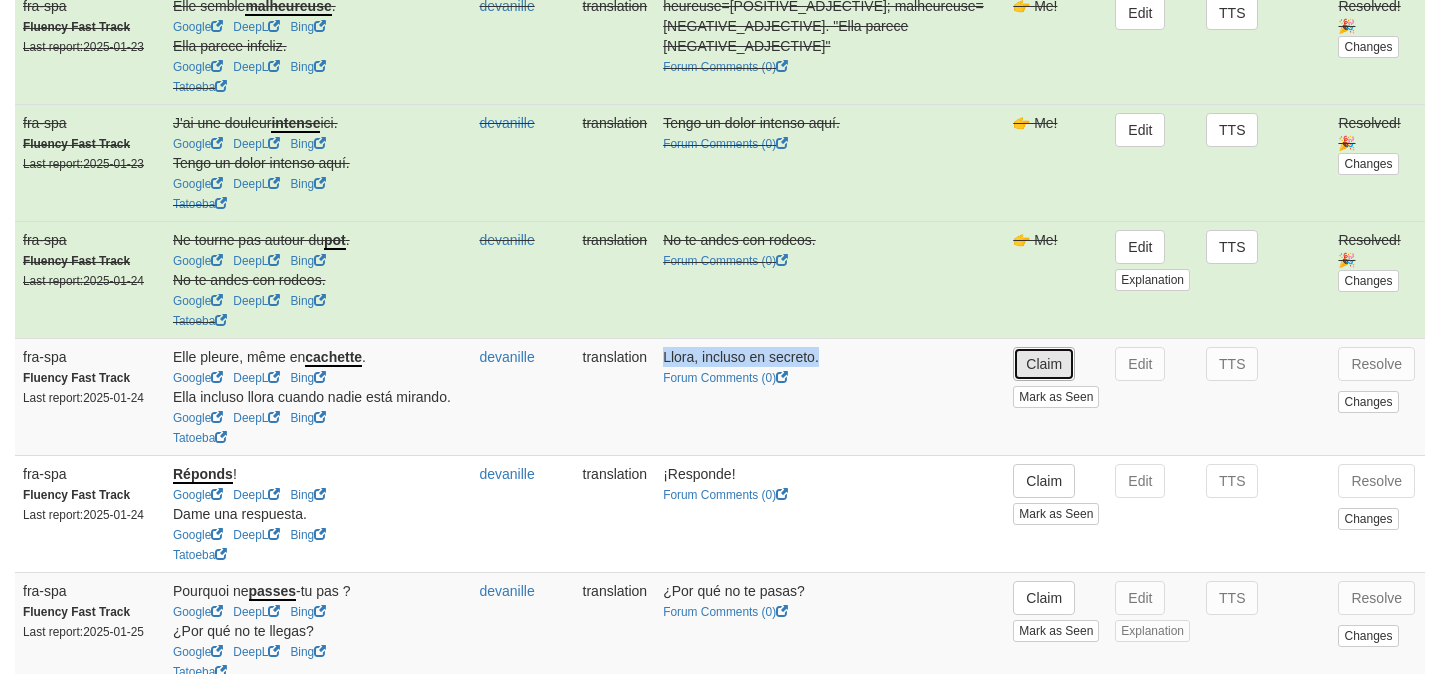 click on "Claim" at bounding box center (1044, 364) 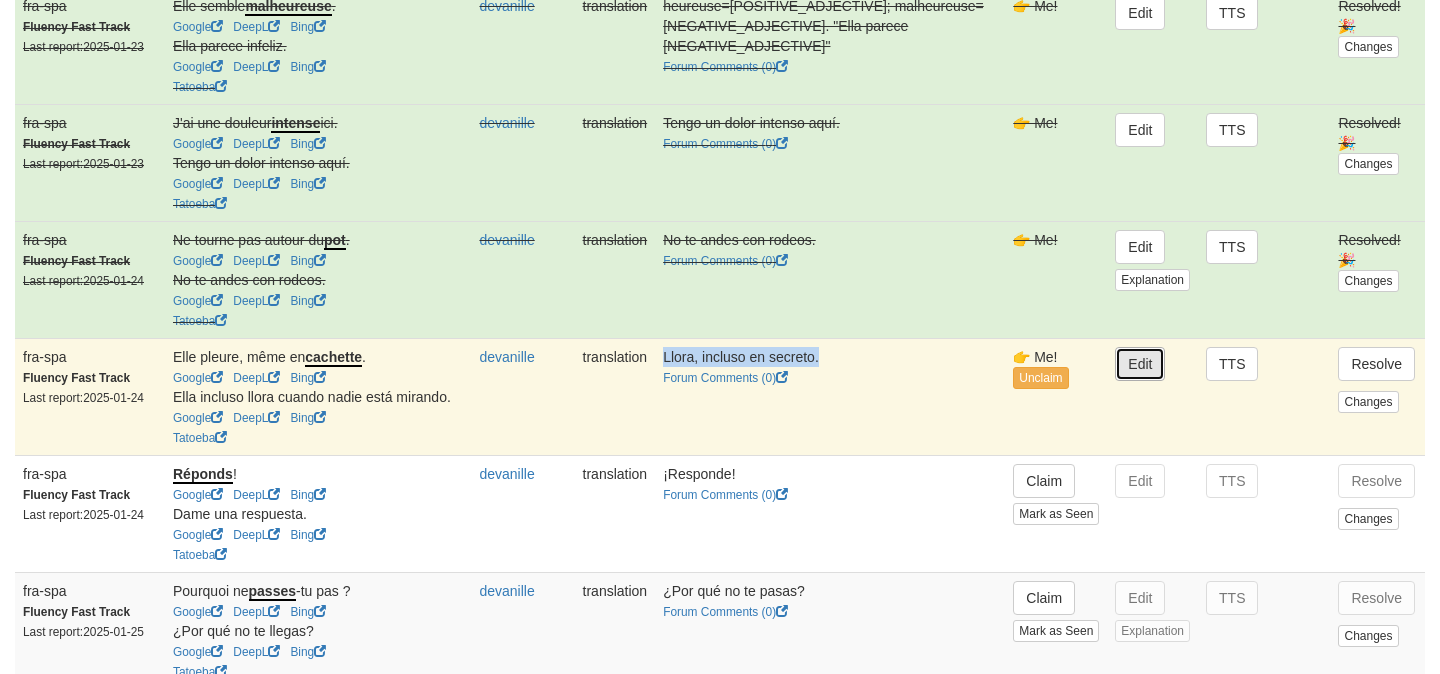 click on "Edit" at bounding box center (1140, 364) 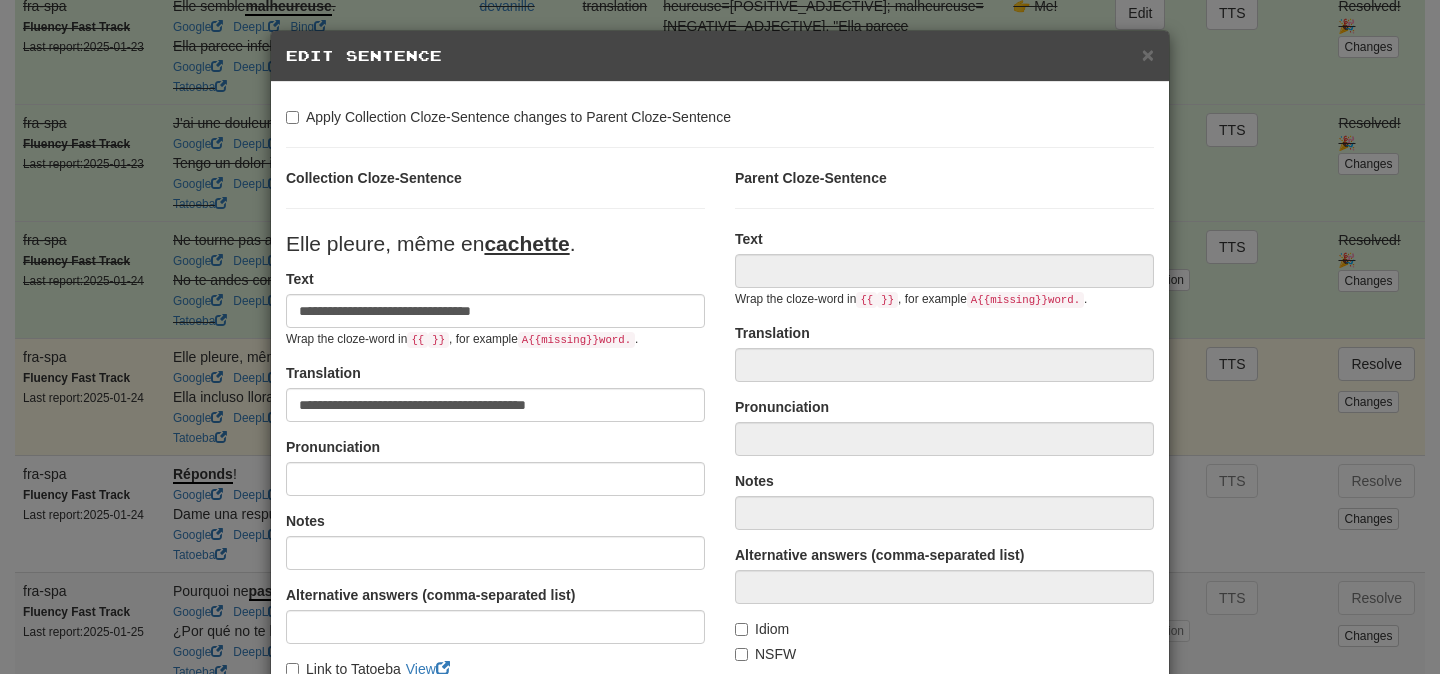 type on "**********" 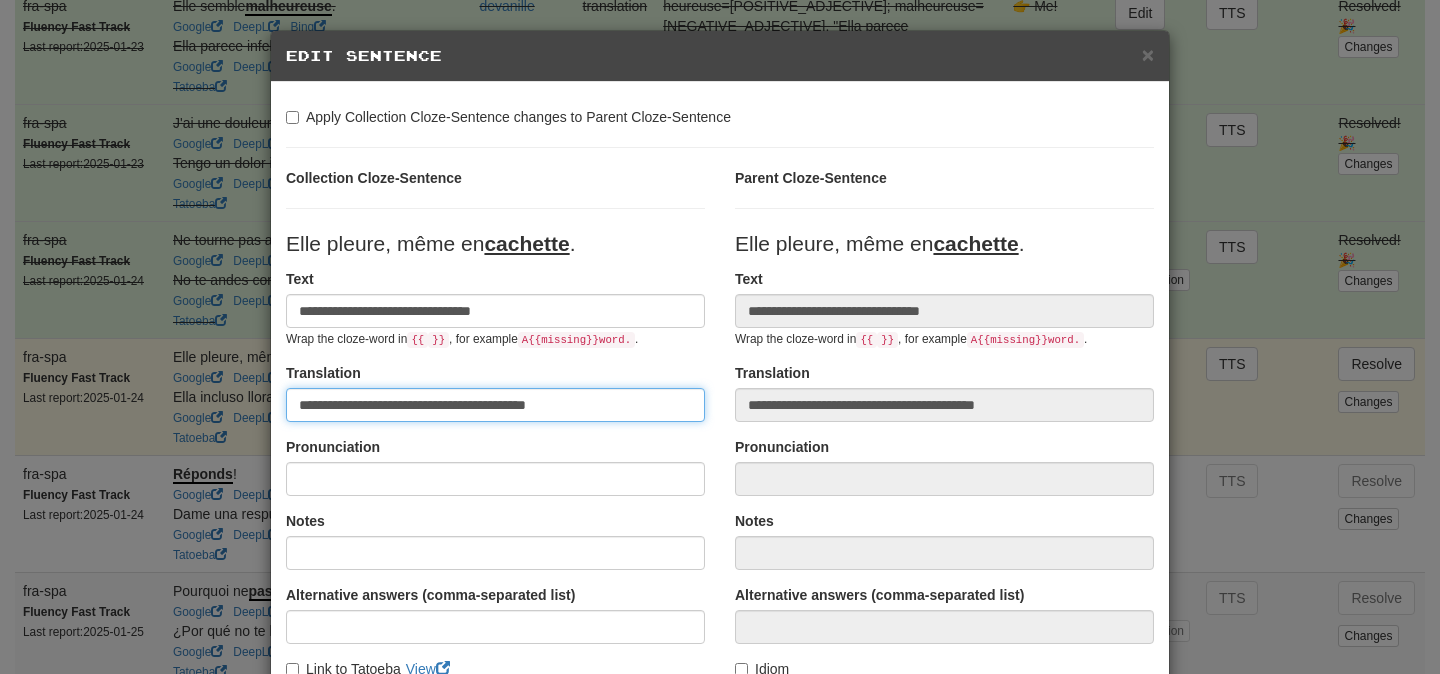 click on "**********" at bounding box center [495, 405] 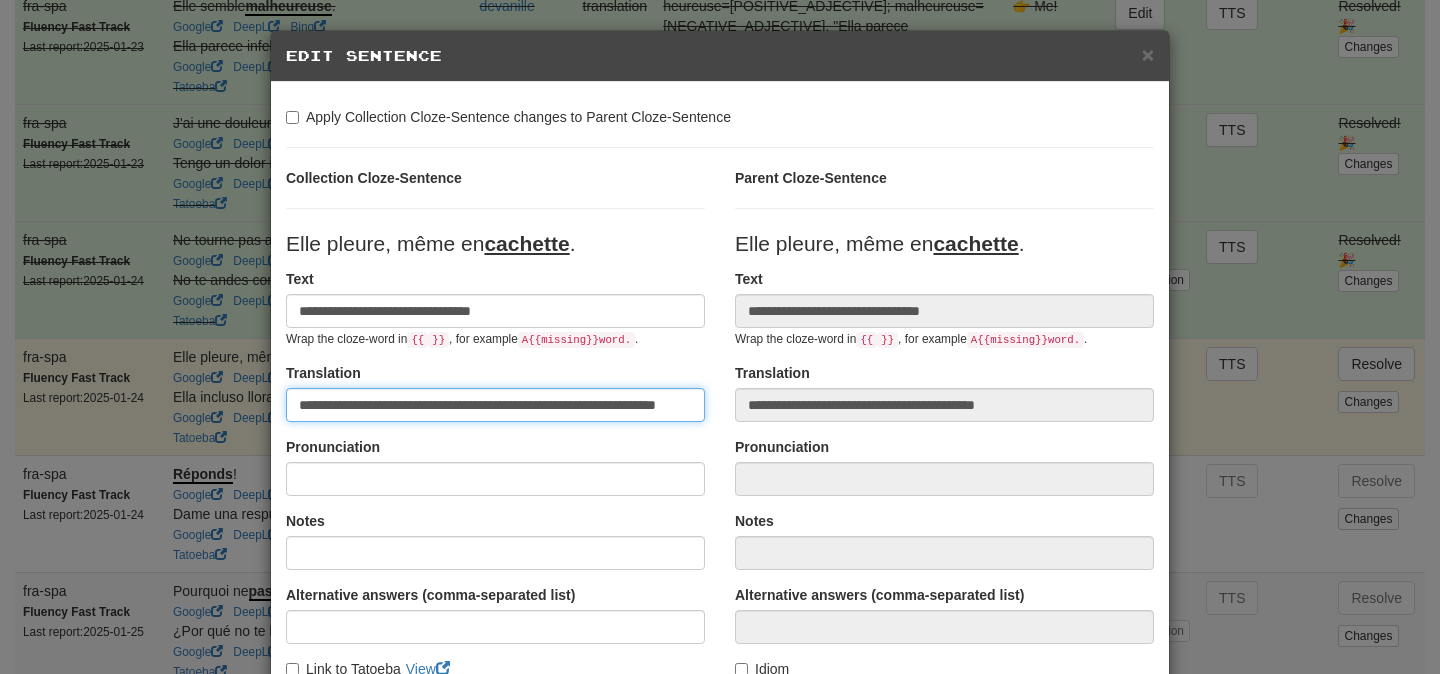 paste 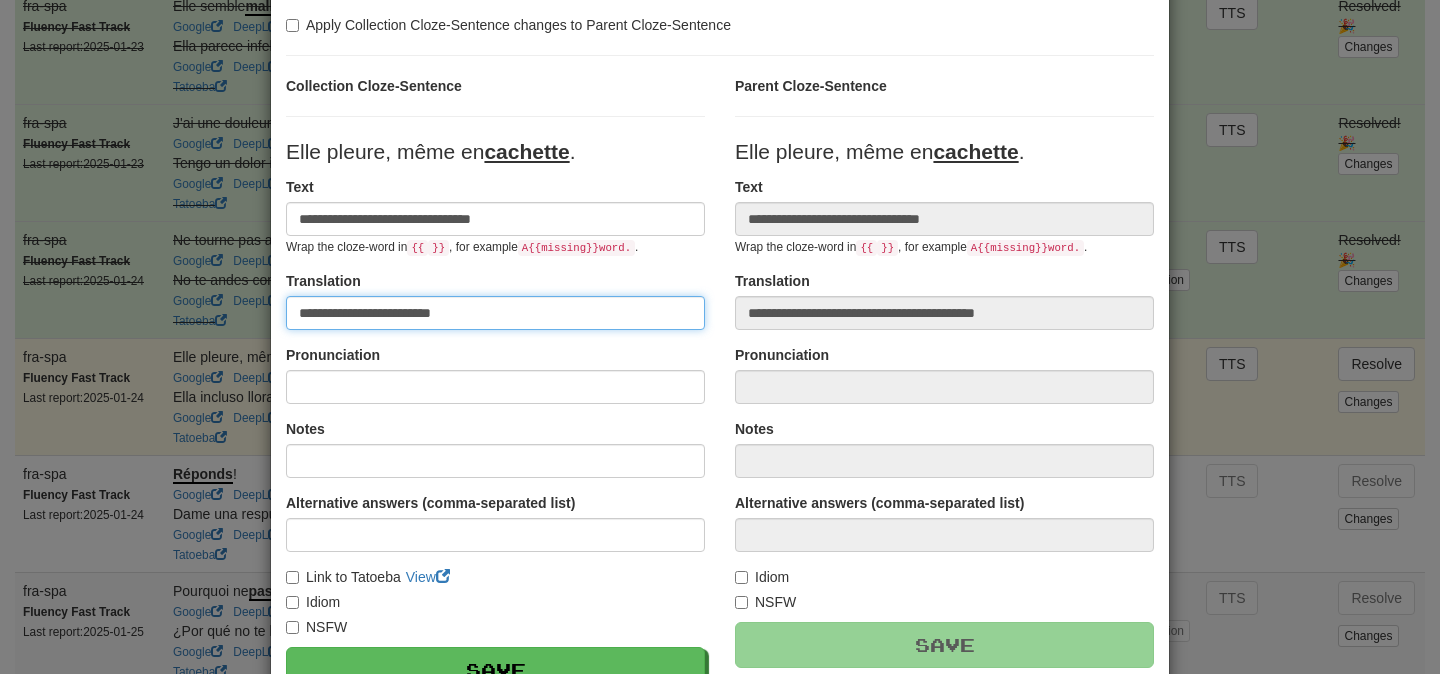 scroll, scrollTop: 137, scrollLeft: 0, axis: vertical 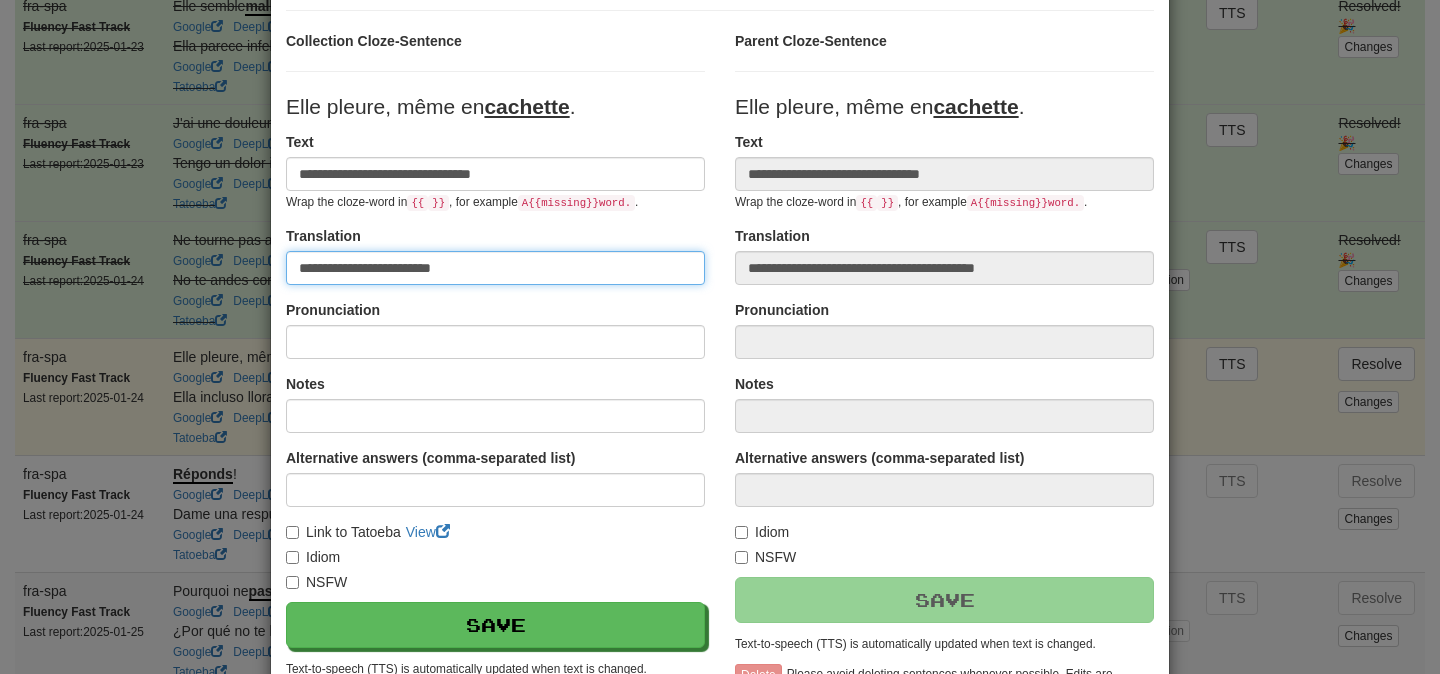 drag, startPoint x: 387, startPoint y: 267, endPoint x: 589, endPoint y: 281, distance: 202.48457 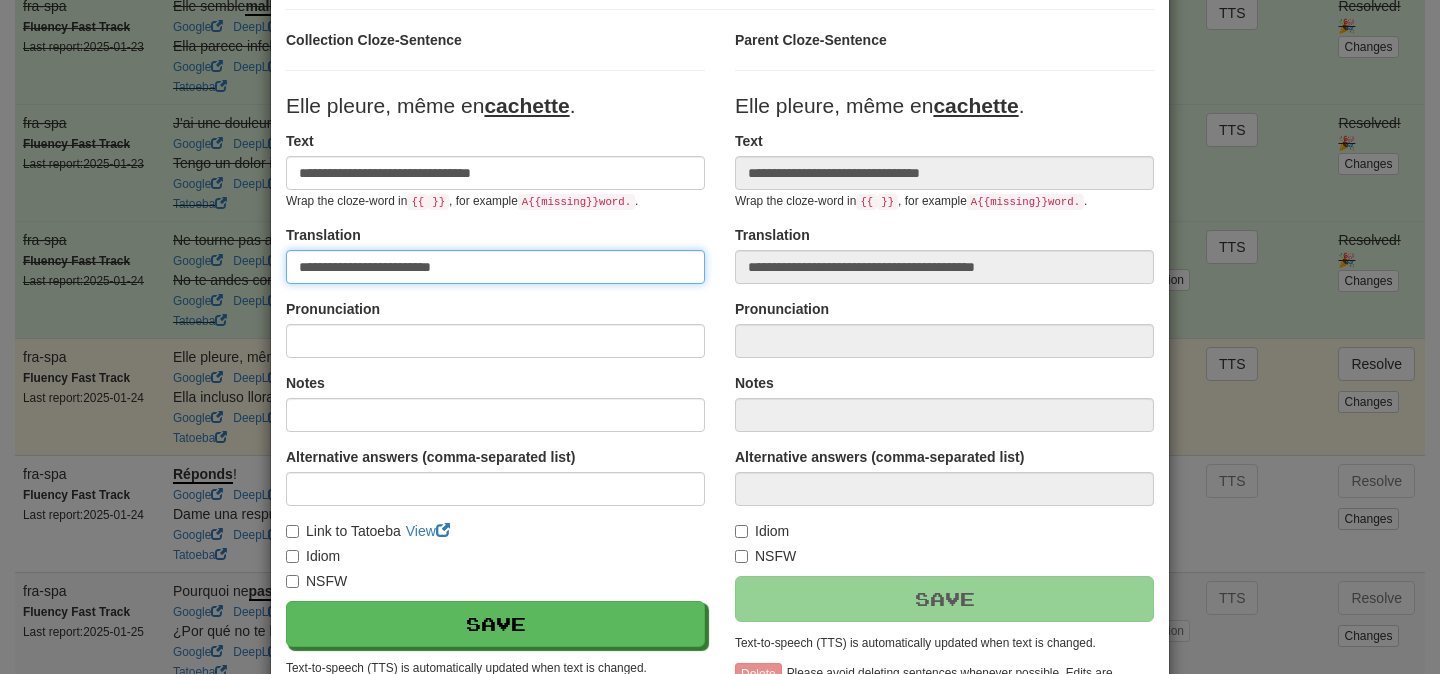 paste on "**" 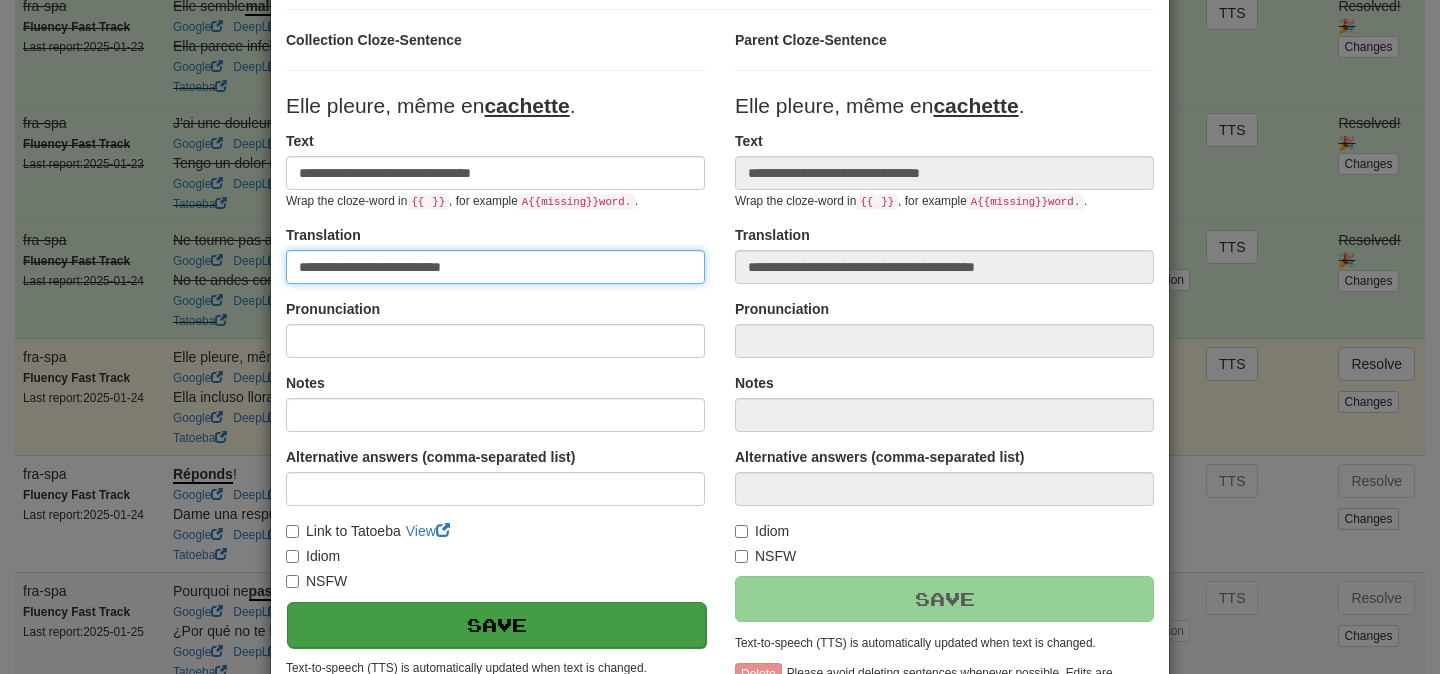 type on "**********" 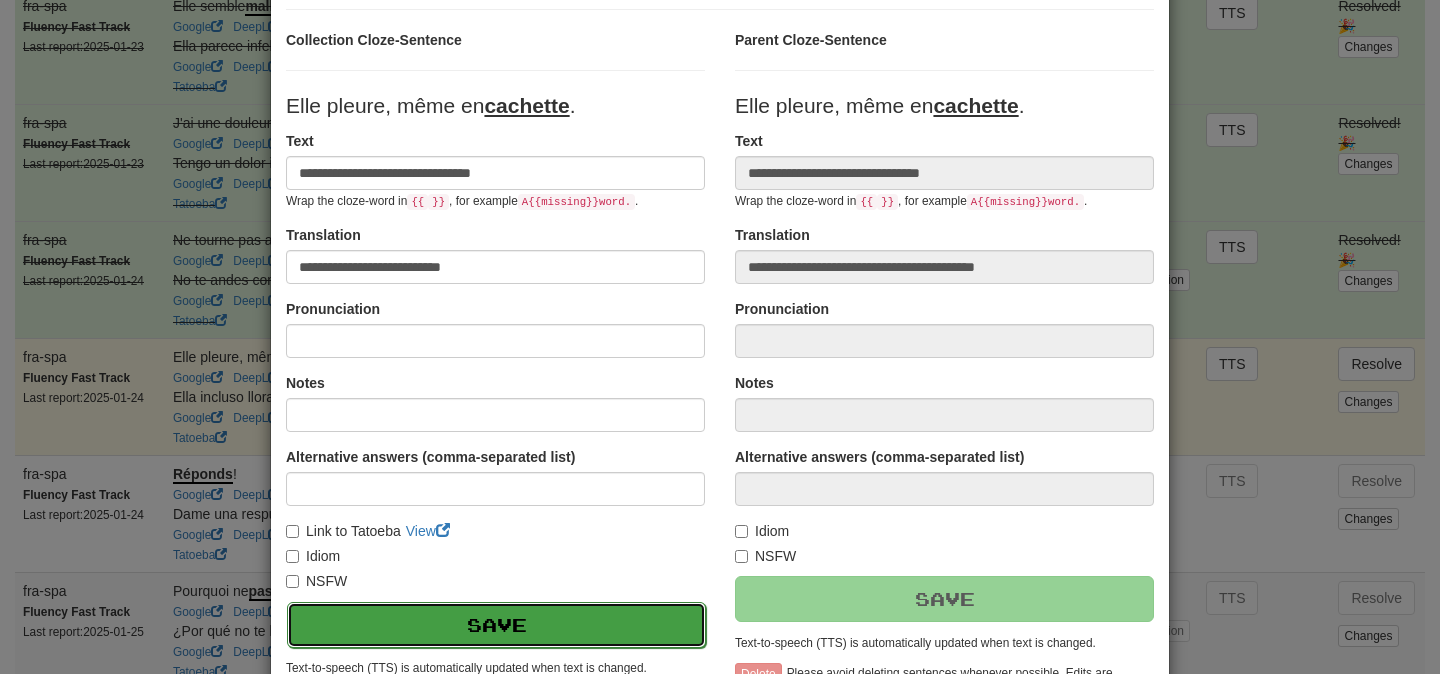 click on "Save" at bounding box center (496, 625) 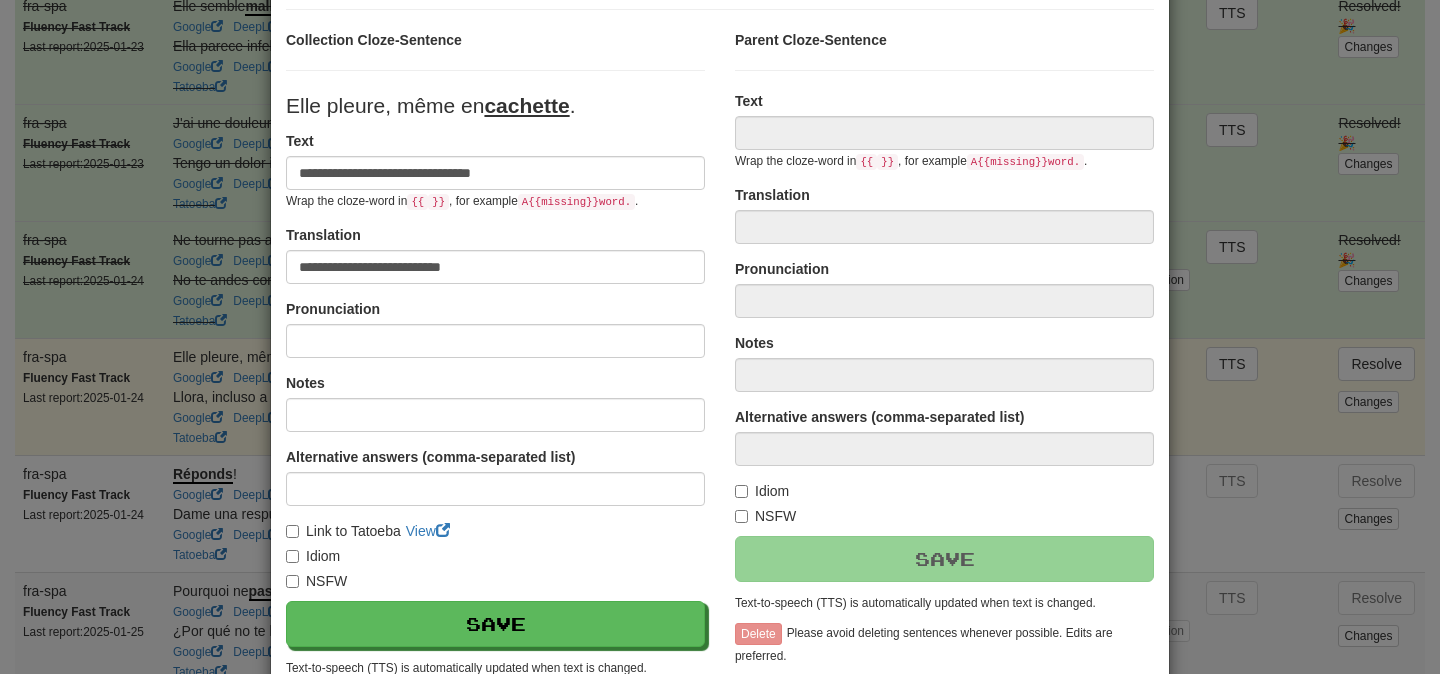 type on "**********" 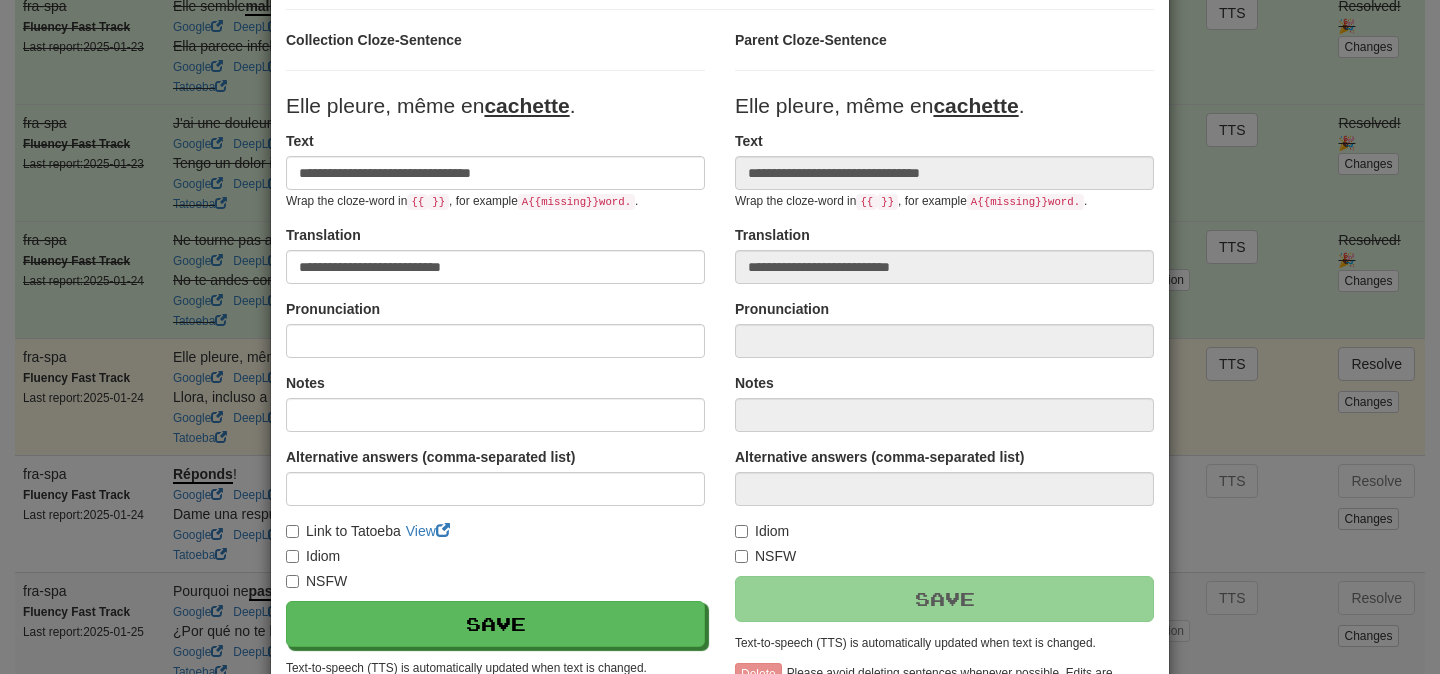 click on "**********" at bounding box center [720, 337] 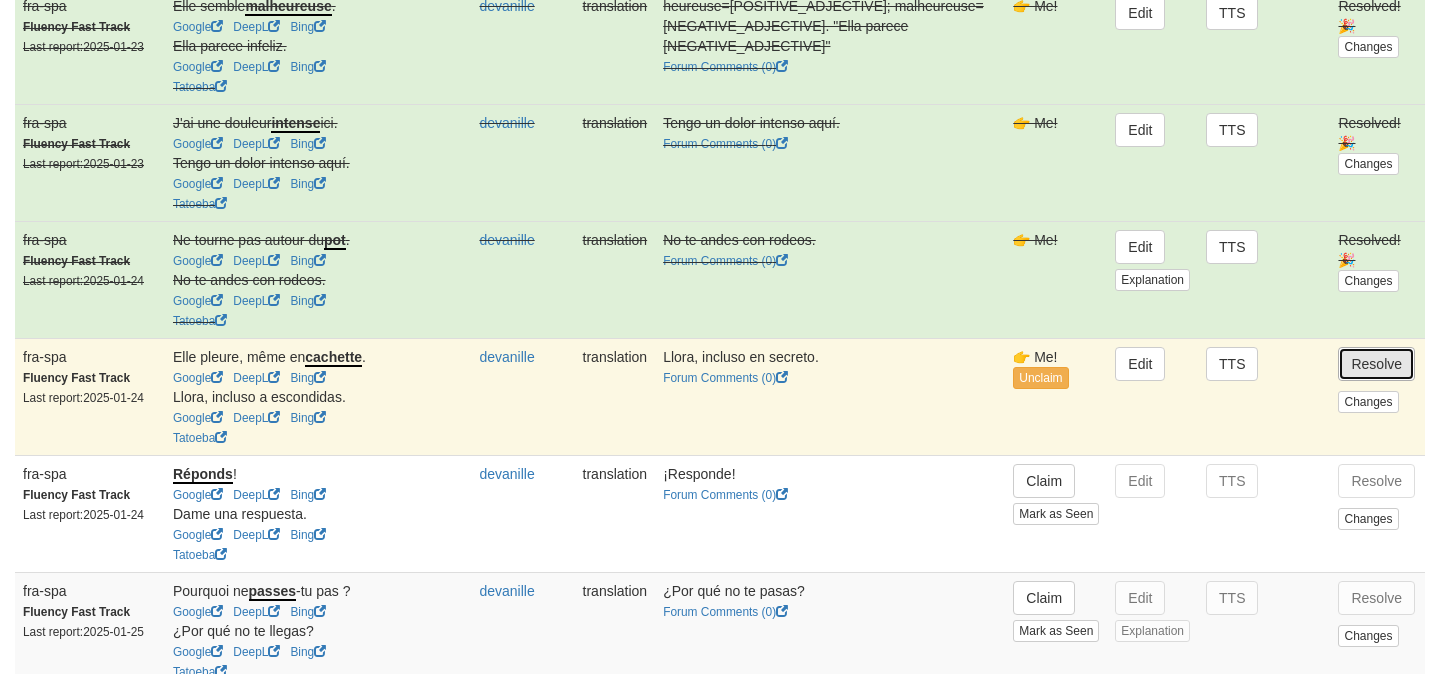 click on "Resolve" at bounding box center (1376, 364) 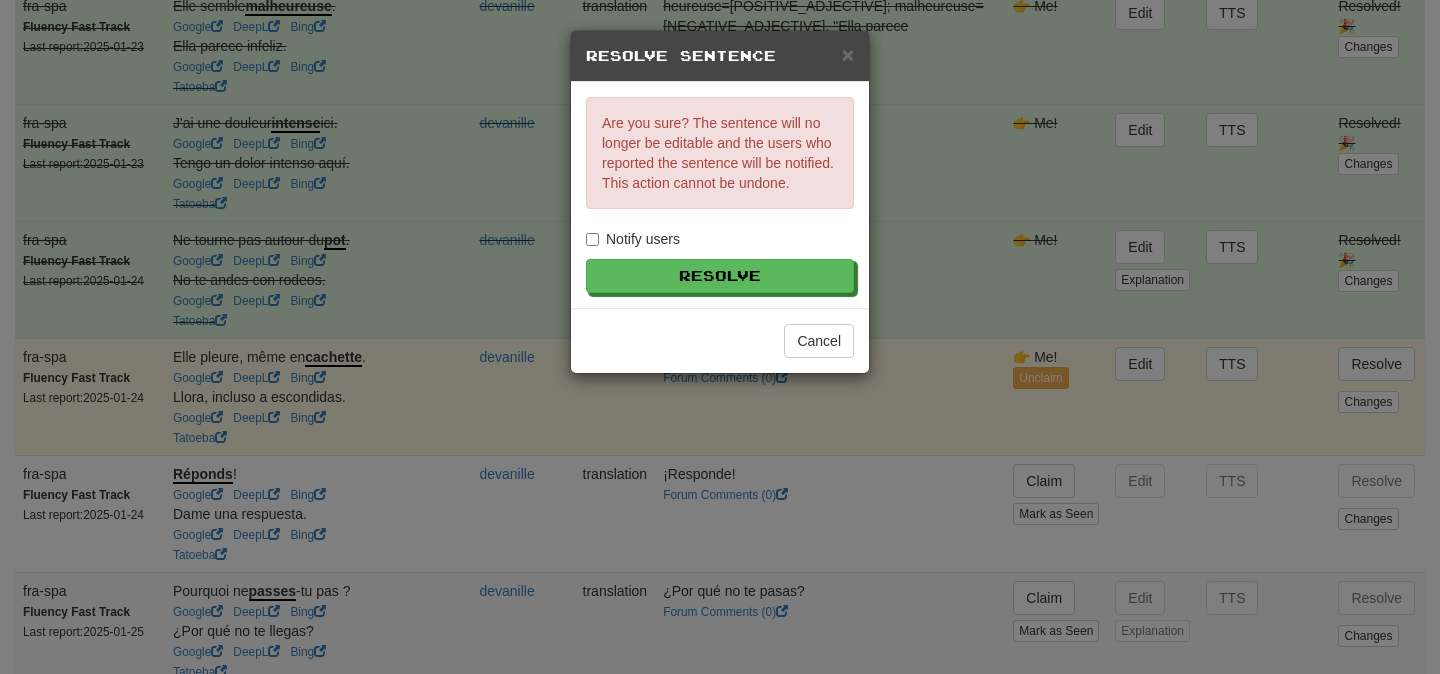 click on "Notify users" at bounding box center [633, 239] 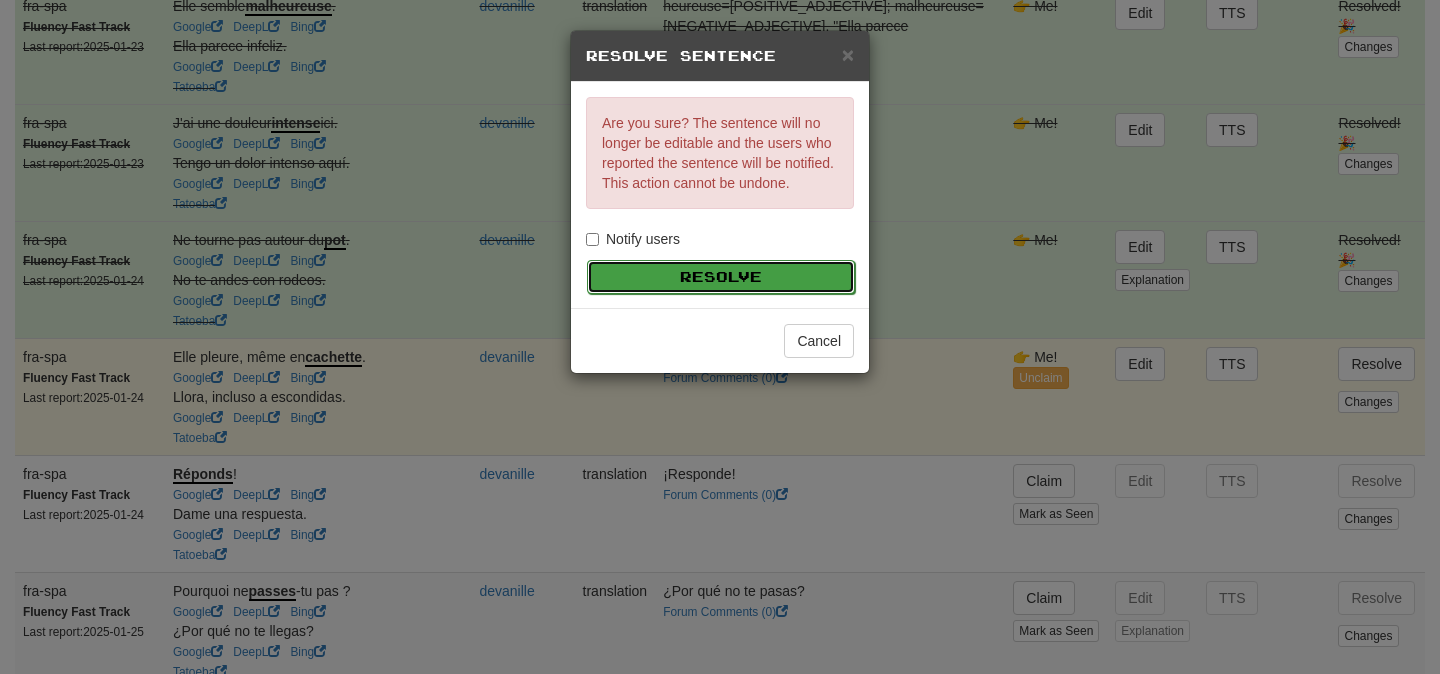 click on "Resolve" at bounding box center (721, 277) 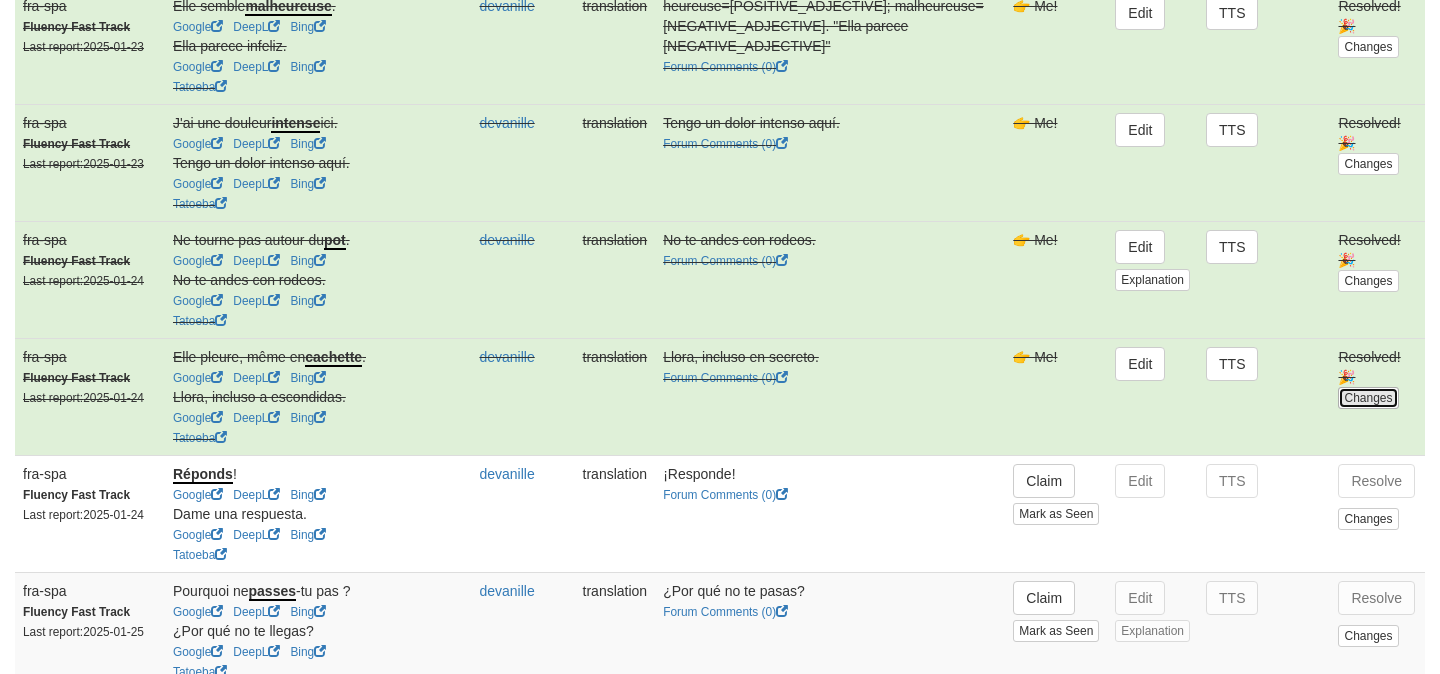 click on "Changes" at bounding box center (1368, 398) 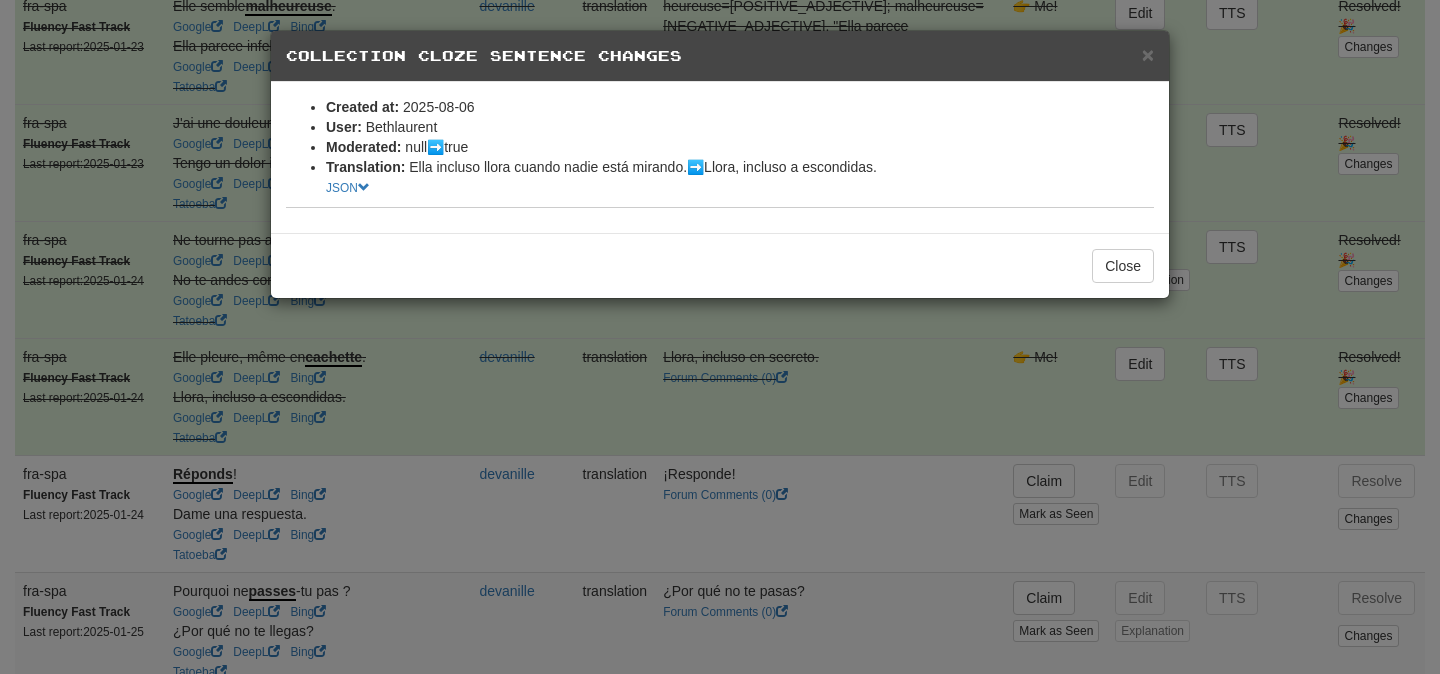 click on "× Collection Cloze Sentence Changes Created at: 2025-08-06 User: Bethlaurent Moderated : null -> true Translation : Ella incluso llora cuando nadie está mirando. -> Llora, incluso a escondidas. JSON Close" at bounding box center [720, 337] 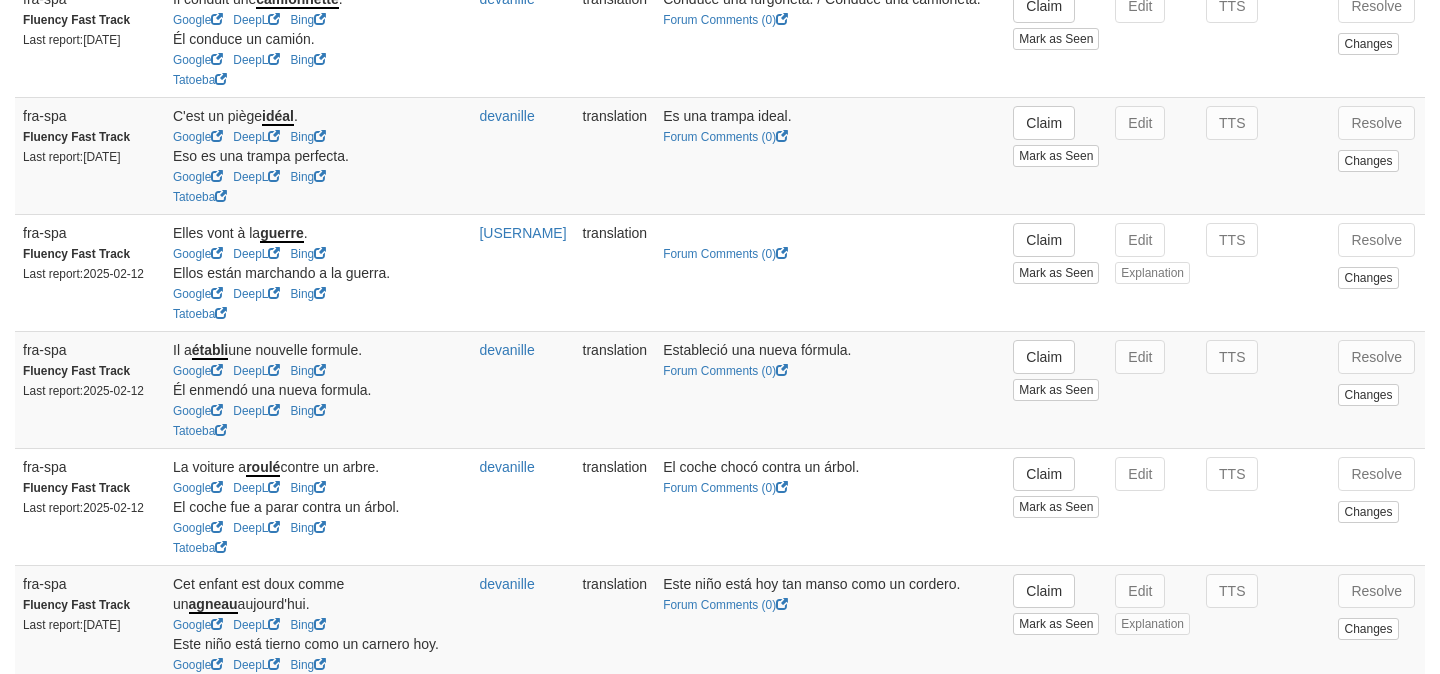 scroll, scrollTop: 3022, scrollLeft: 0, axis: vertical 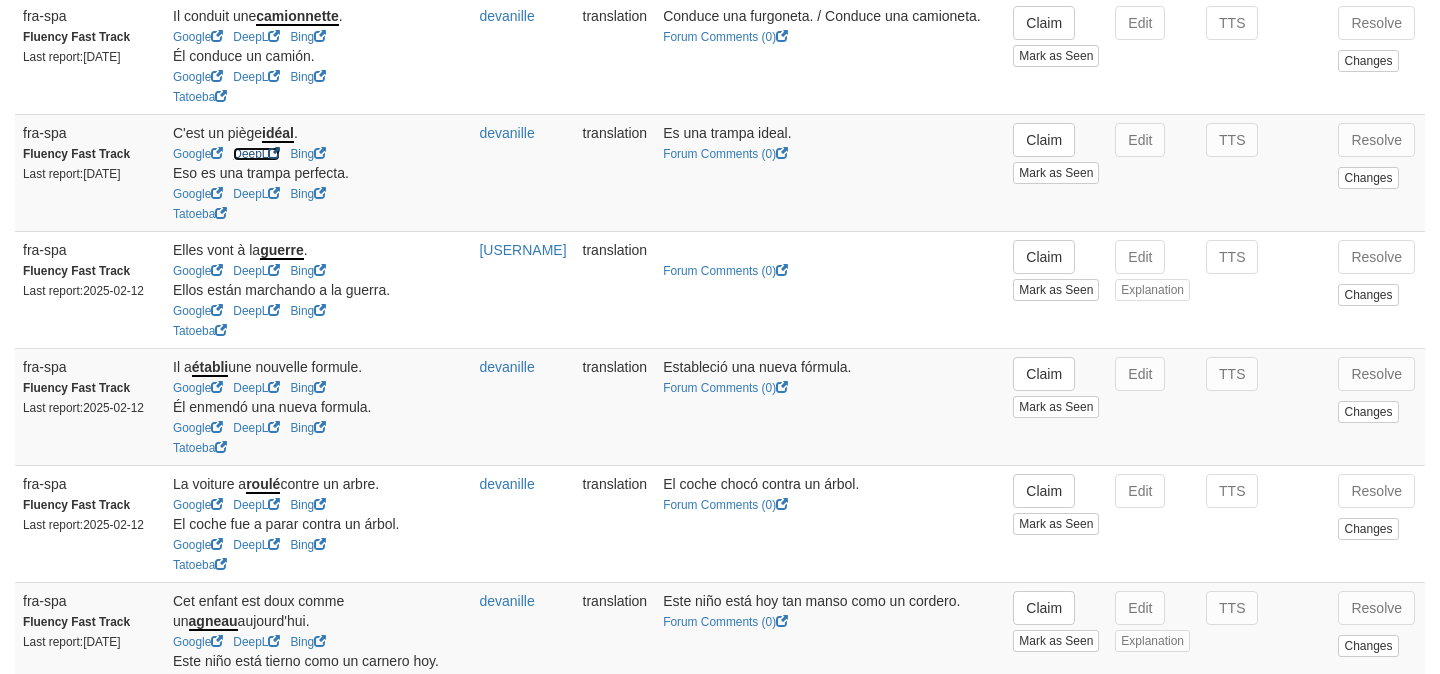 click on "DeepL" at bounding box center (256, 154) 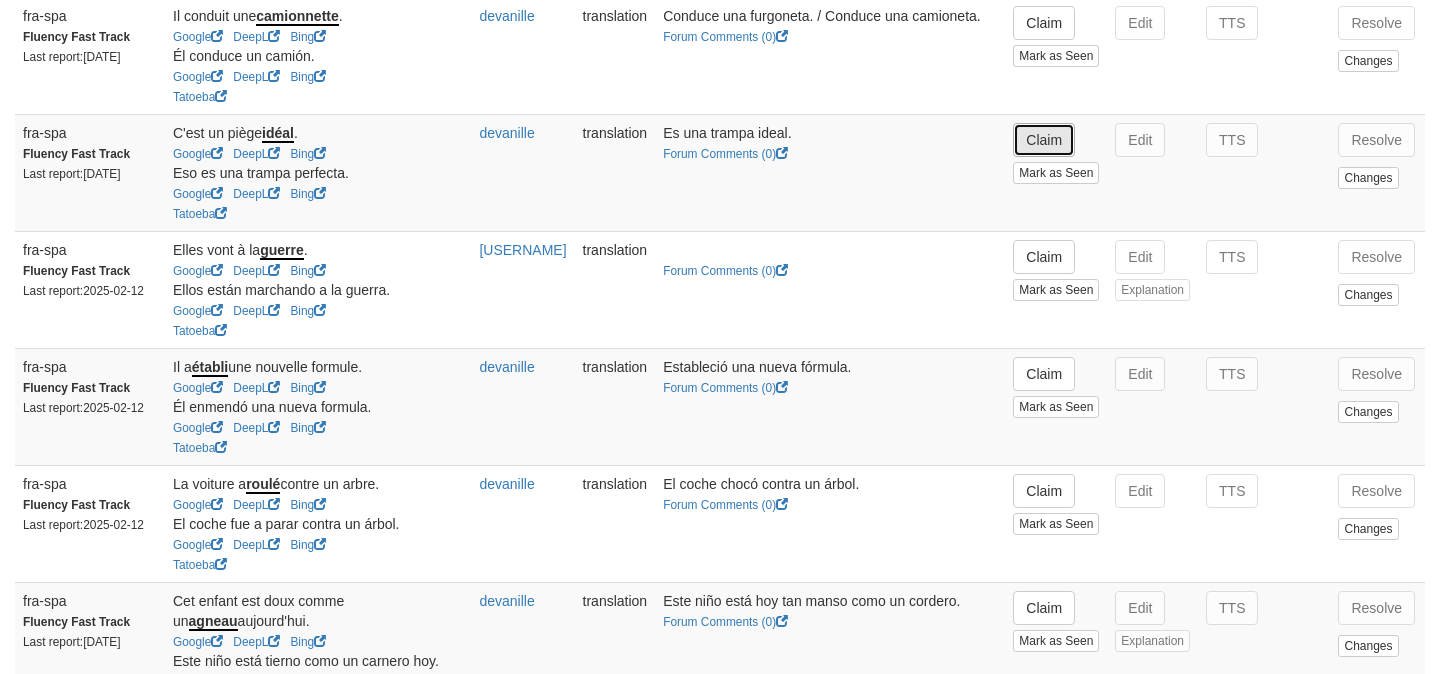 click on "Claim" at bounding box center [1044, 140] 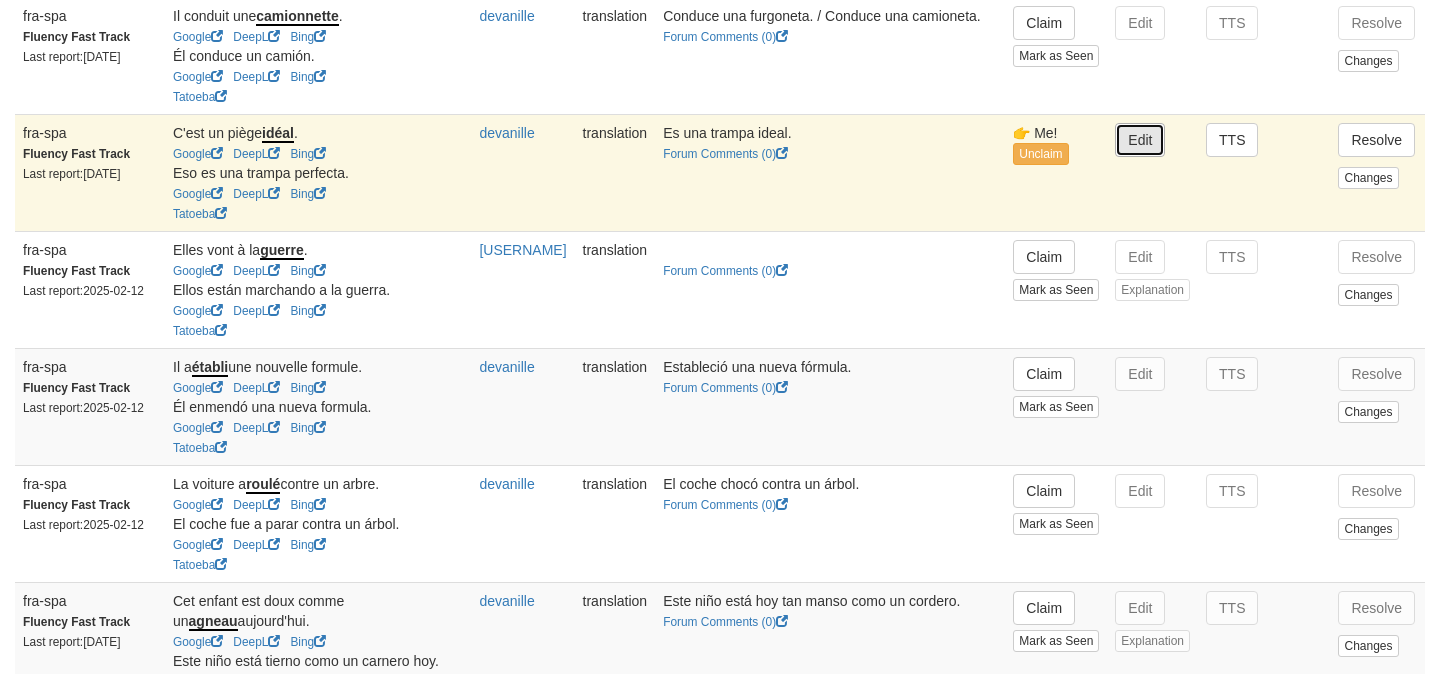 click on "Edit" at bounding box center (1140, 140) 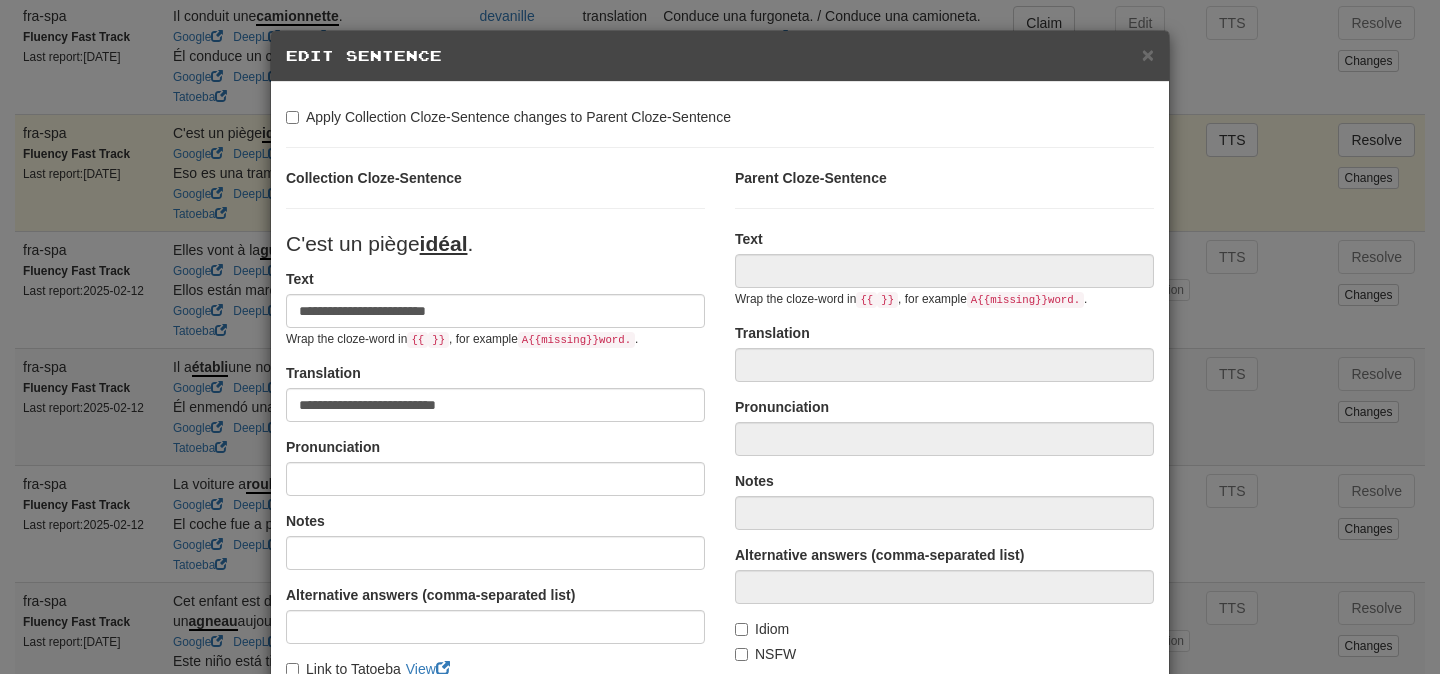 type on "**********" 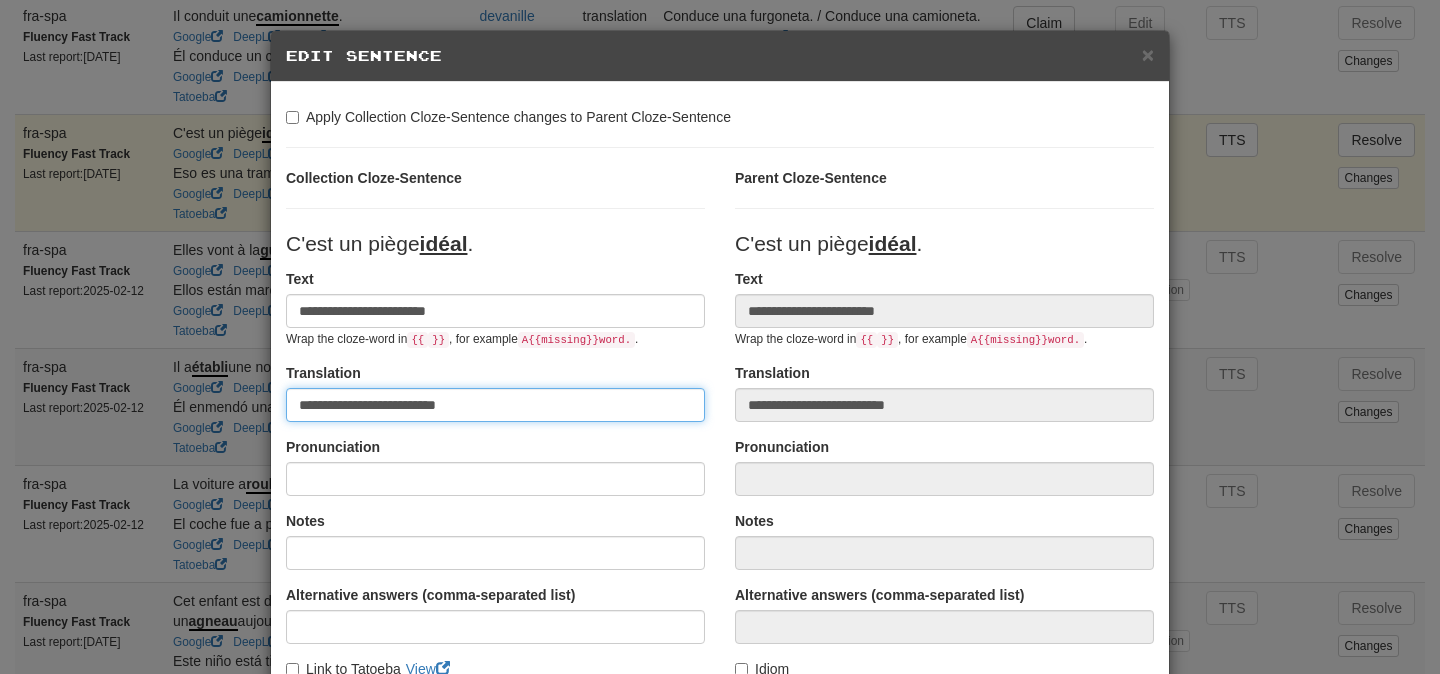 click on "**********" at bounding box center (495, 405) 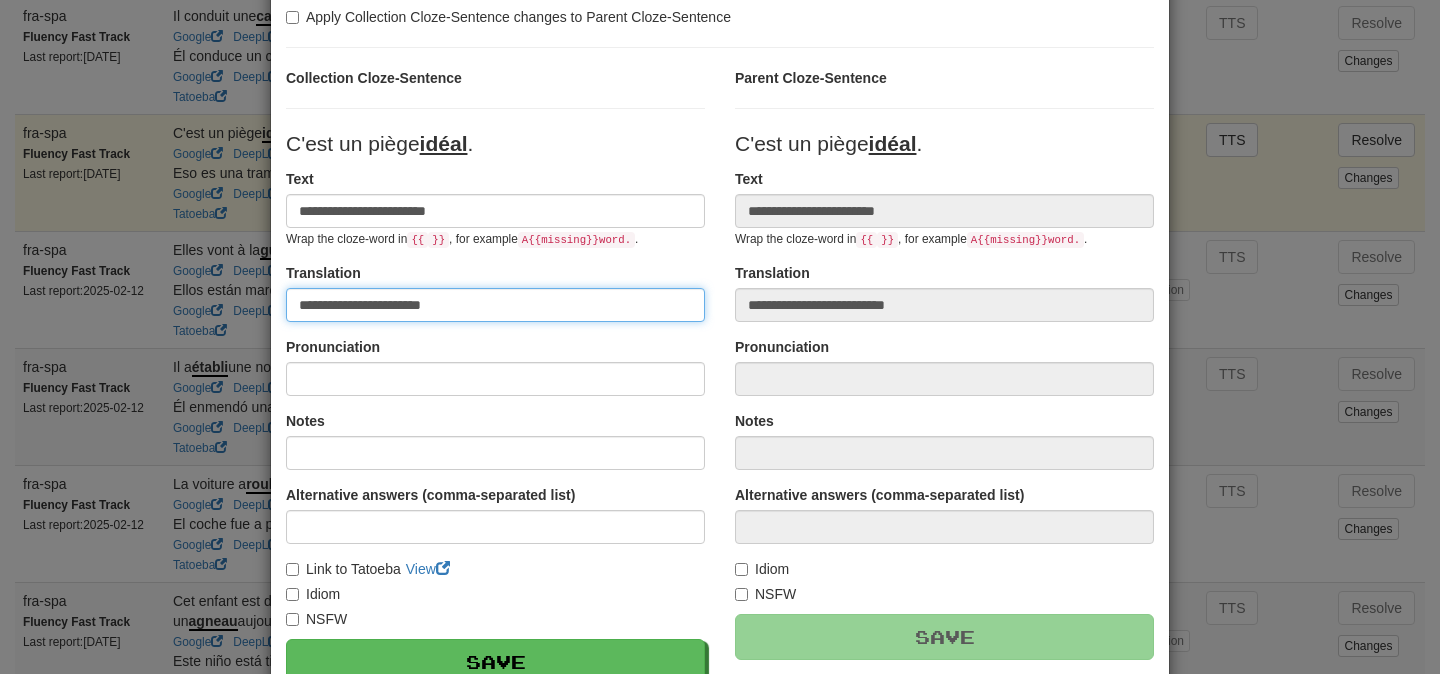 scroll, scrollTop: 119, scrollLeft: 0, axis: vertical 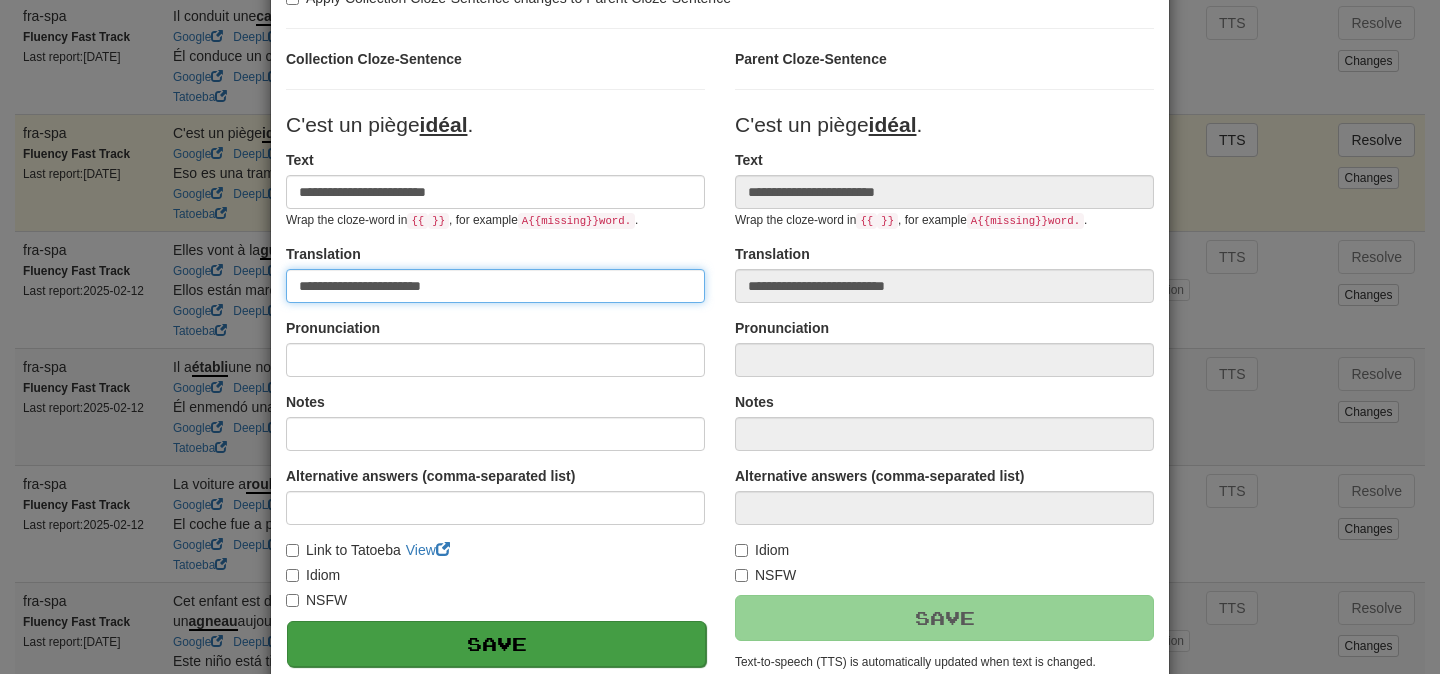 type on "**********" 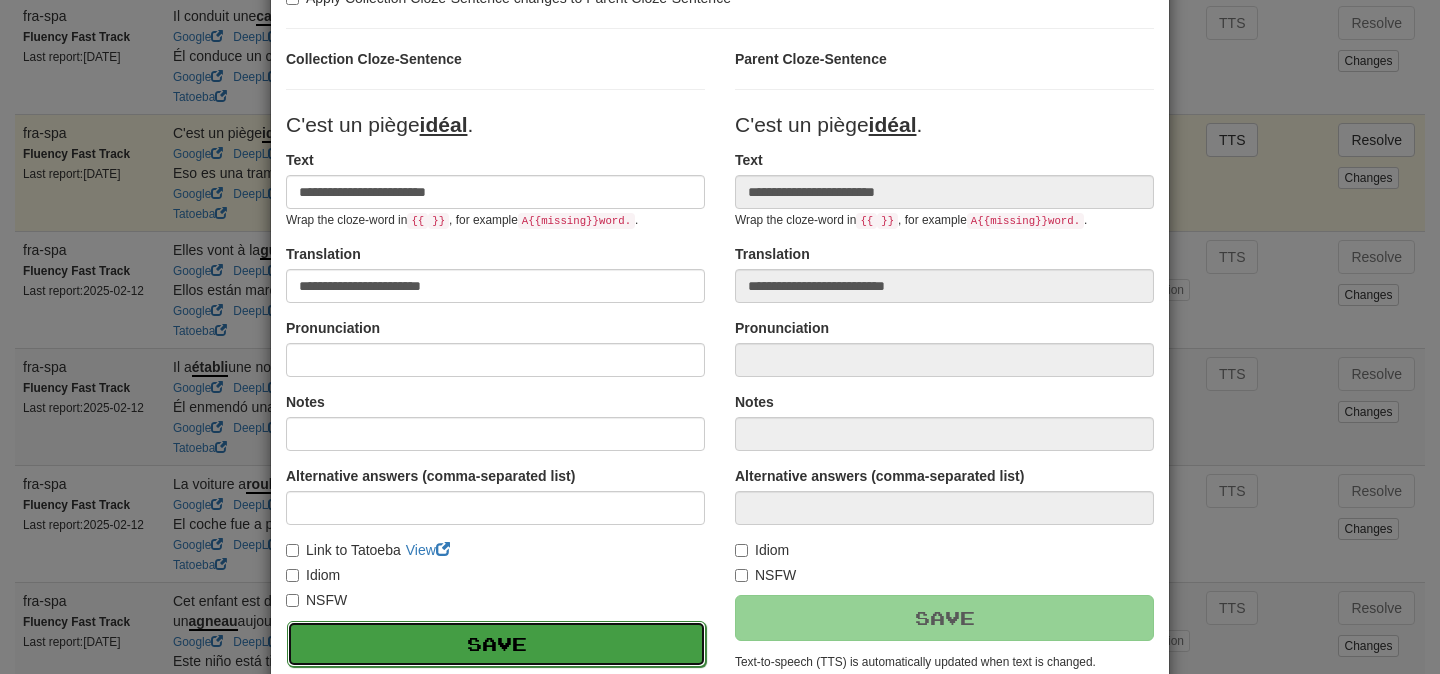 click on "Save" at bounding box center (496, 644) 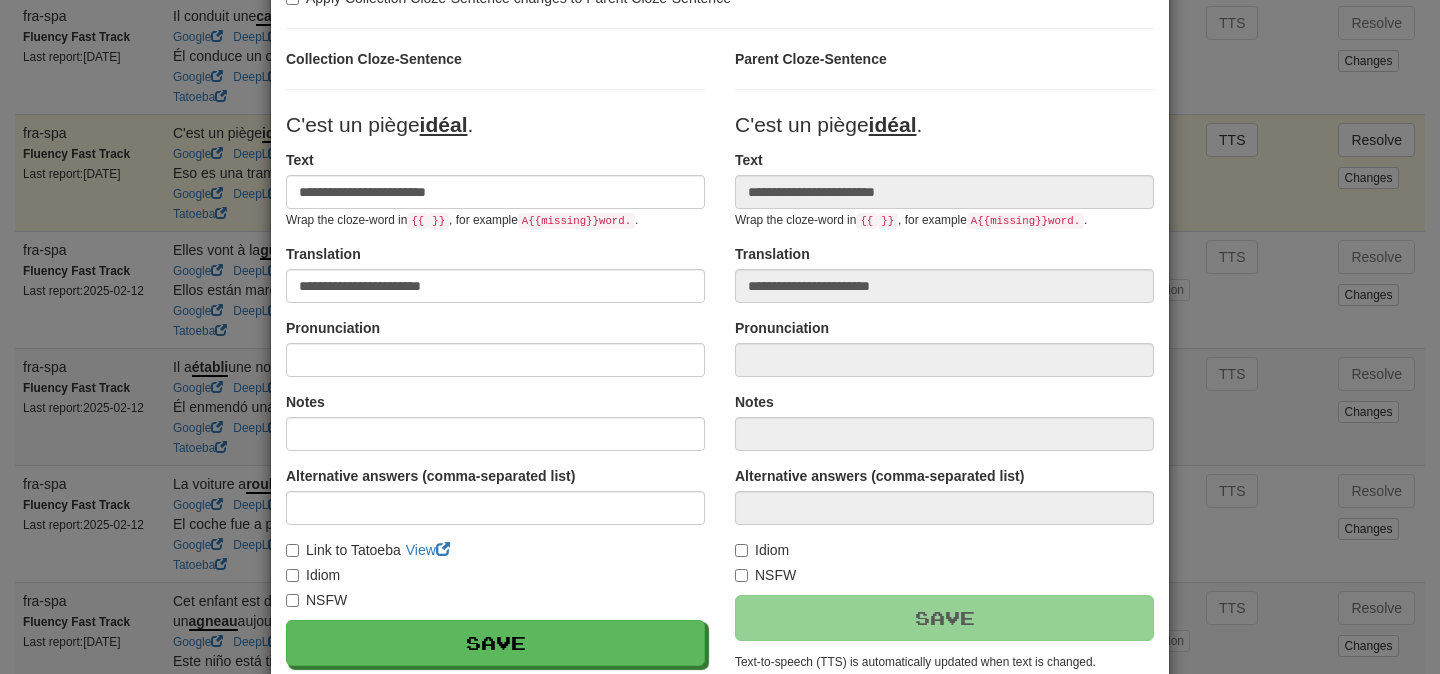 click on "**********" at bounding box center (720, 337) 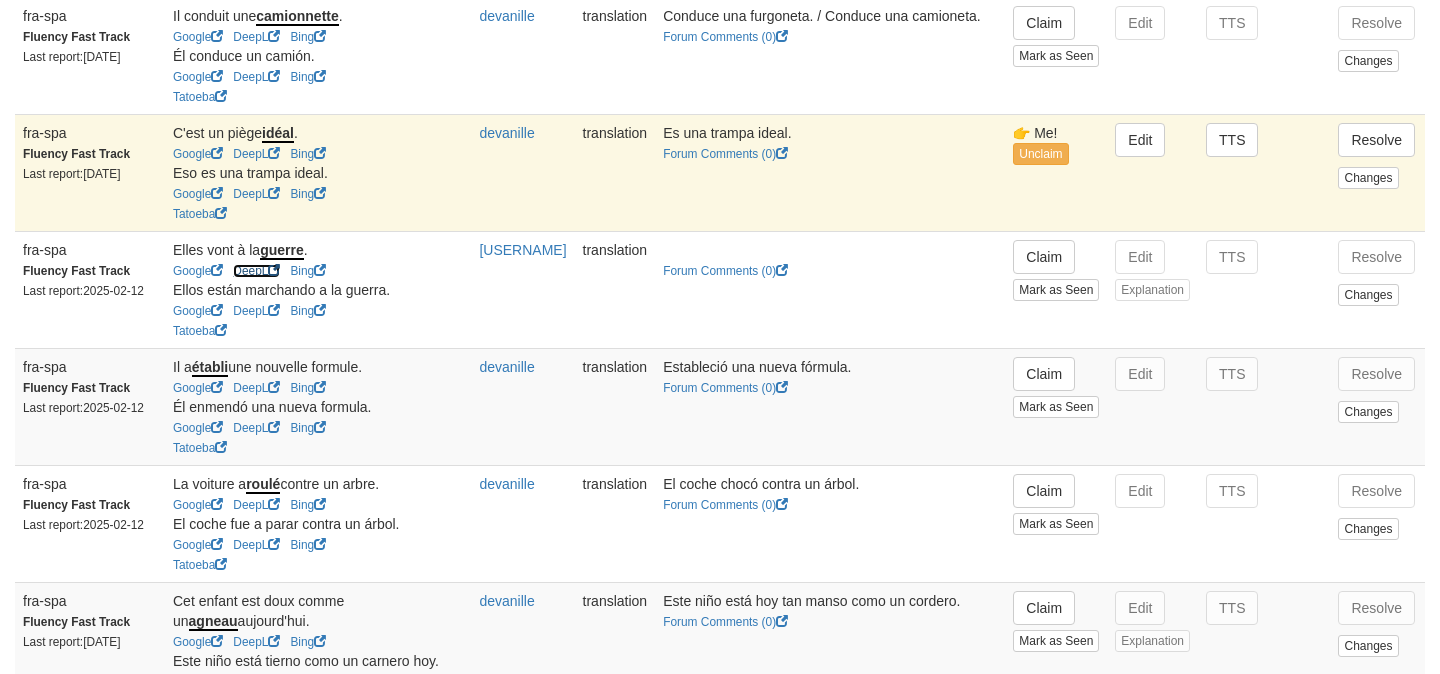 click on "DeepL" at bounding box center [256, 271] 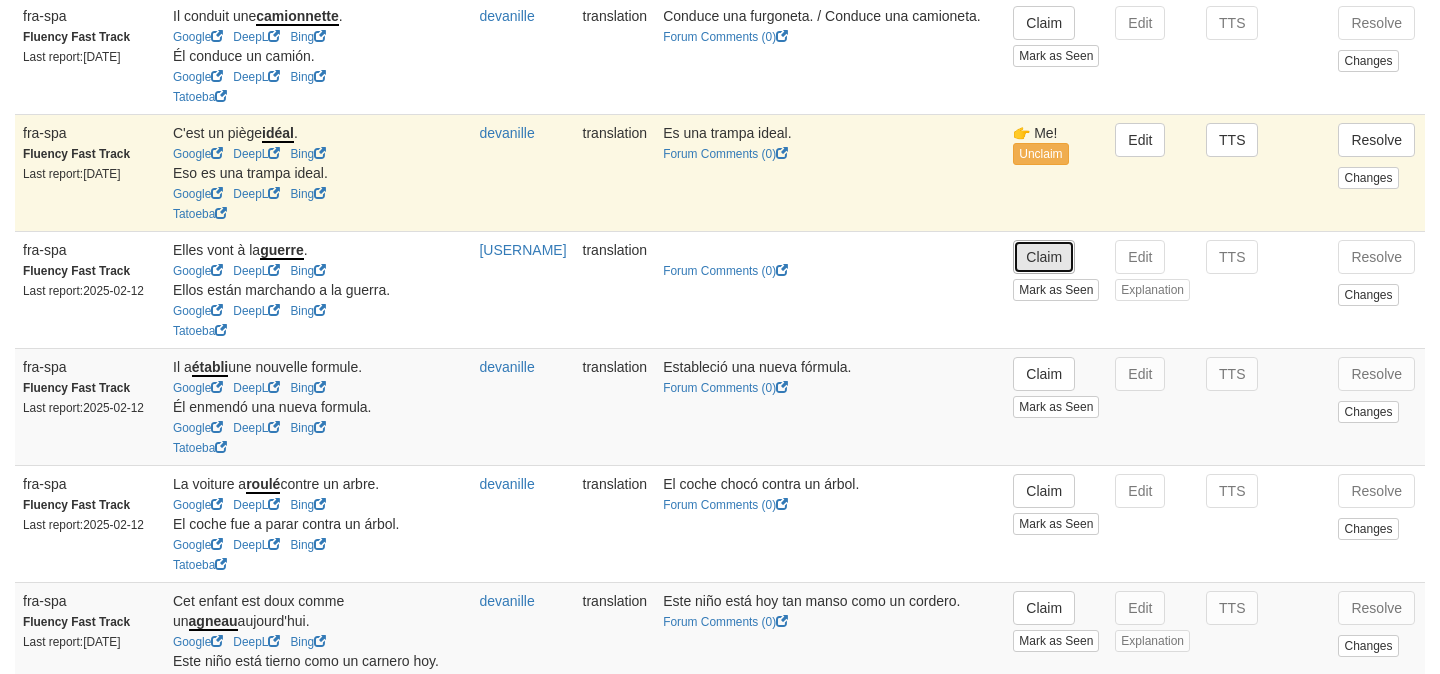 click on "Claim" at bounding box center (1044, 257) 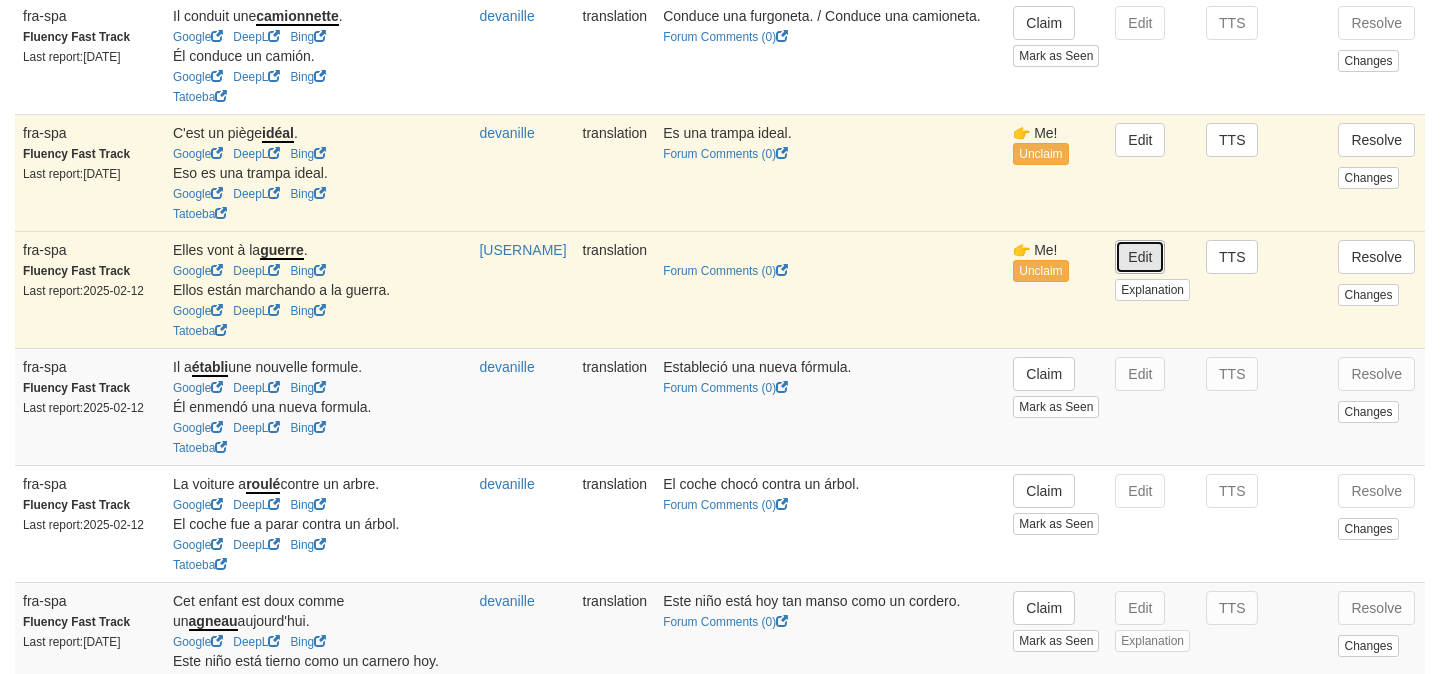 click on "Edit" at bounding box center [1140, 257] 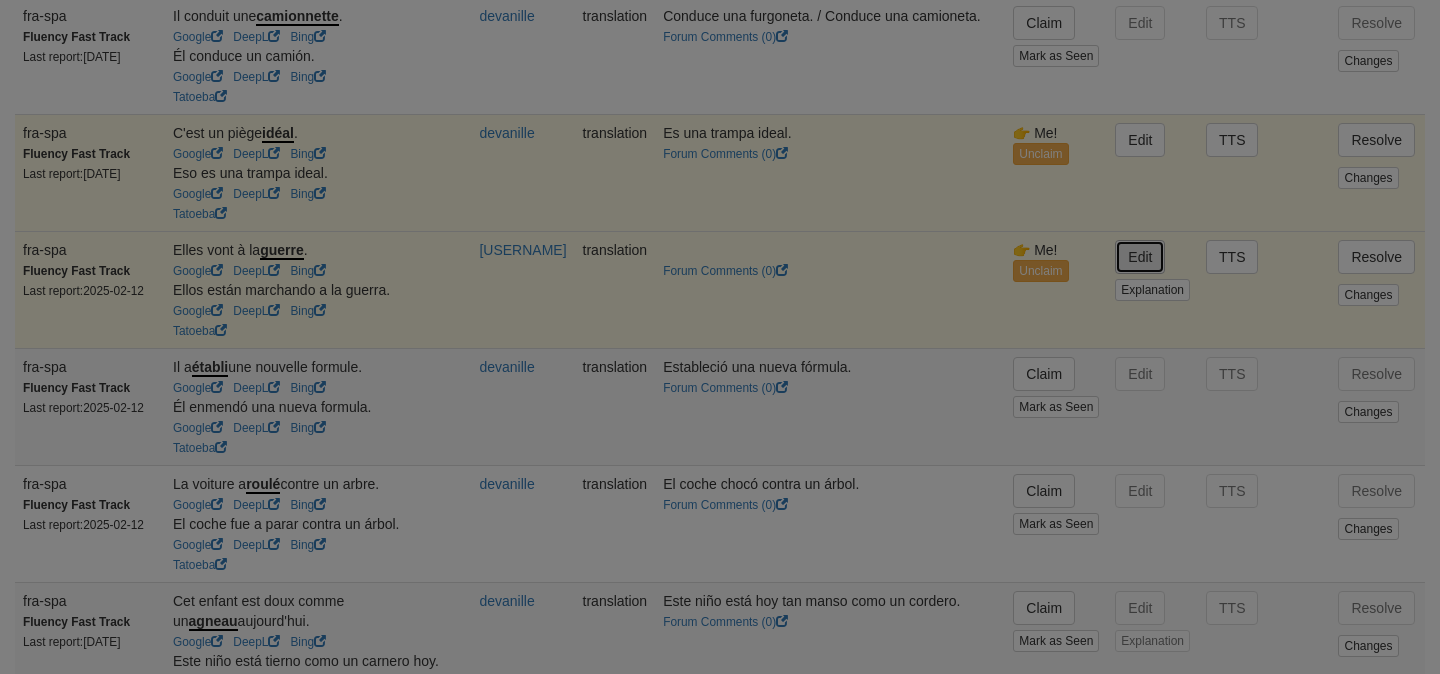 type on "**********" 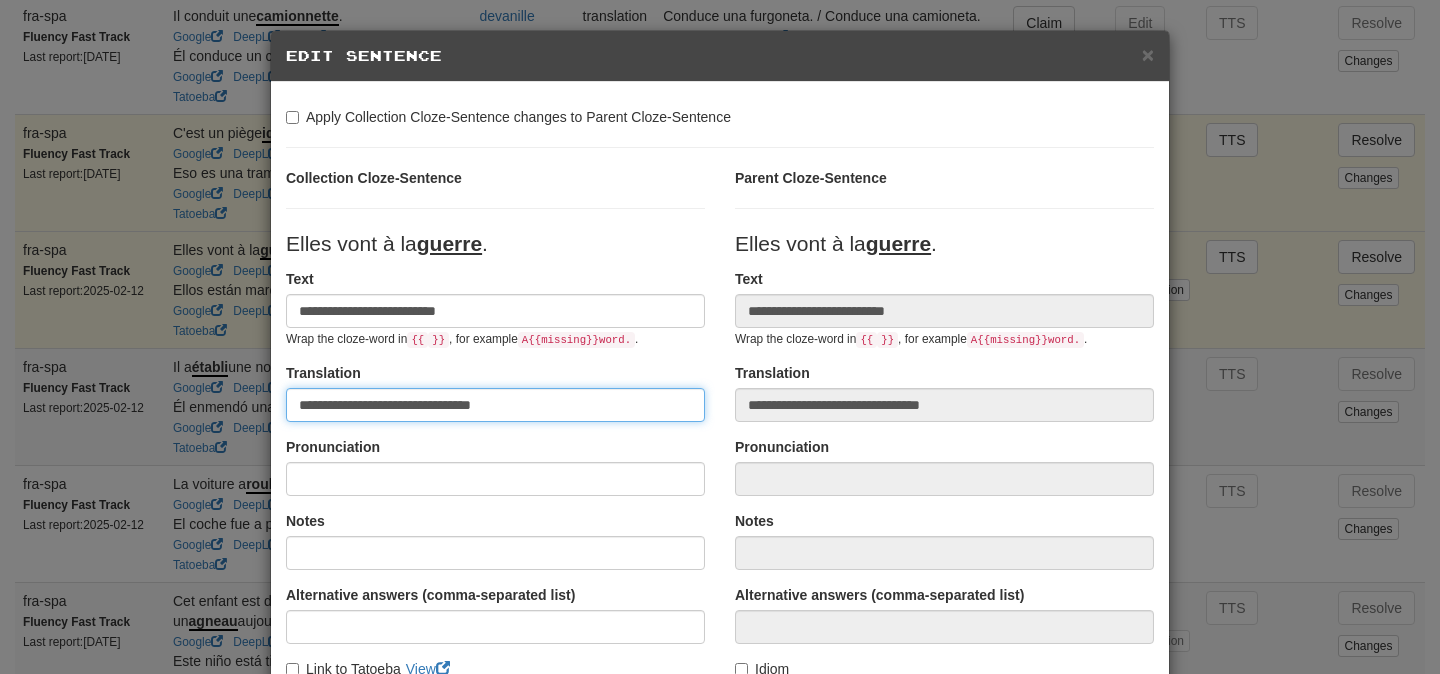 click on "**********" at bounding box center (495, 405) 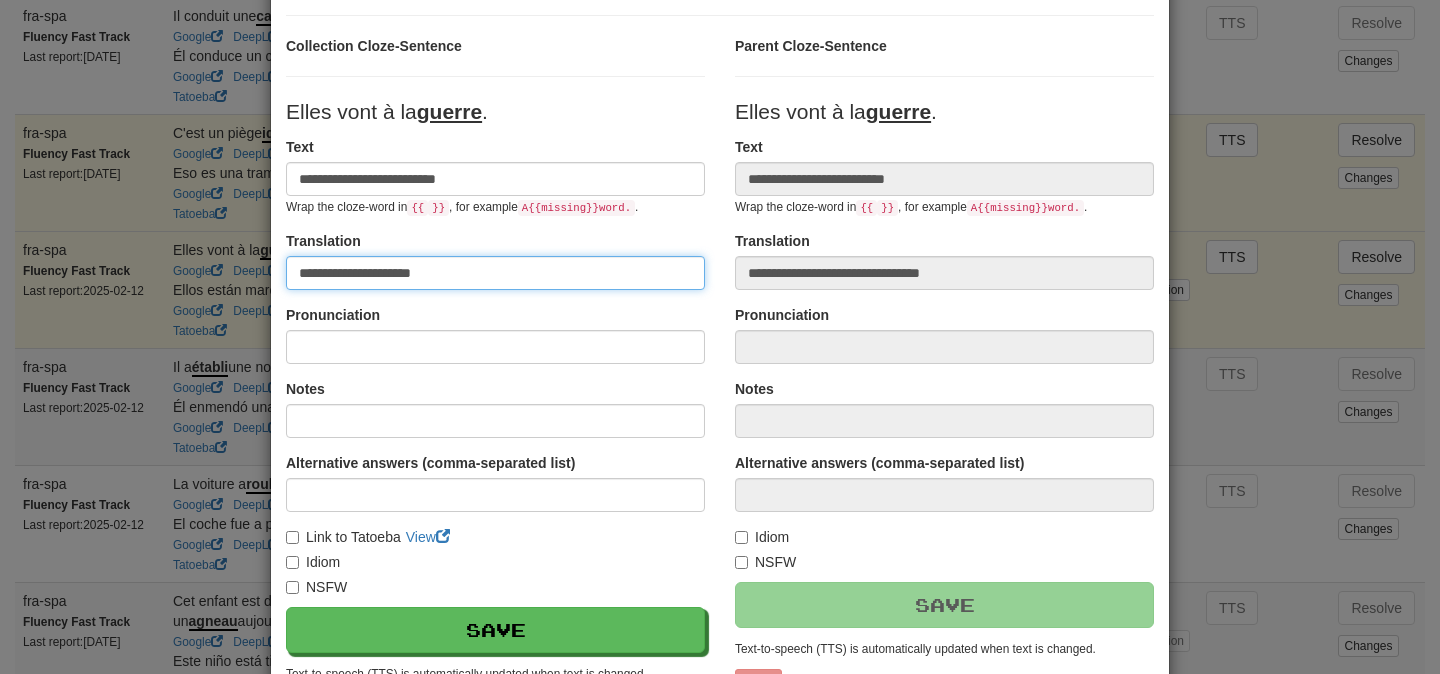 scroll, scrollTop: 136, scrollLeft: 0, axis: vertical 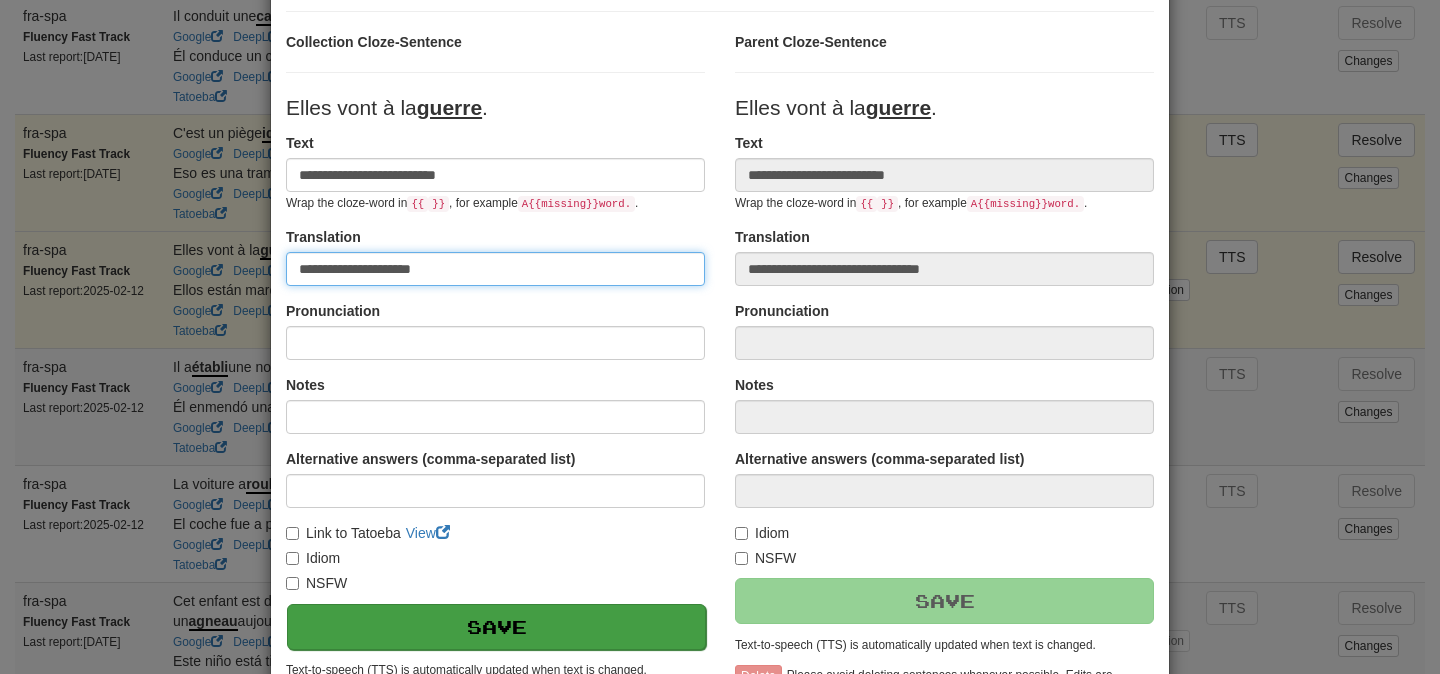 type on "**********" 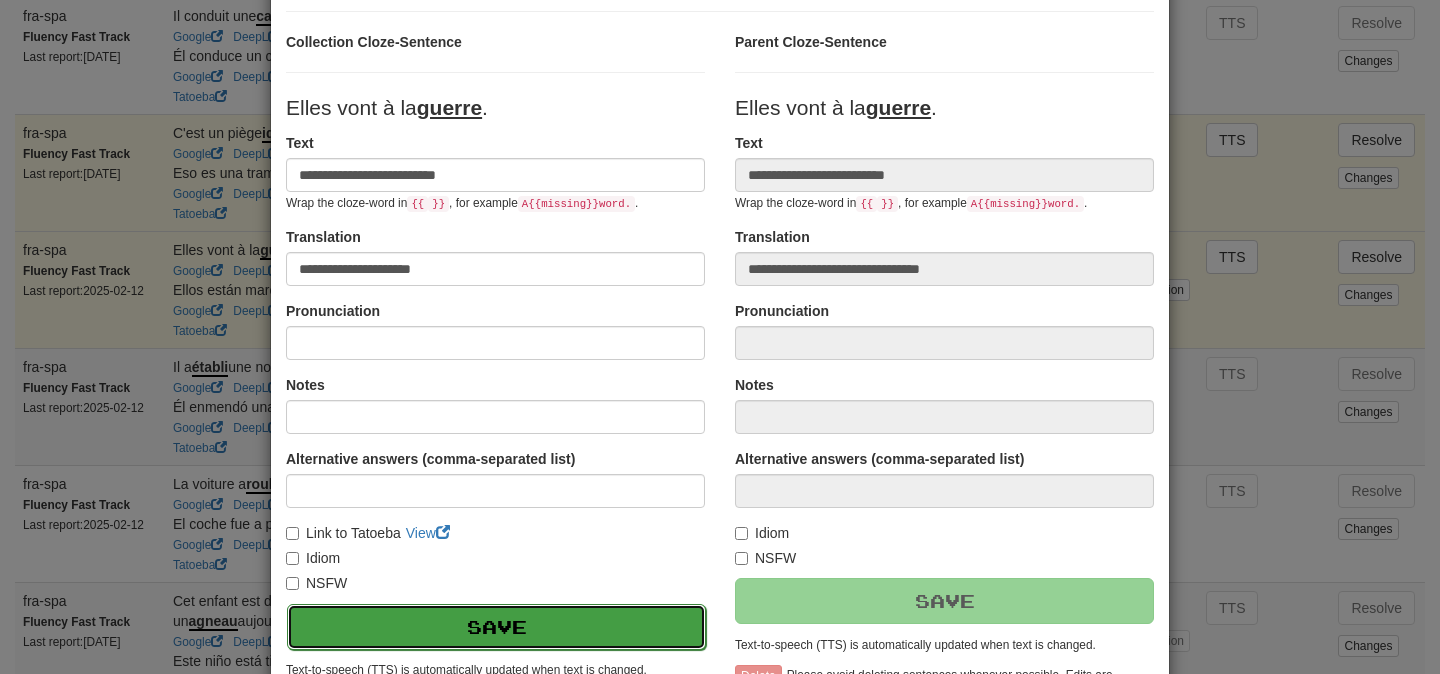 click on "Save" at bounding box center [496, 627] 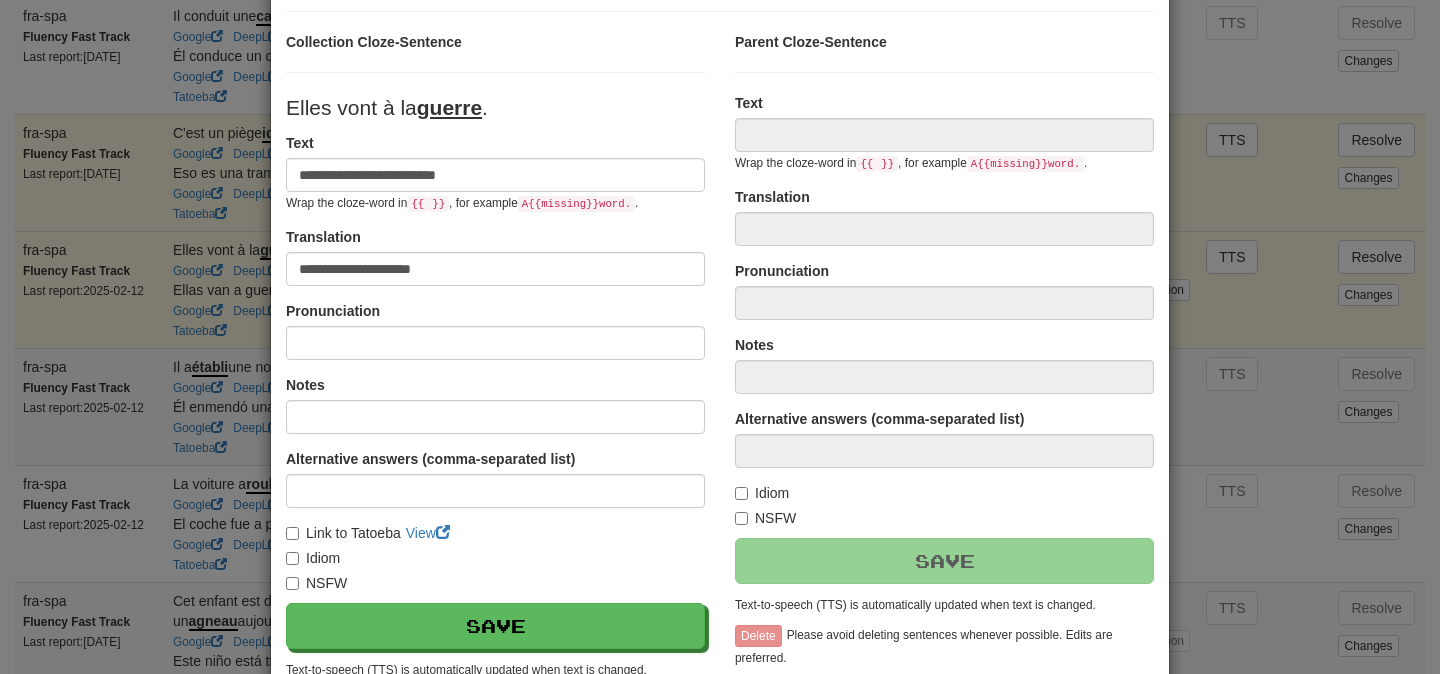 type on "**********" 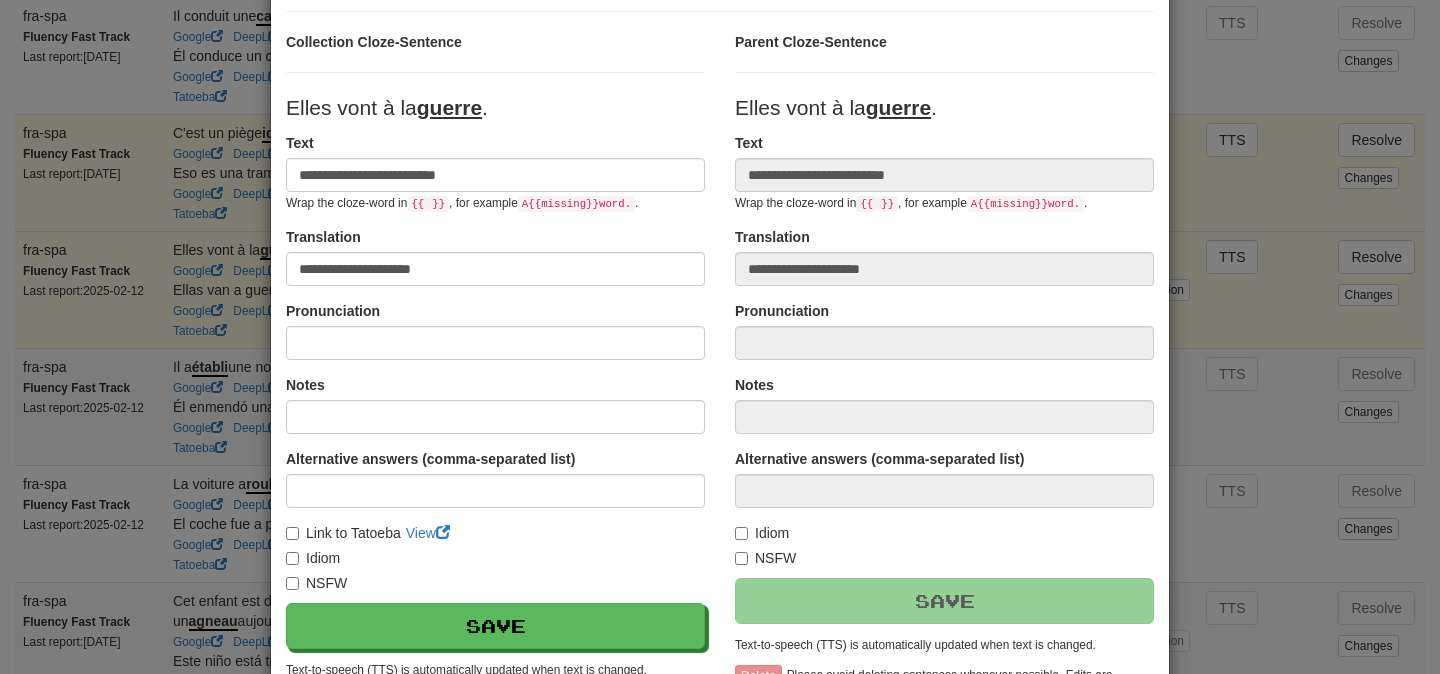 click on "Elles vont à la guerre." at bounding box center (720, 337) 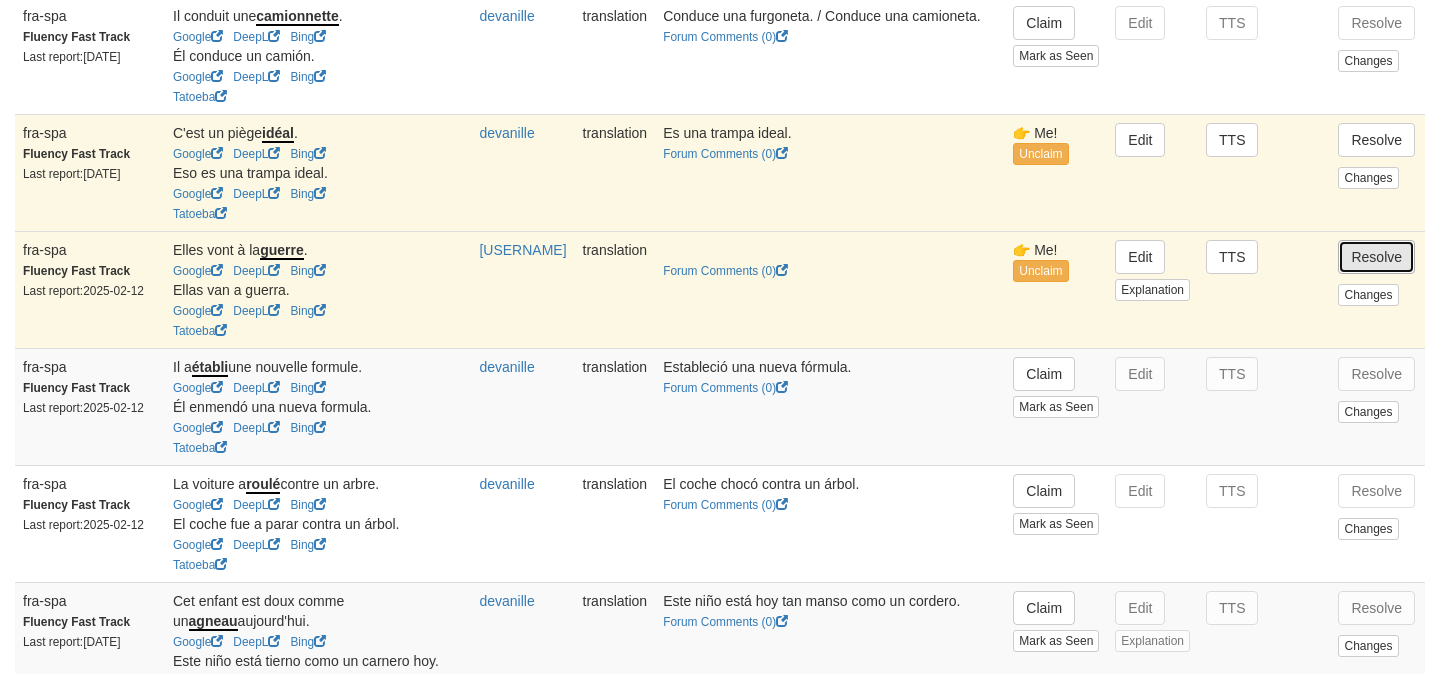 click on "Resolve" at bounding box center [1376, 257] 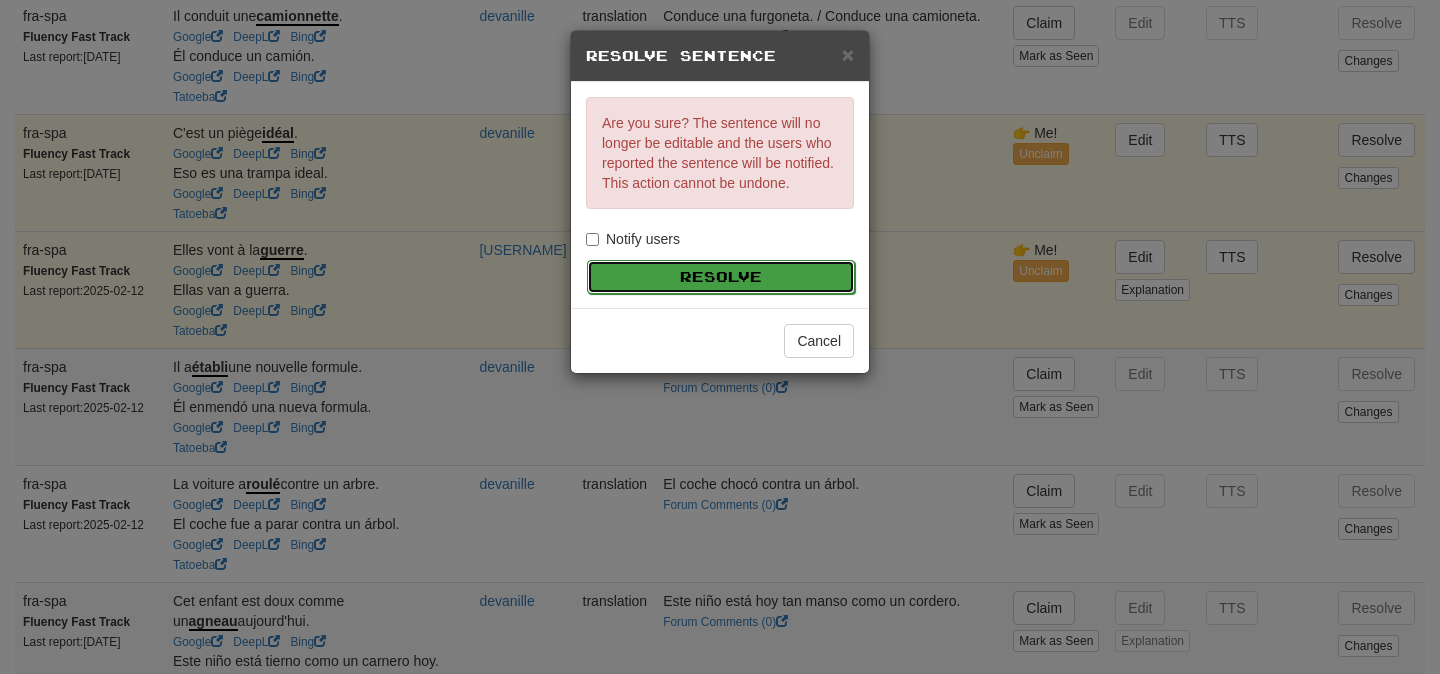 click on "Resolve" at bounding box center (721, 277) 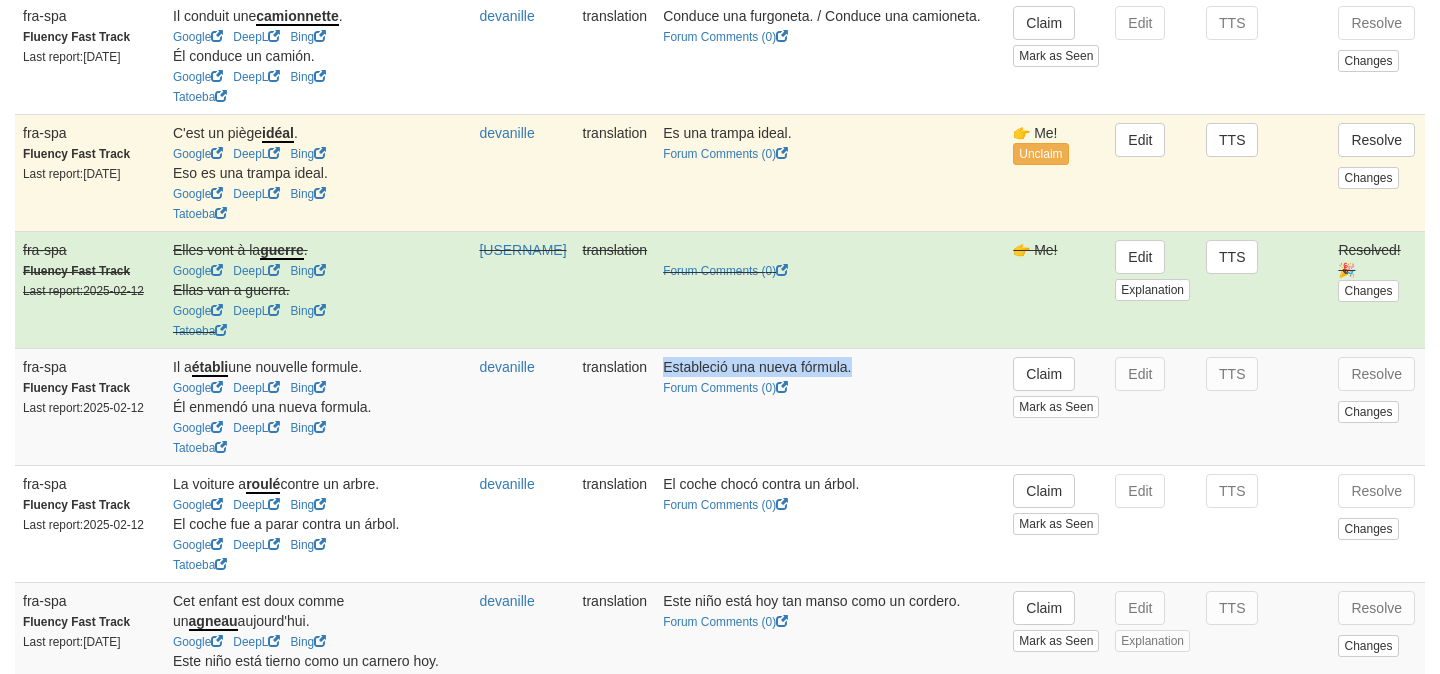 drag, startPoint x: 712, startPoint y: 388, endPoint x: 905, endPoint y: 390, distance: 193.01036 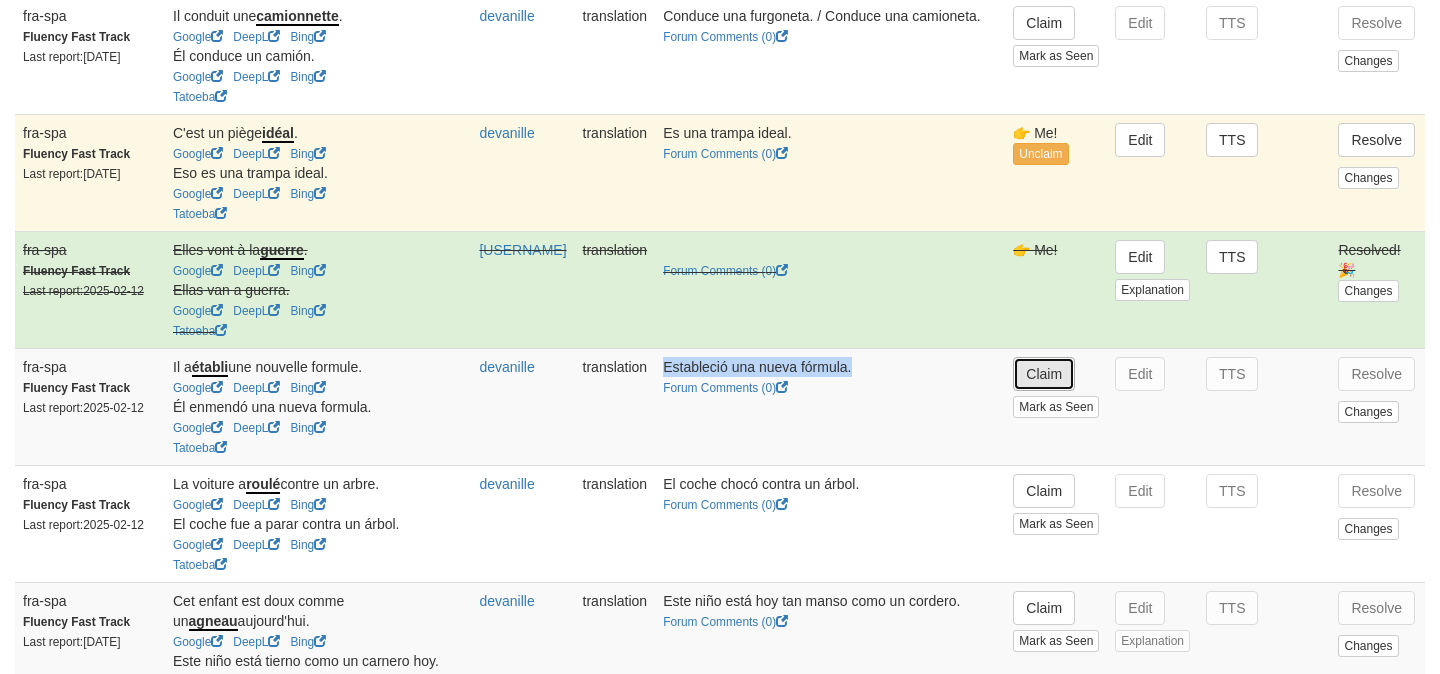 click on "Claim" at bounding box center (1044, 374) 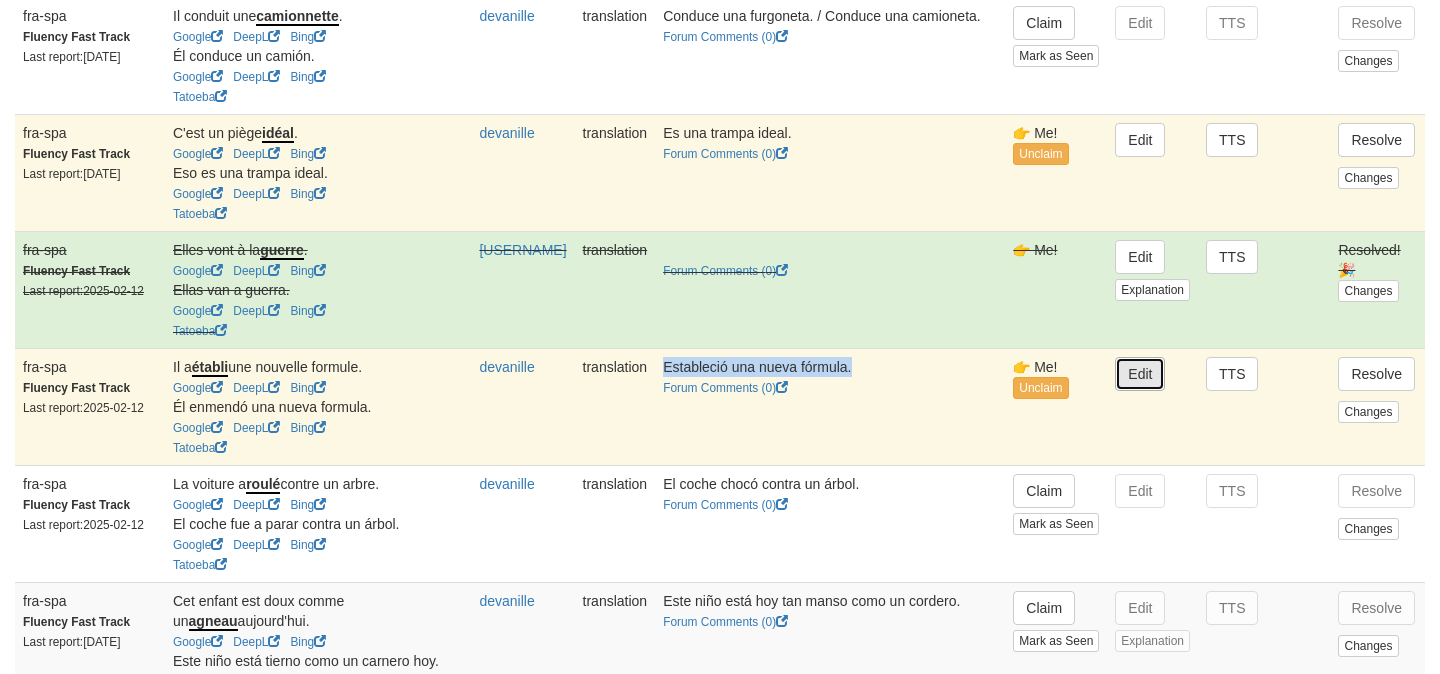 click on "Edit" at bounding box center [1140, 374] 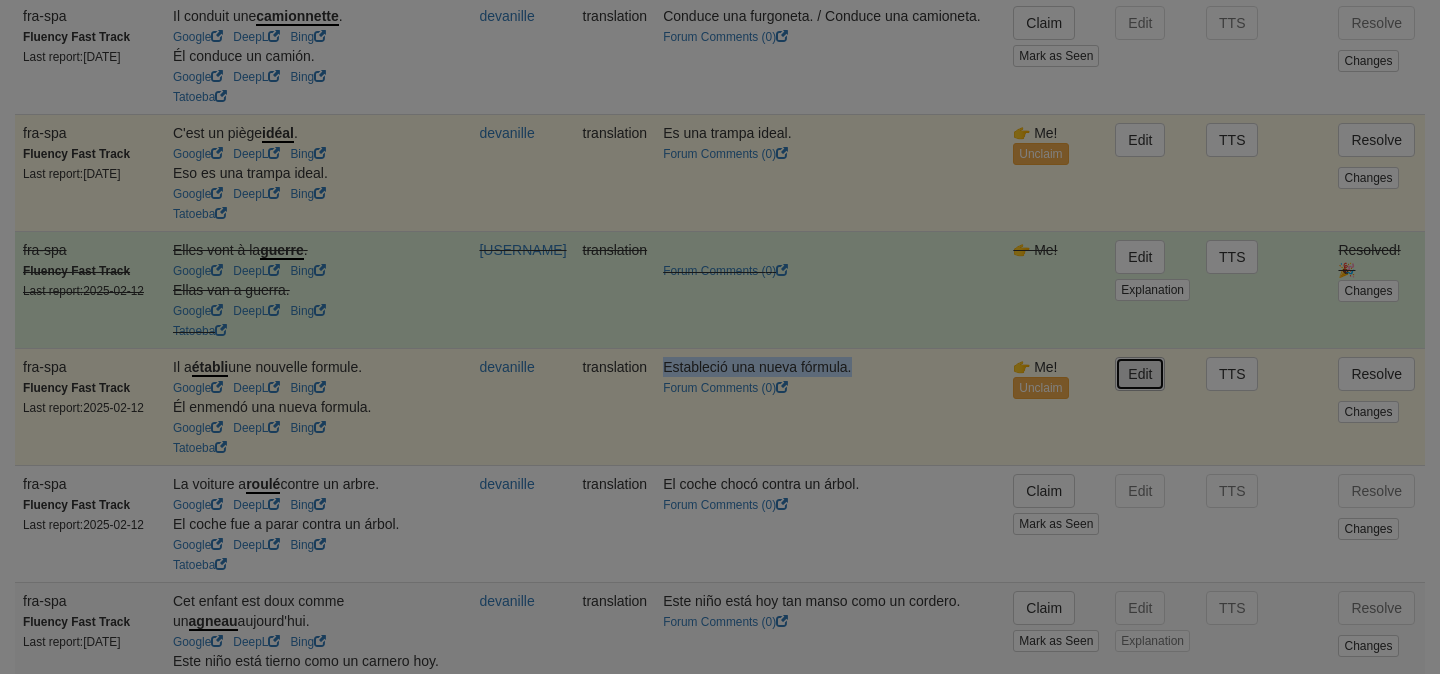 type on "**********" 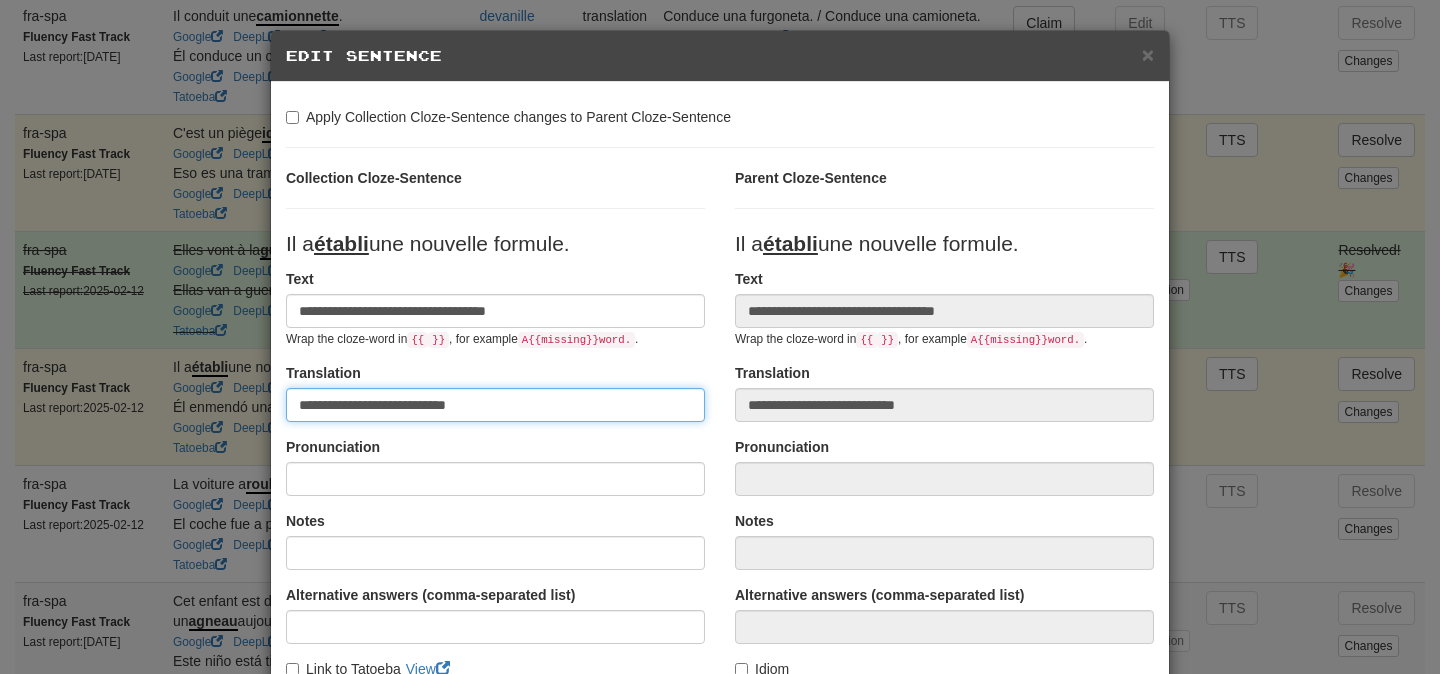 click on "**********" at bounding box center [495, 405] 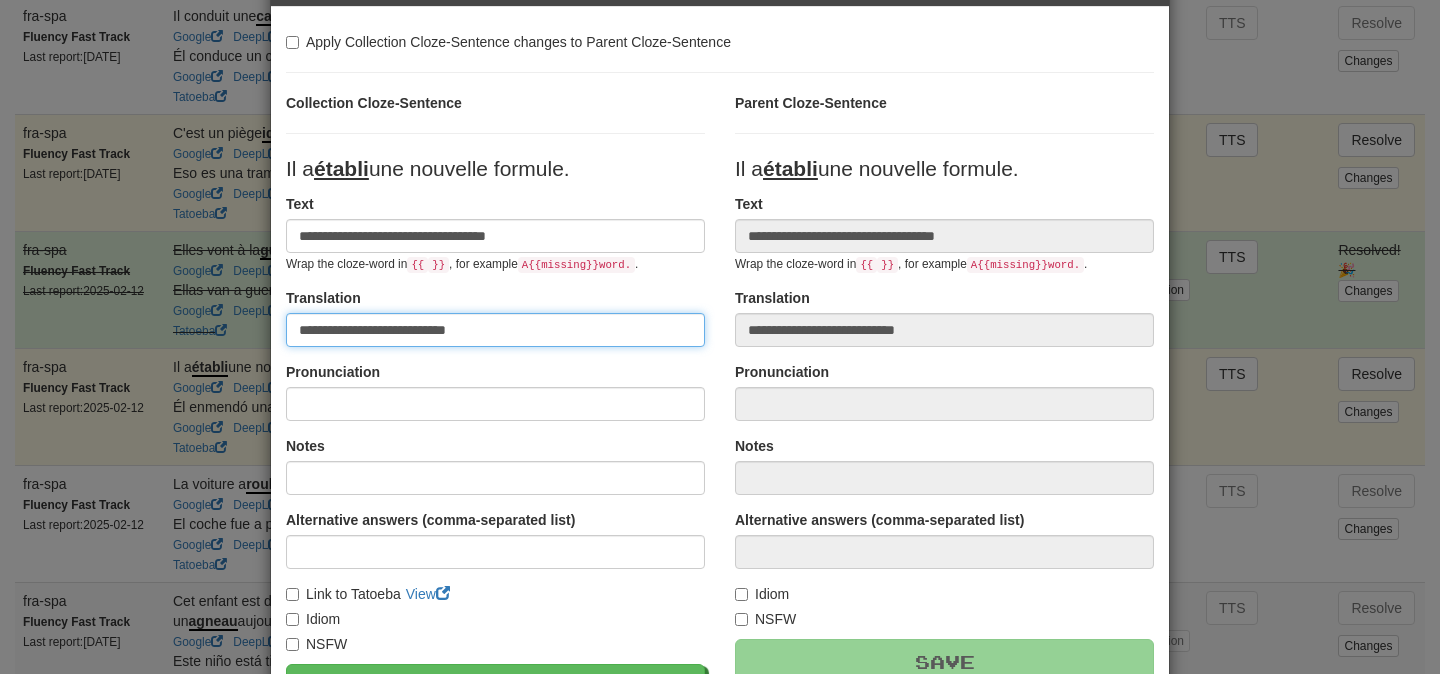 scroll, scrollTop: 102, scrollLeft: 0, axis: vertical 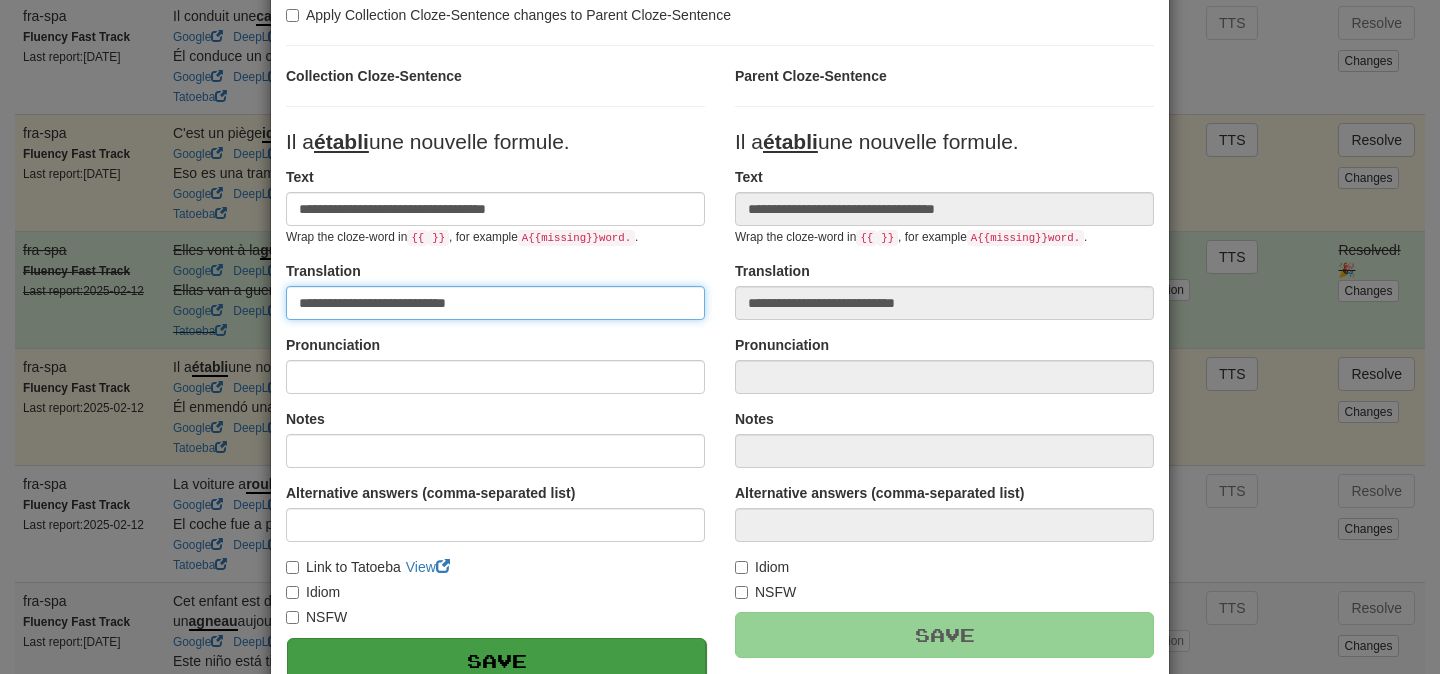 type on "**********" 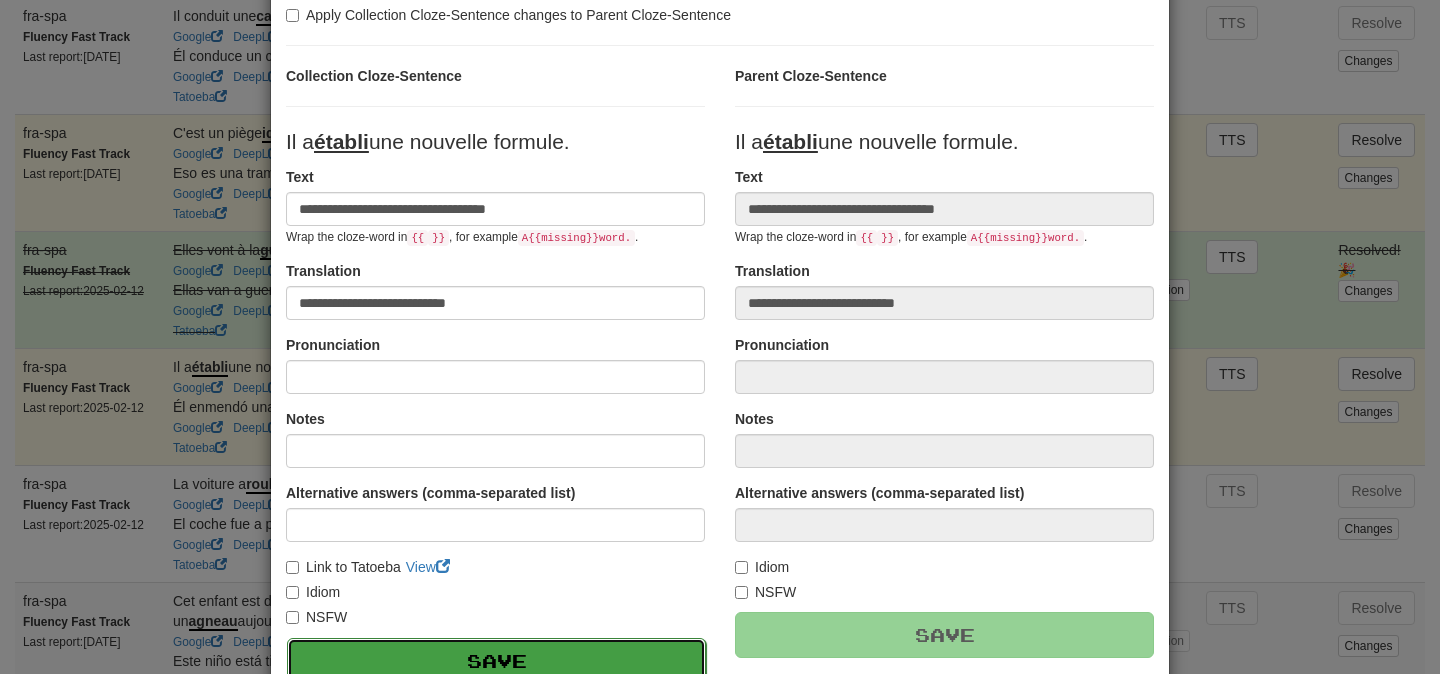 click on "Save" at bounding box center (496, 661) 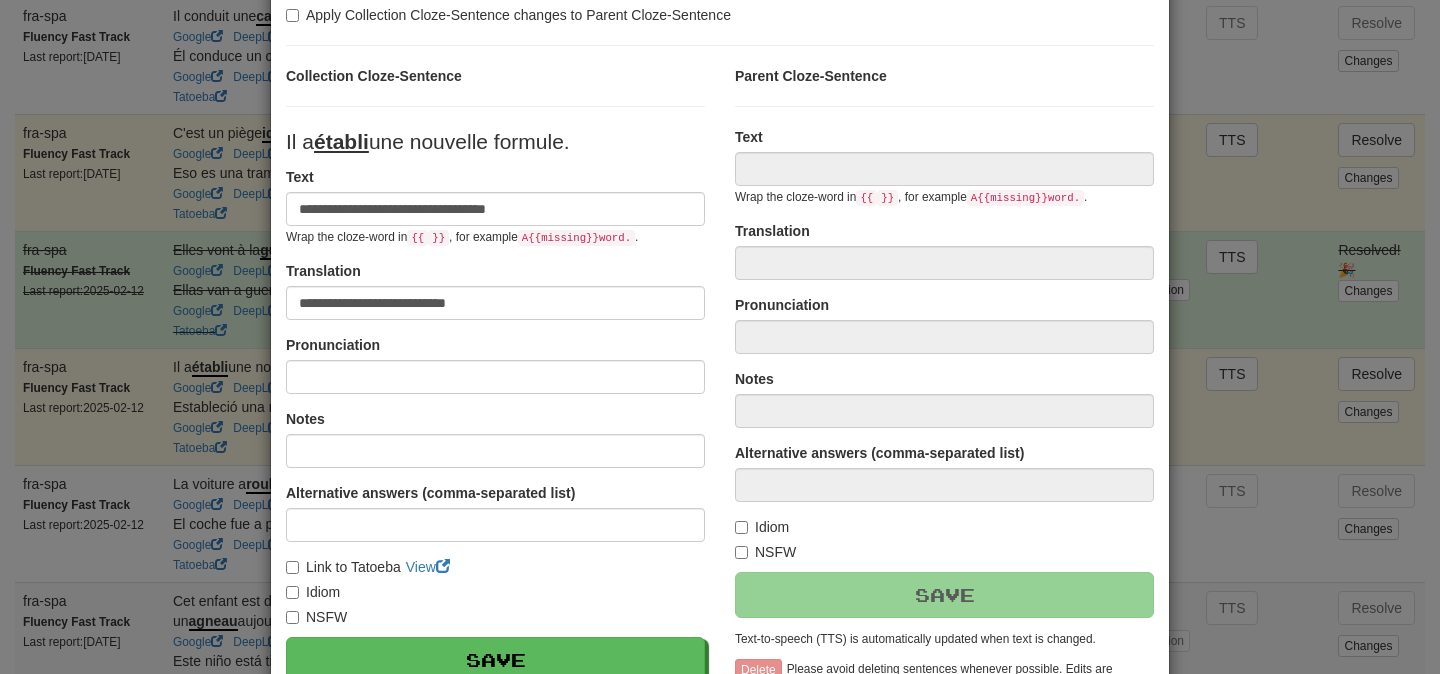 type on "**********" 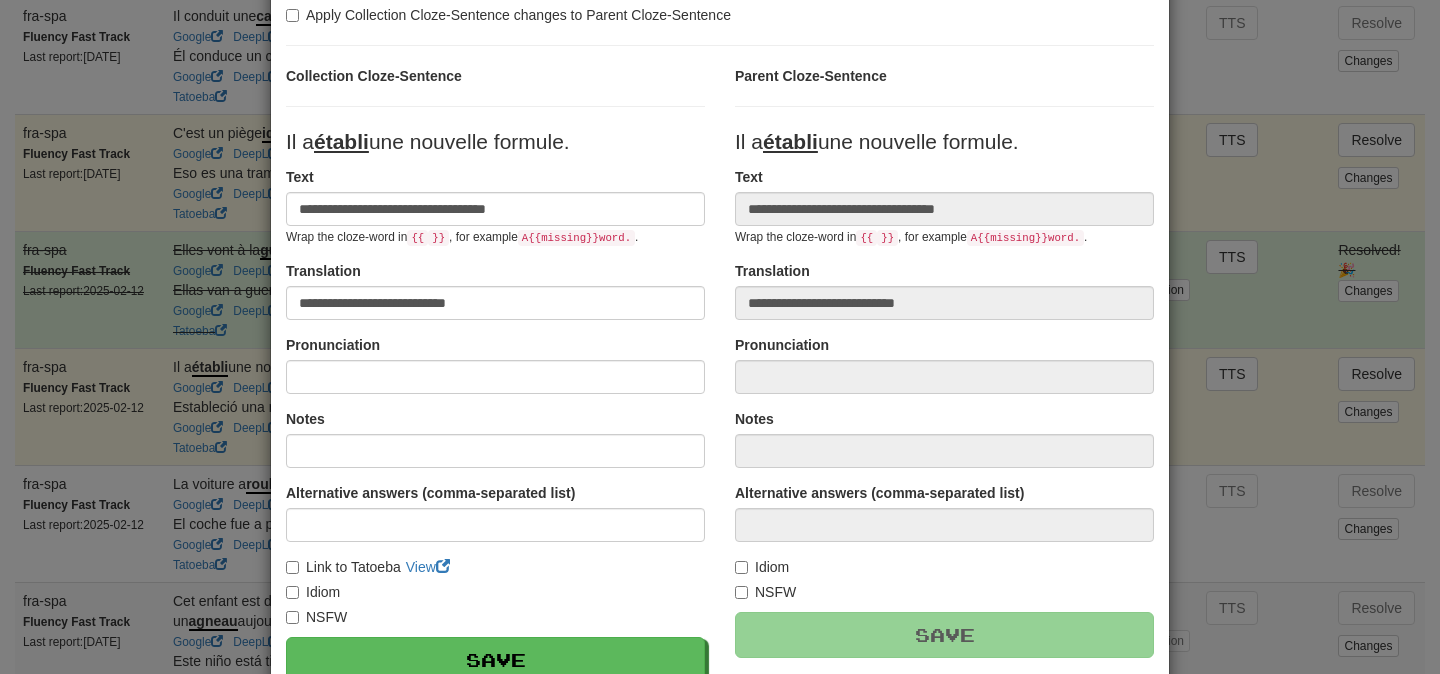 click on "**********" at bounding box center (720, 337) 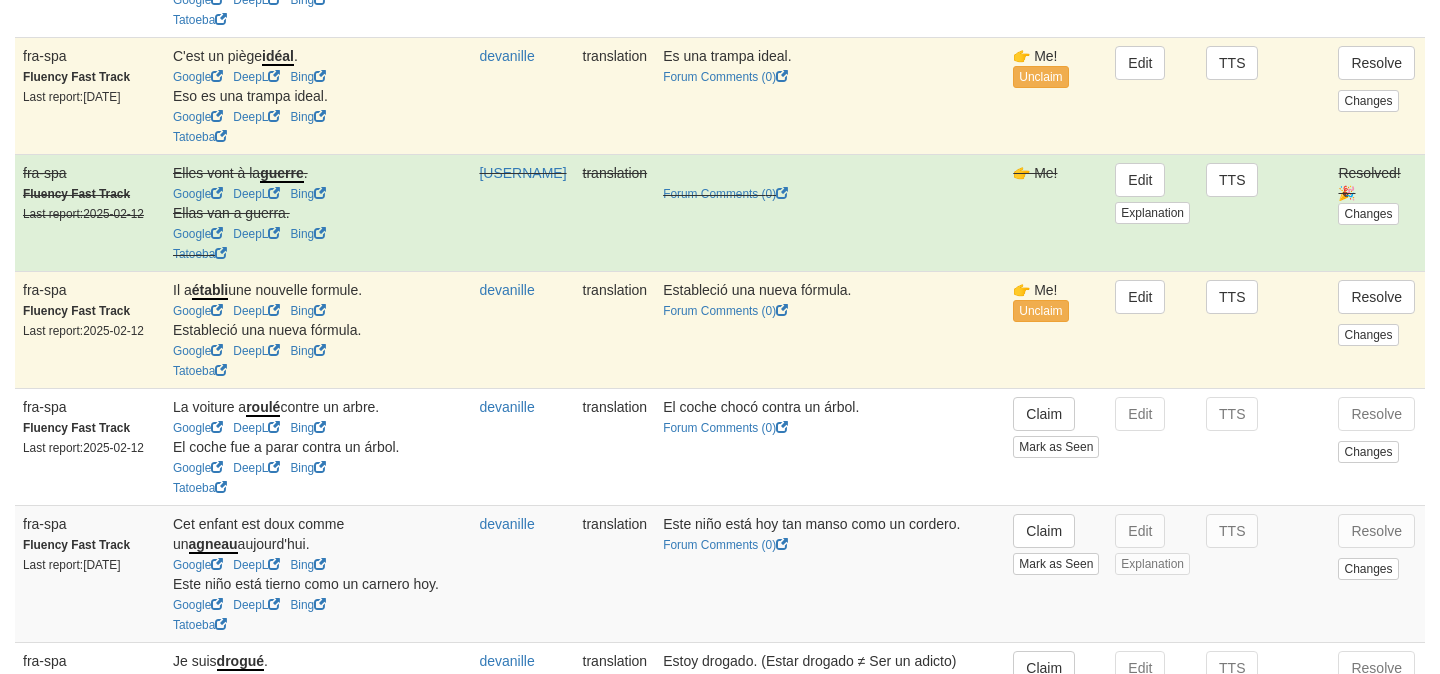 scroll, scrollTop: 3103, scrollLeft: 0, axis: vertical 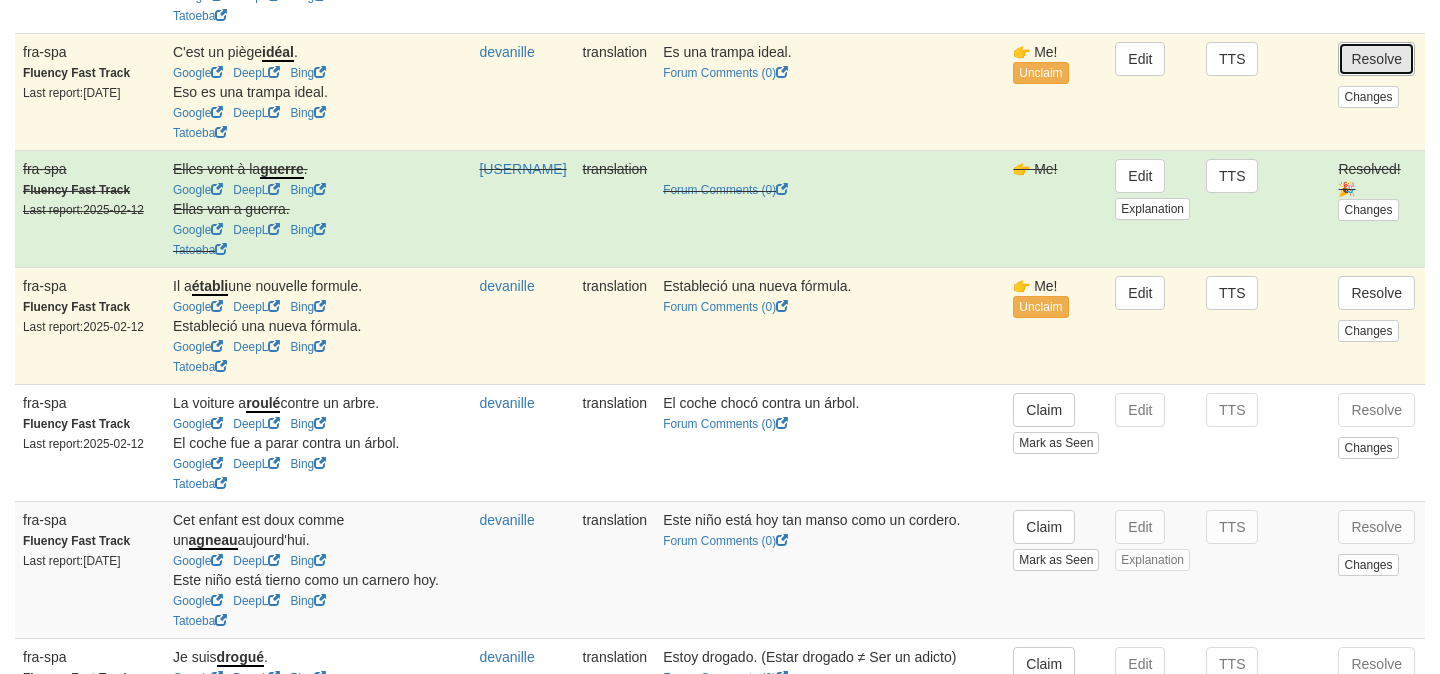 click on "Resolve" at bounding box center [1376, 59] 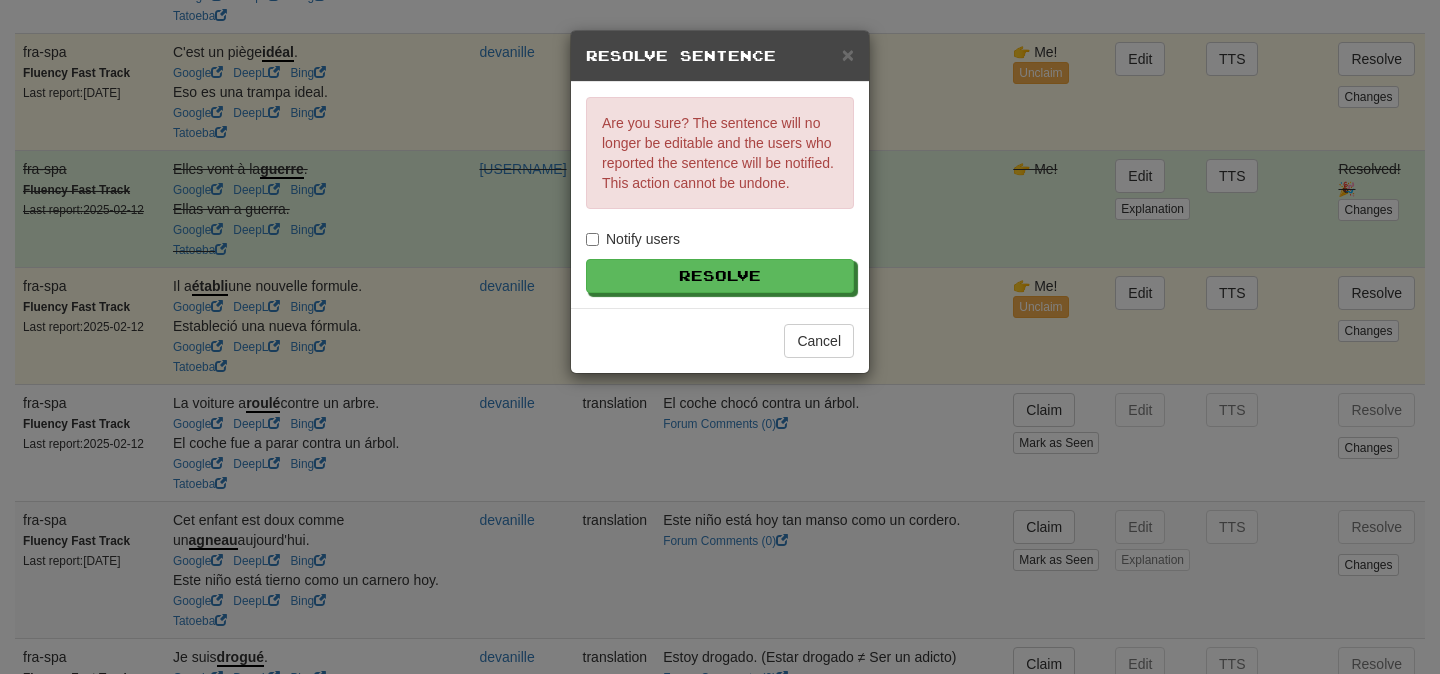 click on "Notify users" at bounding box center [633, 239] 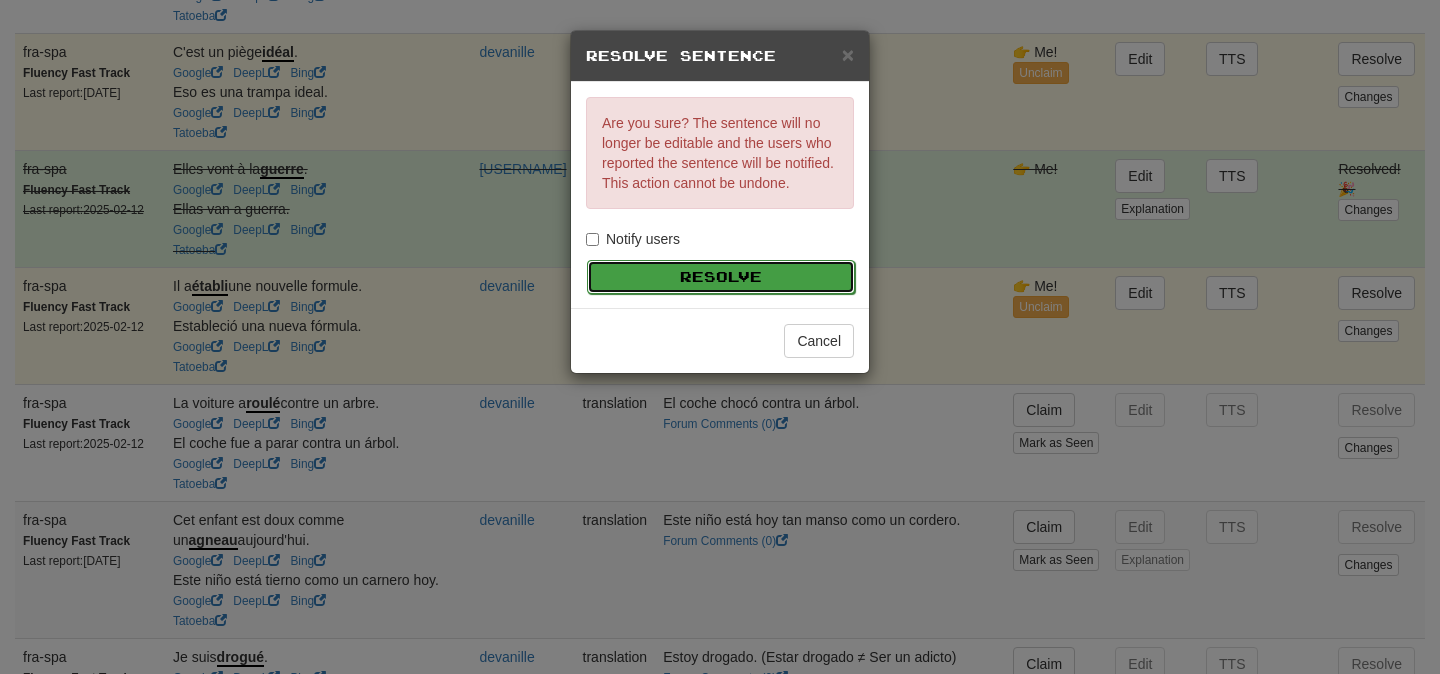 click on "Resolve" at bounding box center (721, 277) 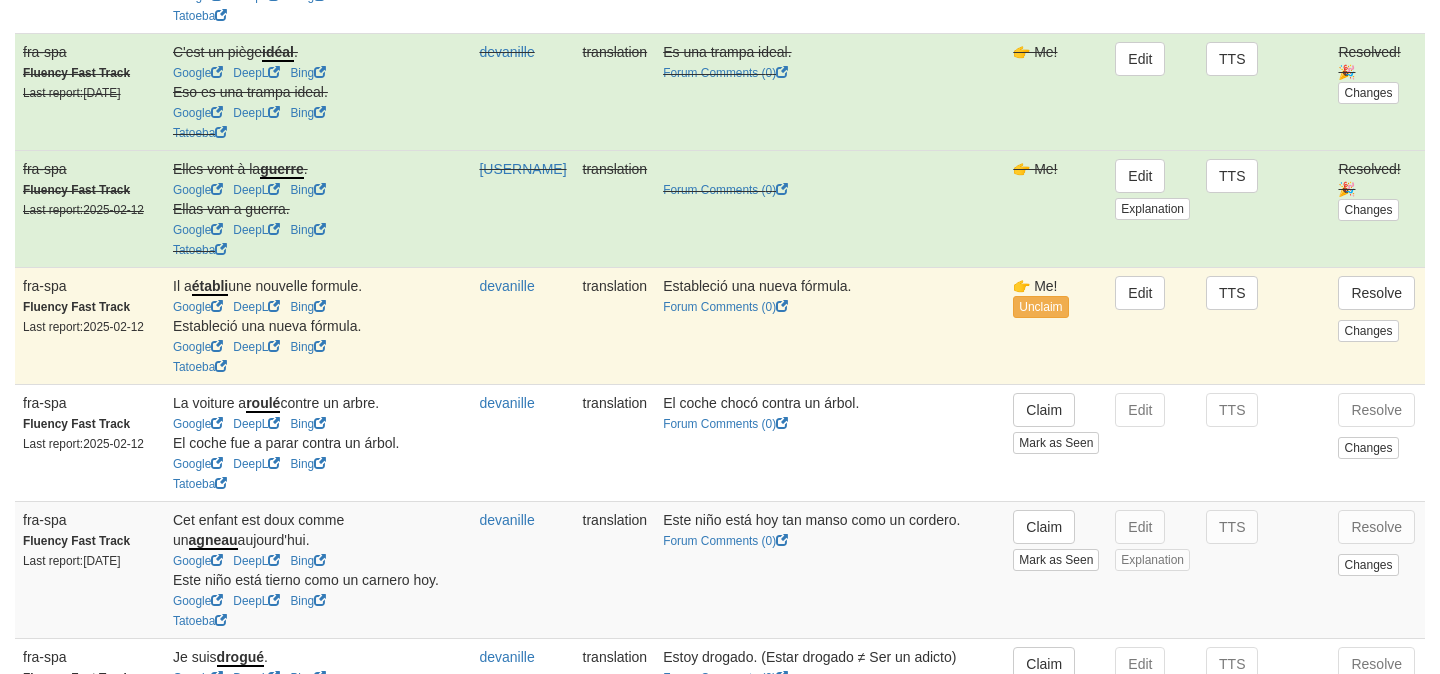 click on "Resolve" at bounding box center [1377, 293] 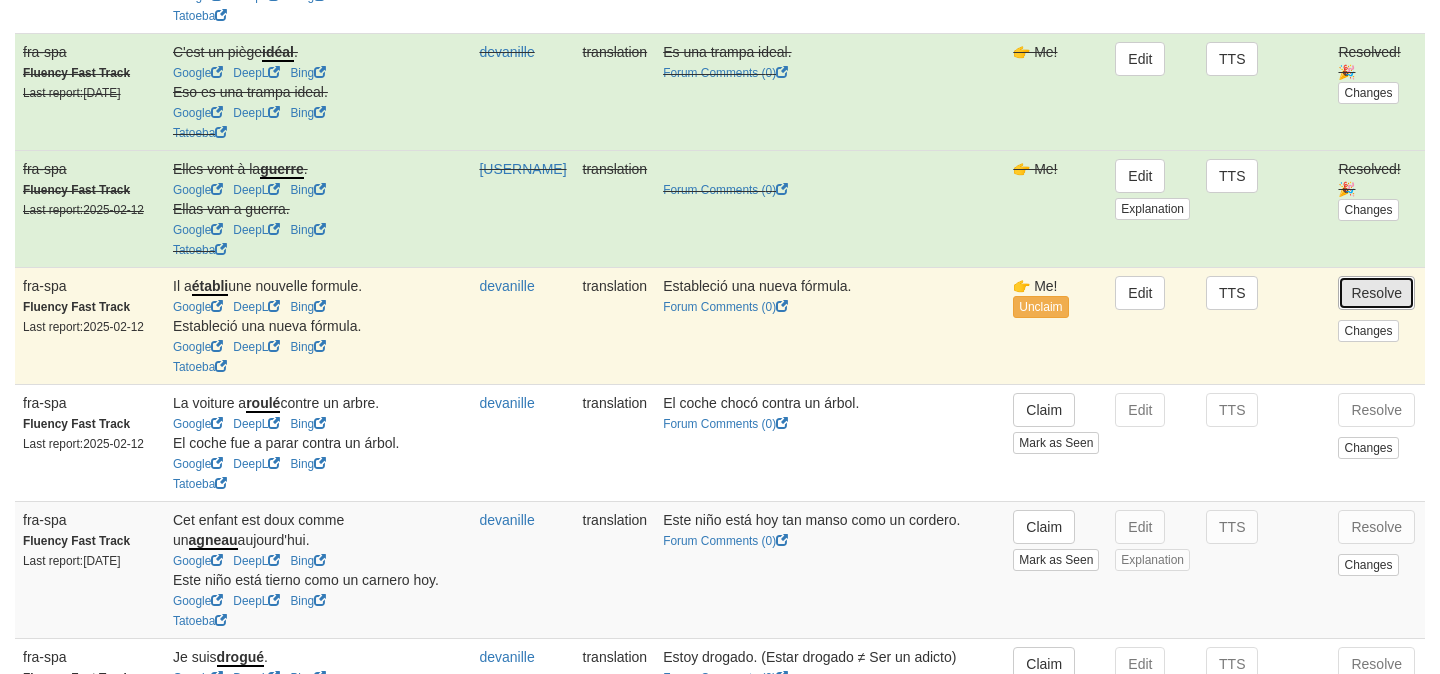 click on "Resolve" at bounding box center [1376, 293] 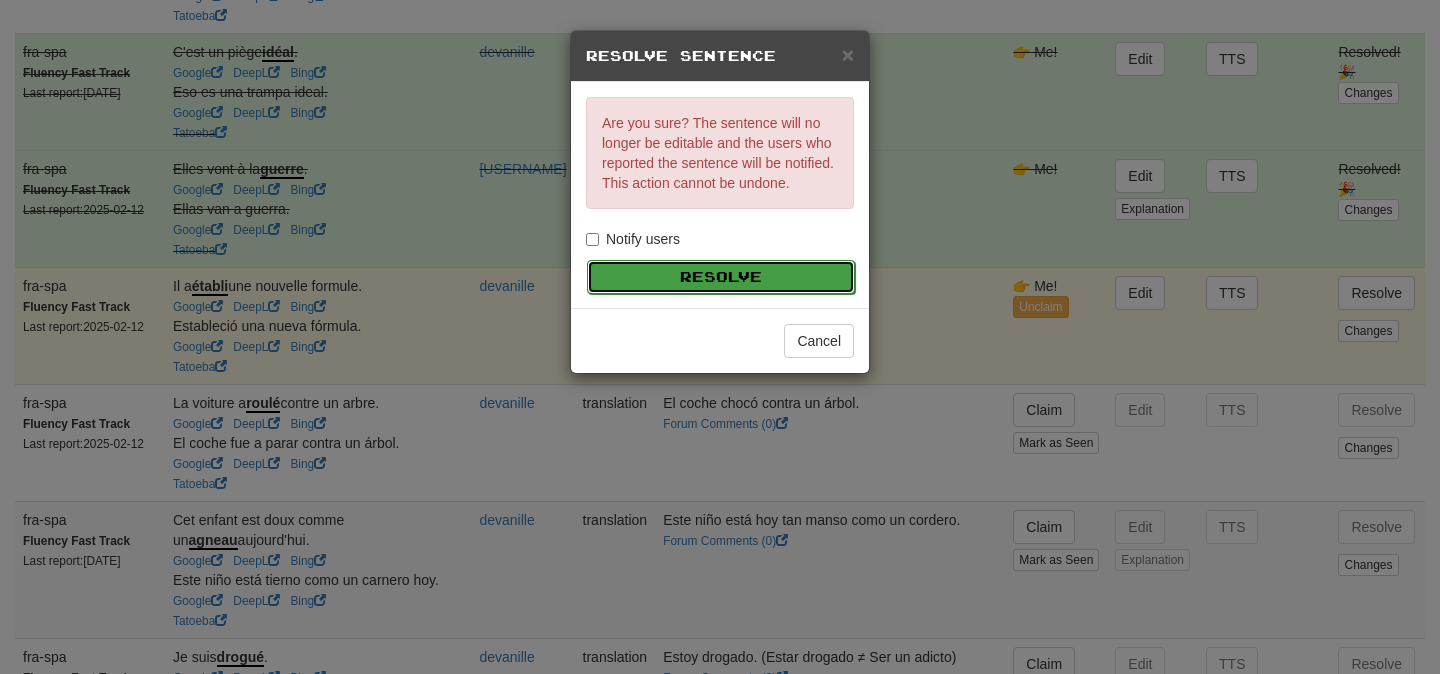 click on "Resolve" at bounding box center (721, 277) 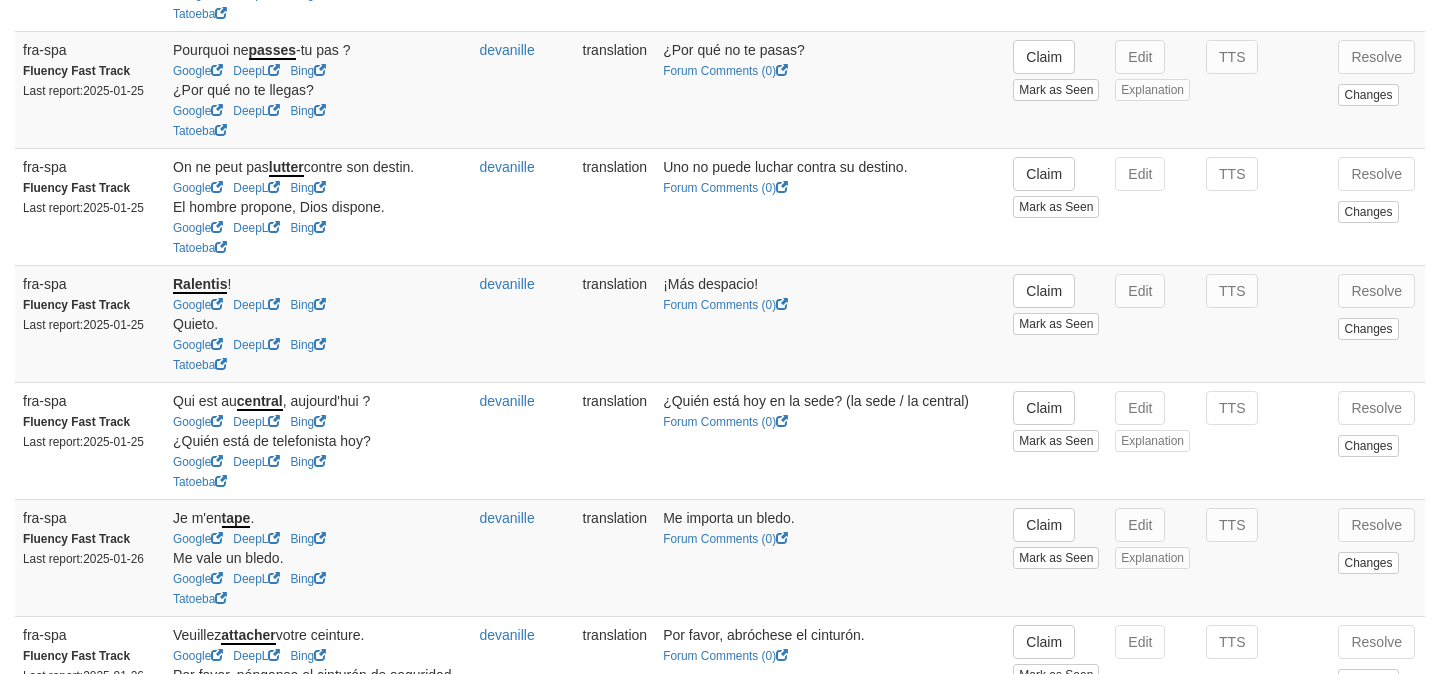 scroll, scrollTop: 0, scrollLeft: 0, axis: both 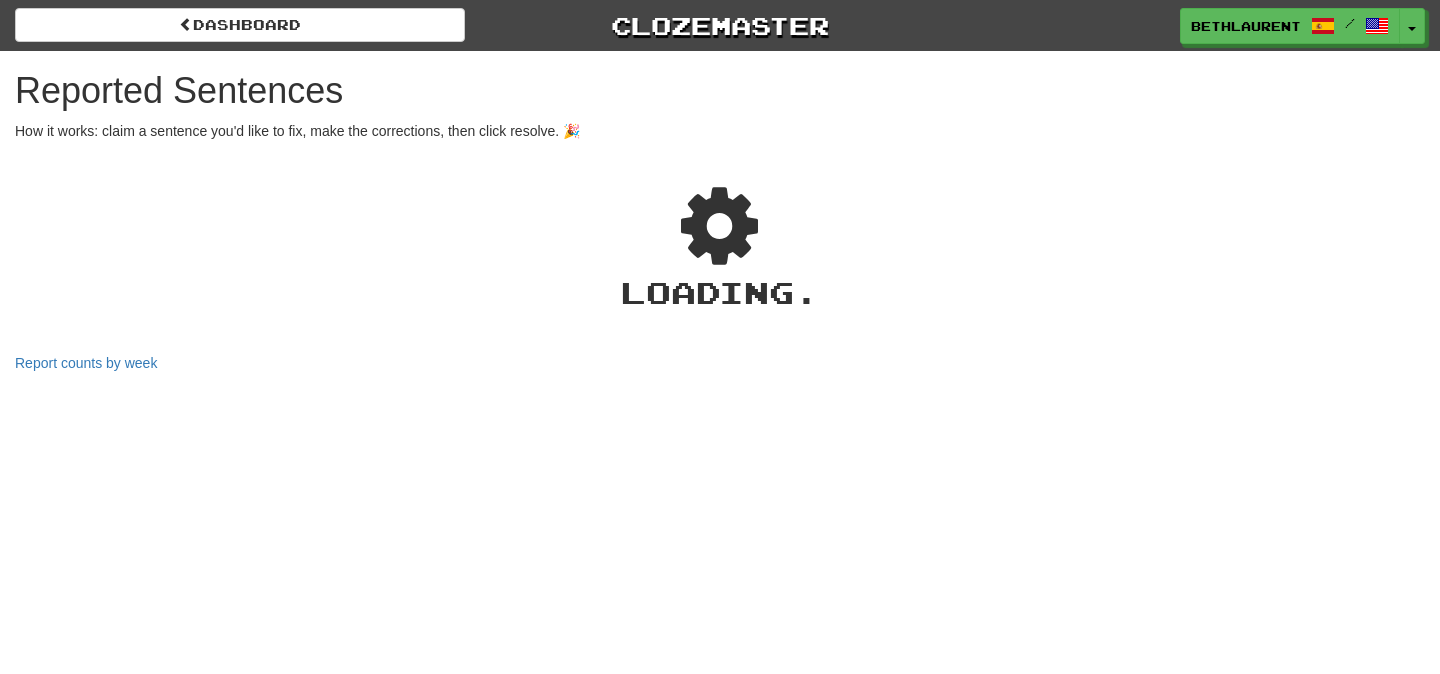 select on "***" 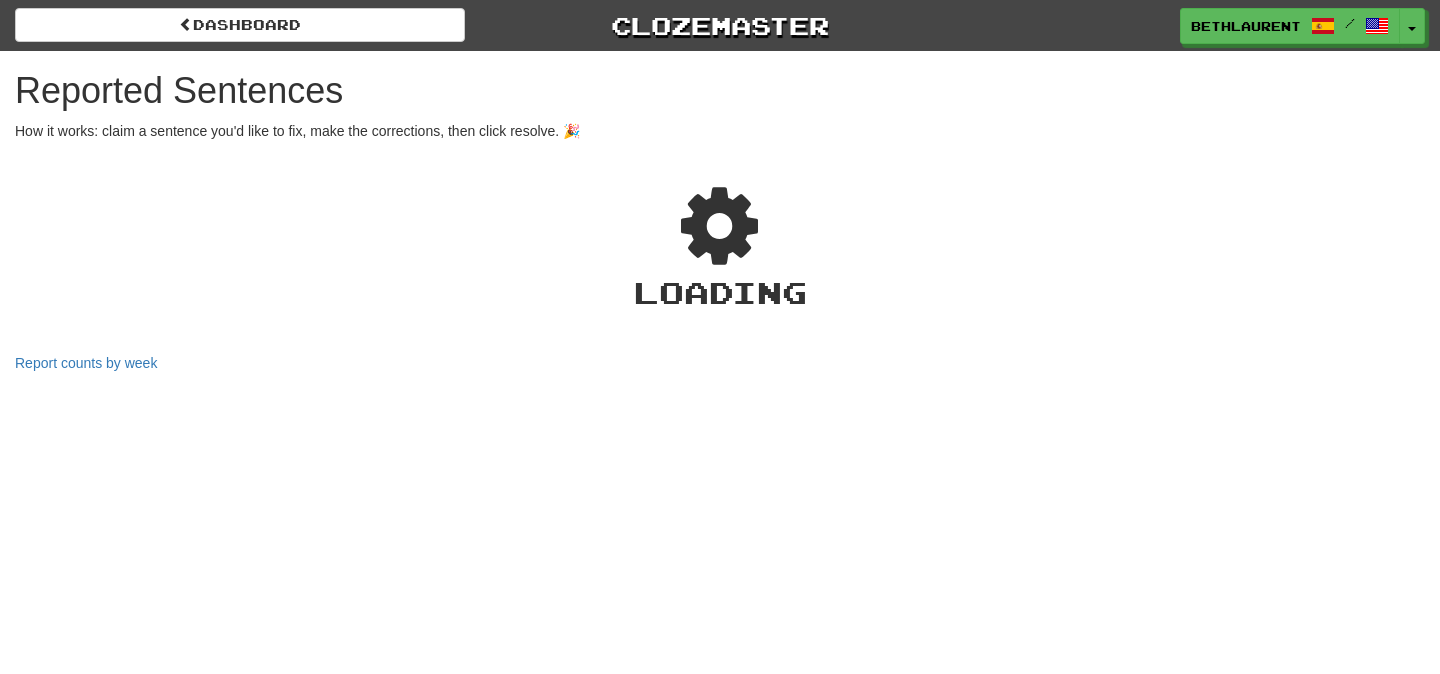 select on "***" 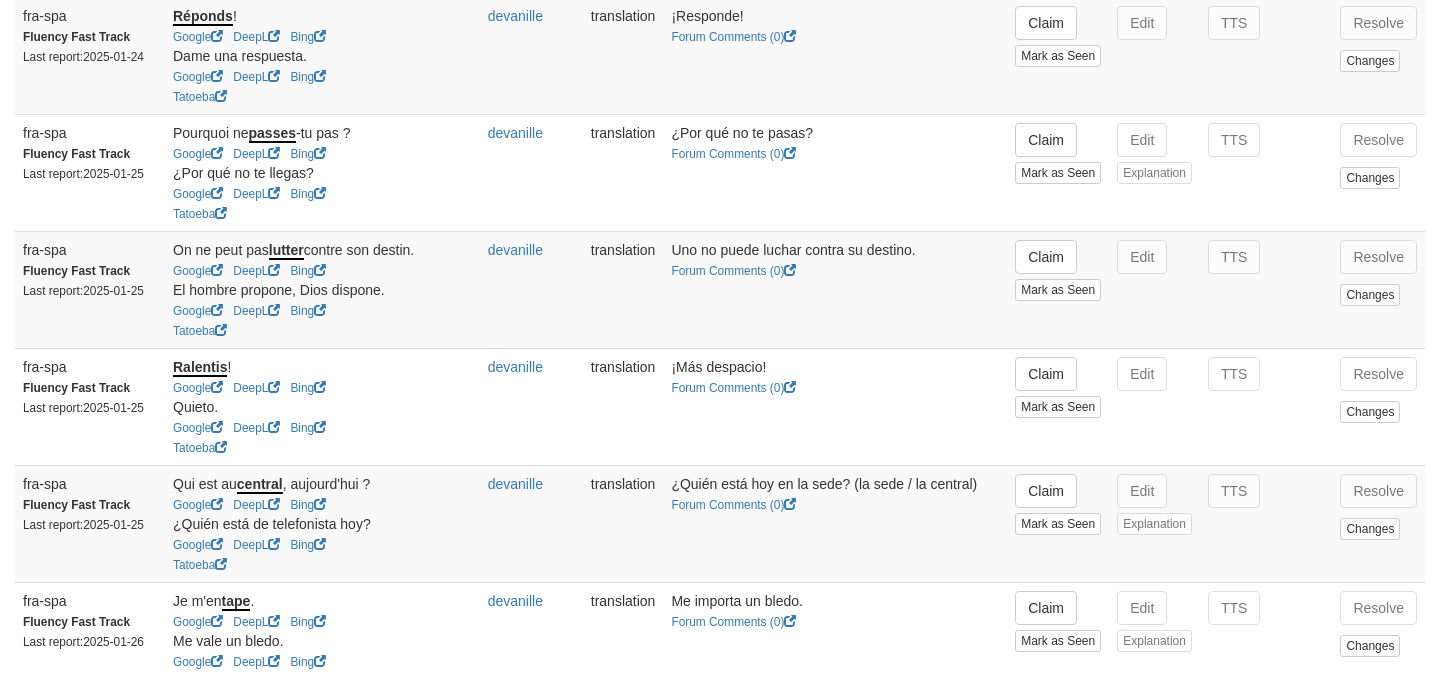 scroll, scrollTop: 529, scrollLeft: 0, axis: vertical 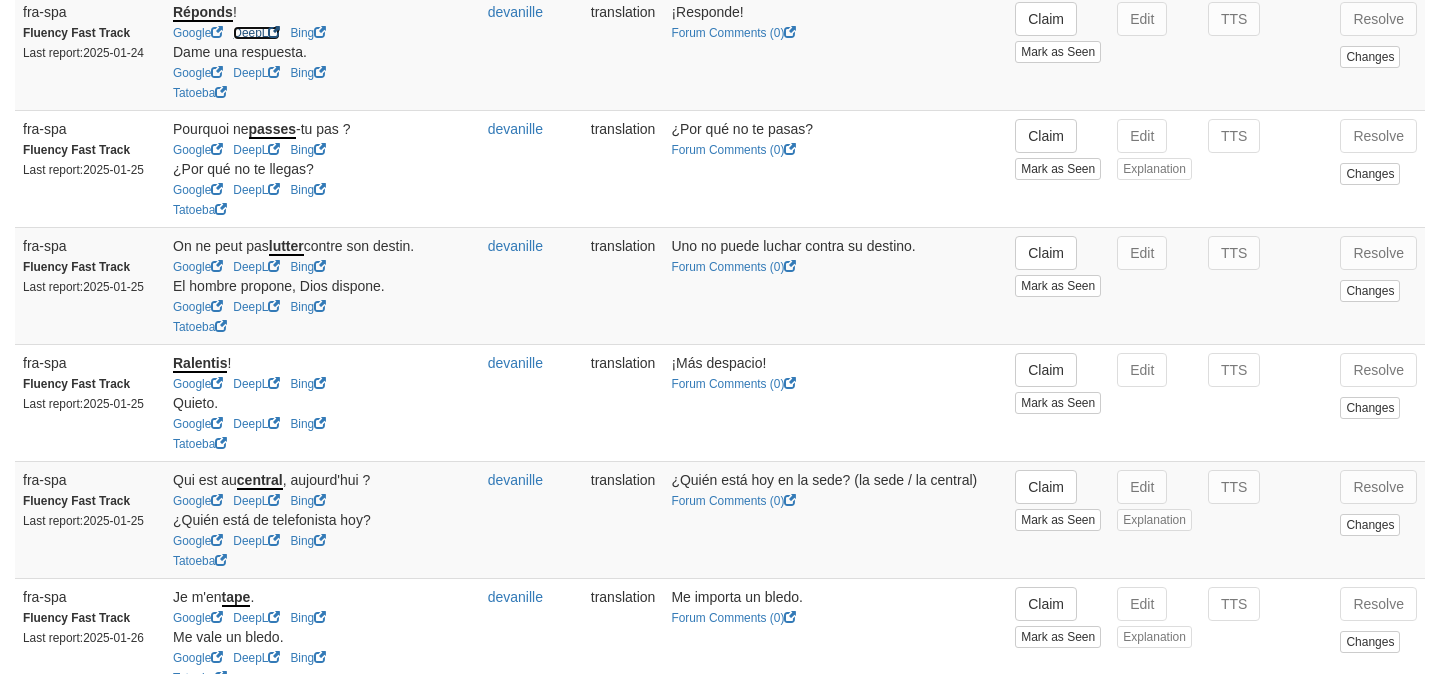 click on "DeepL" at bounding box center (256, 33) 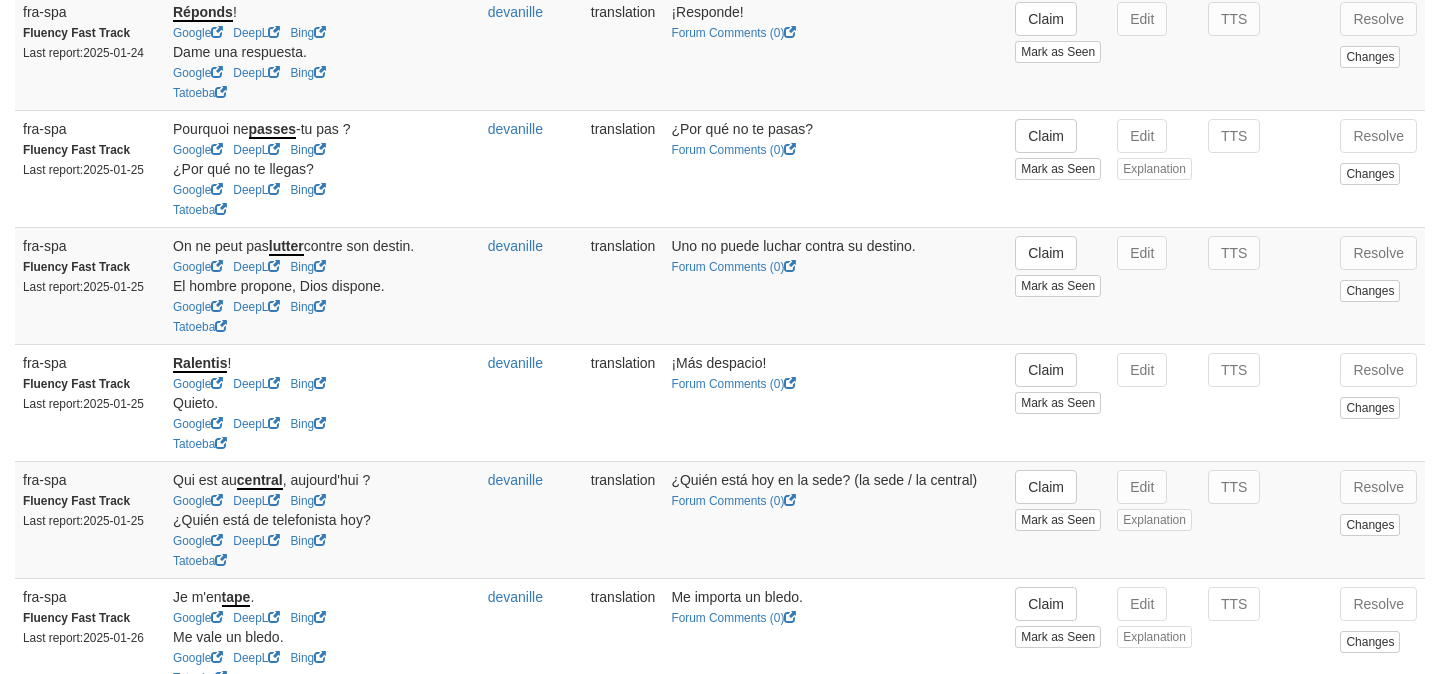 click on "¡Responde! Forum Comments ( 0 )" at bounding box center [835, 51] 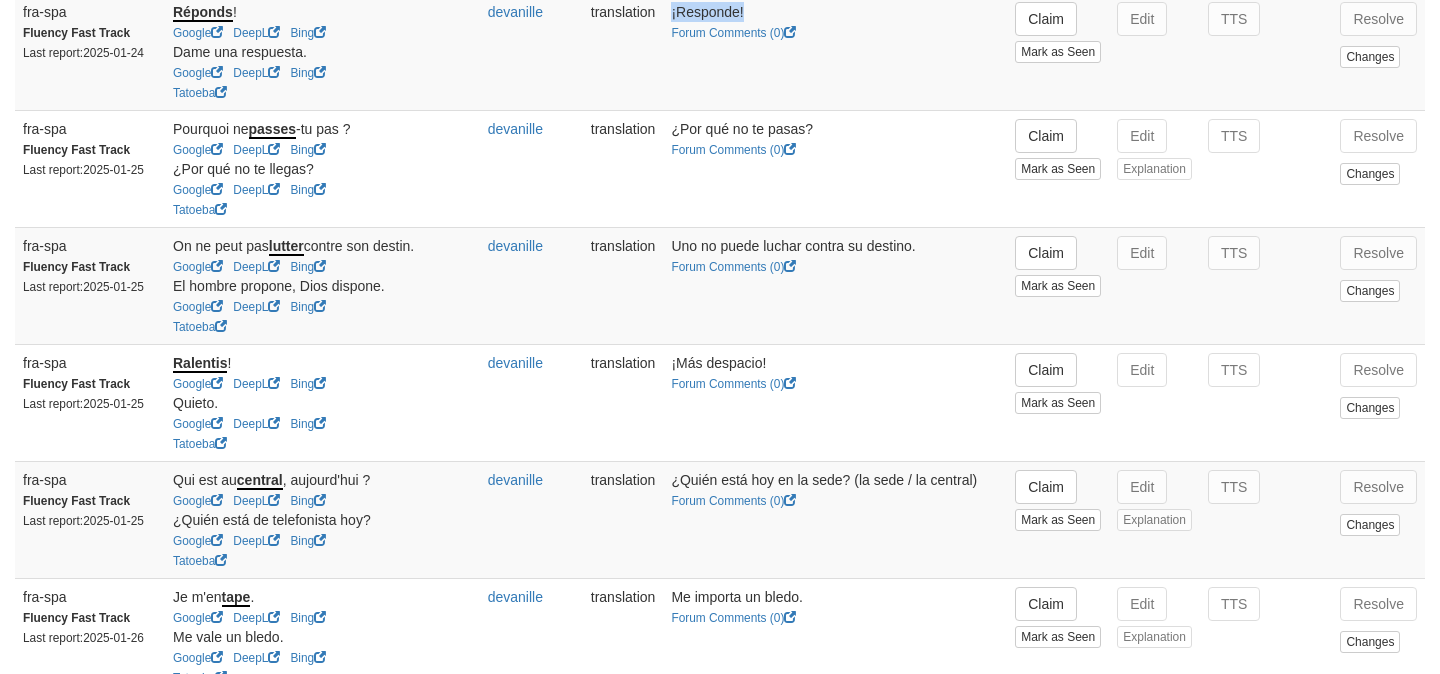 drag, startPoint x: 724, startPoint y: 31, endPoint x: 650, endPoint y: 26, distance: 74.168724 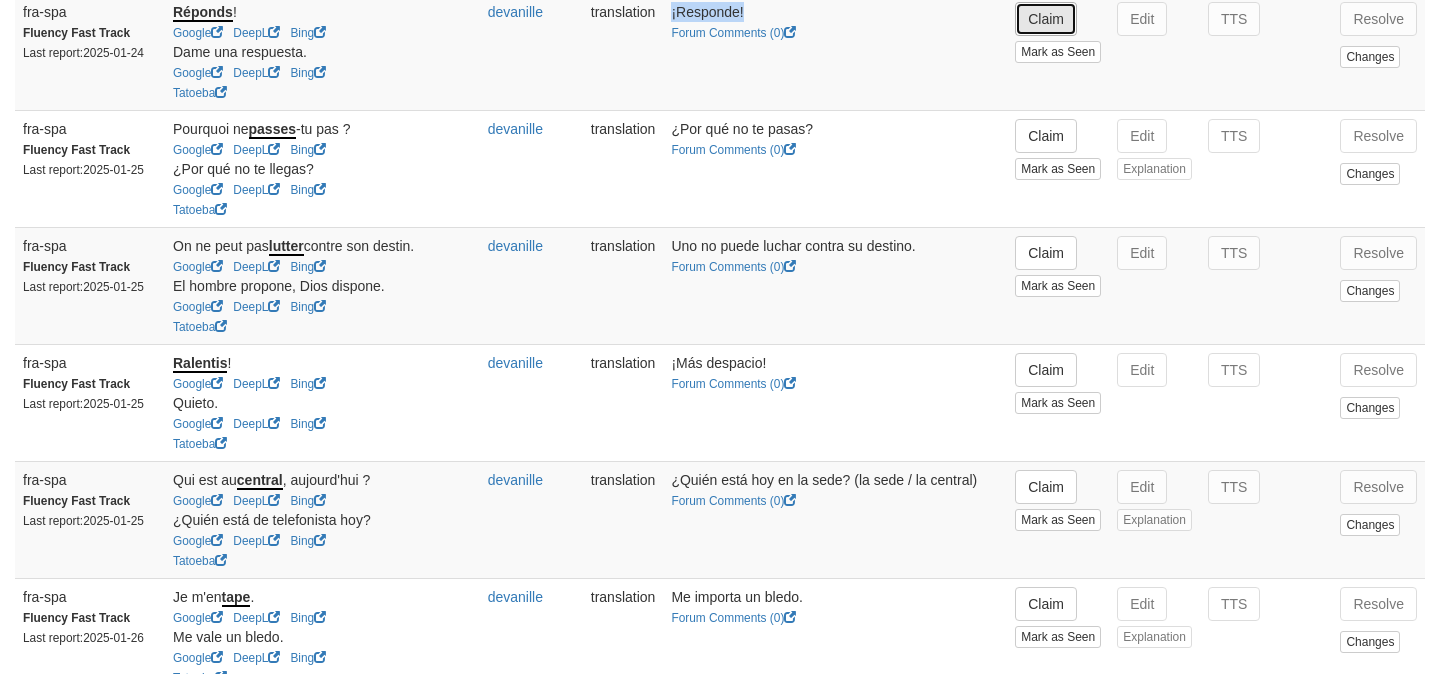 click on "Claim" at bounding box center [1046, 19] 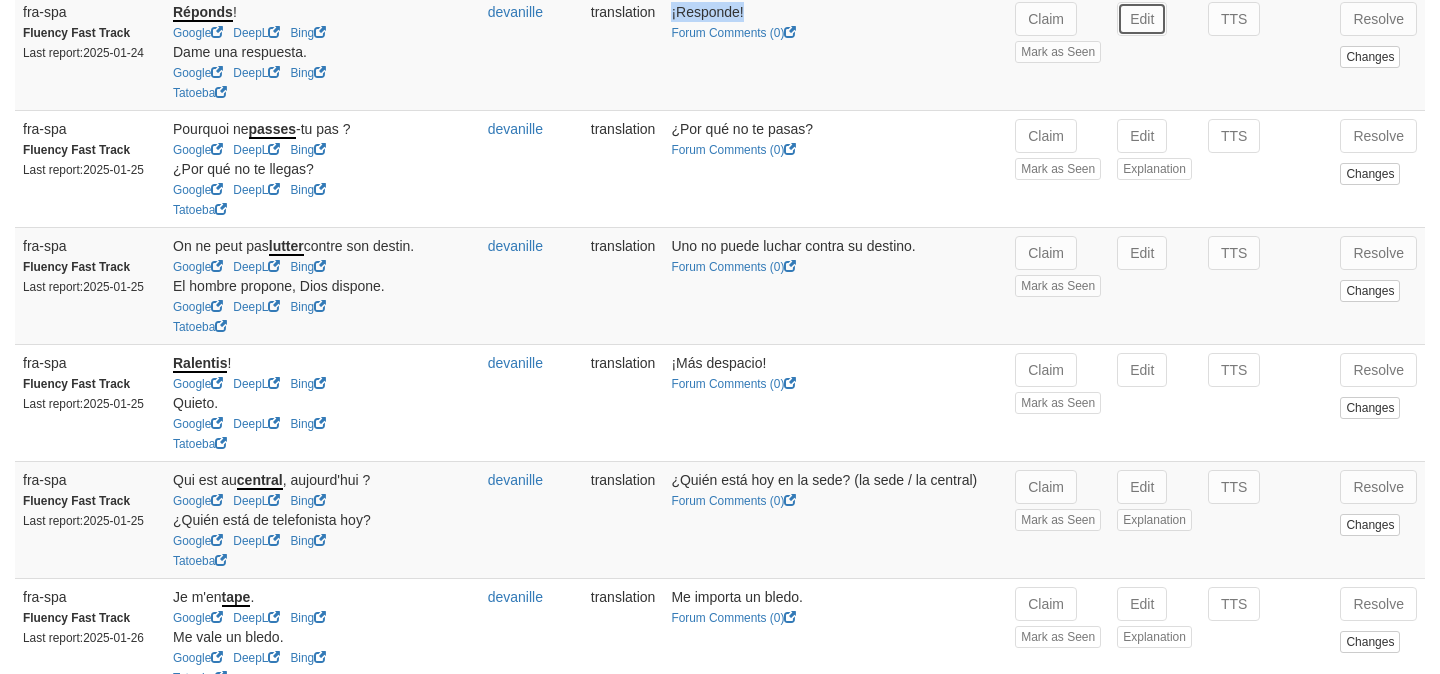 click on "Edit" at bounding box center (1142, 19) 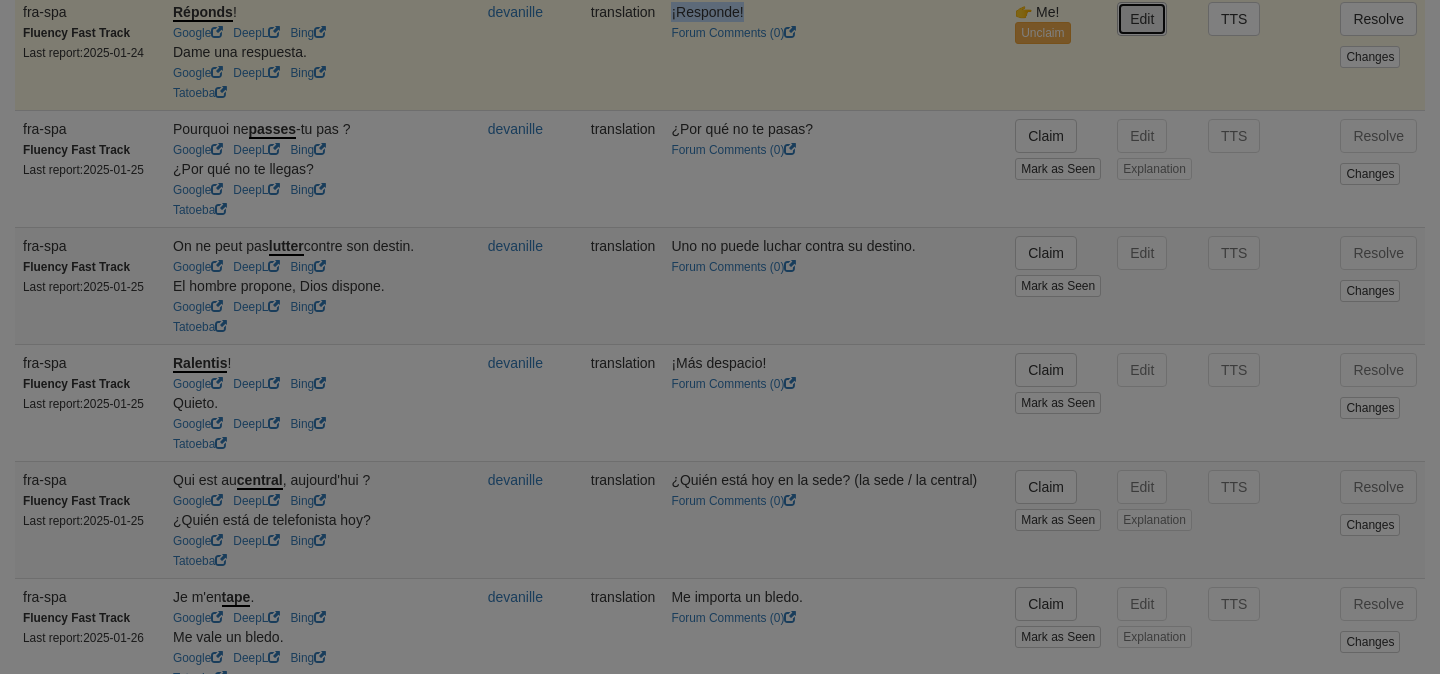 type on "**********" 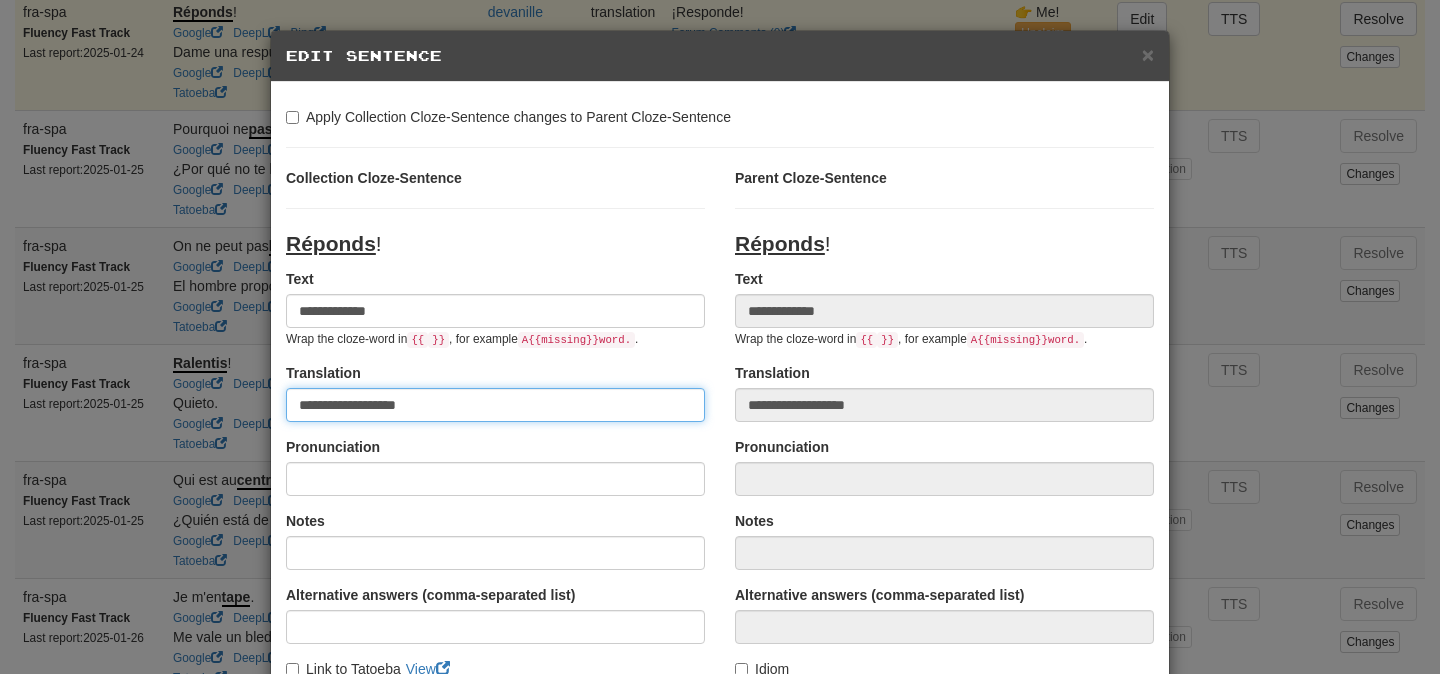 click on "**********" at bounding box center (495, 405) 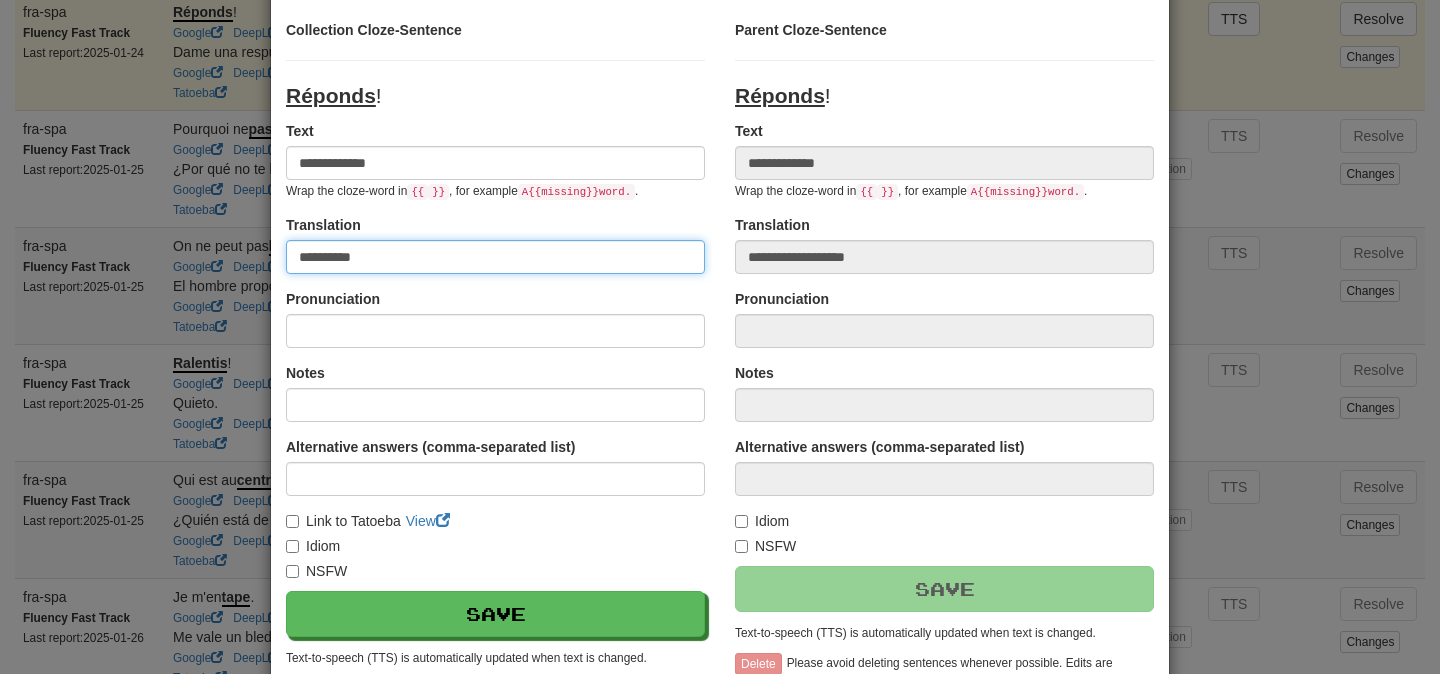 scroll, scrollTop: 175, scrollLeft: 0, axis: vertical 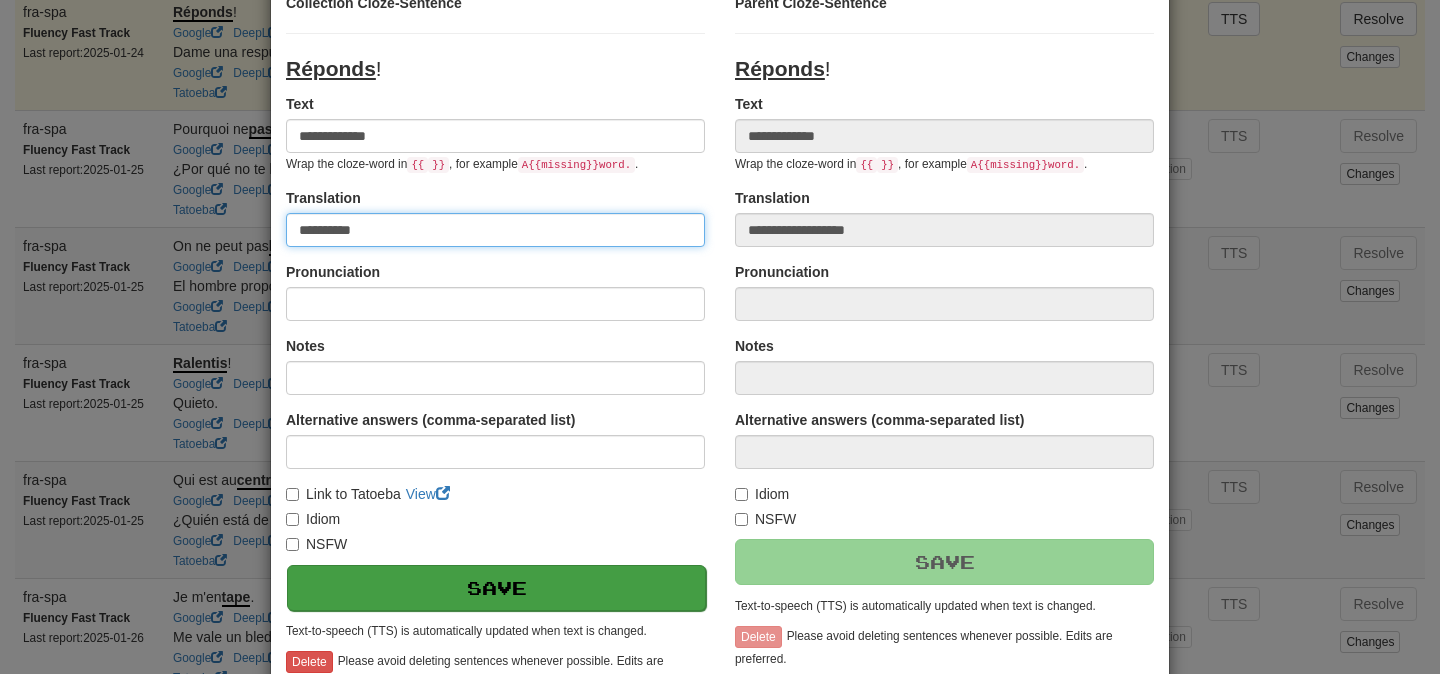type on "**********" 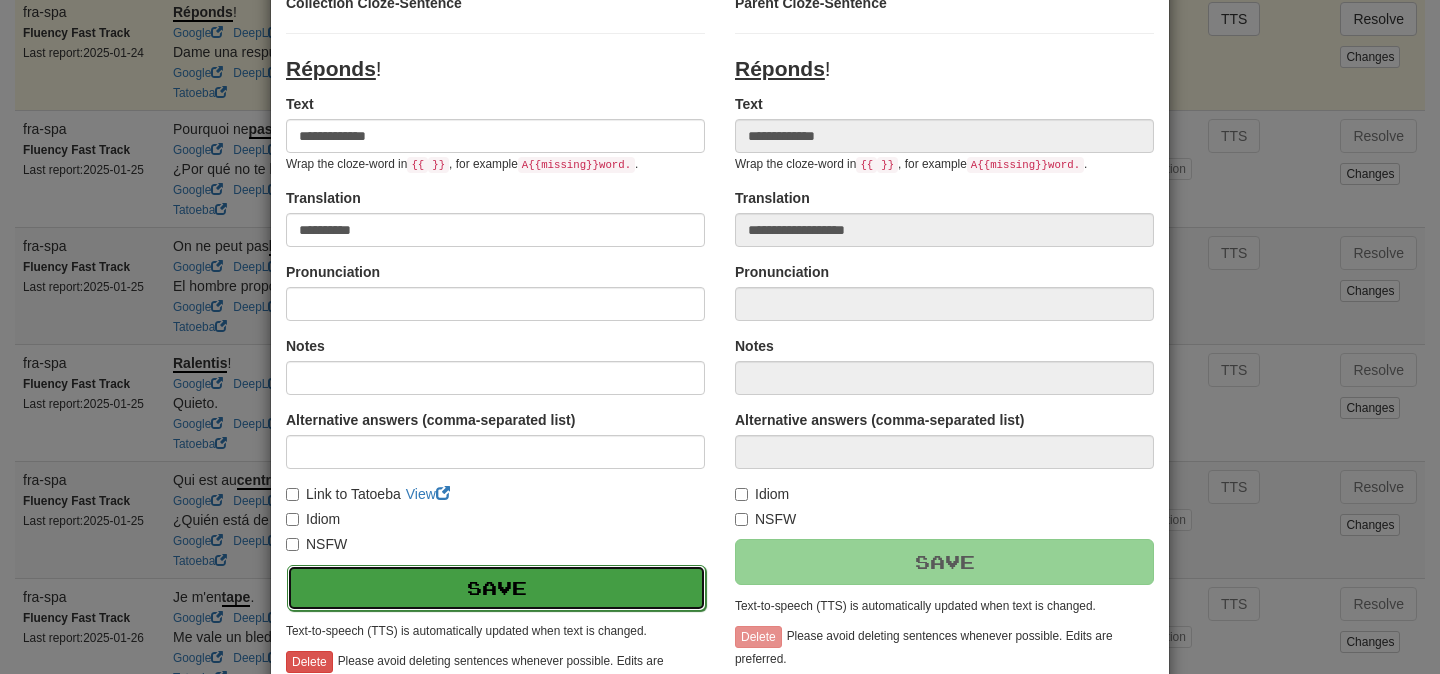 click on "Save" at bounding box center [496, 588] 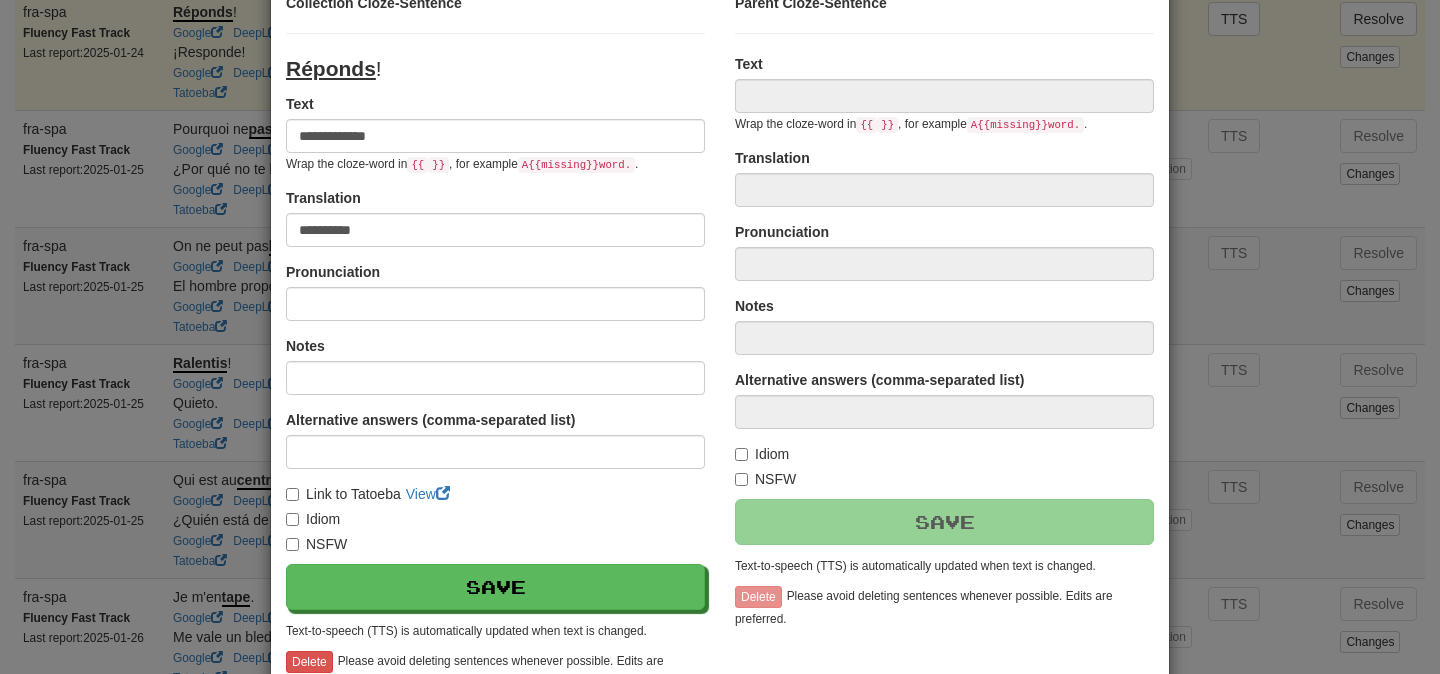 type on "**********" 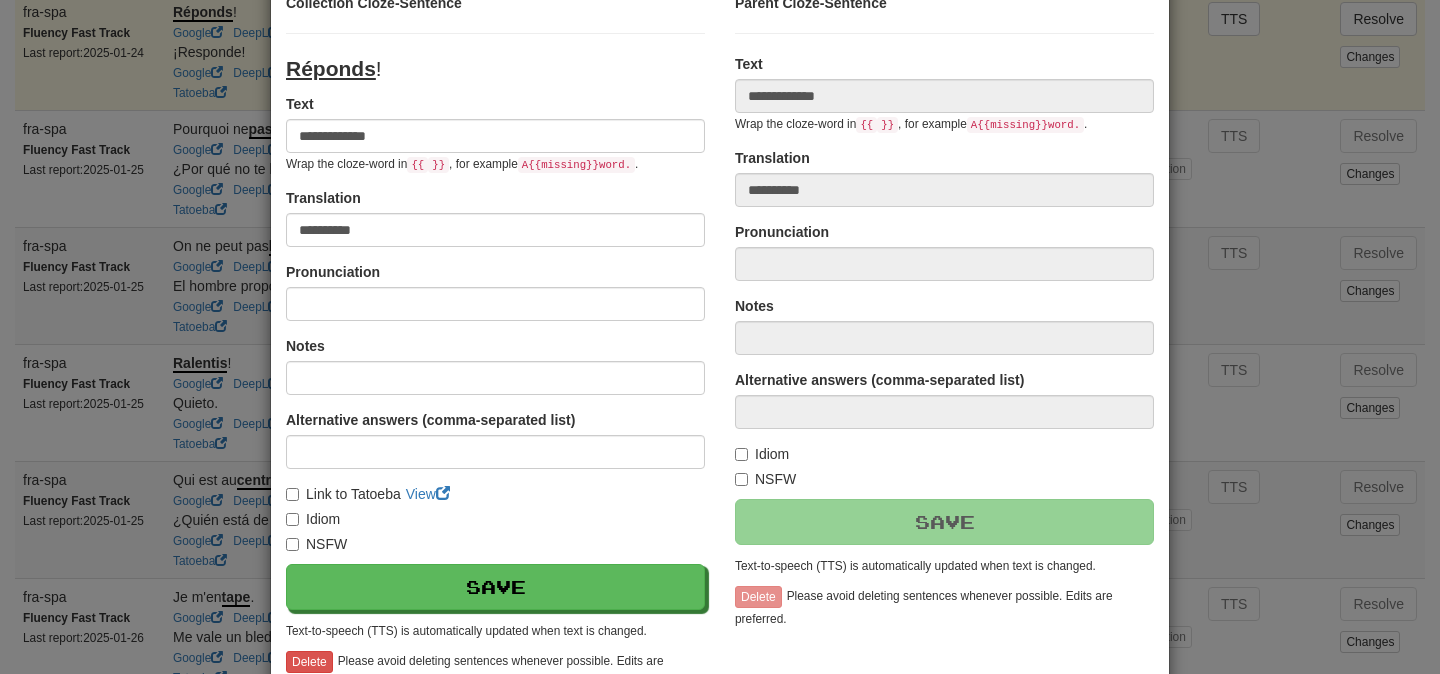 click on "**********" at bounding box center (720, 337) 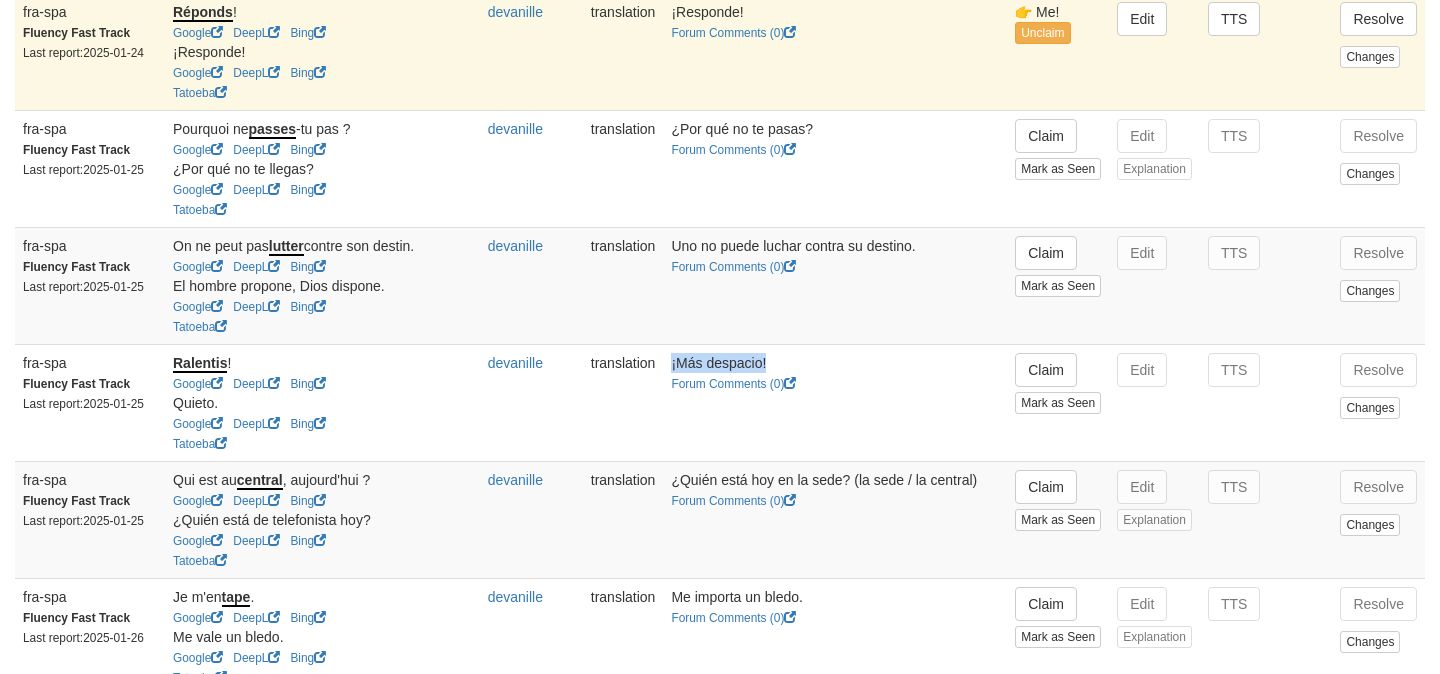 drag, startPoint x: 650, startPoint y: 382, endPoint x: 767, endPoint y: 387, distance: 117.10679 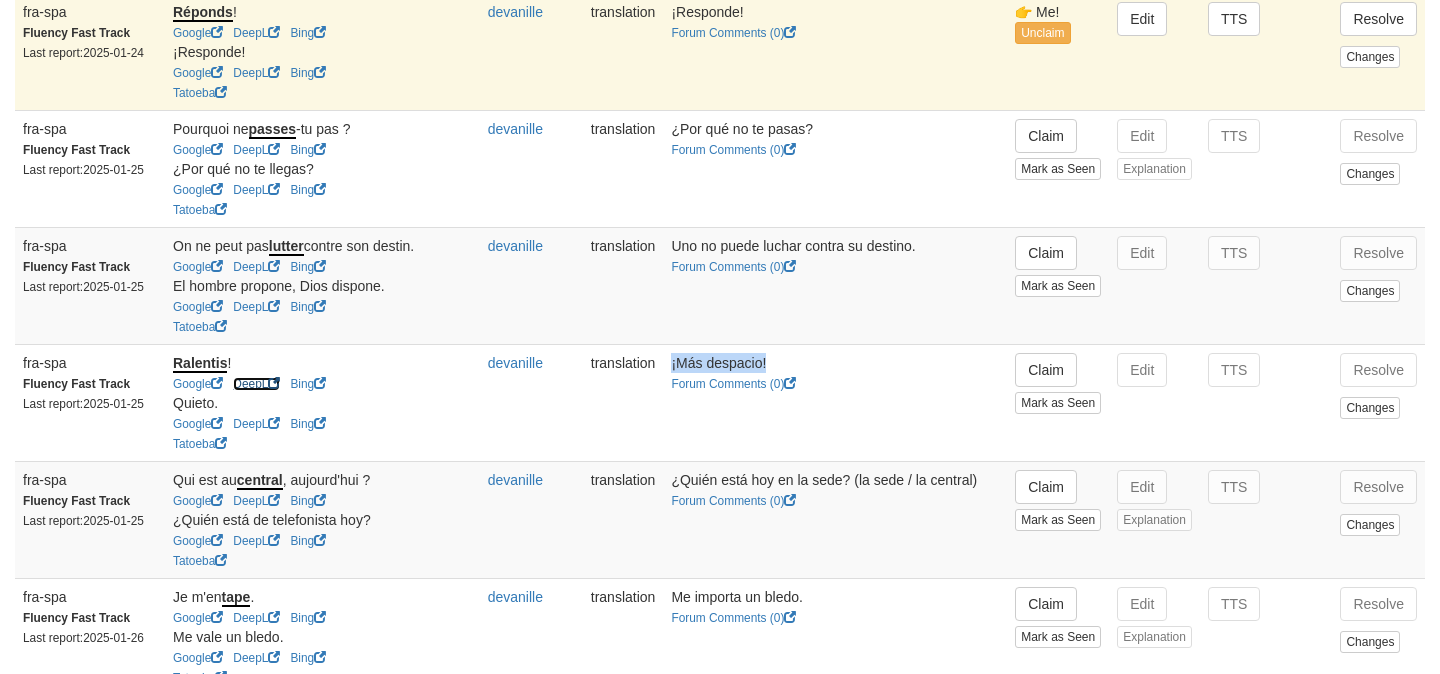 click on "DeepL" at bounding box center (256, 384) 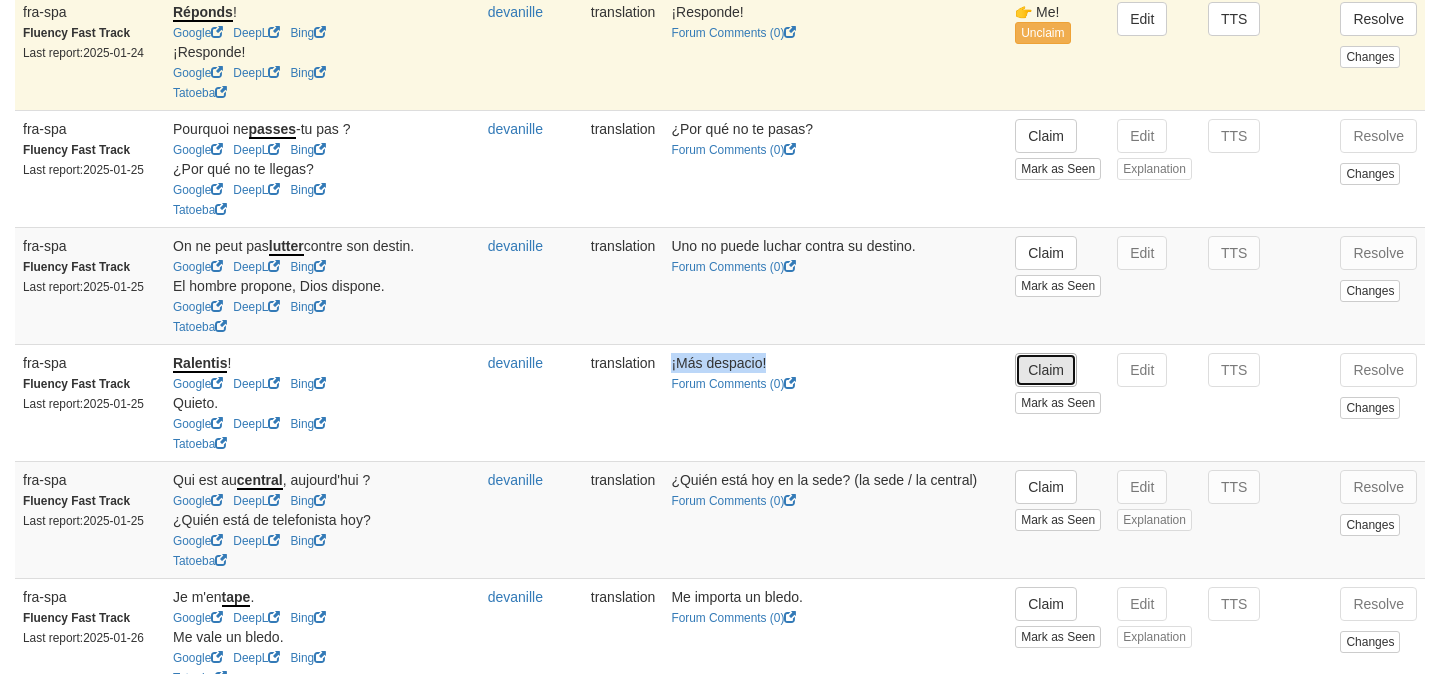 click on "Claim" at bounding box center [1046, 370] 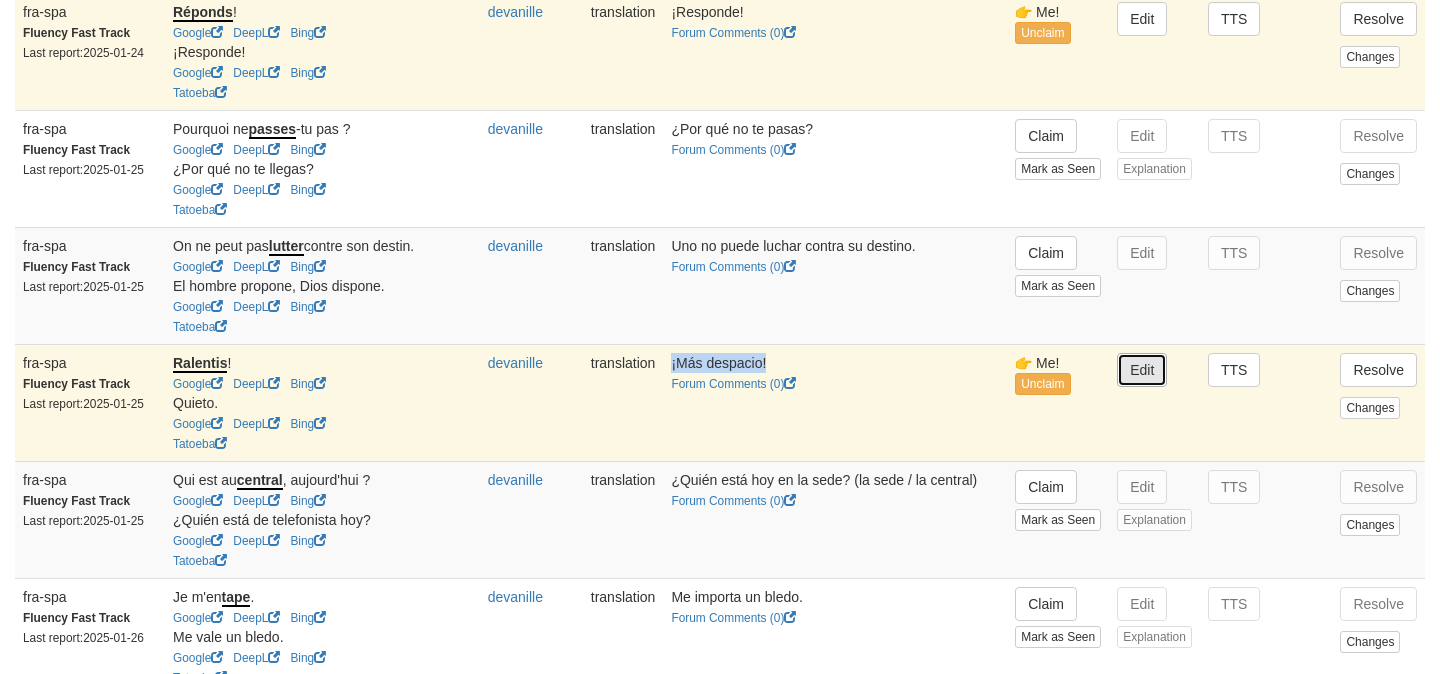 click on "Edit" at bounding box center (1142, 370) 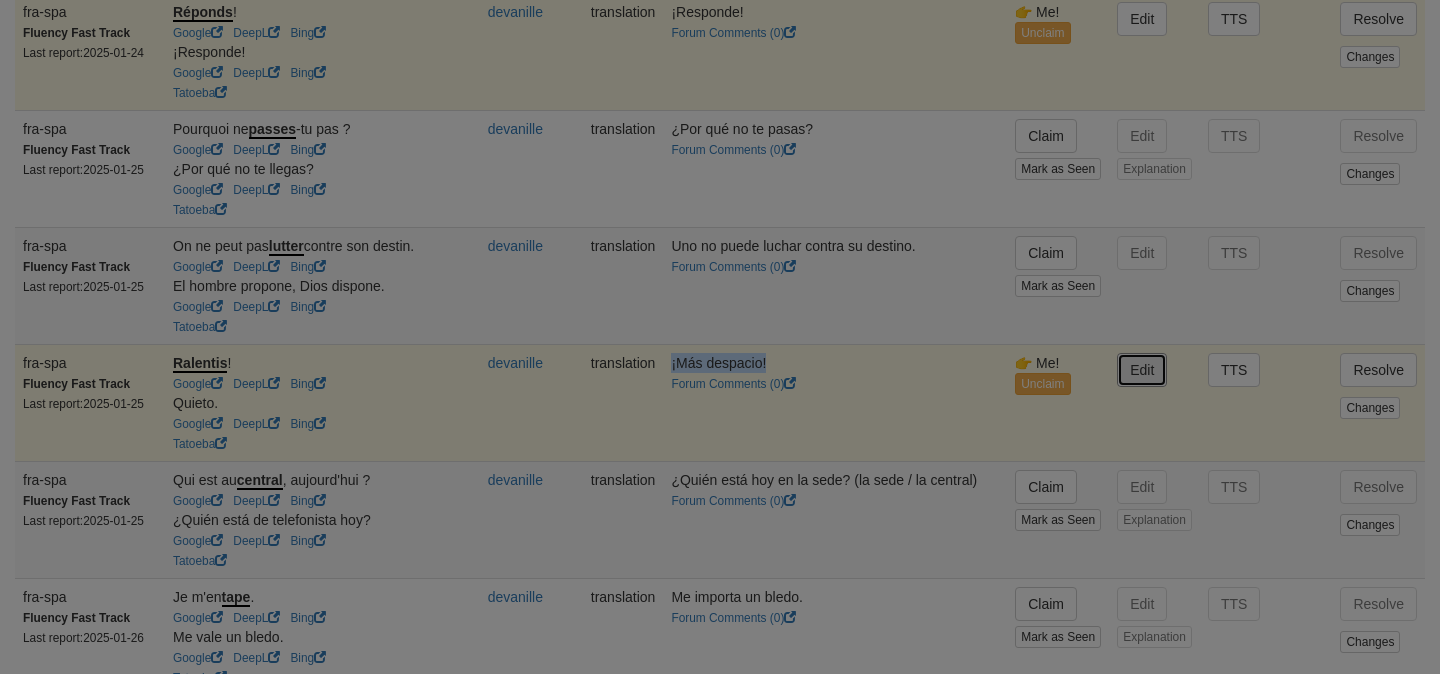 type on "**********" 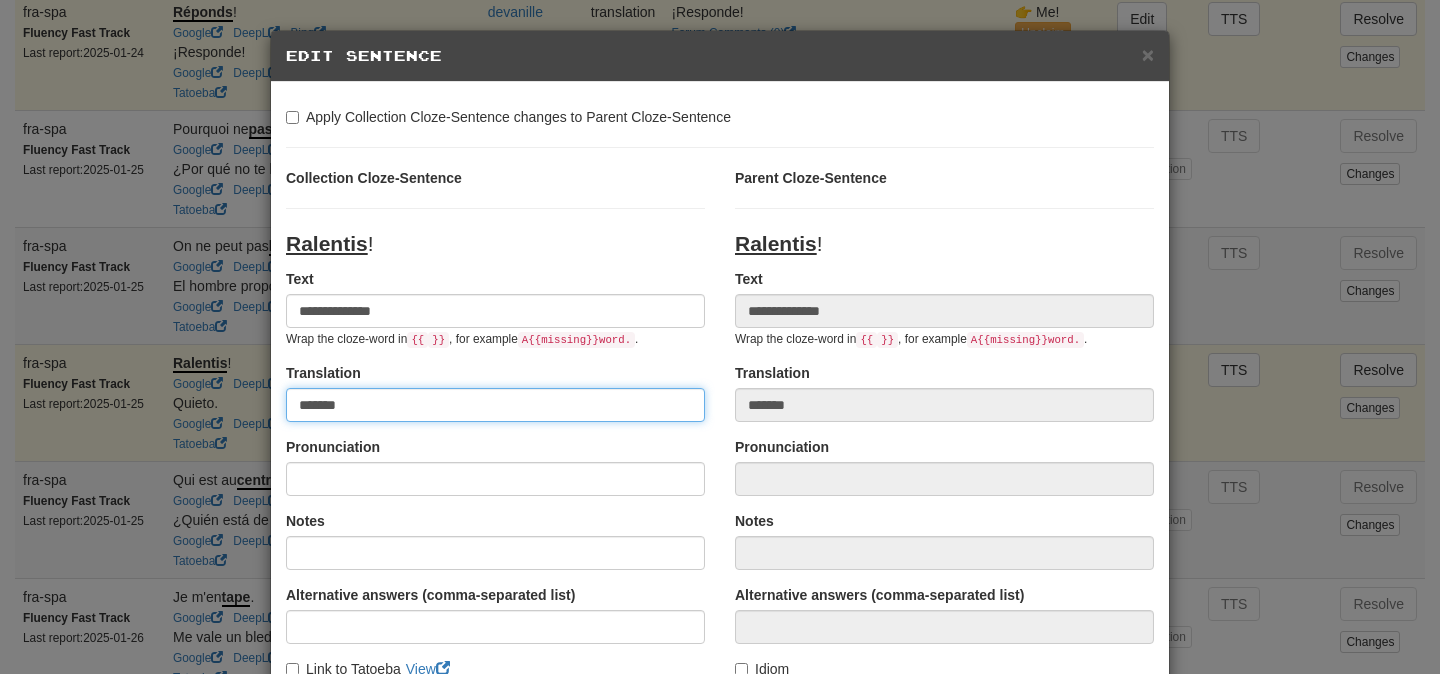click on "*******" at bounding box center (495, 405) 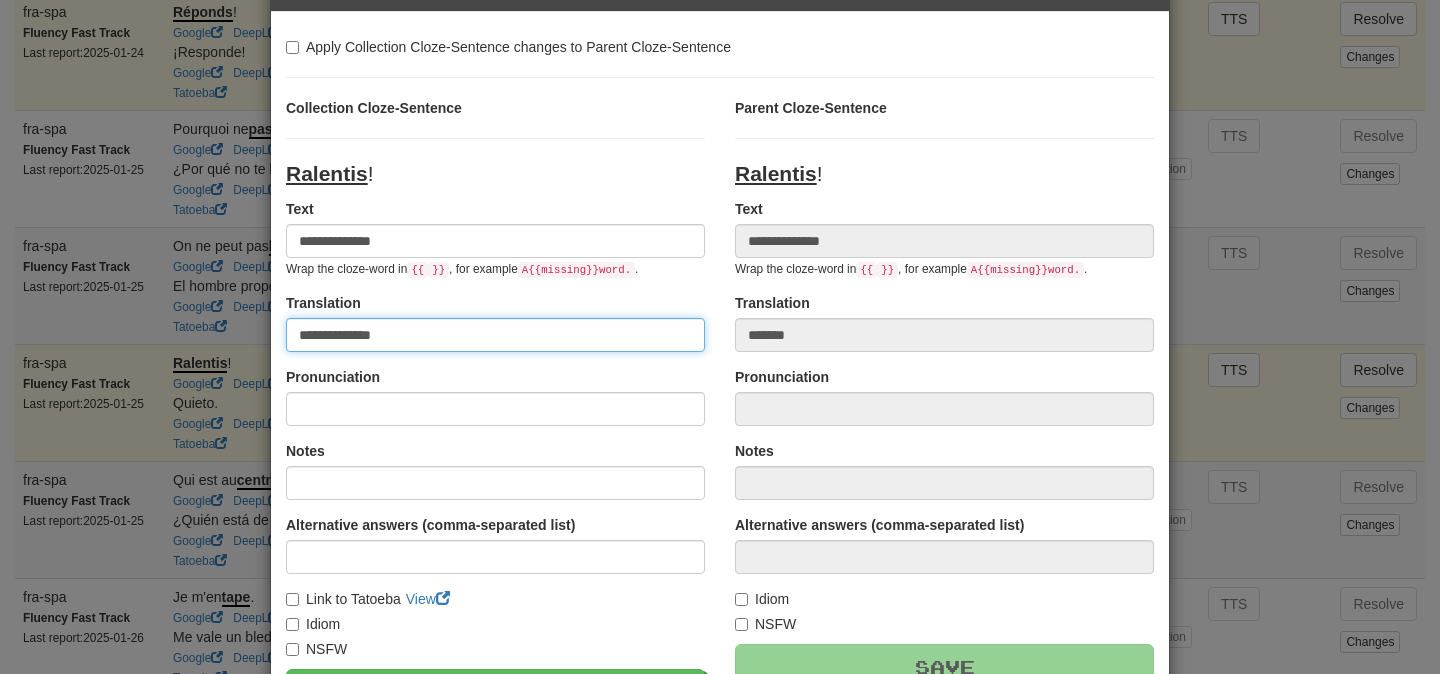scroll, scrollTop: 104, scrollLeft: 0, axis: vertical 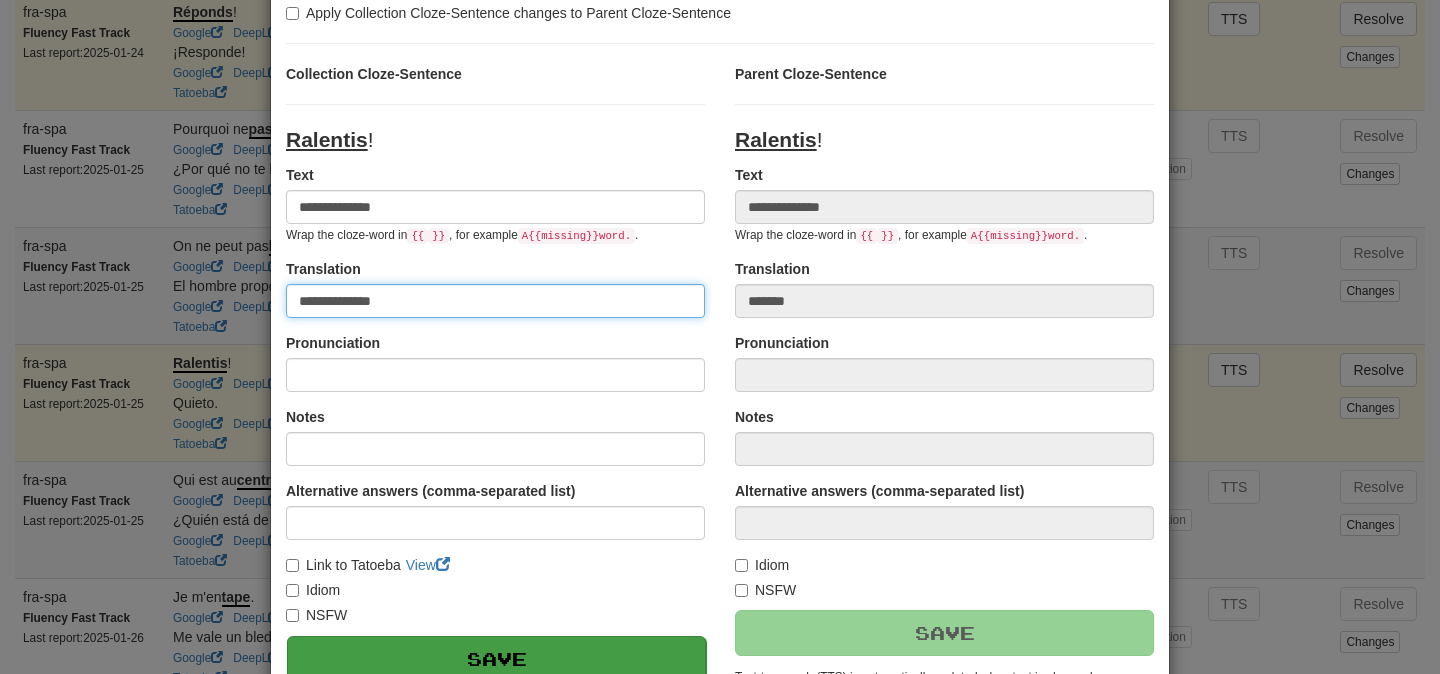 type on "**********" 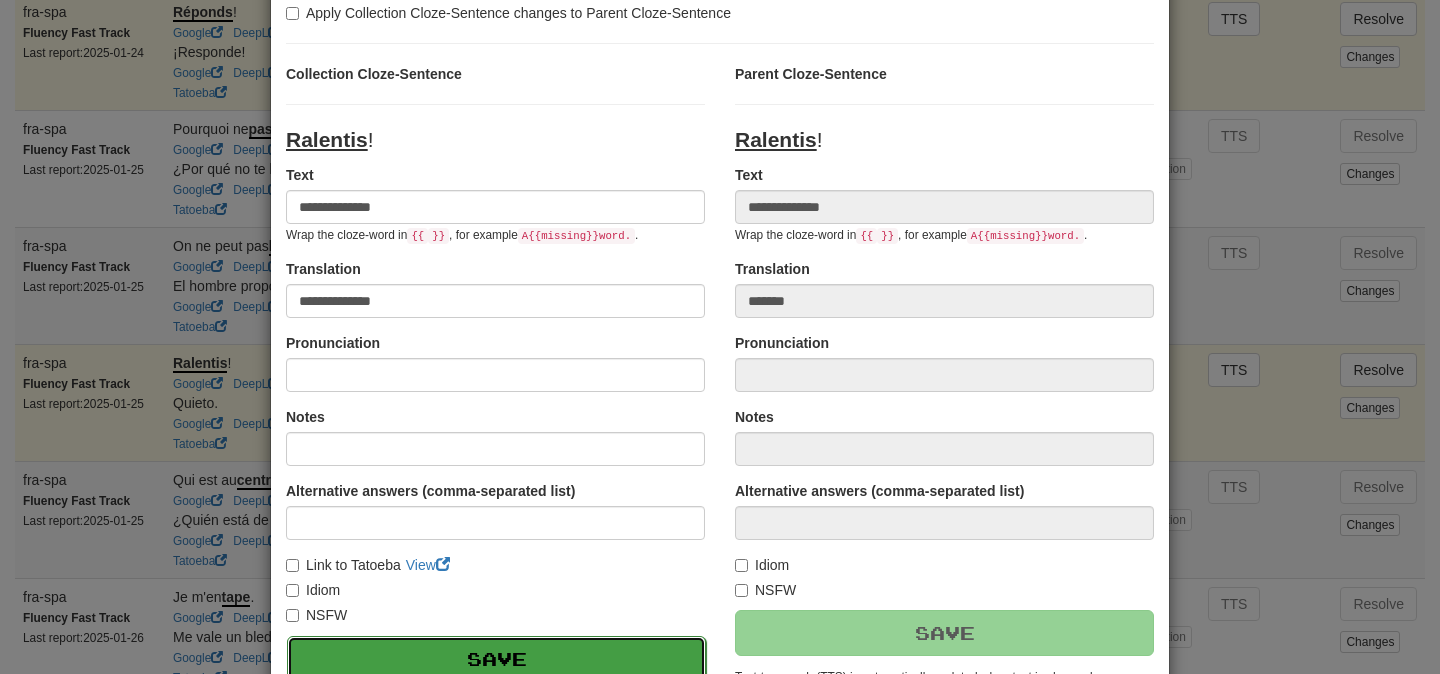 click on "Save" at bounding box center (496, 659) 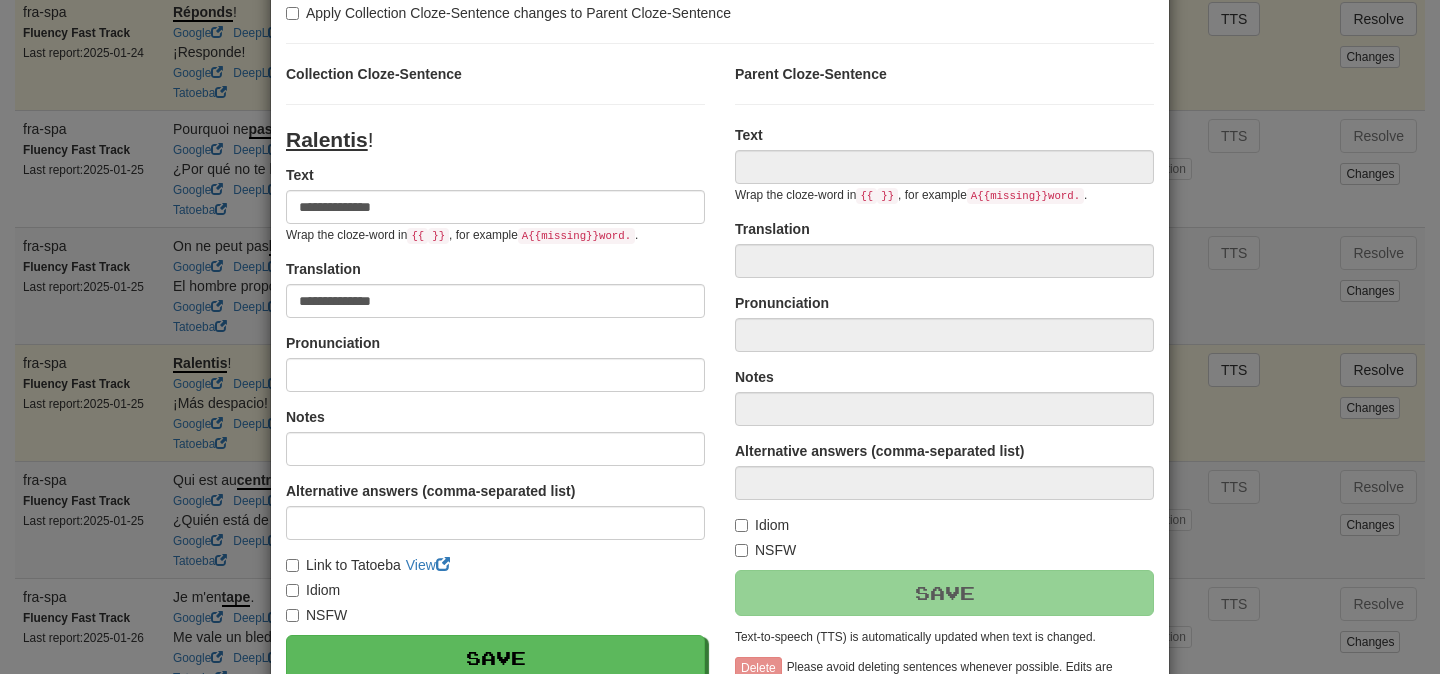 type on "**********" 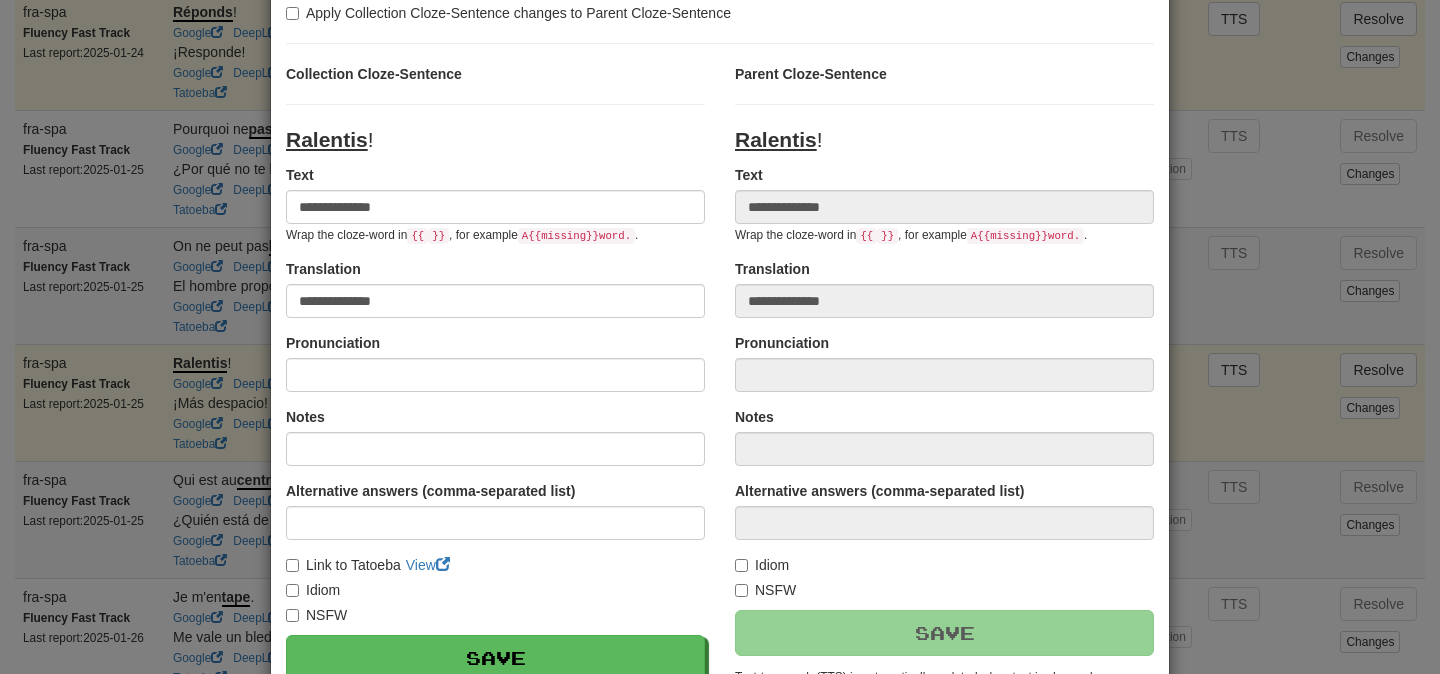 click on "**********" at bounding box center [720, 337] 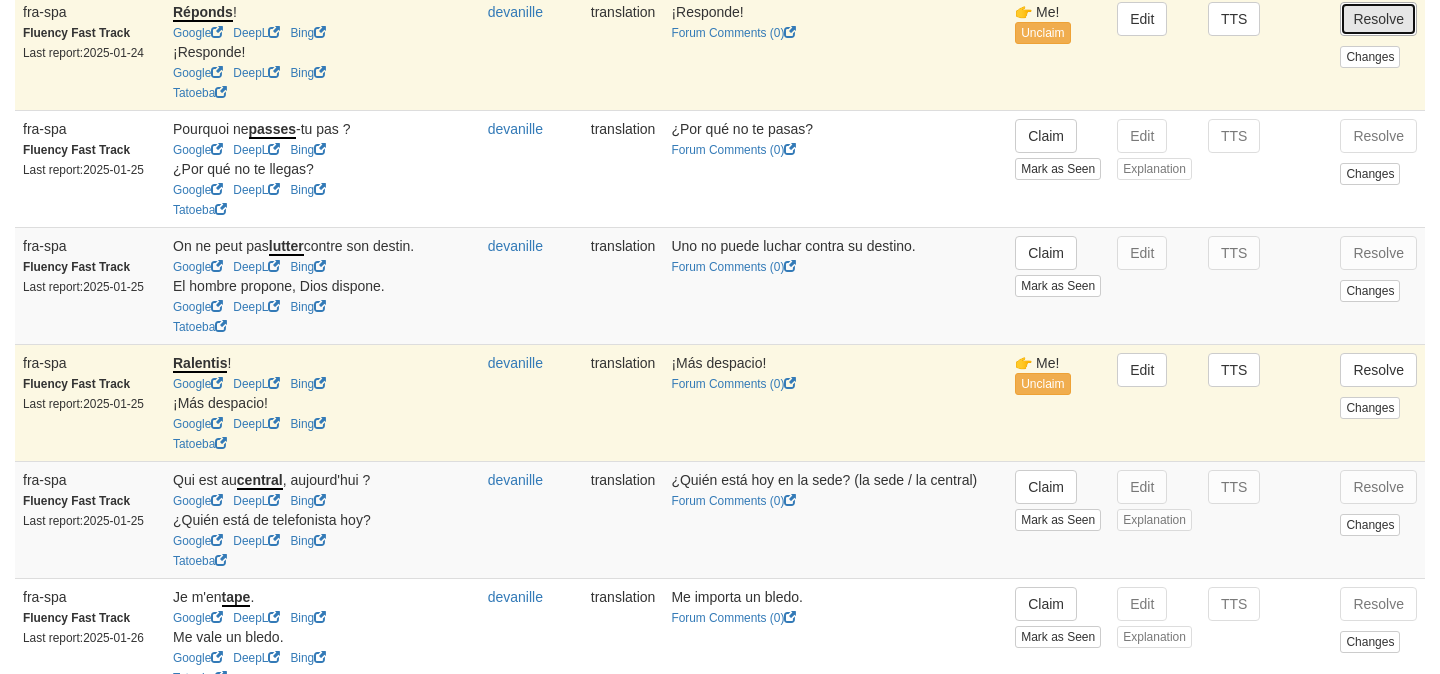click on "Resolve" at bounding box center (1378, 19) 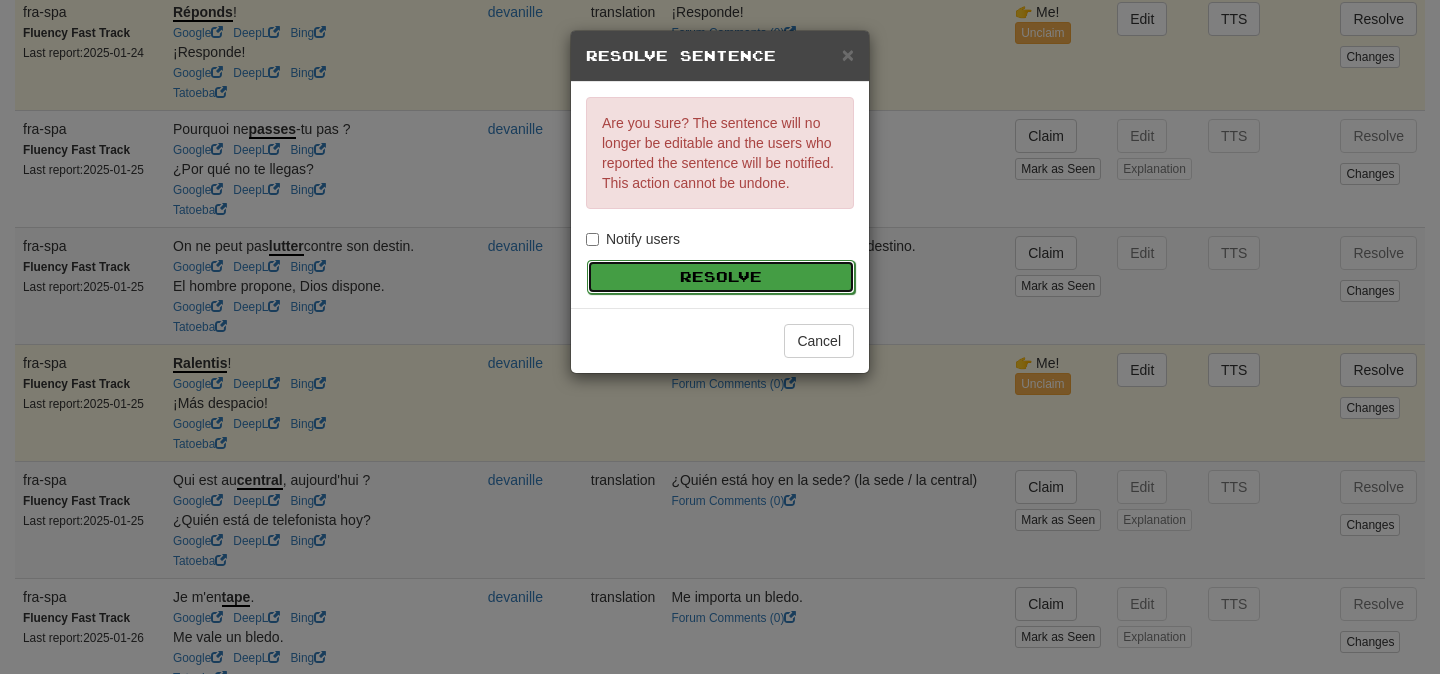 click on "Resolve" at bounding box center (721, 277) 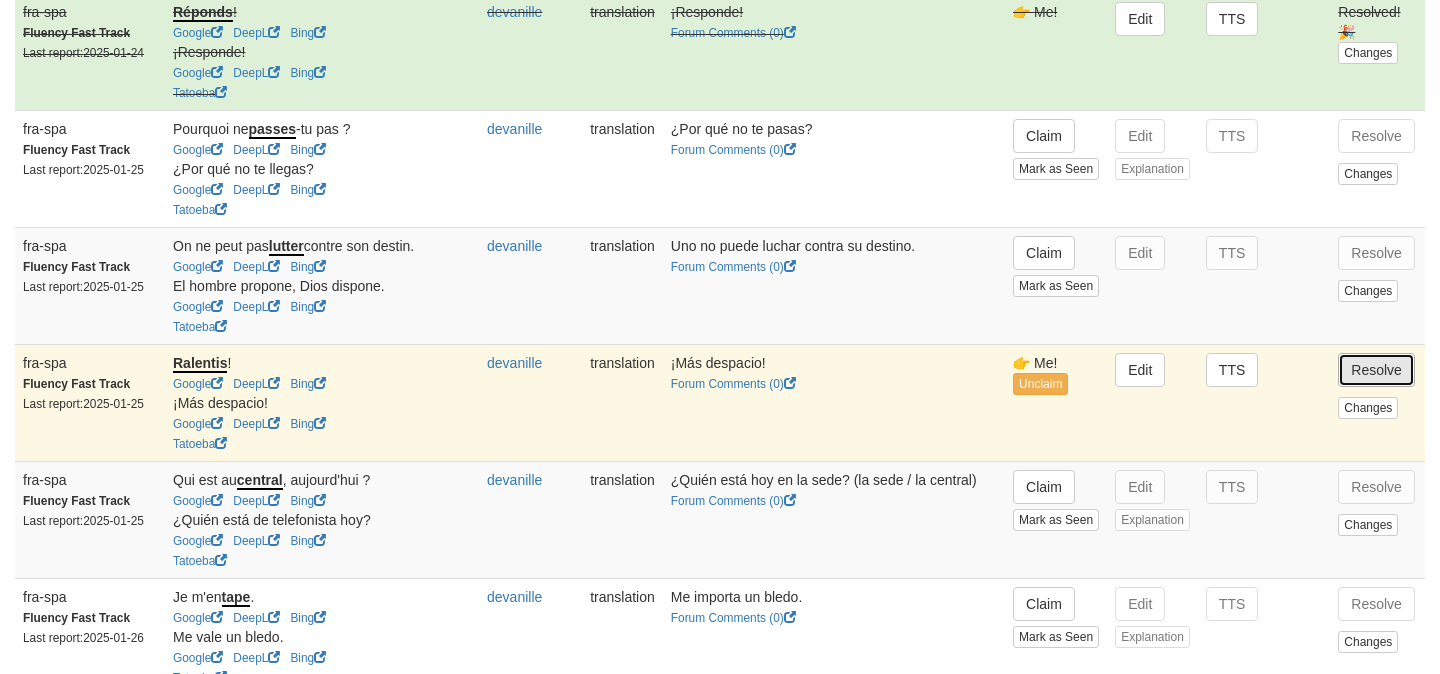 click on "Resolve" at bounding box center [1376, 370] 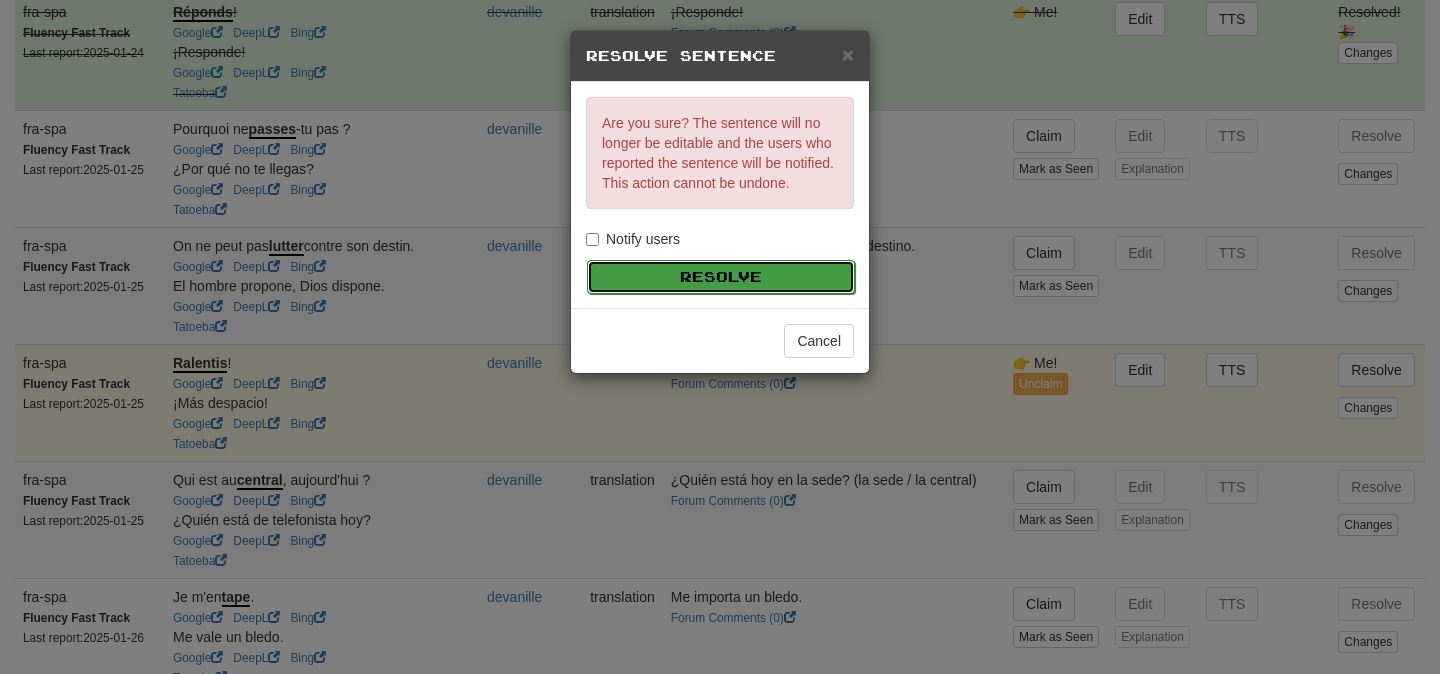 click on "Resolve" at bounding box center (721, 277) 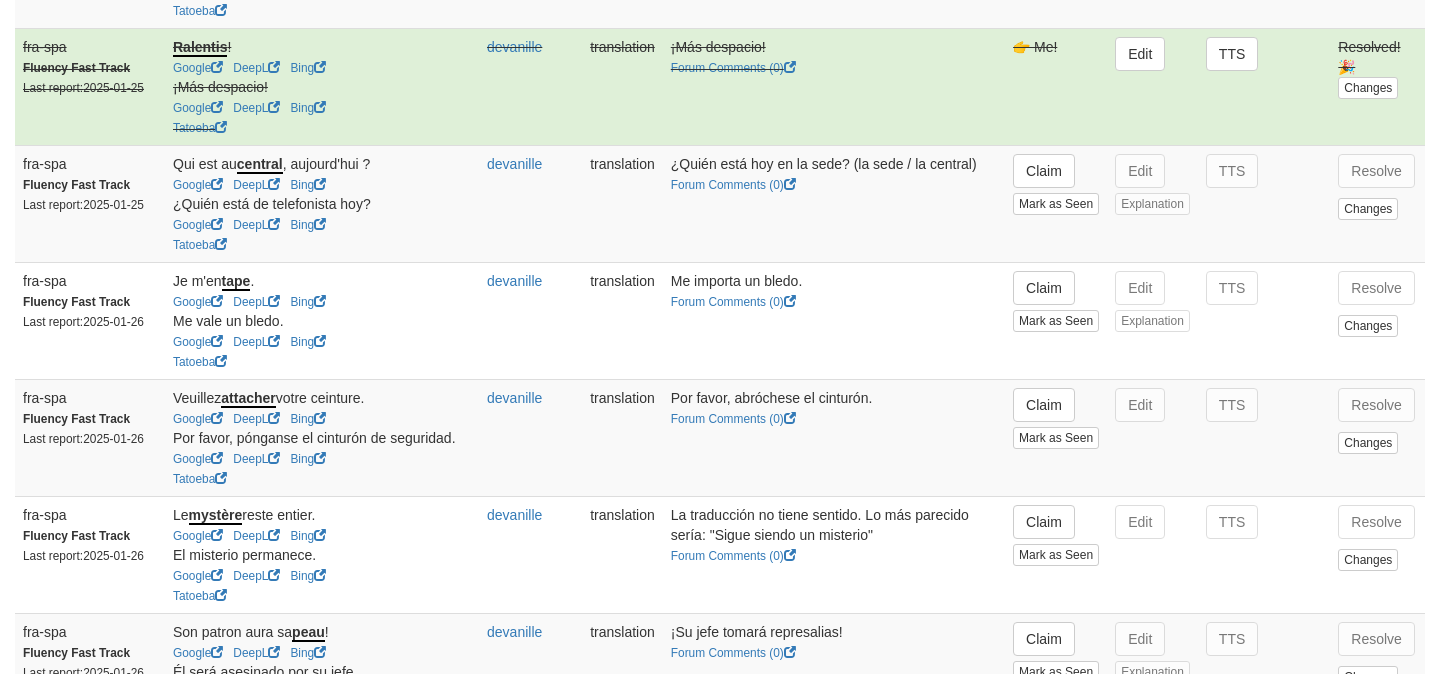 scroll, scrollTop: 860, scrollLeft: 0, axis: vertical 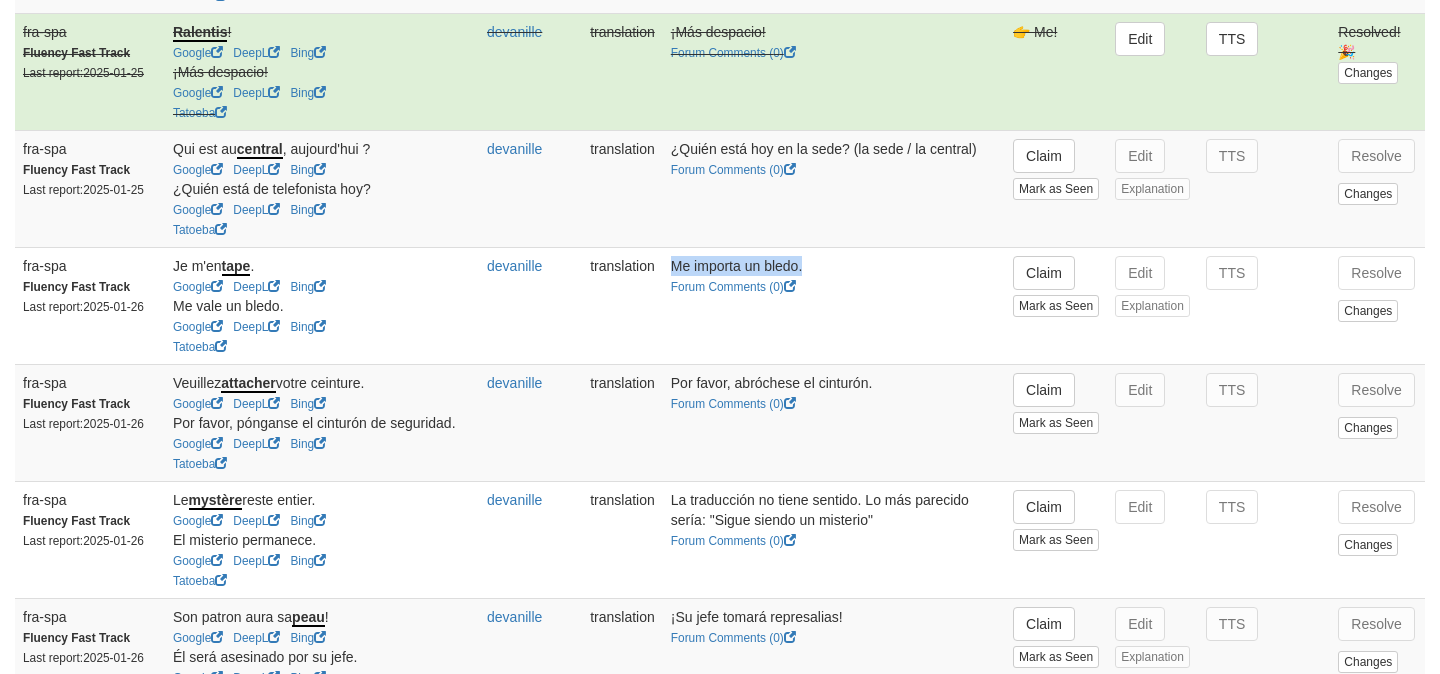 drag, startPoint x: 652, startPoint y: 283, endPoint x: 792, endPoint y: 287, distance: 140.05713 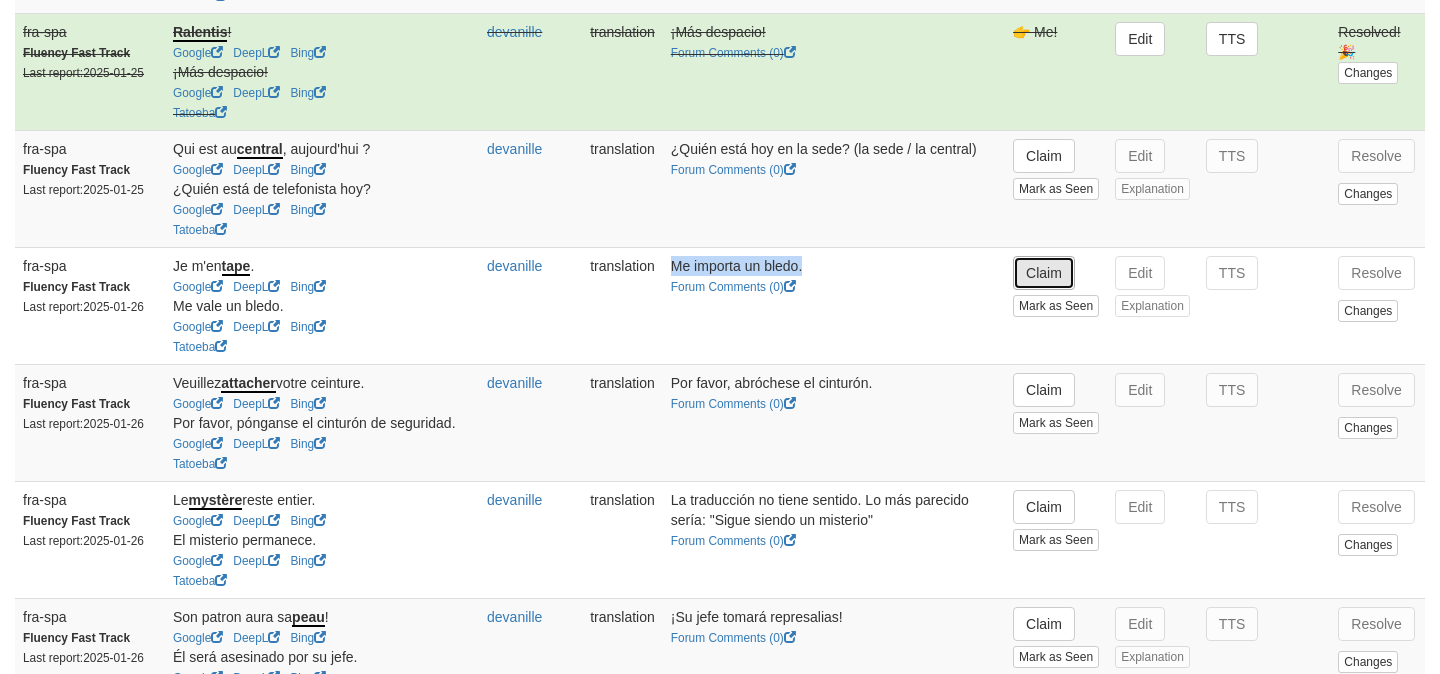 click on "Claim" at bounding box center (1044, 273) 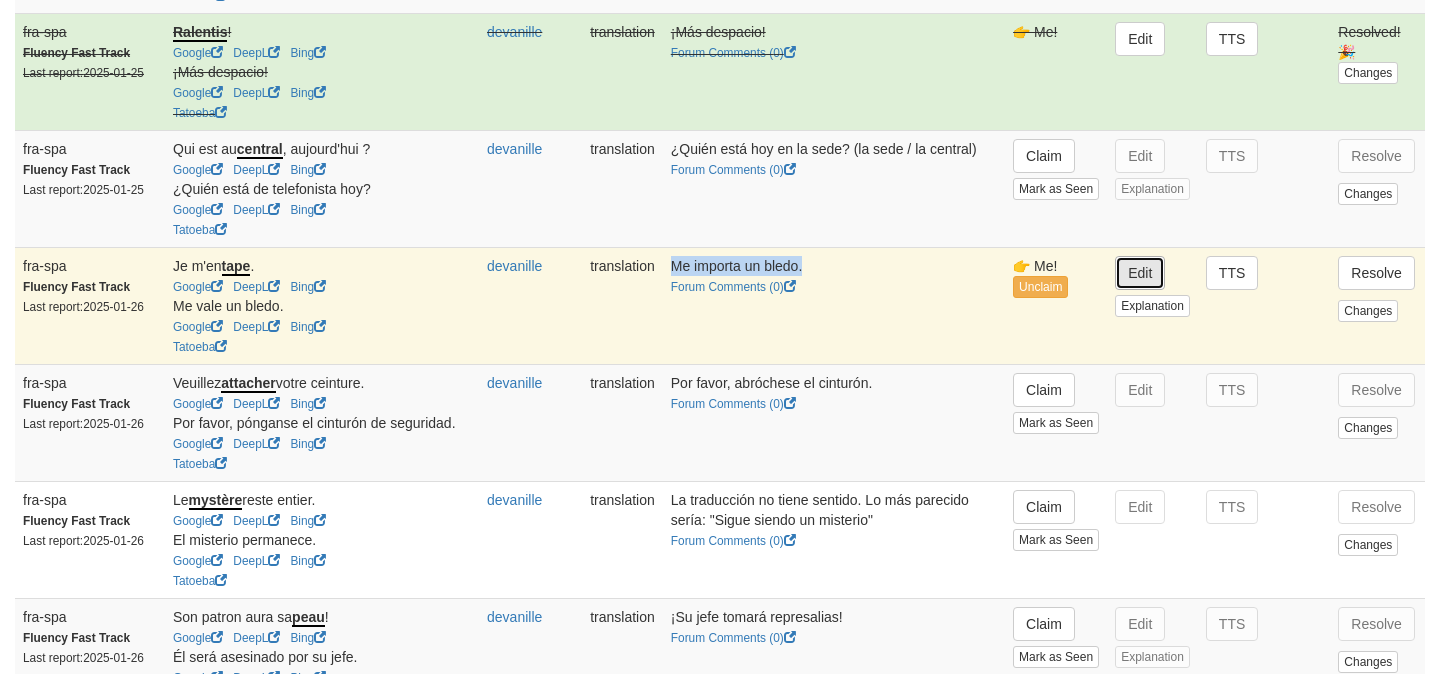 click on "Edit" at bounding box center (1140, 273) 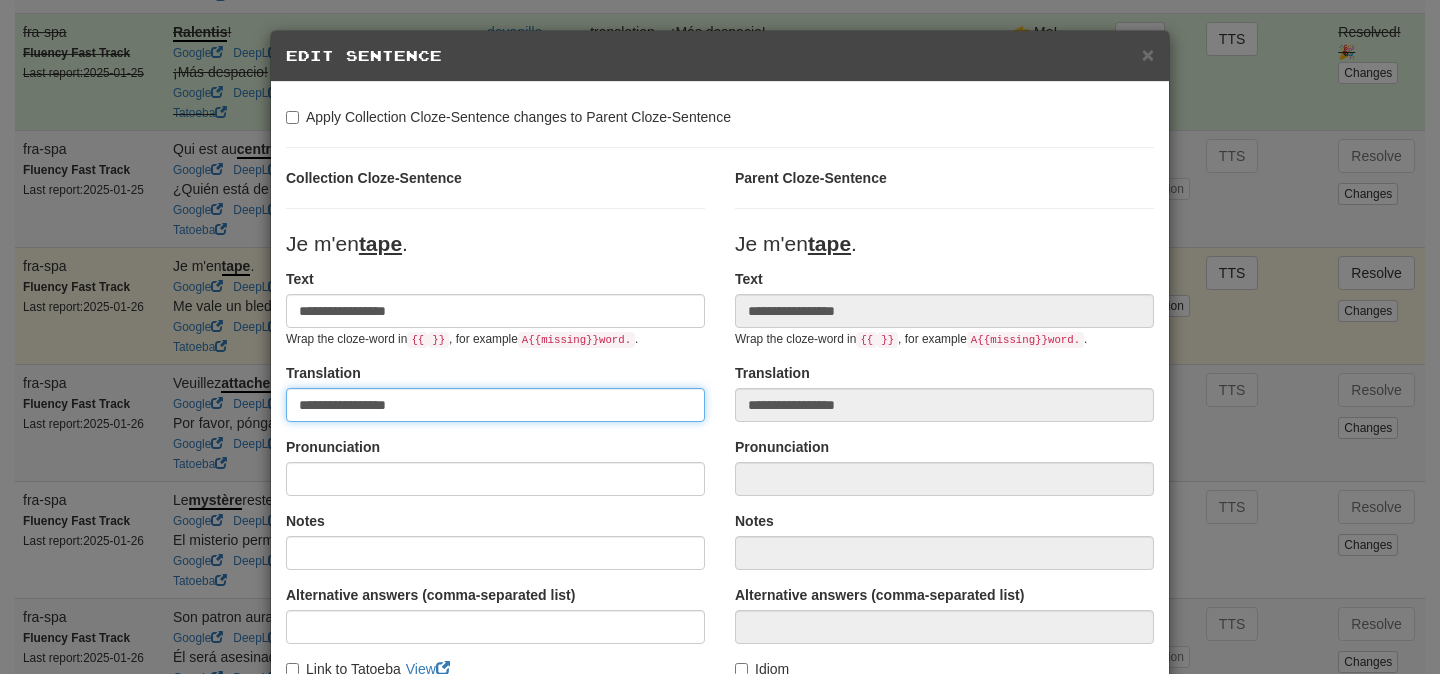 click on "**********" at bounding box center (495, 405) 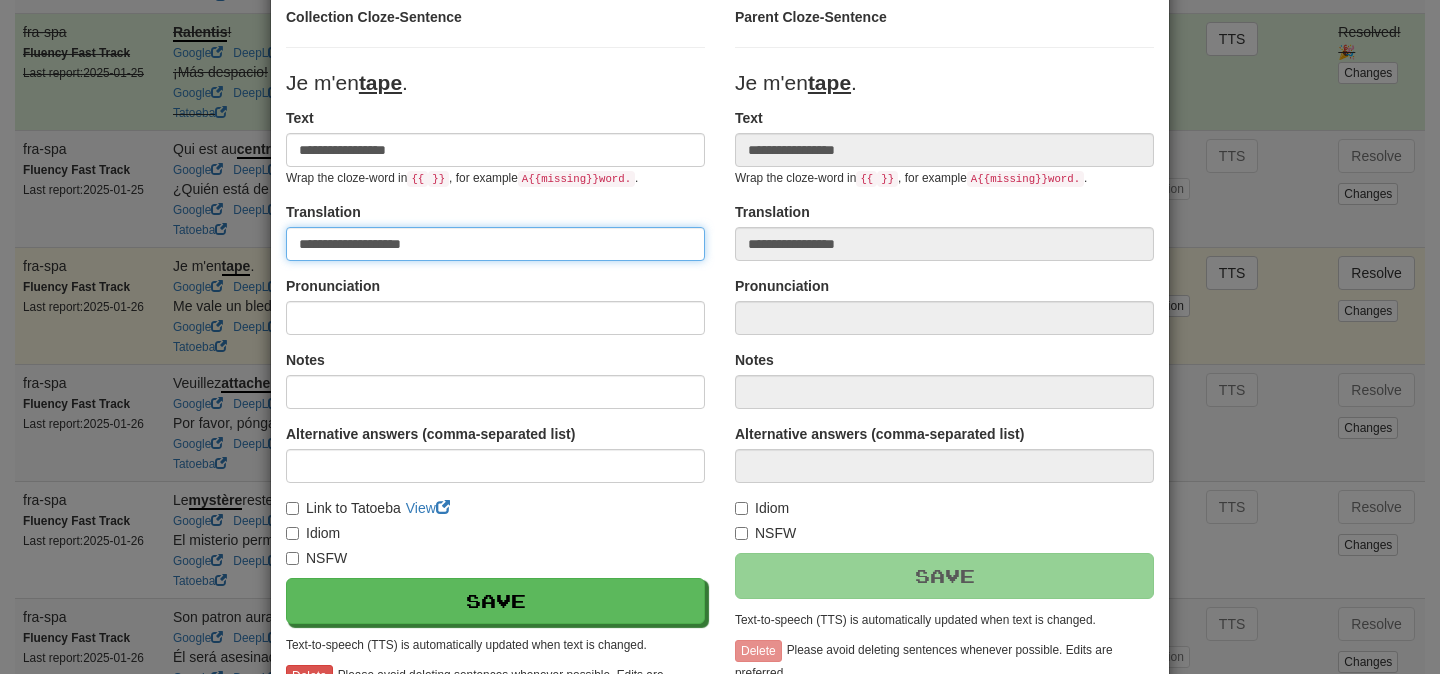 scroll, scrollTop: 168, scrollLeft: 0, axis: vertical 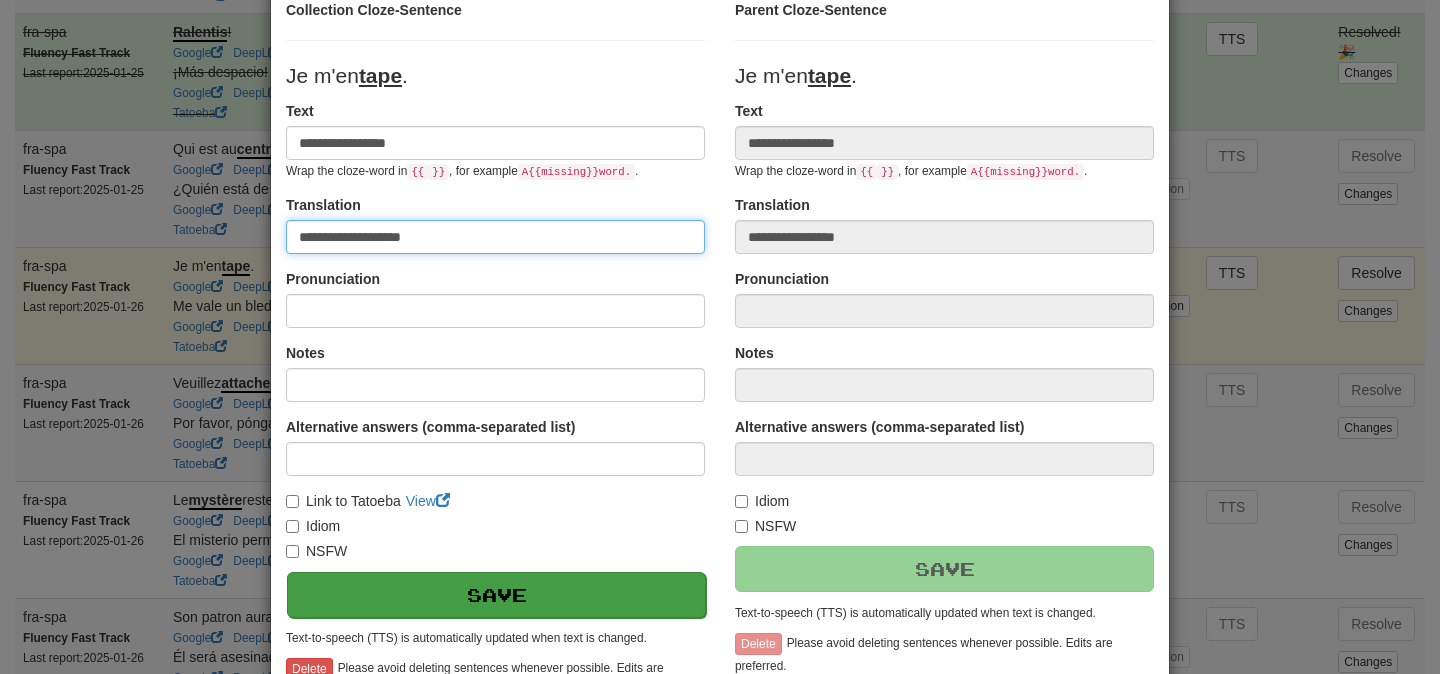 type on "**********" 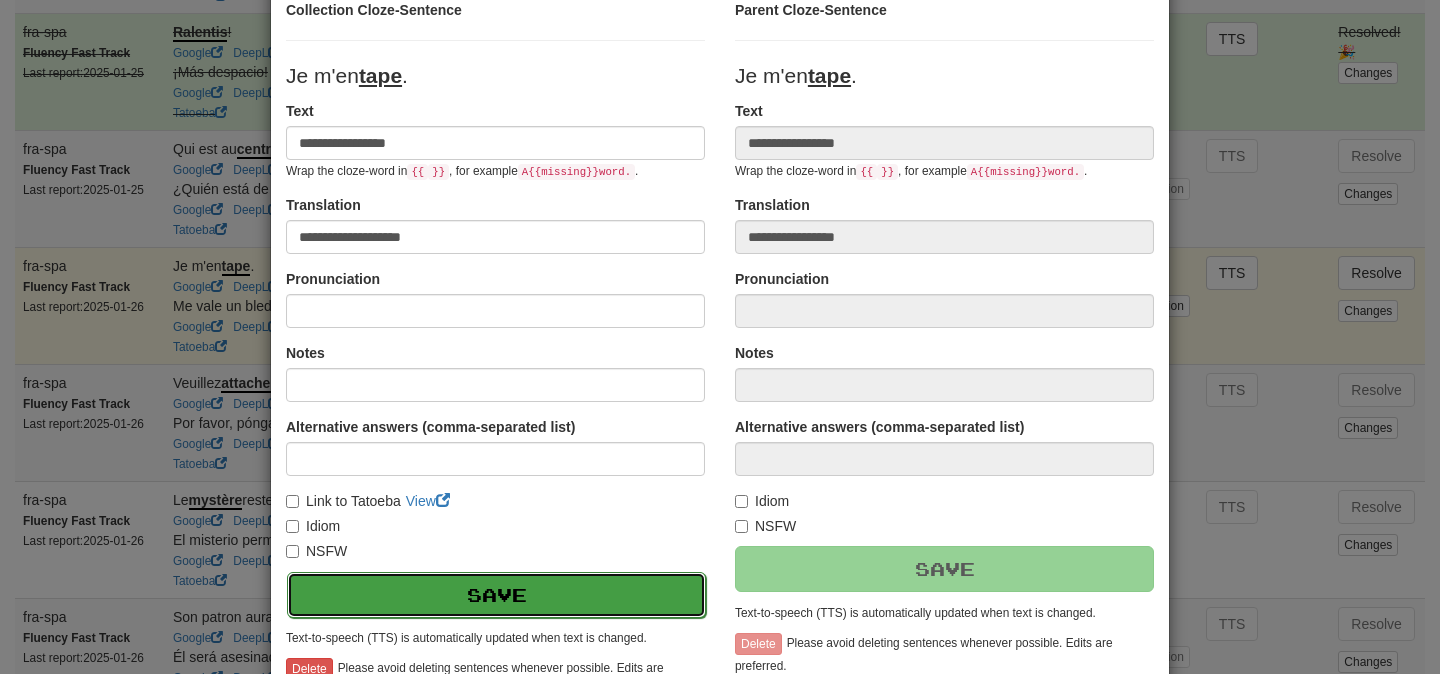 click on "Save" at bounding box center (496, 595) 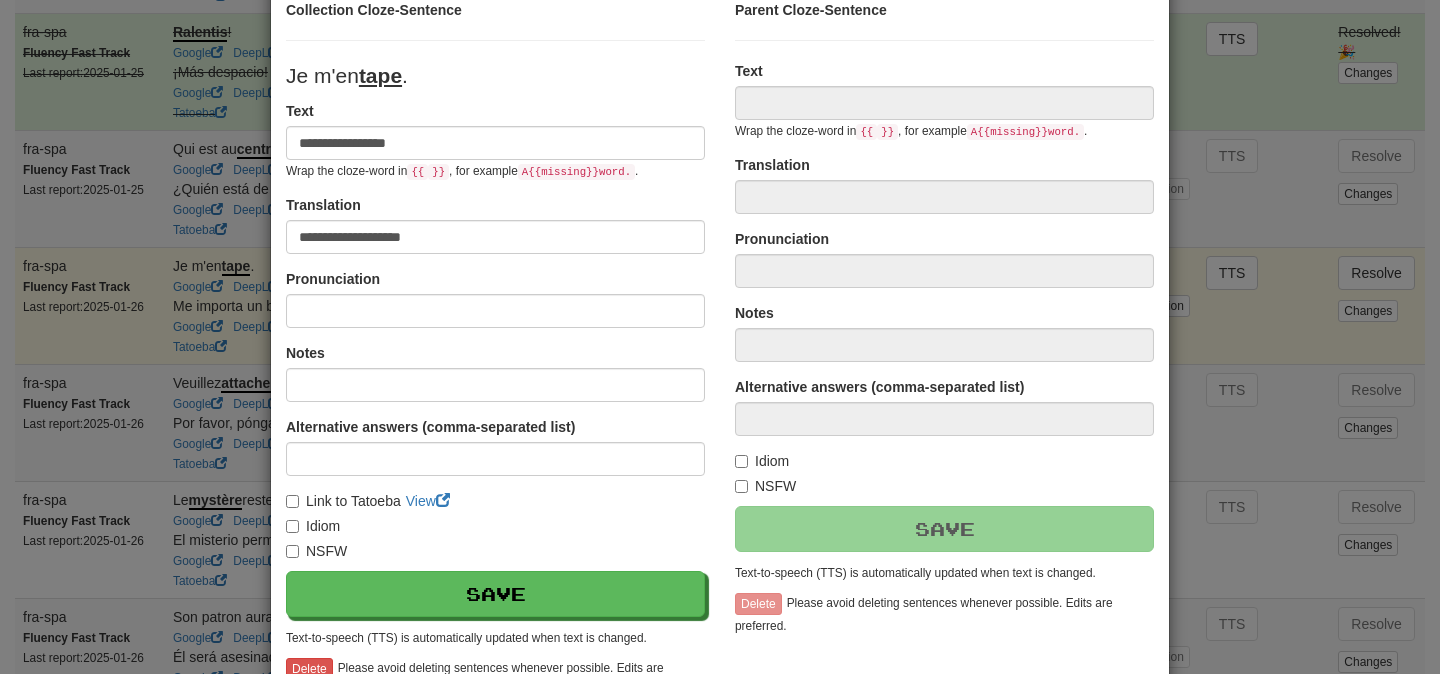 type on "**********" 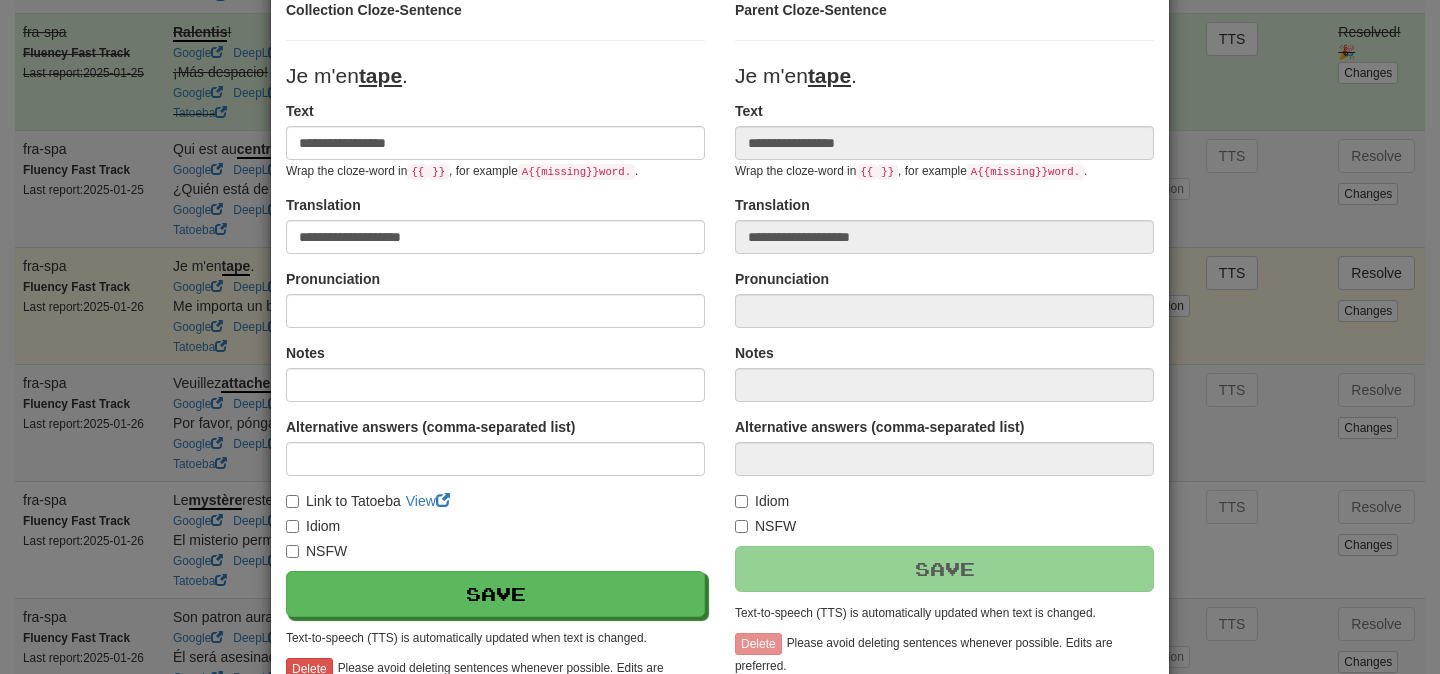 click on "**********" at bounding box center [720, 337] 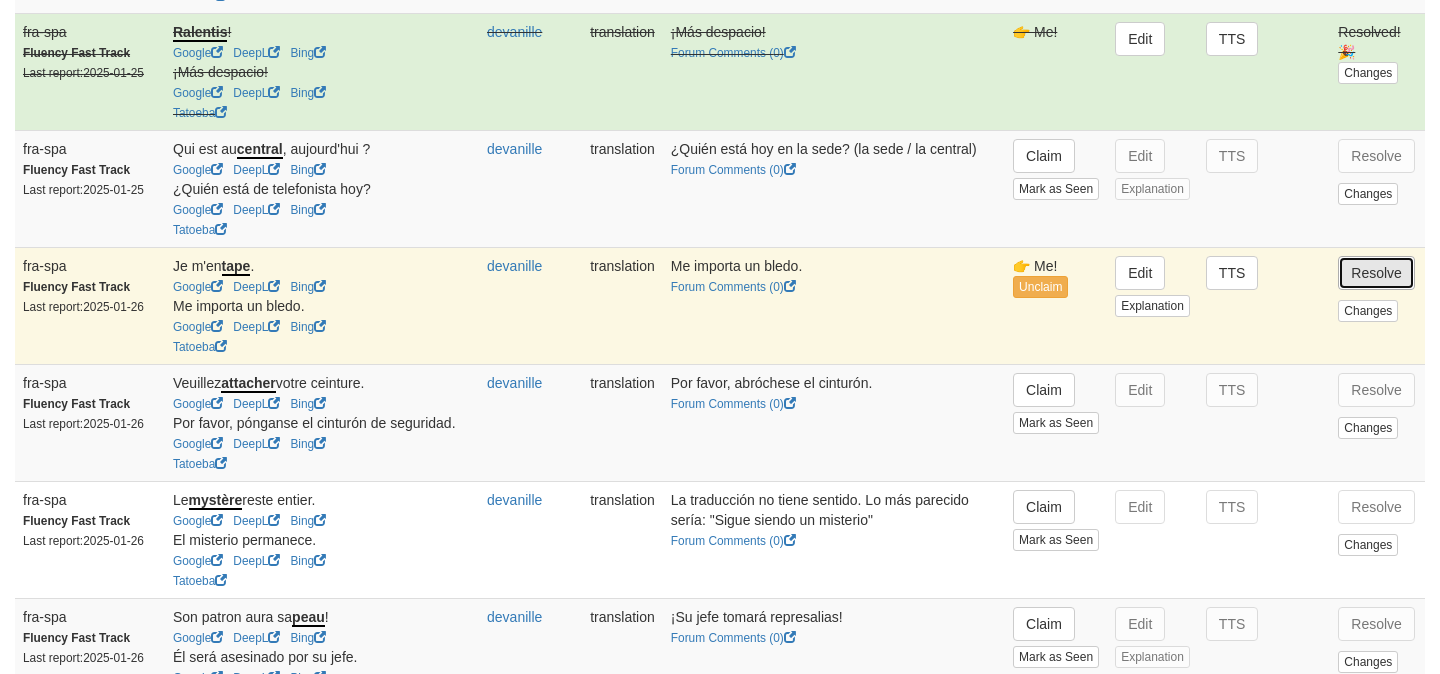 click on "Resolve" at bounding box center (1376, 273) 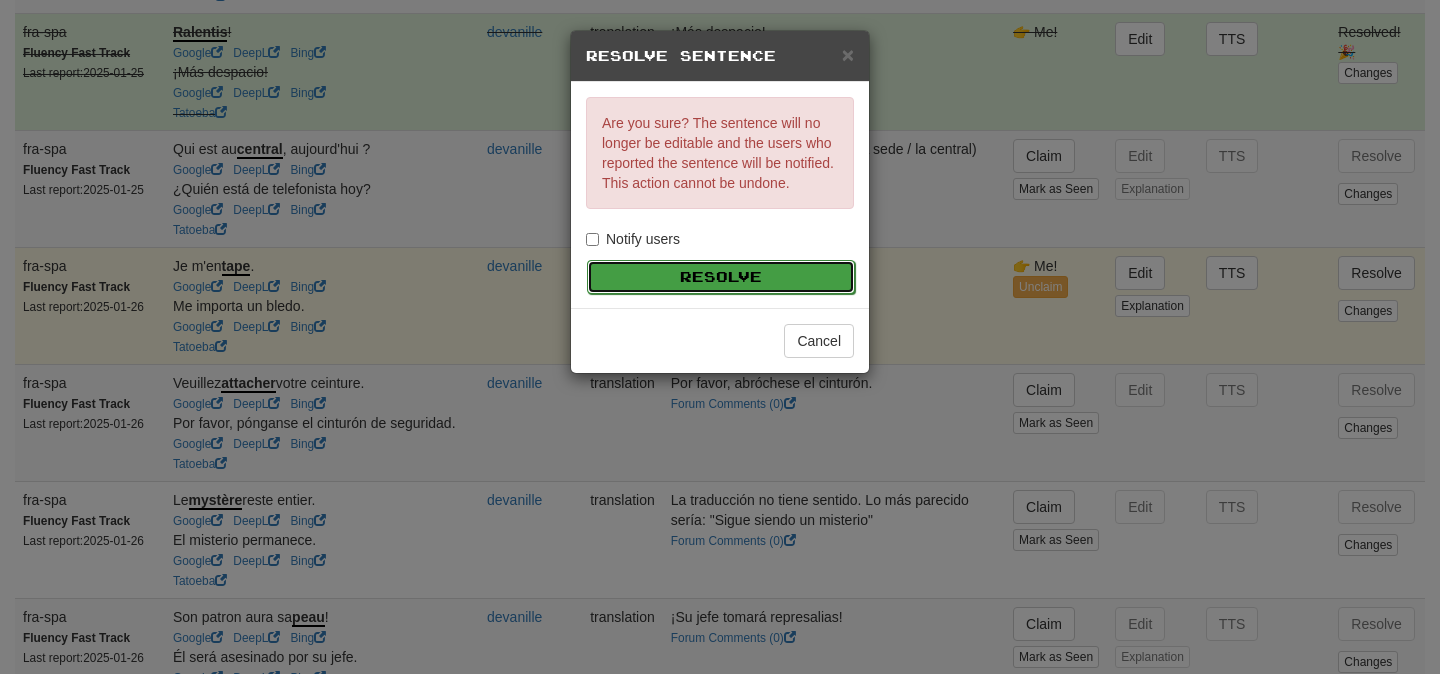 click on "Resolve" at bounding box center (721, 277) 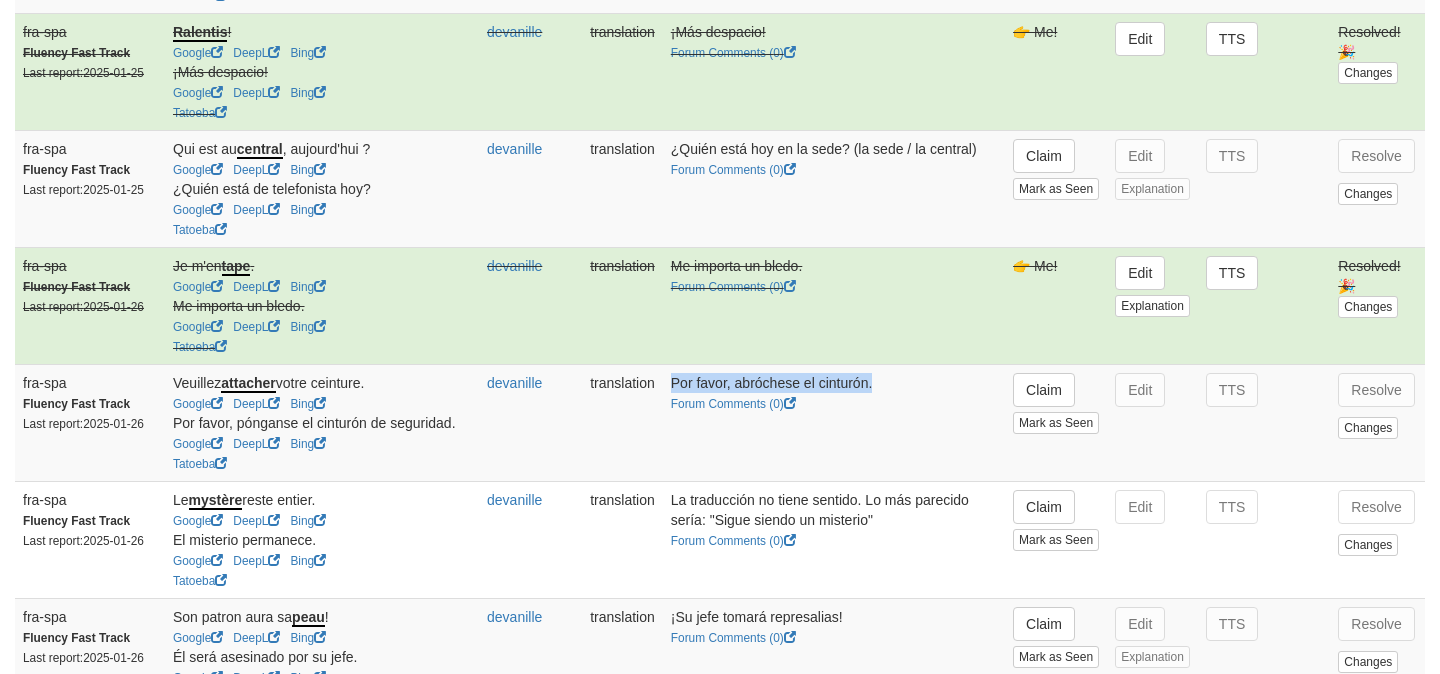 drag, startPoint x: 650, startPoint y: 401, endPoint x: 888, endPoint y: 392, distance: 238.1701 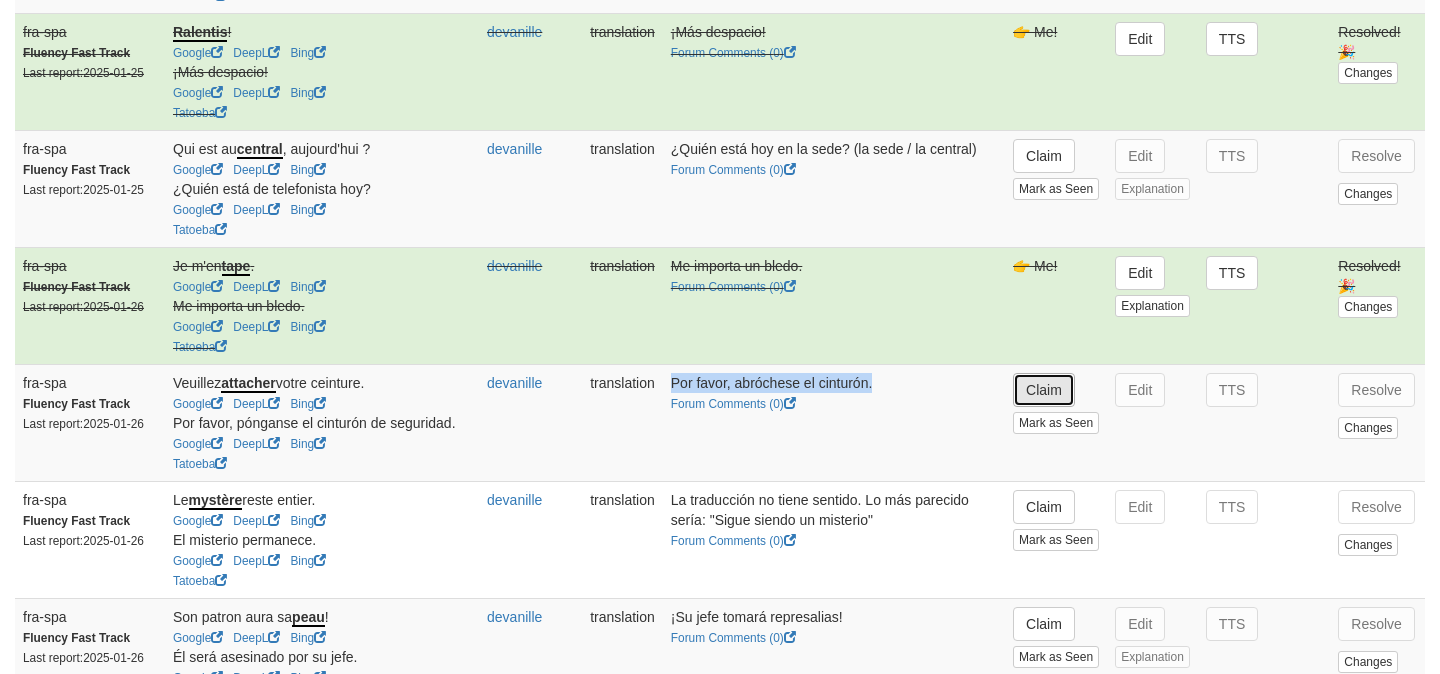 click on "Claim" at bounding box center [1044, 390] 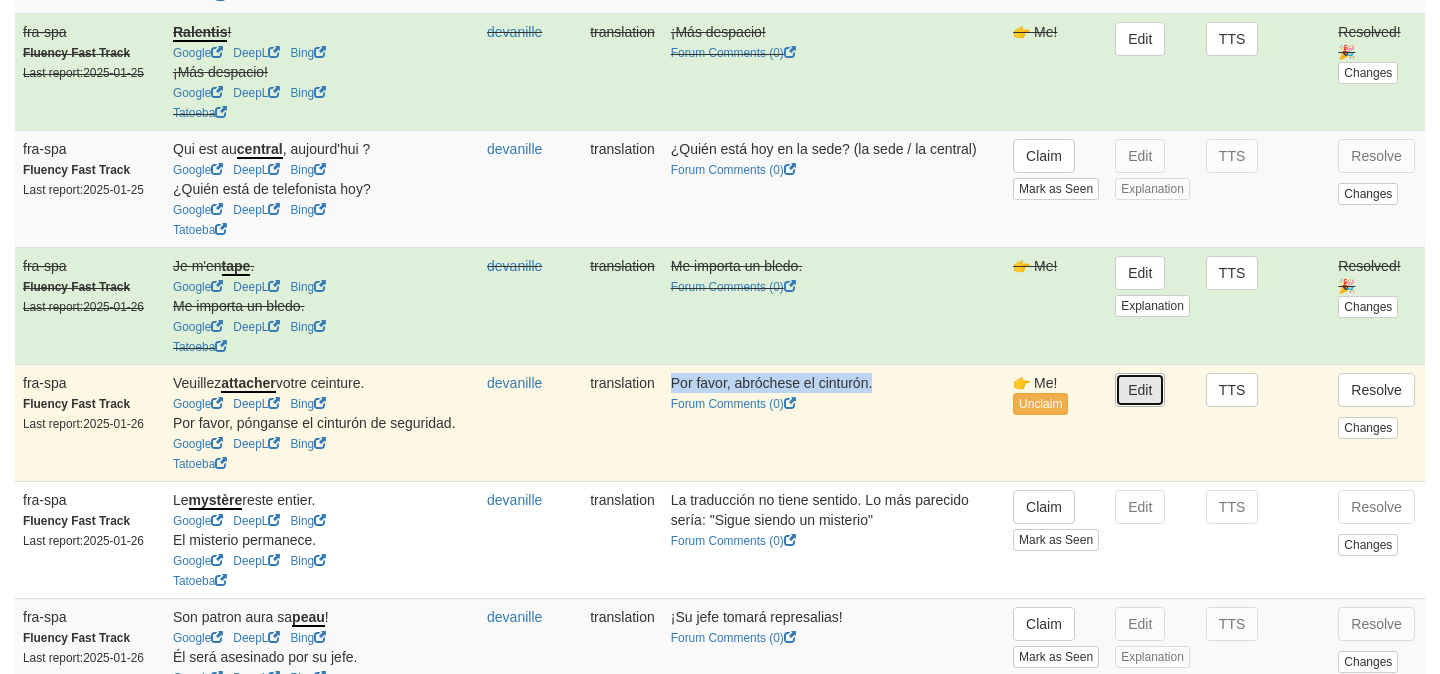 click on "Edit" at bounding box center [1140, 390] 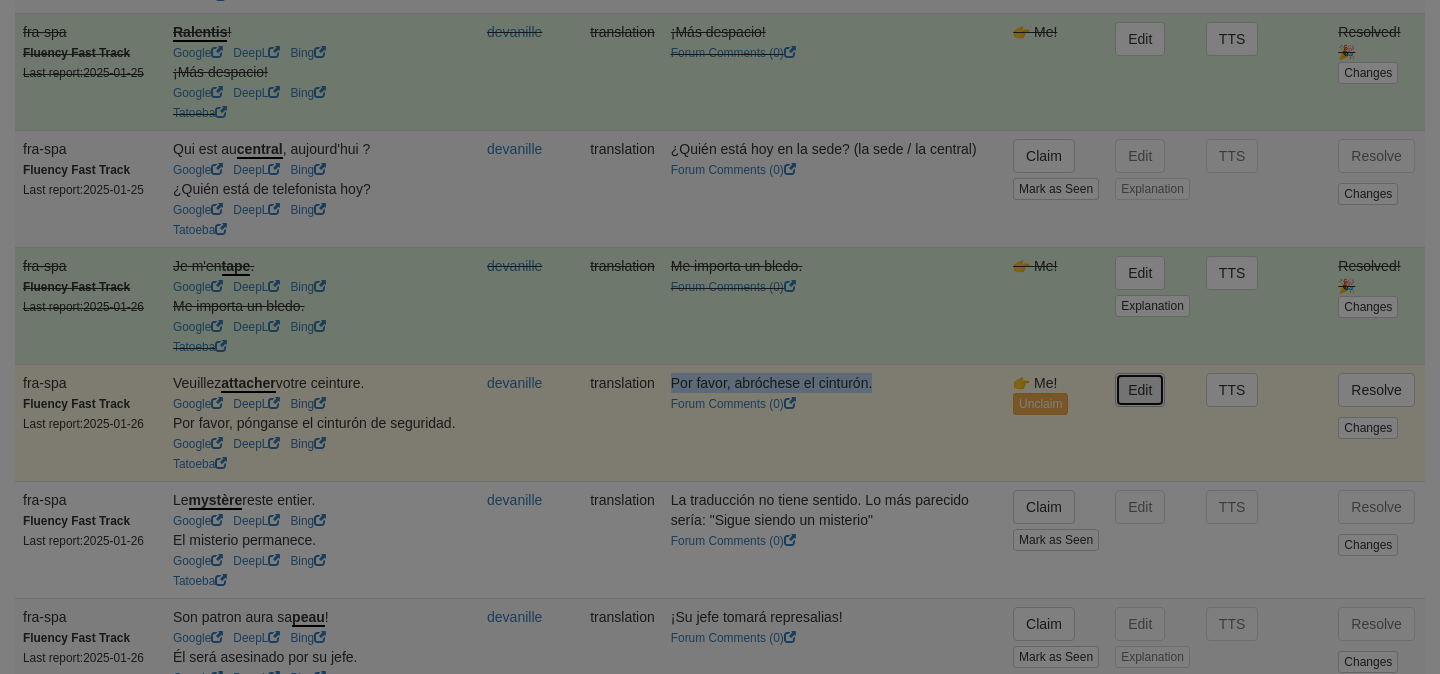 type on "**********" 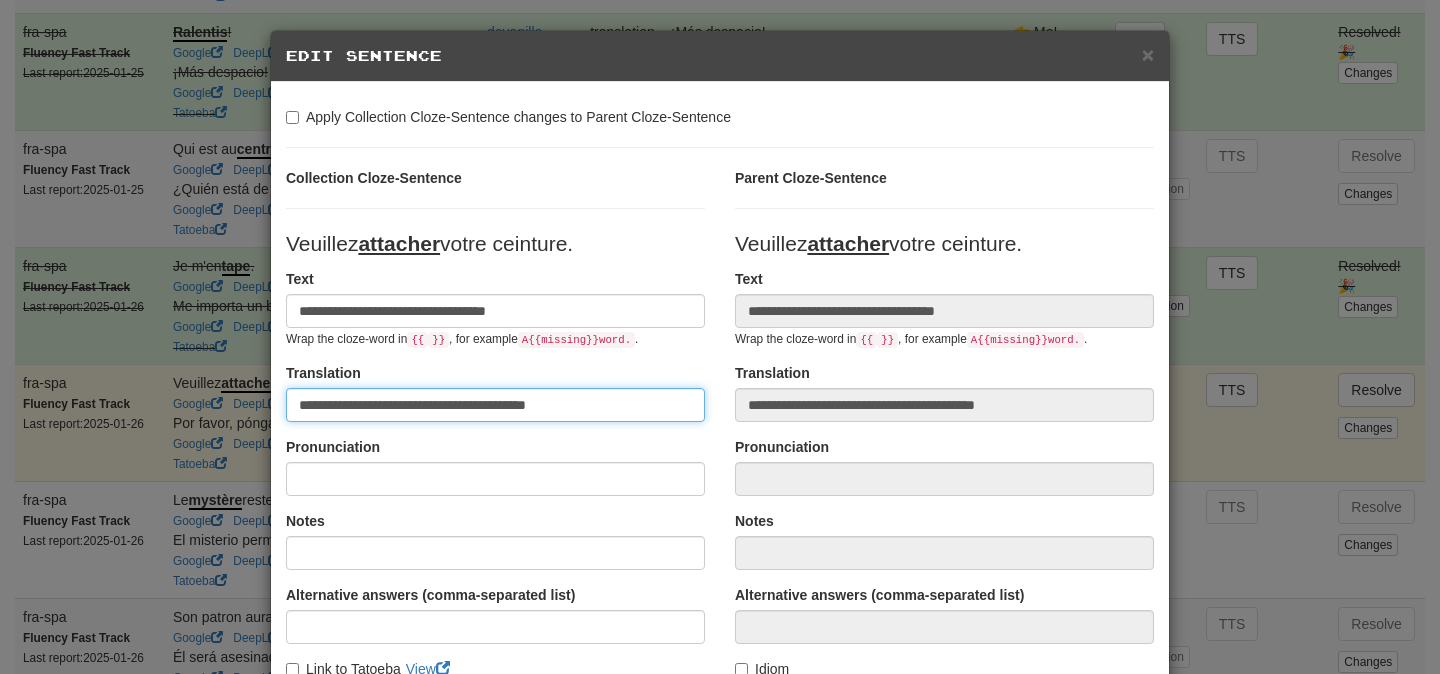 click on "**********" at bounding box center (495, 405) 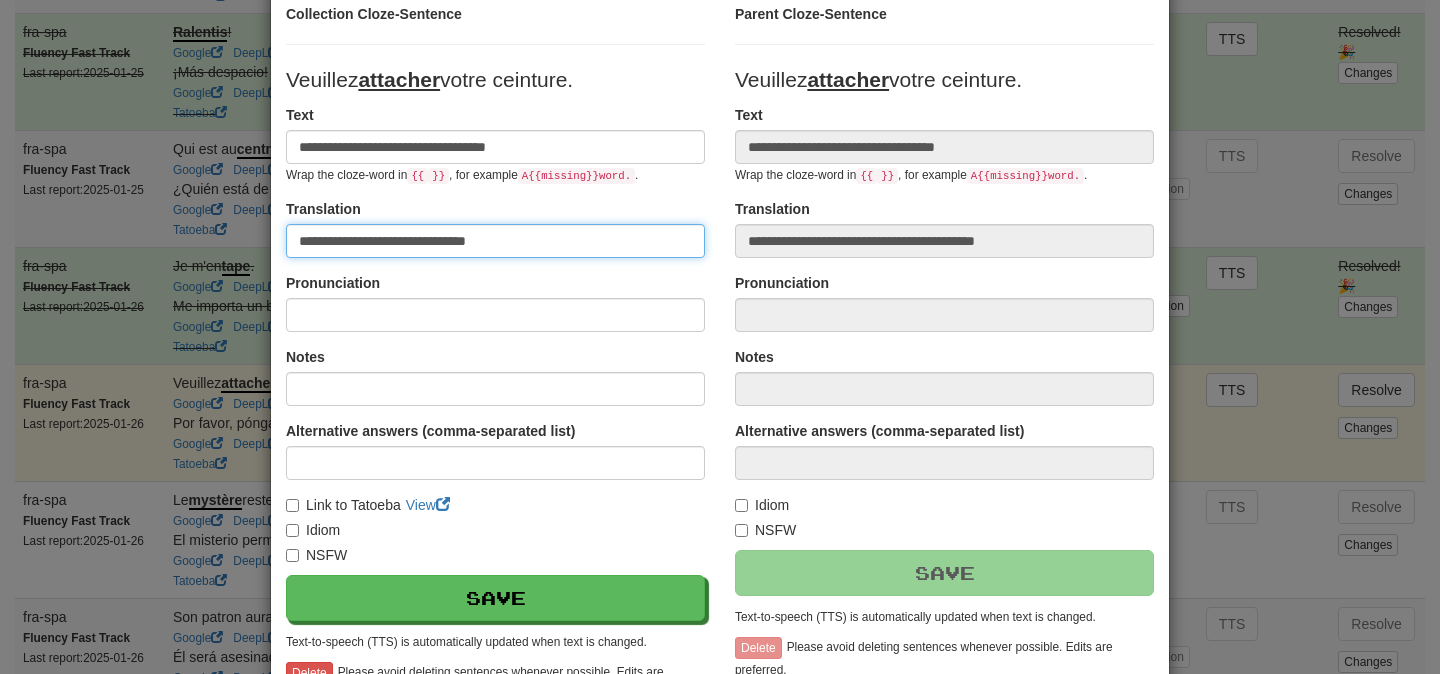 scroll, scrollTop: 168, scrollLeft: 0, axis: vertical 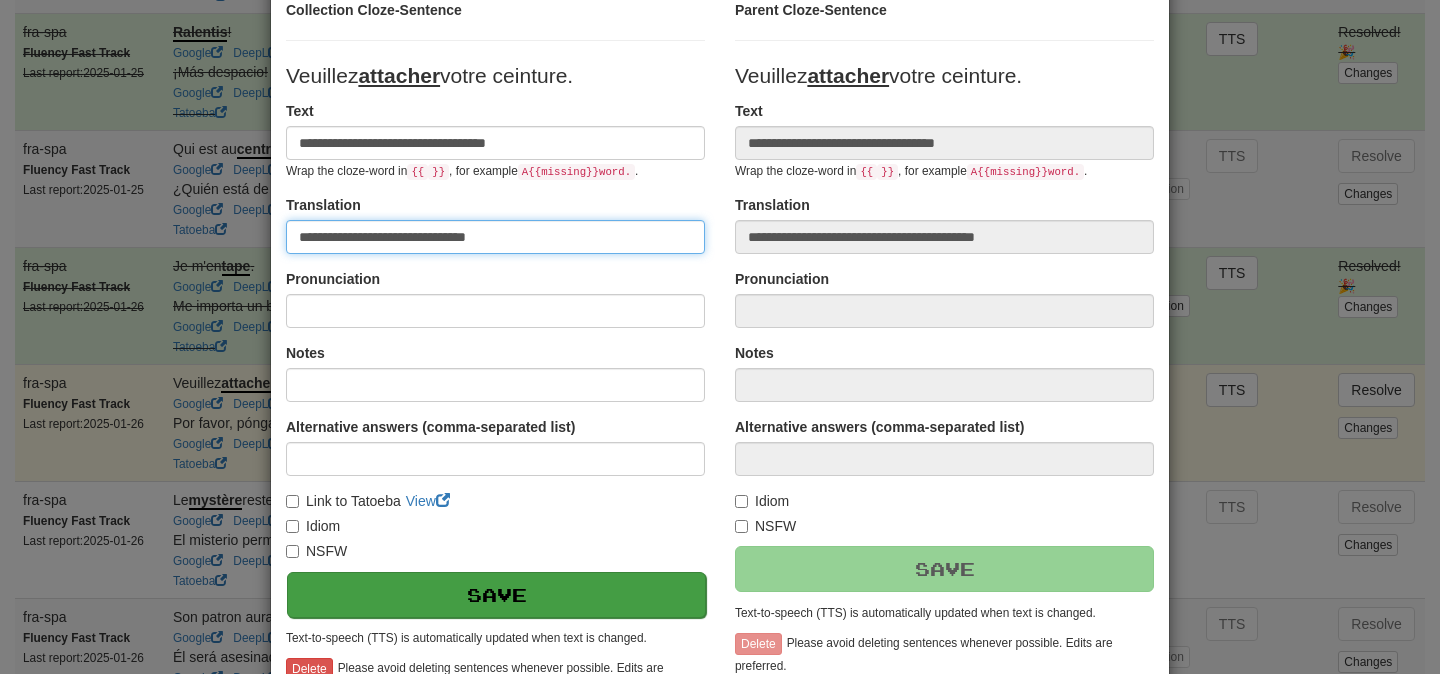 type on "**********" 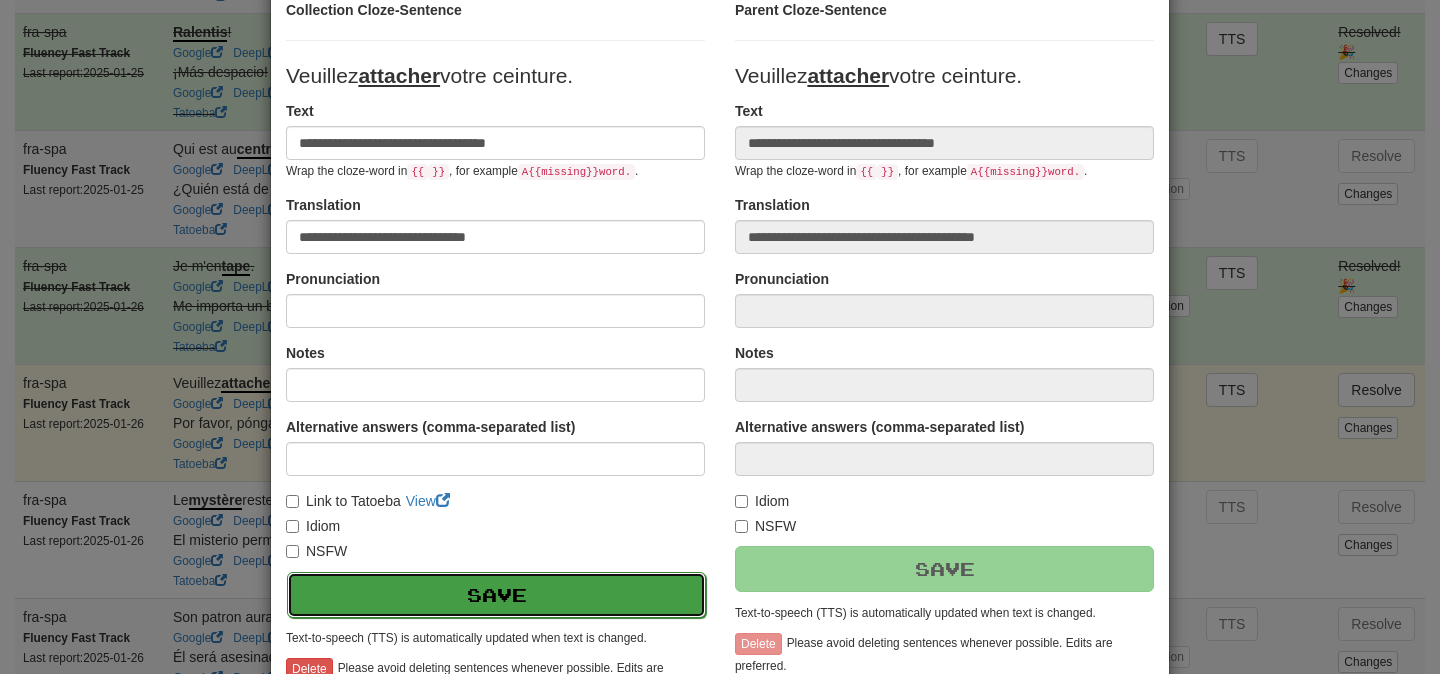 click on "Save" at bounding box center (496, 595) 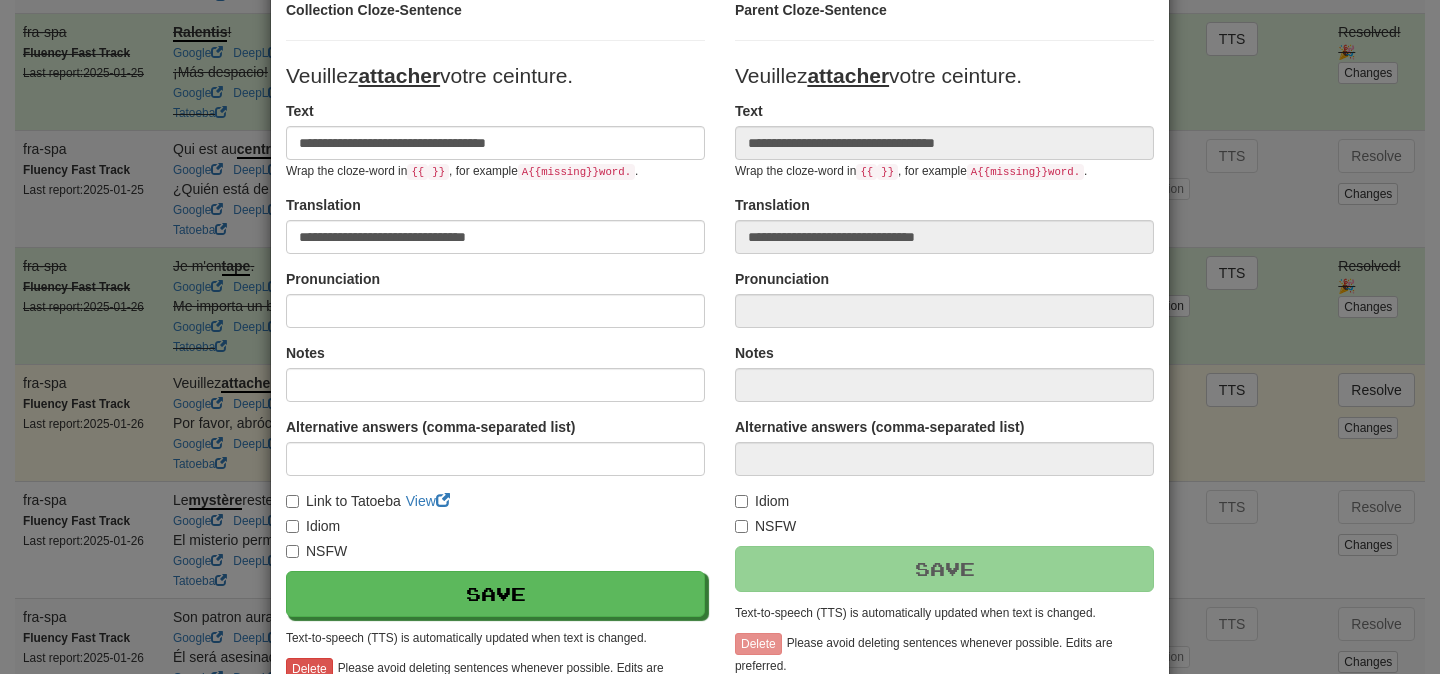 click on "Veuillez attacher votre ceinture." at bounding box center (720, 337) 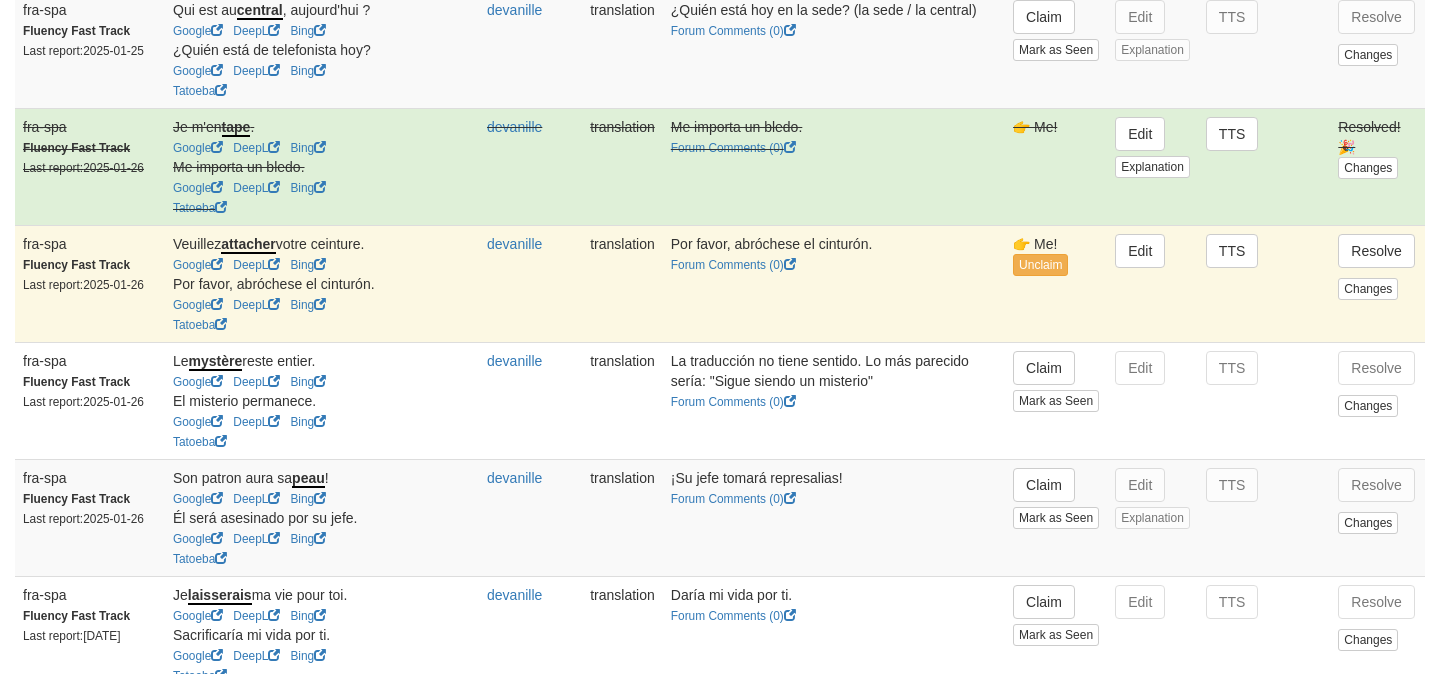 scroll, scrollTop: 1061, scrollLeft: 0, axis: vertical 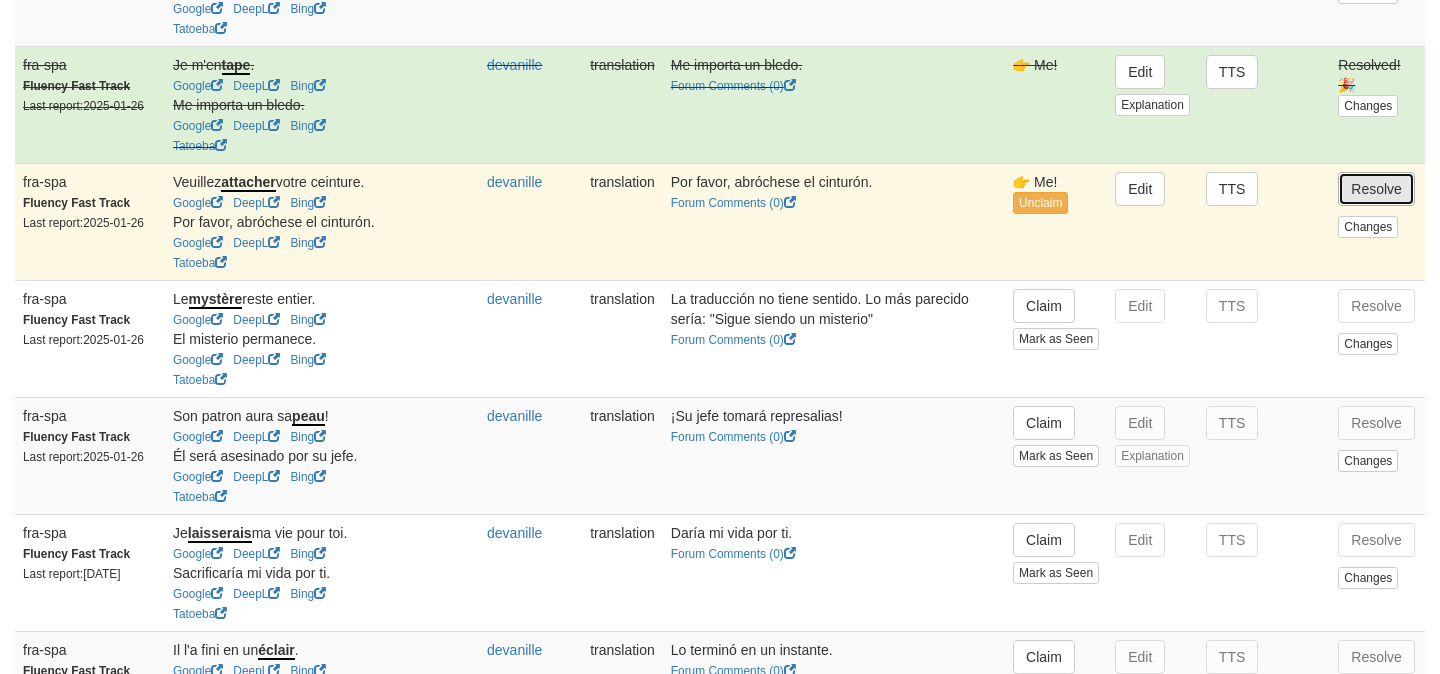 click on "Resolve" at bounding box center [1376, 189] 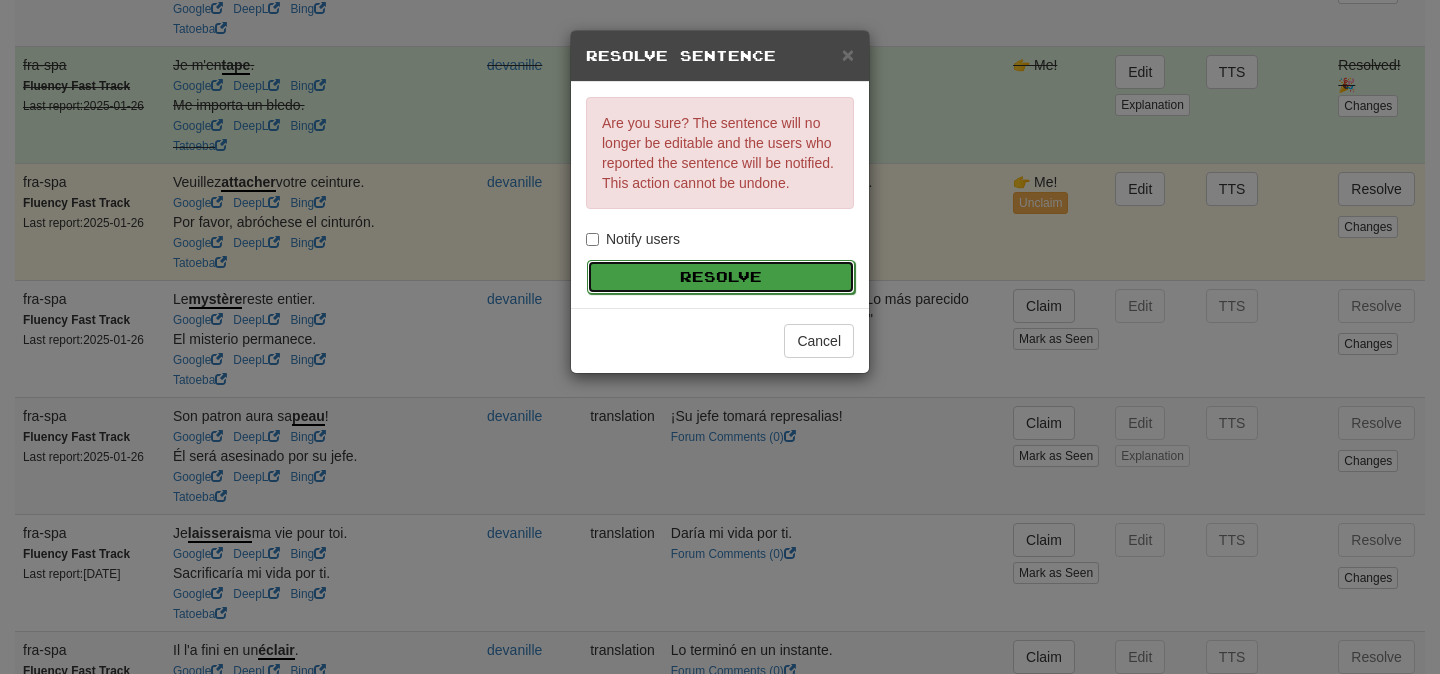 click on "Resolve" at bounding box center (721, 277) 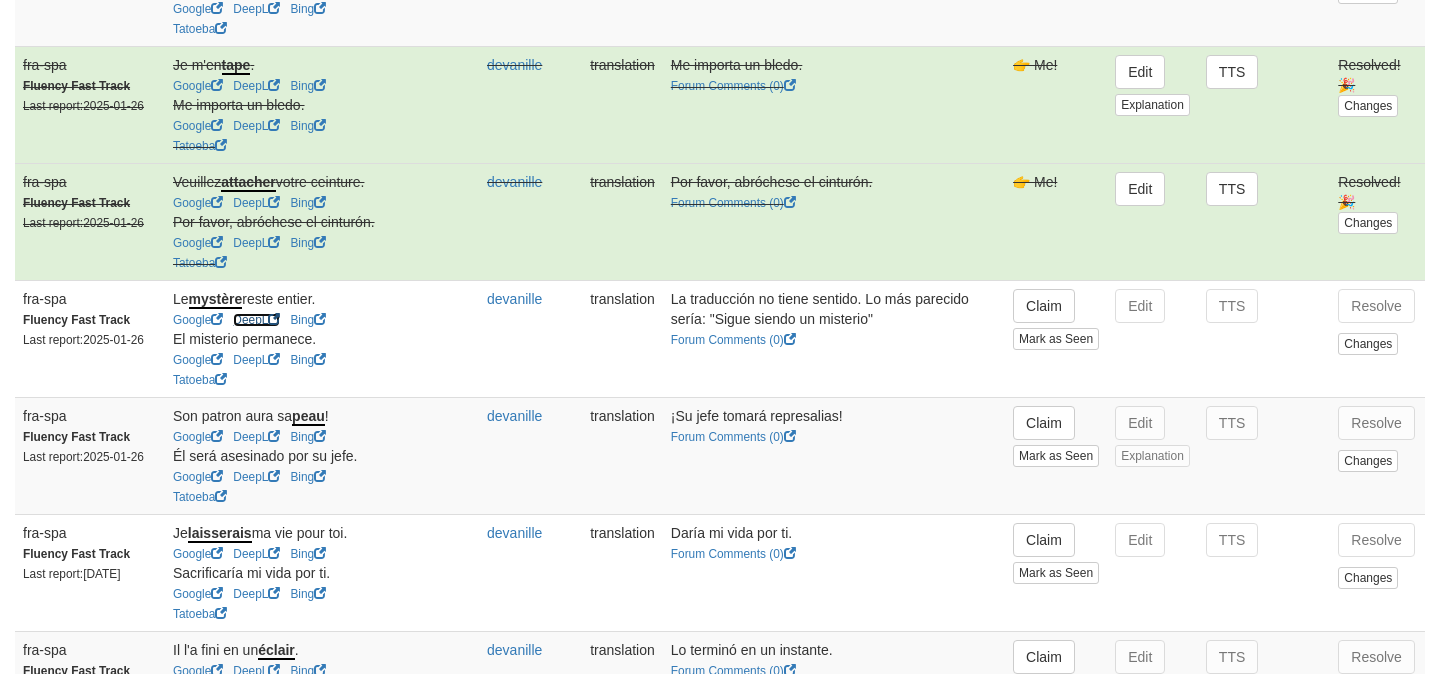 click on "DeepL" at bounding box center (256, 320) 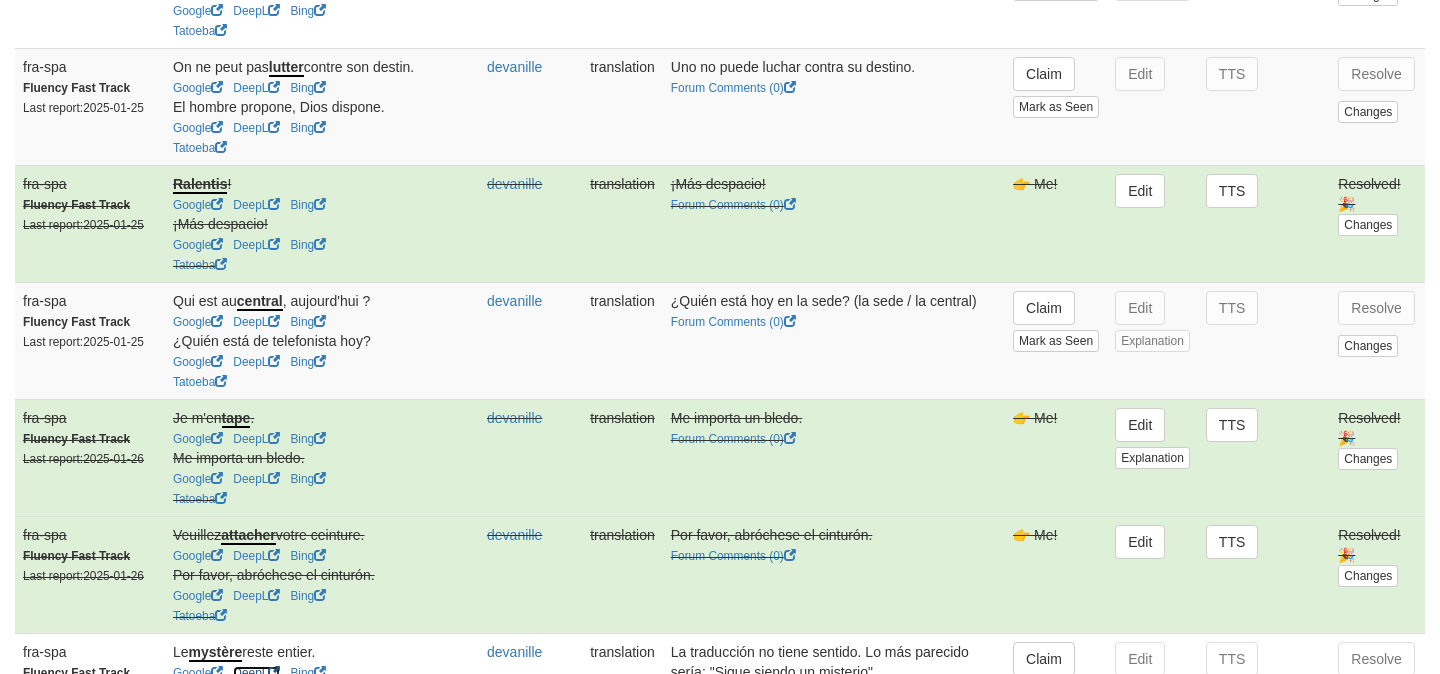 scroll, scrollTop: 0, scrollLeft: 0, axis: both 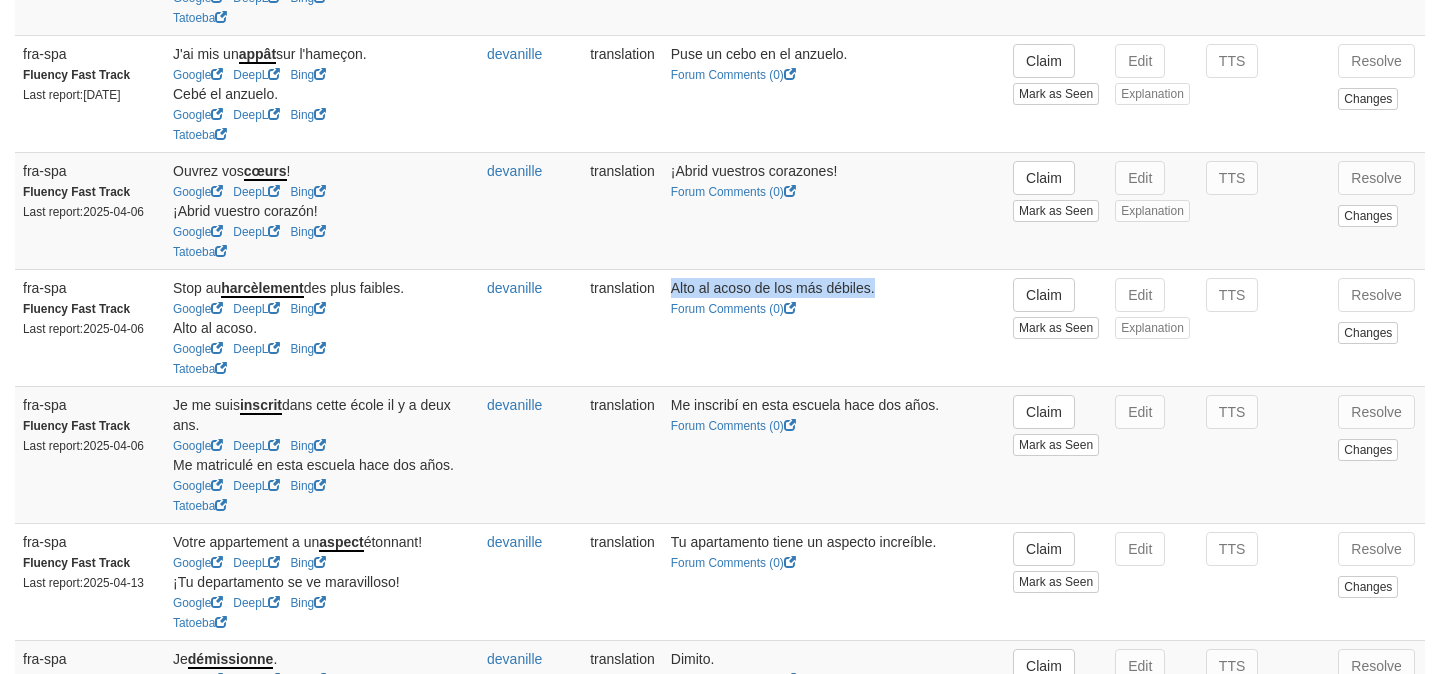 drag, startPoint x: 650, startPoint y: 308, endPoint x: 890, endPoint y: 313, distance: 240.05208 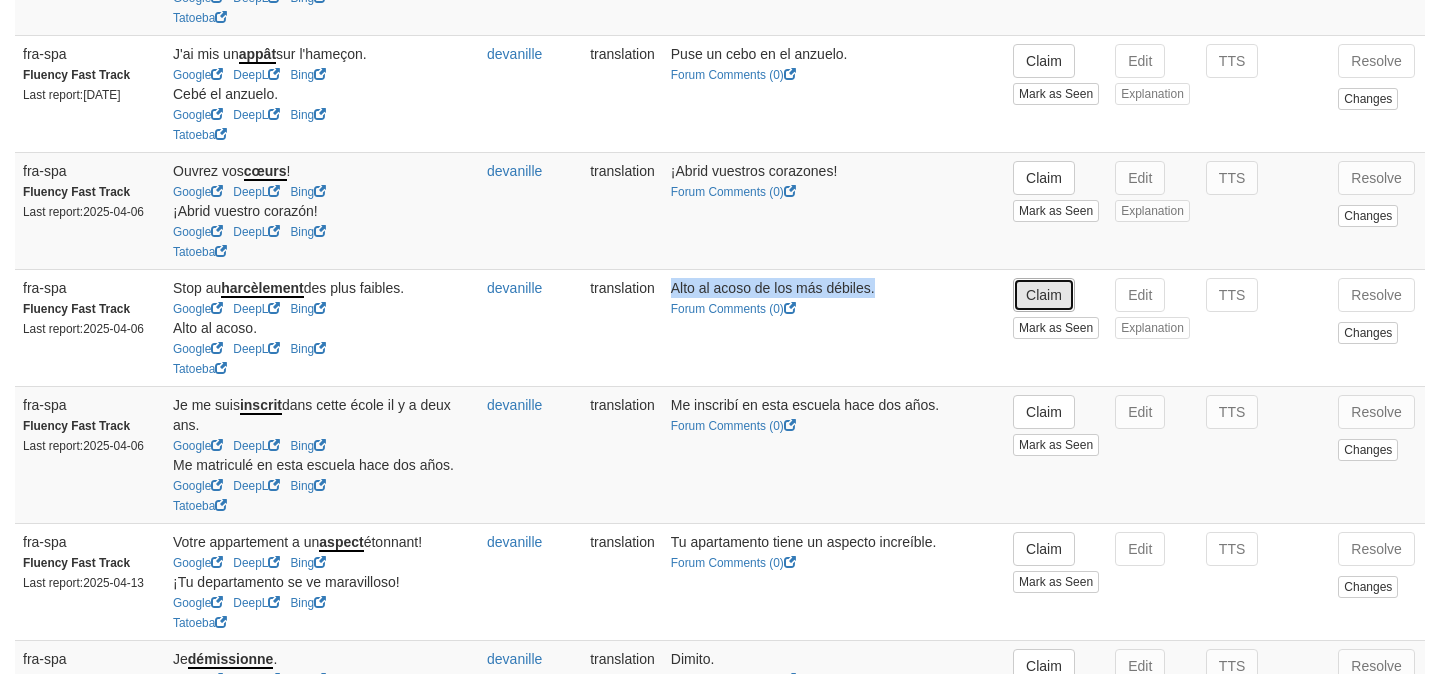 click on "Claim" at bounding box center [1044, 295] 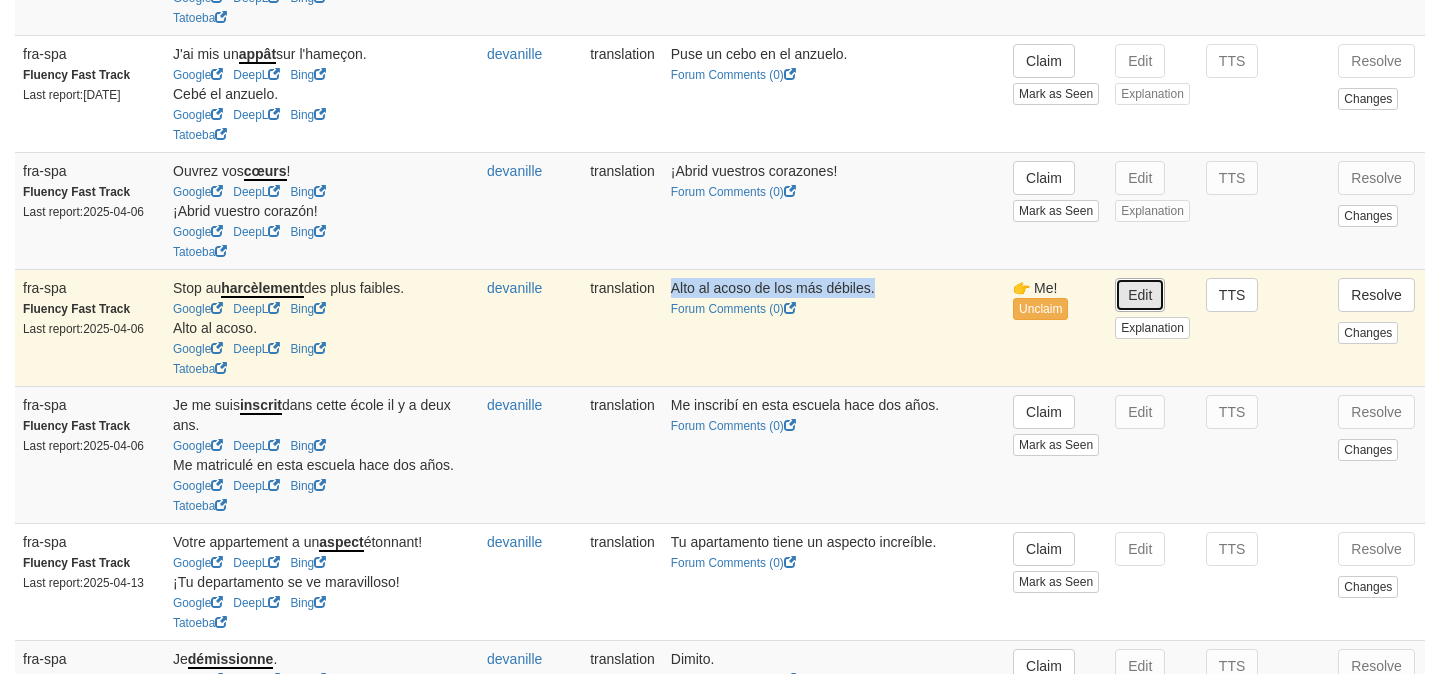 click on "Edit" at bounding box center [1140, 295] 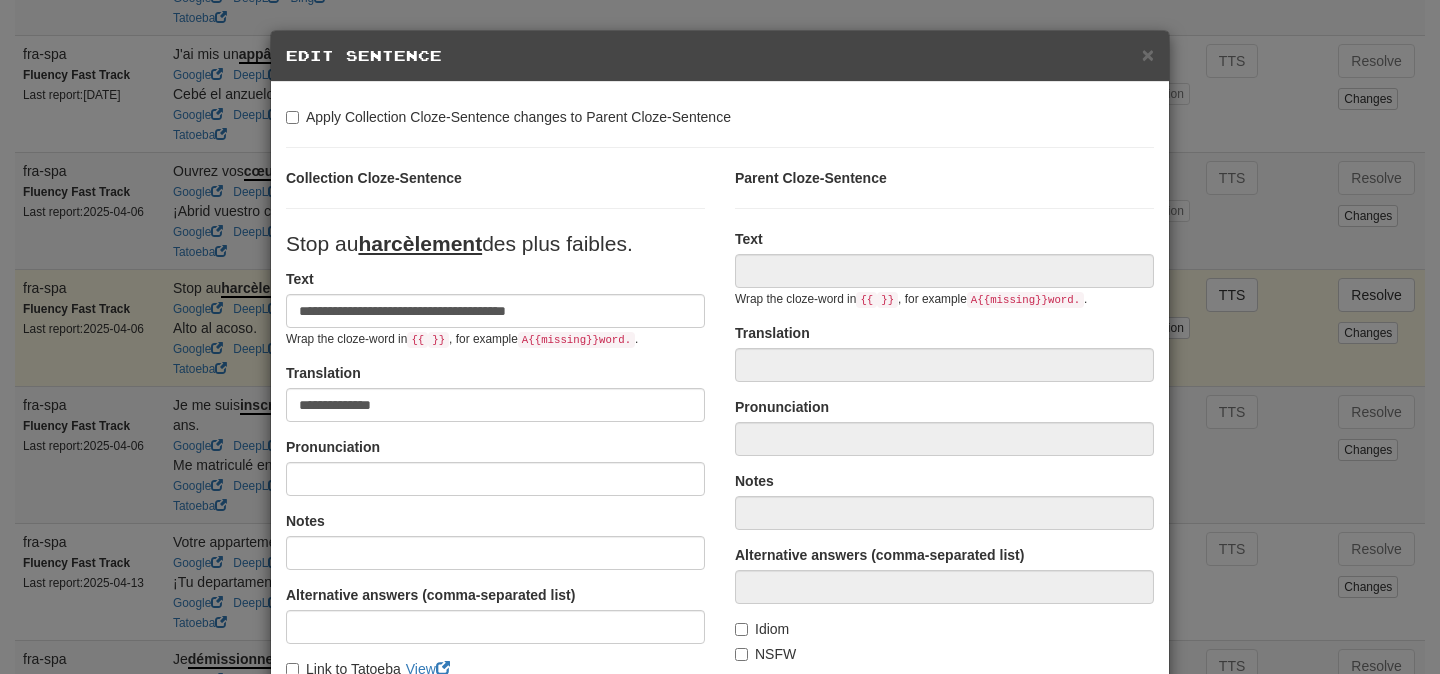type on "**********" 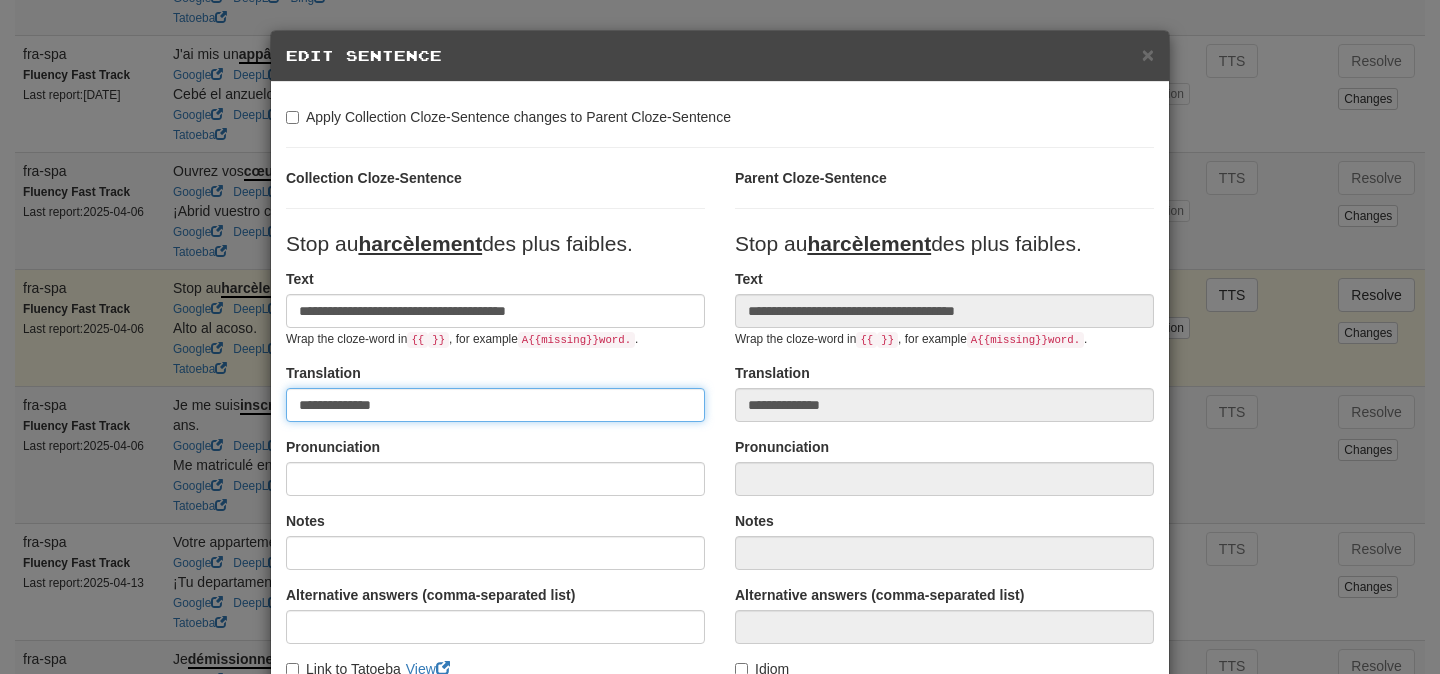 click on "**********" at bounding box center (495, 405) 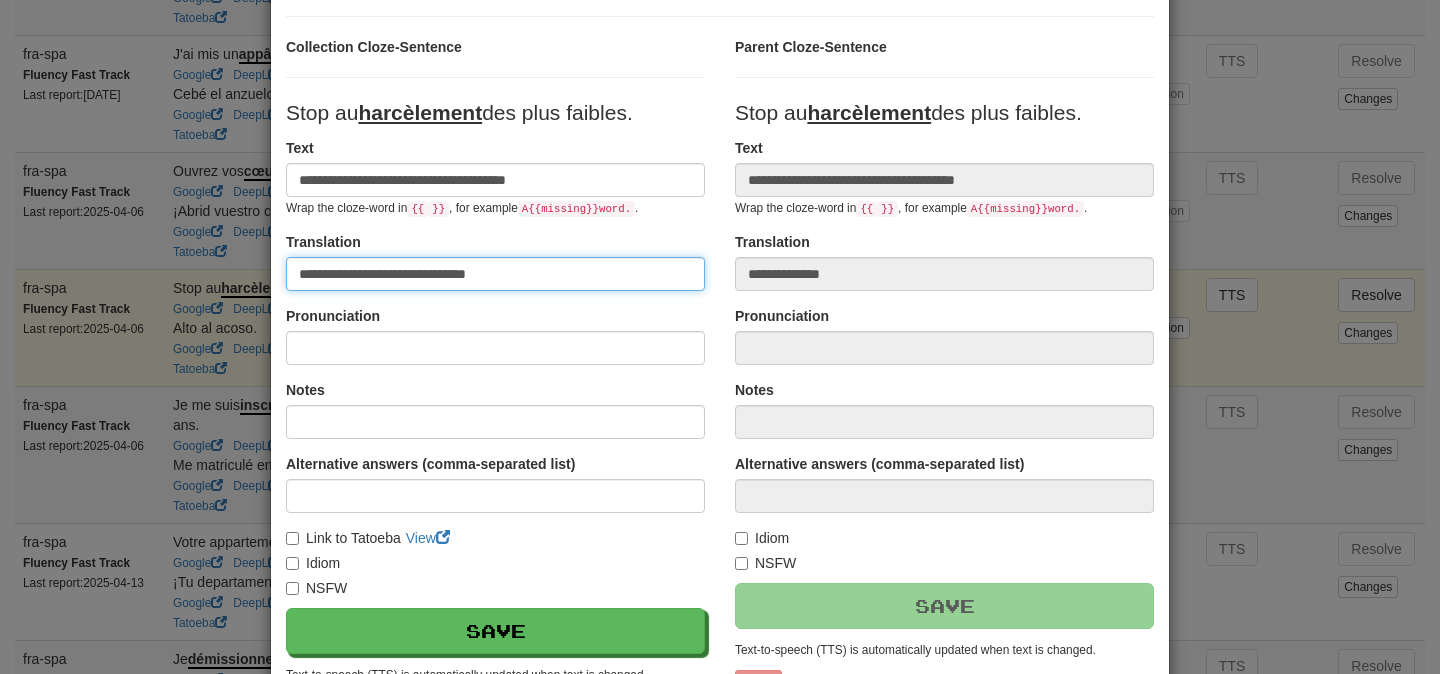scroll, scrollTop: 193, scrollLeft: 0, axis: vertical 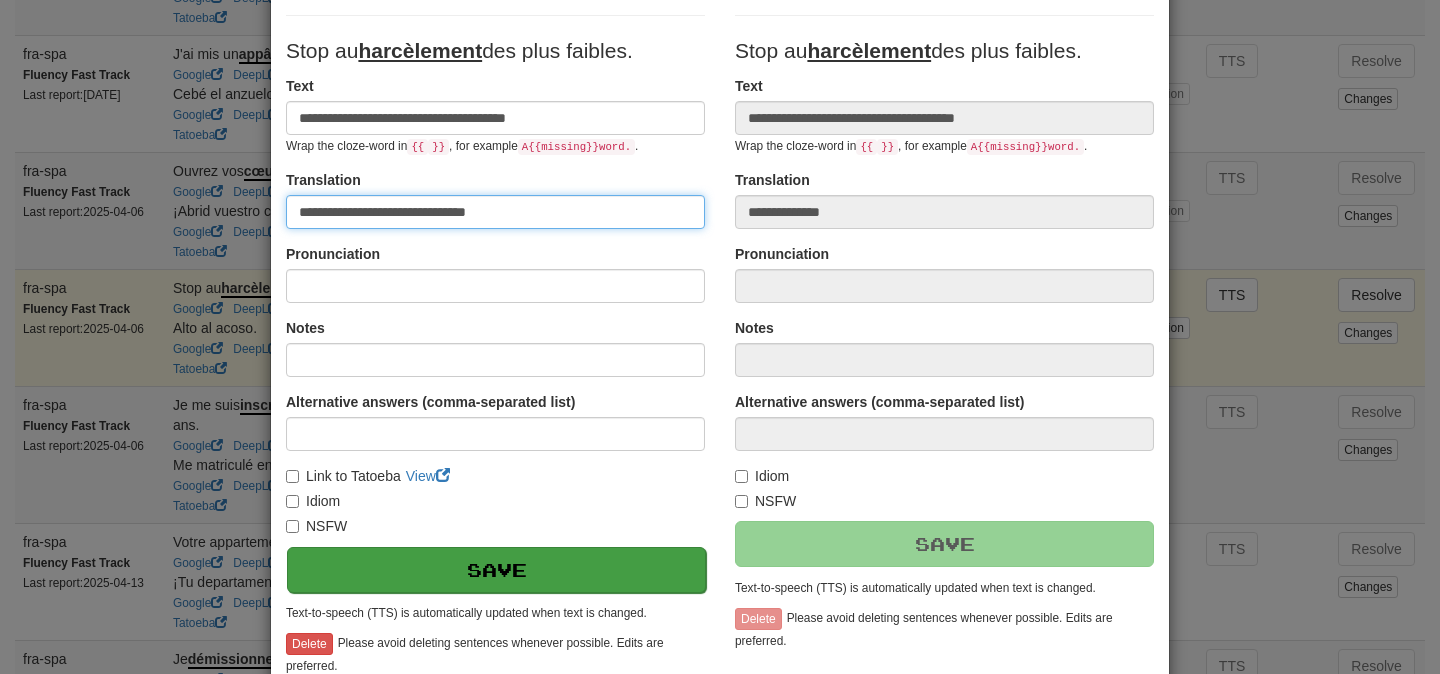 type on "**********" 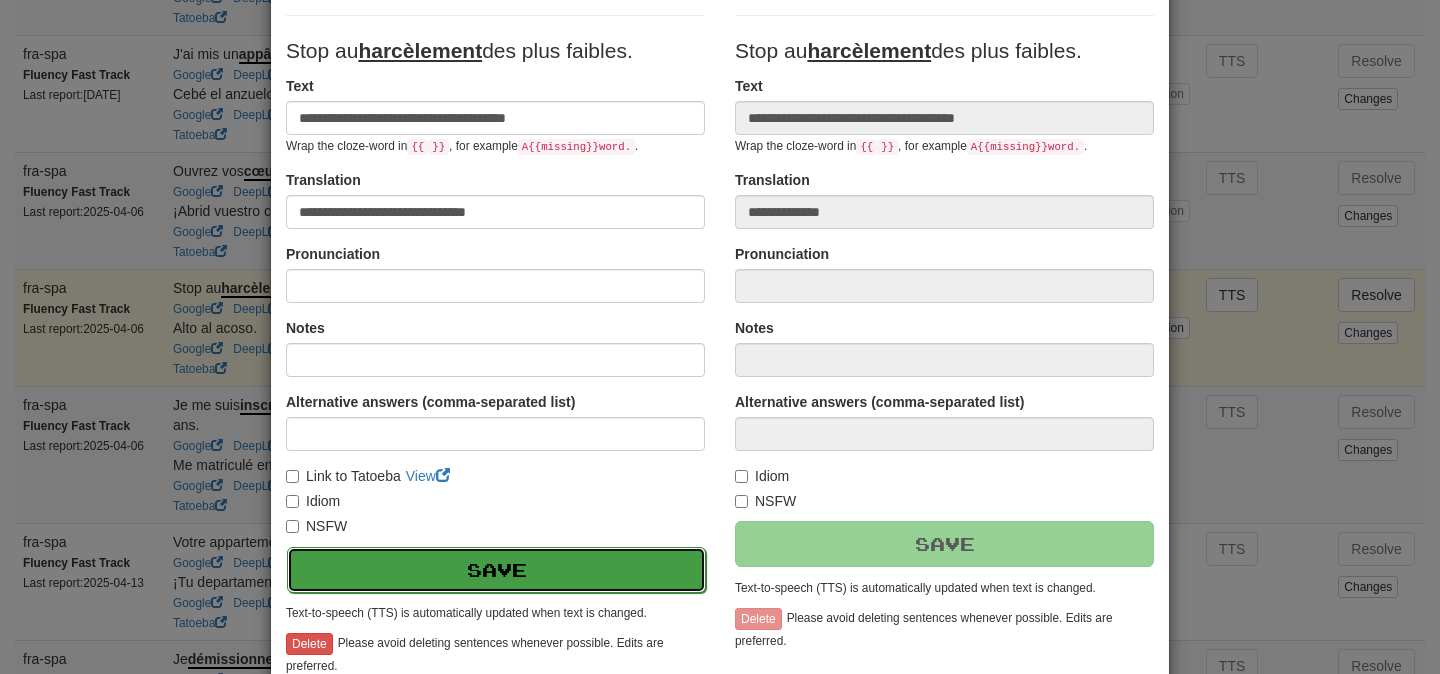click on "Save" at bounding box center (496, 570) 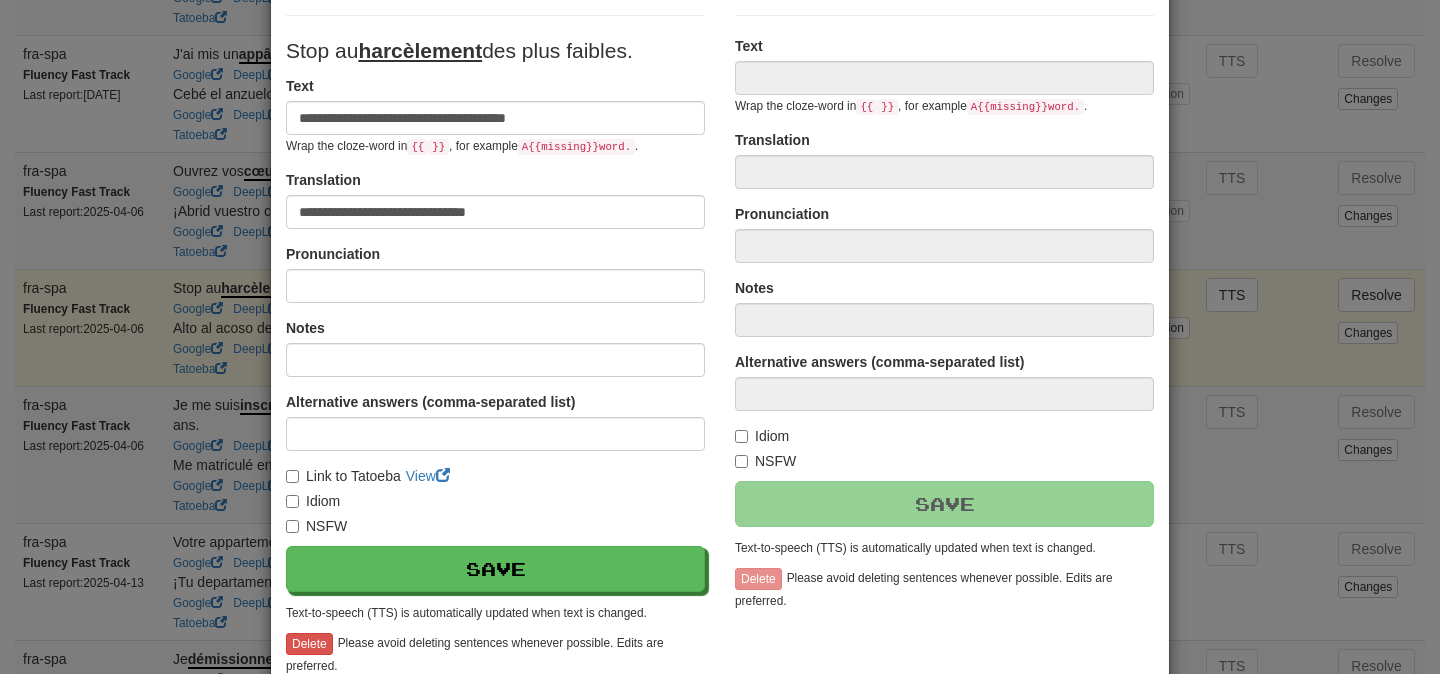 type on "**********" 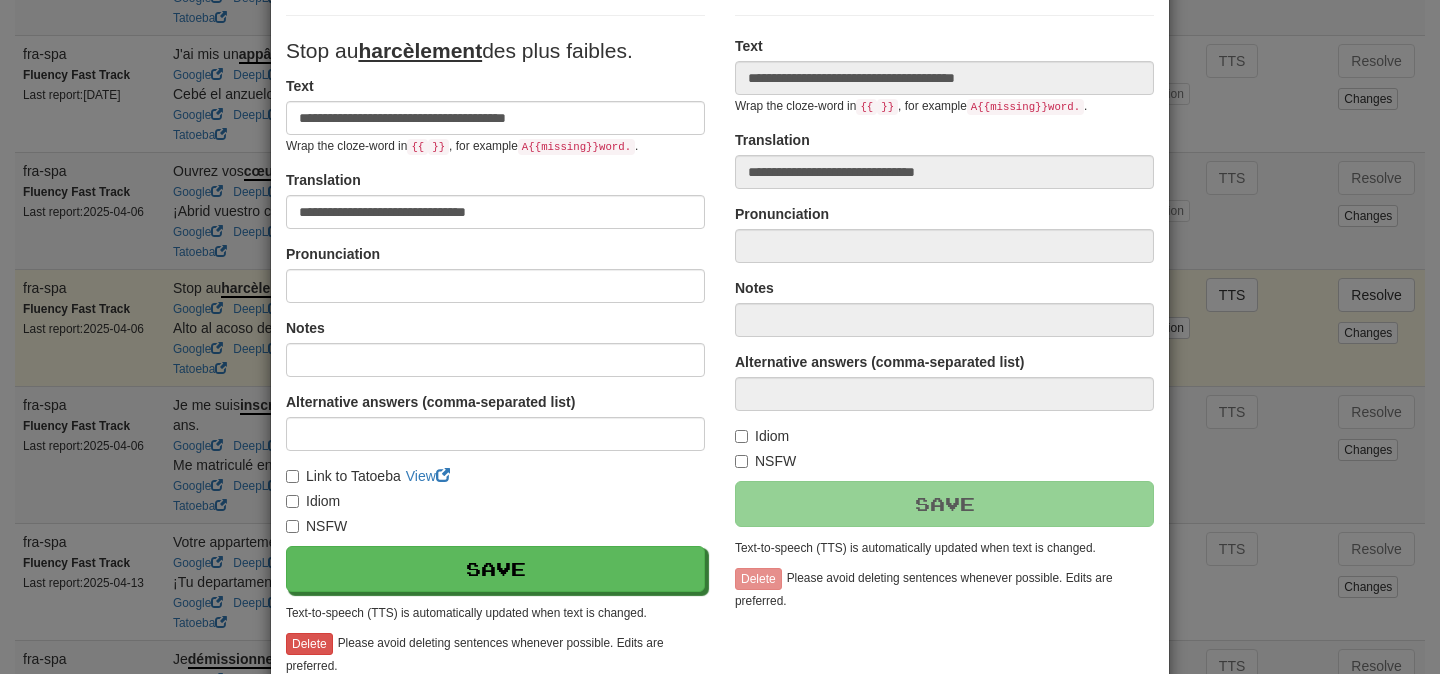 click on "**********" at bounding box center [720, 337] 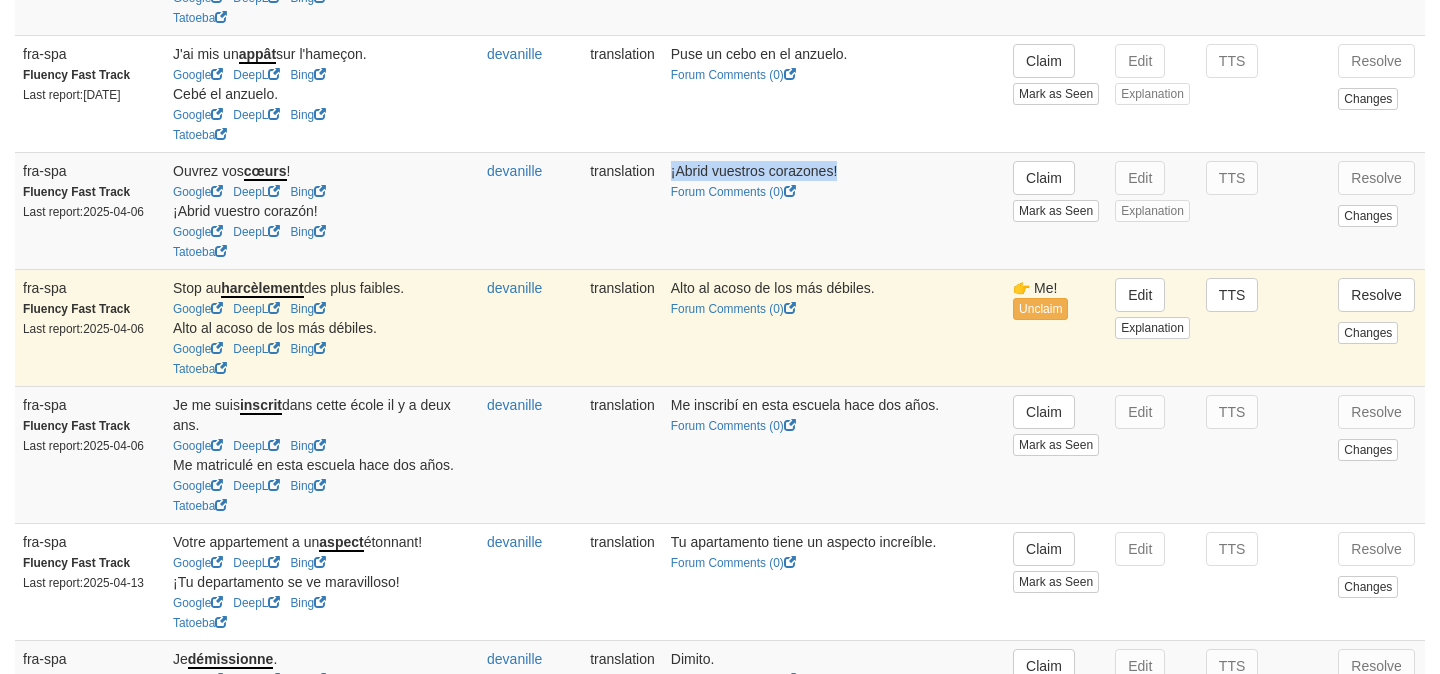 drag, startPoint x: 646, startPoint y: 186, endPoint x: 854, endPoint y: 186, distance: 208 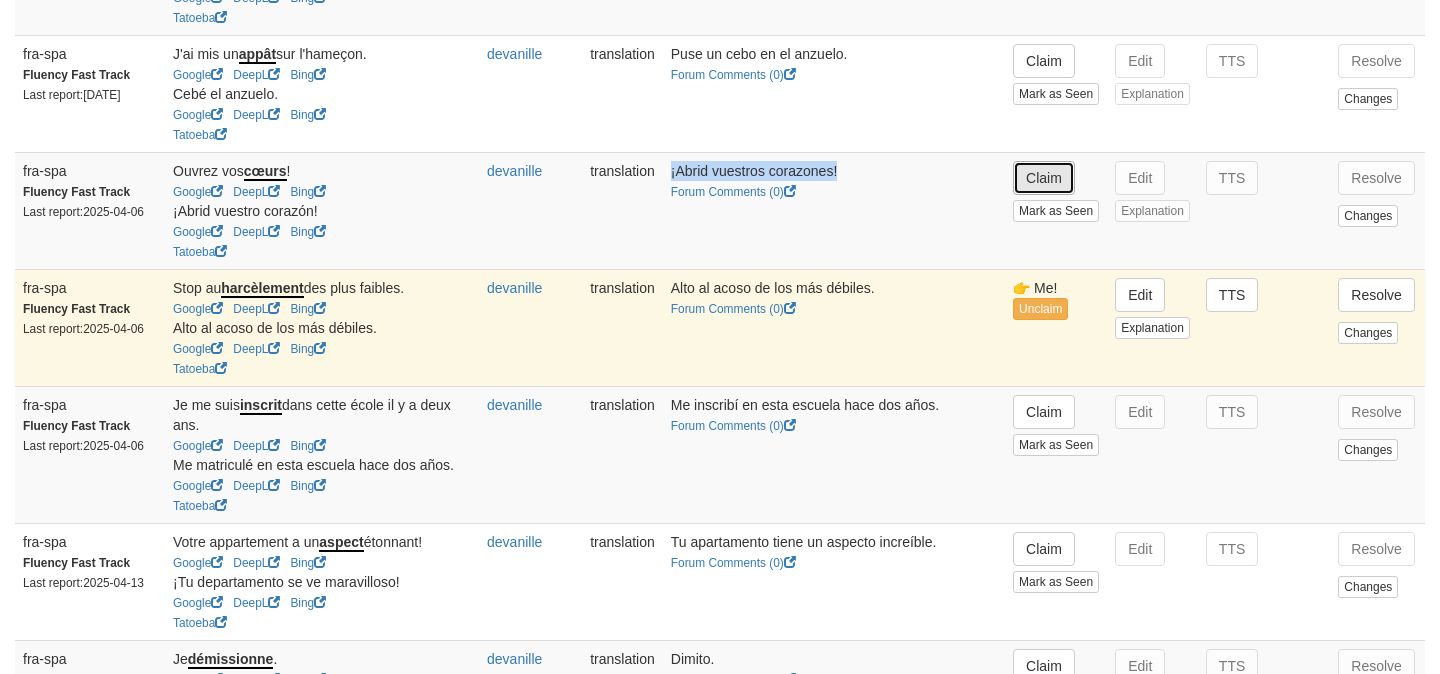 click on "Claim" at bounding box center (1044, 178) 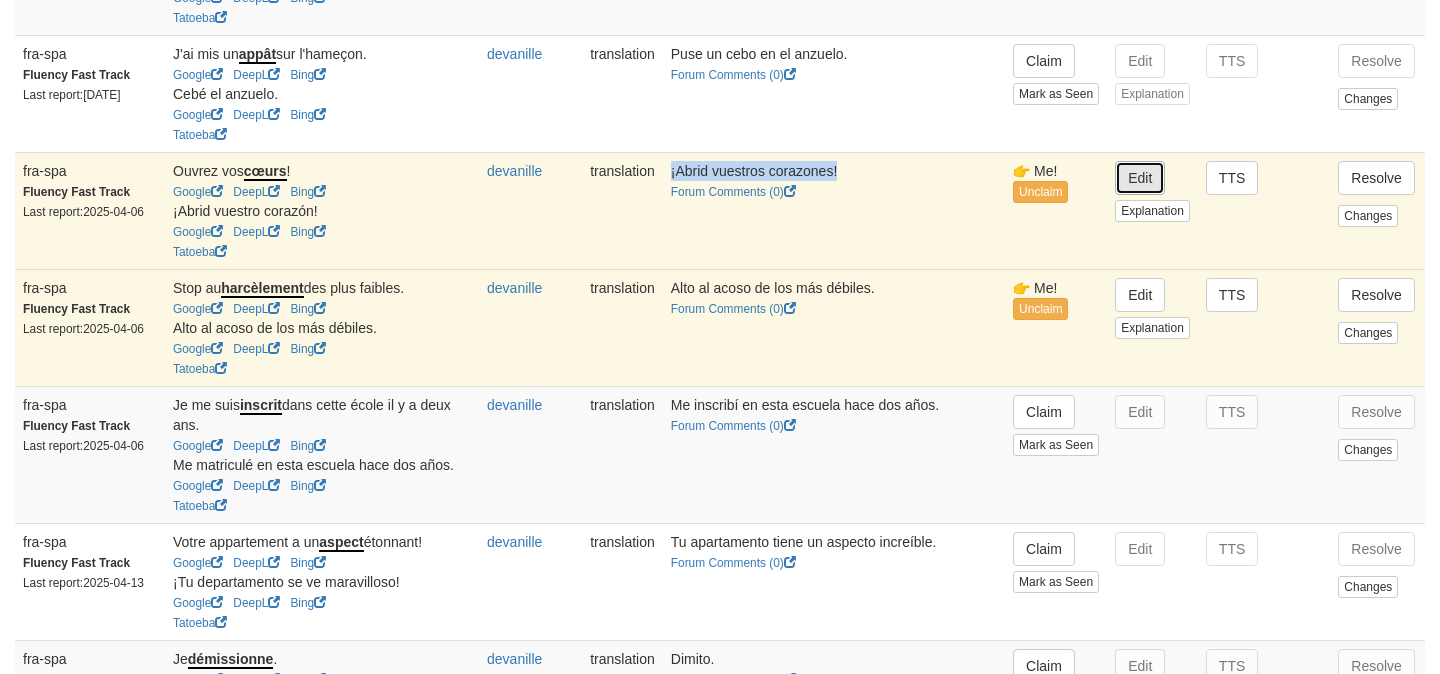 click on "Edit" at bounding box center (1140, 178) 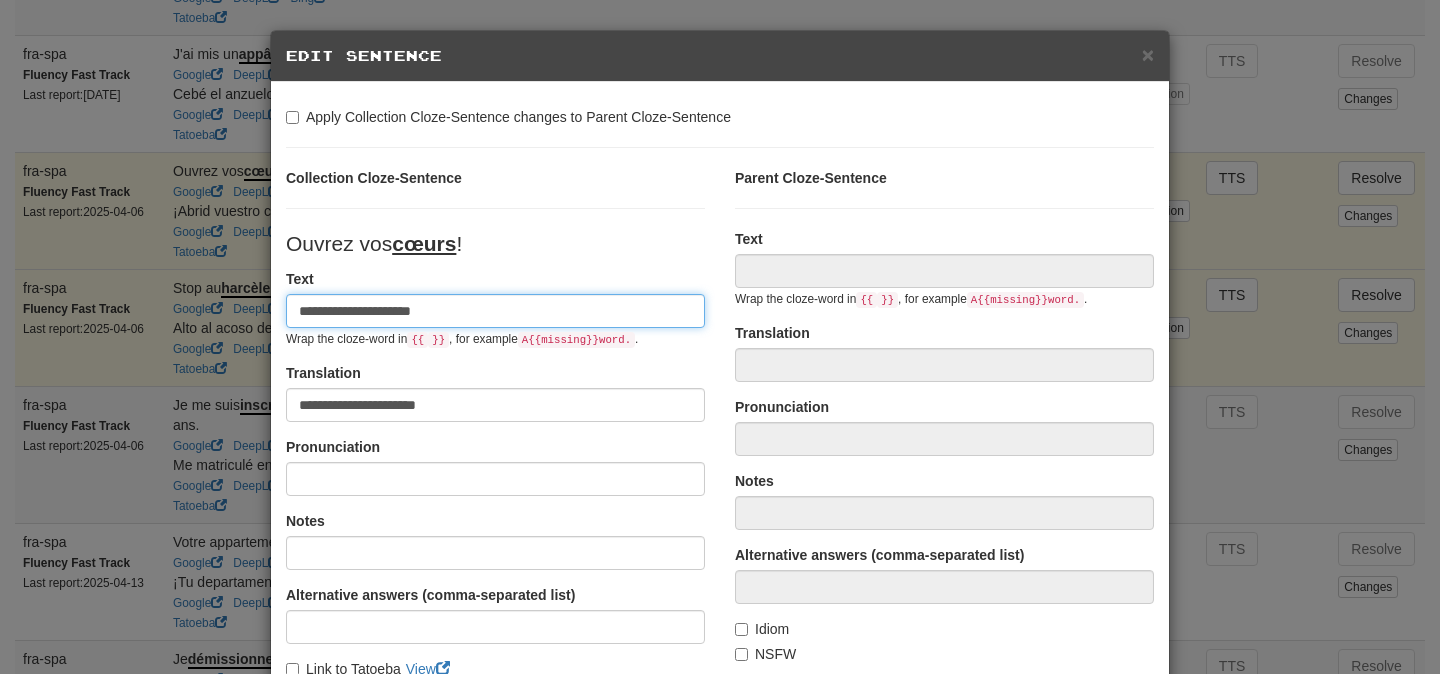 type on "**********" 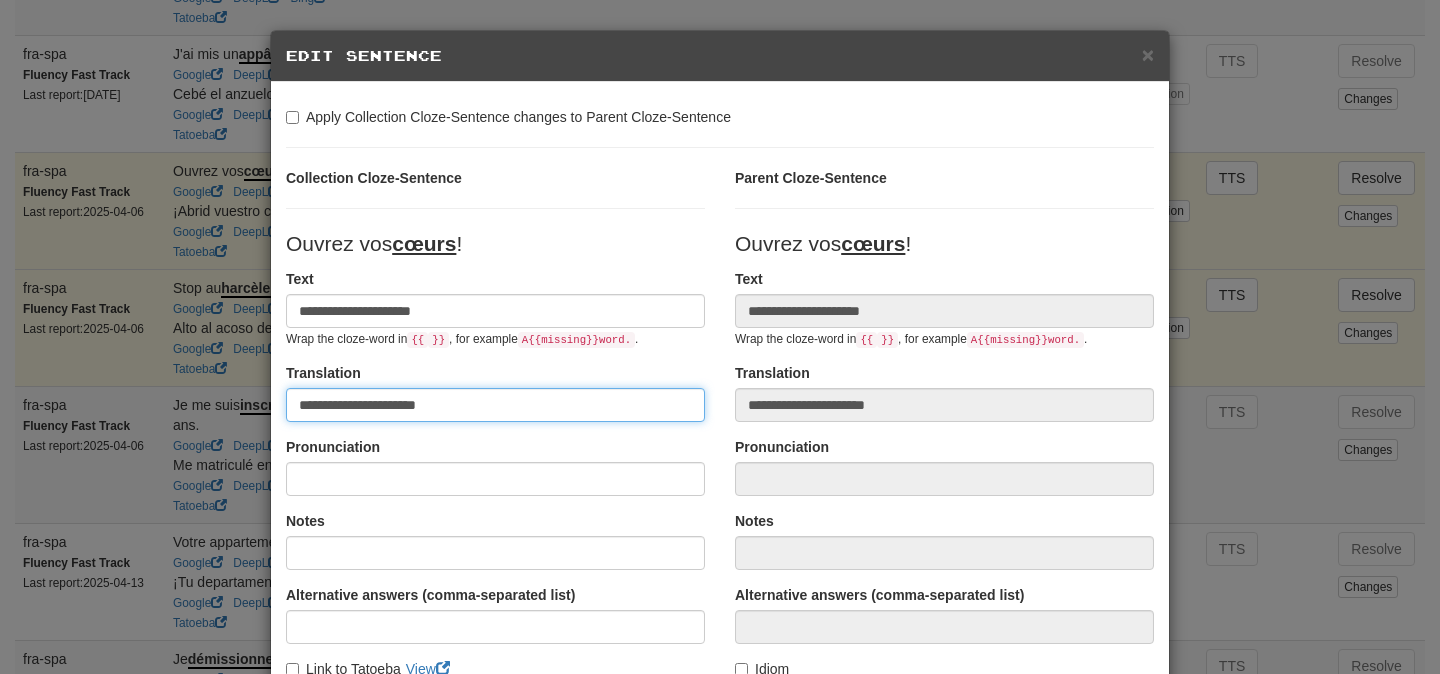 click on "**********" at bounding box center (495, 405) 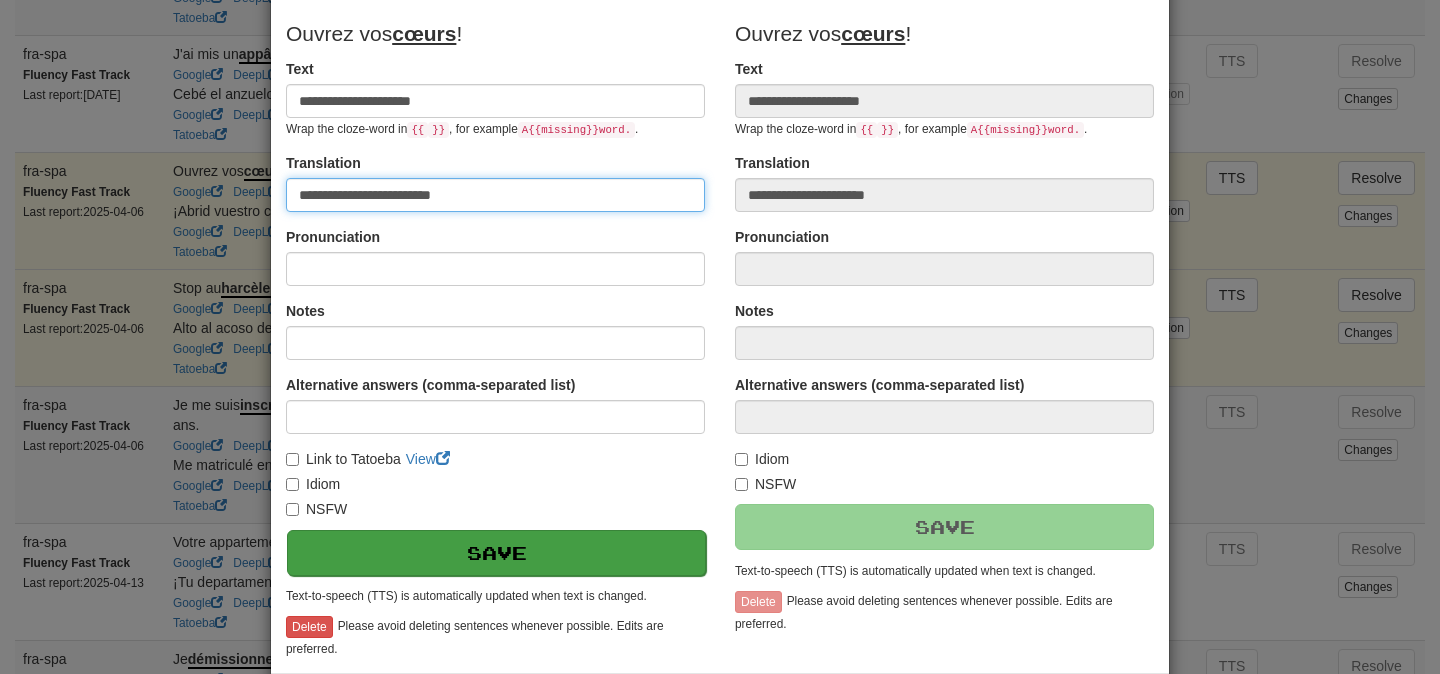 scroll, scrollTop: 274, scrollLeft: 0, axis: vertical 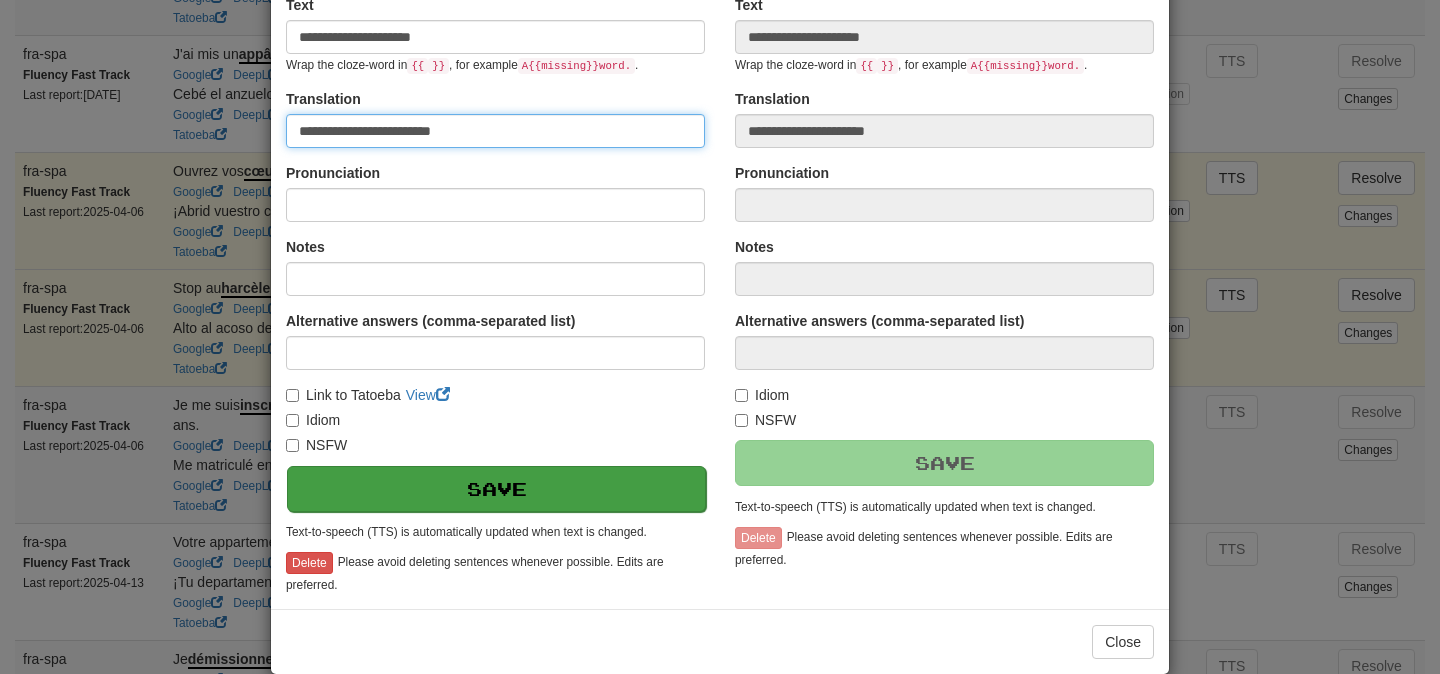 type on "**********" 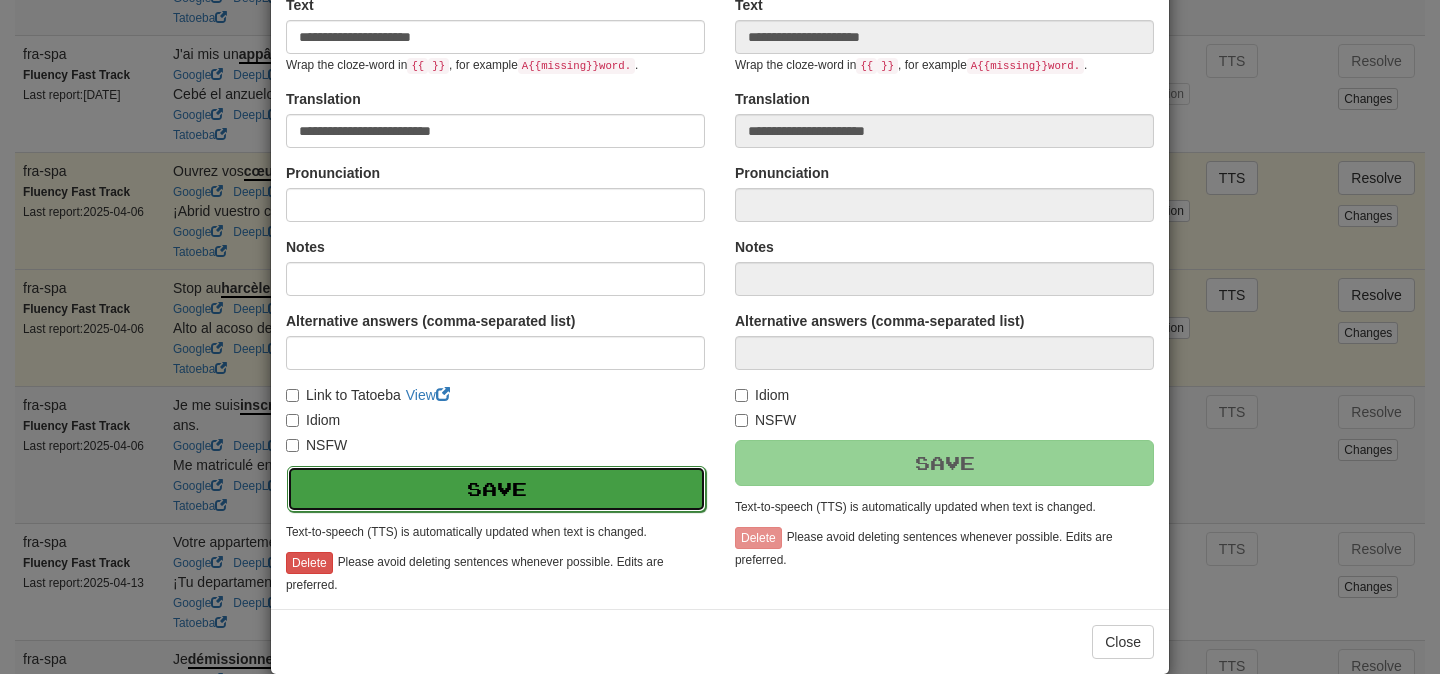 click on "Save" at bounding box center (496, 489) 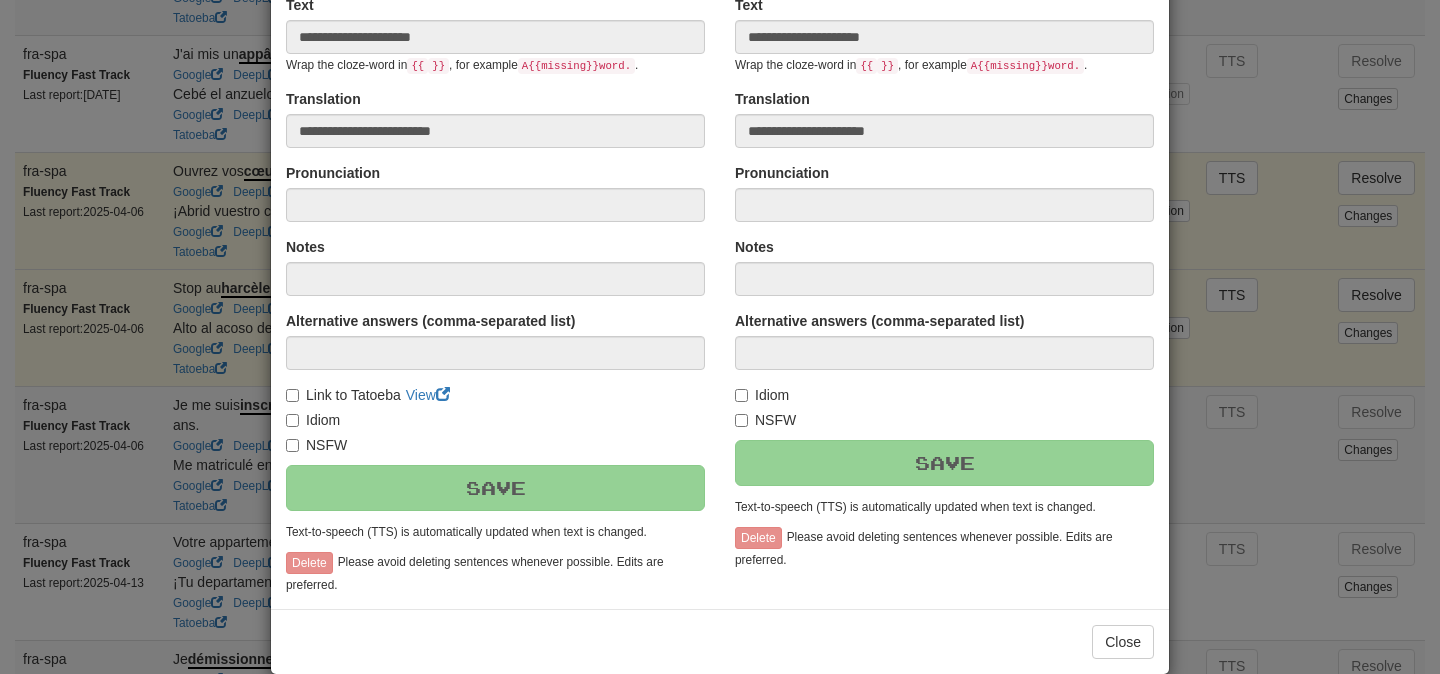 click on "**********" at bounding box center [720, 337] 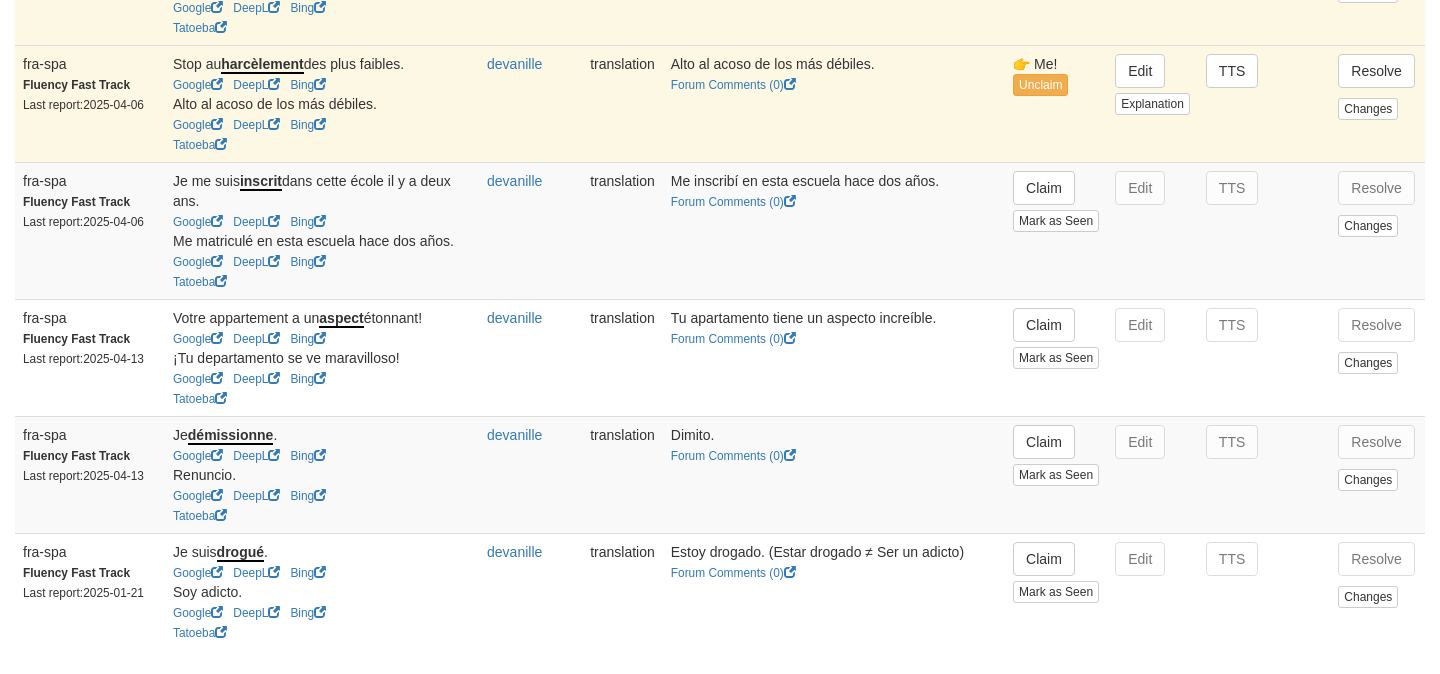 scroll, scrollTop: 3249, scrollLeft: 0, axis: vertical 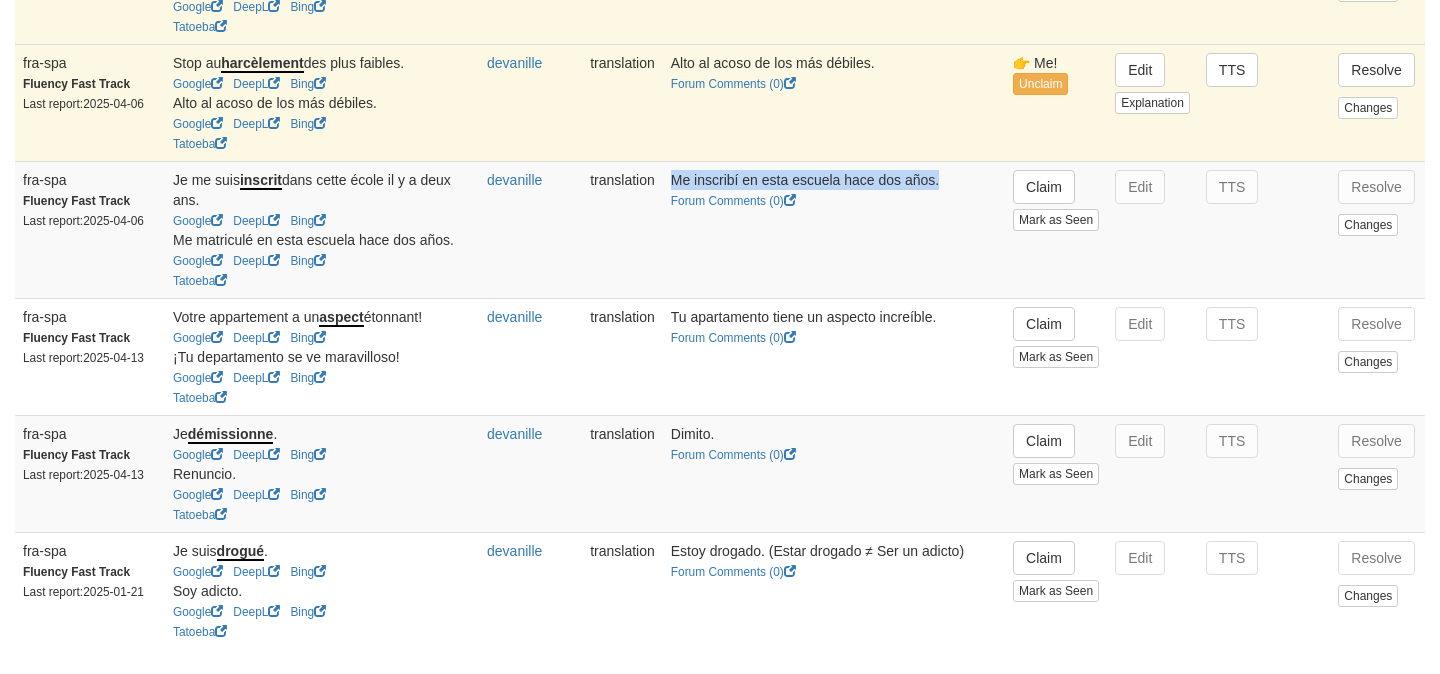 drag, startPoint x: 653, startPoint y: 200, endPoint x: 927, endPoint y: 203, distance: 274.01642 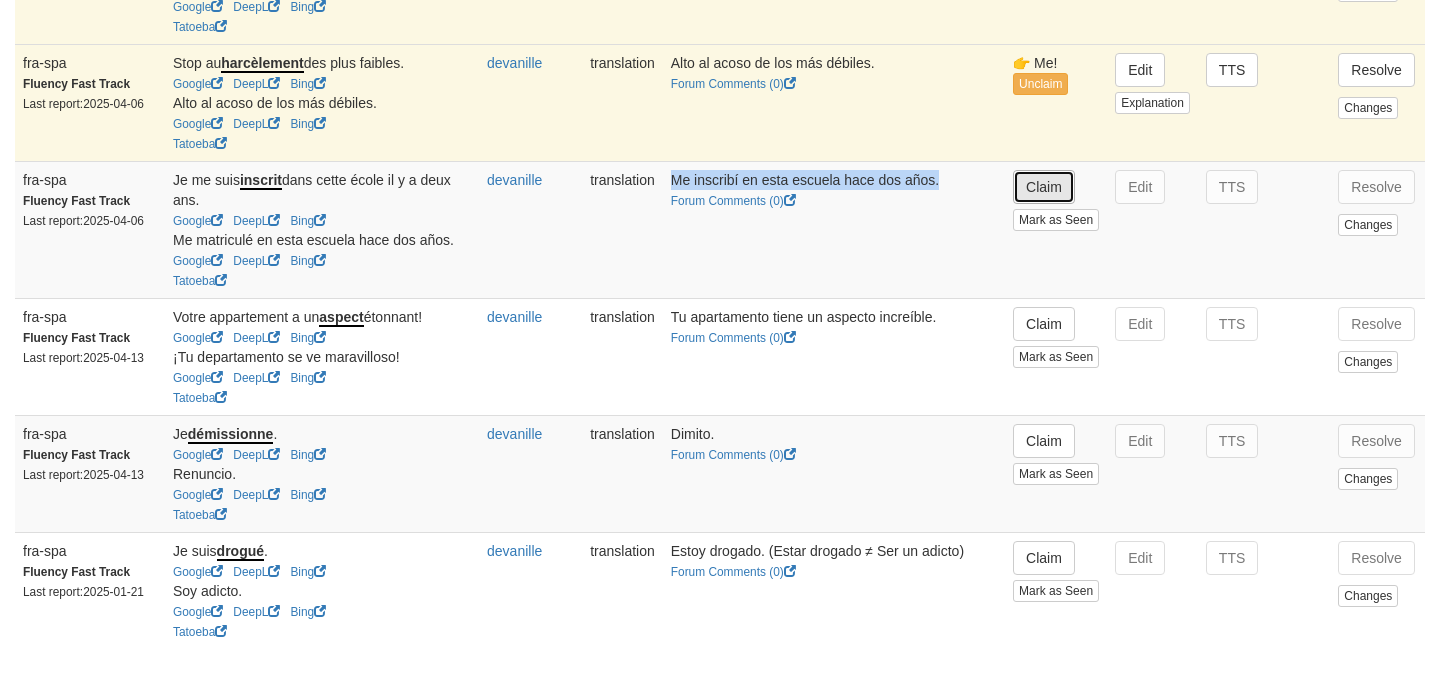 click on "Claim" at bounding box center [1044, 187] 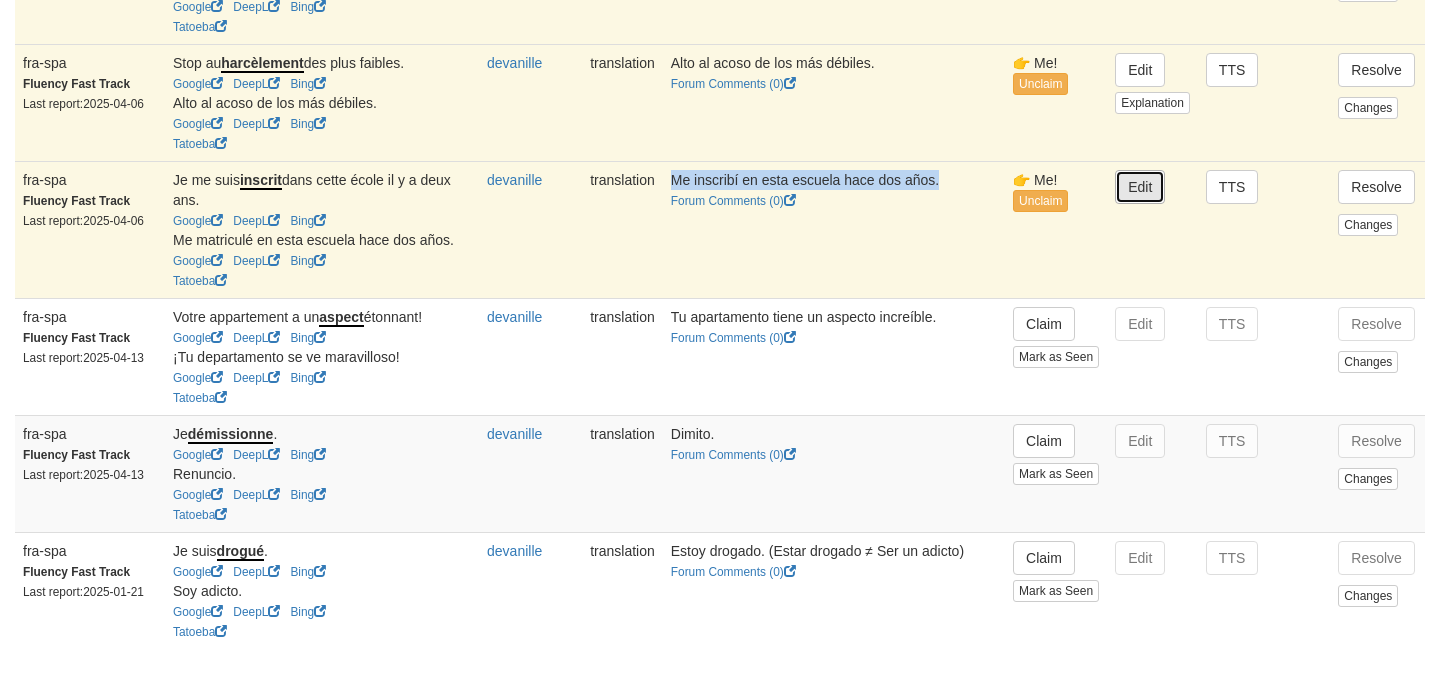 click on "Edit" at bounding box center (1140, 187) 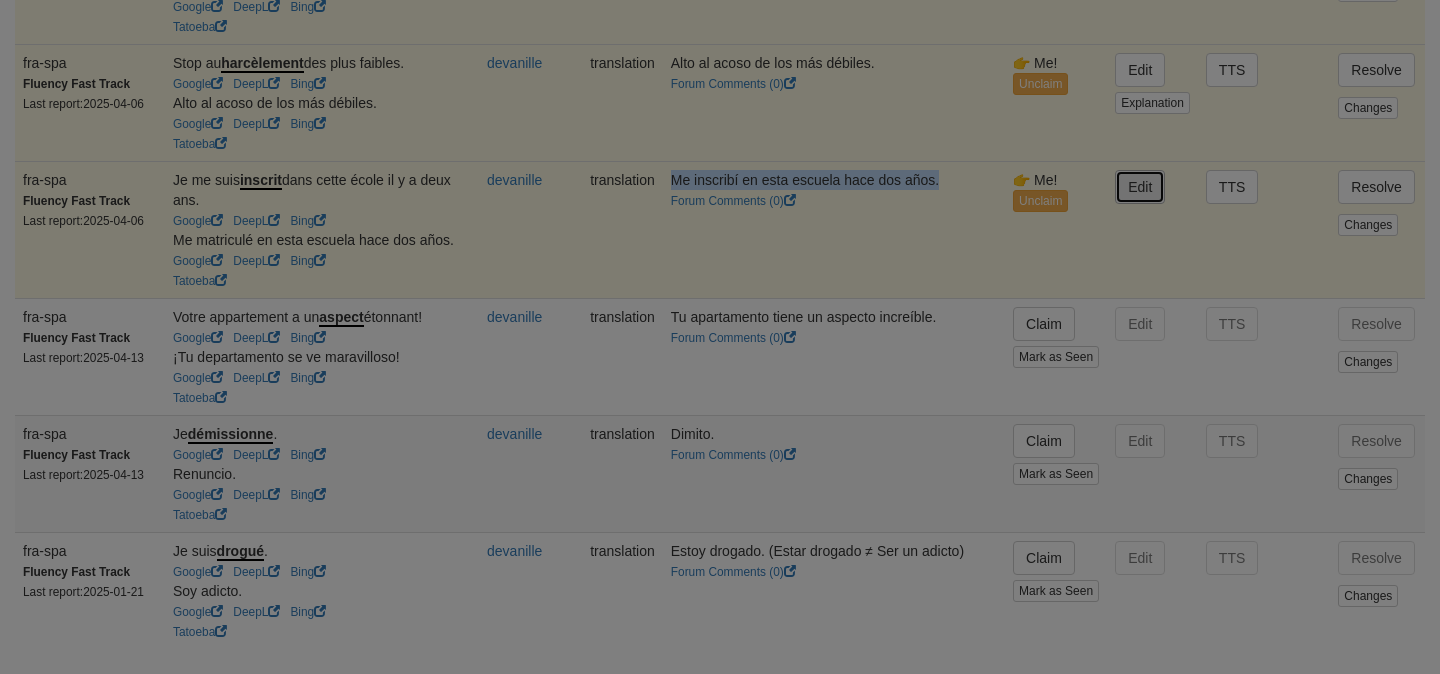 type on "**********" 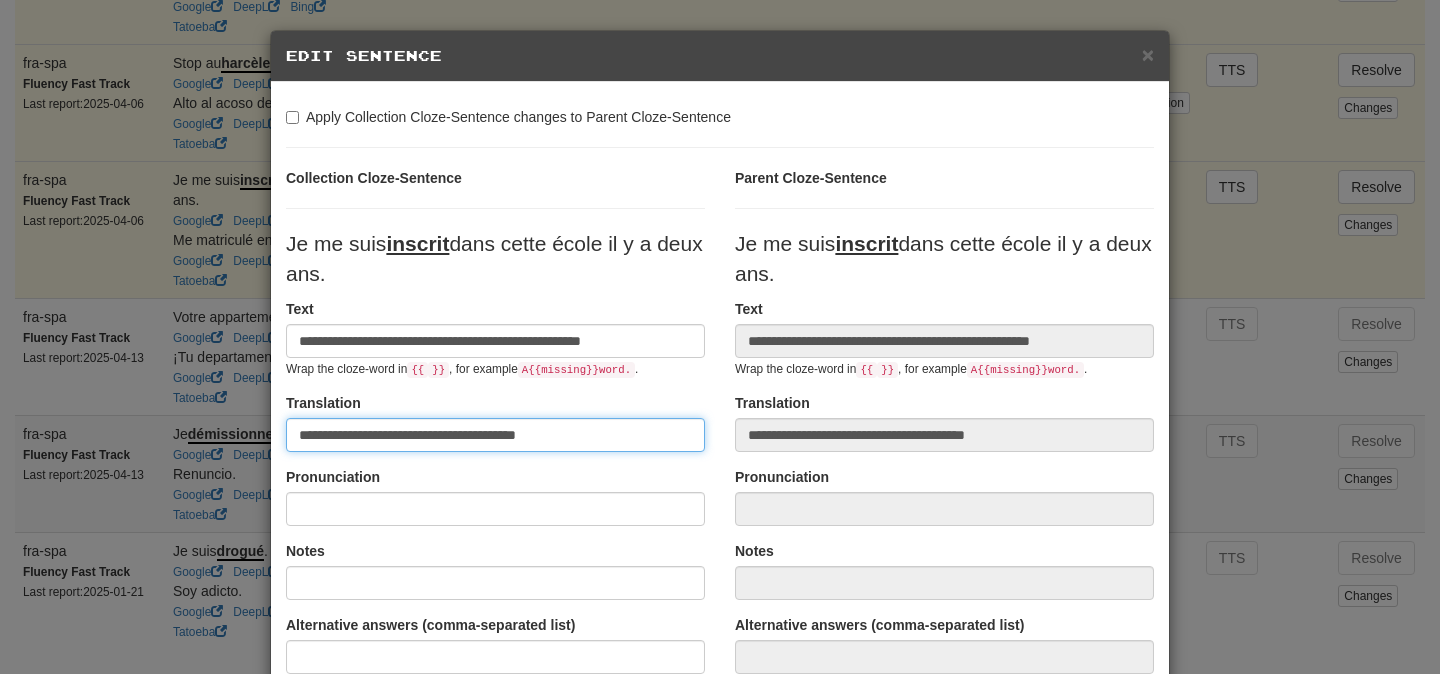 click on "**********" at bounding box center [495, 435] 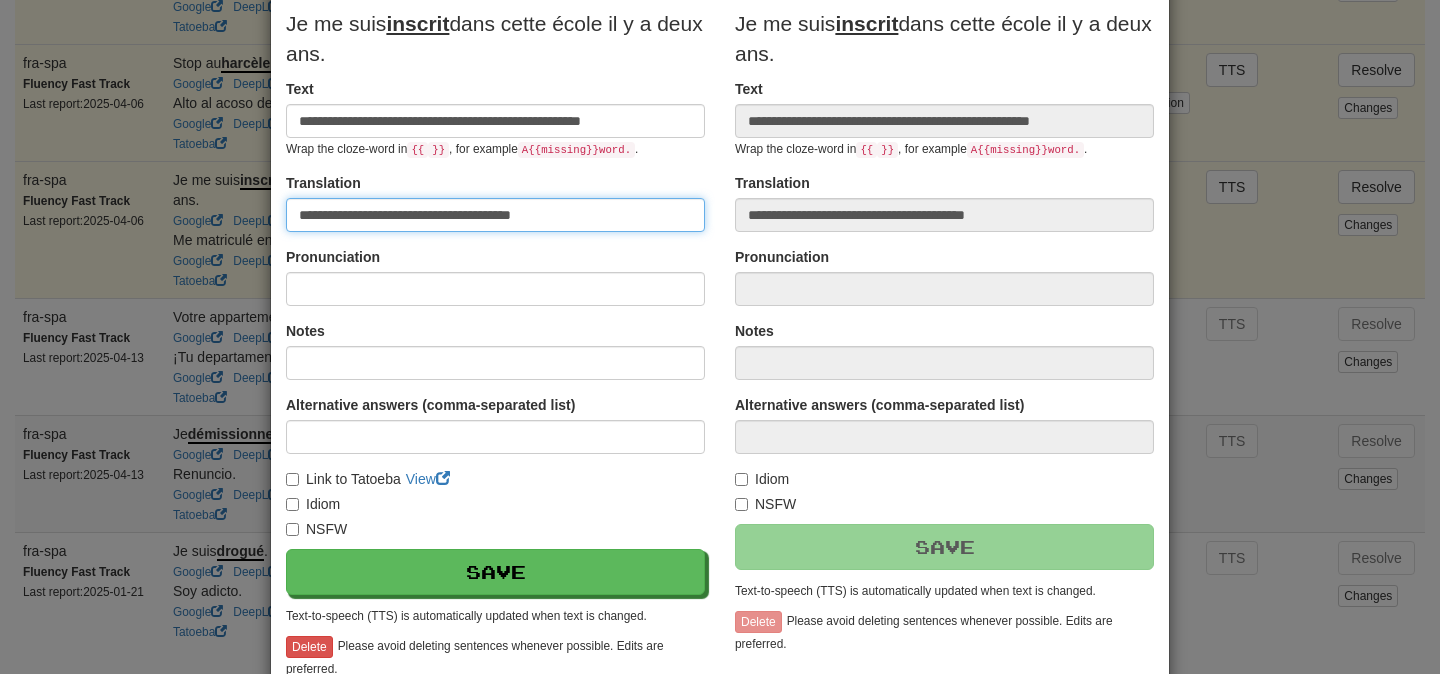 scroll, scrollTop: 255, scrollLeft: 0, axis: vertical 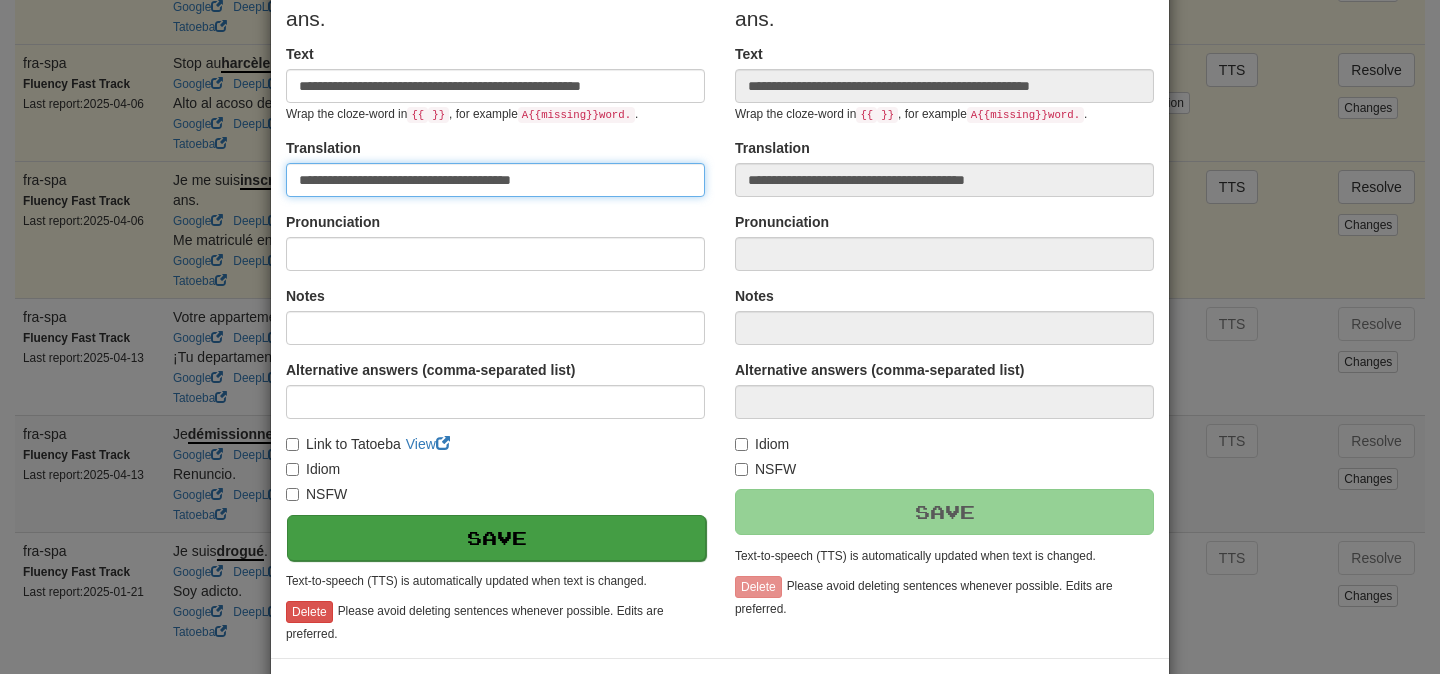 type on "**********" 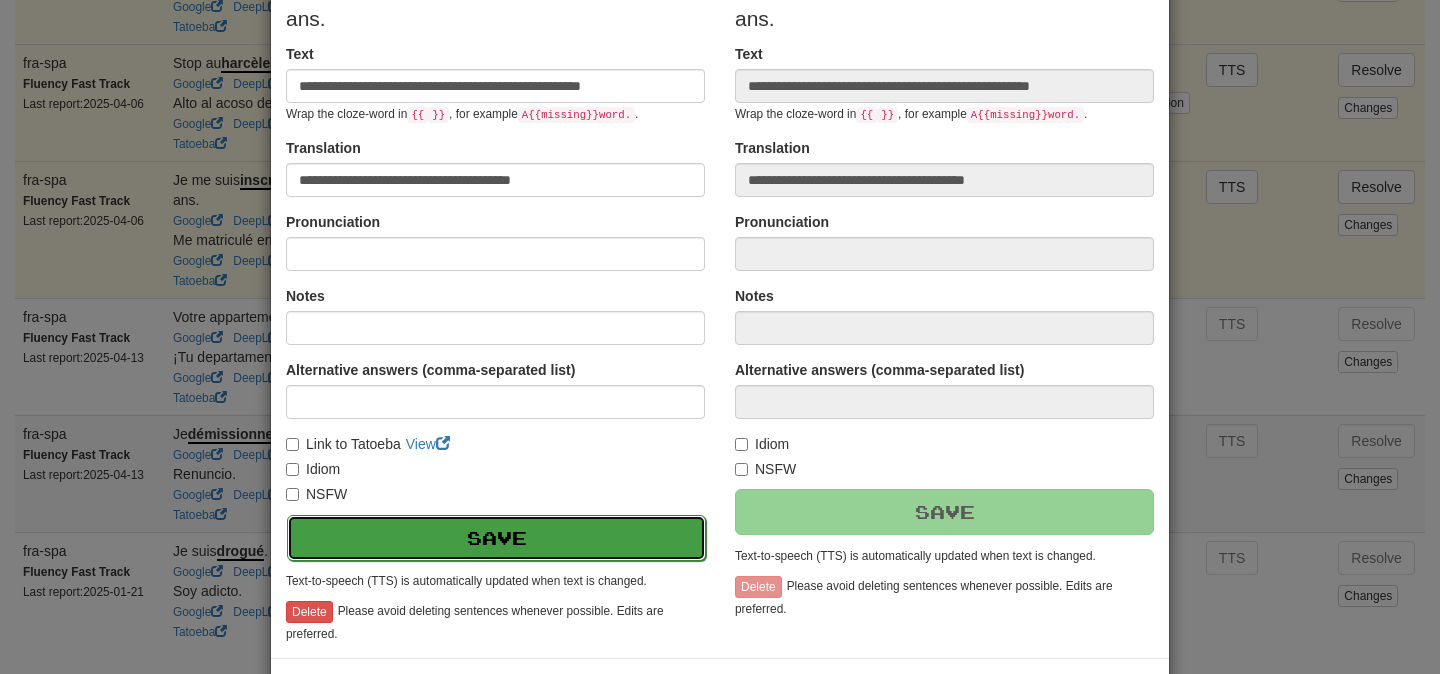 click on "Save" at bounding box center (496, 538) 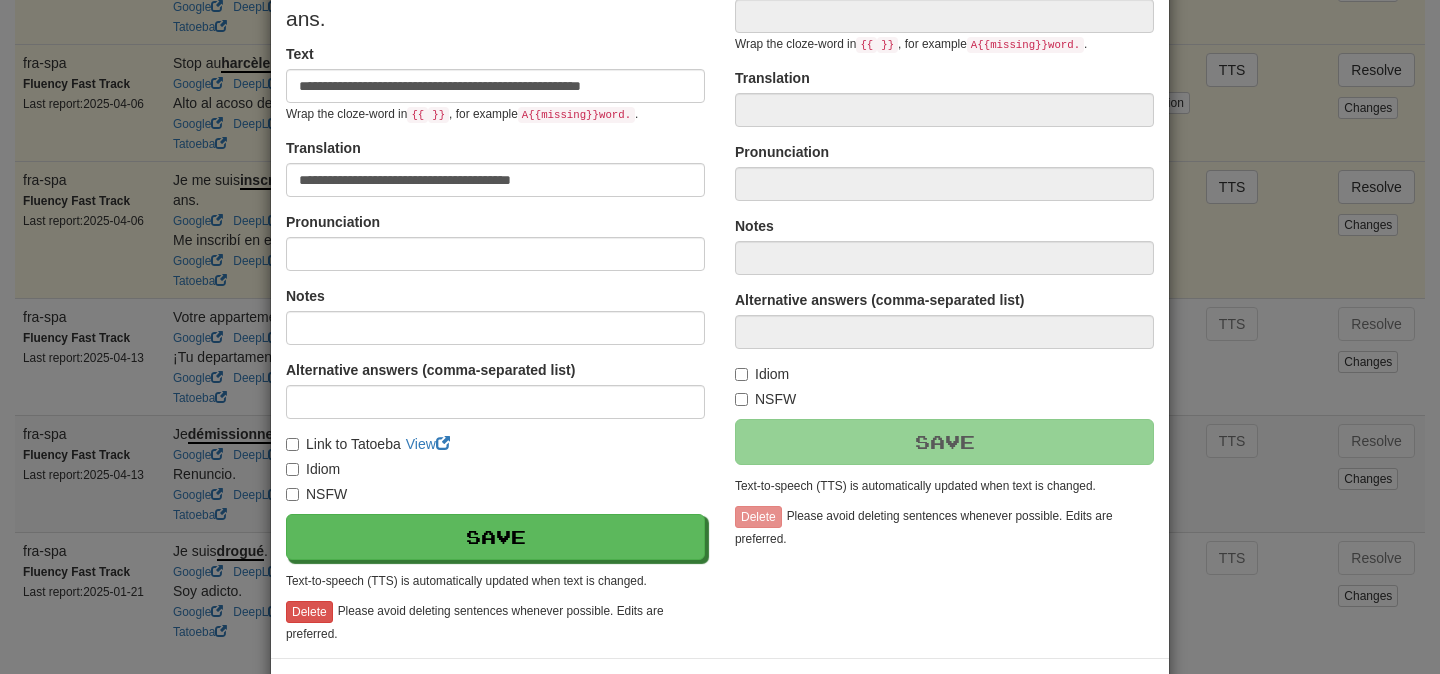 type on "**********" 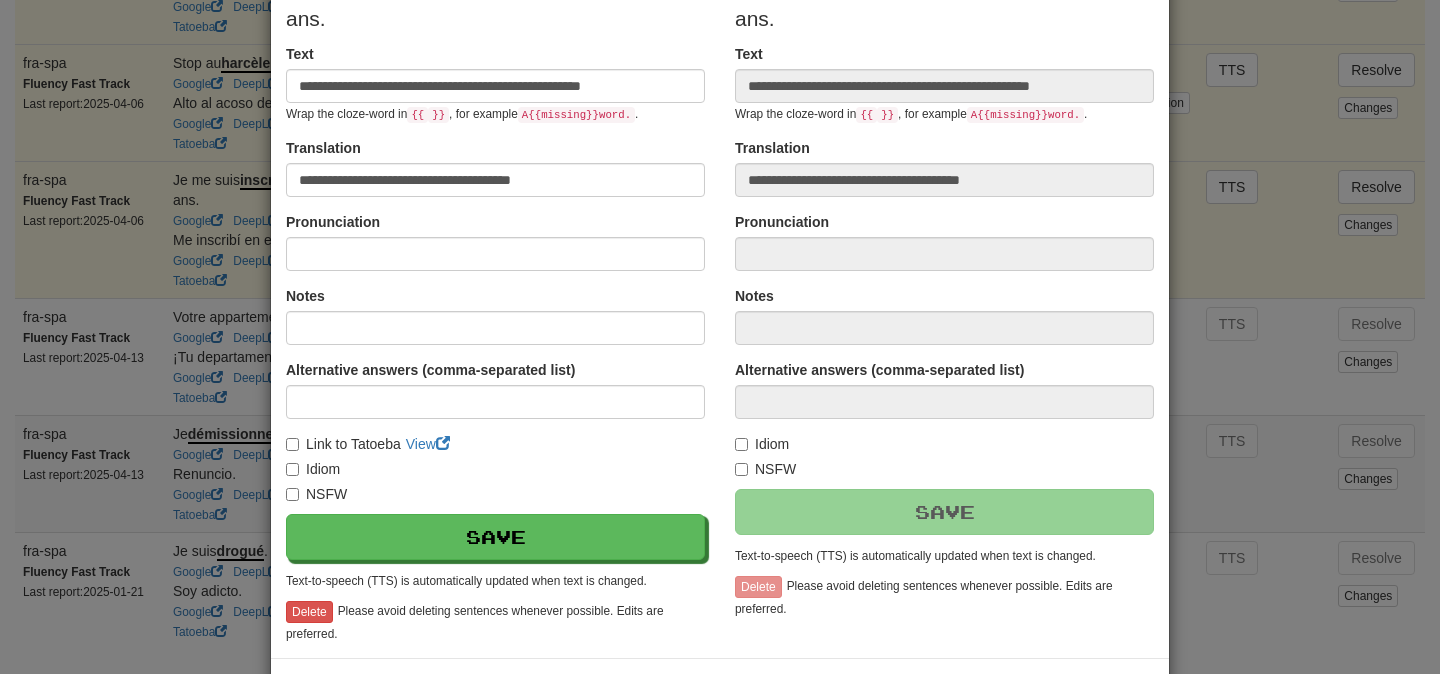 click on "**********" at bounding box center [720, 337] 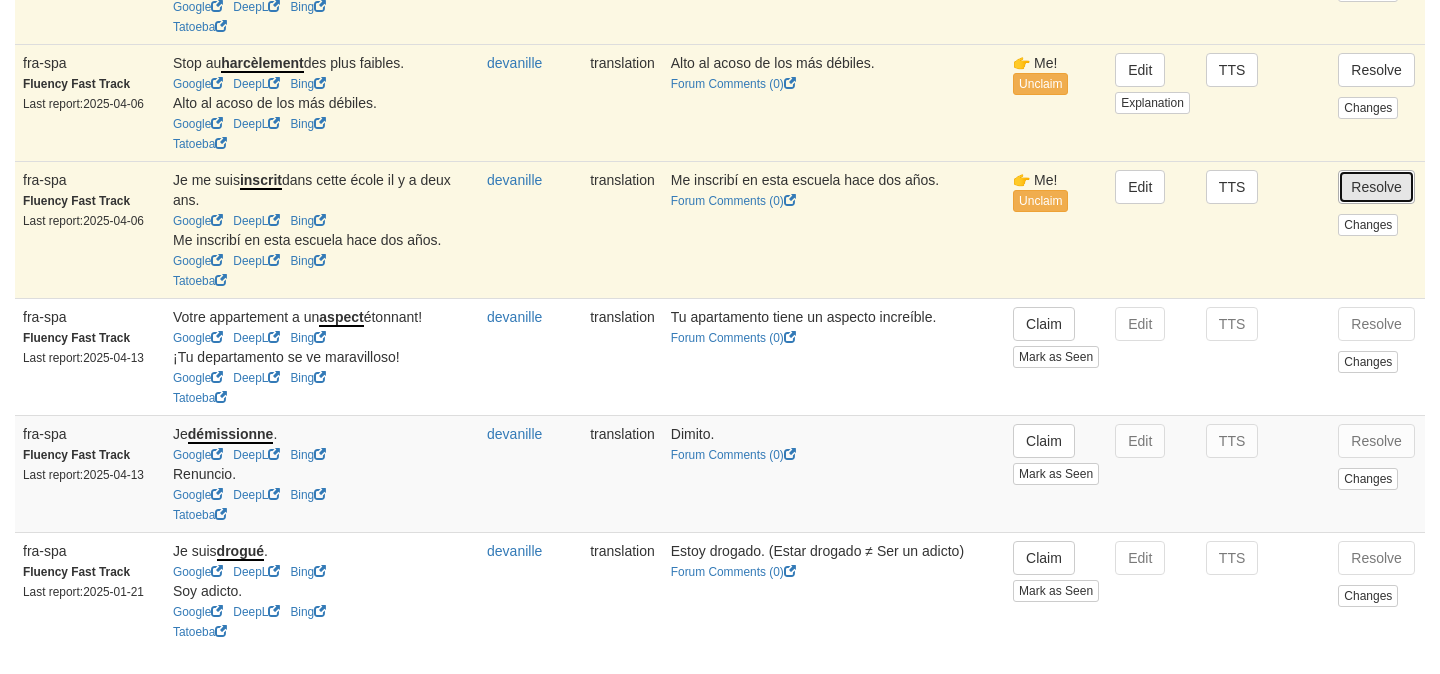 click on "Resolve" at bounding box center [1376, 187] 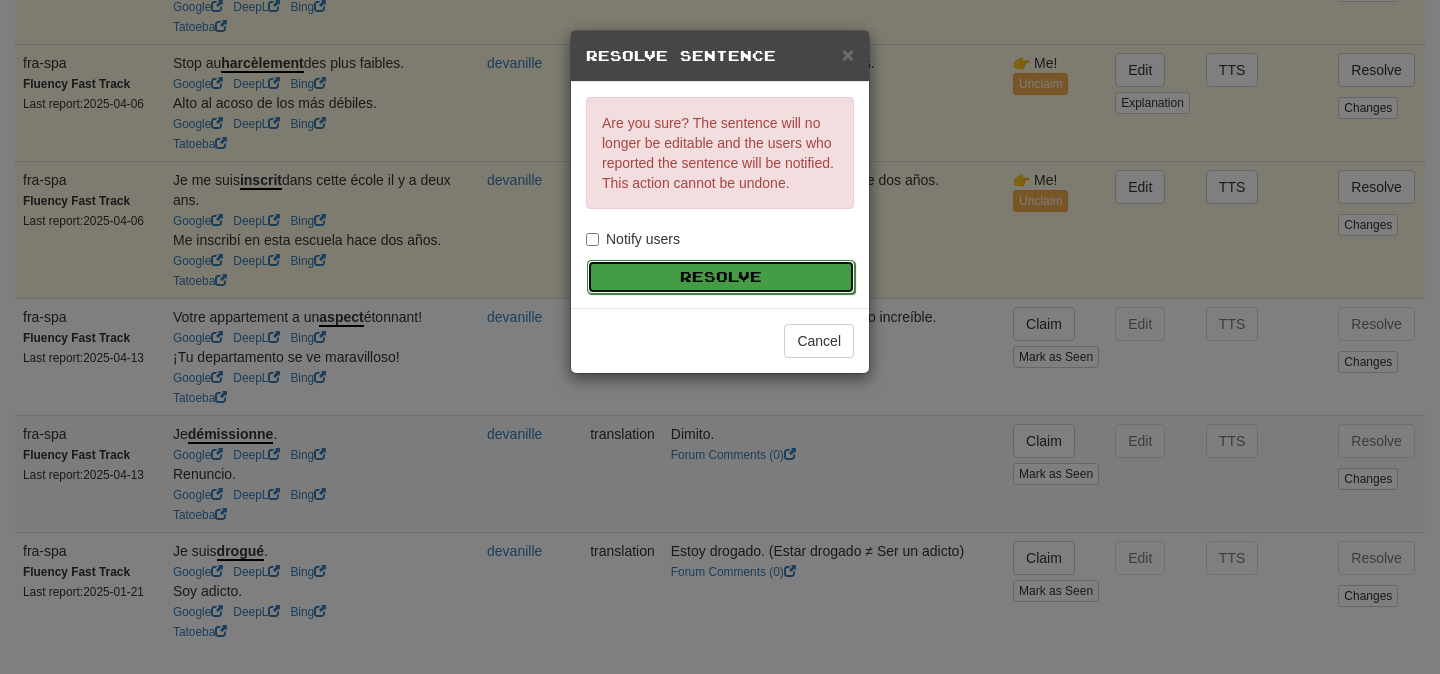 click on "Resolve" at bounding box center (721, 277) 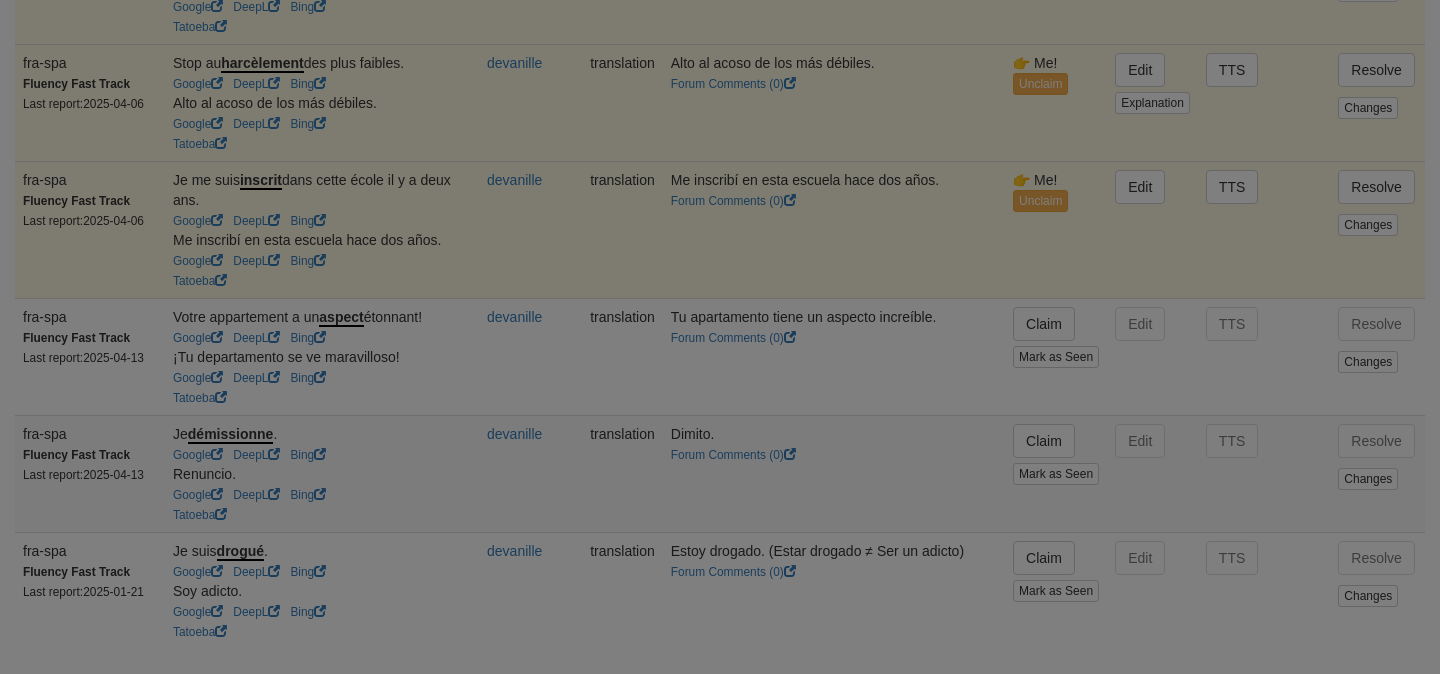 click on "× Resolve Sentence Are you sure? The sentence will no longer be editable and the users who reported the sentence will be notified. This action cannot be undone. Notify users Resolve Cancel" at bounding box center (720, 337) 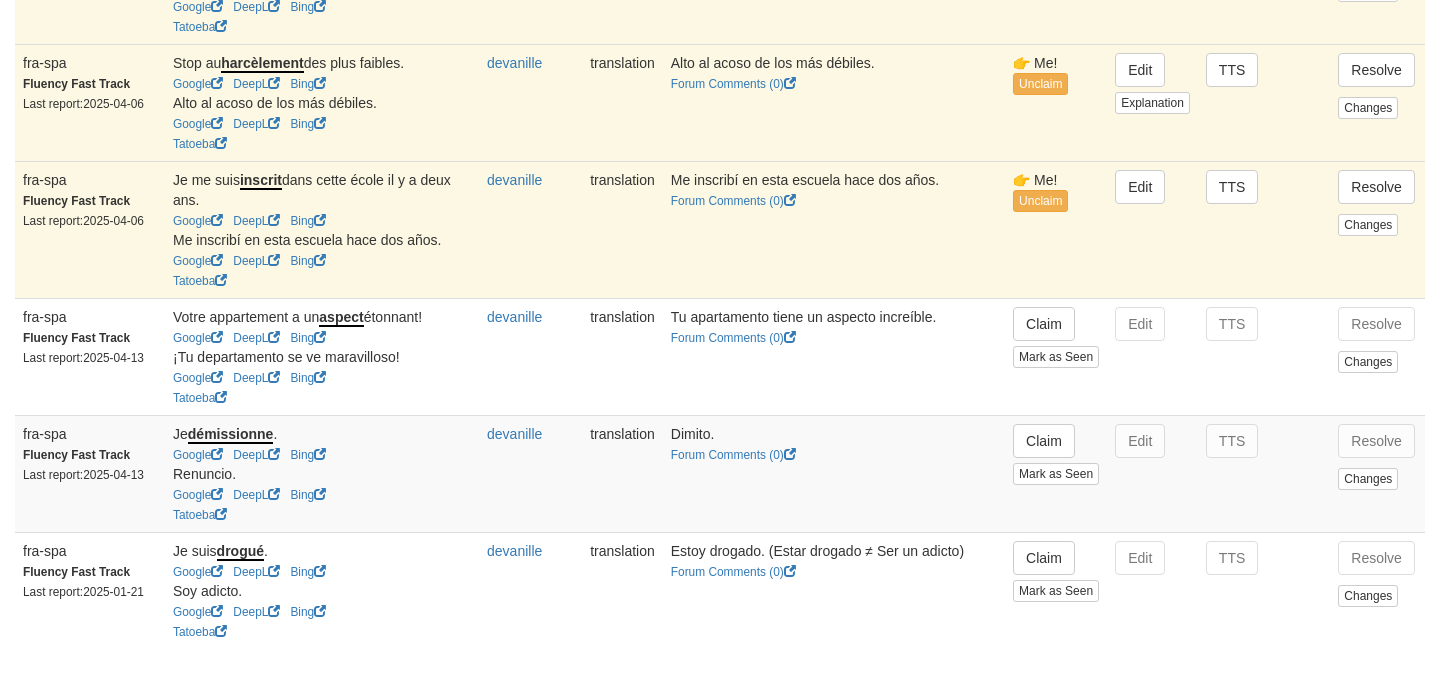 click at bounding box center (720, 337) 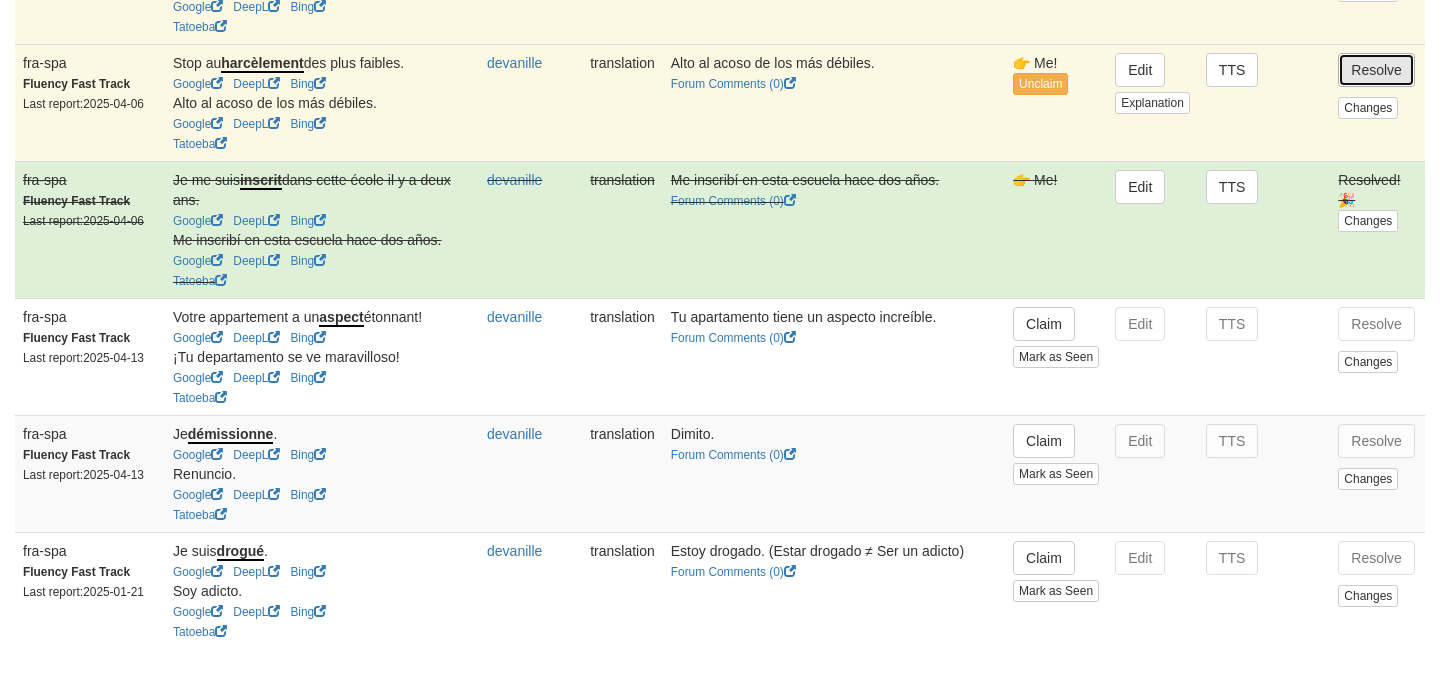 click on "Resolve" at bounding box center [1376, 70] 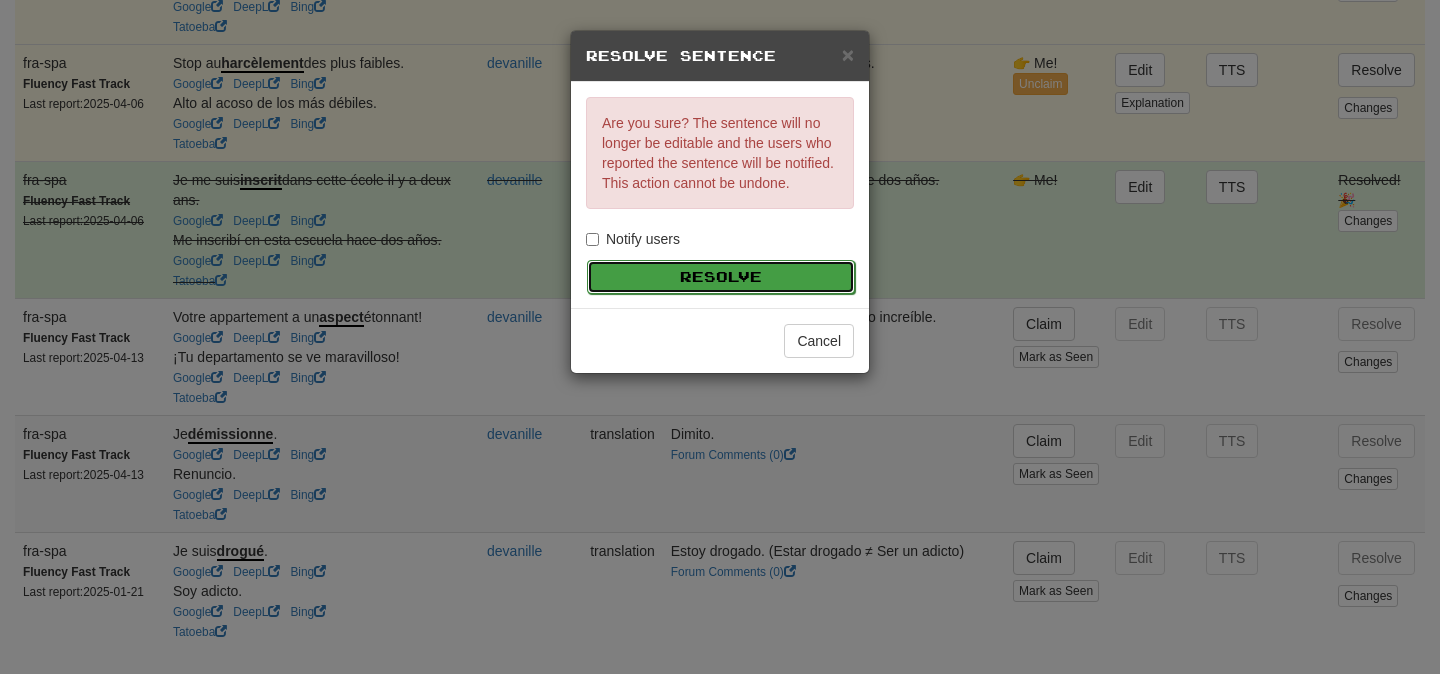 click on "Resolve" at bounding box center [721, 277] 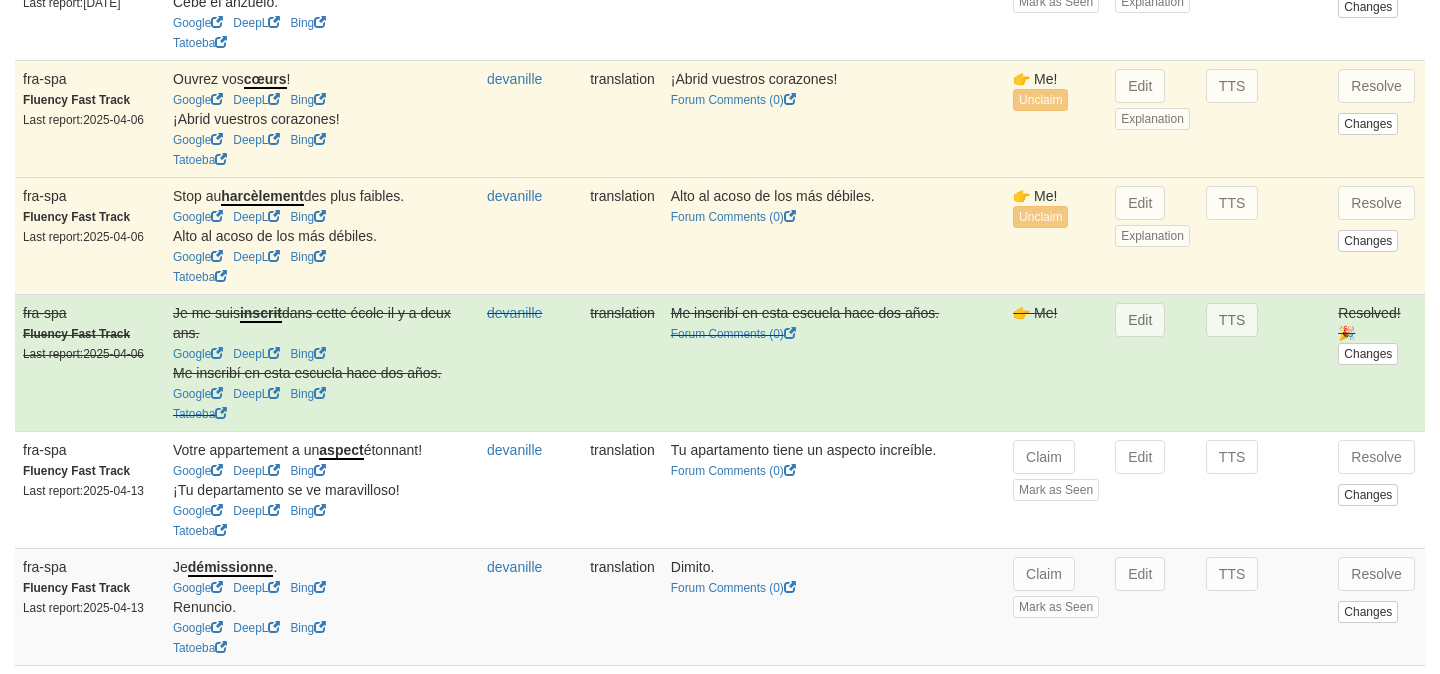 scroll, scrollTop: 3100, scrollLeft: 0, axis: vertical 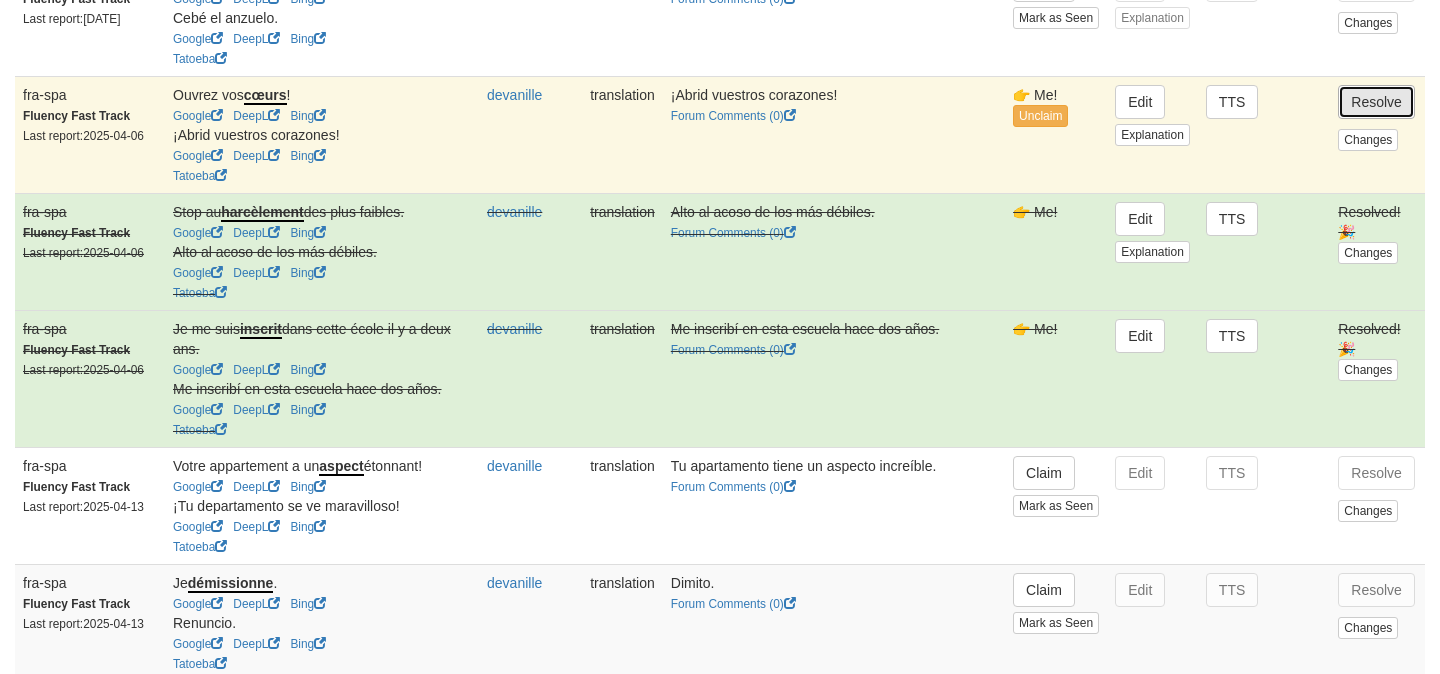 click on "Resolve" at bounding box center [1376, 102] 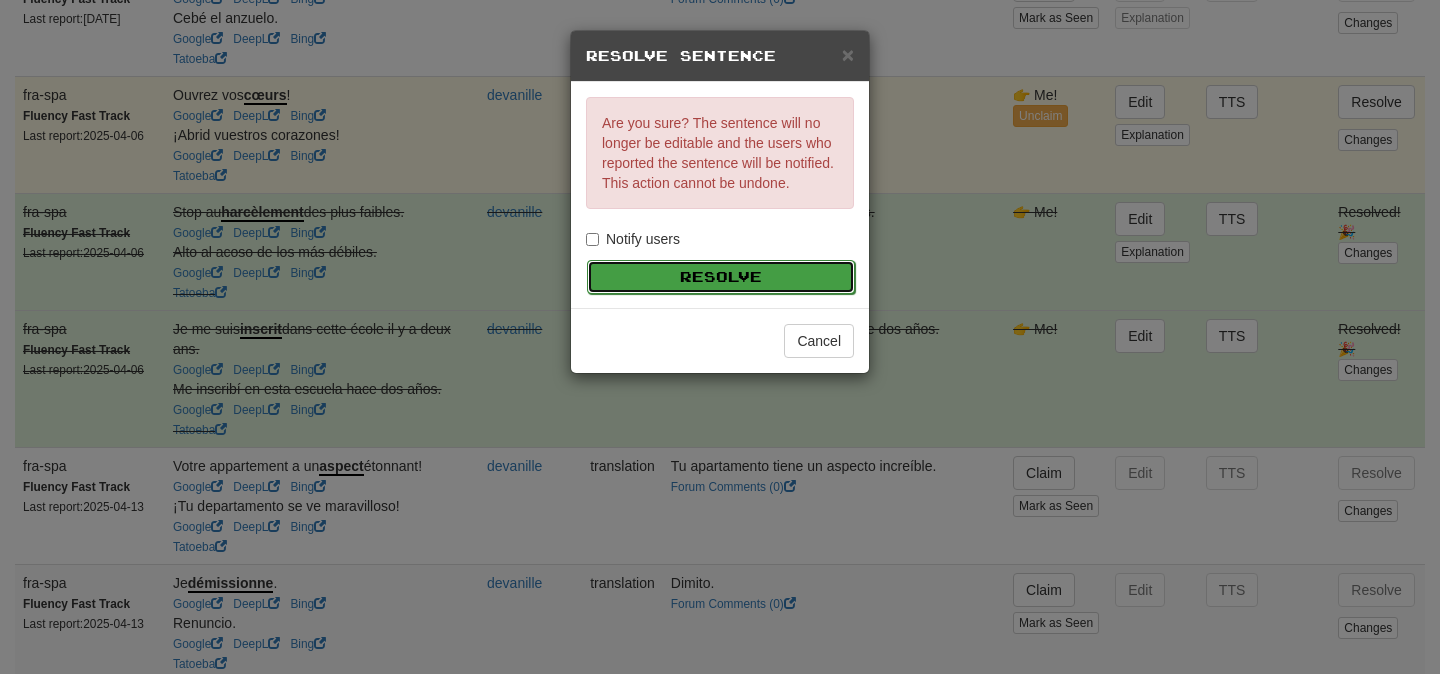 click on "Resolve" at bounding box center [721, 277] 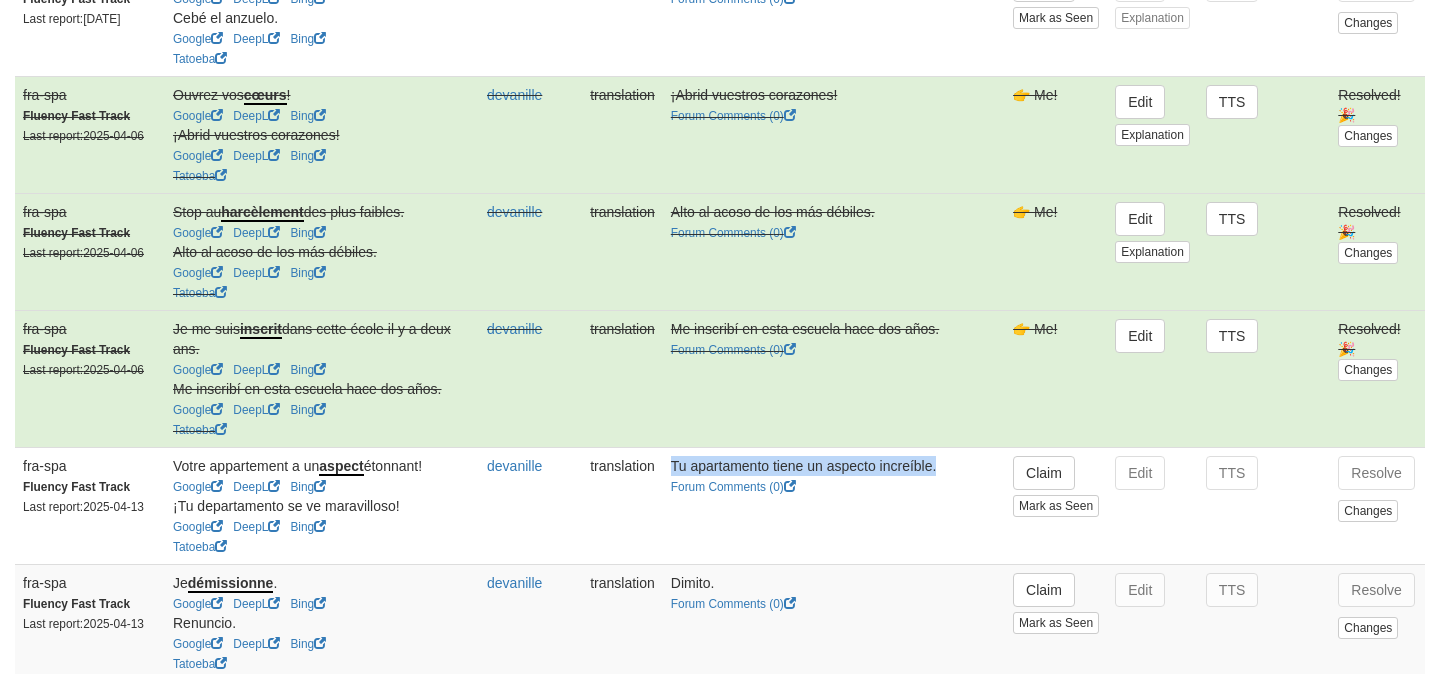 drag, startPoint x: 648, startPoint y: 479, endPoint x: 930, endPoint y: 483, distance: 282.02838 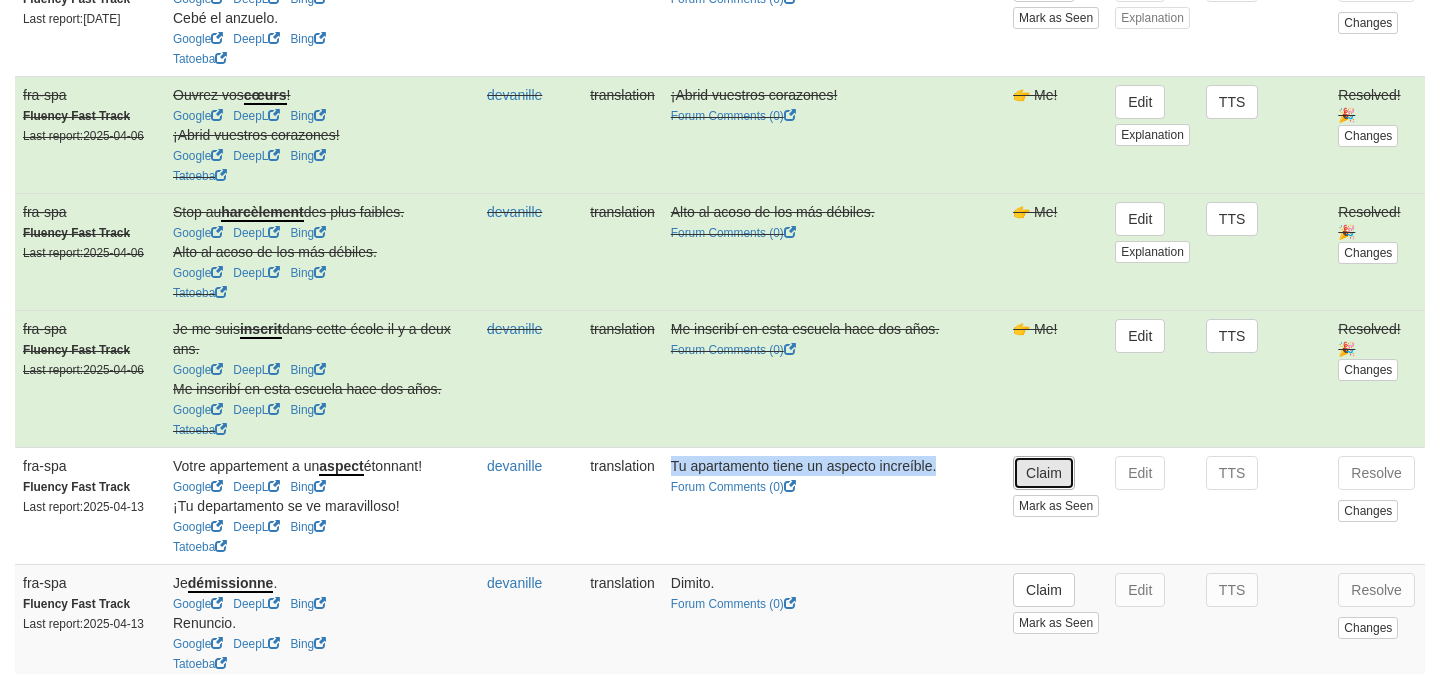 click on "Claim" at bounding box center [1044, 473] 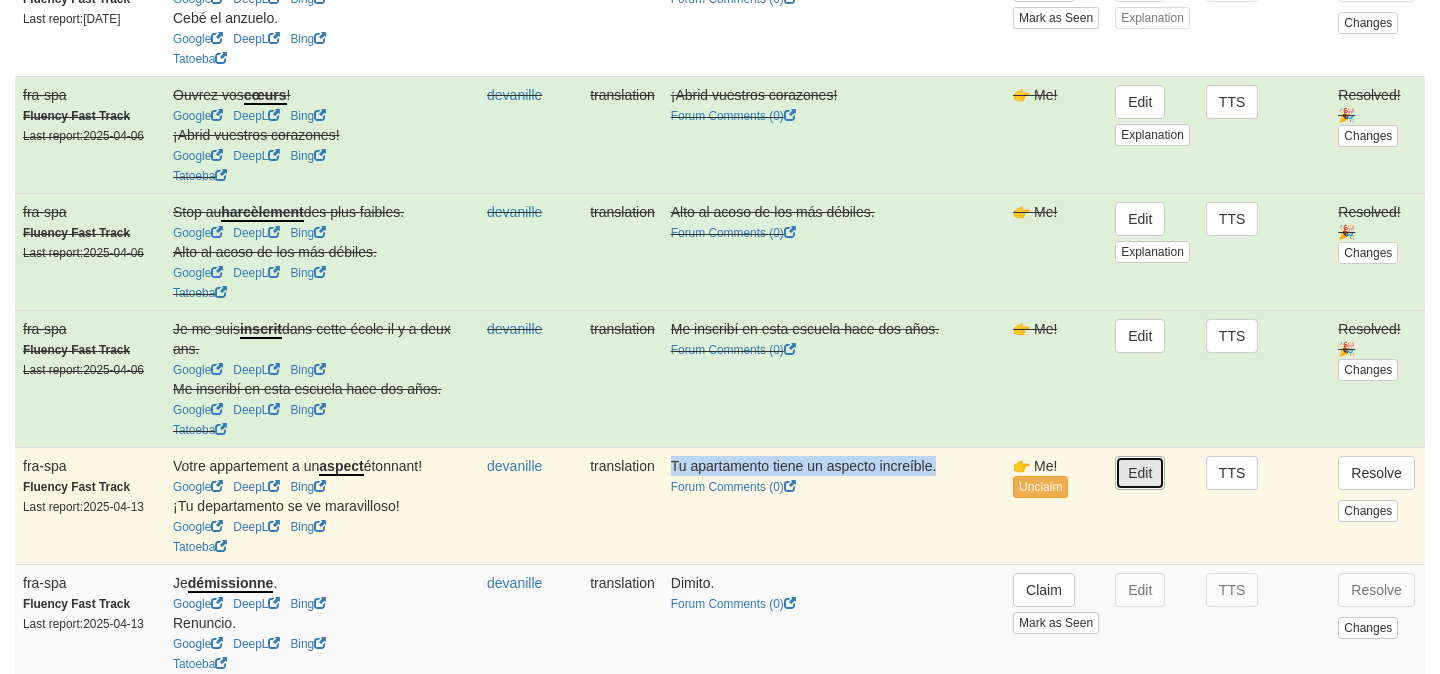 click on "Edit" at bounding box center [1140, 473] 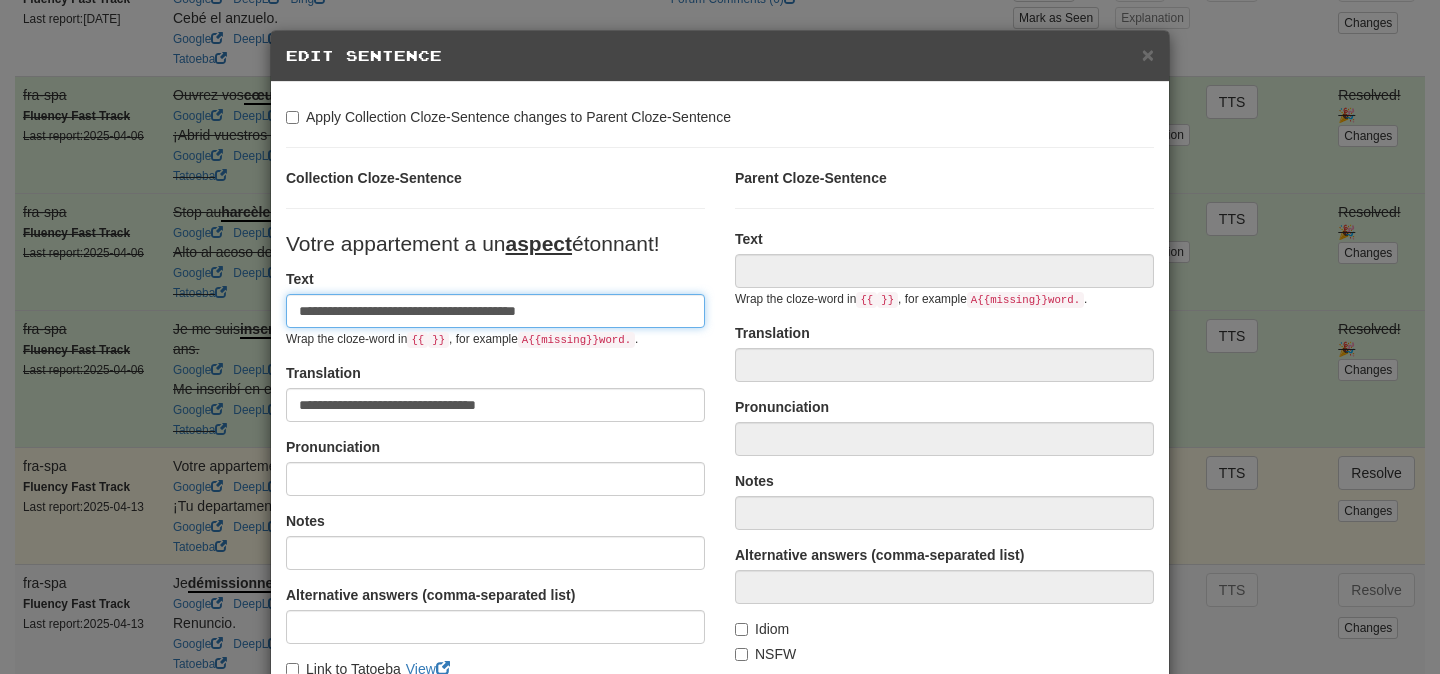 type on "**********" 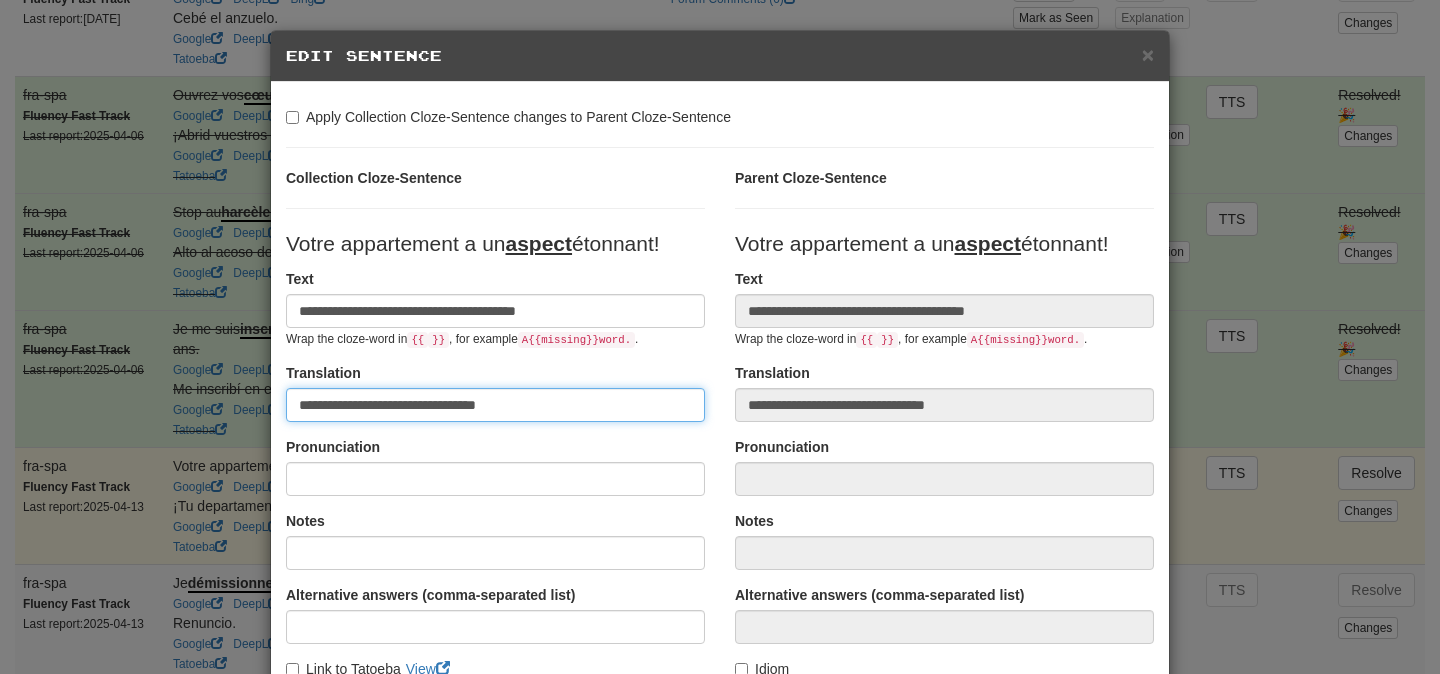 drag, startPoint x: 303, startPoint y: 405, endPoint x: 524, endPoint y: 409, distance: 221.0362 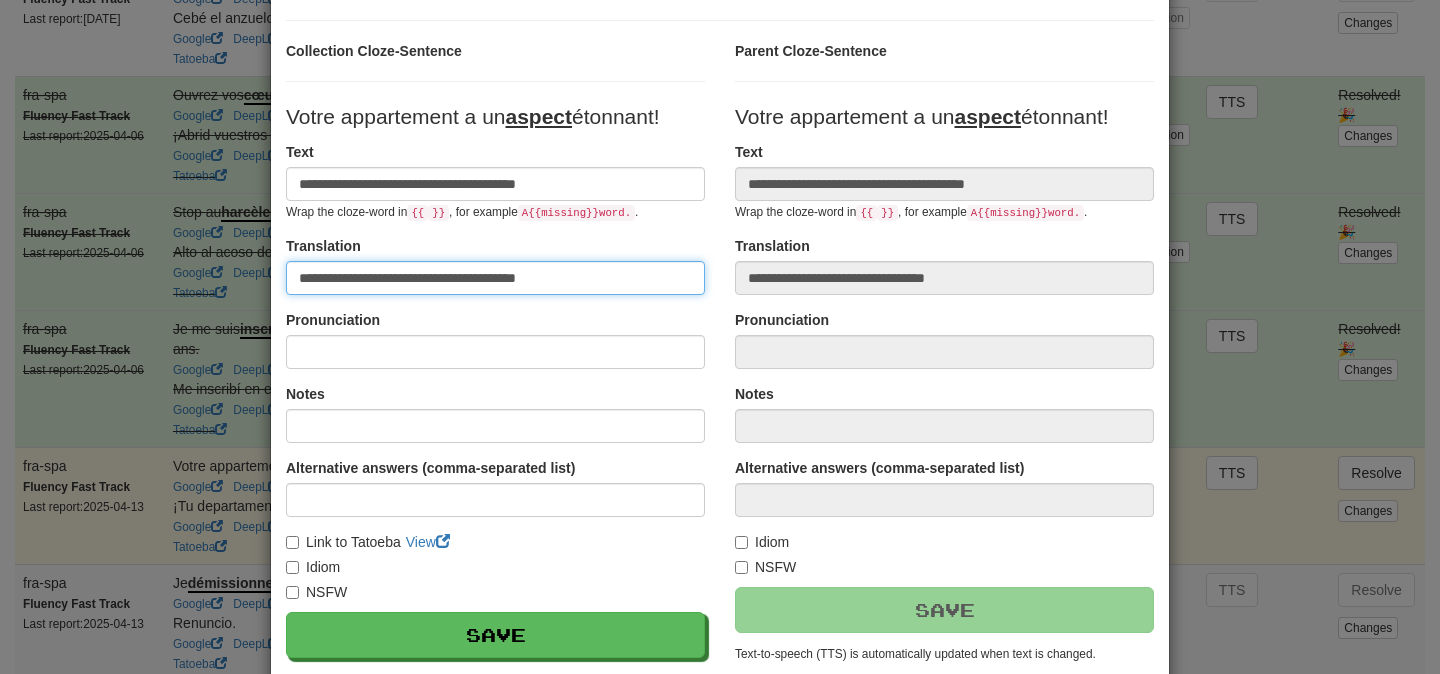 scroll, scrollTop: 130, scrollLeft: 0, axis: vertical 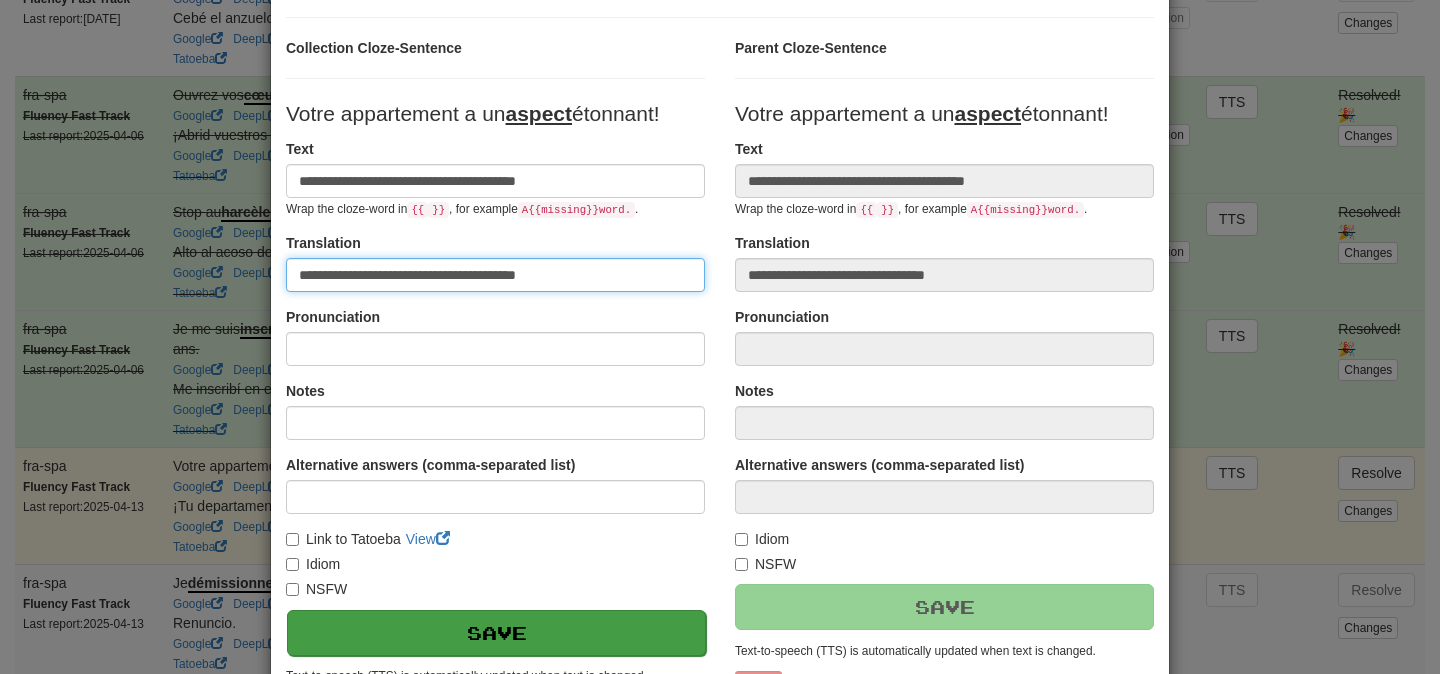type on "**********" 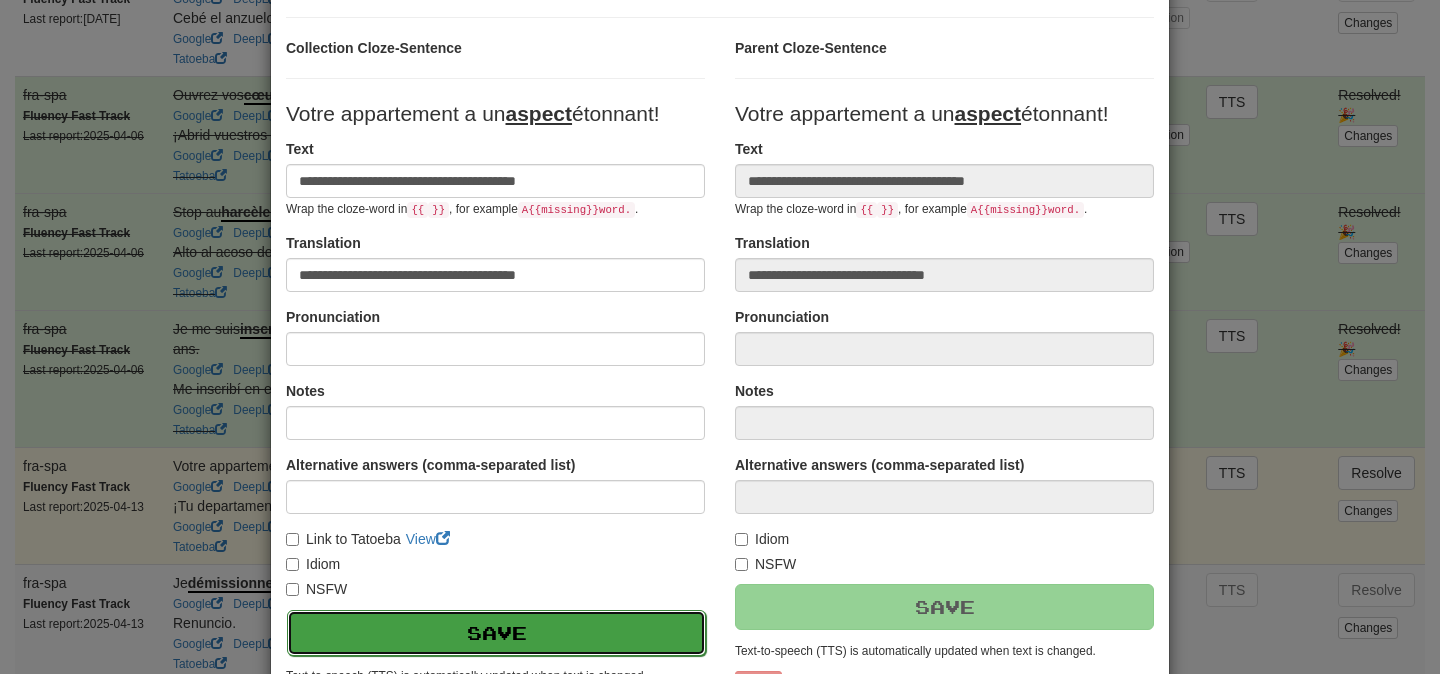 click on "Save" at bounding box center (496, 633) 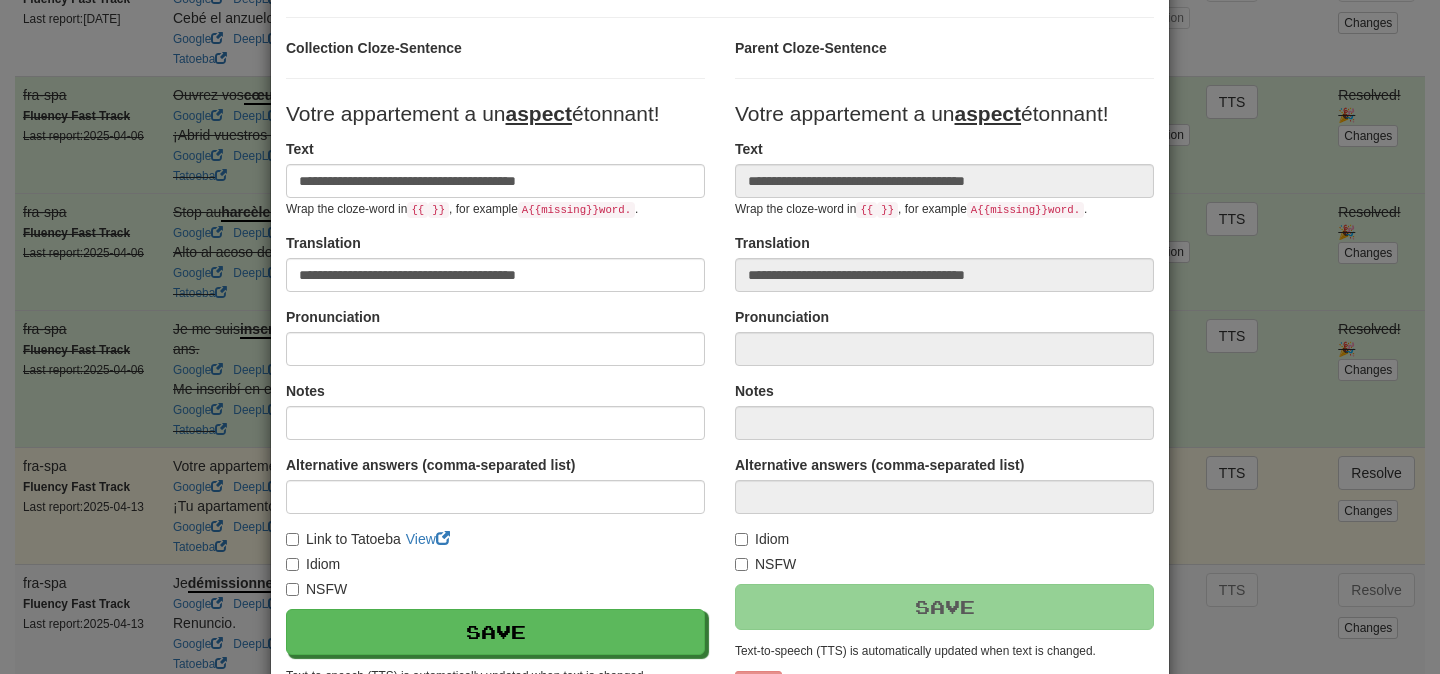 click on "**********" at bounding box center [720, 337] 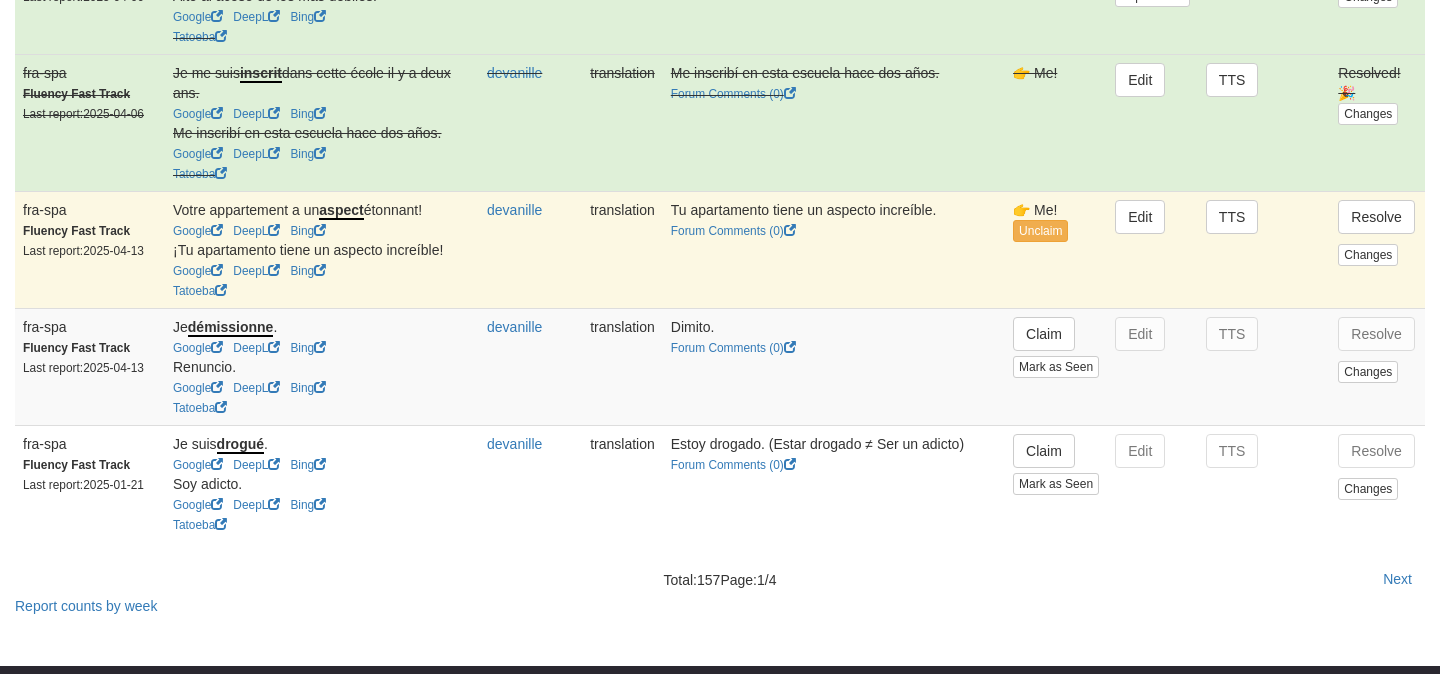 scroll, scrollTop: 3368, scrollLeft: 0, axis: vertical 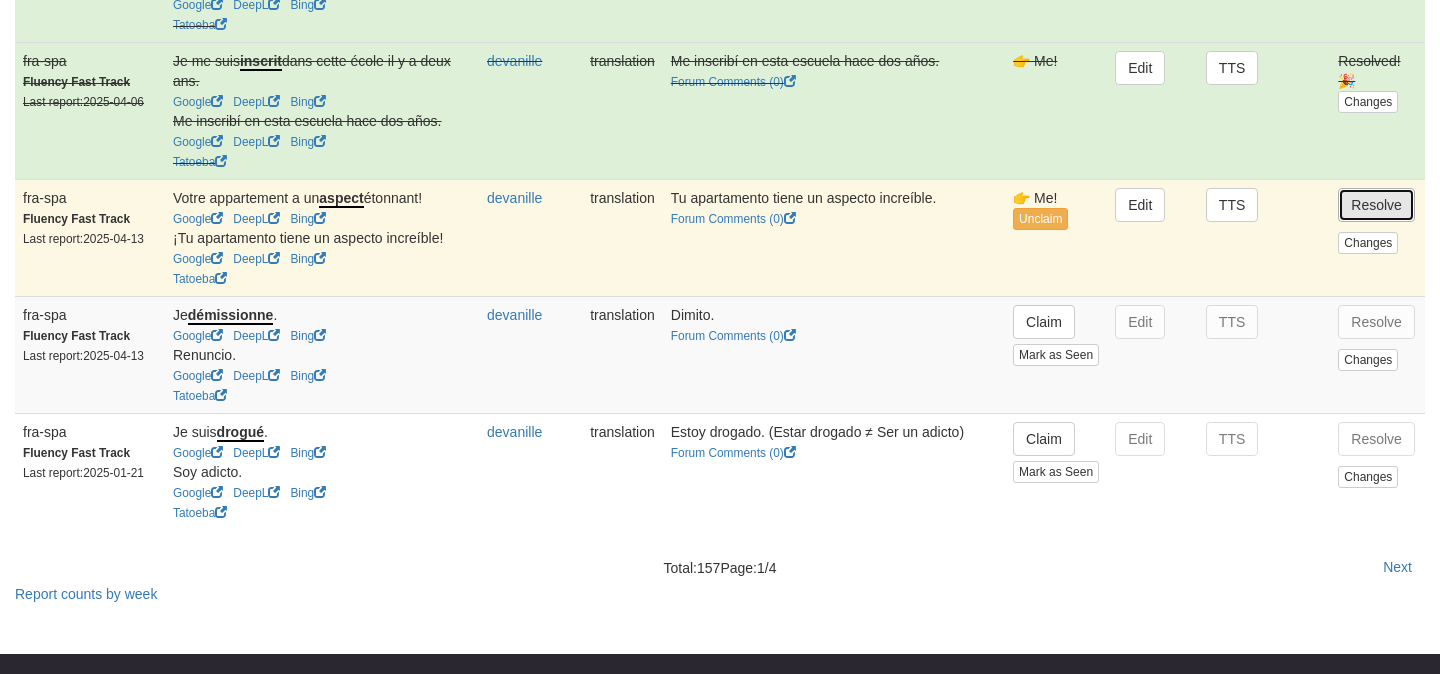 click on "Resolve" at bounding box center [1376, 205] 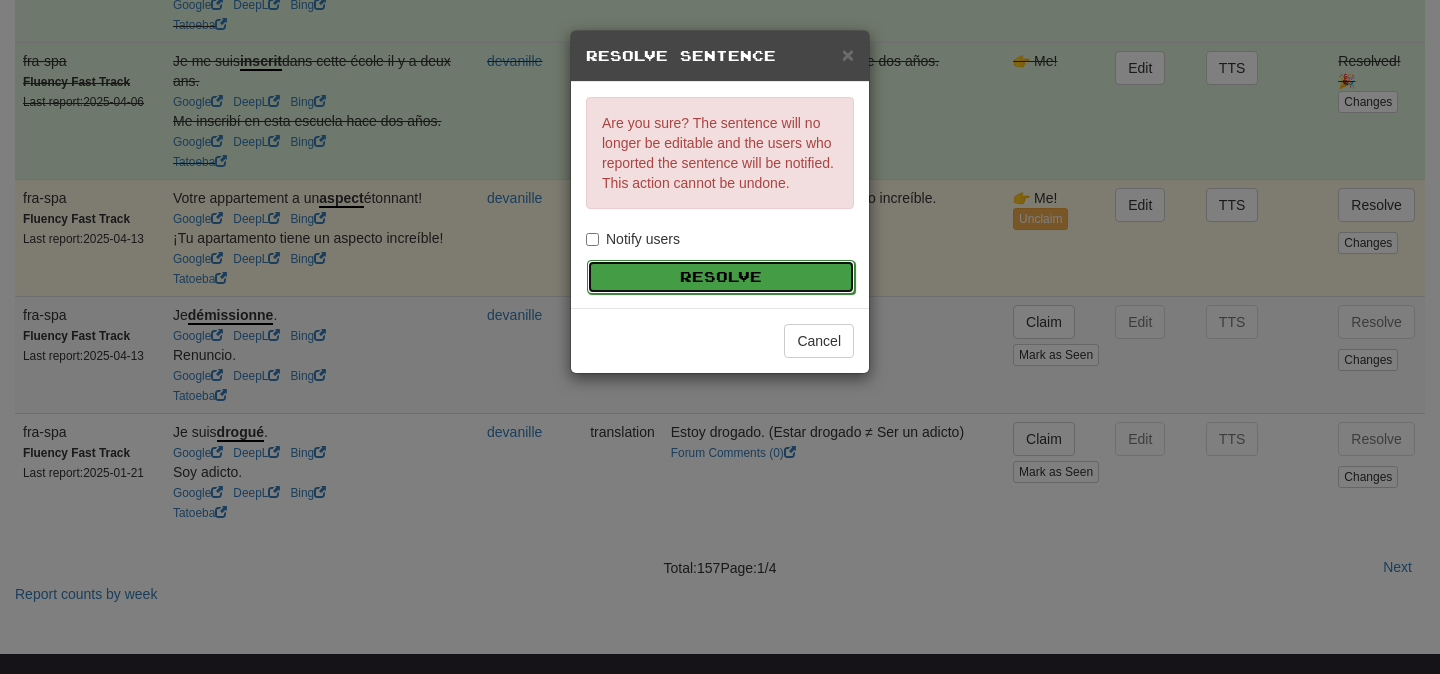 click on "Resolve" at bounding box center (721, 277) 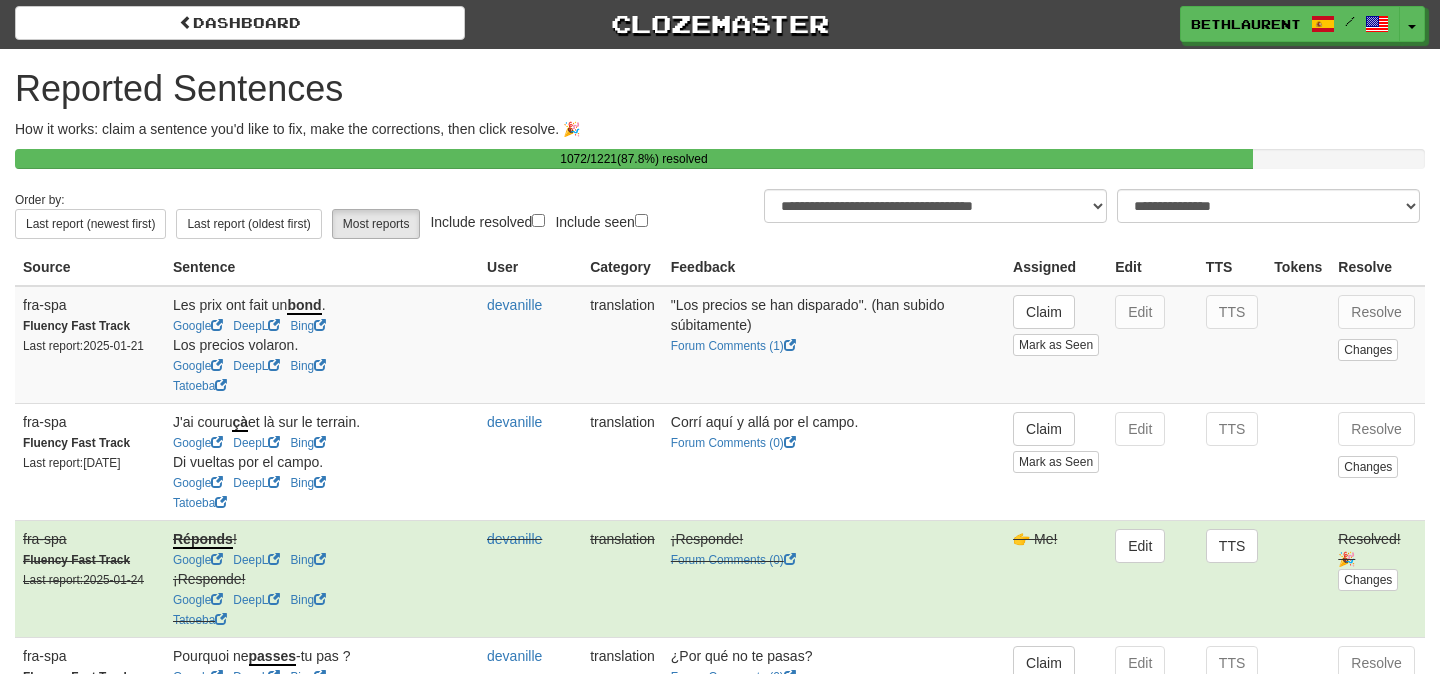 scroll, scrollTop: 0, scrollLeft: 0, axis: both 